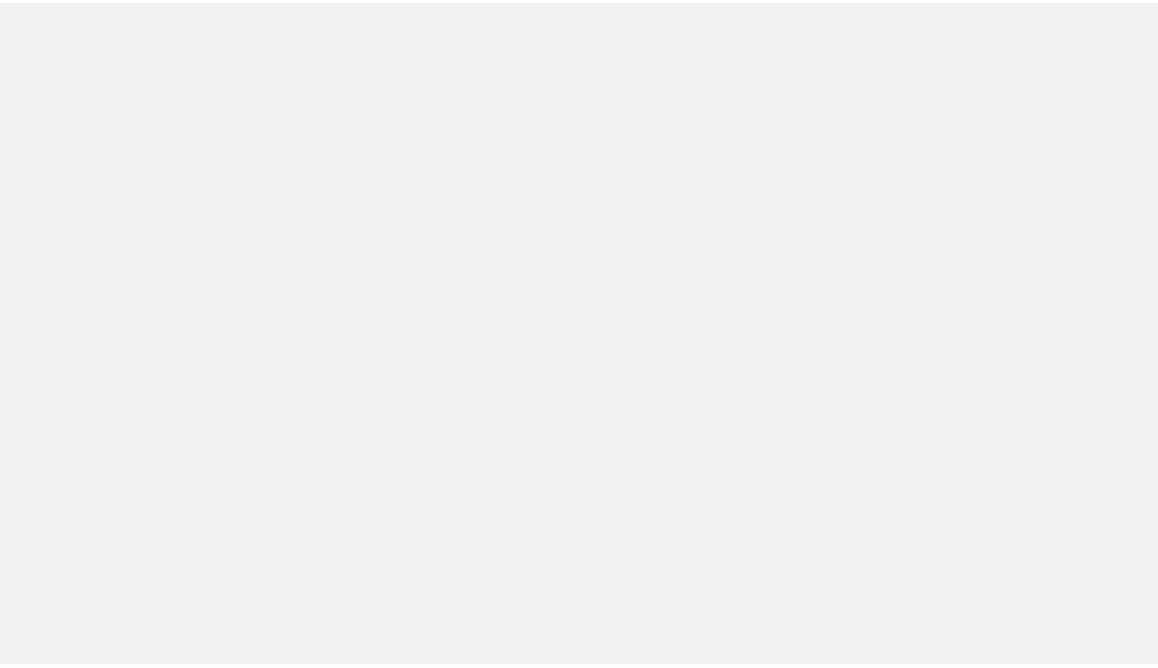 scroll, scrollTop: 0, scrollLeft: 0, axis: both 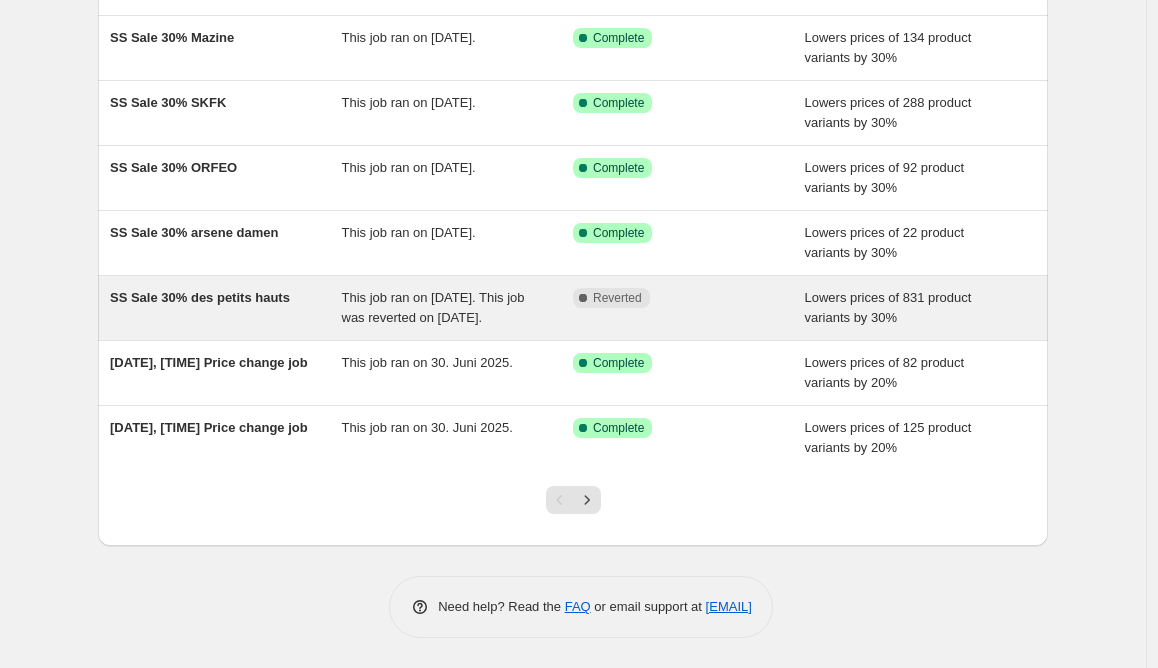 click on "SS Sale 30% des petits hauts" at bounding box center [200, 297] 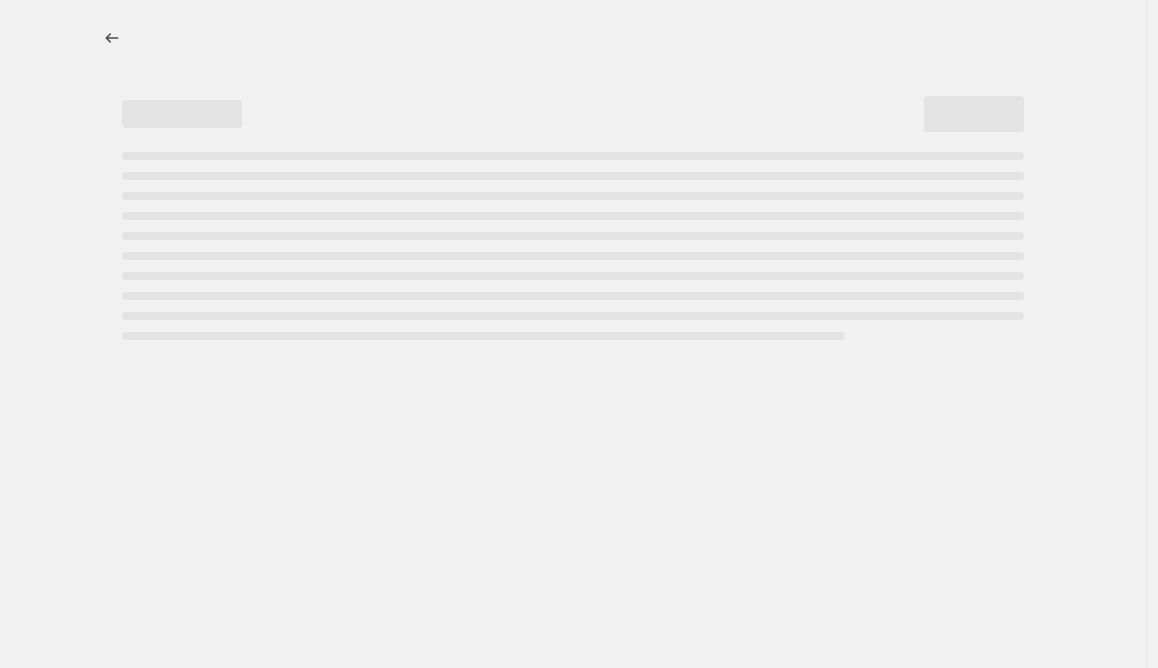 scroll, scrollTop: 0, scrollLeft: 0, axis: both 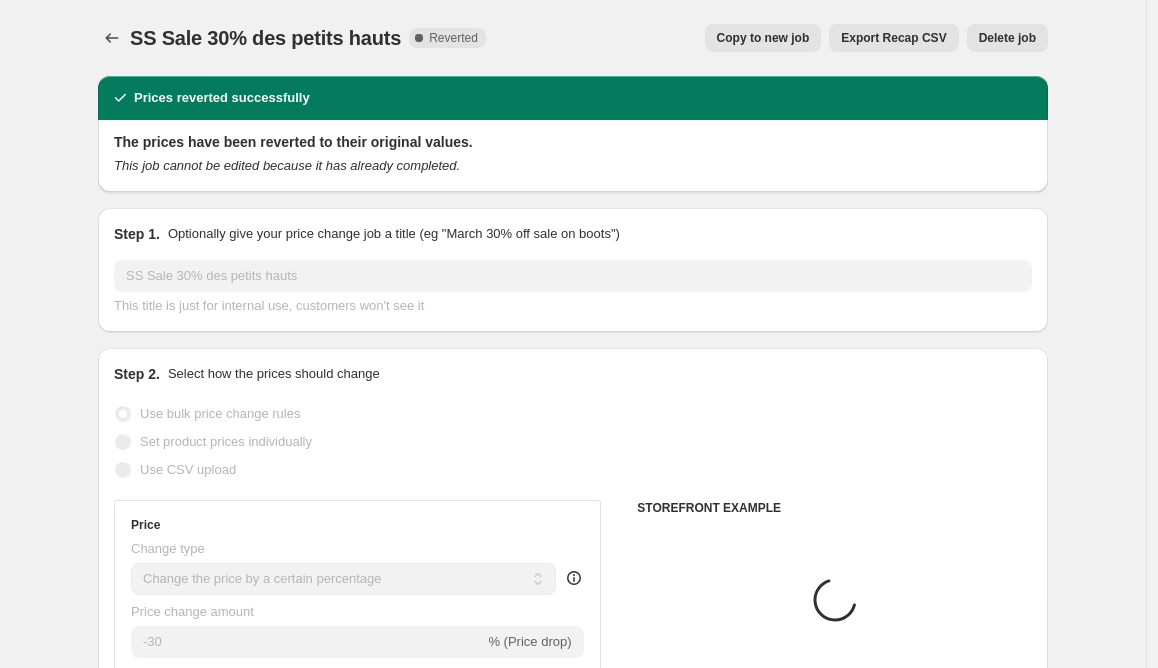 select on "vendor" 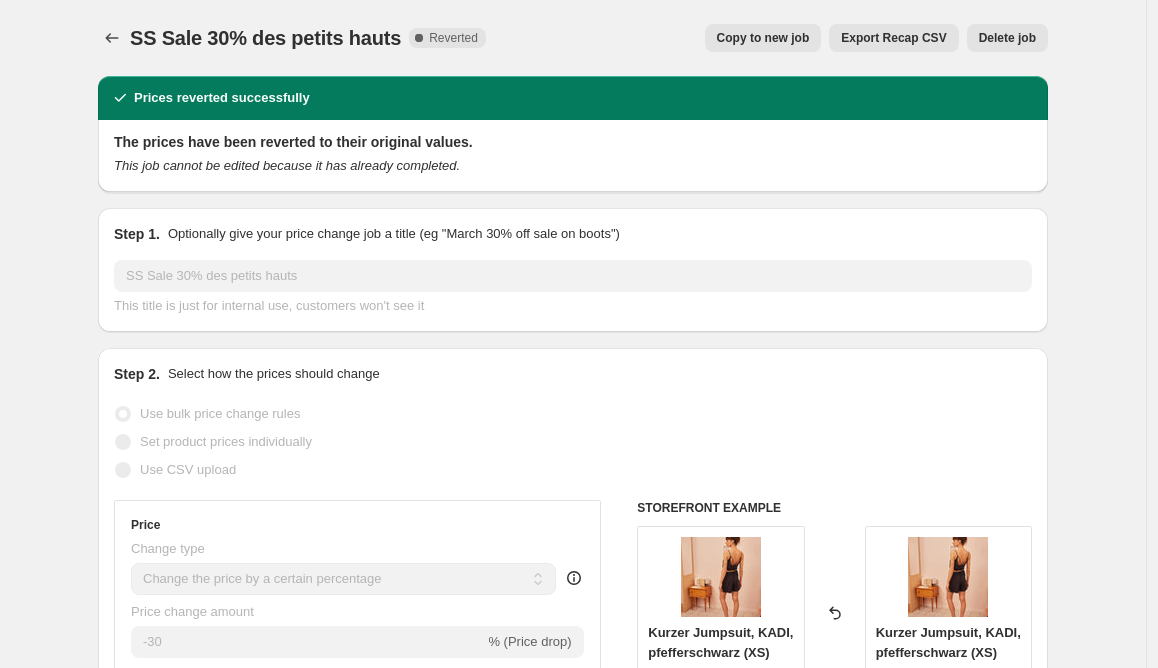 click on "Copy to new job" at bounding box center (763, 38) 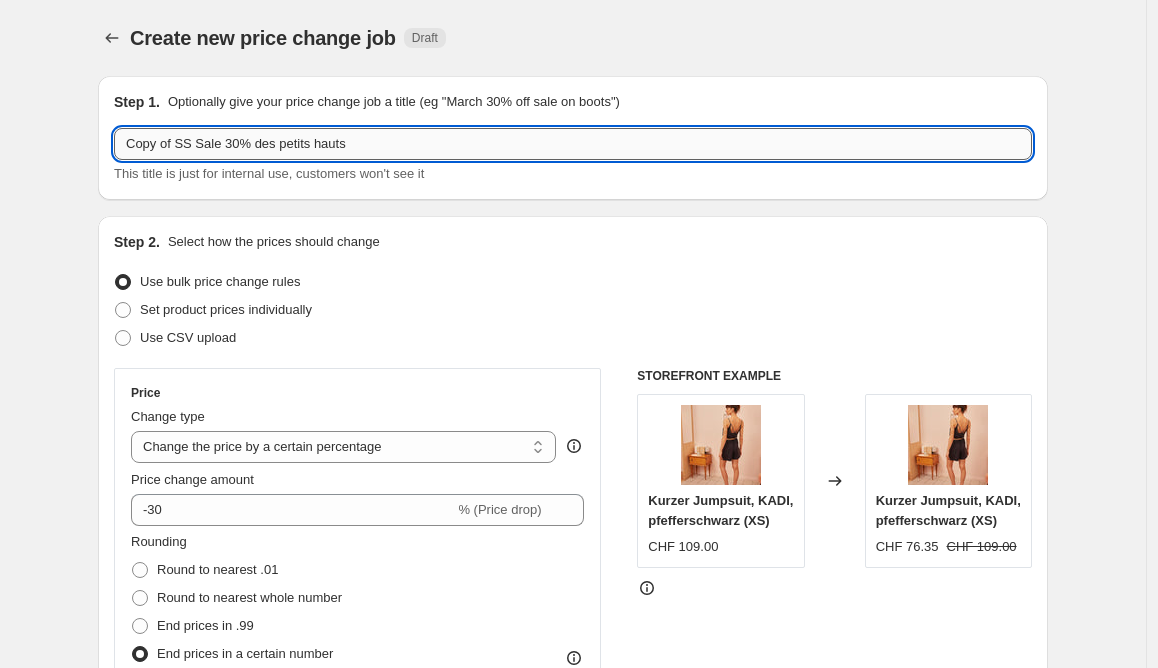 drag, startPoint x: 183, startPoint y: 144, endPoint x: 95, endPoint y: 130, distance: 89.106674 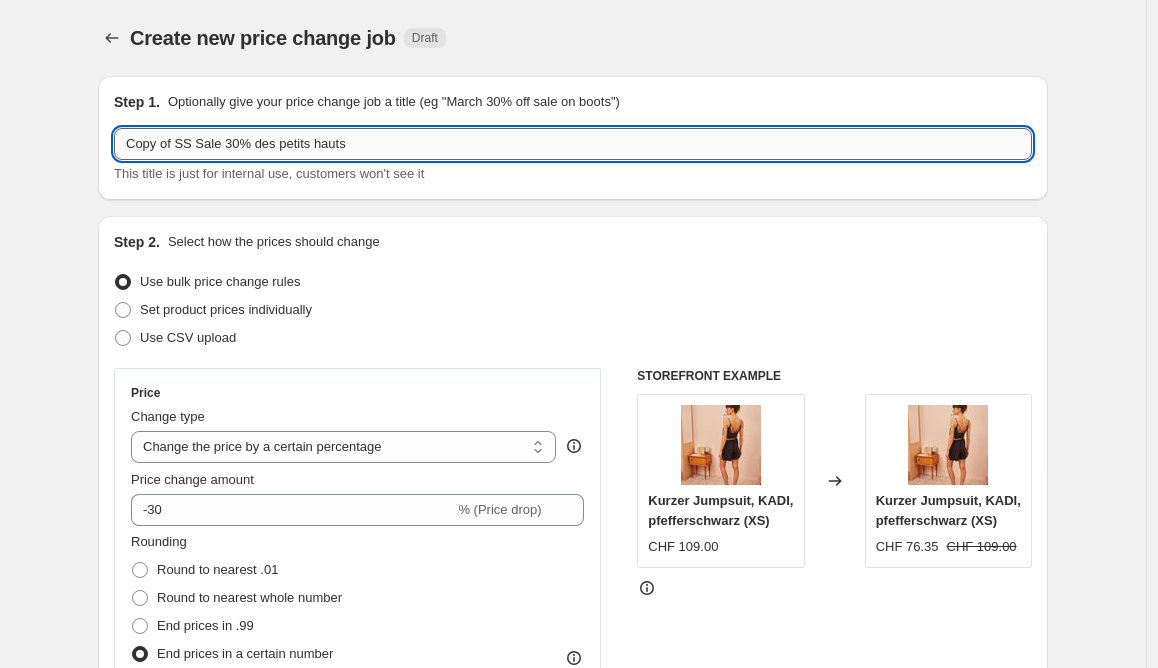 click on "Copy of SS Sale 30% des petits hauts" at bounding box center (573, 144) 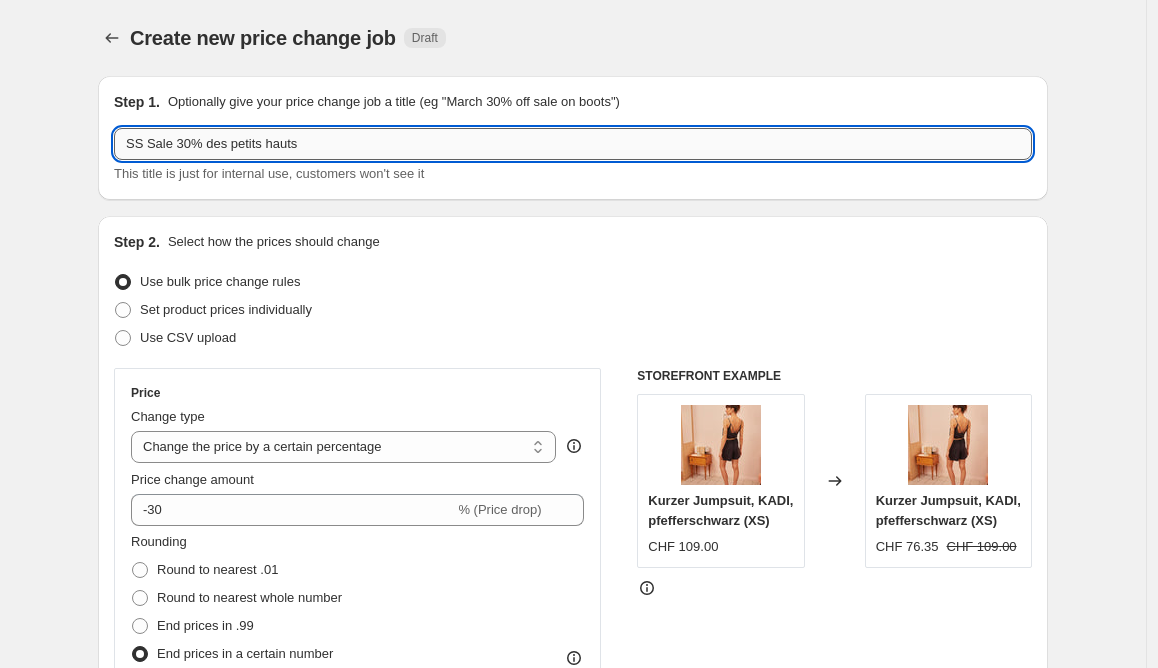 click on "SS Sale 30% des petits hauts" at bounding box center (573, 144) 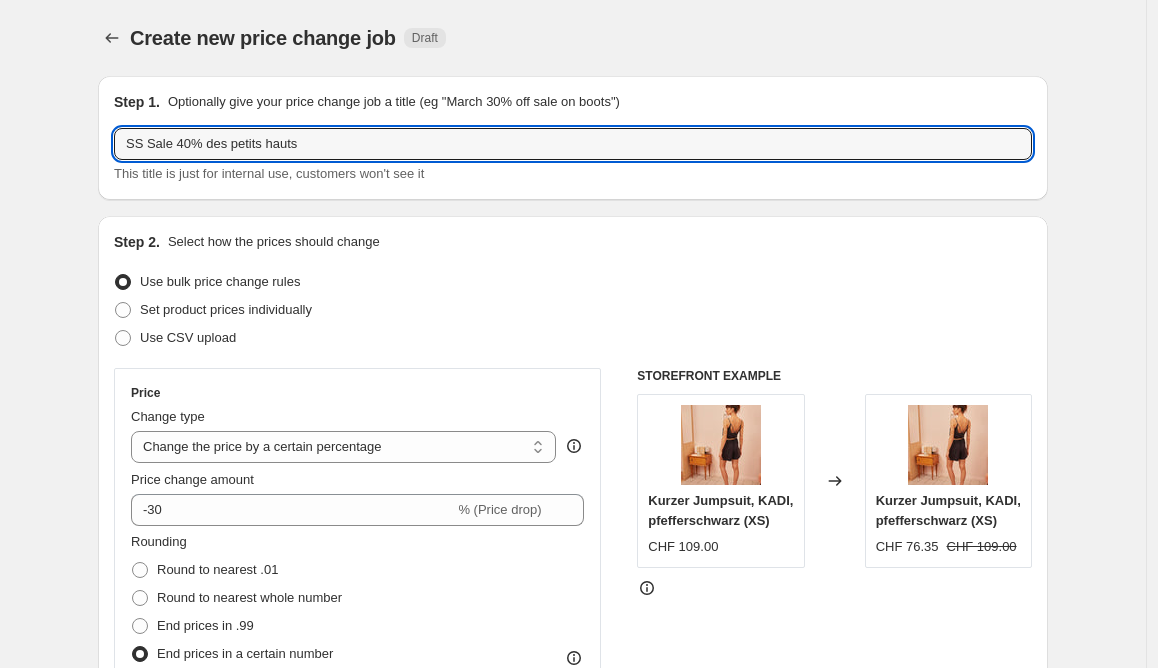 type on "SS Sale [PERCENT]% des petits hauts" 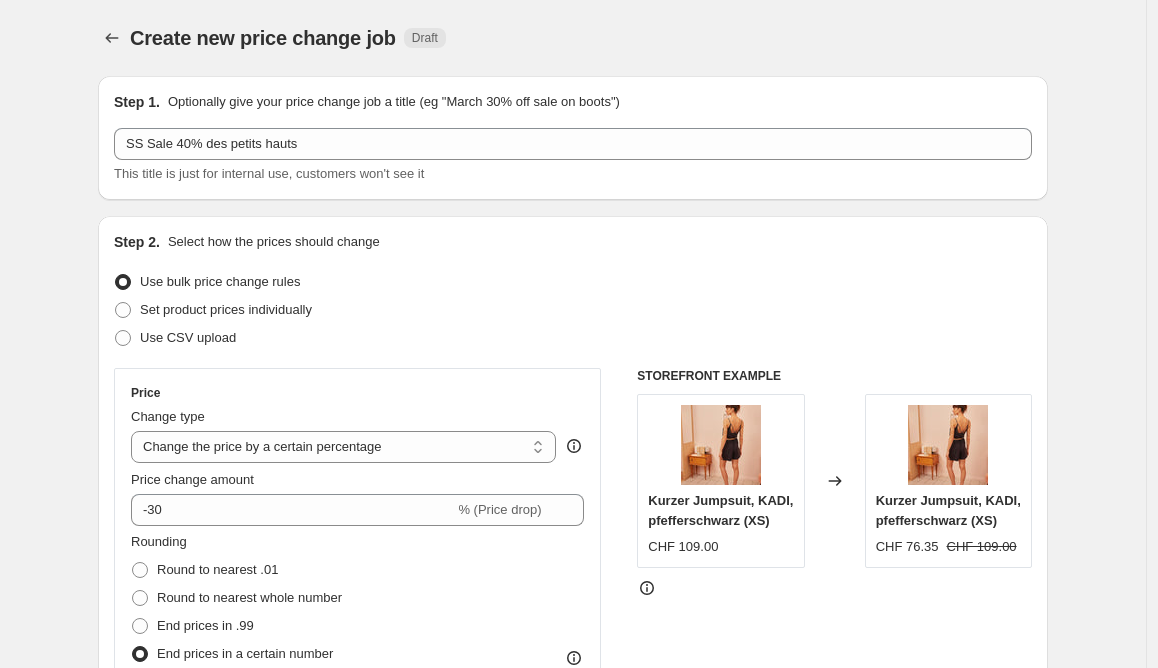 click on "Use bulk price change rules" at bounding box center [573, 282] 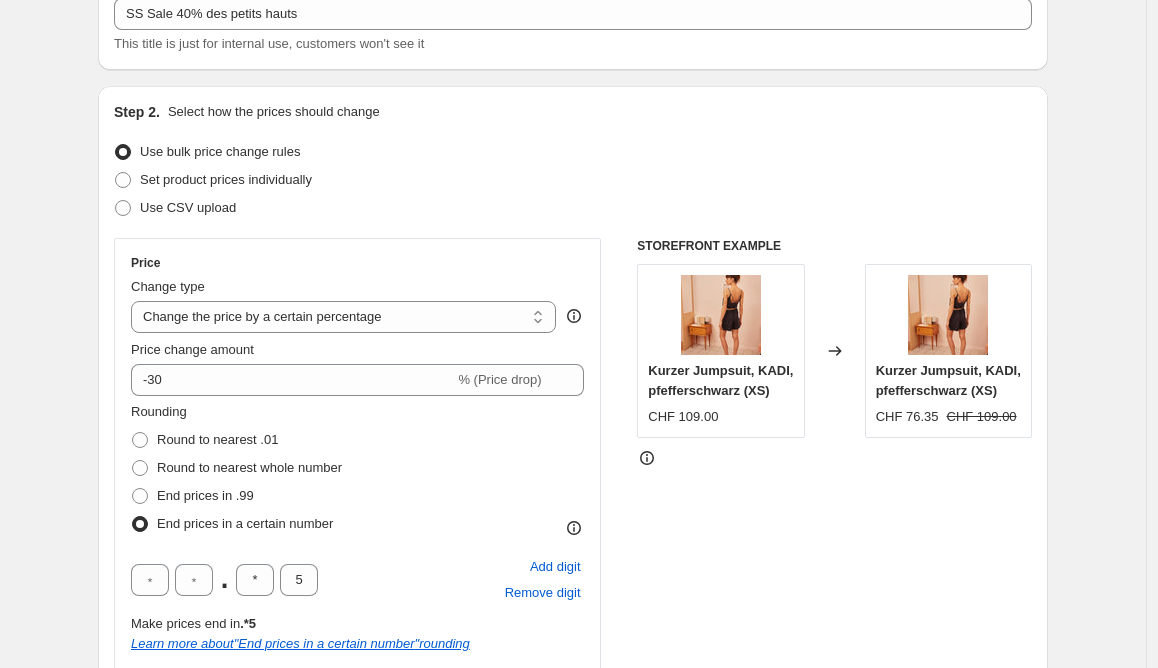 scroll, scrollTop: 157, scrollLeft: 0, axis: vertical 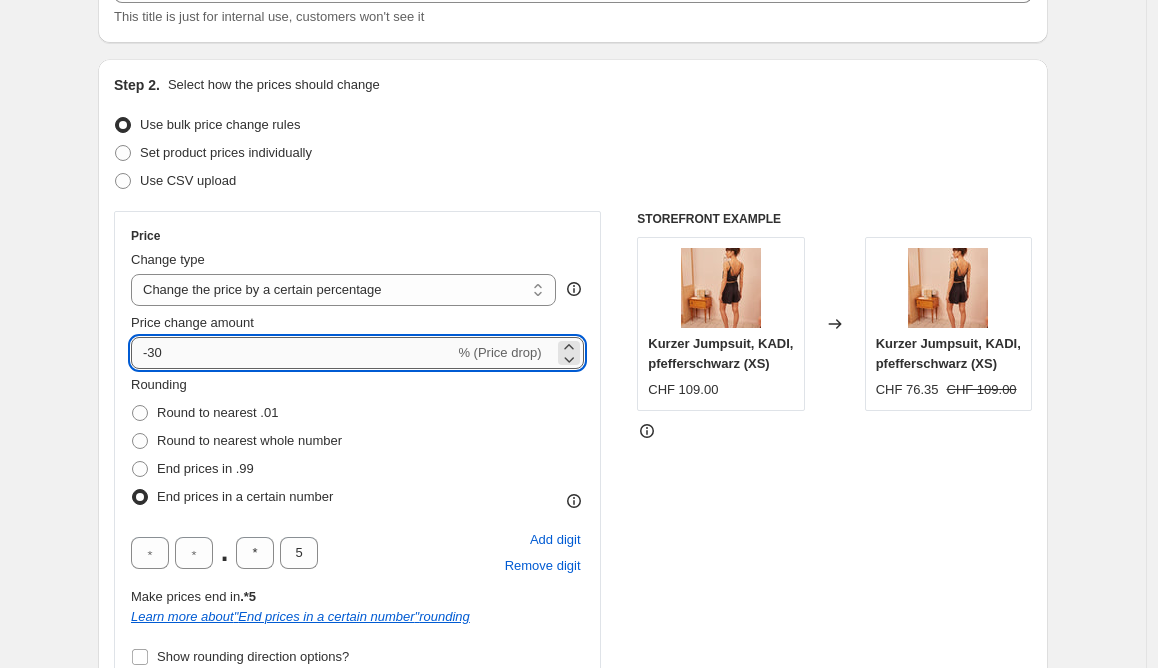 drag, startPoint x: 204, startPoint y: 354, endPoint x: 47, endPoint y: 351, distance: 157.02866 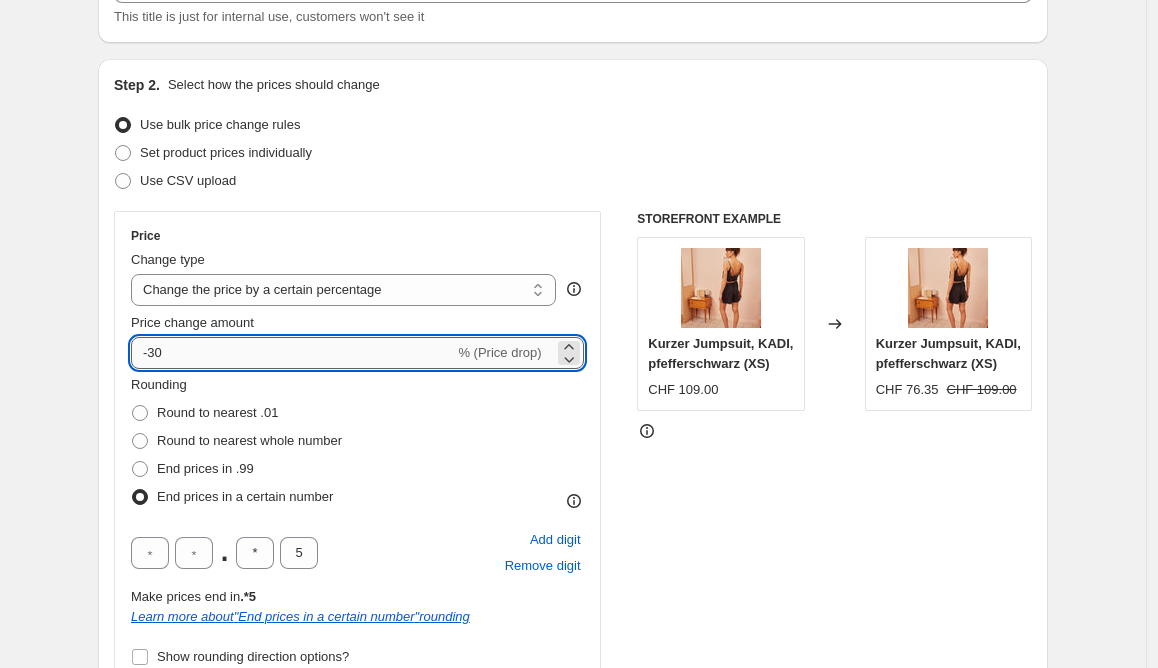 click on "-30" at bounding box center (292, 353) 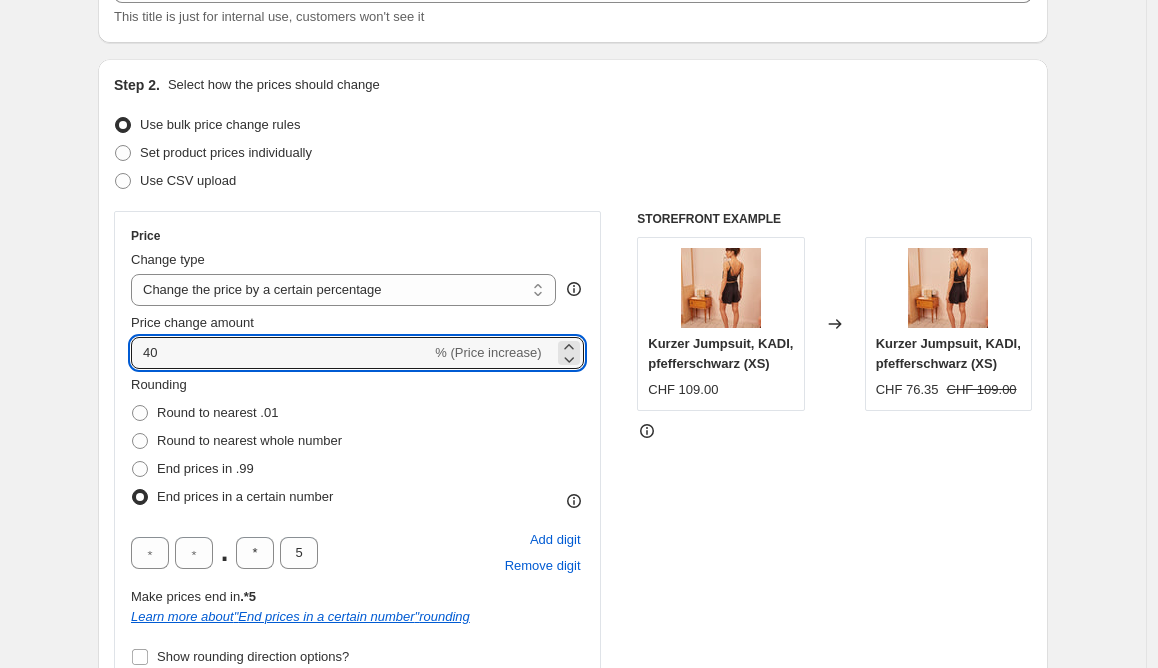 type on "40" 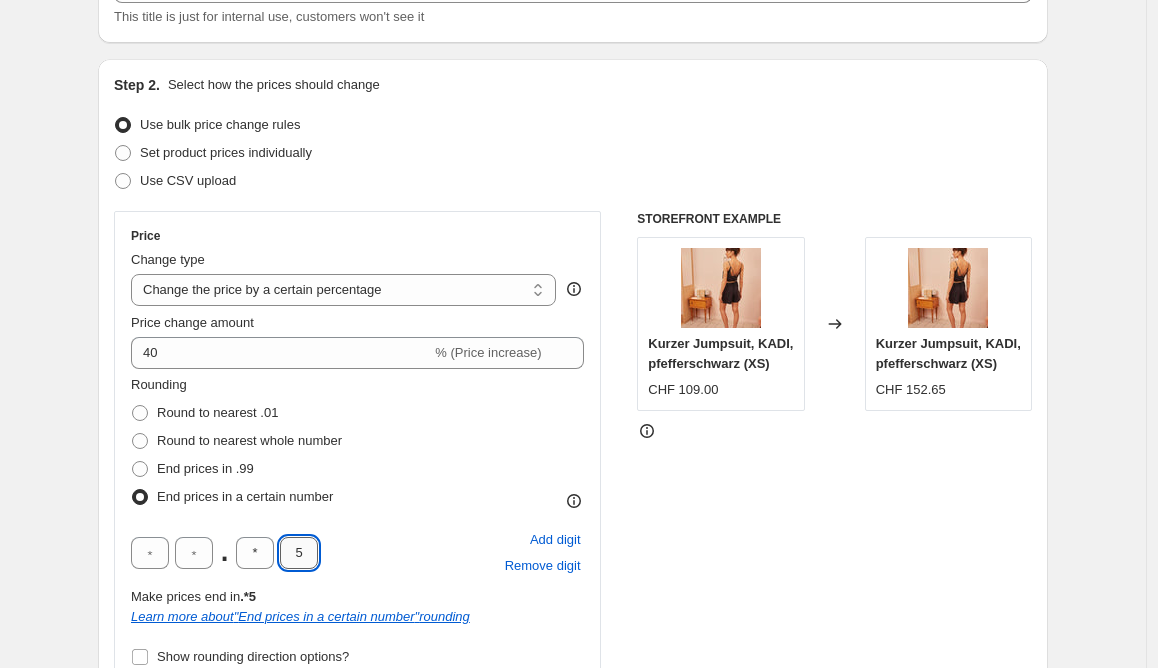 click on "5" at bounding box center (299, 553) 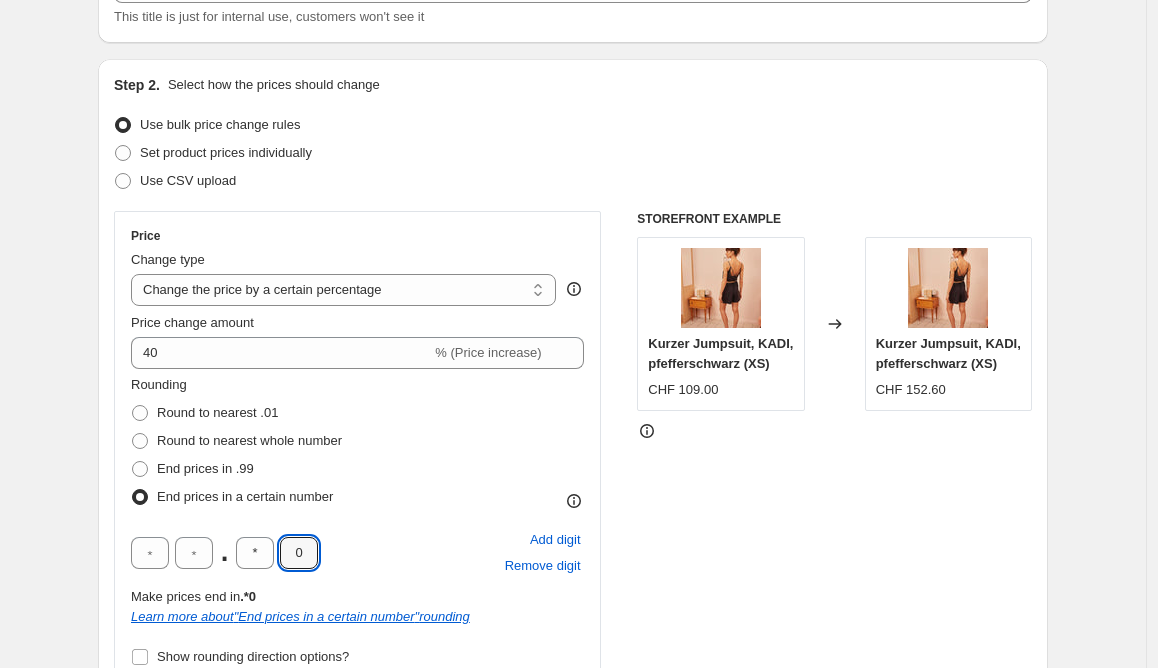type on "0" 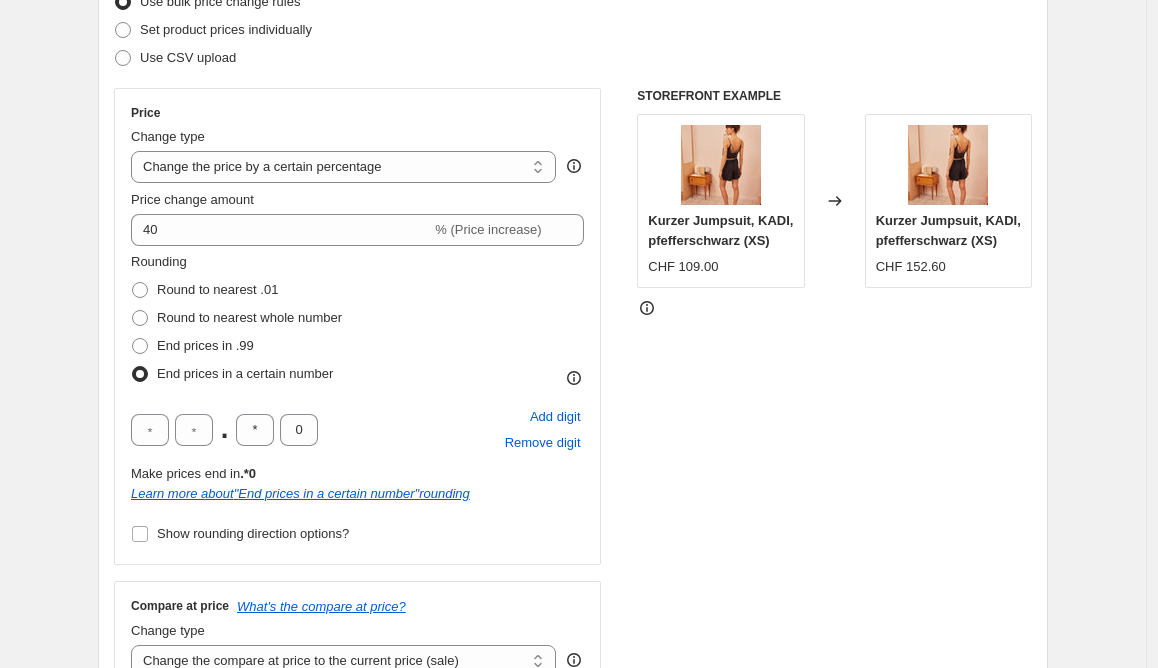 scroll, scrollTop: 313, scrollLeft: 0, axis: vertical 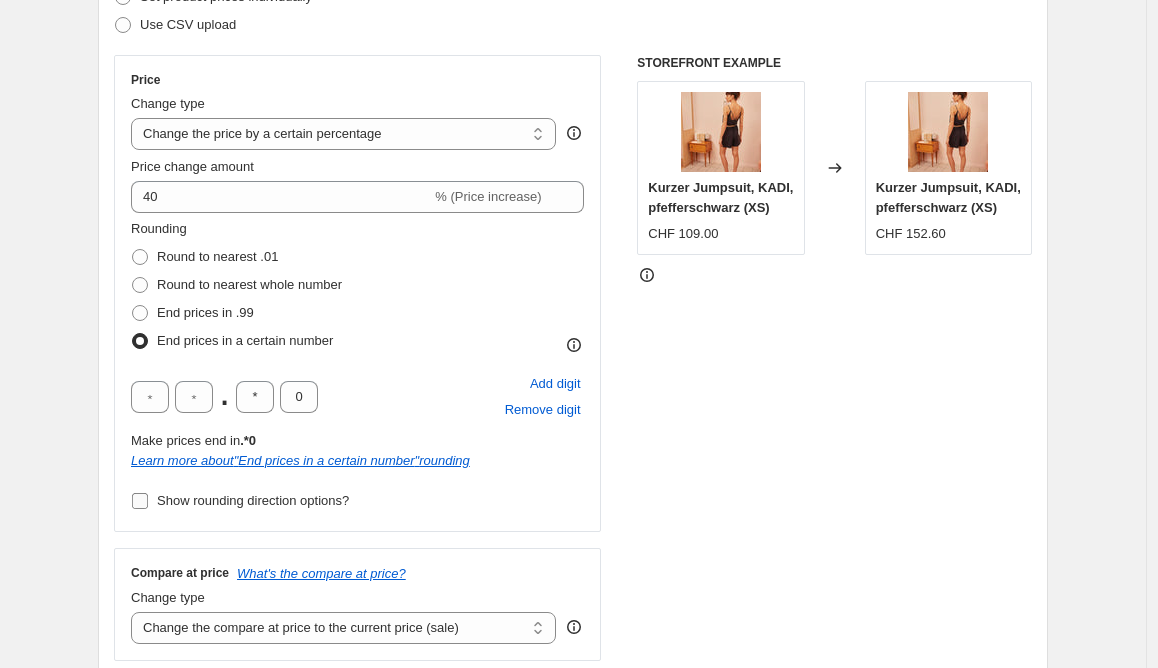 click on "Show rounding direction options?" at bounding box center [253, 500] 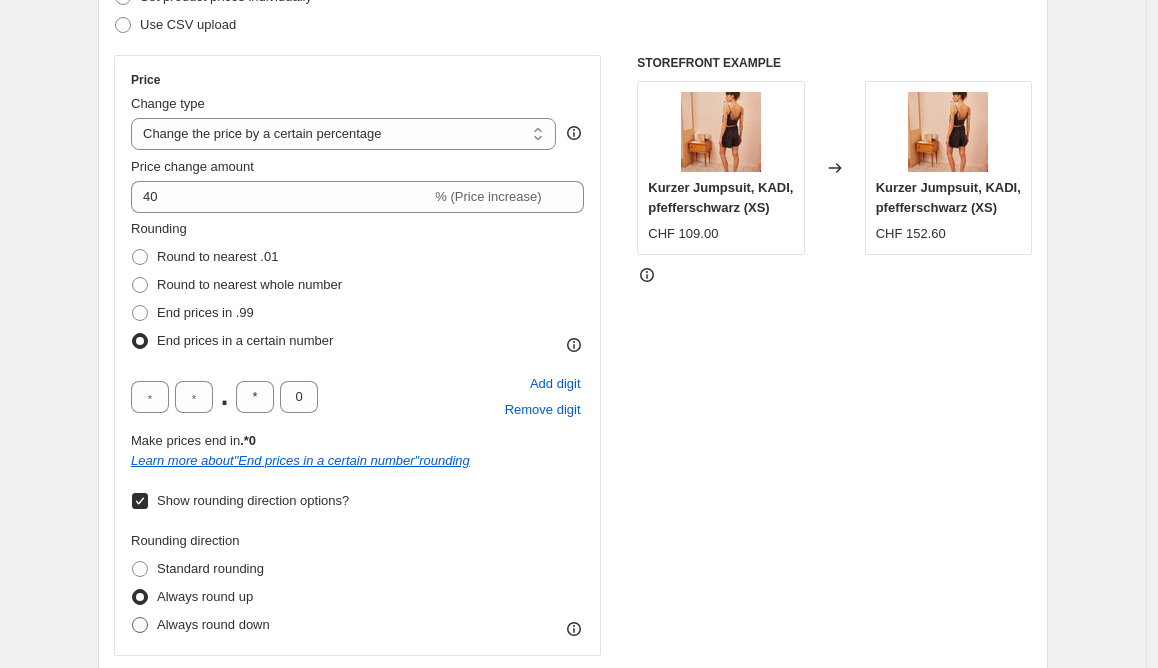 click on "Always round down" at bounding box center [213, 624] 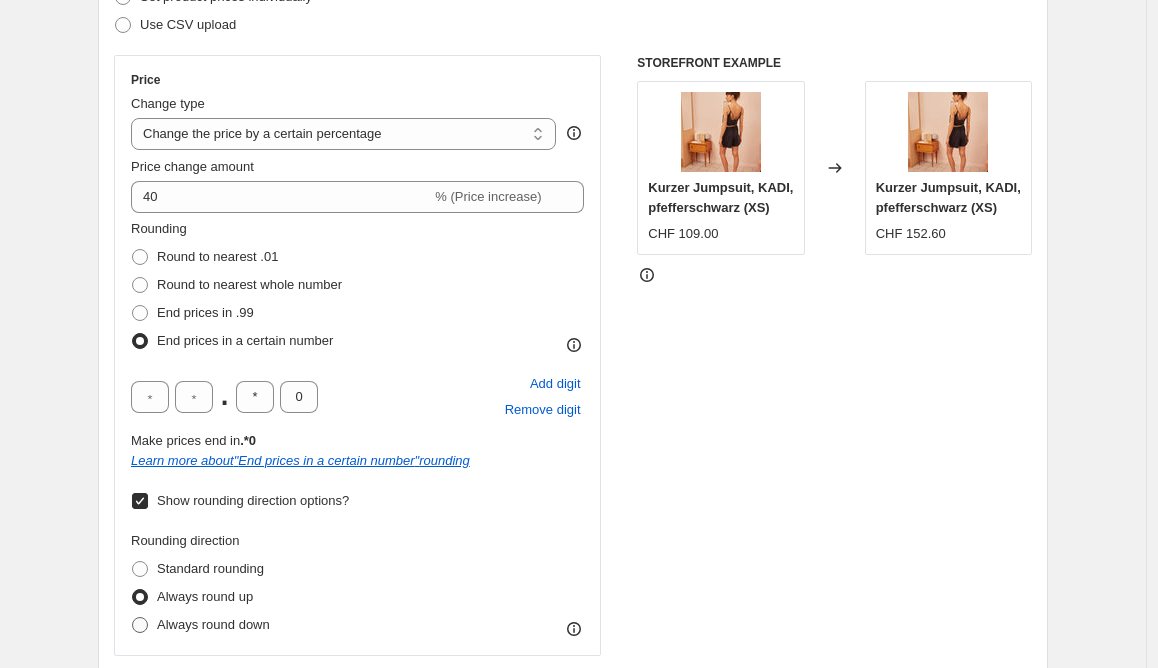 radio on "true" 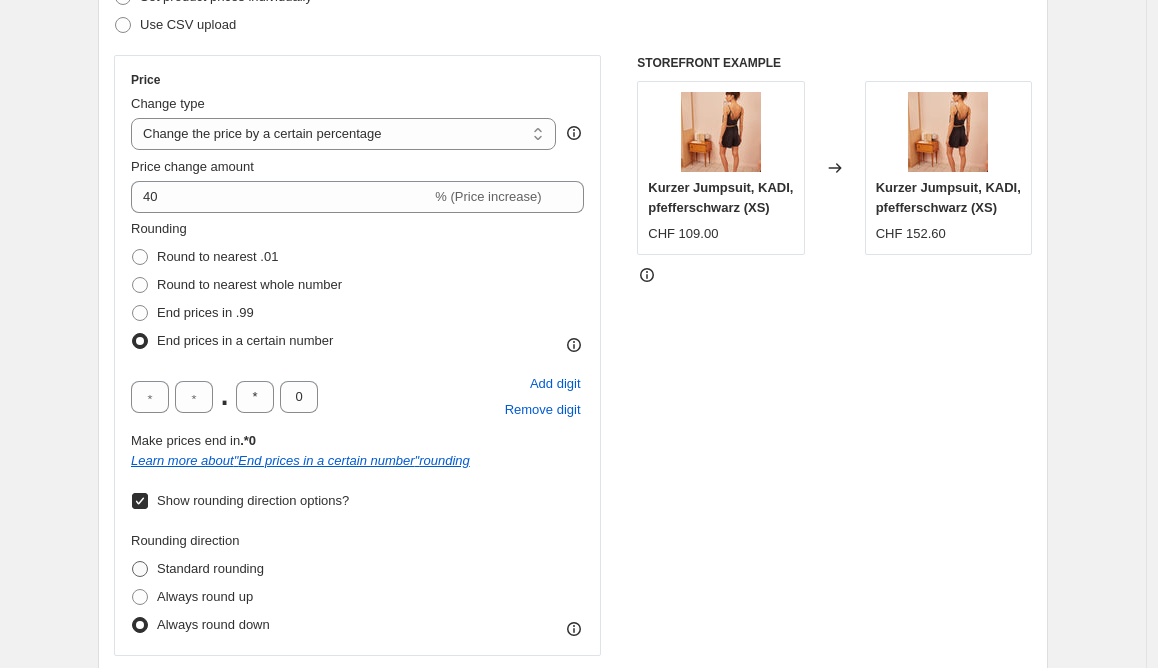 click on "Standard rounding" at bounding box center (210, 568) 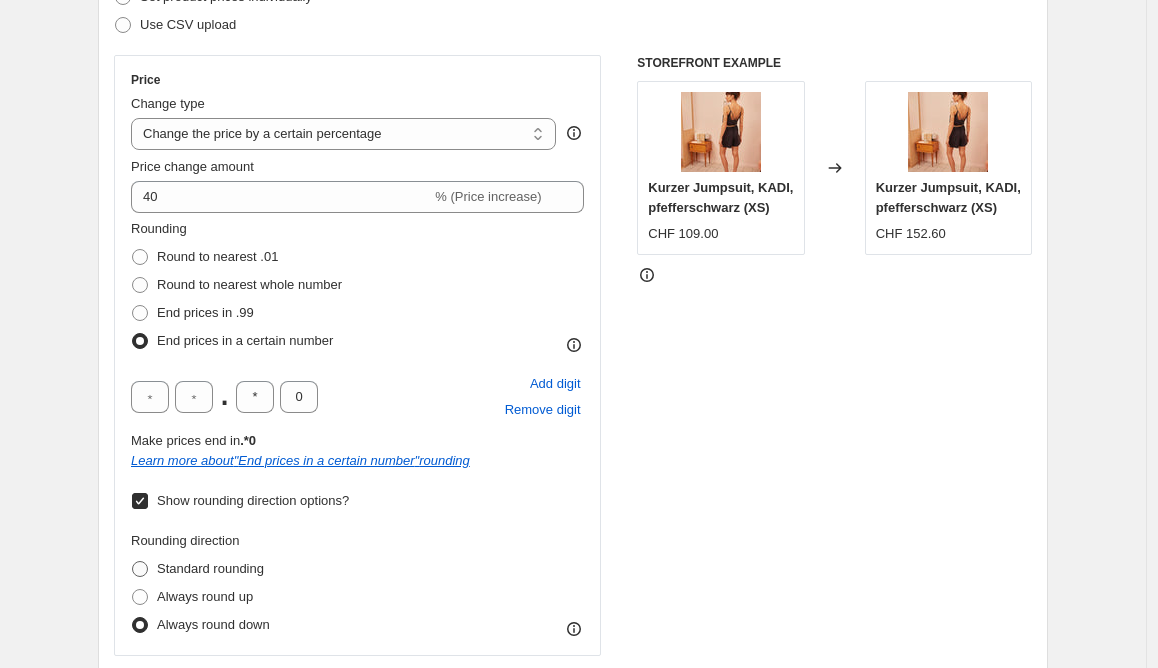 radio on "true" 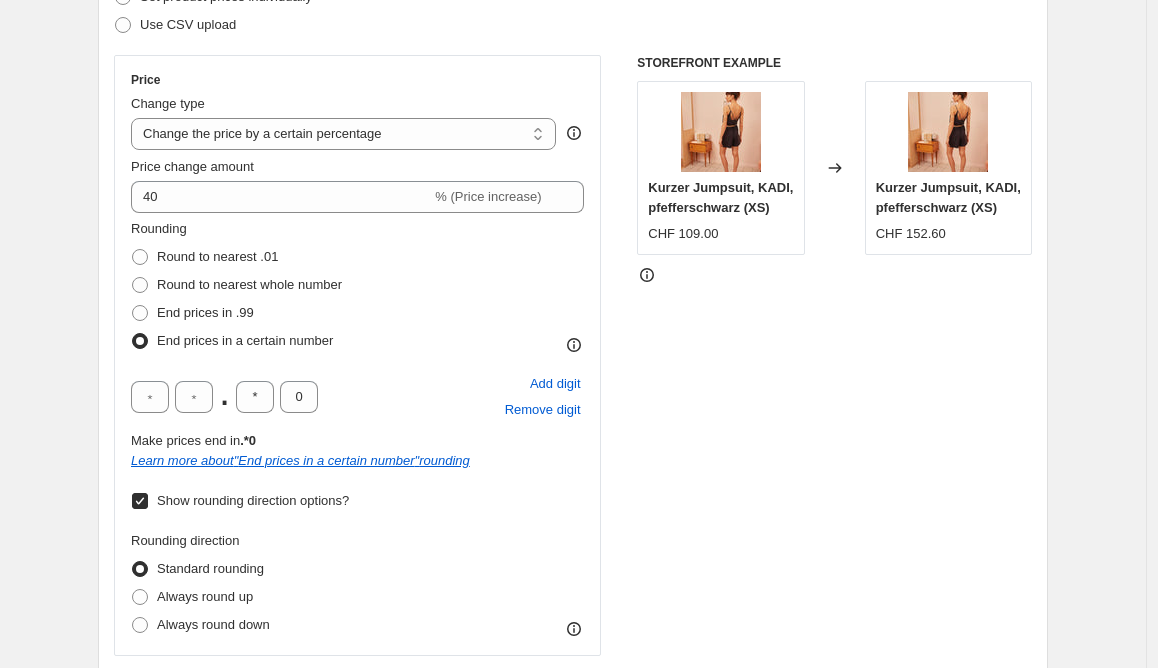 click on "Rounding direction Standard rounding Always round up Always round down" at bounding box center (357, 585) 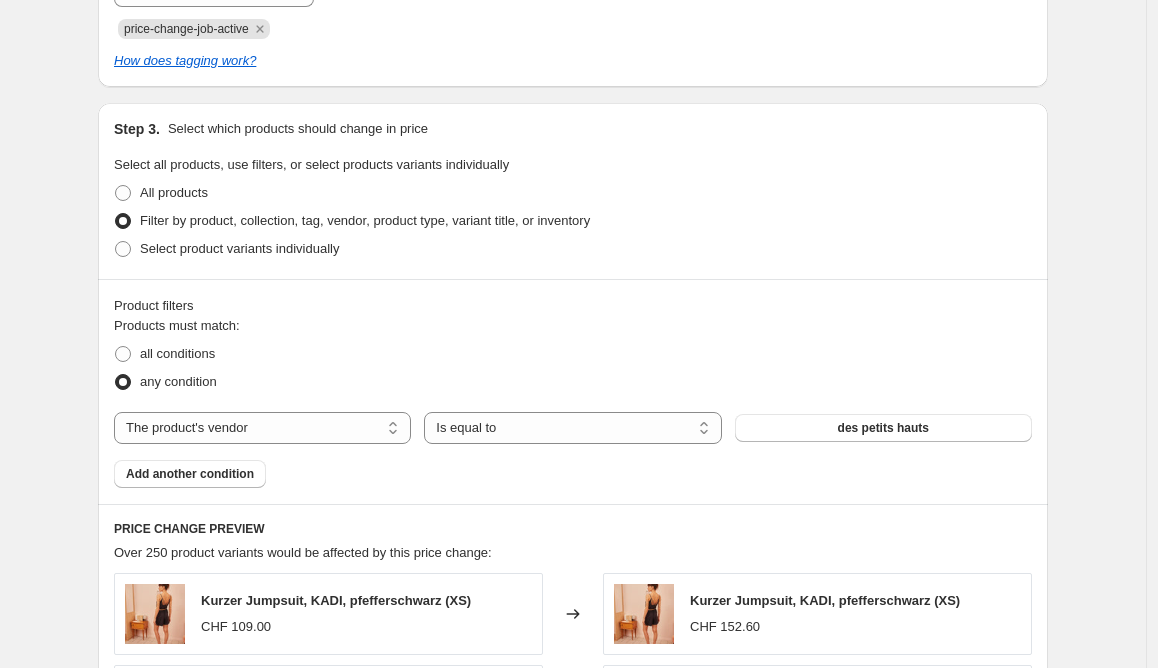 scroll, scrollTop: 1184, scrollLeft: 0, axis: vertical 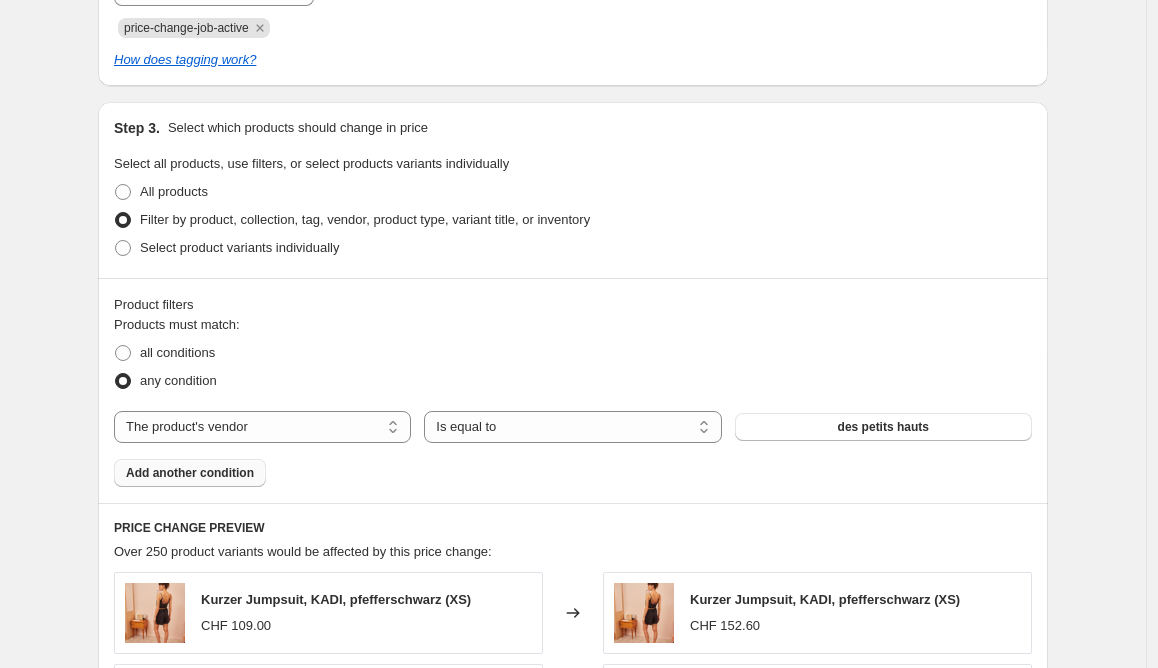 click on "Add another condition" at bounding box center [190, 473] 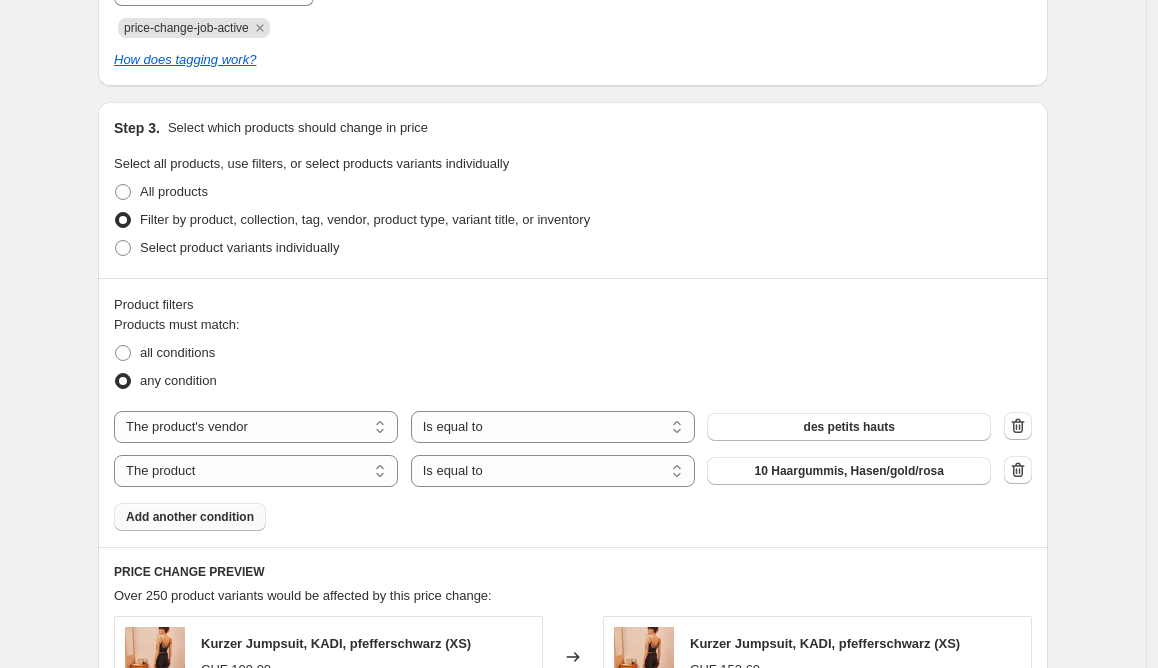 select on "tag" 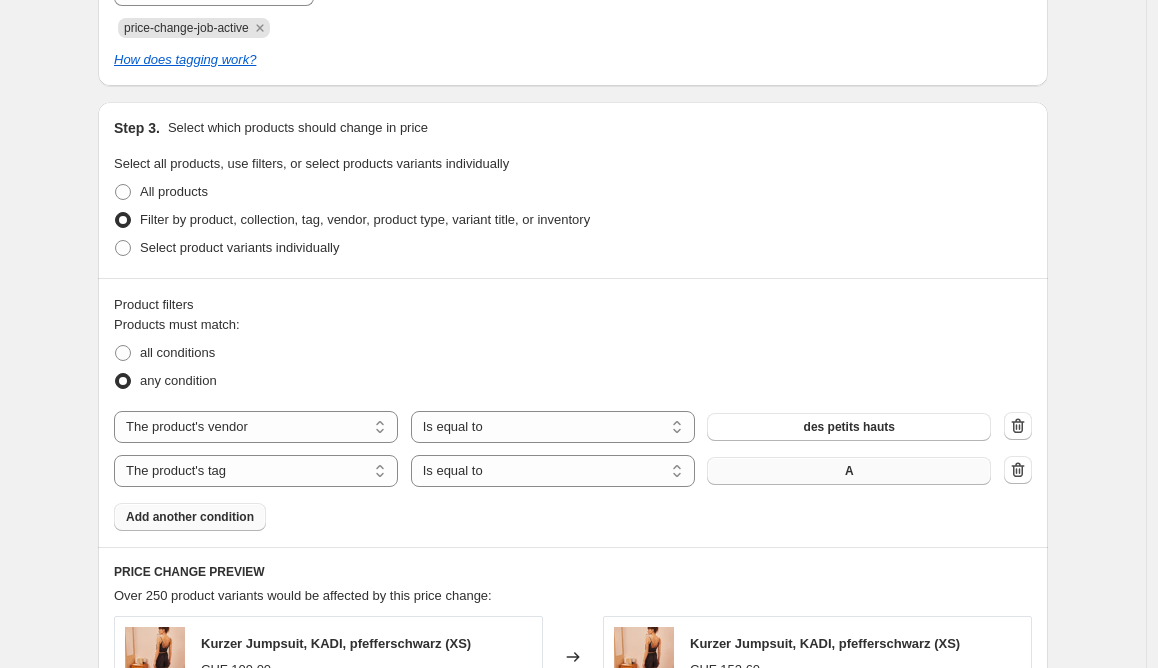 click on "A" at bounding box center [849, 471] 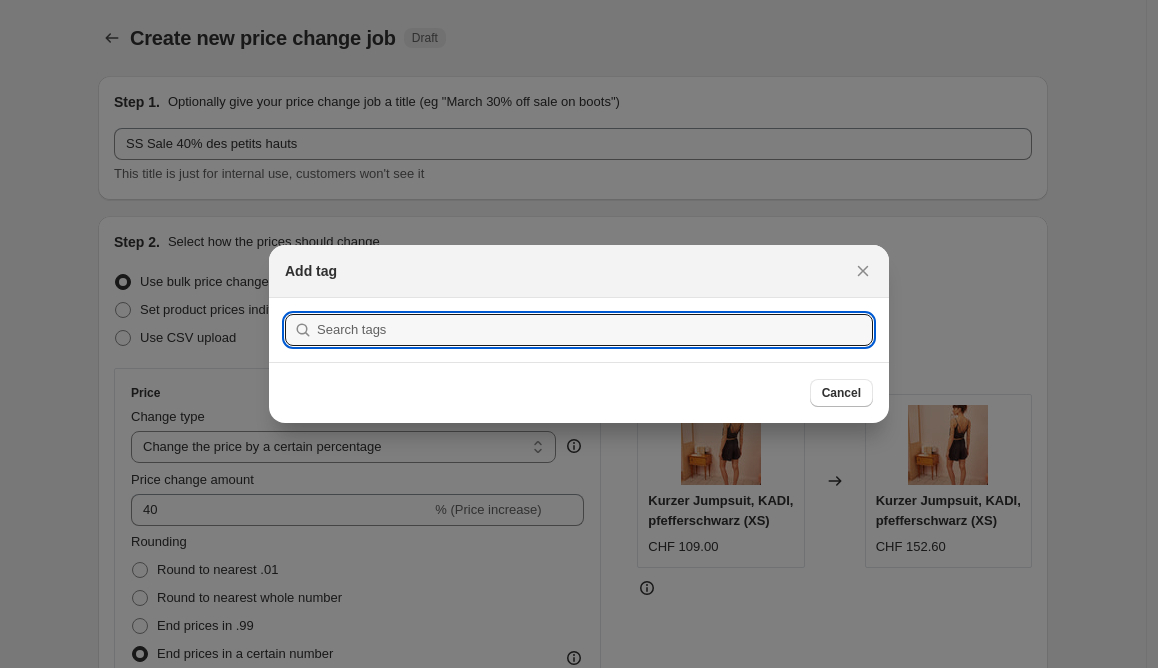 scroll, scrollTop: 0, scrollLeft: 0, axis: both 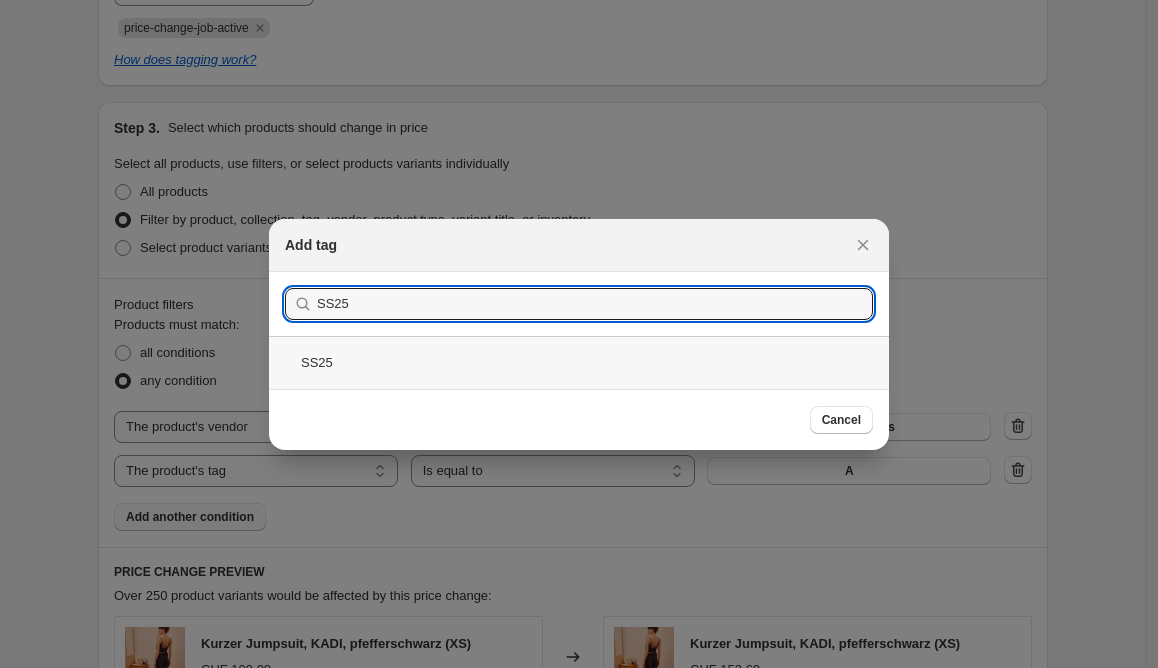 type on "SS25" 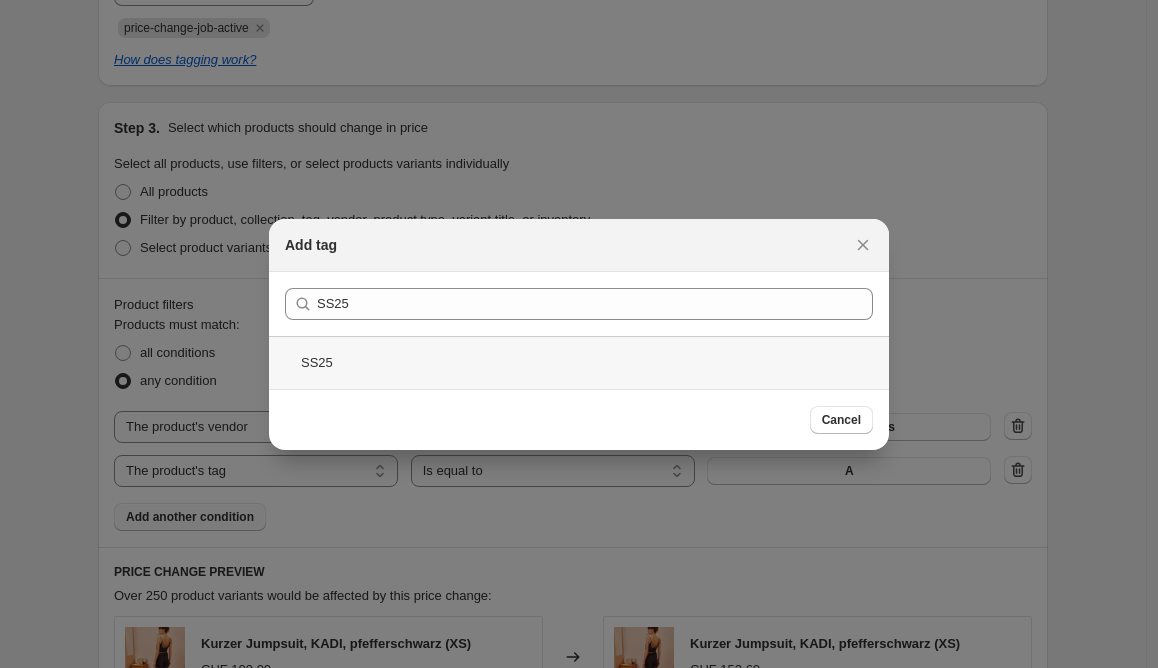 click on "SS25" at bounding box center (579, 362) 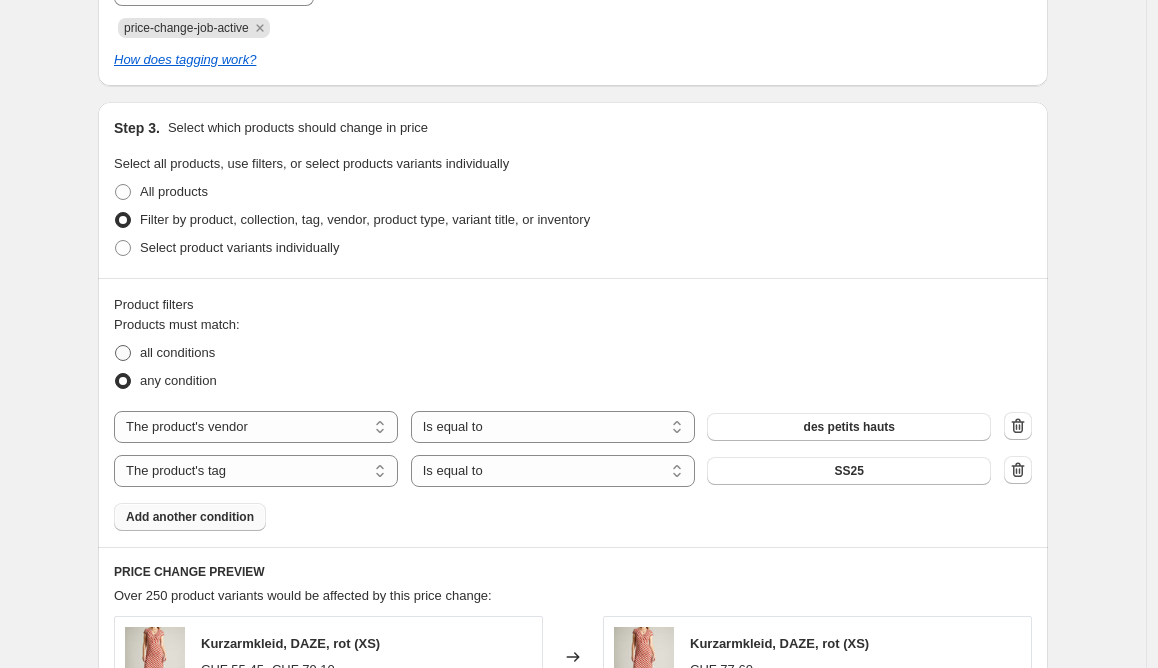 click on "all conditions" at bounding box center [177, 352] 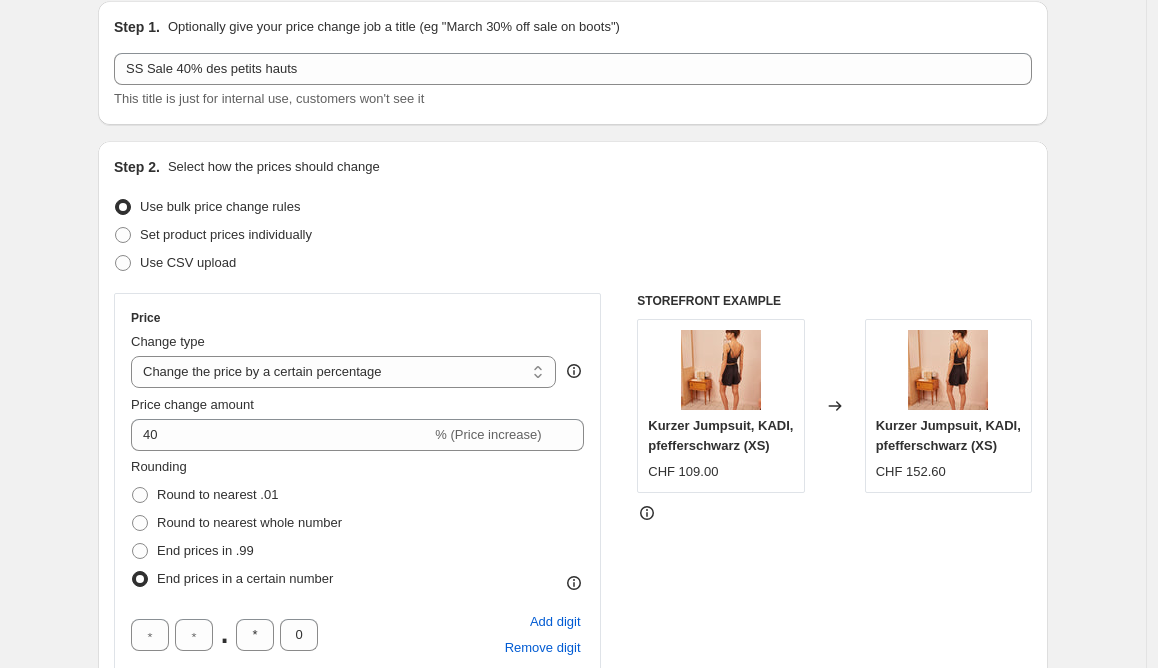 scroll, scrollTop: 59, scrollLeft: 0, axis: vertical 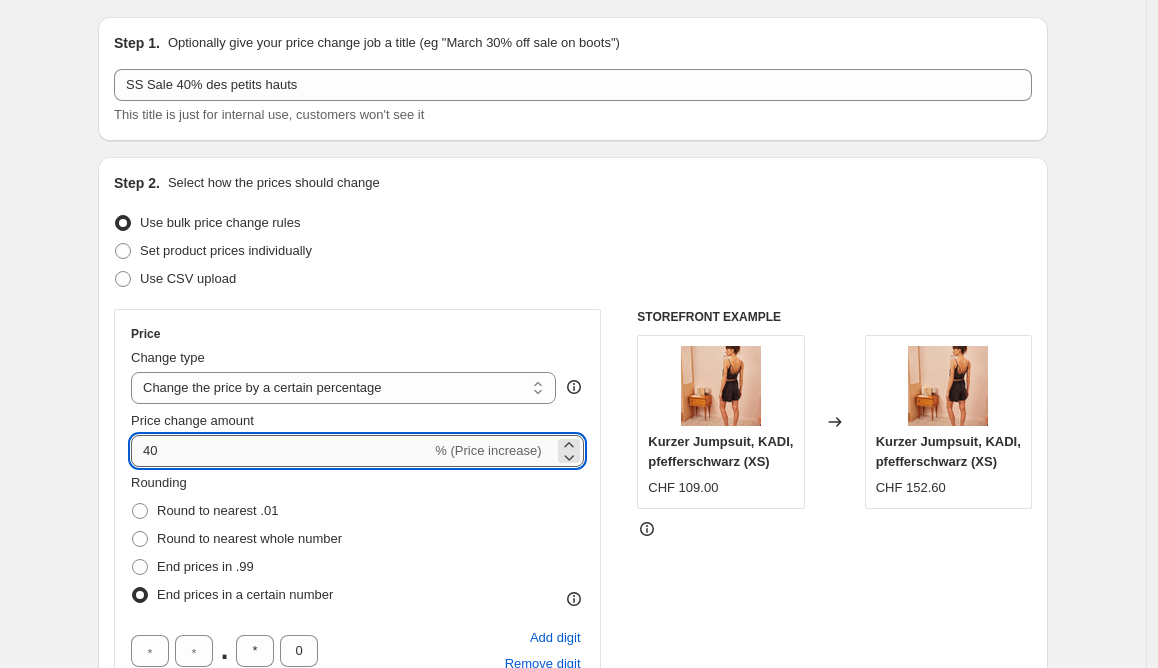 click on "40" at bounding box center [281, 451] 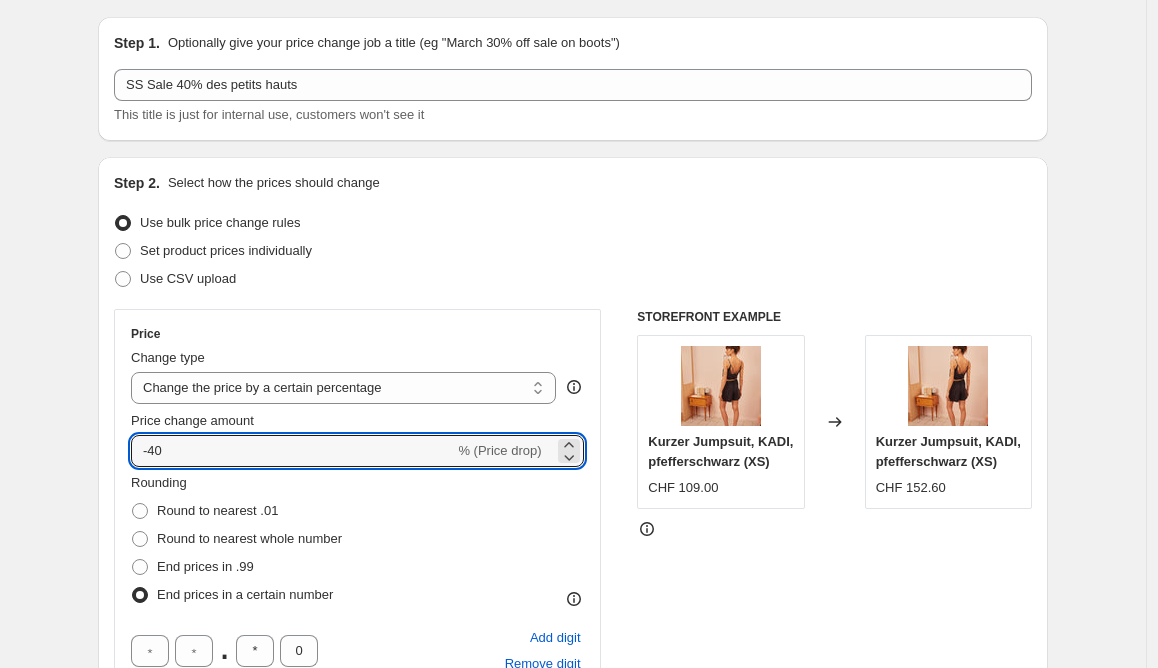 type on "-40" 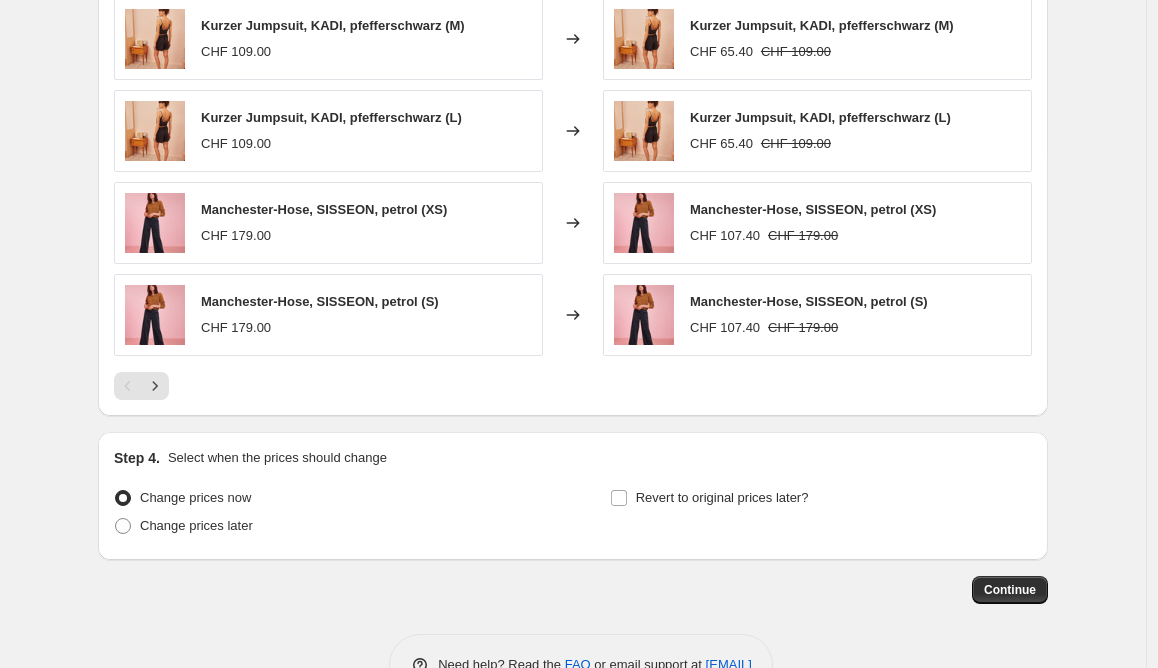 scroll, scrollTop: 1927, scrollLeft: 0, axis: vertical 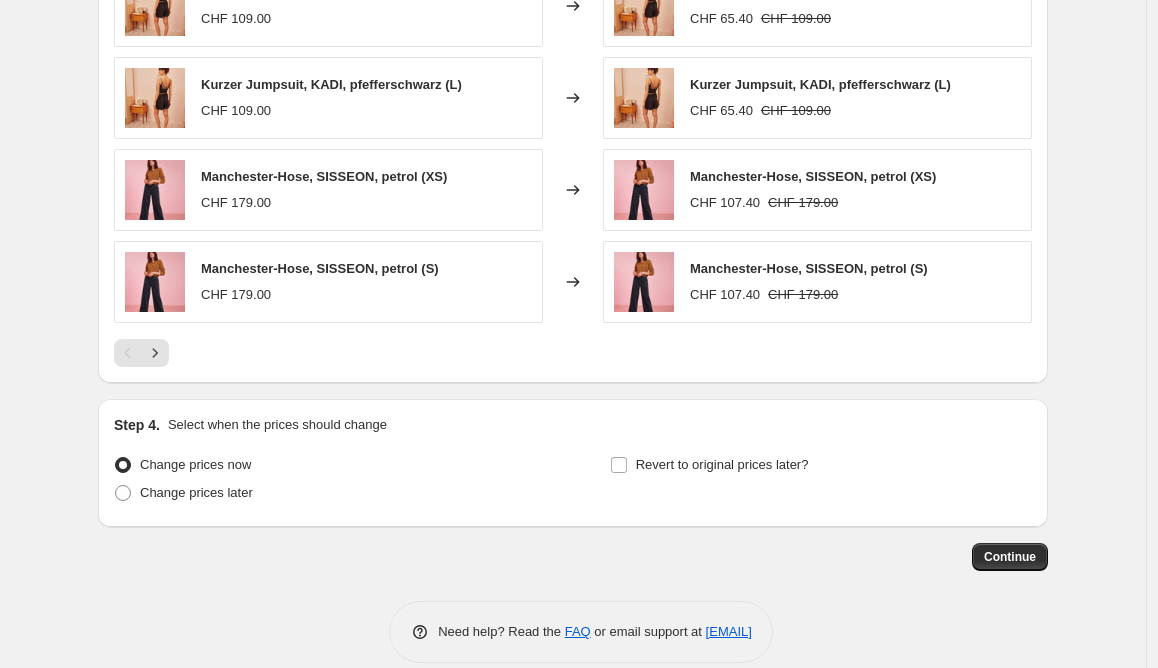 click on "Manchester-Hose, SISSEON, petrol (S) CHF 179.00" at bounding box center (328, 282) 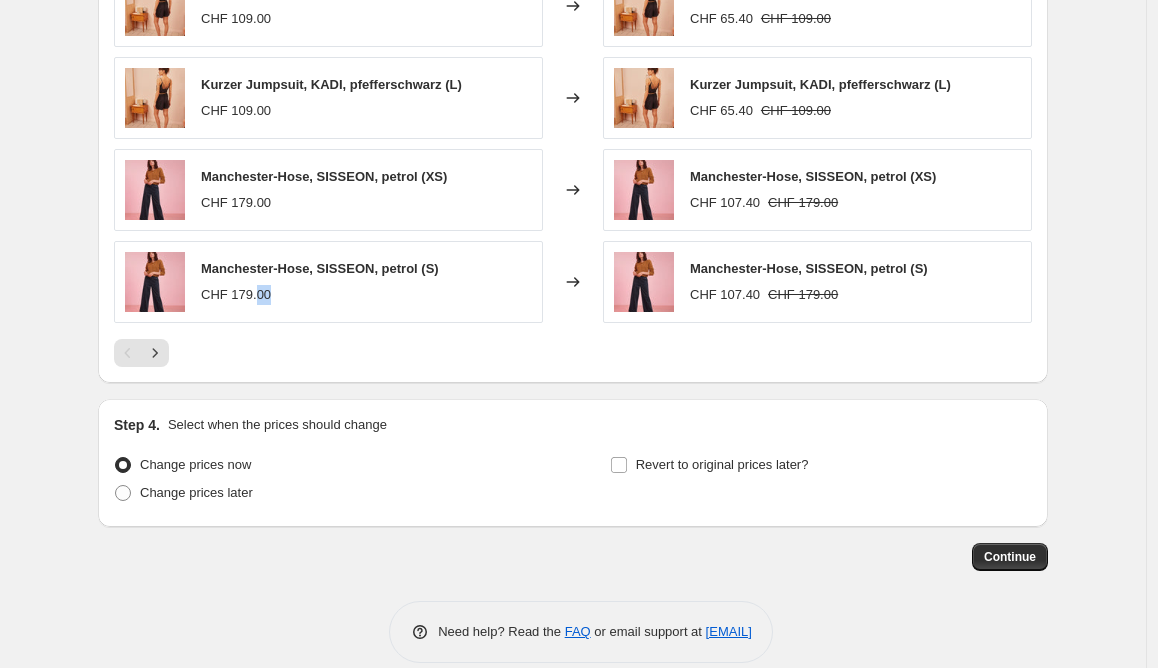 click on "Manchester-Hose, SISSEON, petrol (S) CHF 179.00" at bounding box center [328, 282] 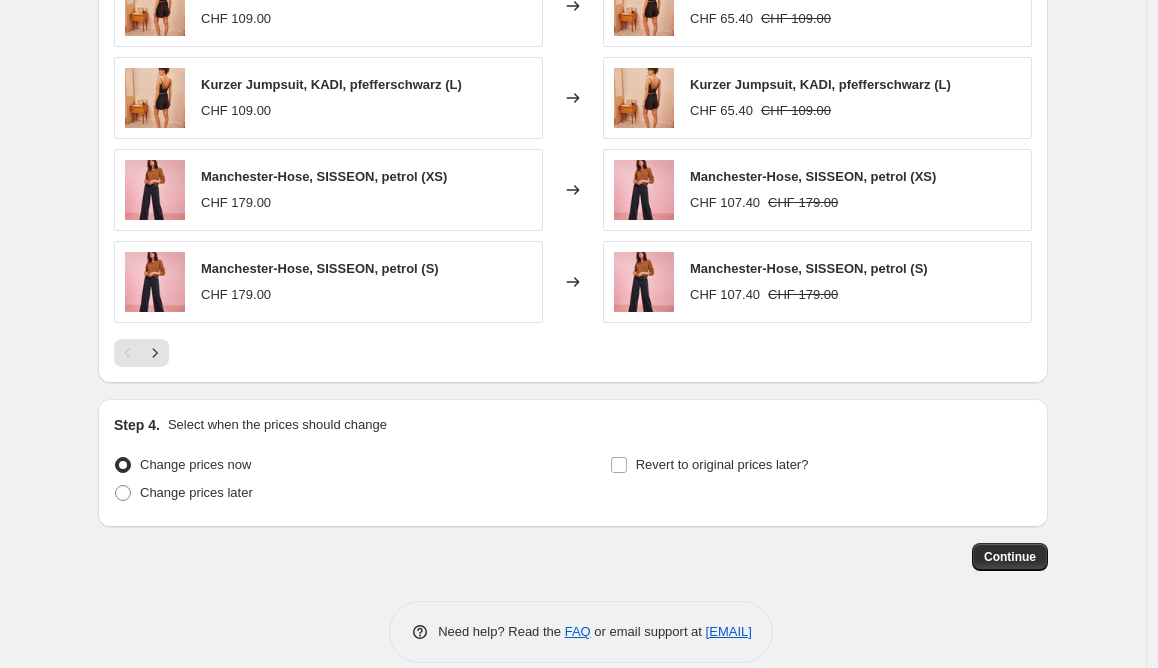 click on "Manchester-Hose, SISSEON, petrol (S) CHF 179.00" at bounding box center [328, 282] 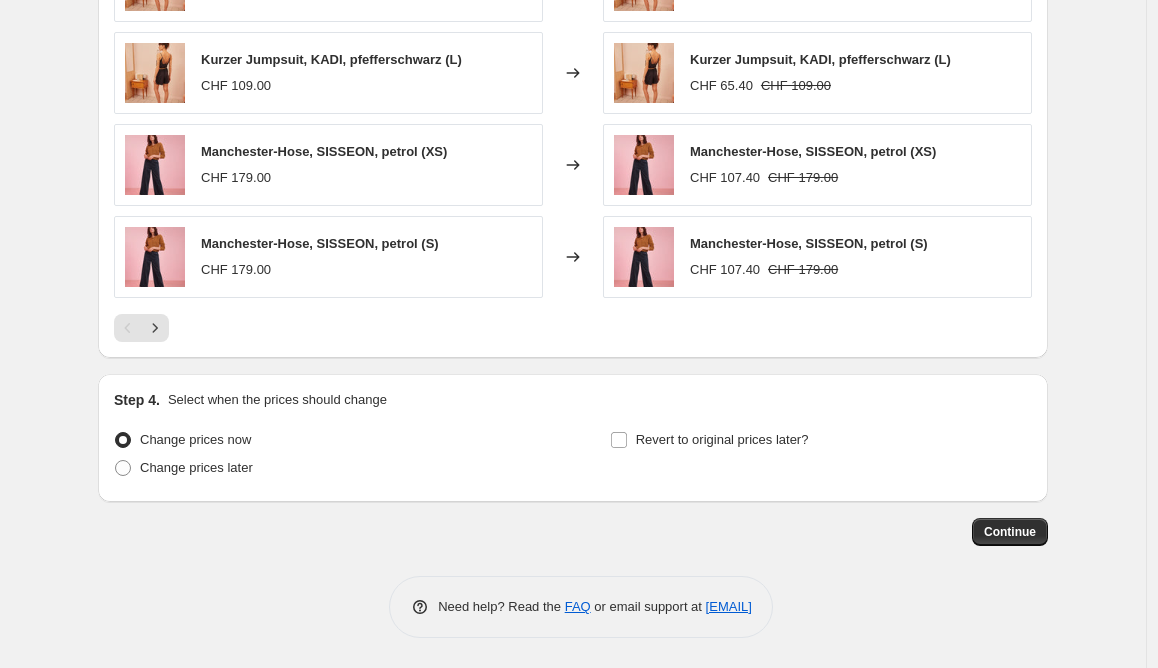 scroll, scrollTop: 1952, scrollLeft: 0, axis: vertical 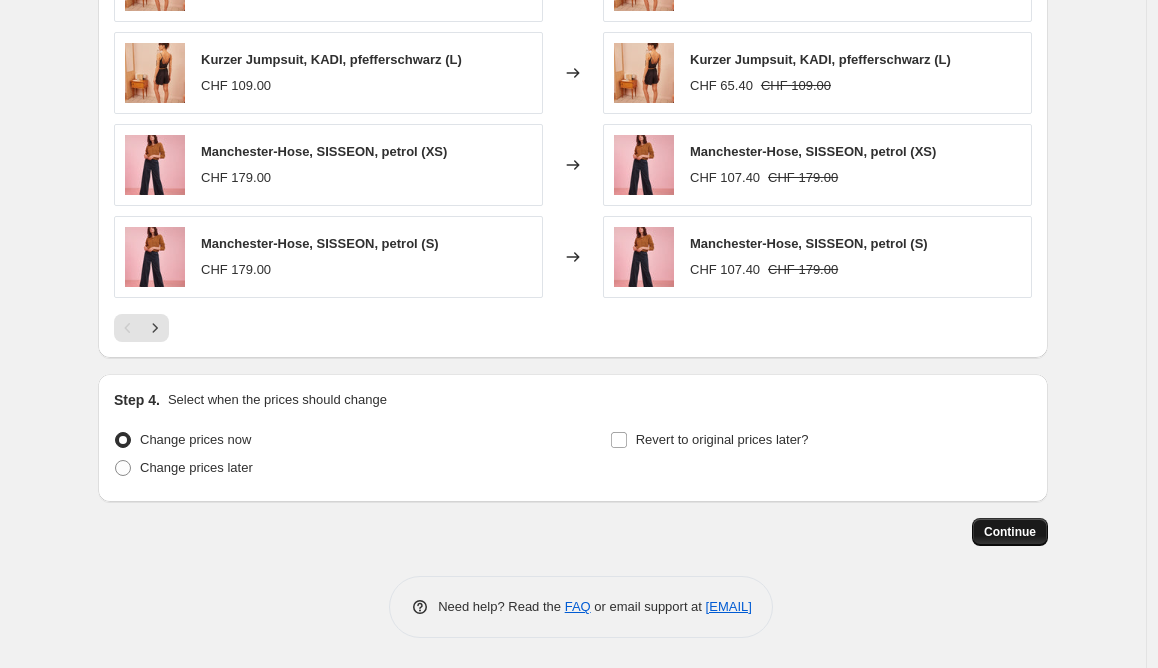 click on "Continue" at bounding box center (1010, 532) 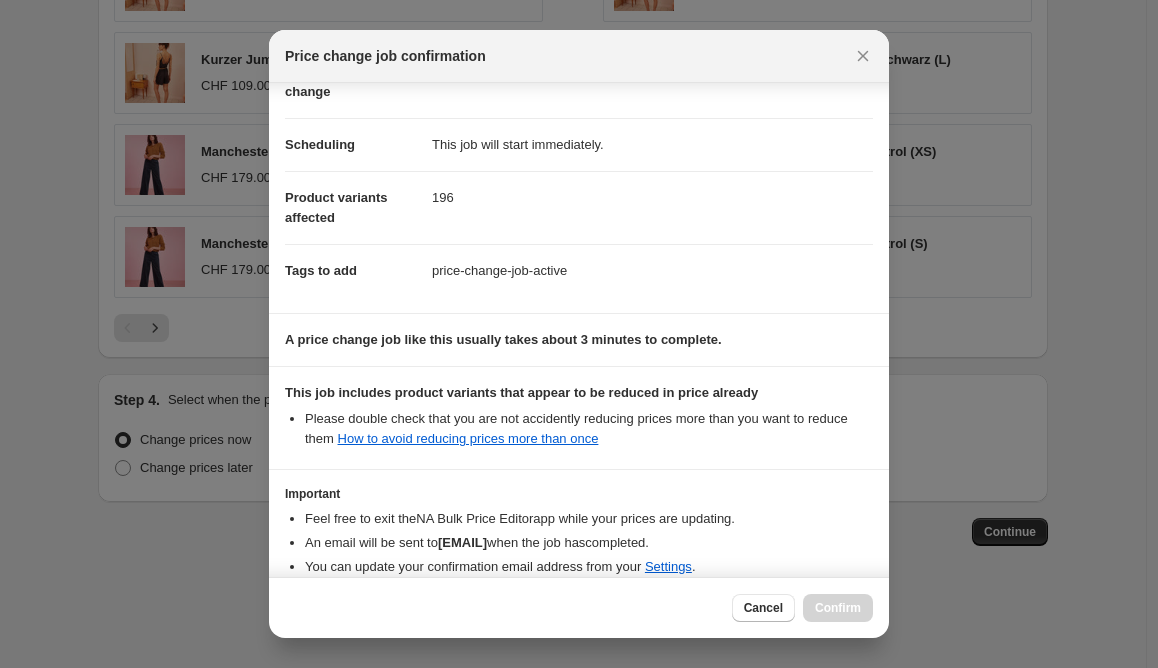 scroll, scrollTop: 229, scrollLeft: 0, axis: vertical 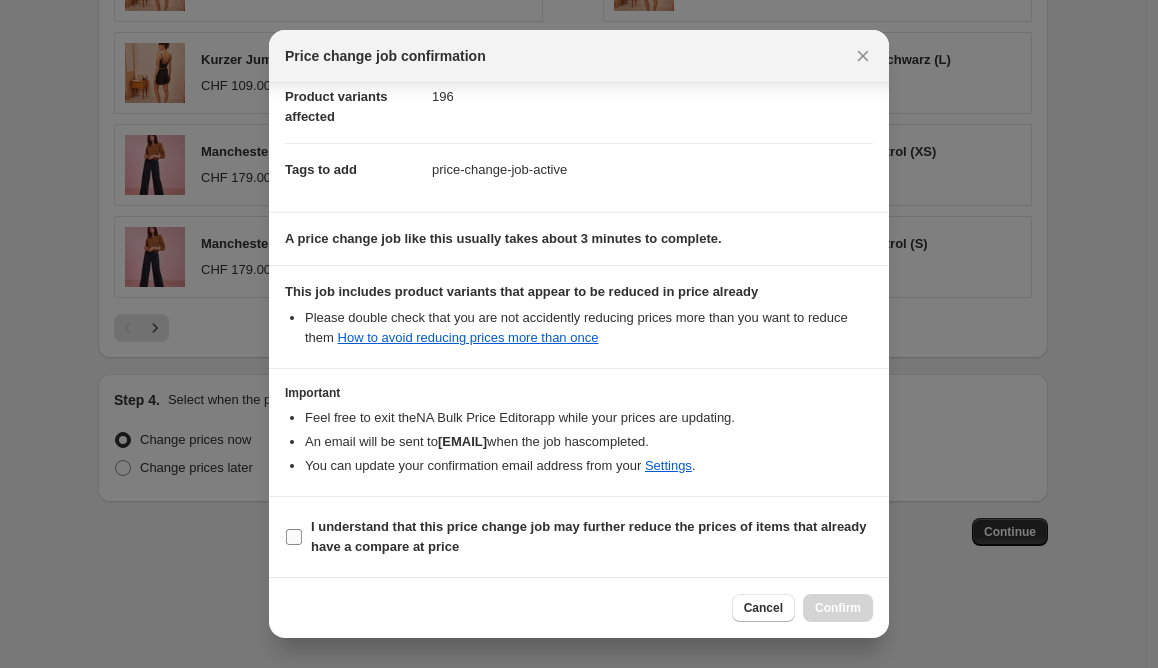 click on "I understand that this price change job may further reduce the prices of items that already have a compare at price" at bounding box center [294, 537] 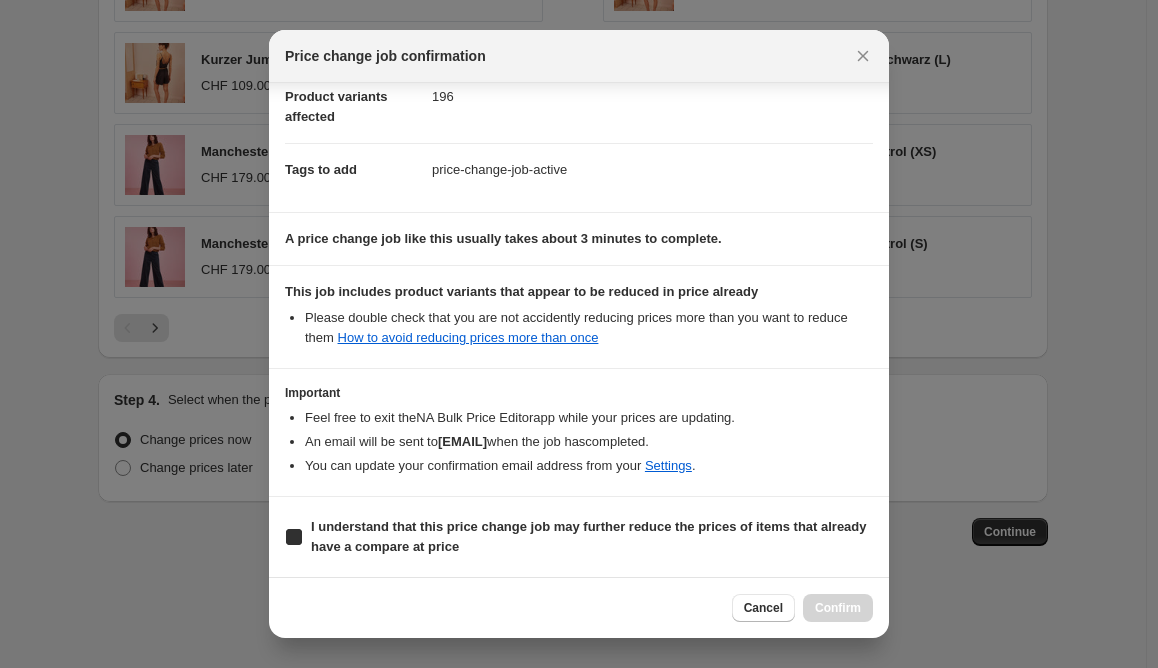 checkbox on "true" 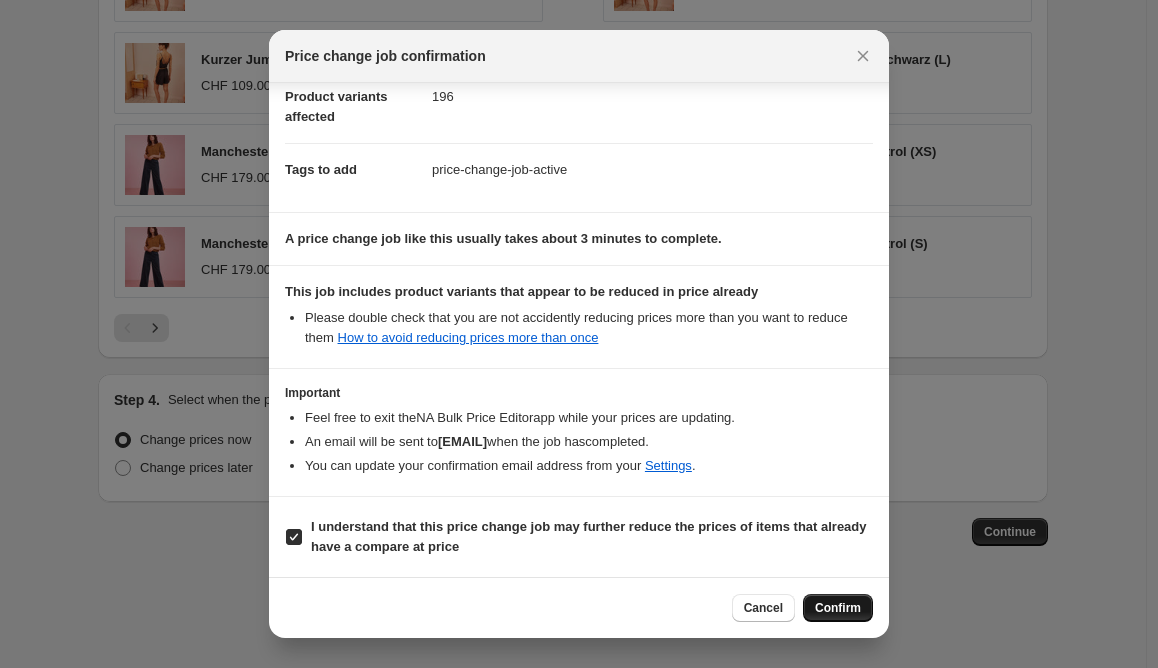 click on "Confirm" at bounding box center (838, 608) 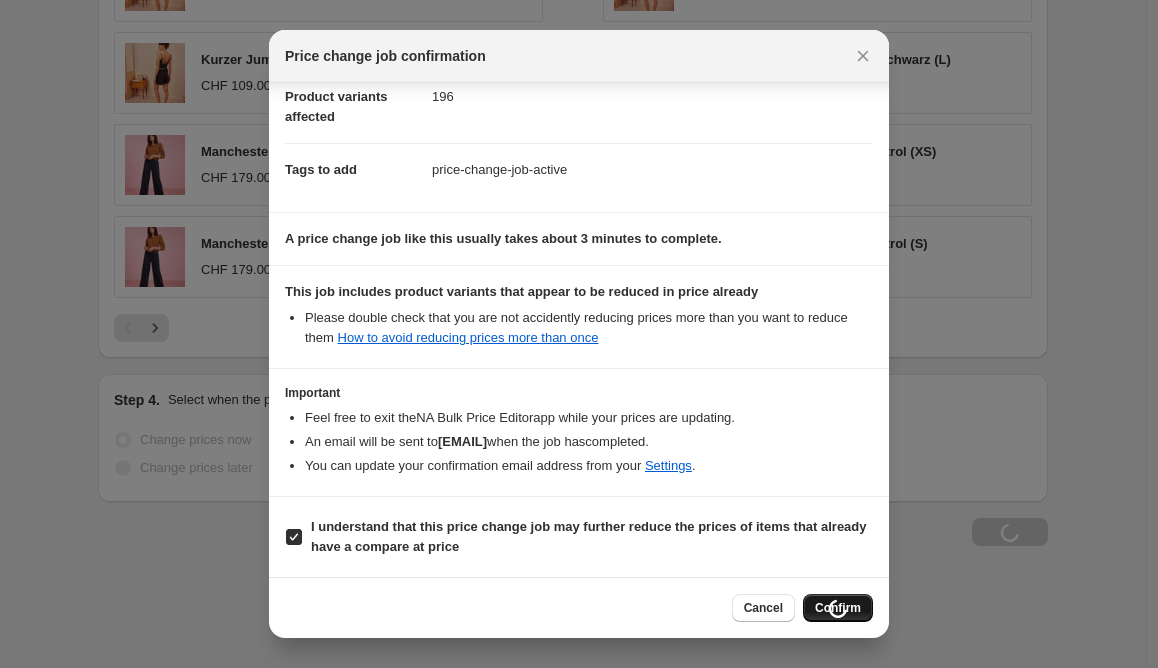 scroll, scrollTop: 2020, scrollLeft: 0, axis: vertical 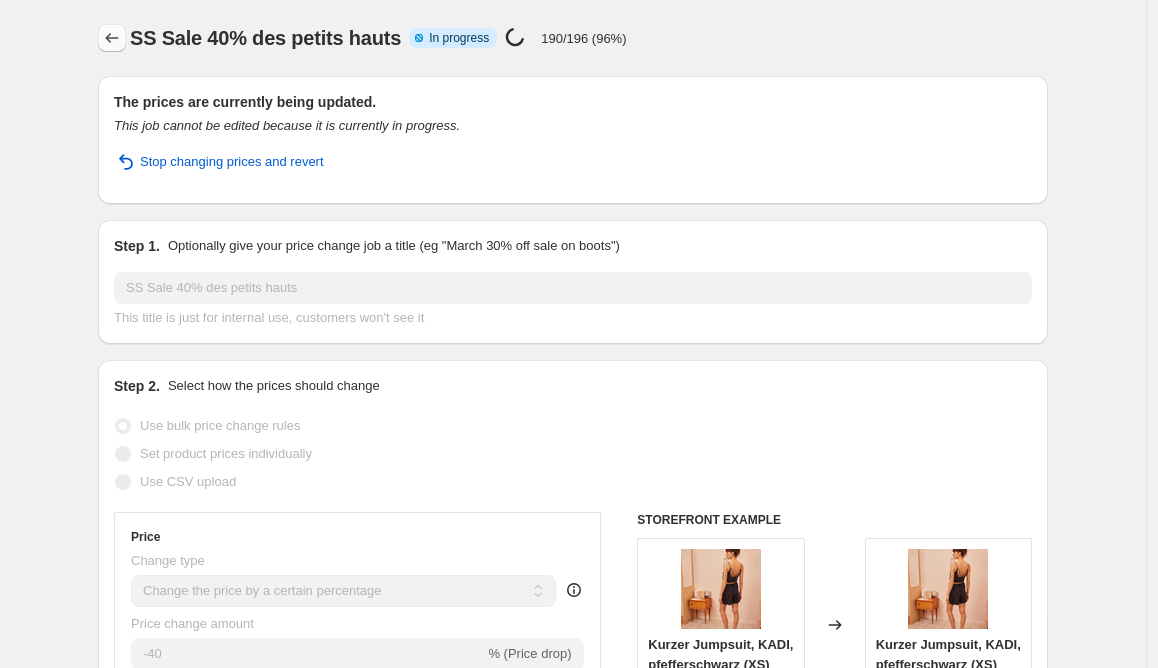 click 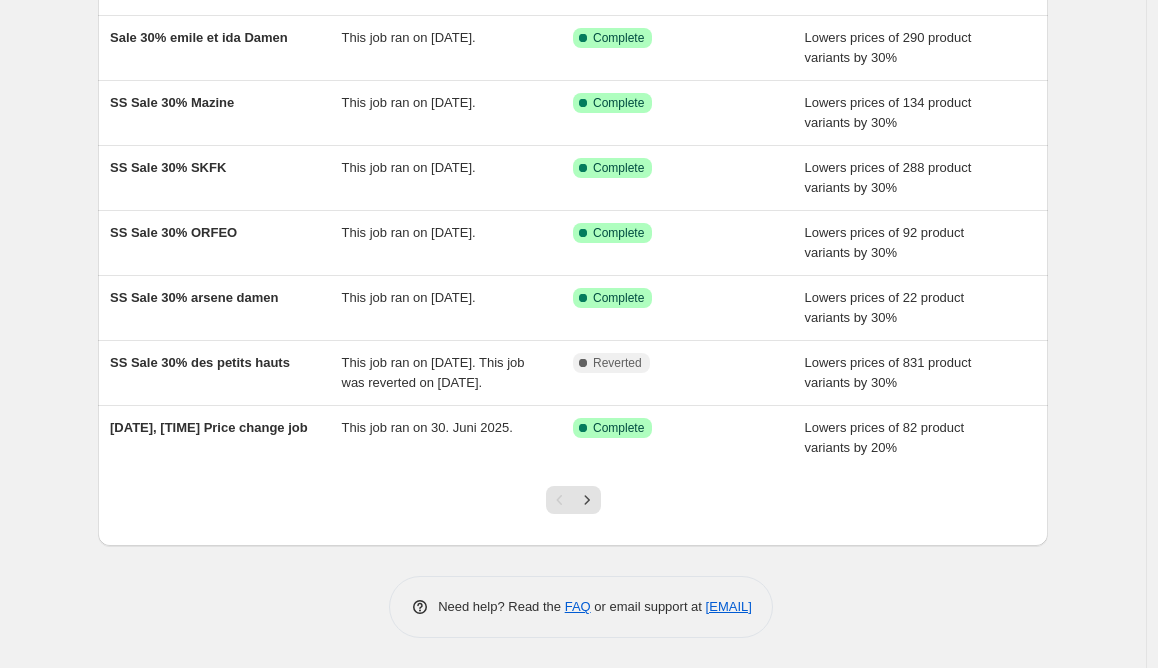 scroll, scrollTop: 382, scrollLeft: 0, axis: vertical 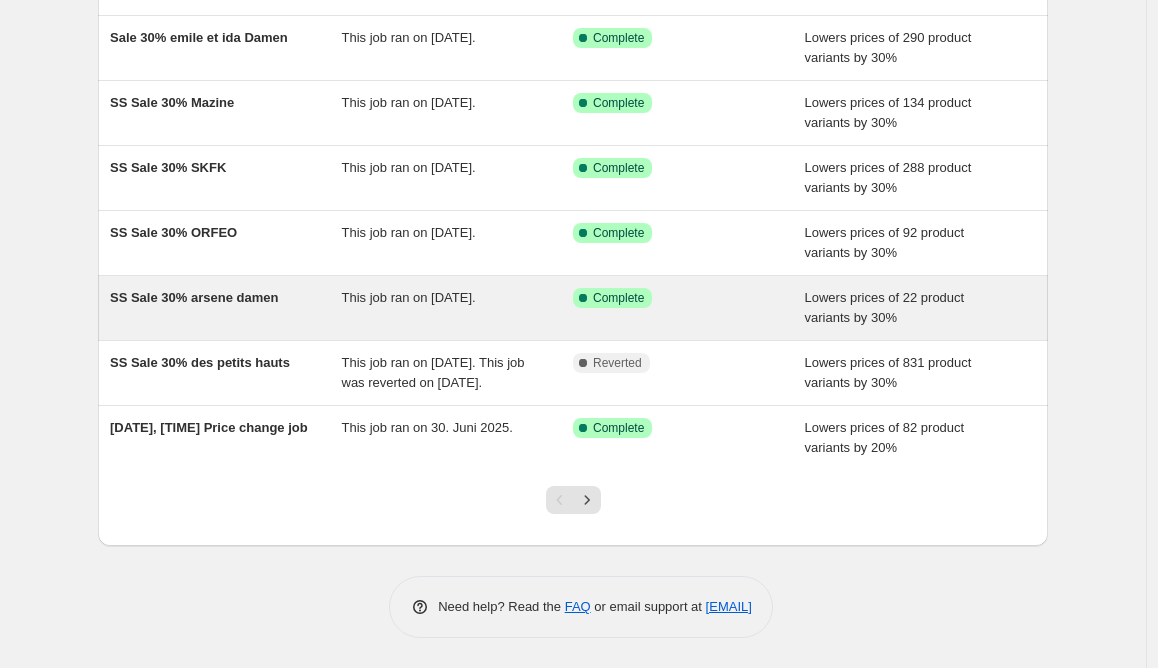 click on "SS Sale 30% arsene damen" at bounding box center (194, 297) 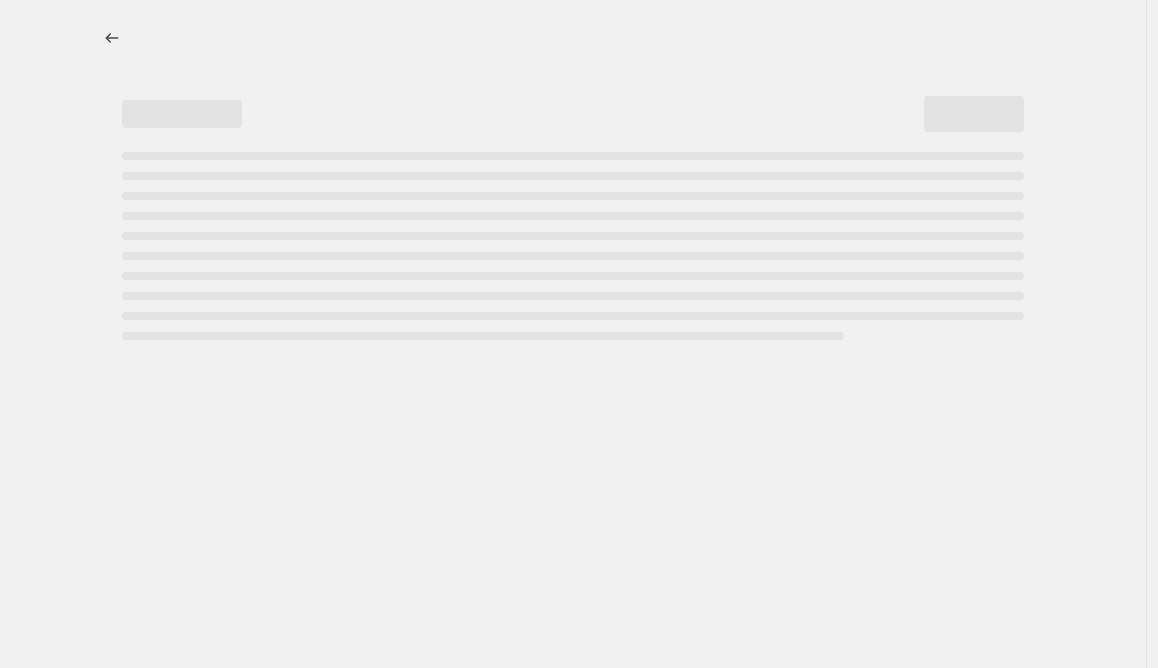select on "percentage" 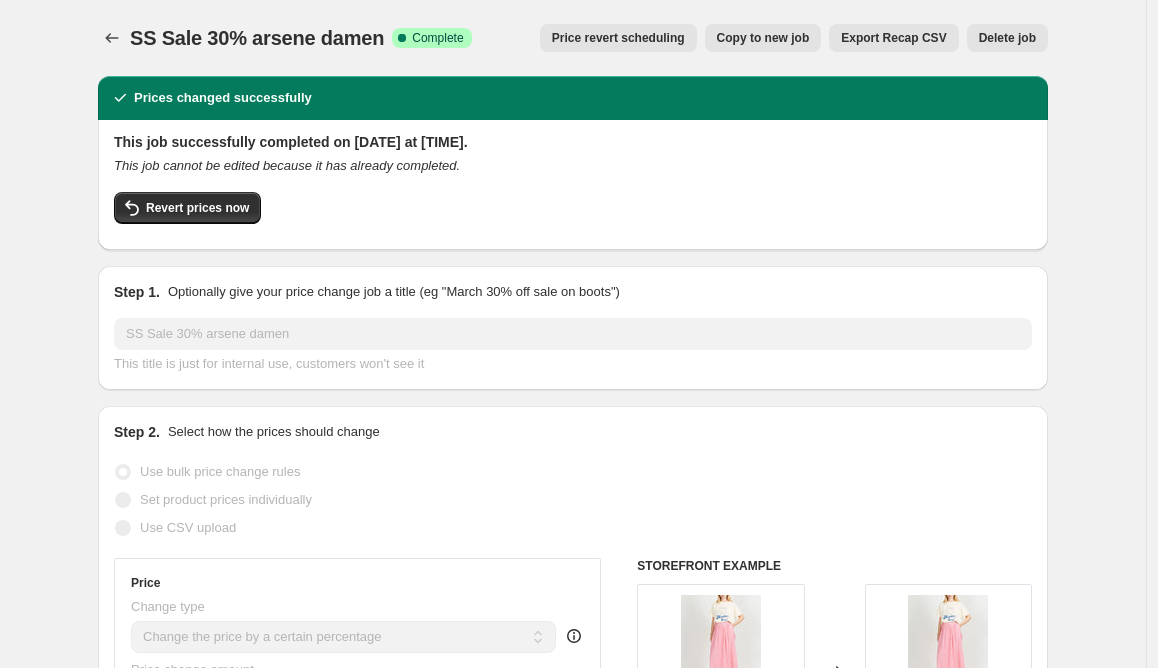 click on "Price revert scheduling" at bounding box center (618, 38) 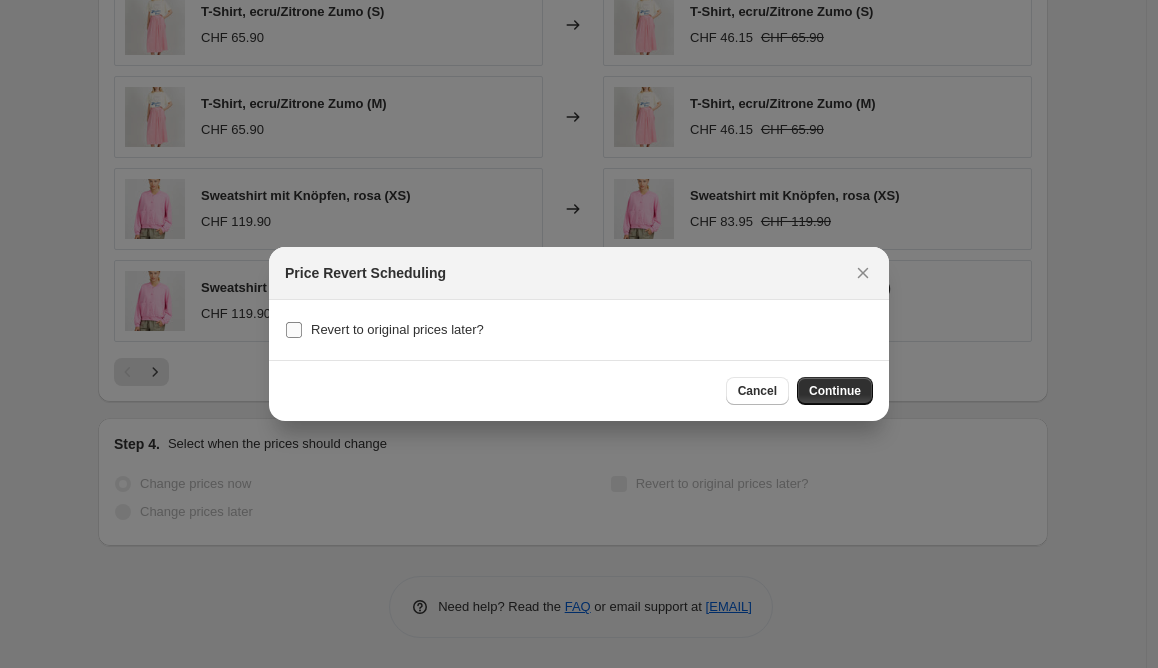 click on "Revert to original prices later?" at bounding box center (397, 329) 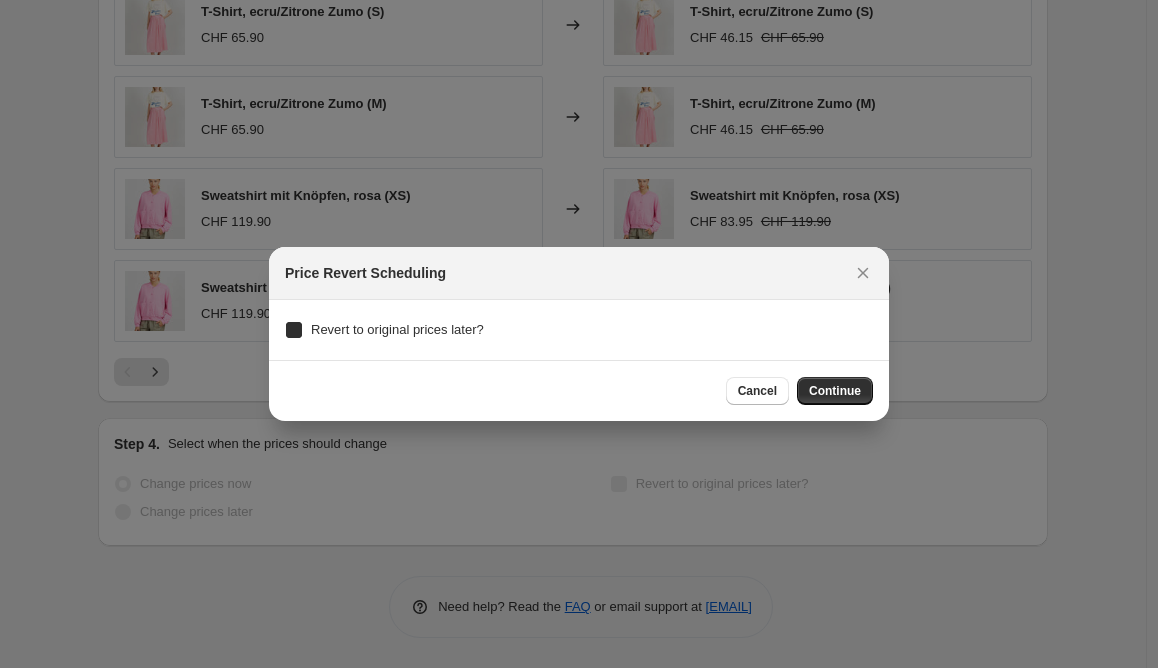 checkbox on "true" 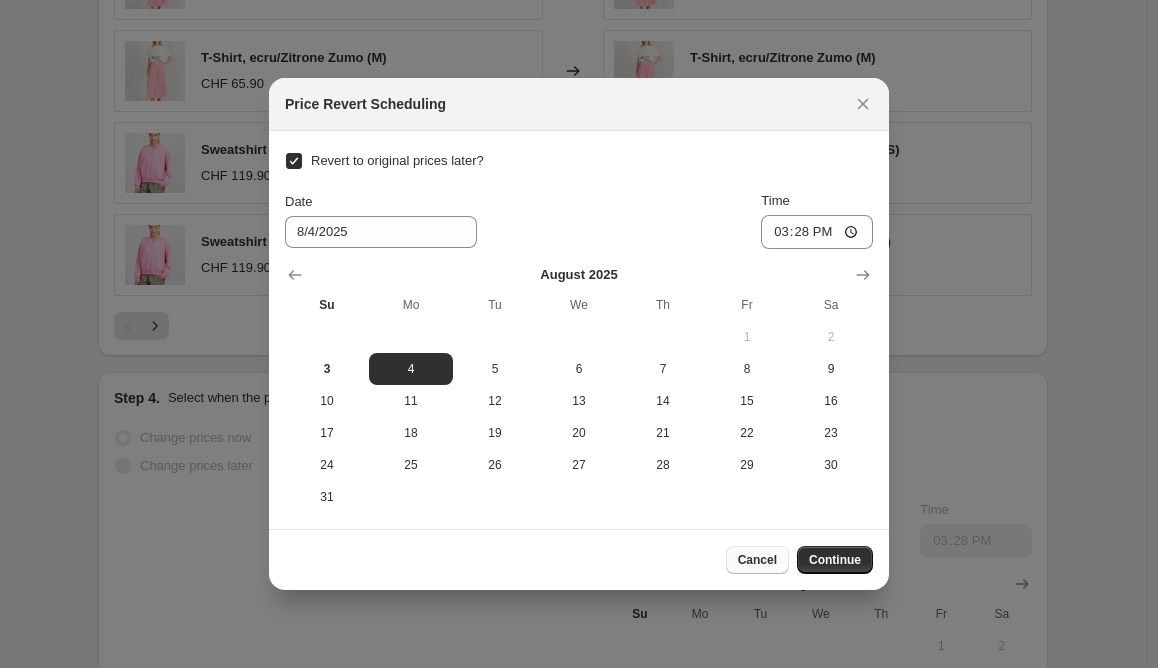 click on "Cancel" at bounding box center (757, 560) 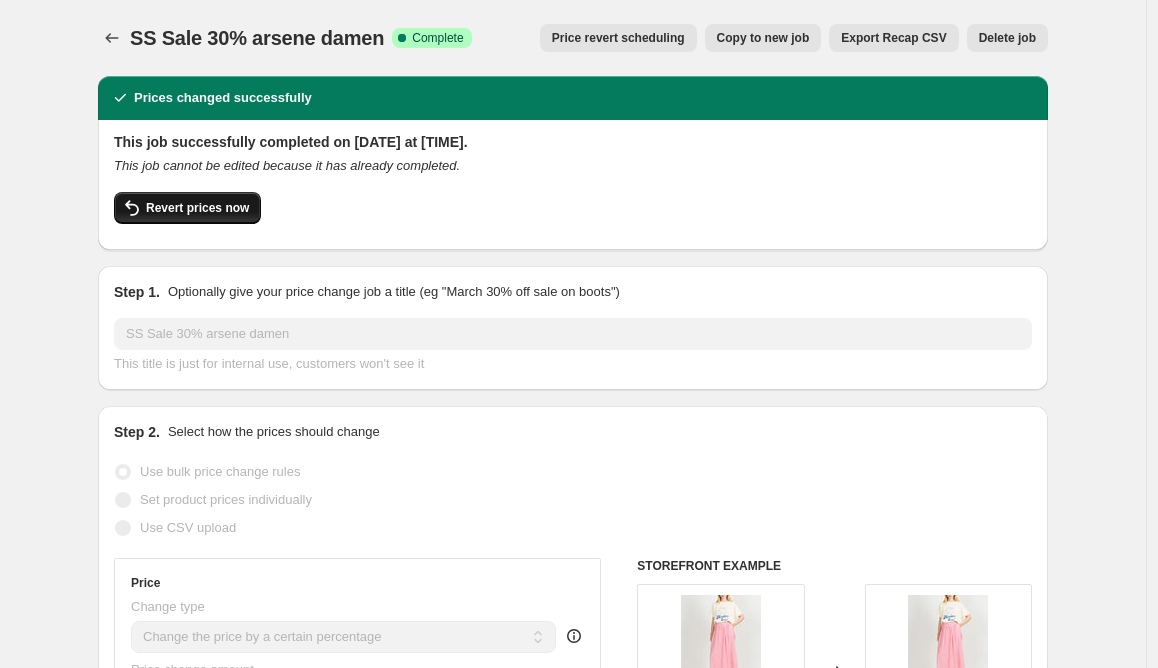 click on "Revert prices now" at bounding box center (197, 208) 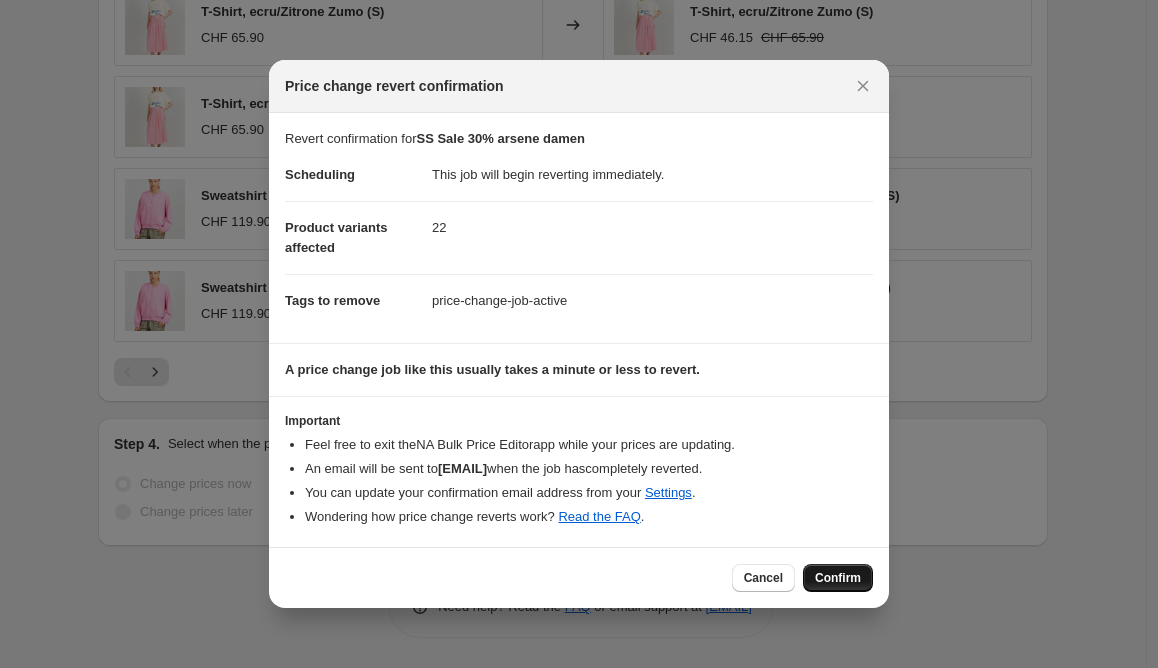 click on "Confirm" at bounding box center (838, 578) 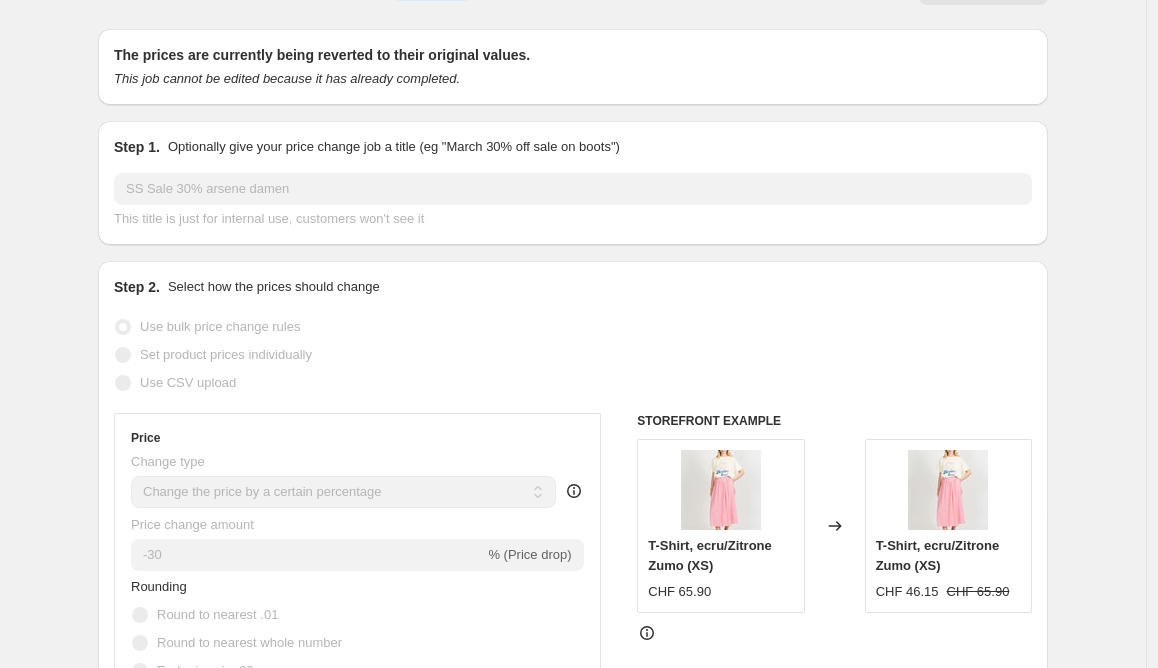 scroll, scrollTop: 0, scrollLeft: 0, axis: both 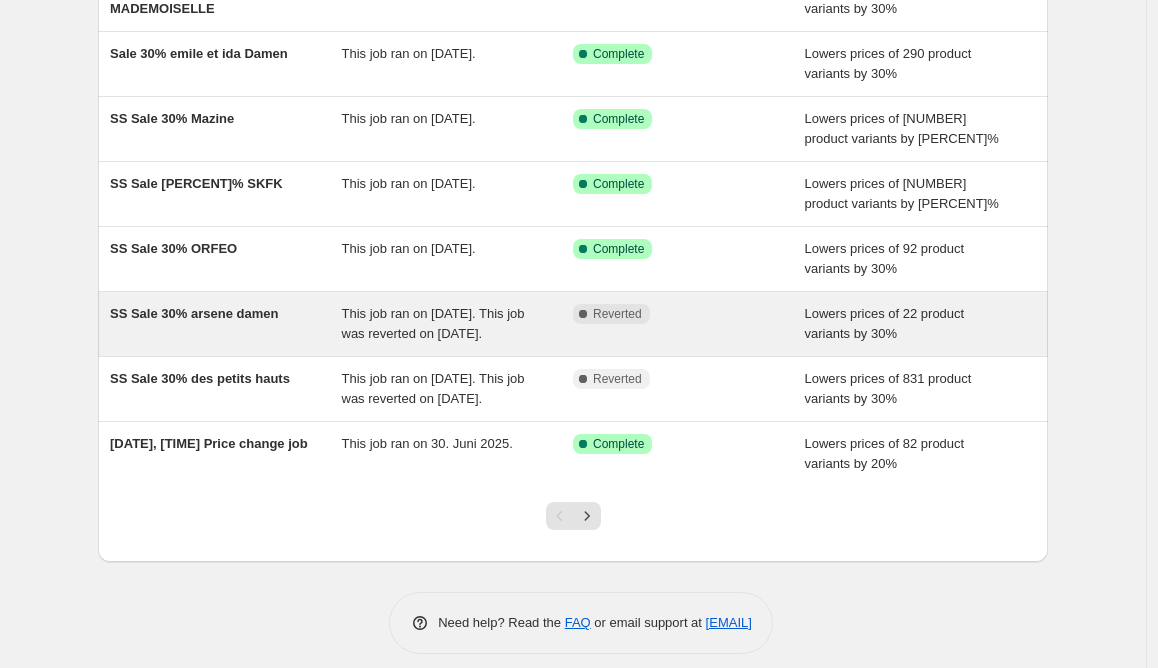 click on "SS Sale 30% arsene damen" at bounding box center [194, 313] 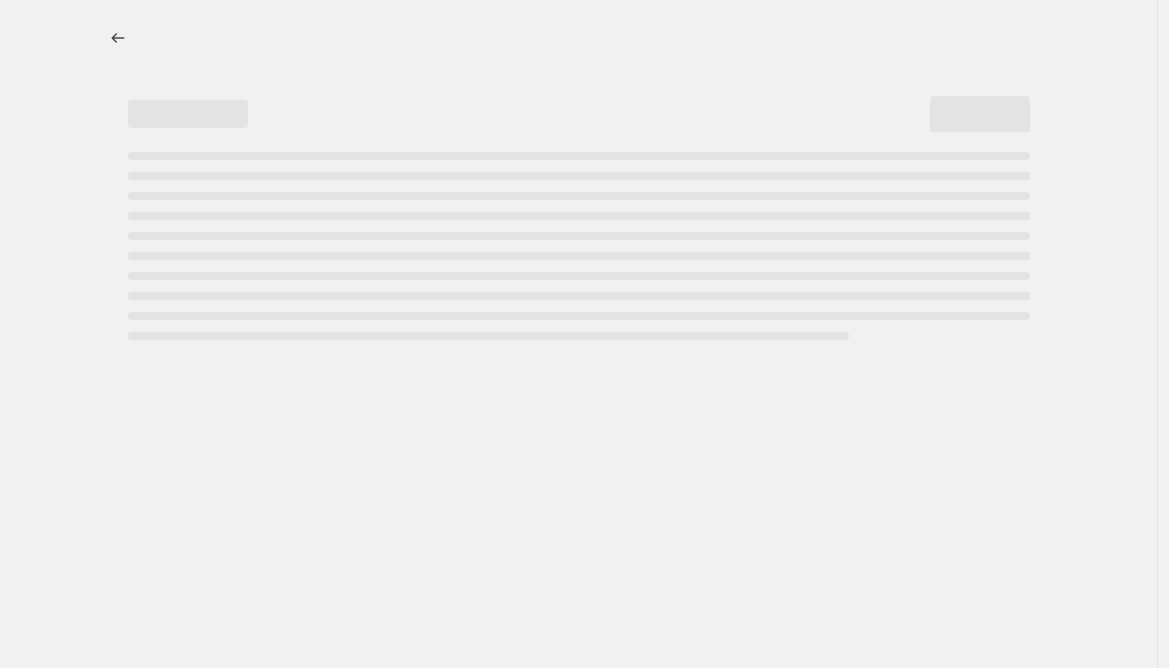 select on "percentage" 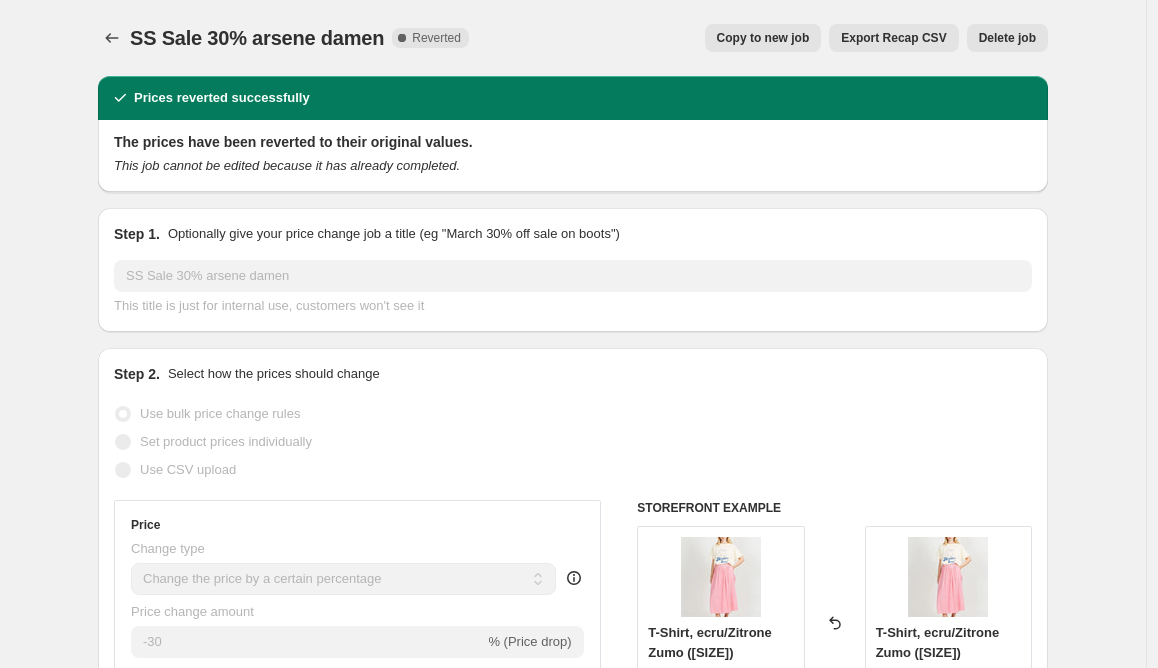 click on "Copy to new job" at bounding box center [763, 38] 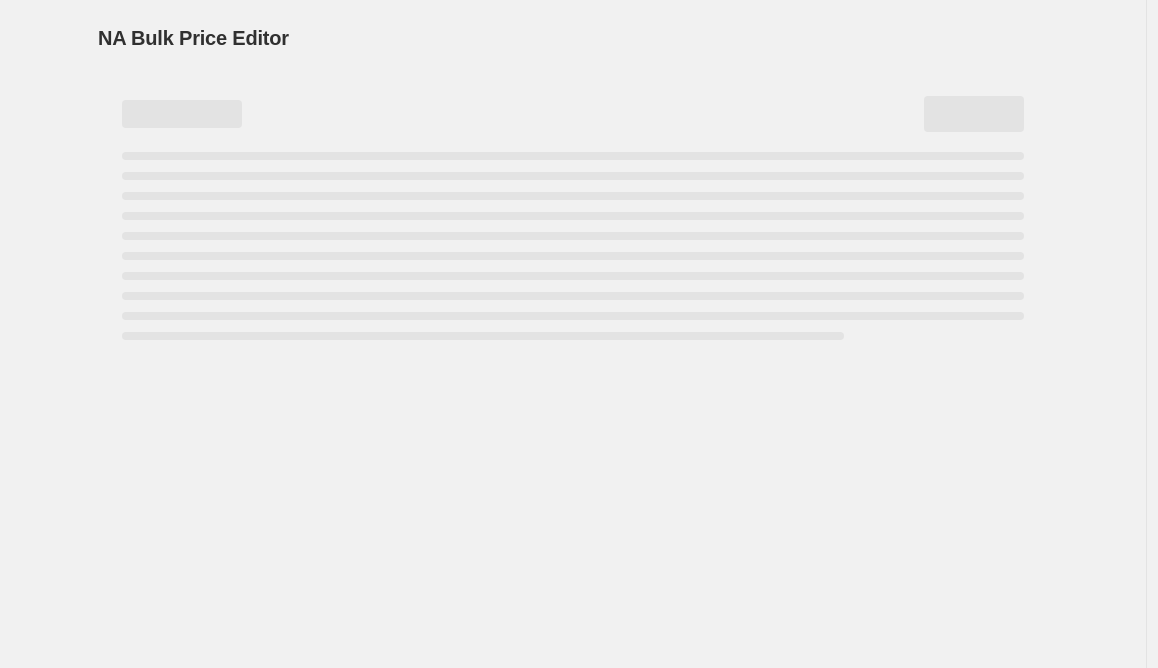 select on "percentage" 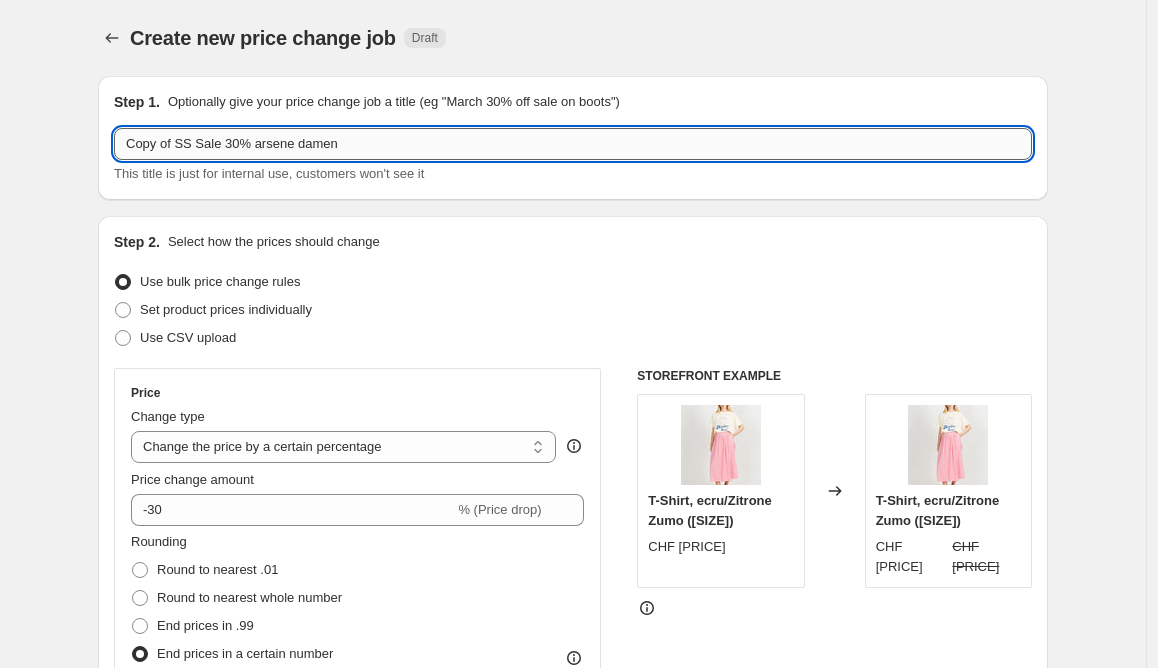 drag, startPoint x: 181, startPoint y: 145, endPoint x: 79, endPoint y: 138, distance: 102.239914 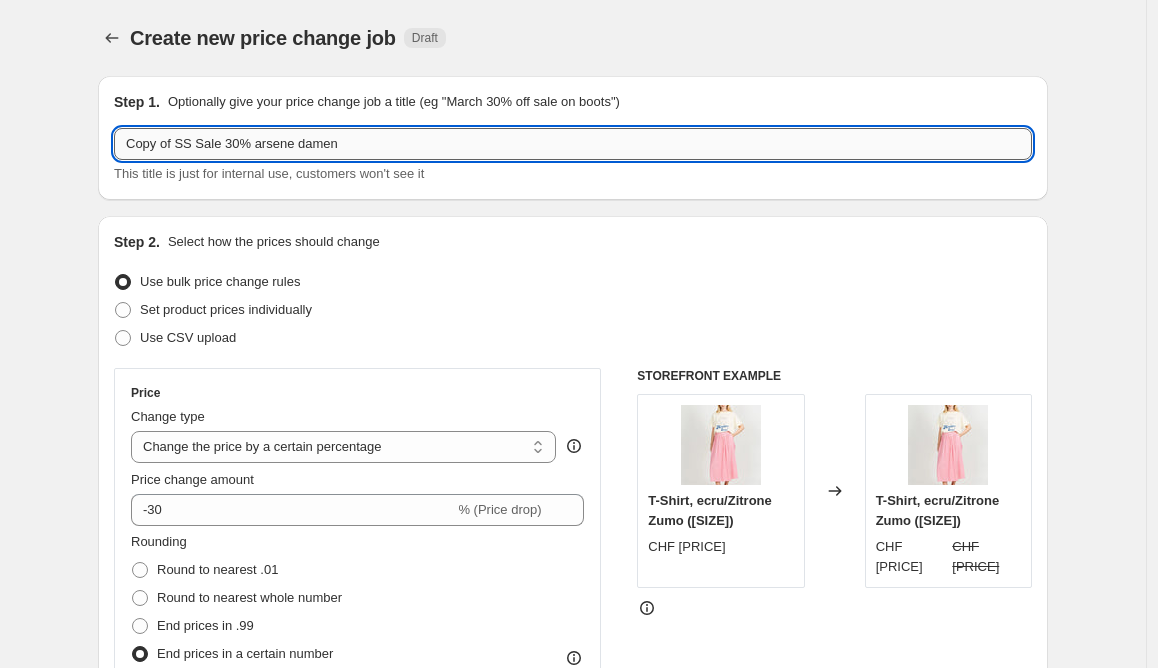 click on "Copy of SS Sale 30% arsene damen" at bounding box center (573, 144) 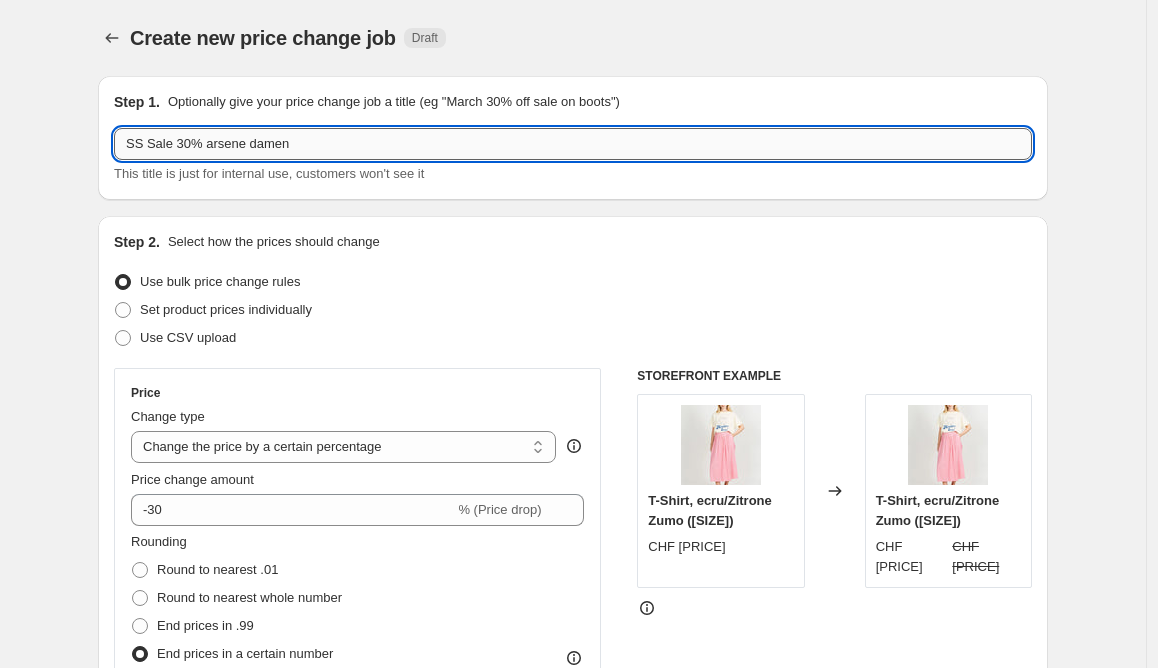 click on "SS Sale 30% arsene damen" at bounding box center (573, 144) 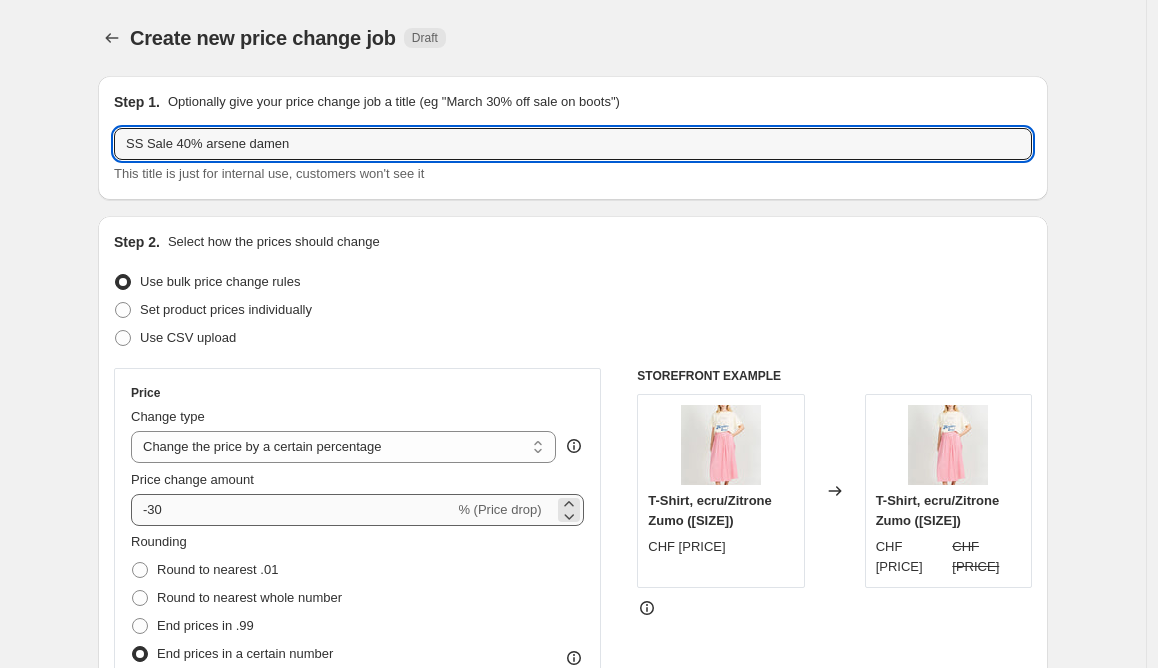 type on "SS Sale 40% arsene damen" 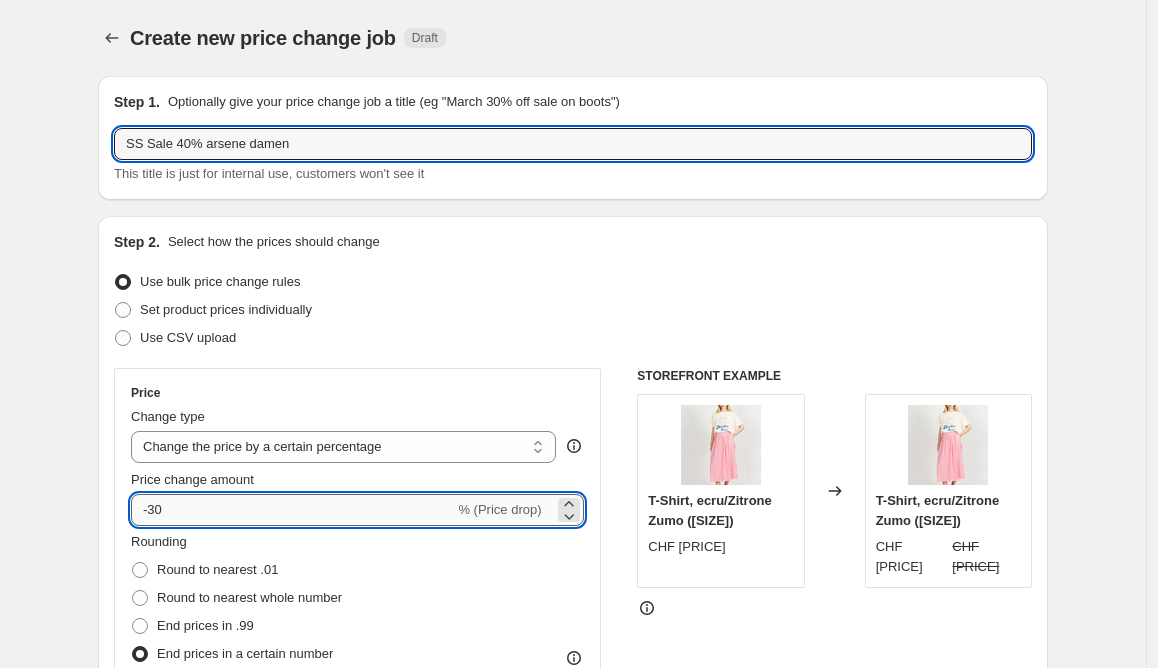 click on "-30" at bounding box center (292, 510) 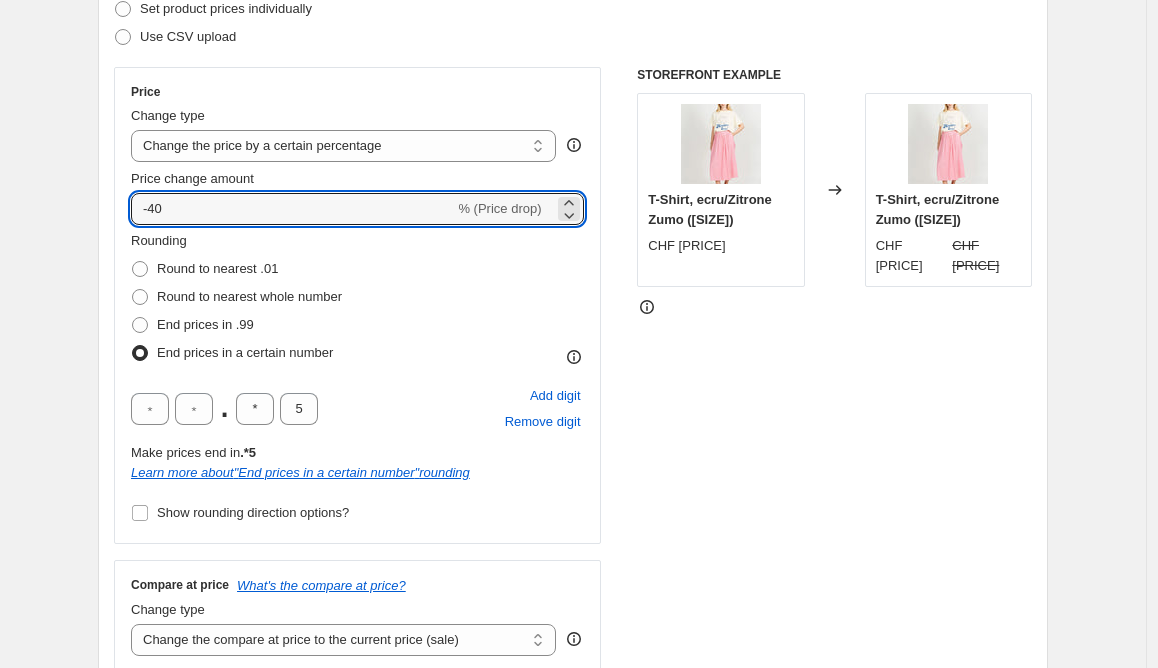 scroll, scrollTop: 316, scrollLeft: 0, axis: vertical 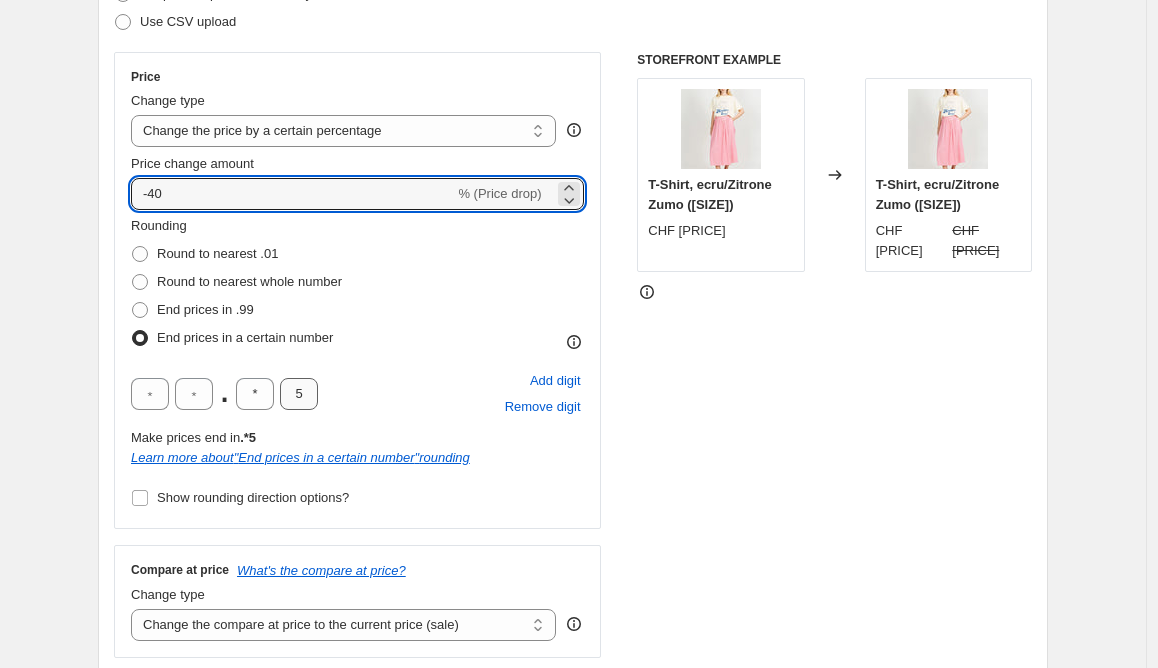type on "-40" 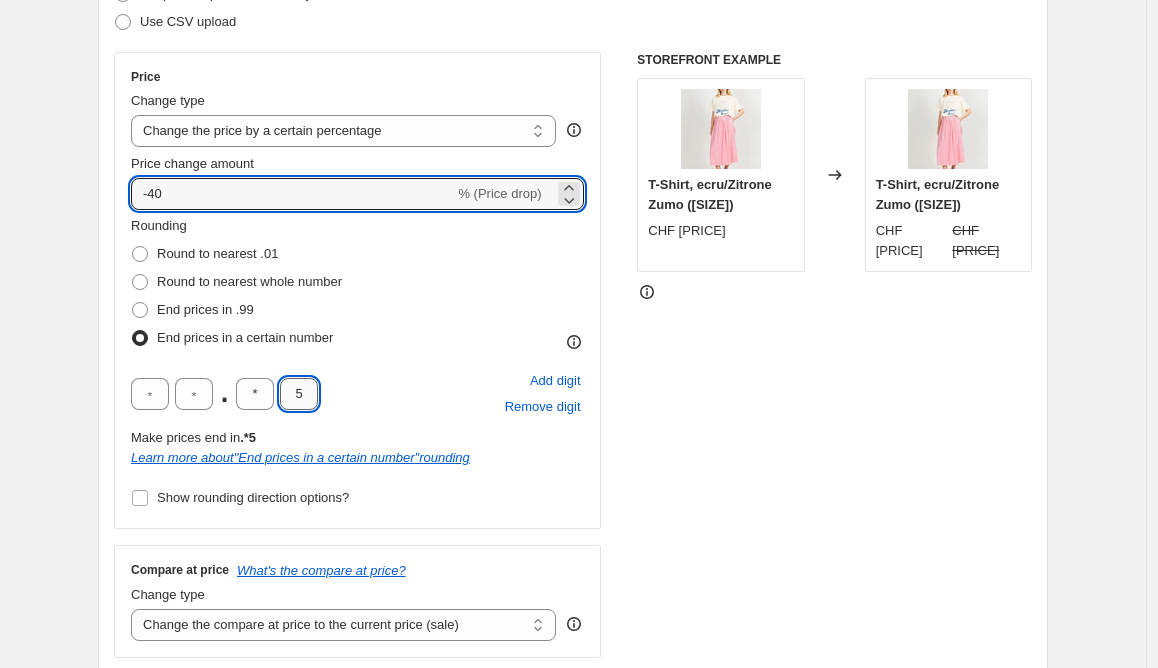 click on "5" at bounding box center (299, 394) 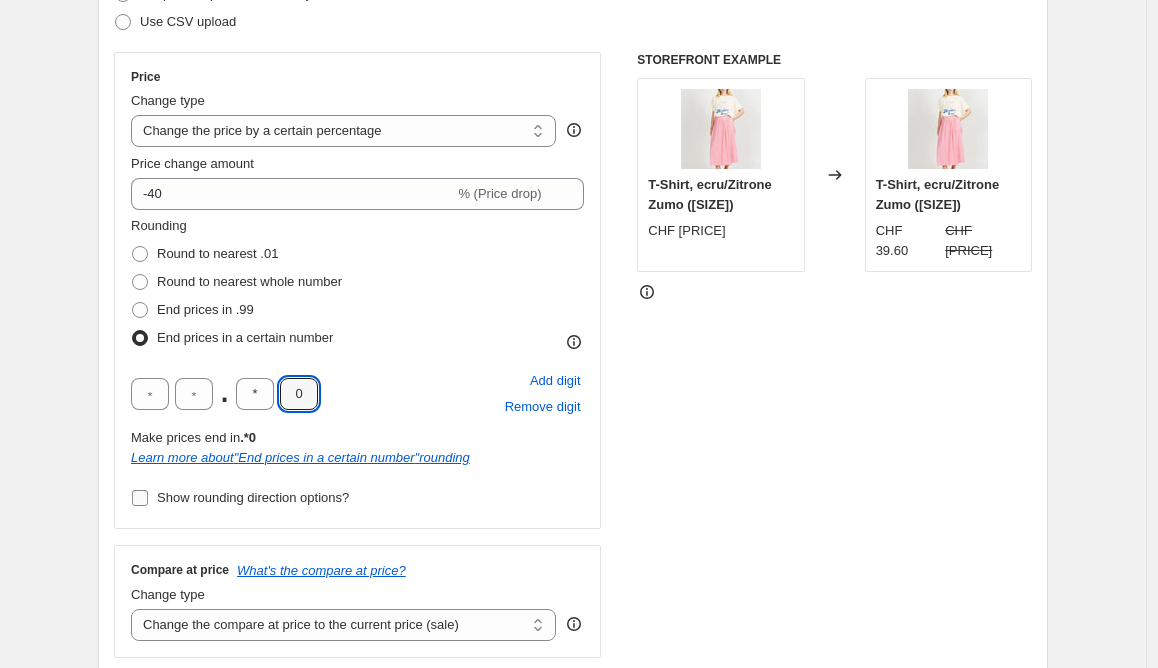 type on "0" 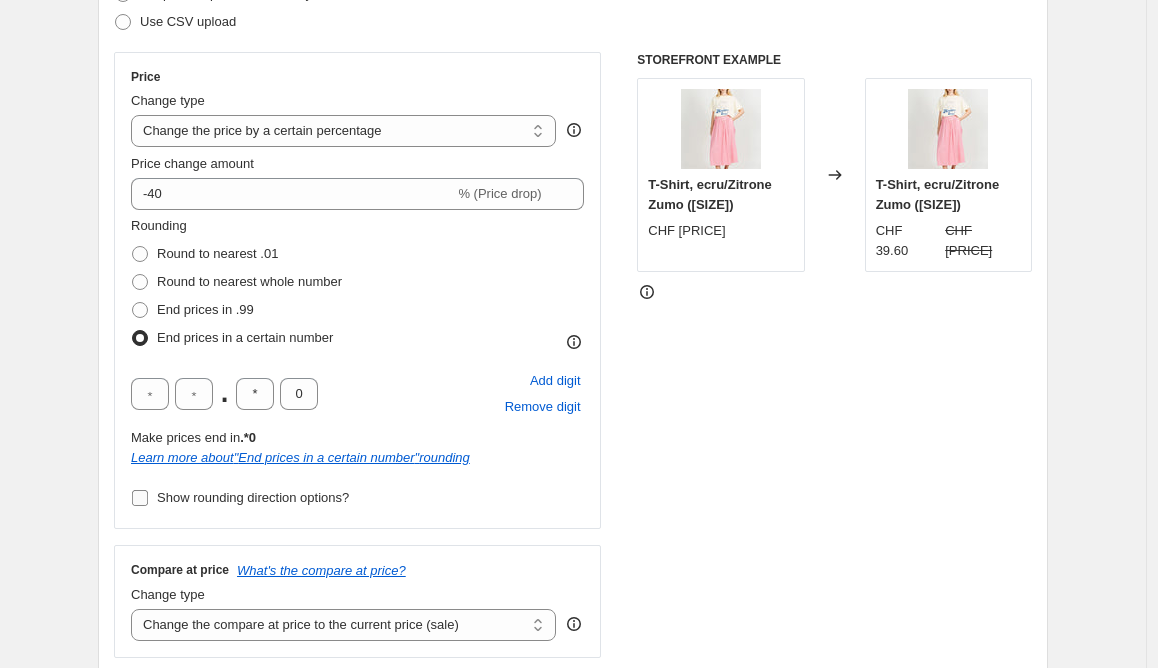 click on "Show rounding direction options?" at bounding box center [253, 497] 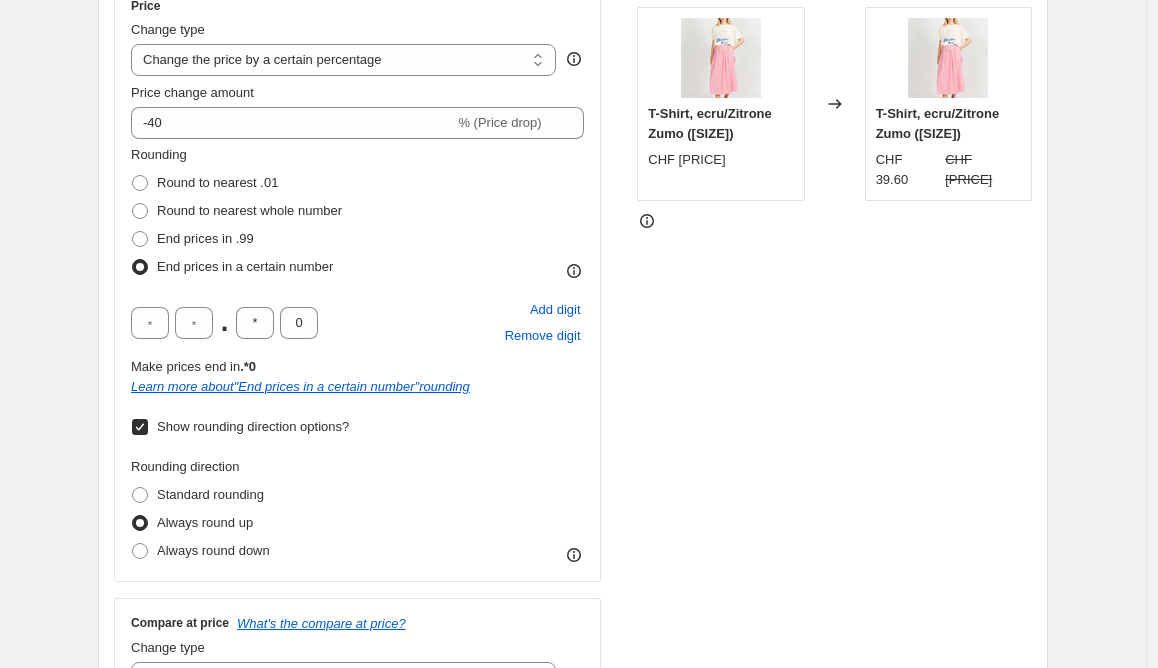 scroll, scrollTop: 402, scrollLeft: 0, axis: vertical 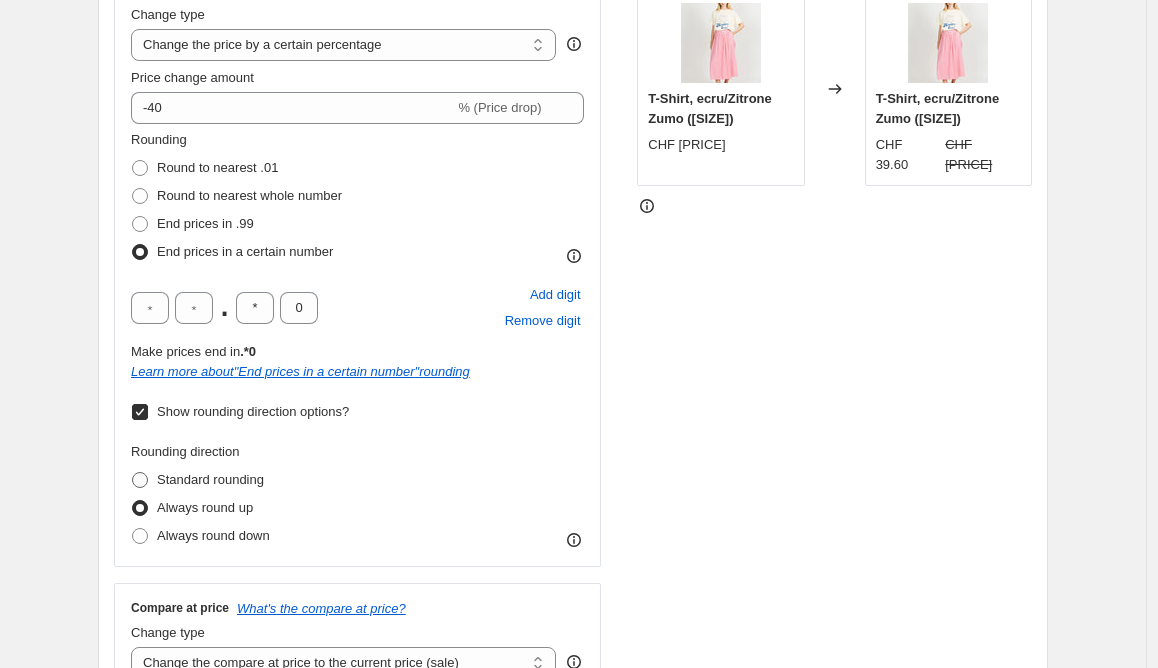 click on "Standard rounding" at bounding box center (210, 479) 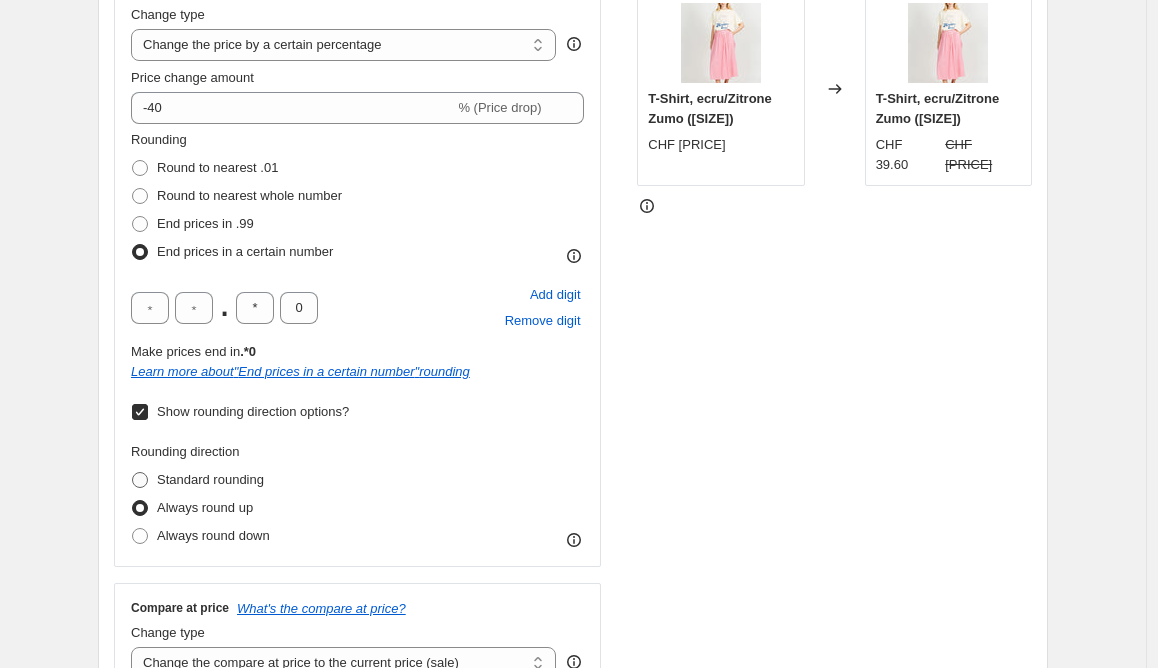 radio on "true" 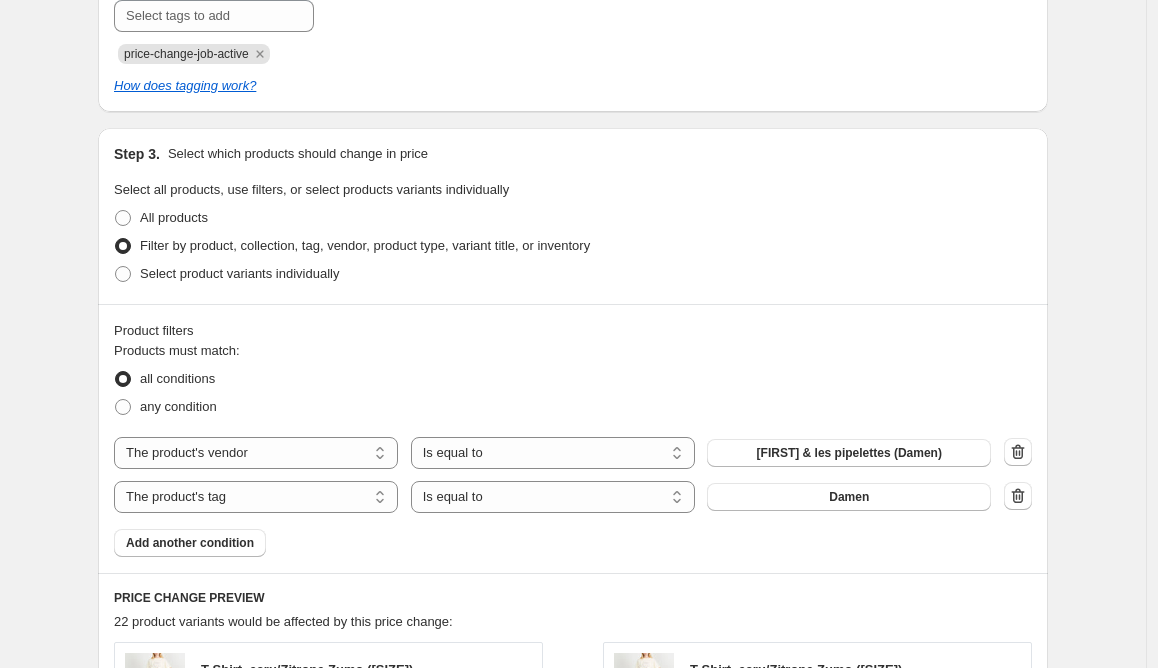 scroll, scrollTop: 1166, scrollLeft: 0, axis: vertical 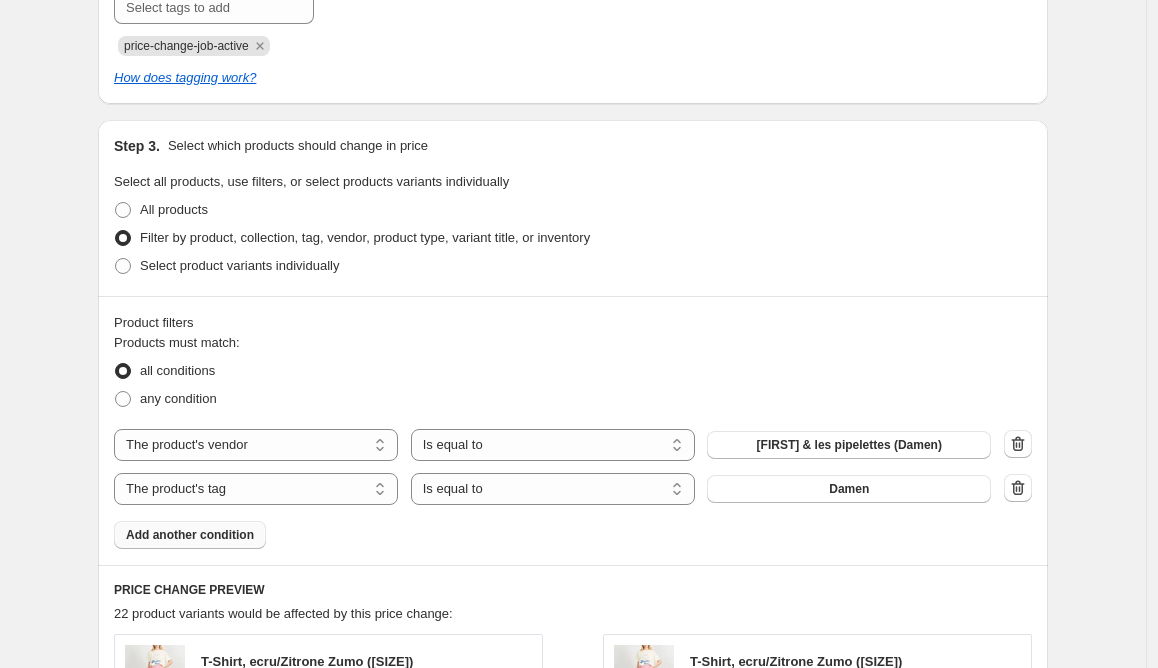 click on "Add another condition" at bounding box center (190, 535) 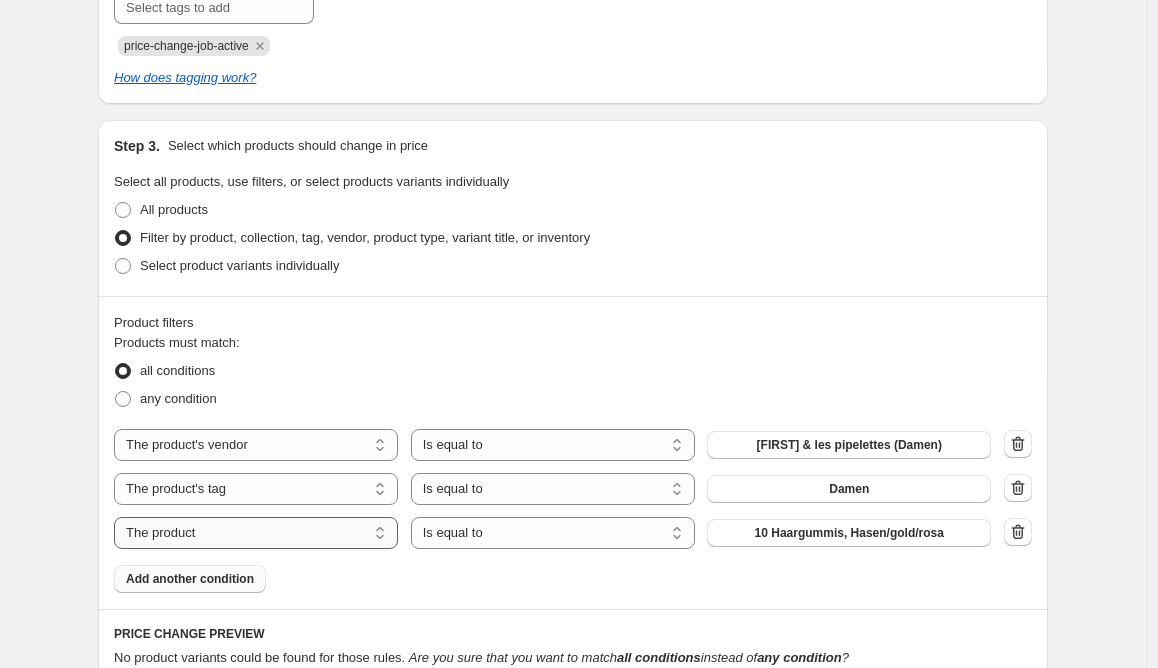 click on "The product The product's collection The product's tag The product's vendor The product's type The product's status The variant's title Inventory quantity" at bounding box center (256, 533) 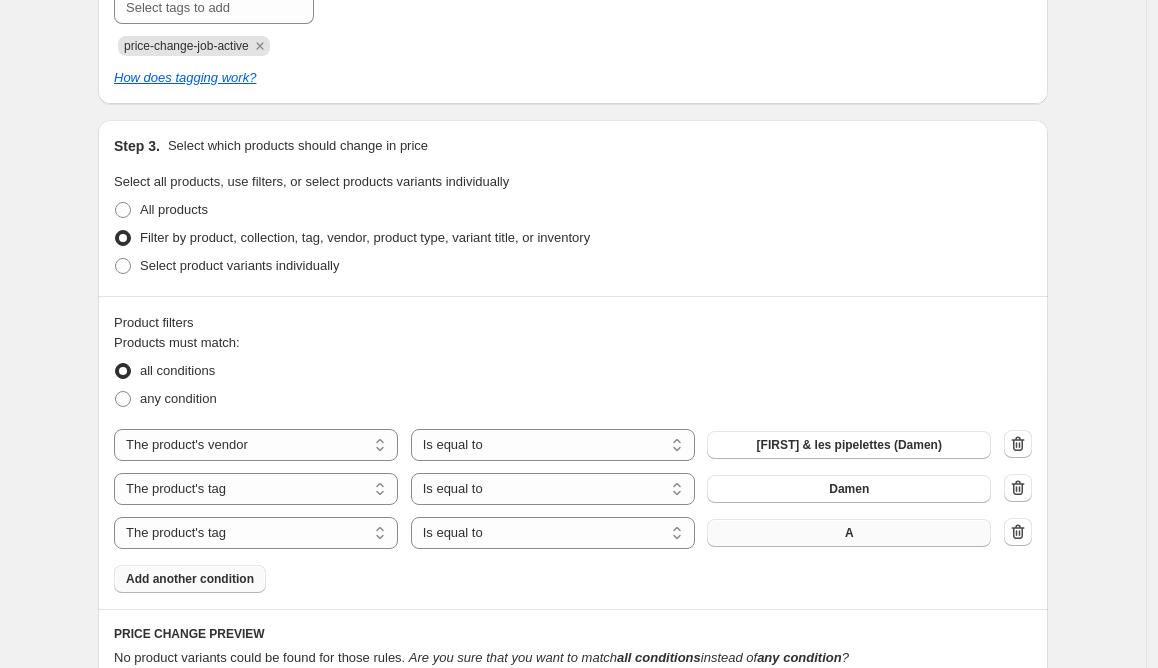 click on "A" at bounding box center (849, 533) 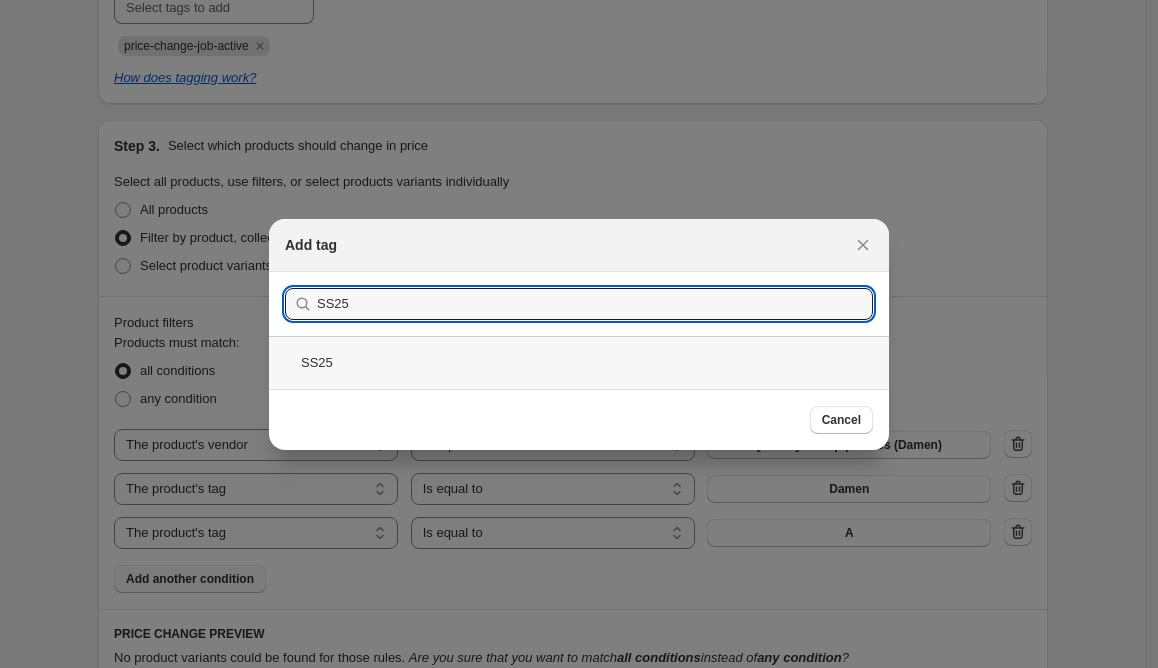type on "SS25" 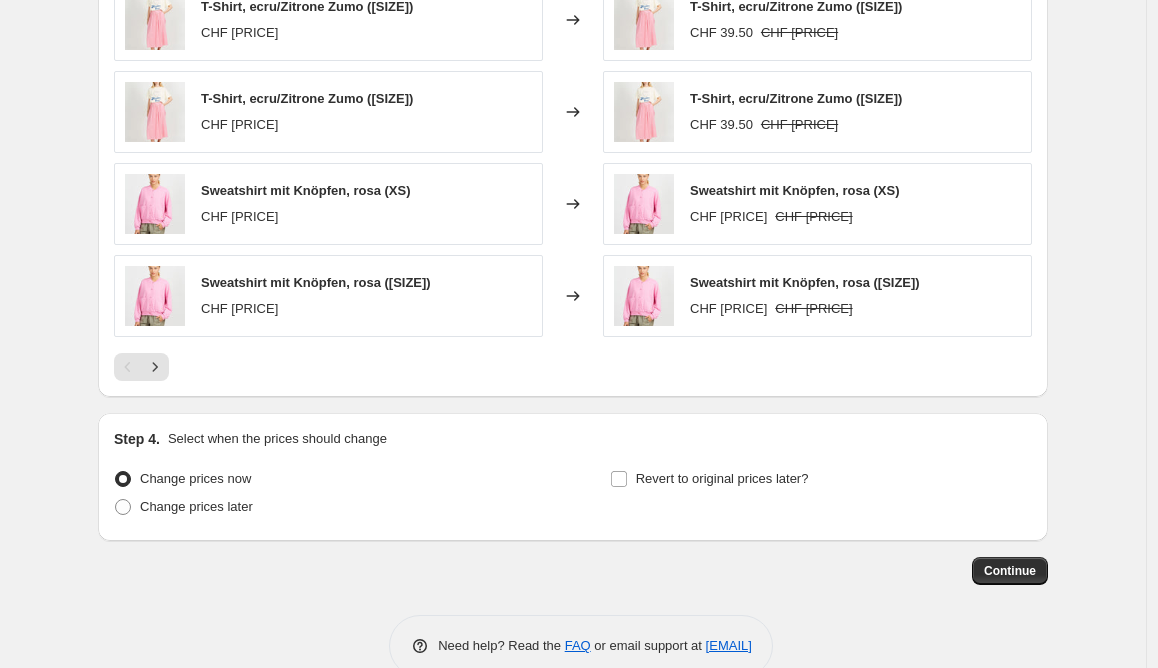 scroll, scrollTop: 1996, scrollLeft: 0, axis: vertical 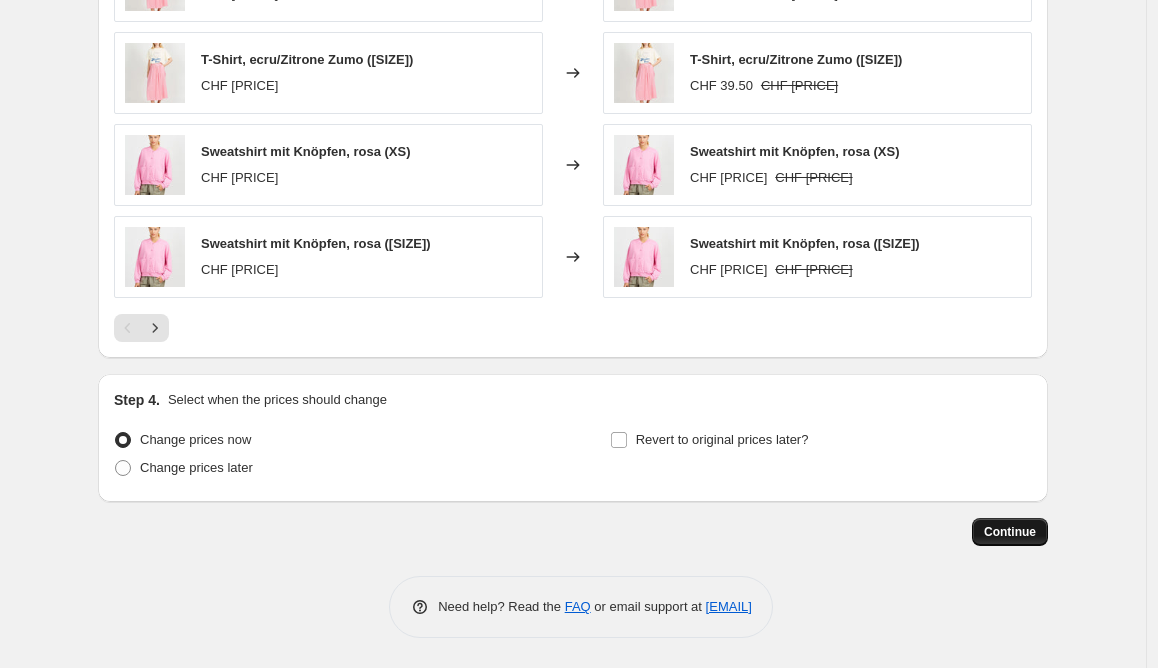 click on "Continue" at bounding box center (1010, 532) 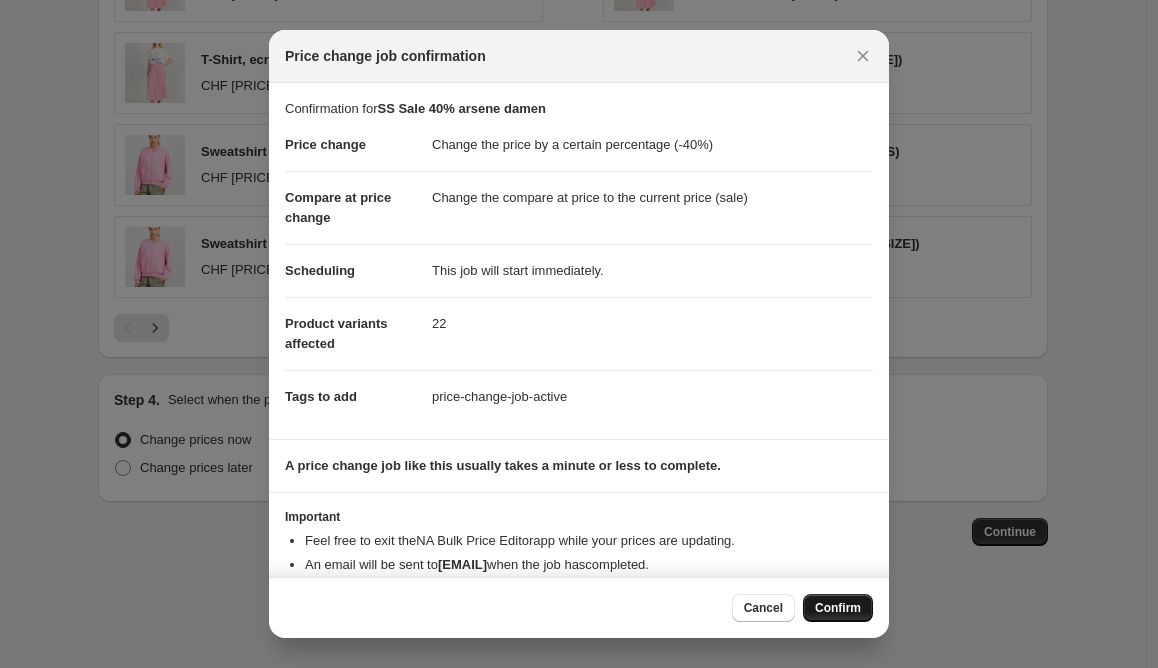 click on "Confirm" at bounding box center [838, 608] 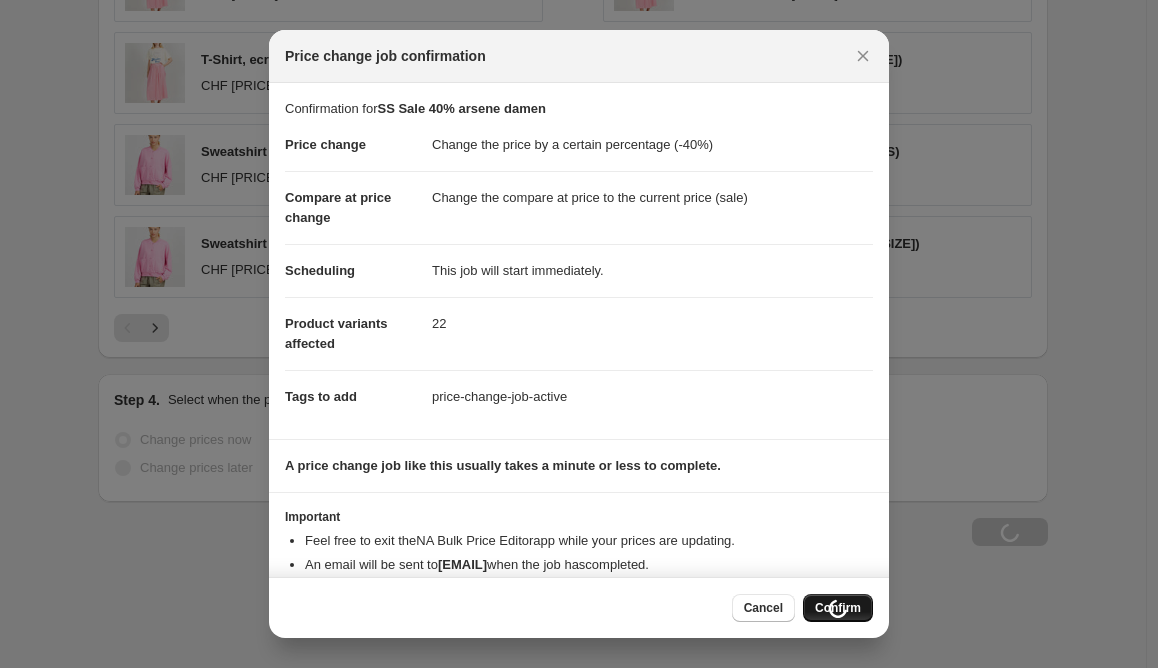 scroll, scrollTop: 2064, scrollLeft: 0, axis: vertical 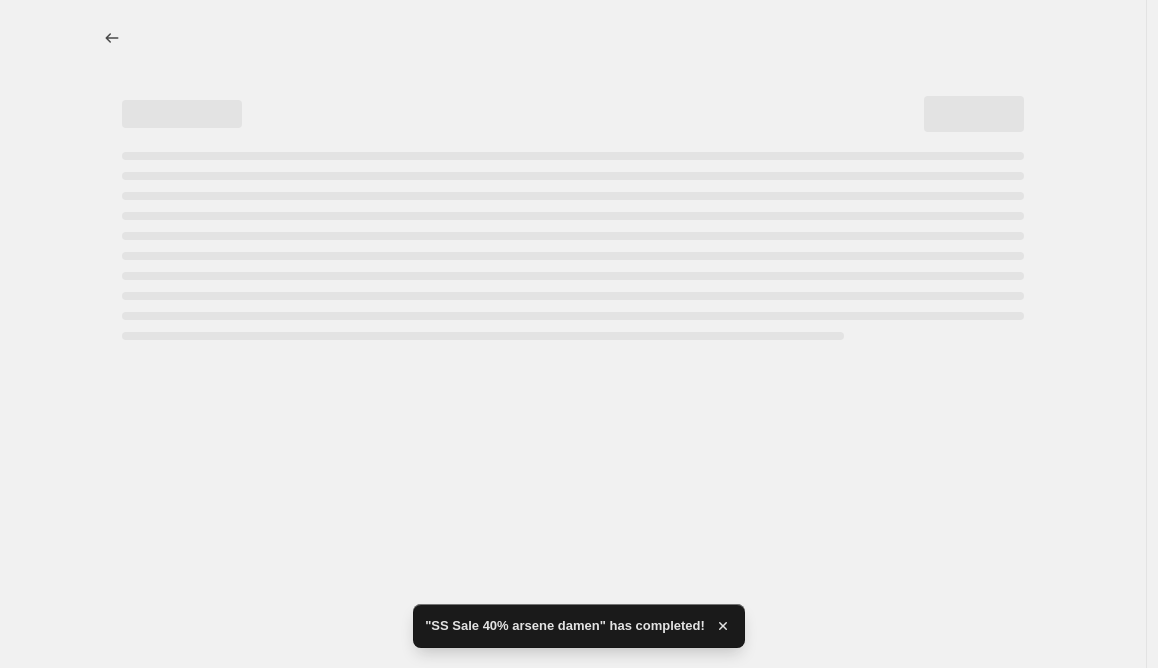 select on "percentage" 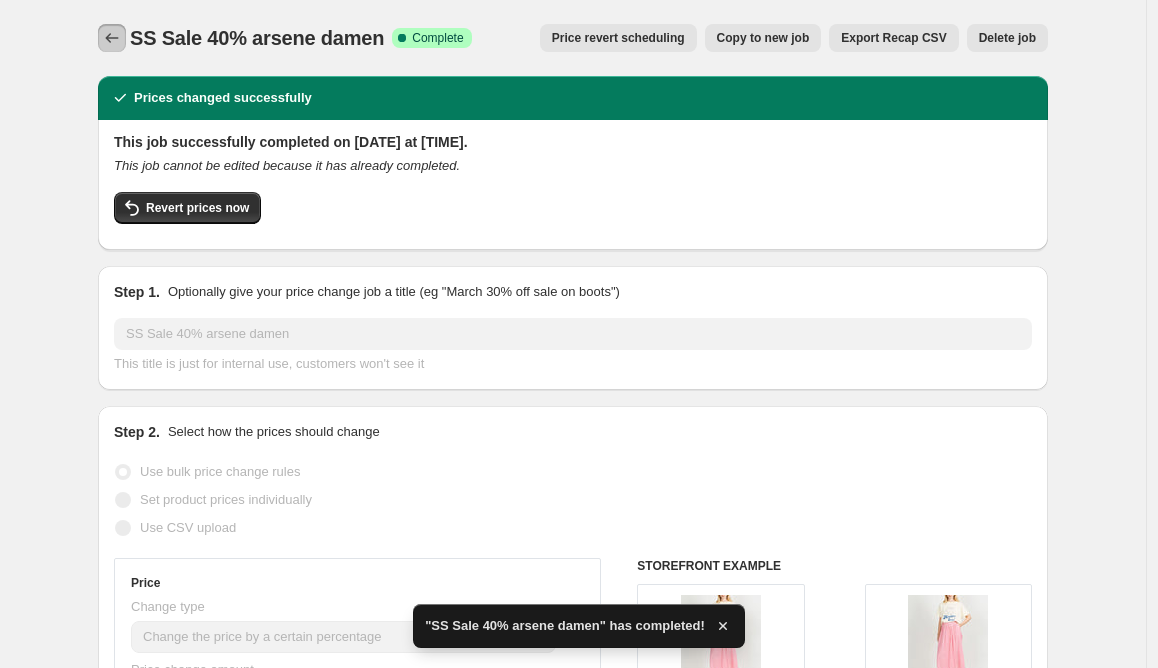 click 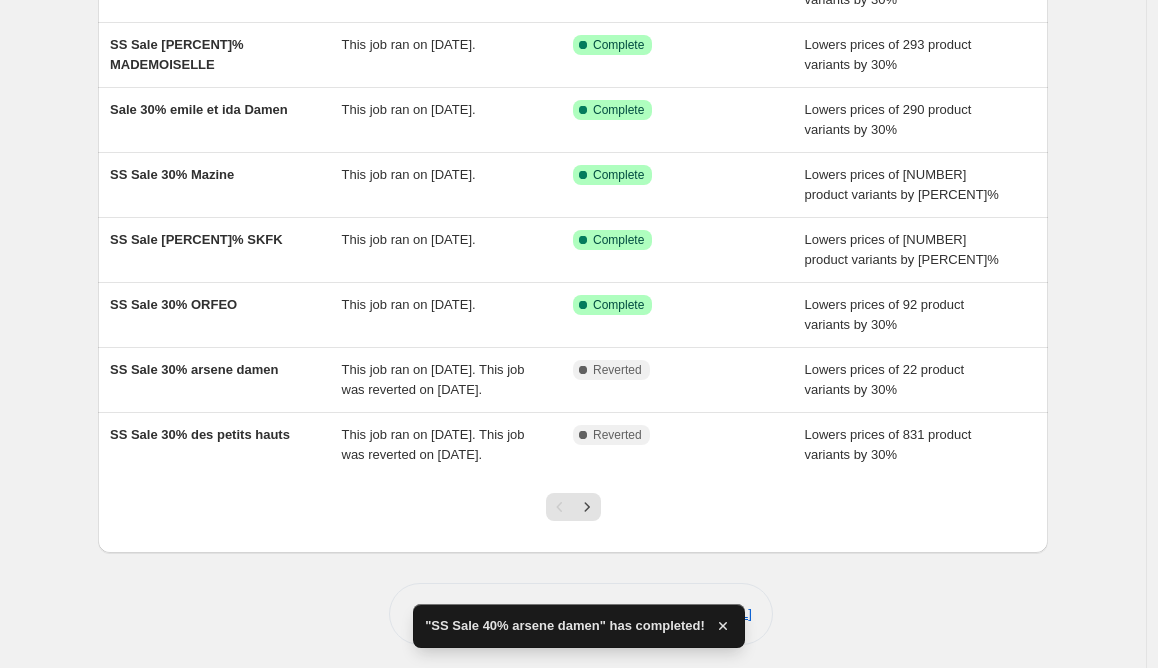 scroll, scrollTop: 398, scrollLeft: 0, axis: vertical 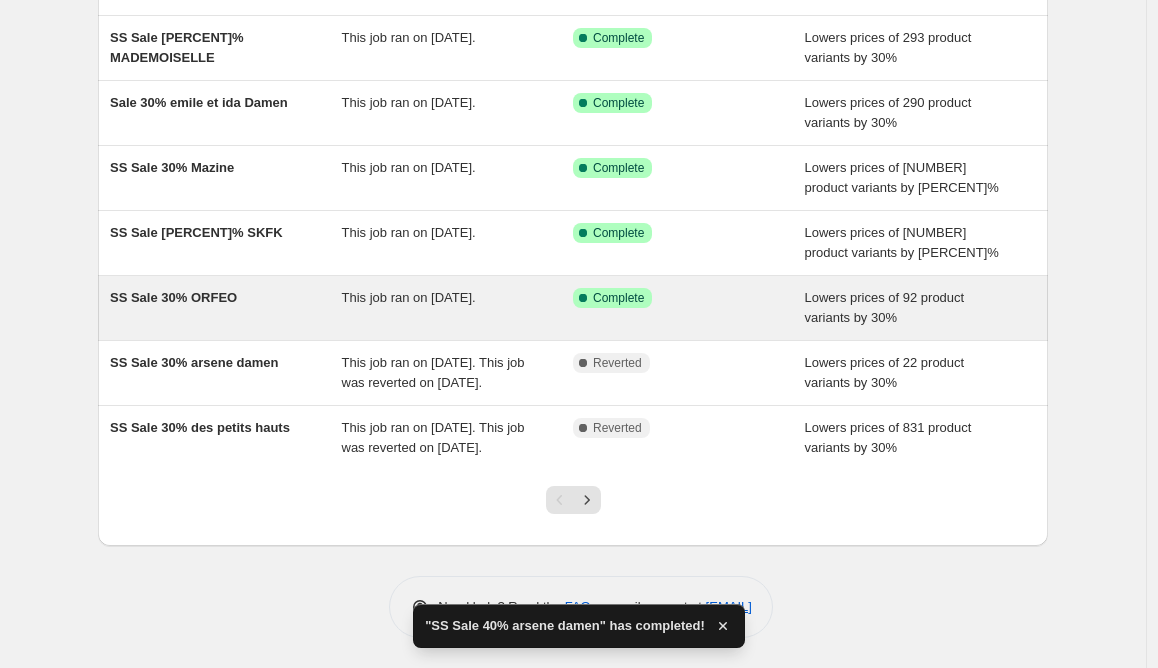click on "SS Sale 30% ORFEO" at bounding box center (173, 297) 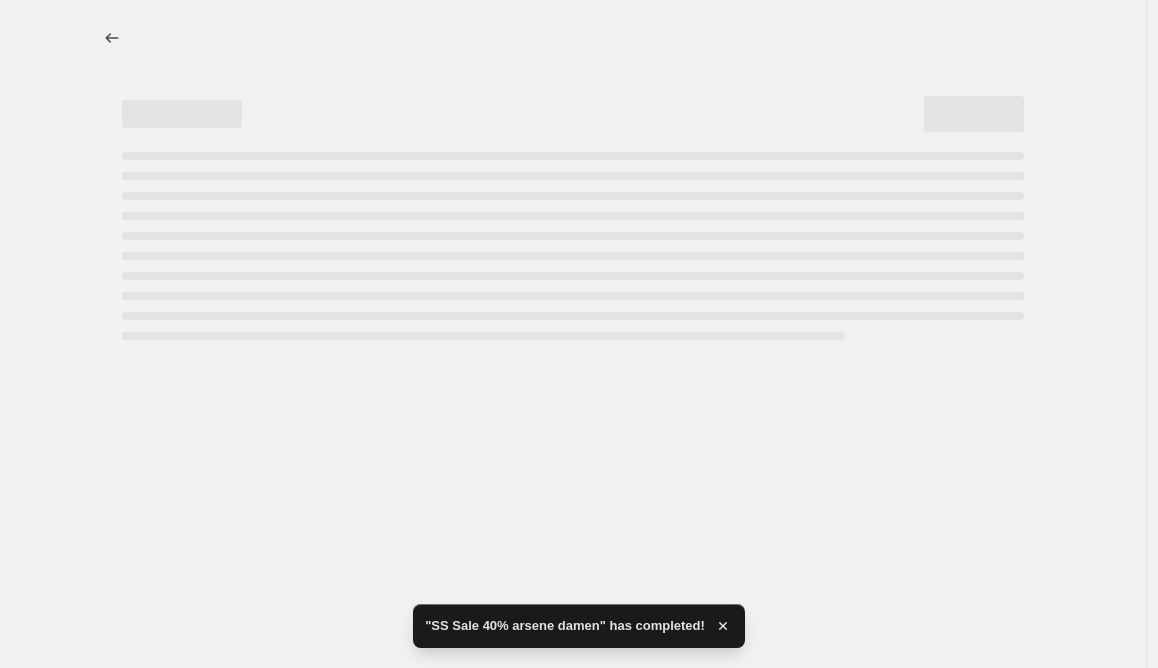 select on "percentage" 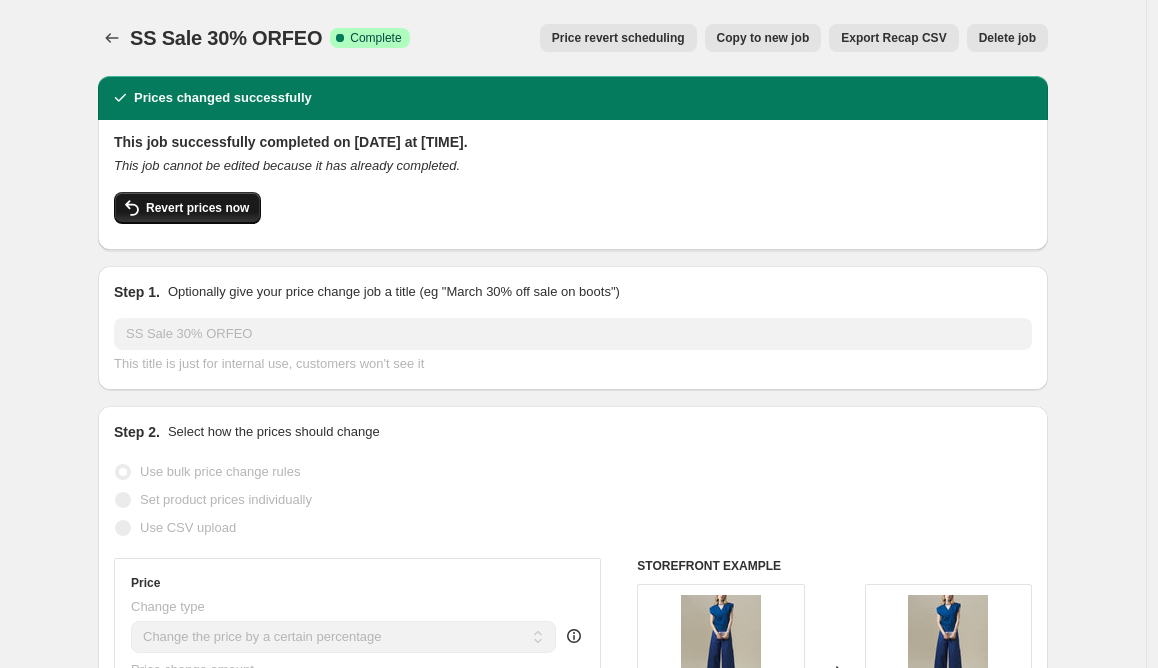 click on "Revert prices now" at bounding box center (197, 208) 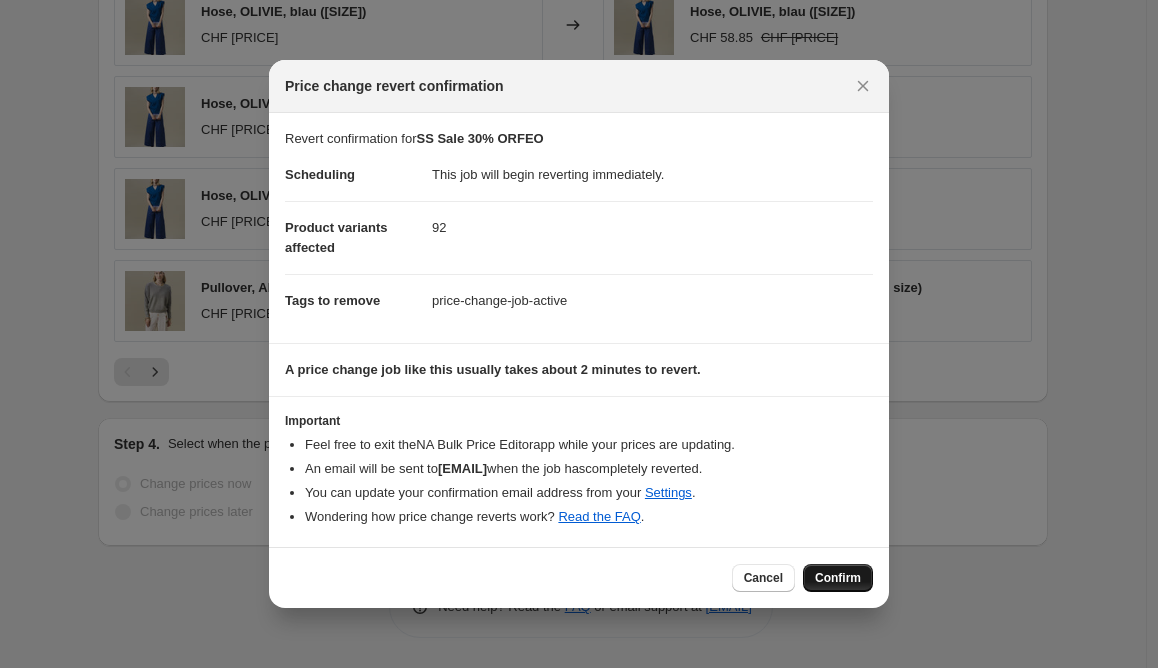 click on "Confirm" at bounding box center [838, 578] 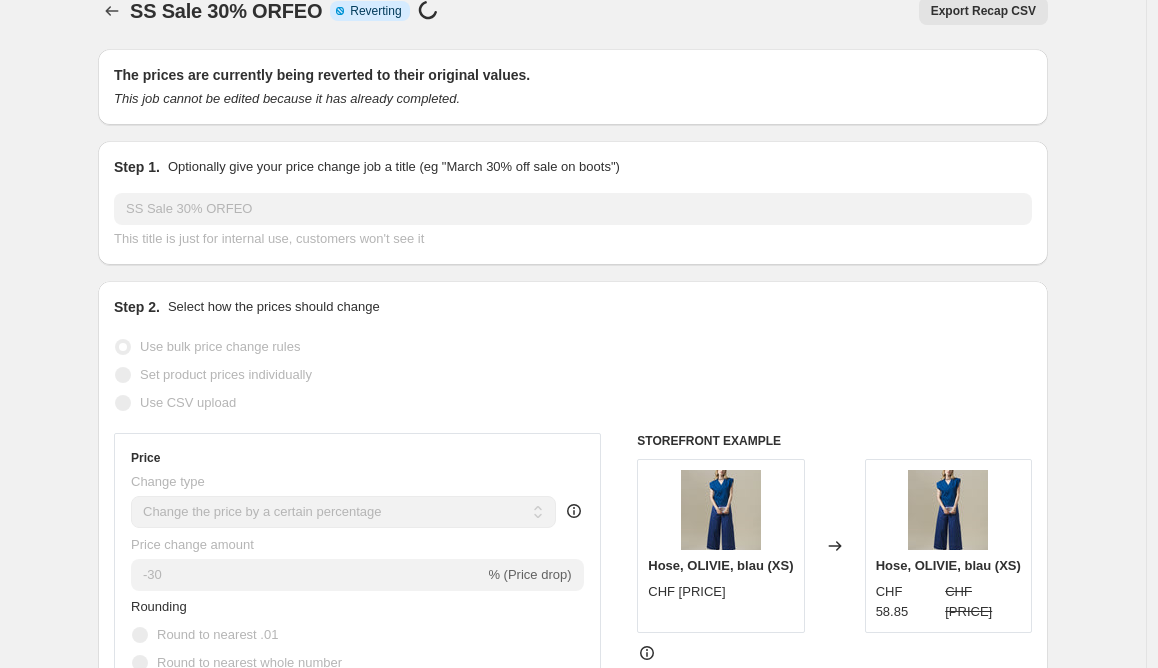 scroll, scrollTop: 0, scrollLeft: 0, axis: both 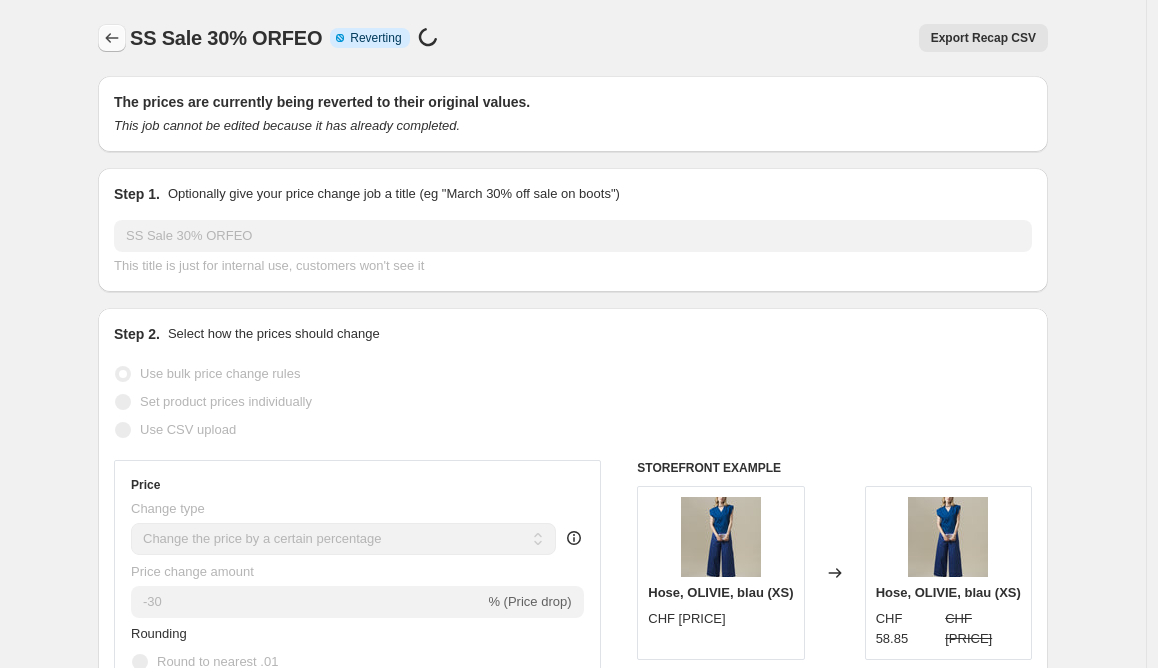 click 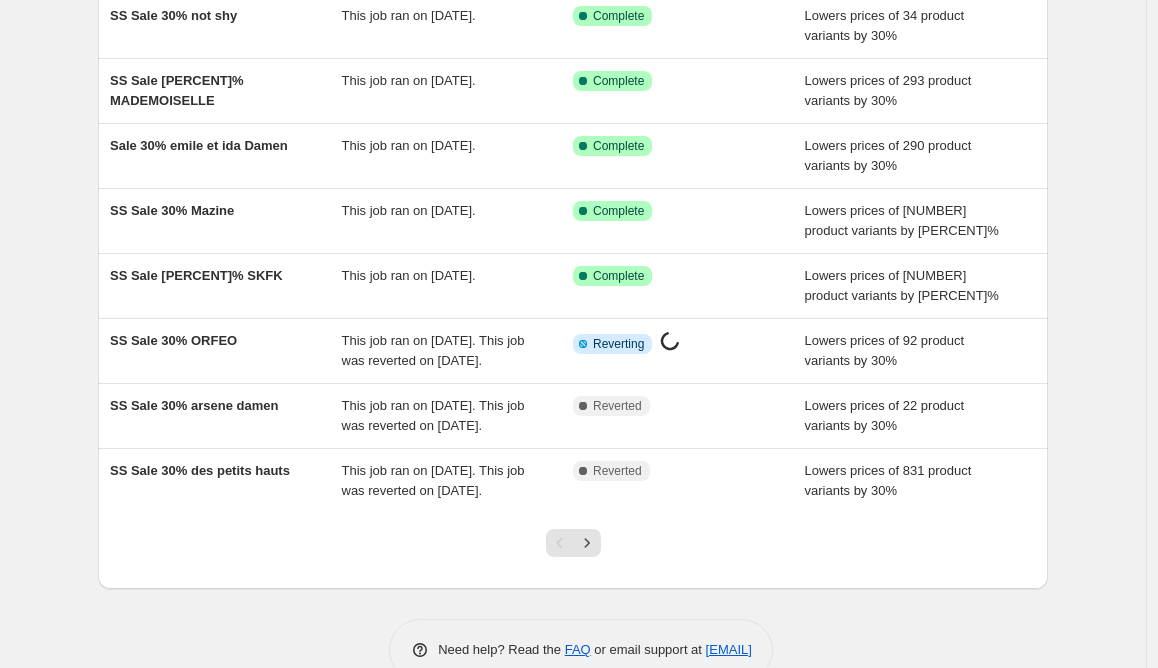 scroll, scrollTop: 328, scrollLeft: 0, axis: vertical 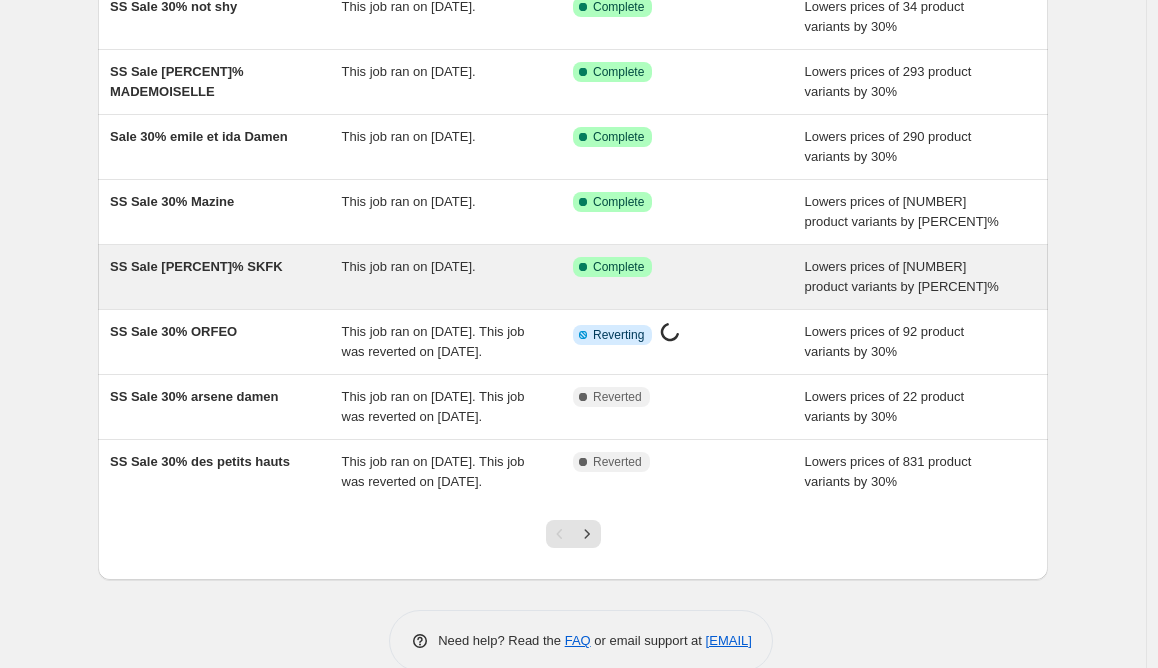 click on "SS Sale 30% SKFK" at bounding box center [196, 266] 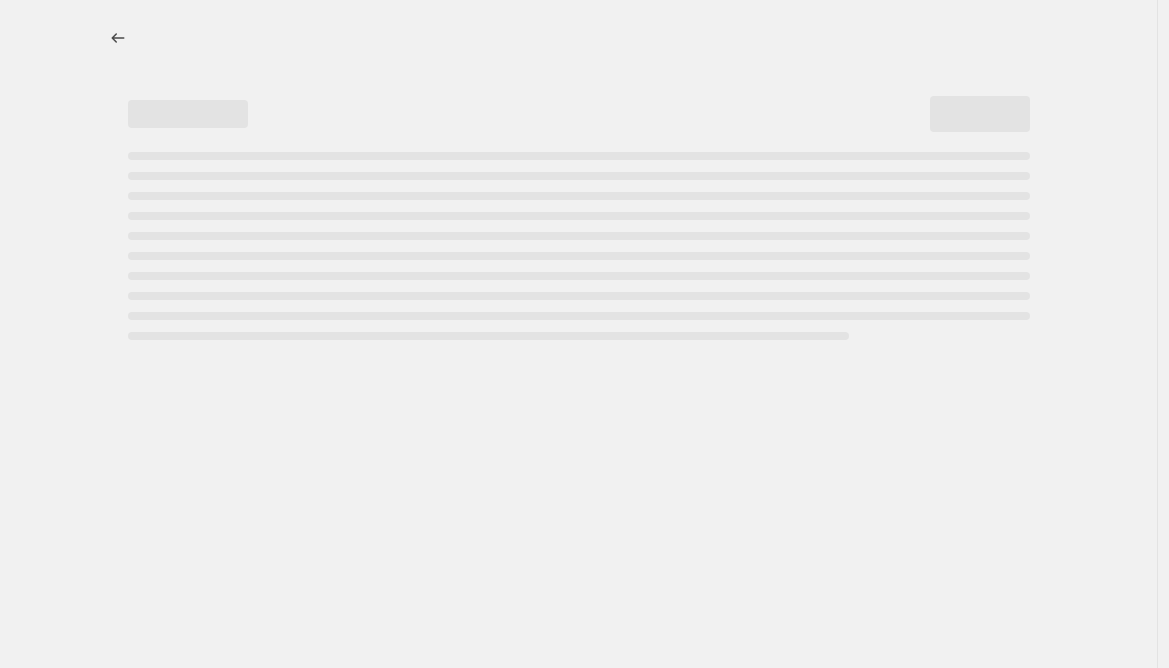 select on "percentage" 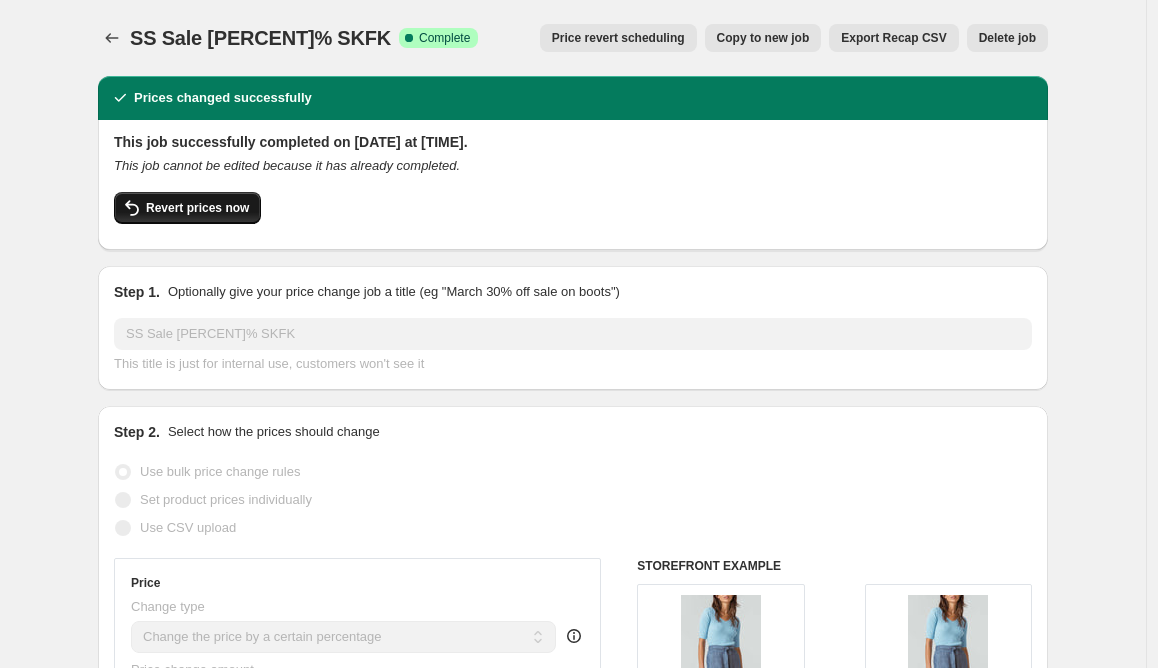 click on "Revert prices now" at bounding box center [197, 208] 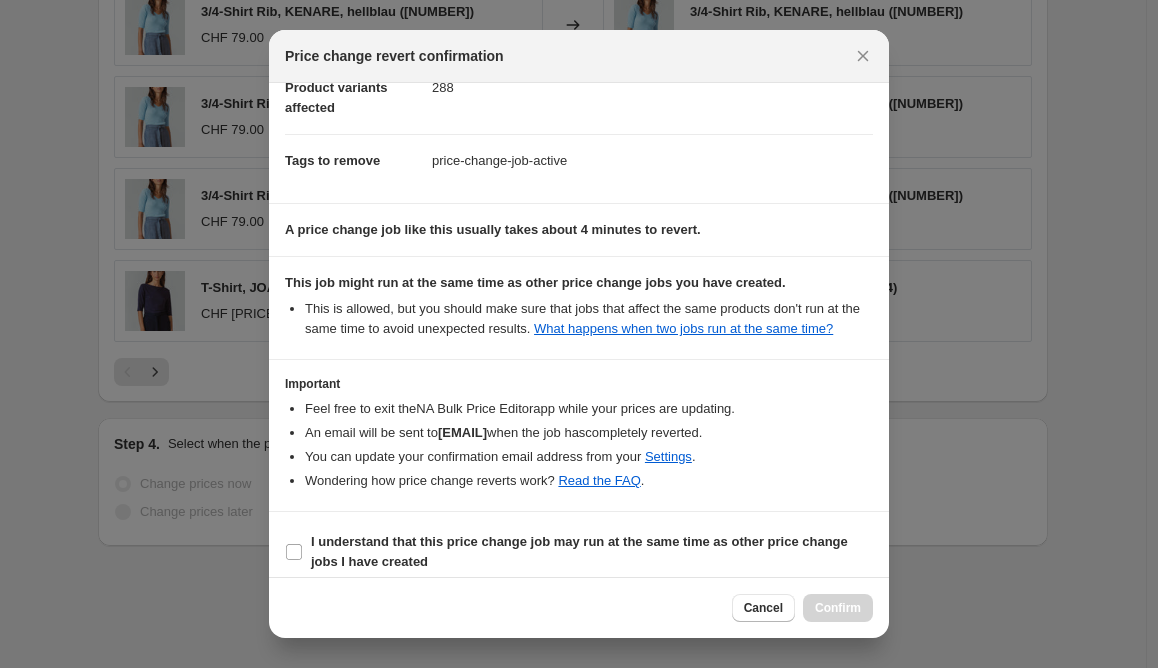 scroll, scrollTop: 147, scrollLeft: 0, axis: vertical 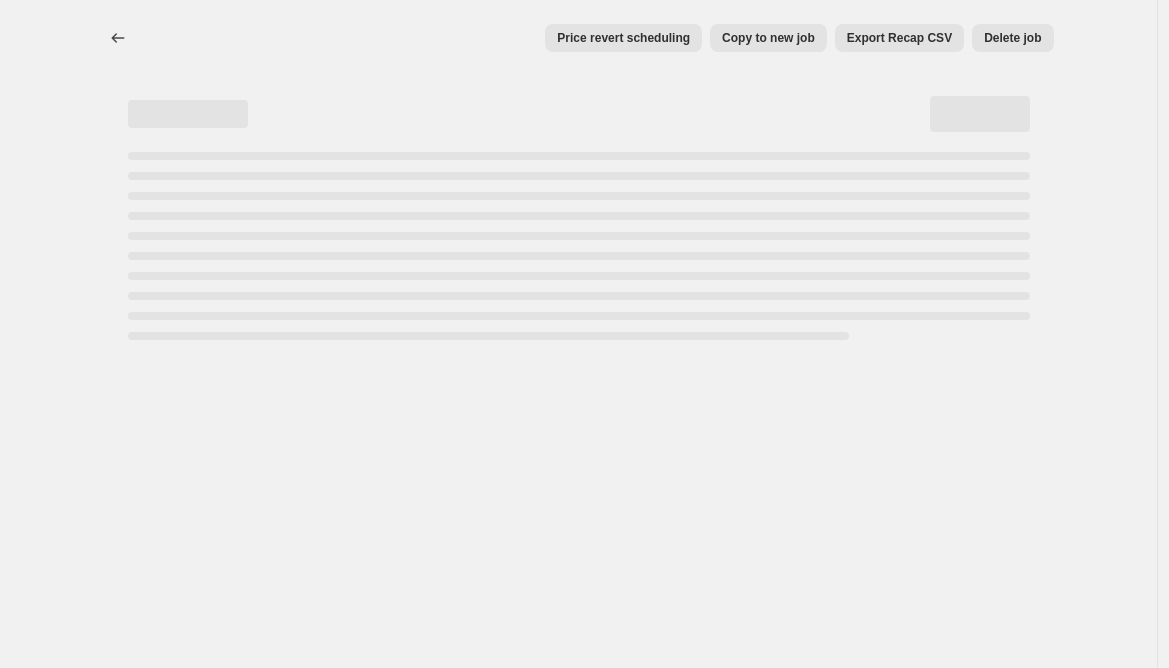 select on "percentage" 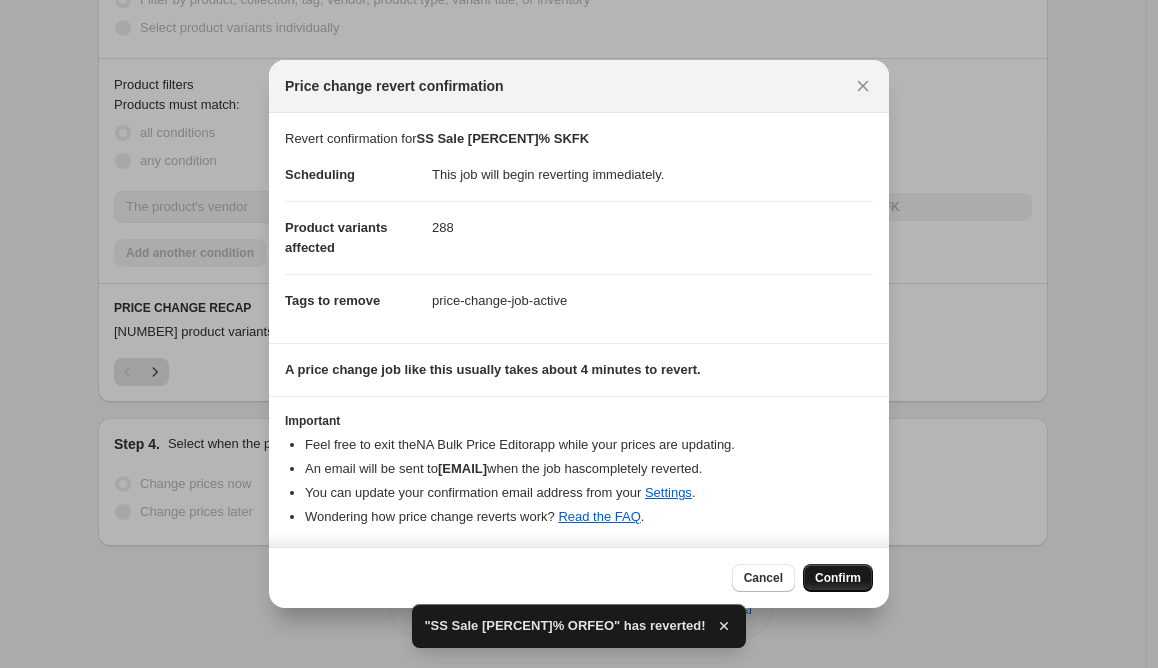 click on "Confirm" at bounding box center [838, 578] 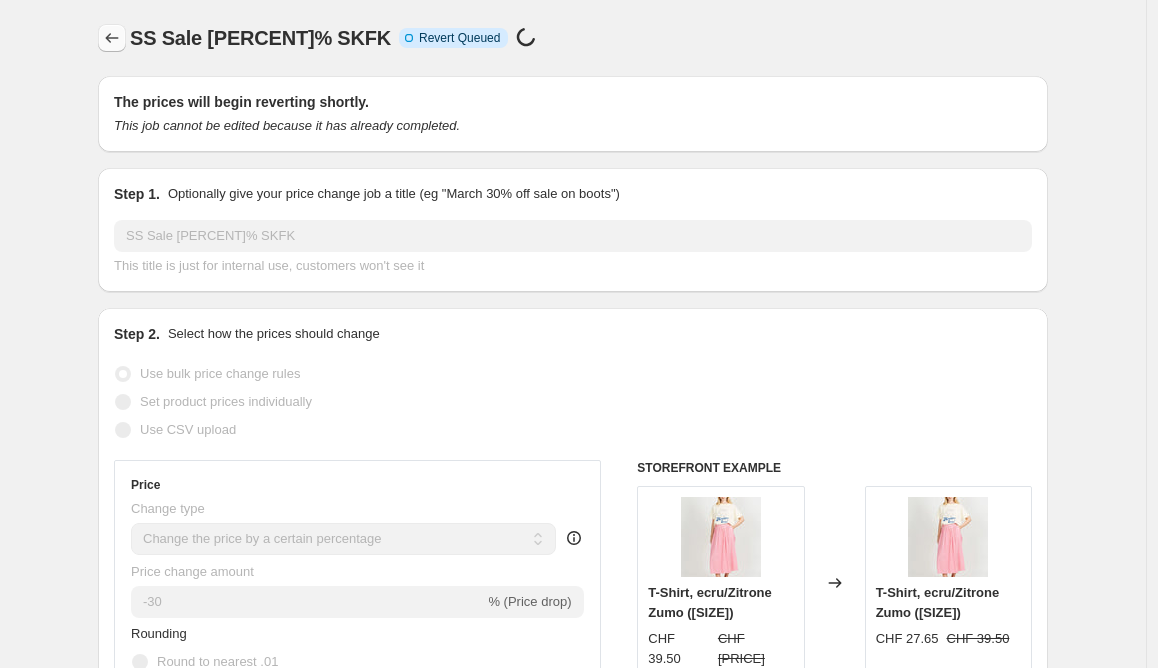 click 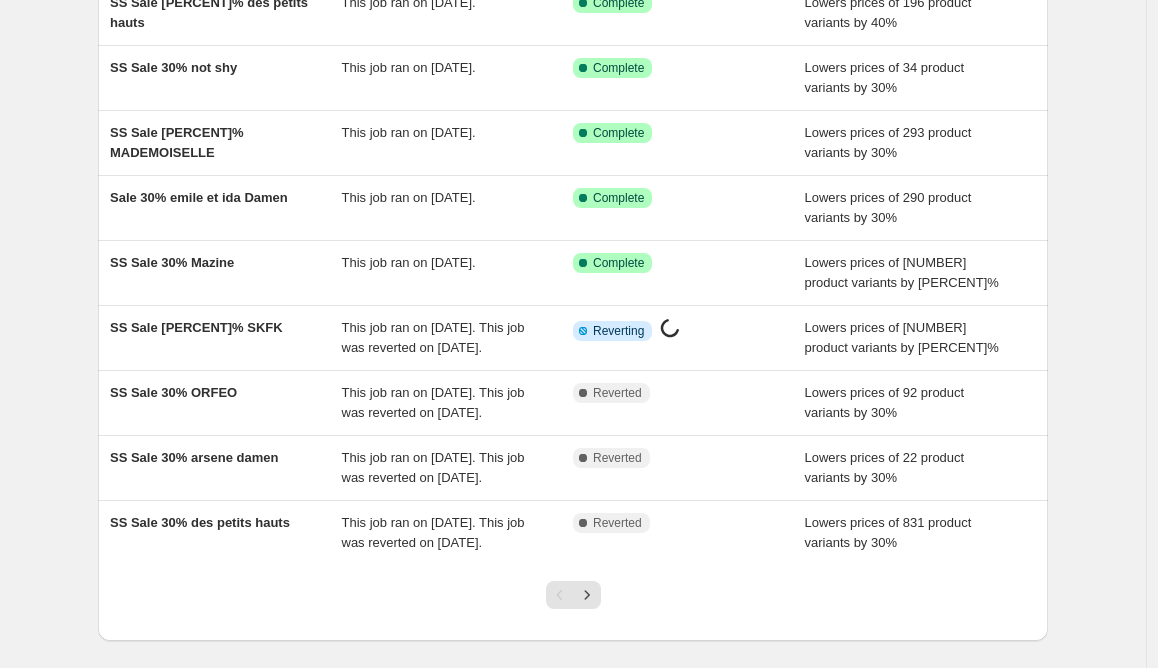scroll, scrollTop: 284, scrollLeft: 0, axis: vertical 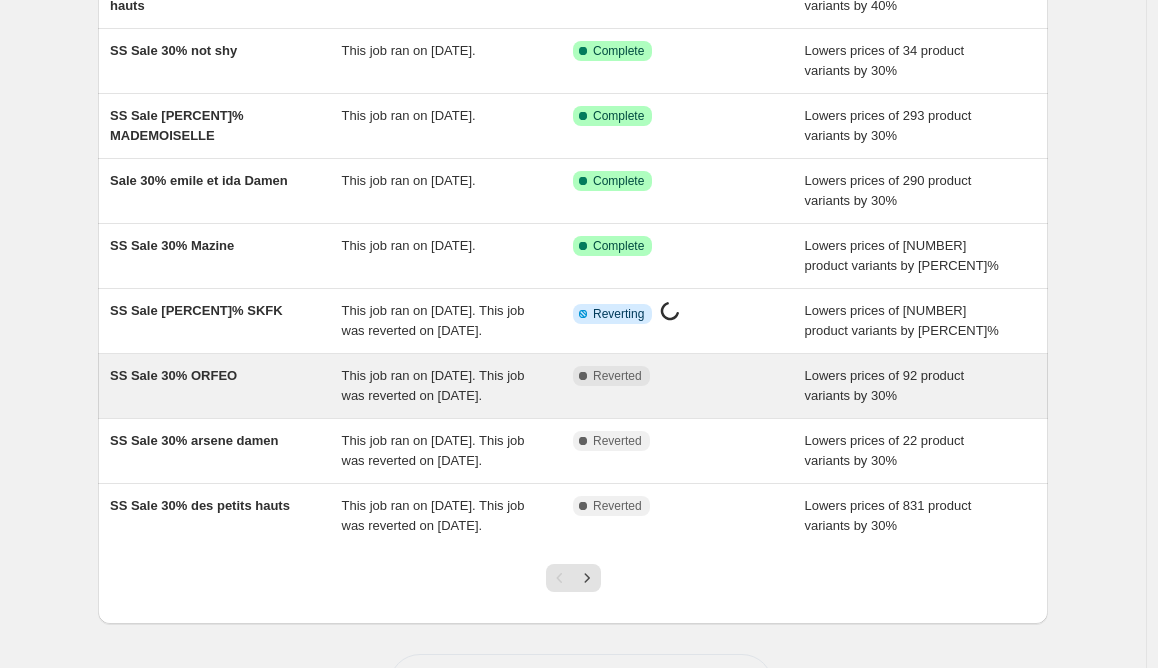 click on "SS Sale 30% ORFEO" at bounding box center (173, 375) 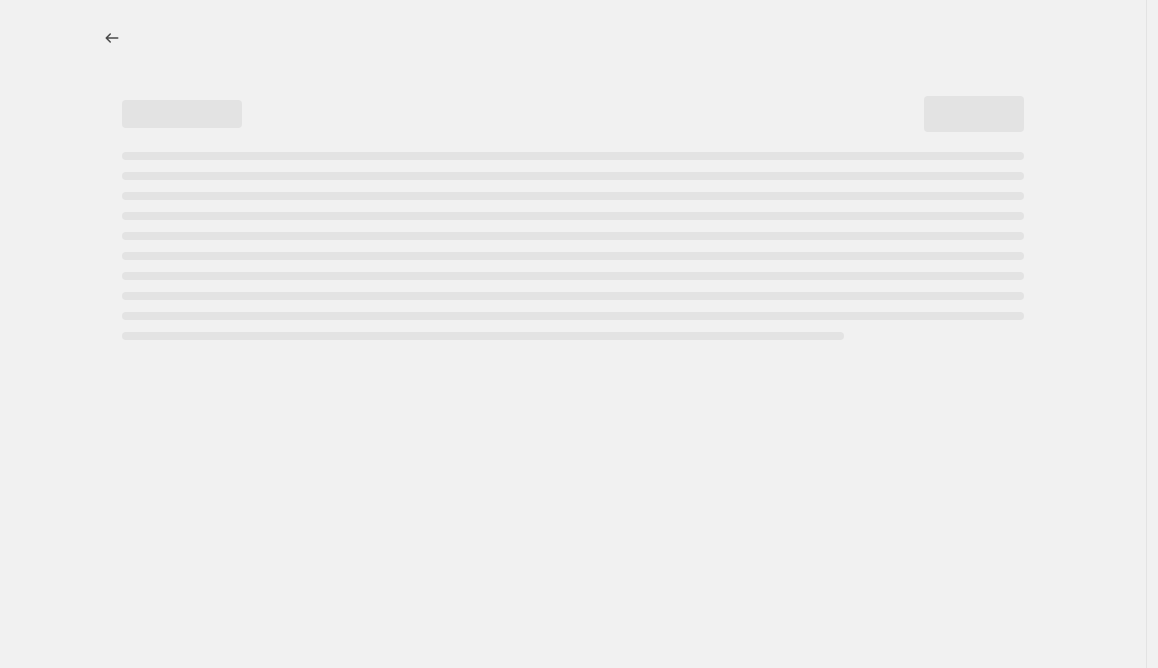 scroll, scrollTop: 0, scrollLeft: 0, axis: both 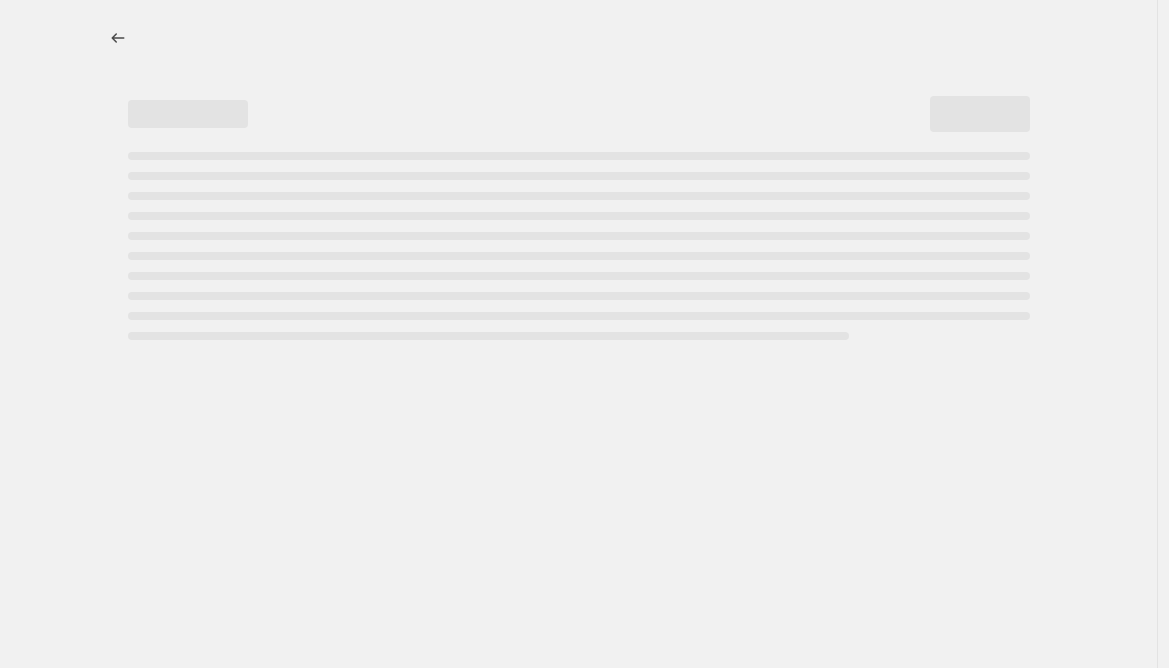 select on "percentage" 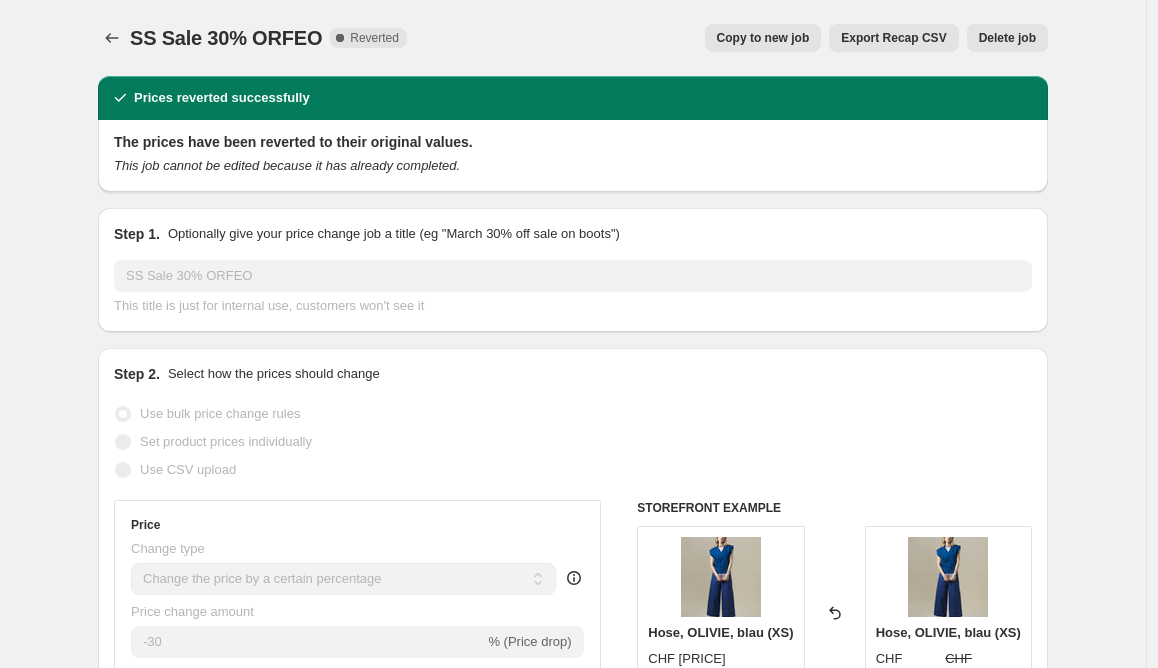 click on "Copy to new job" at bounding box center [763, 38] 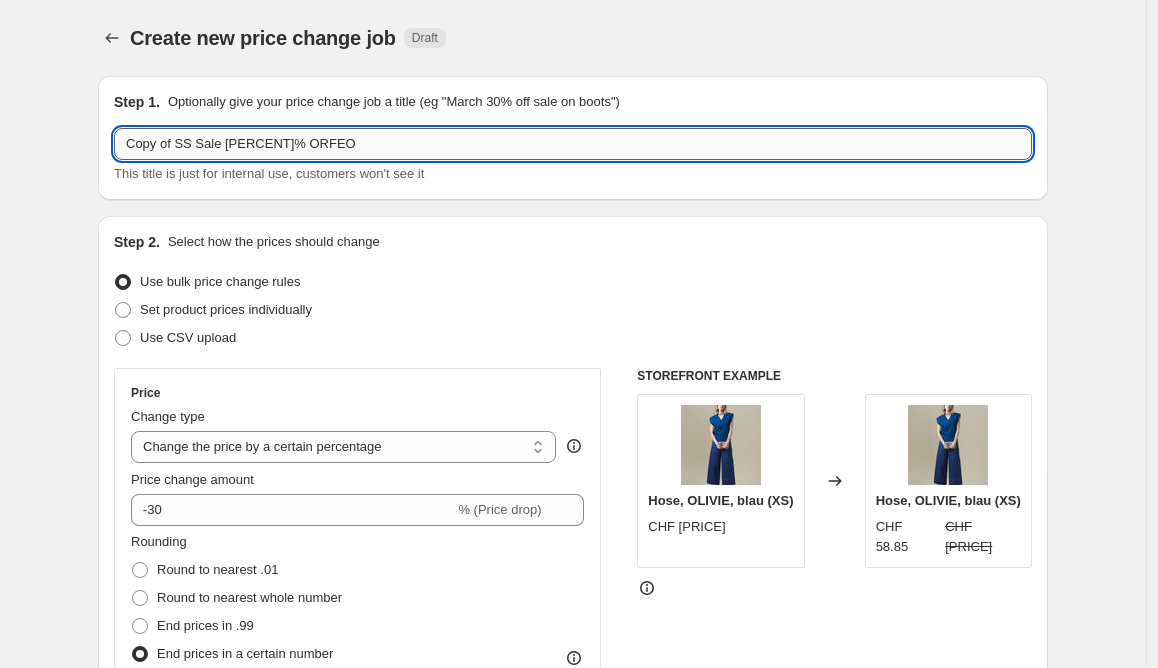 click on "Copy of SS Sale 30% ORFEO" at bounding box center (573, 144) 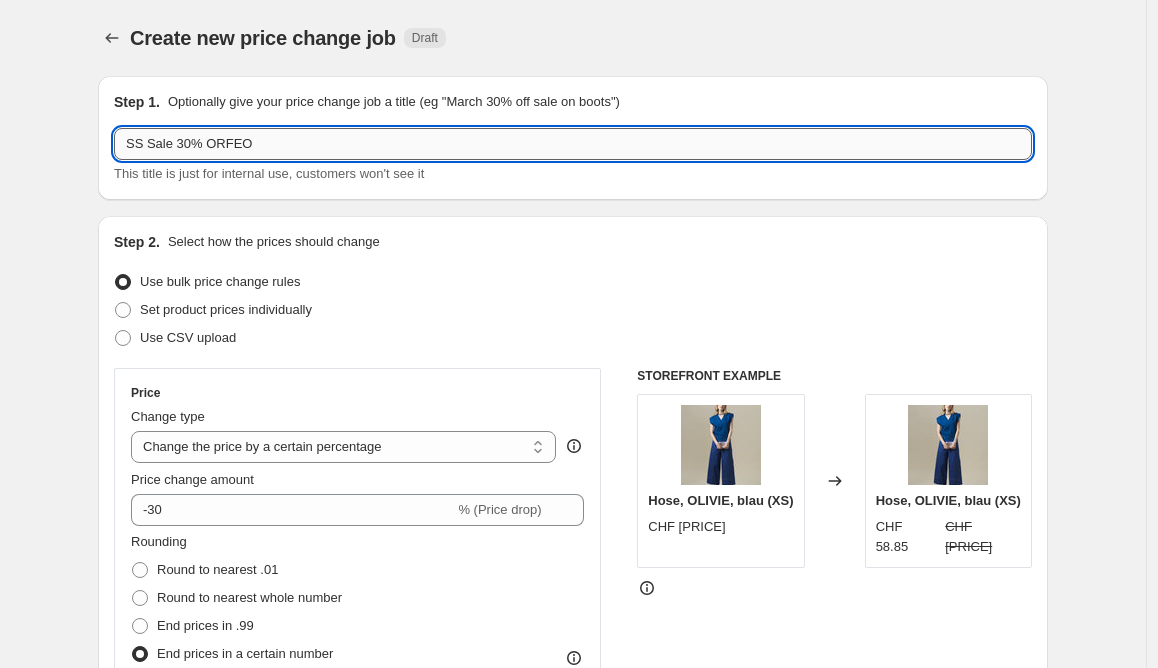 click on "SS Sale 30% ORFEO" at bounding box center [573, 144] 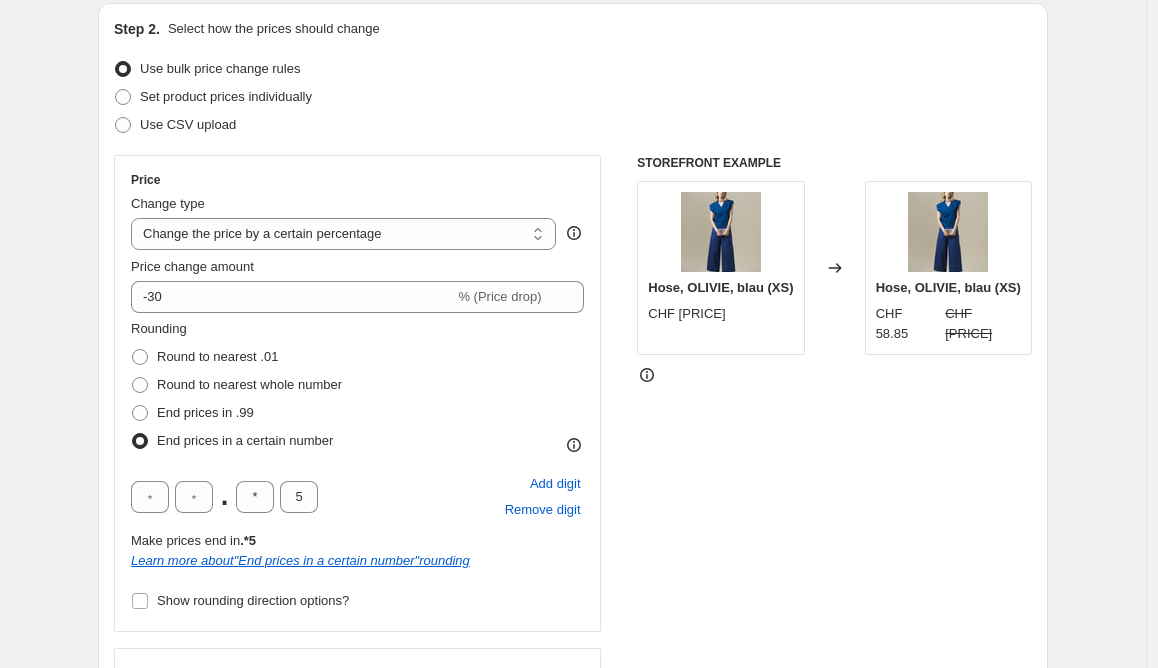 scroll, scrollTop: 222, scrollLeft: 0, axis: vertical 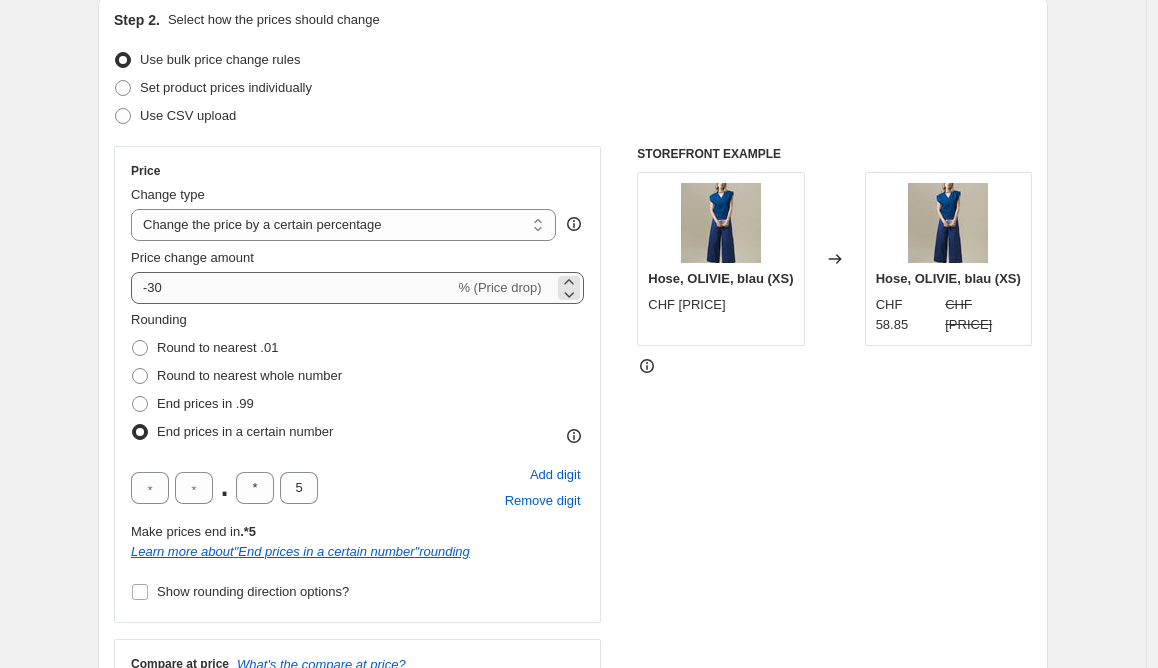 type on "SS Sale 40% ORFEO" 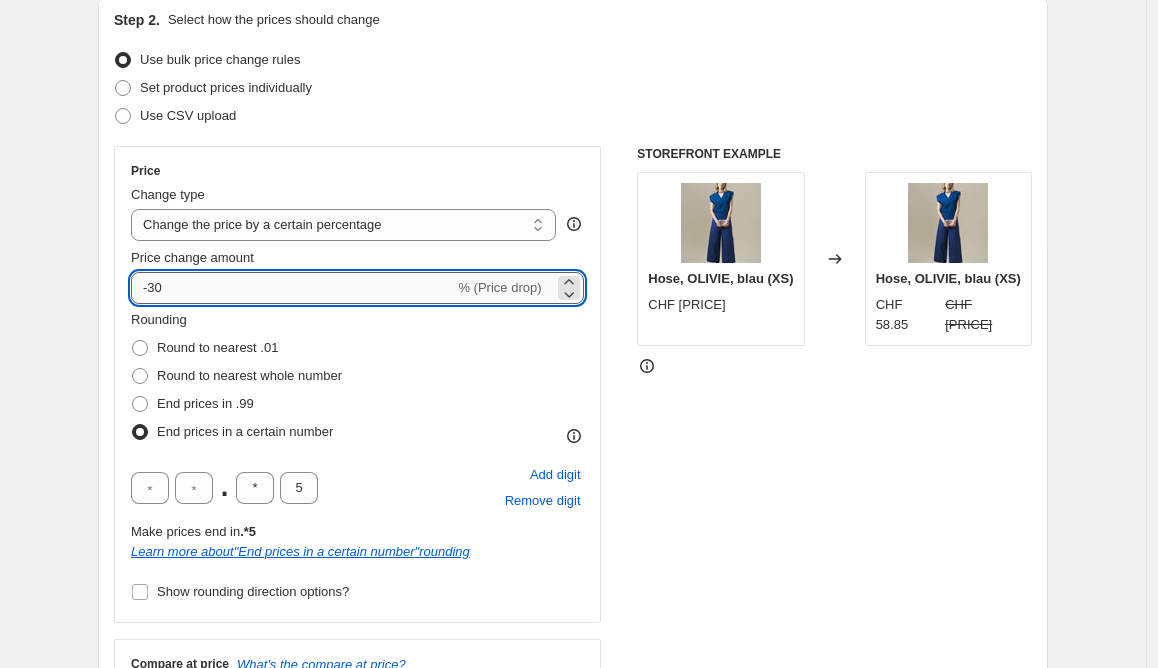 click on "-30" at bounding box center [292, 288] 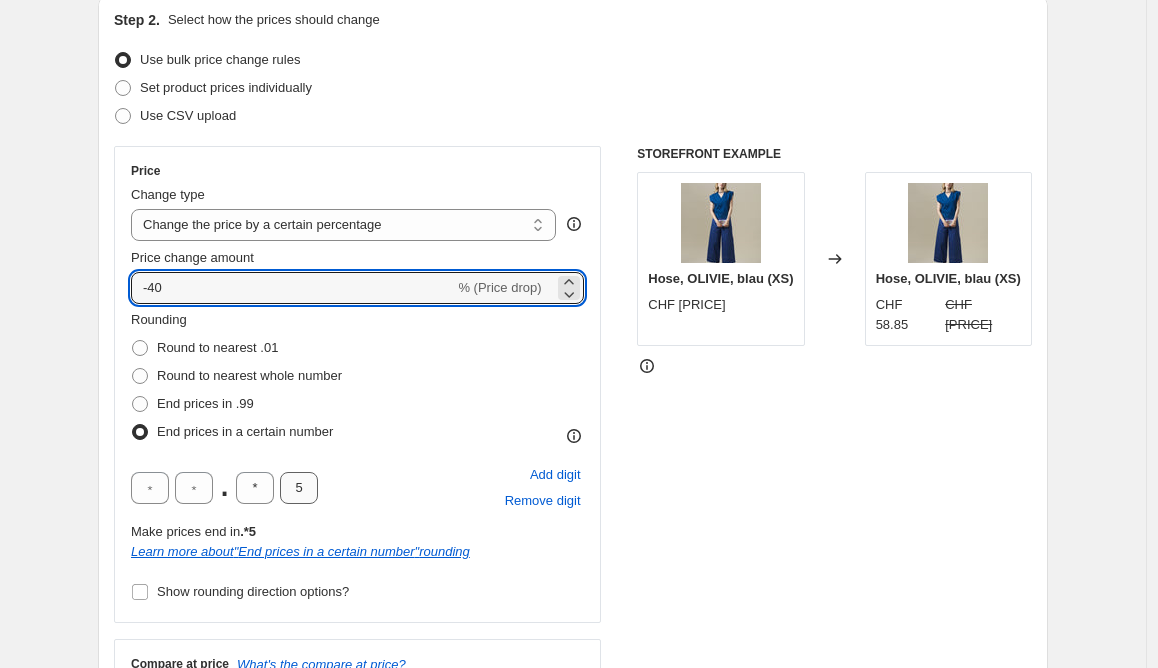 type on "-40" 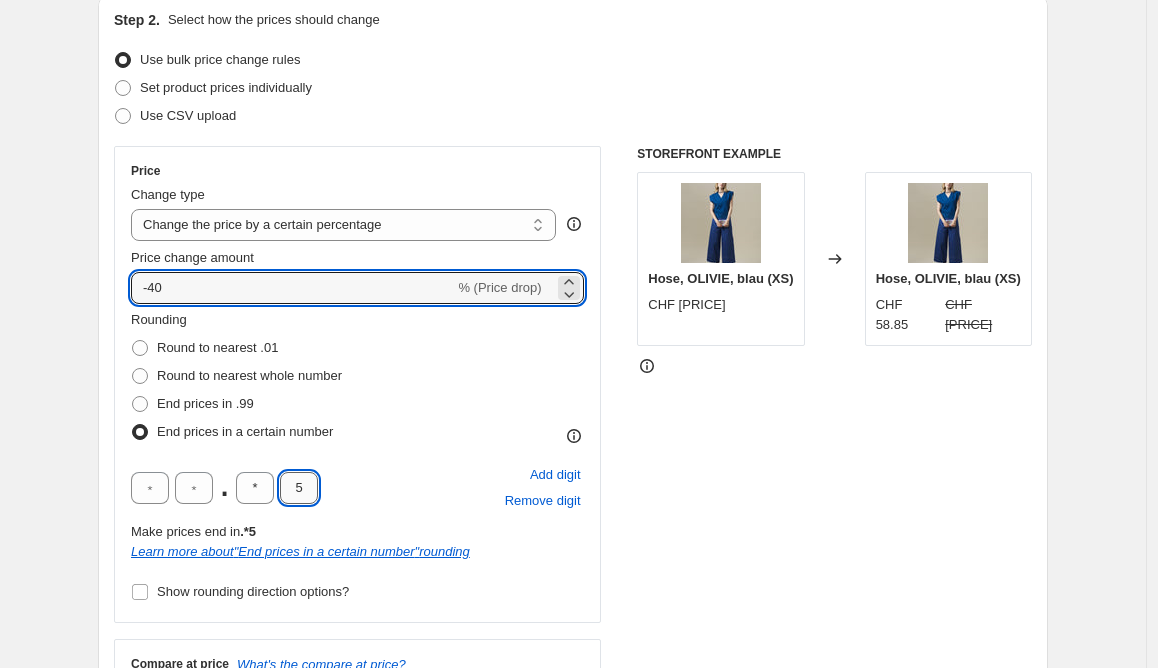 click on "5" at bounding box center [299, 488] 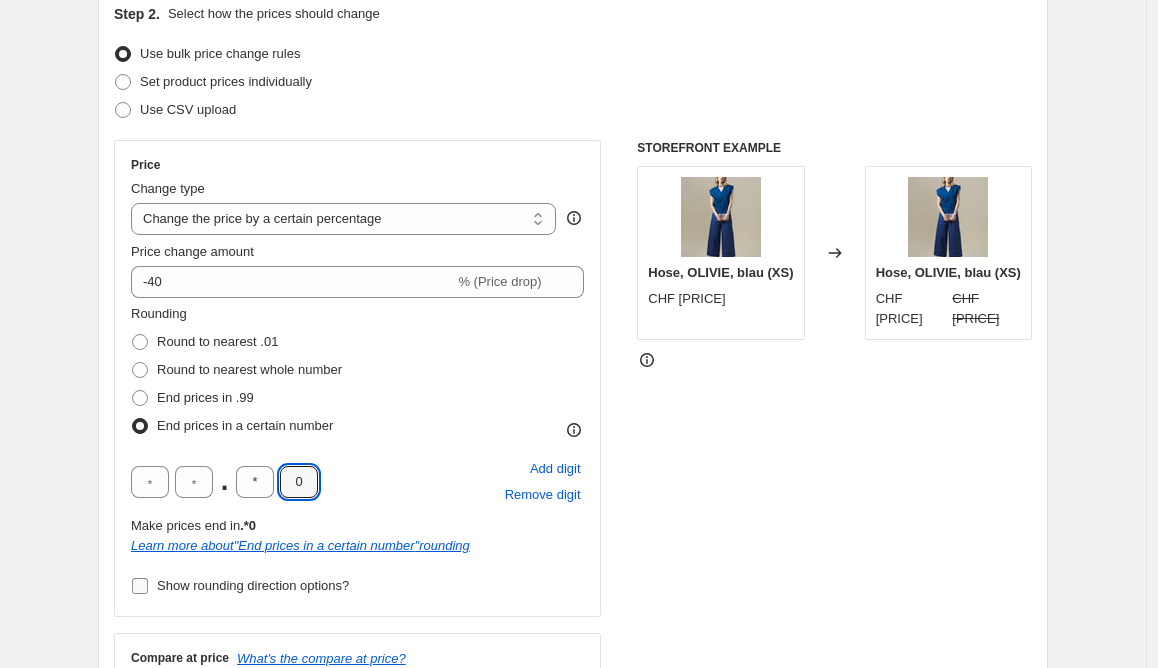 type on "0" 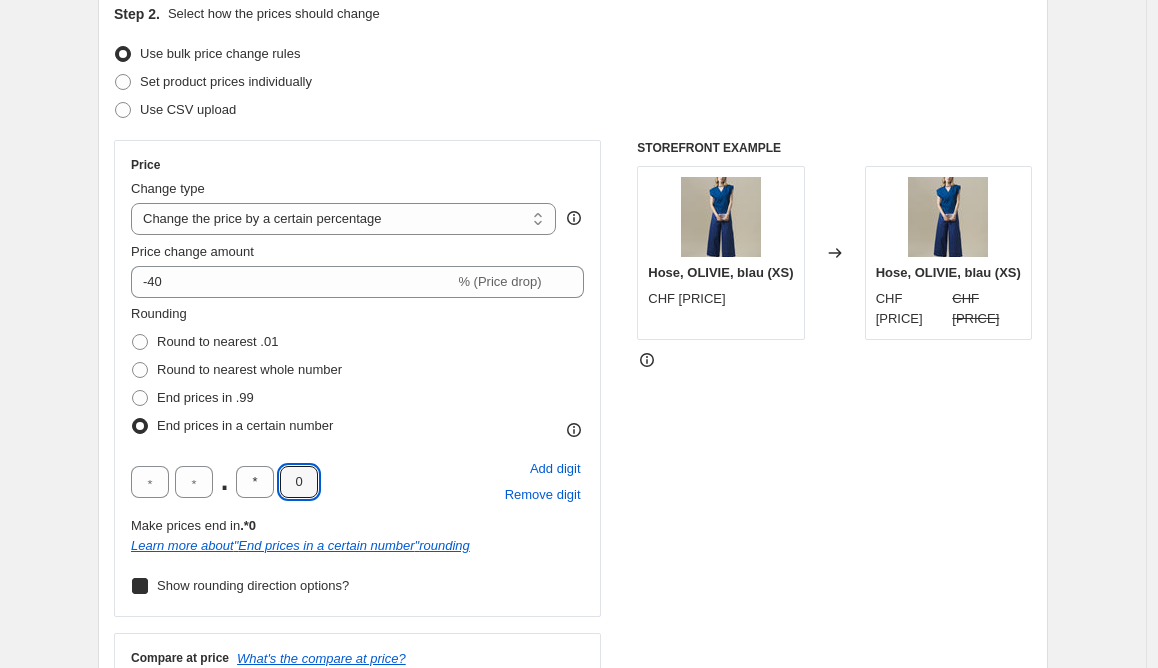 checkbox on "true" 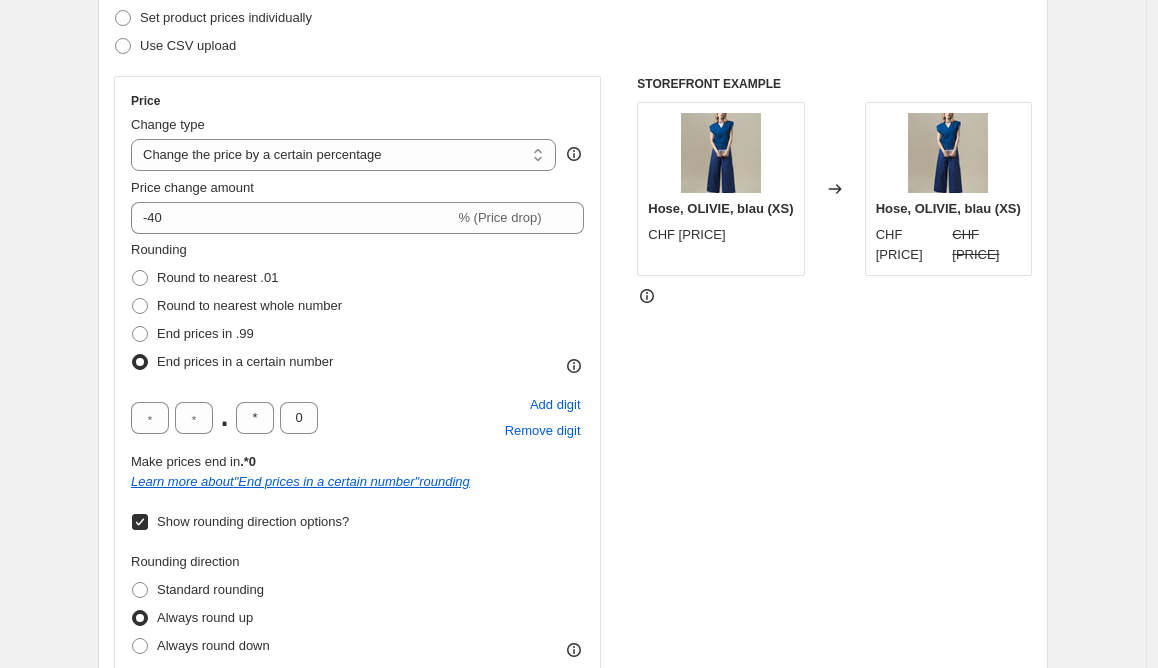 scroll, scrollTop: 349, scrollLeft: 0, axis: vertical 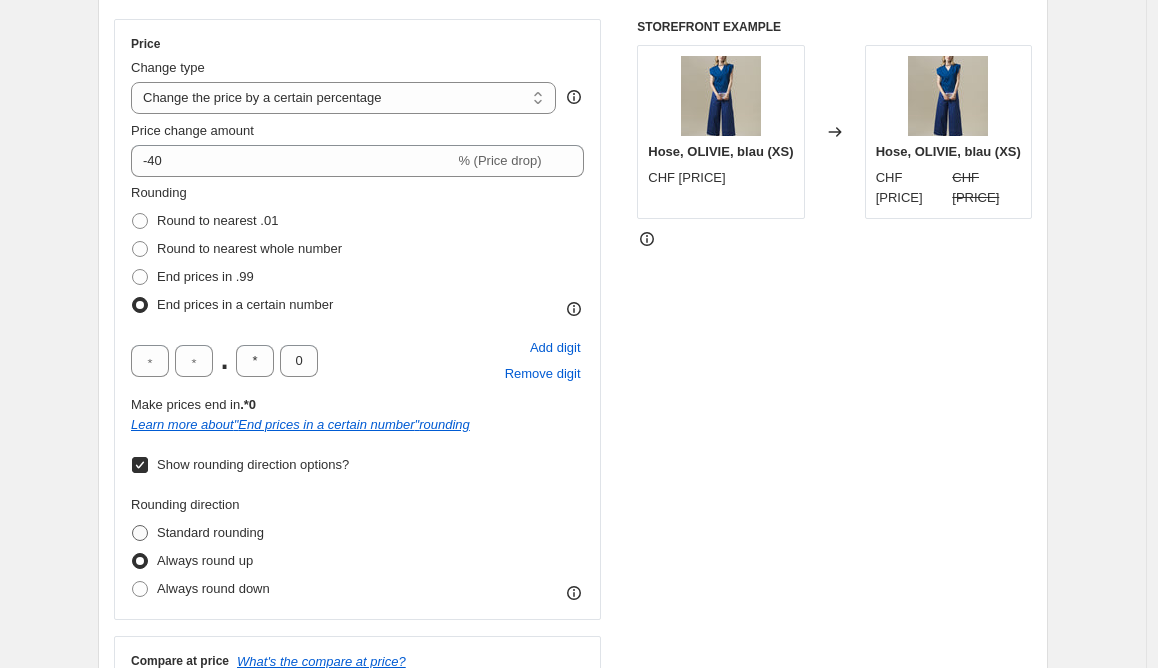 click on "Standard rounding" at bounding box center (210, 532) 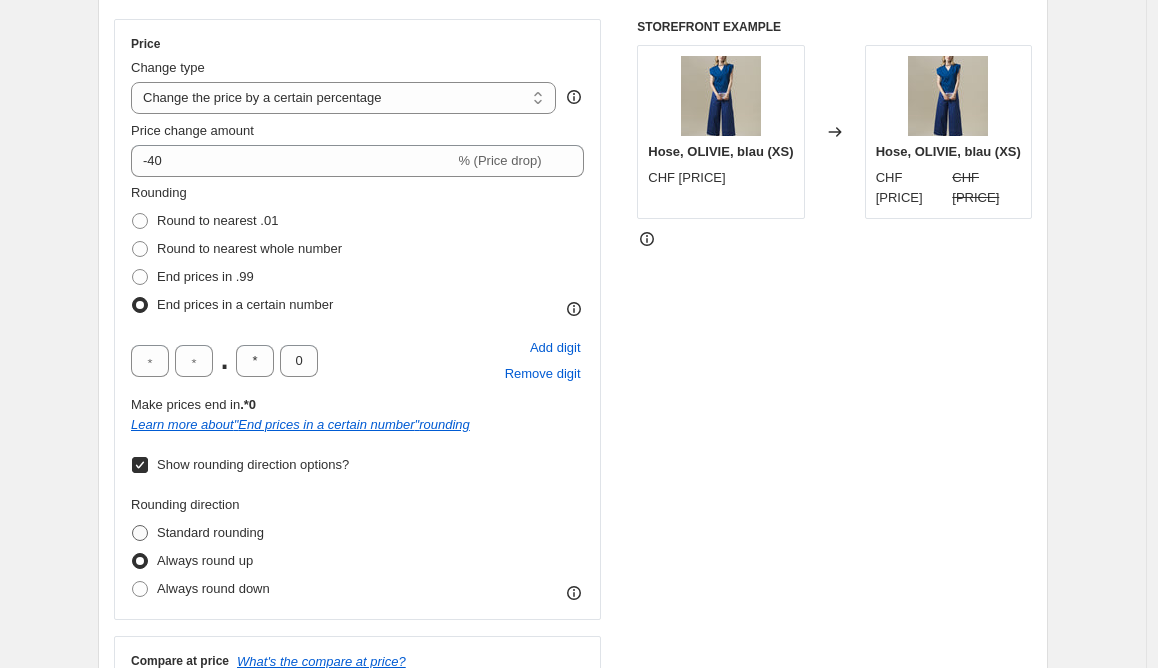 radio on "true" 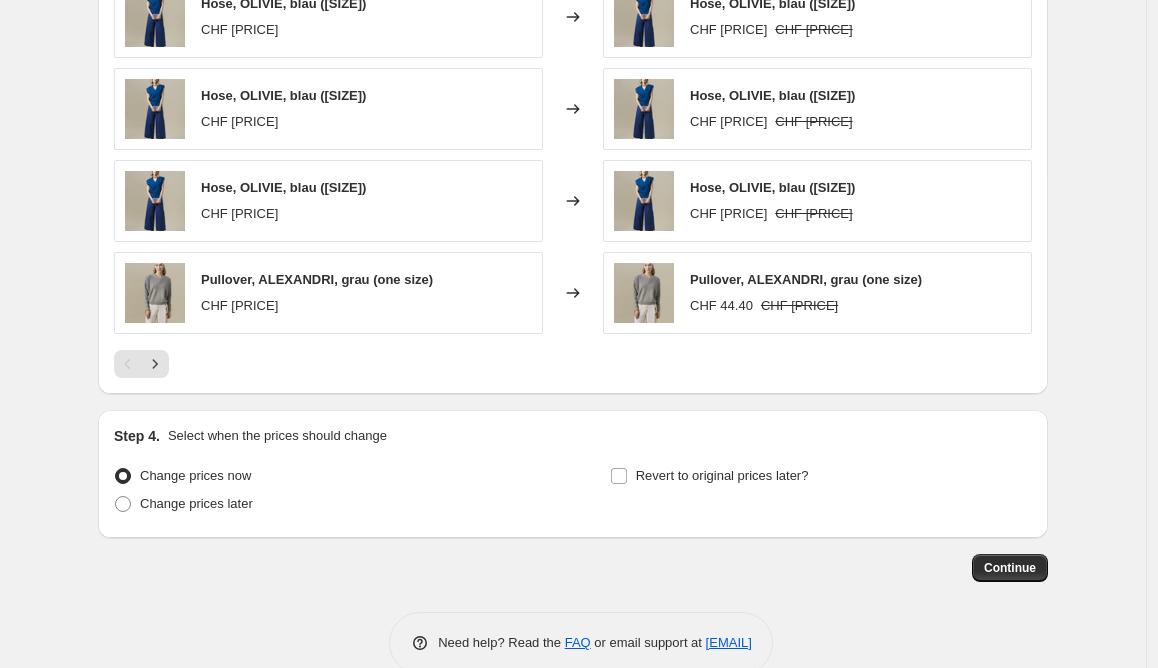 scroll, scrollTop: 1879, scrollLeft: 0, axis: vertical 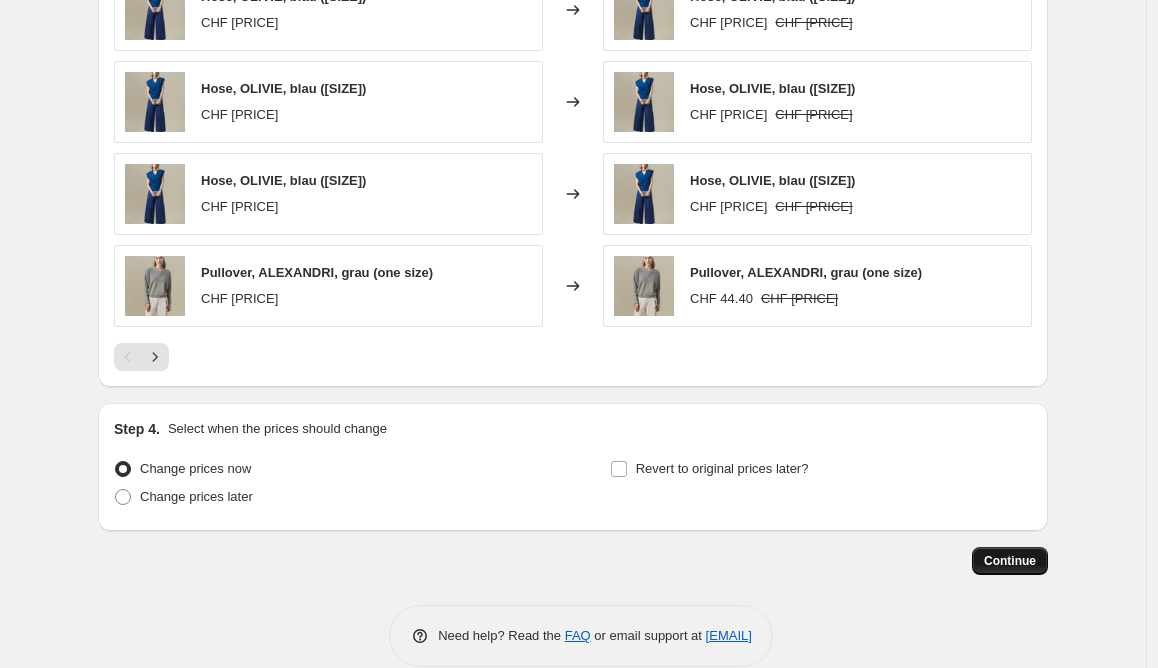 click on "Continue" at bounding box center [1010, 561] 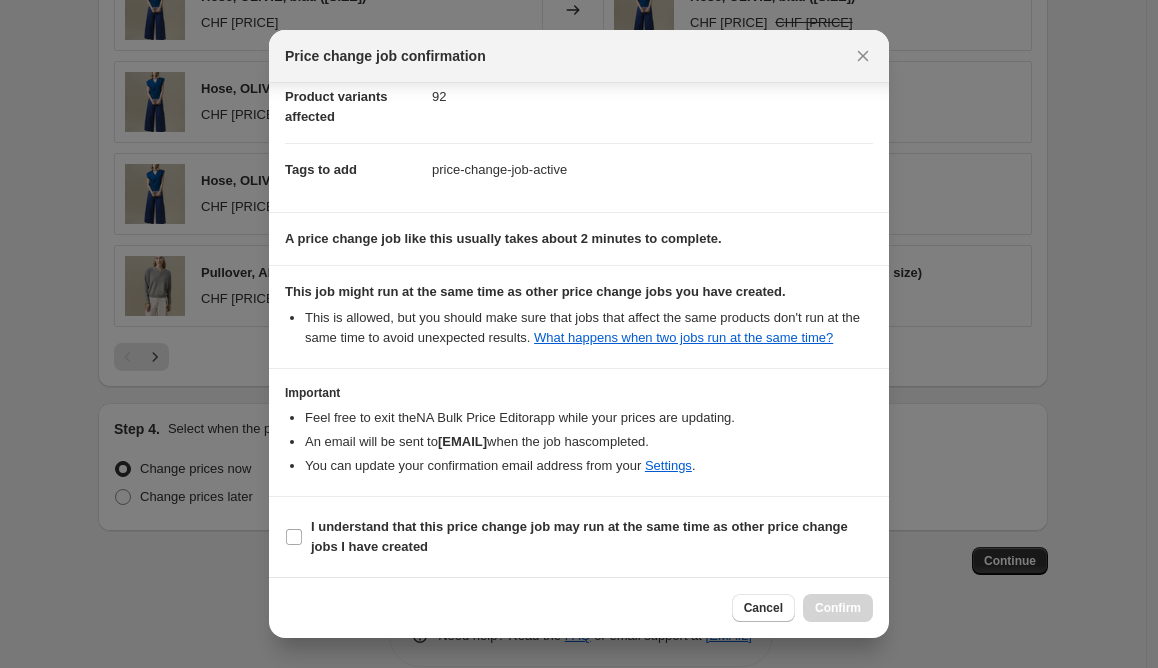 scroll, scrollTop: 249, scrollLeft: 0, axis: vertical 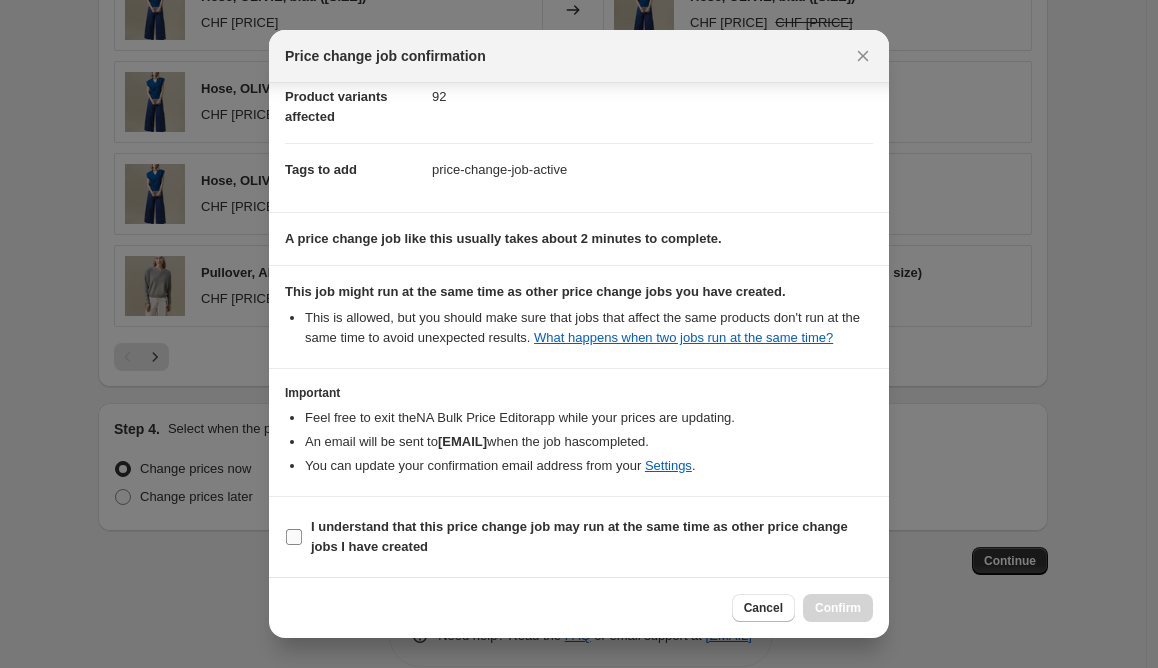 click on "I understand that this price change job may run at the same time as other price change jobs I have created" at bounding box center [294, 537] 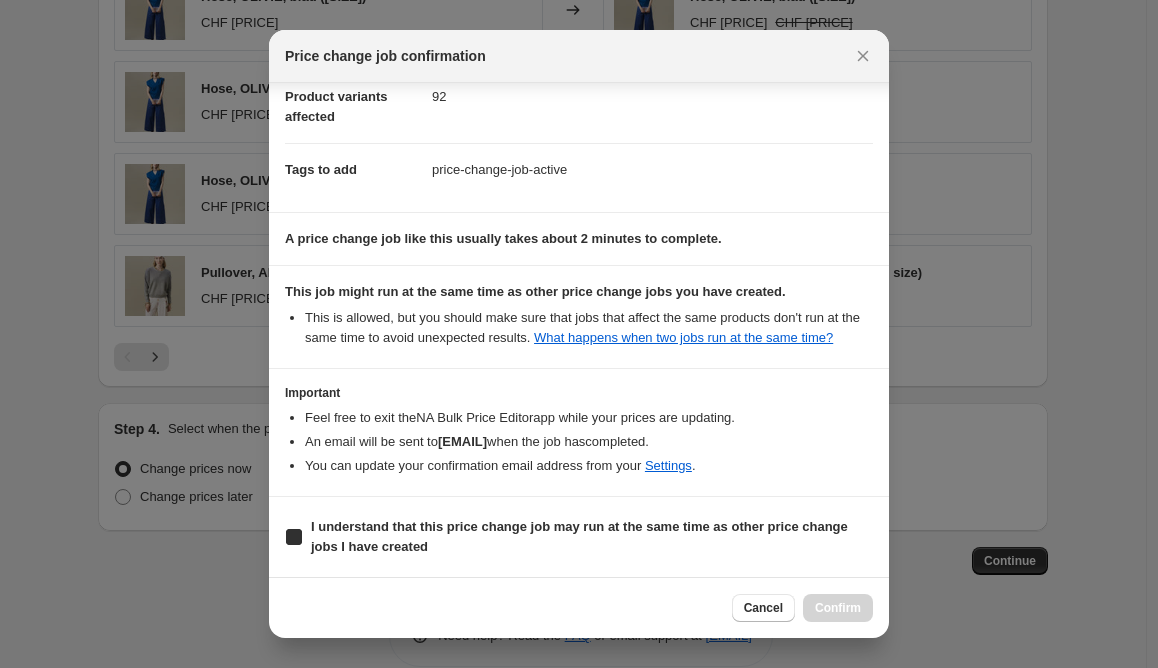 checkbox on "true" 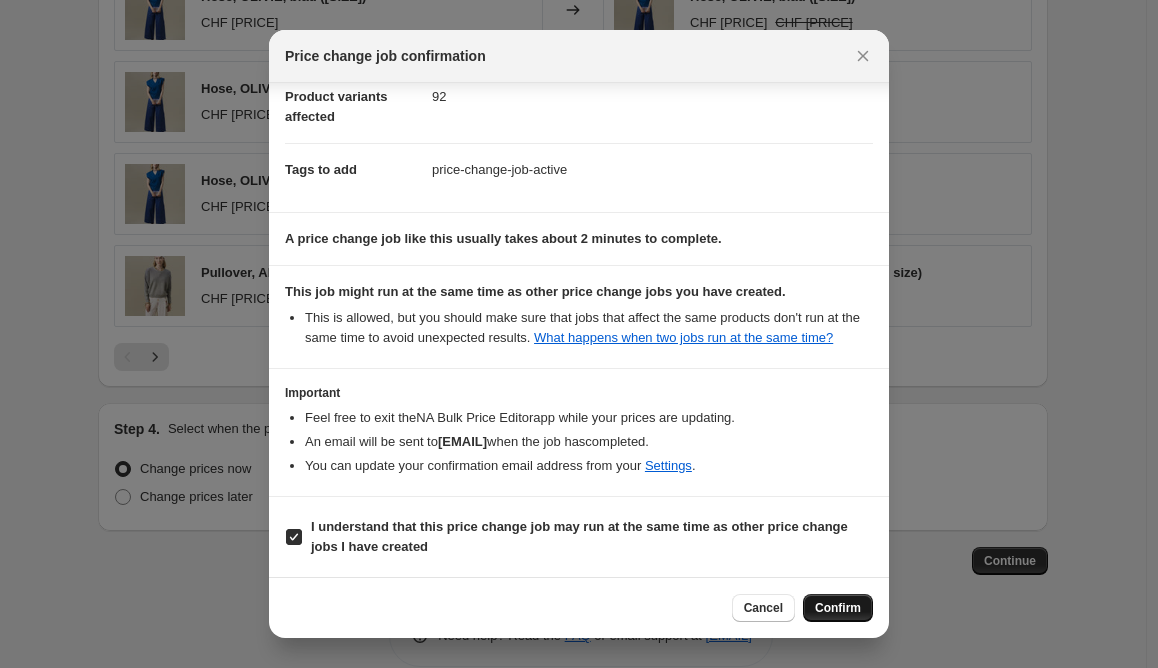 click on "Confirm" at bounding box center (838, 608) 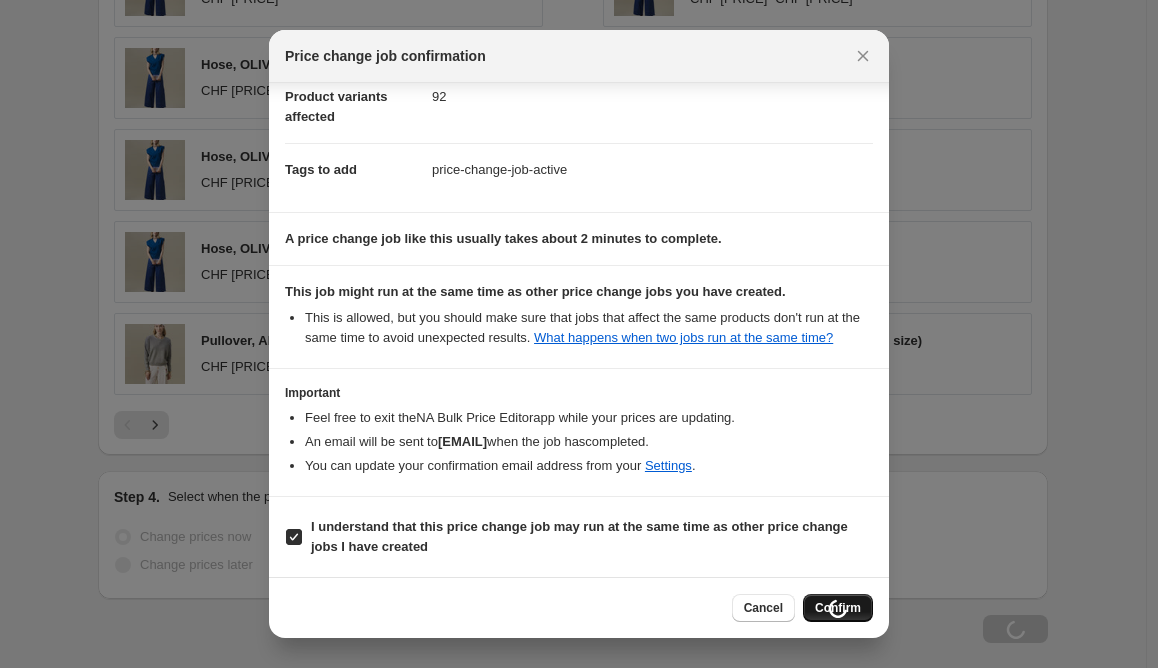 scroll, scrollTop: 1947, scrollLeft: 0, axis: vertical 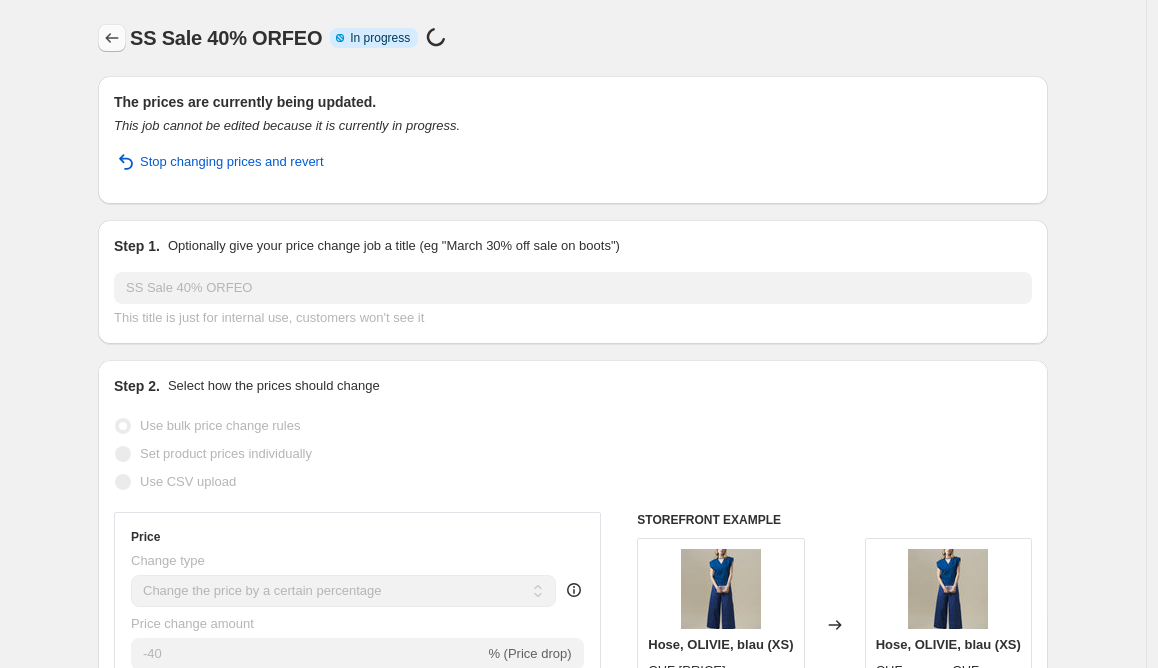click 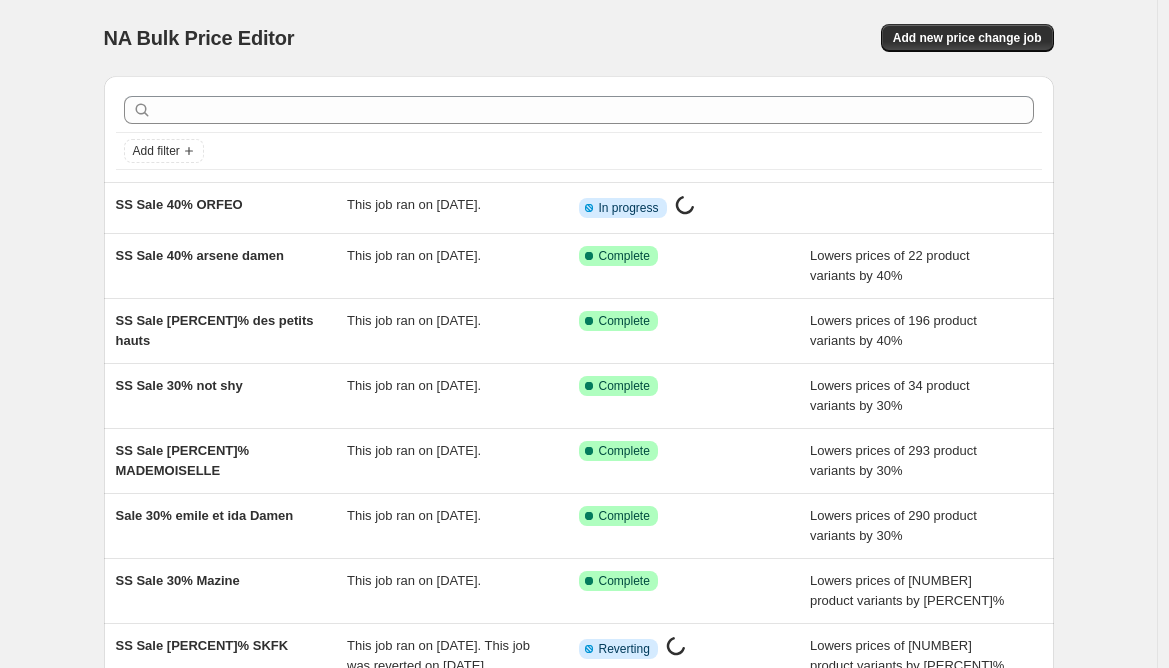 select on "percentage" 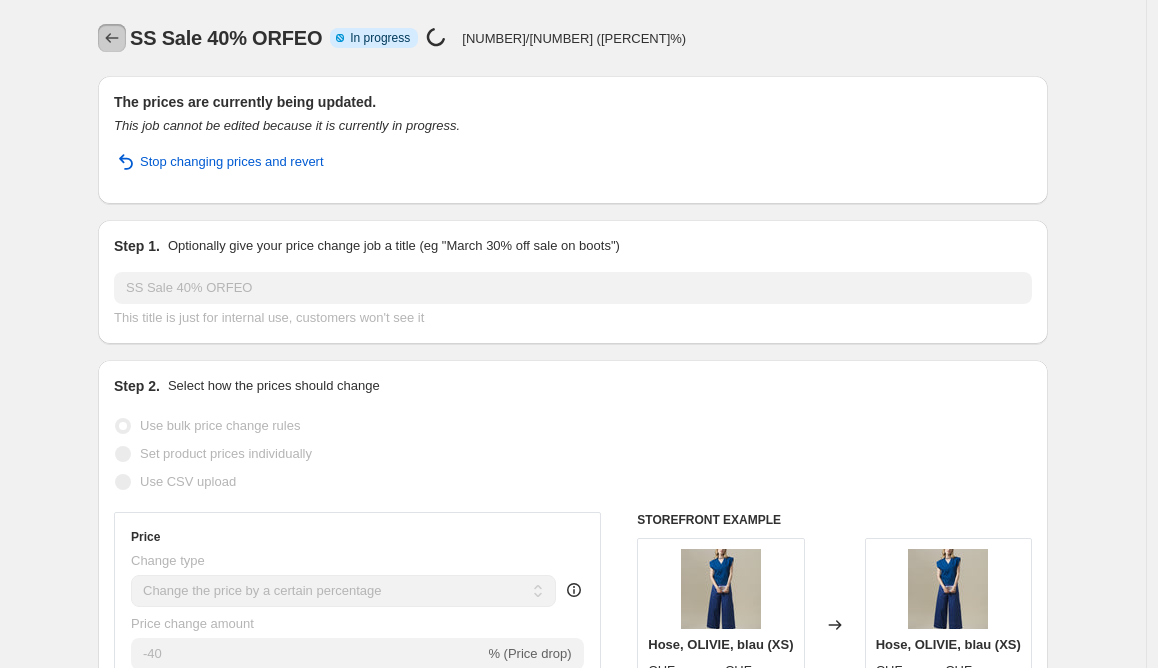 click 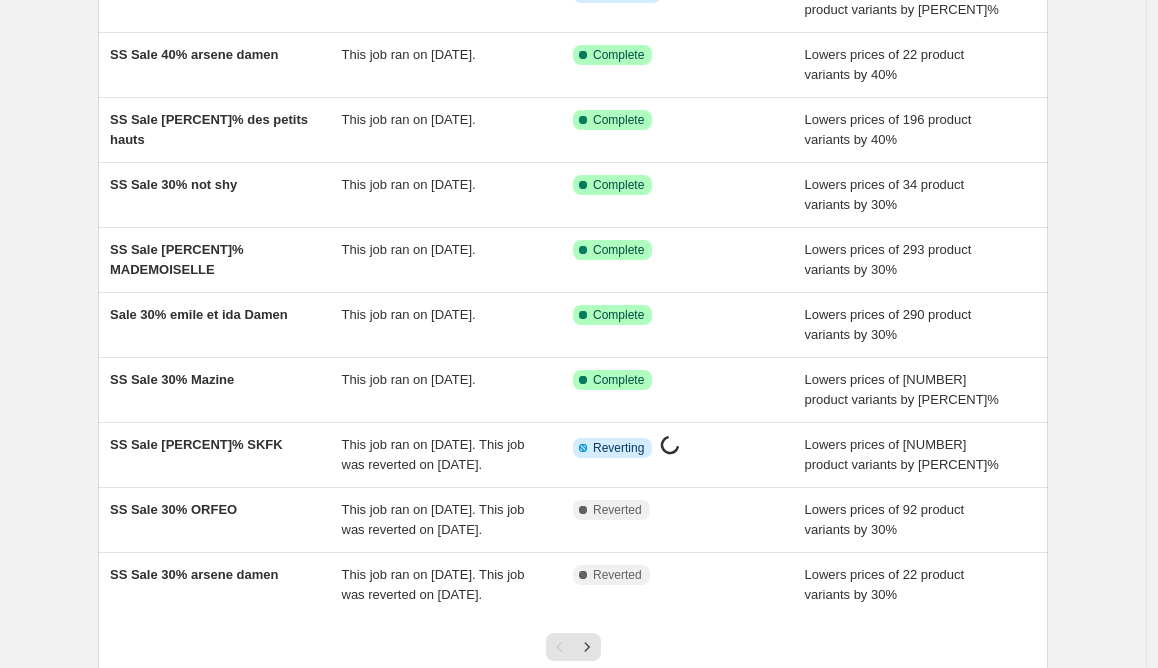 scroll, scrollTop: 243, scrollLeft: 0, axis: vertical 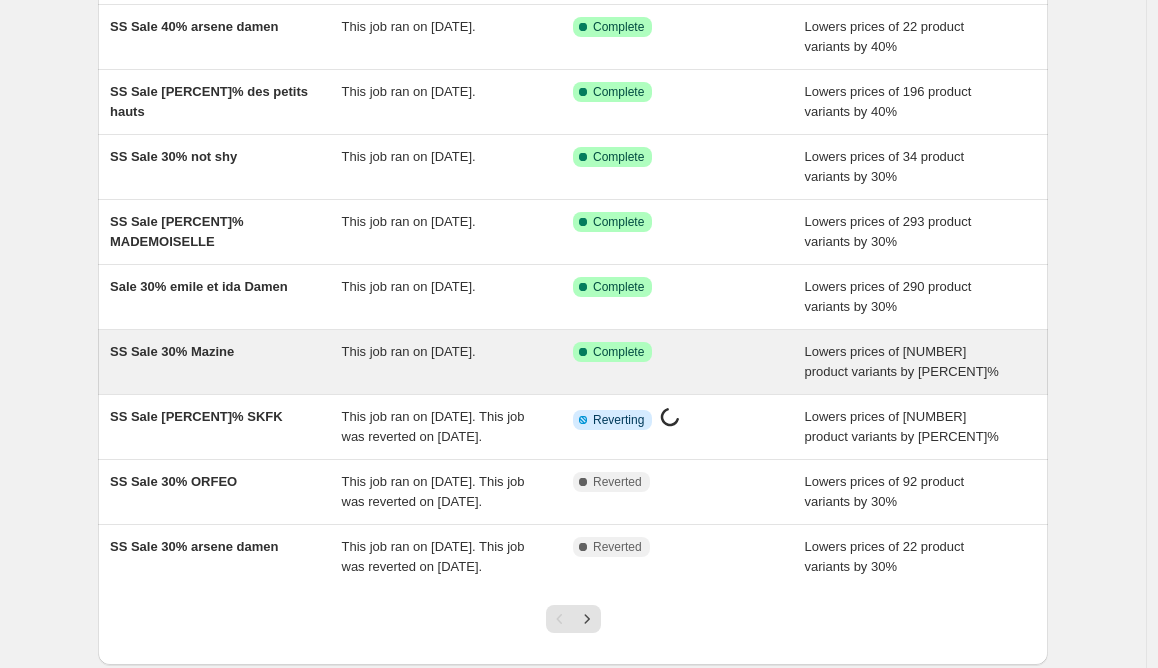 click on "SS Sale 30% Mazine" at bounding box center (172, 351) 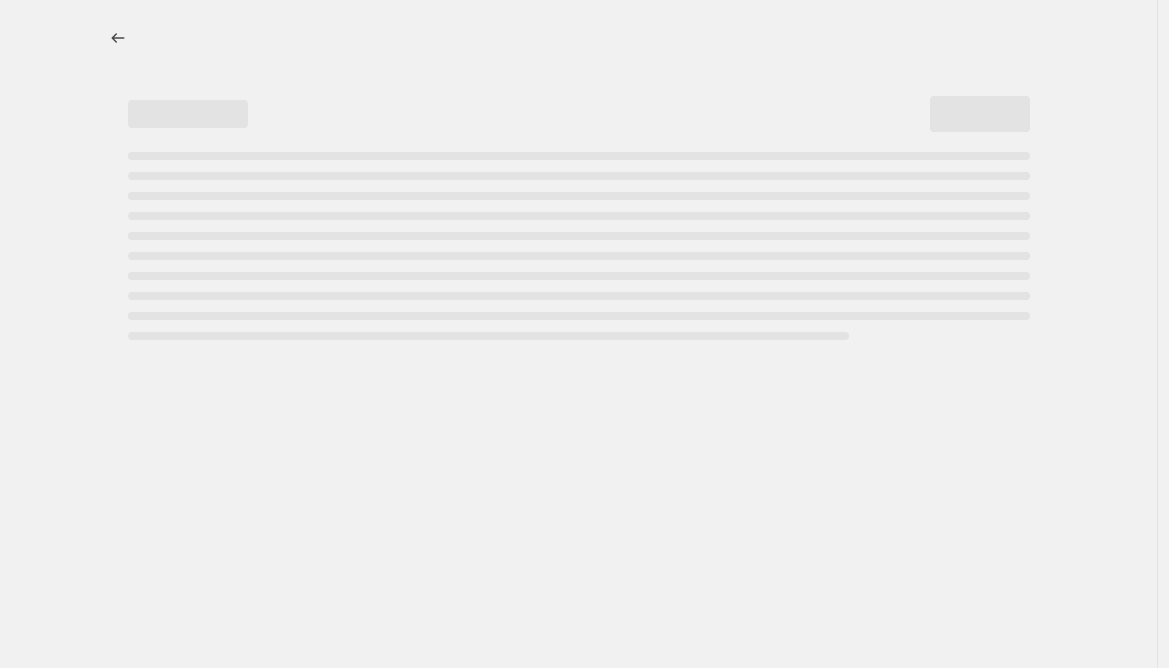 select on "percentage" 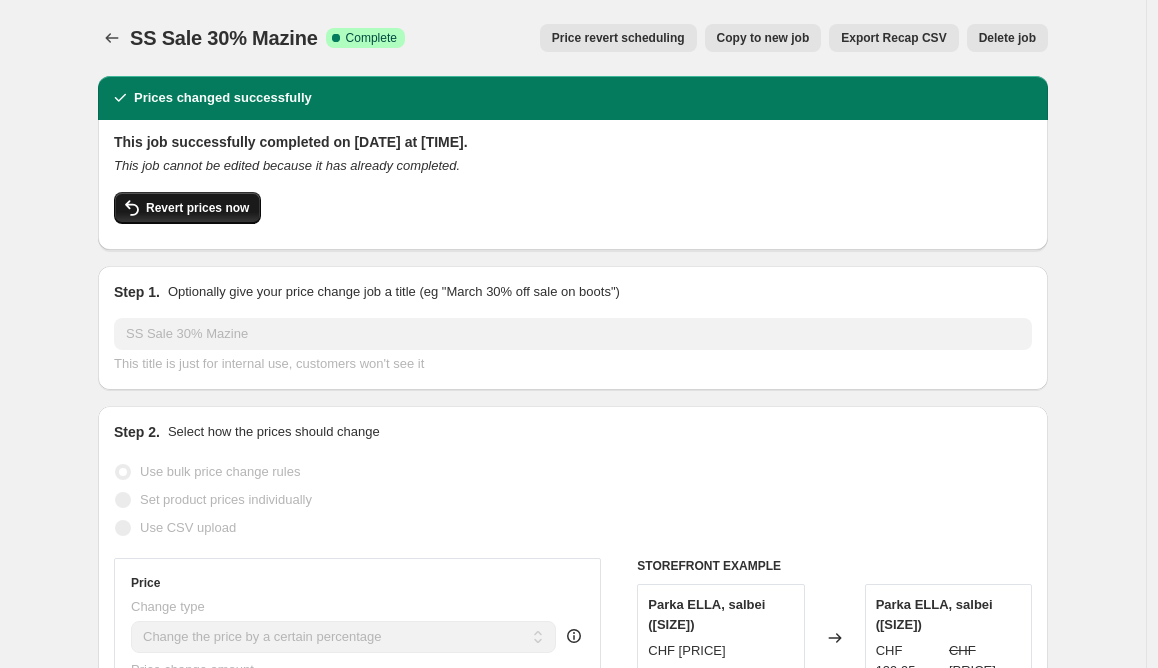click on "Revert prices now" at bounding box center (197, 208) 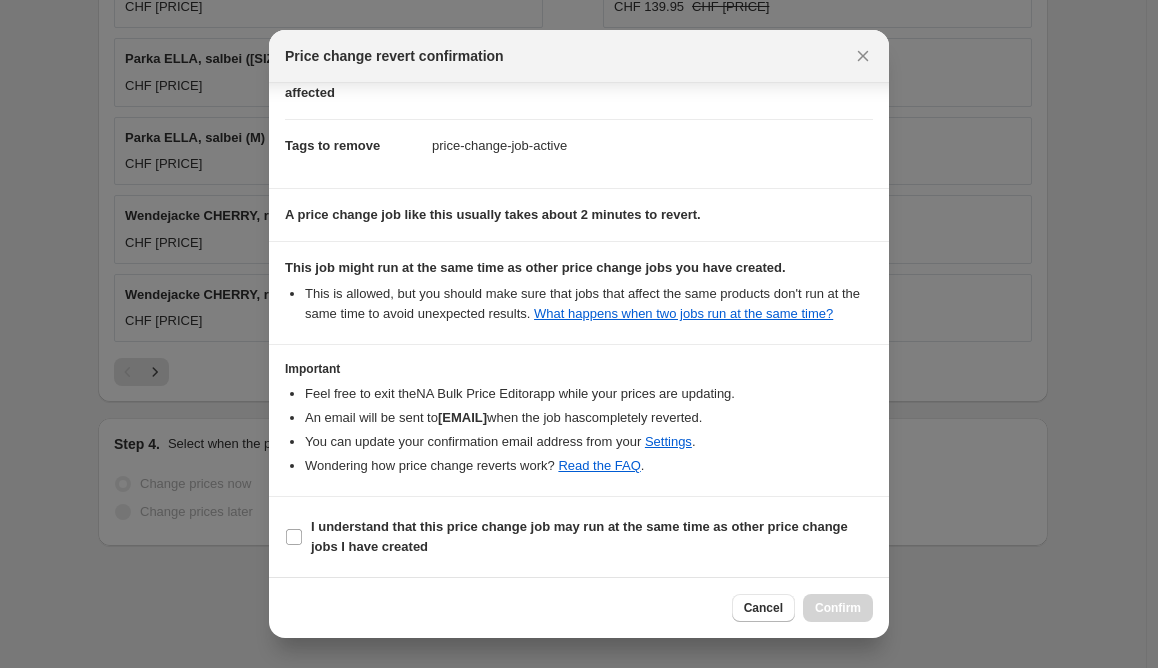 scroll, scrollTop: 147, scrollLeft: 0, axis: vertical 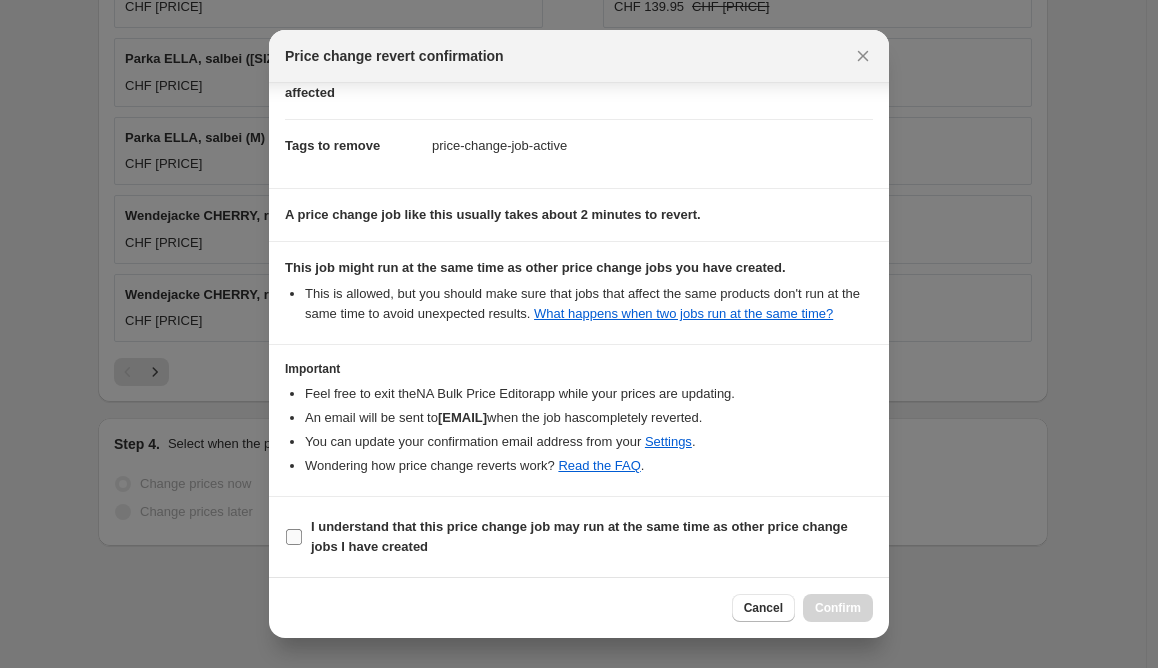 click on "I understand that this price change job may run at the same time as other price change jobs I have created" at bounding box center (294, 537) 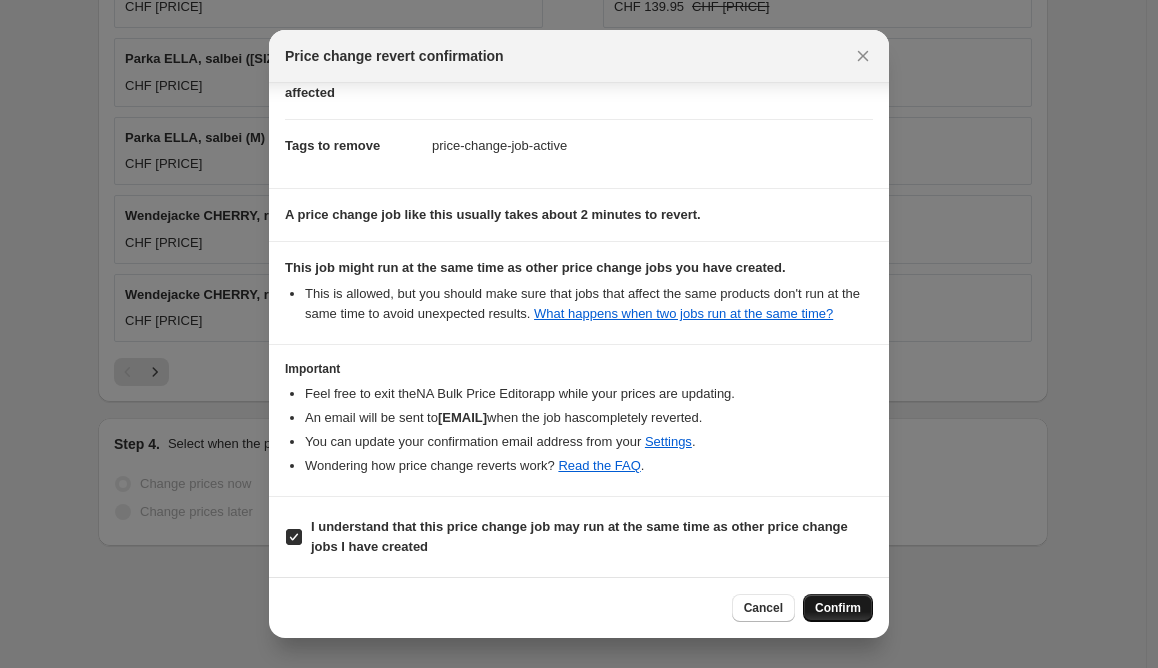 click on "Confirm" at bounding box center (838, 608) 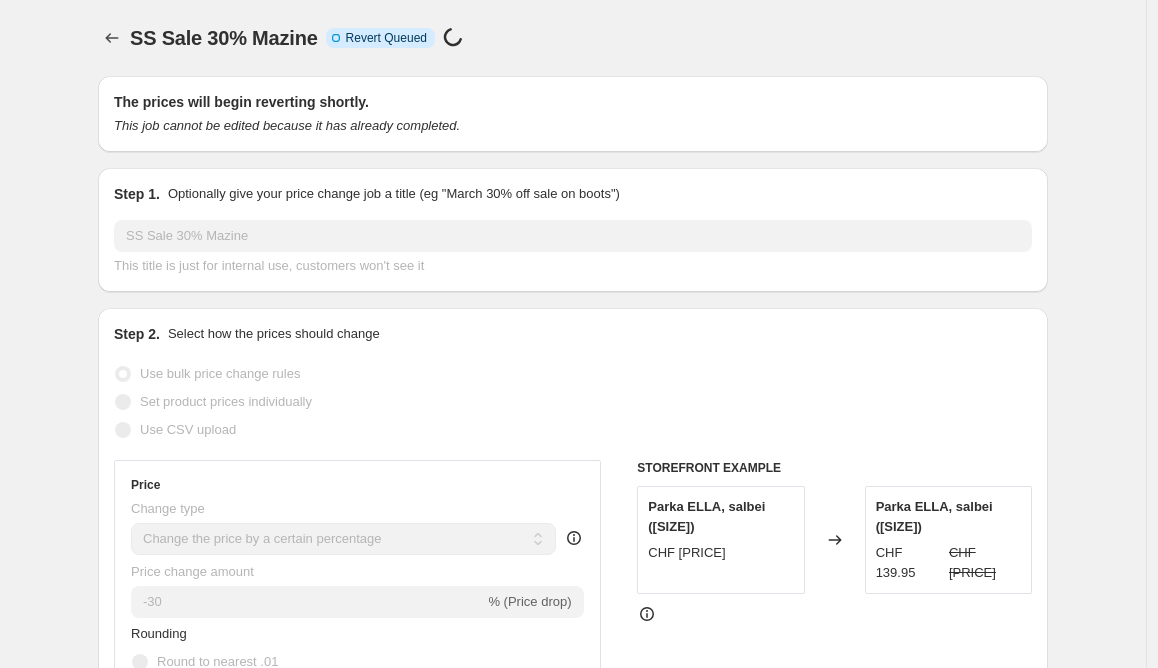 scroll, scrollTop: 147, scrollLeft: 0, axis: vertical 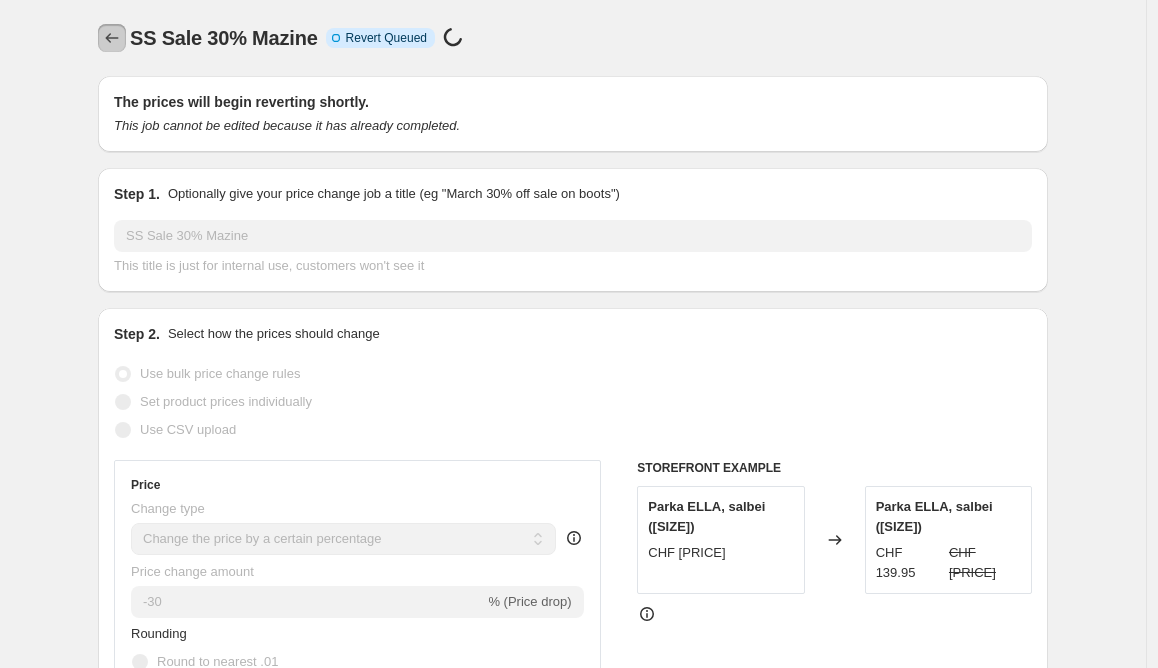 click 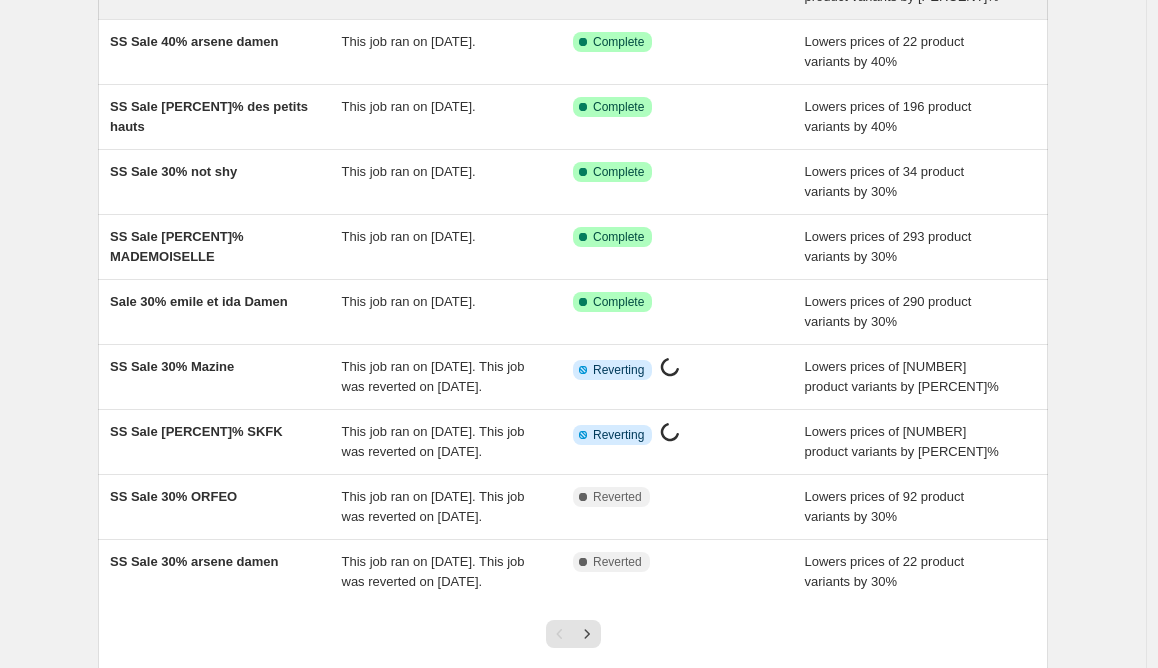 scroll, scrollTop: 230, scrollLeft: 0, axis: vertical 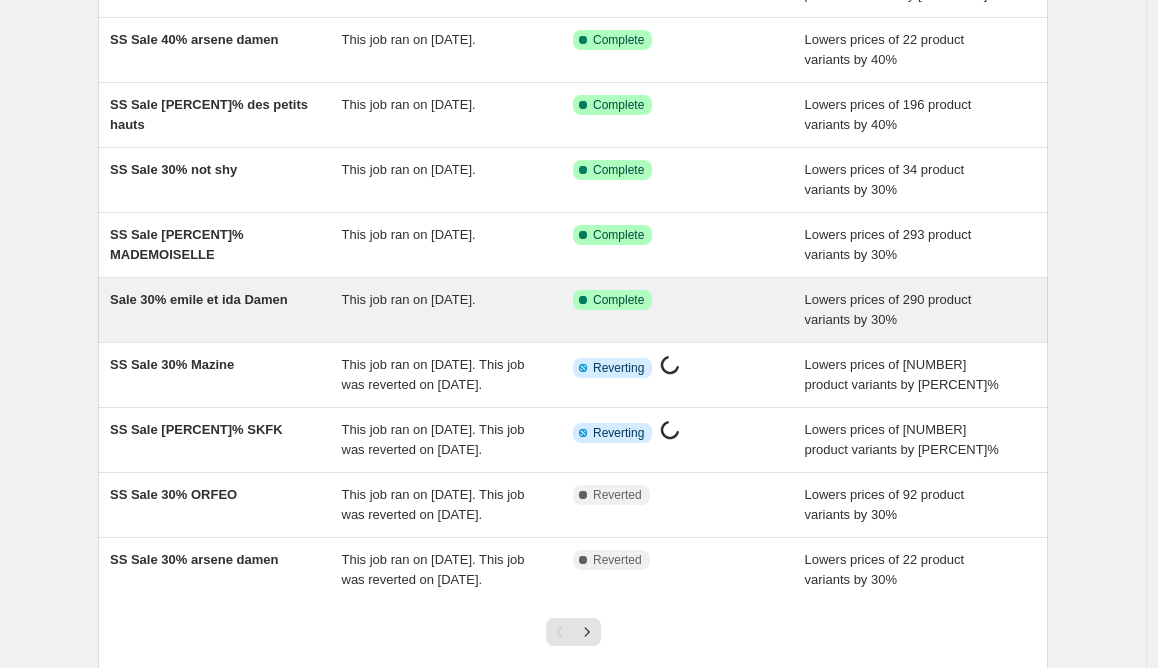 click on "Sale 30% emile et ida Damen" at bounding box center (199, 299) 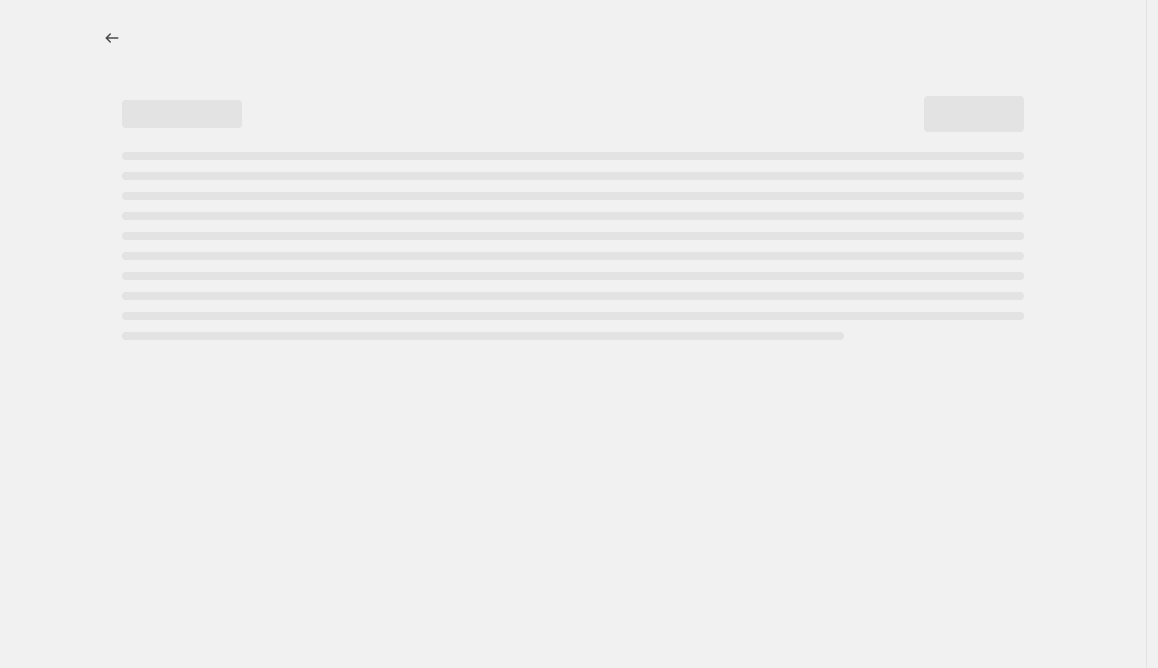 select on "percentage" 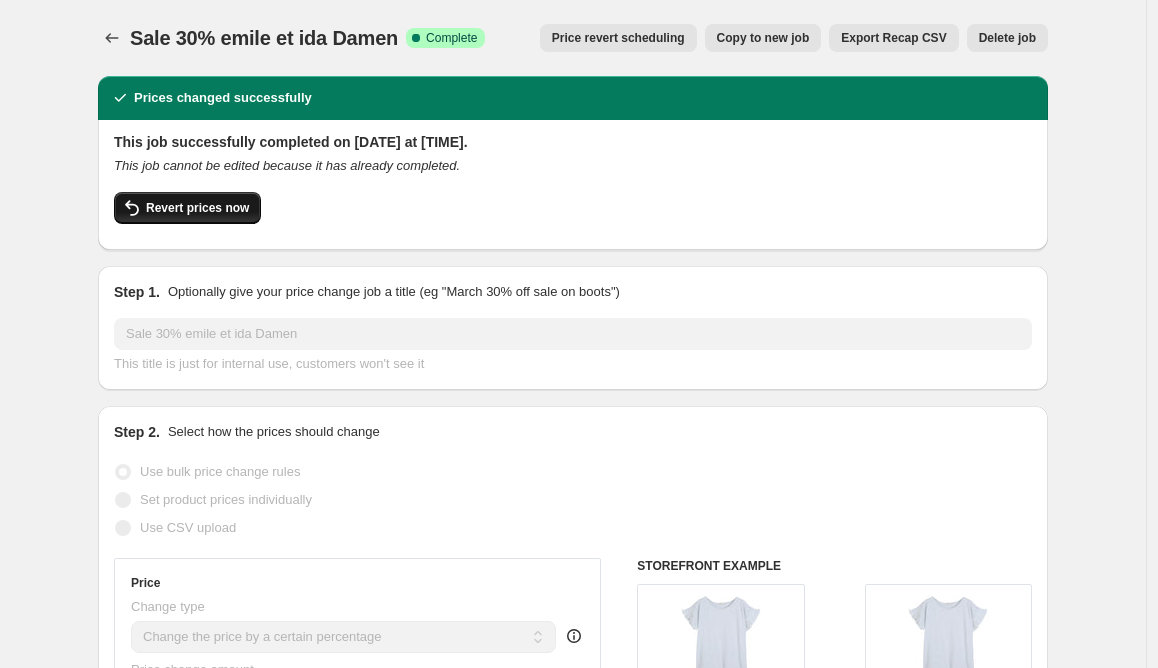 click on "Revert prices now" at bounding box center [197, 208] 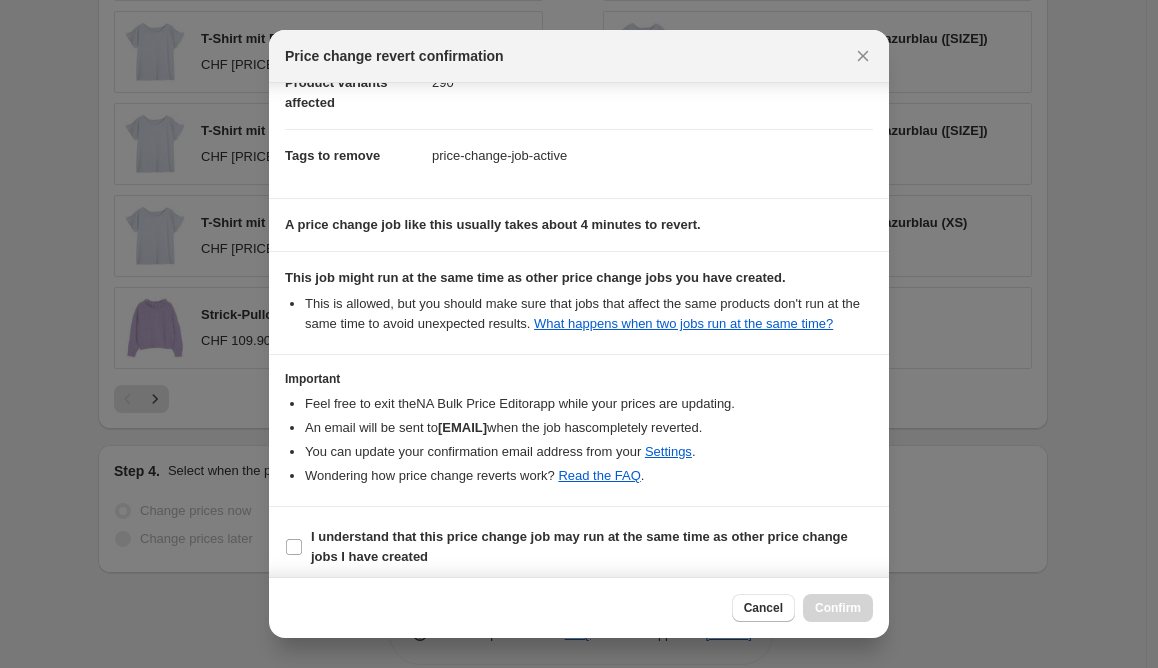 scroll, scrollTop: 147, scrollLeft: 0, axis: vertical 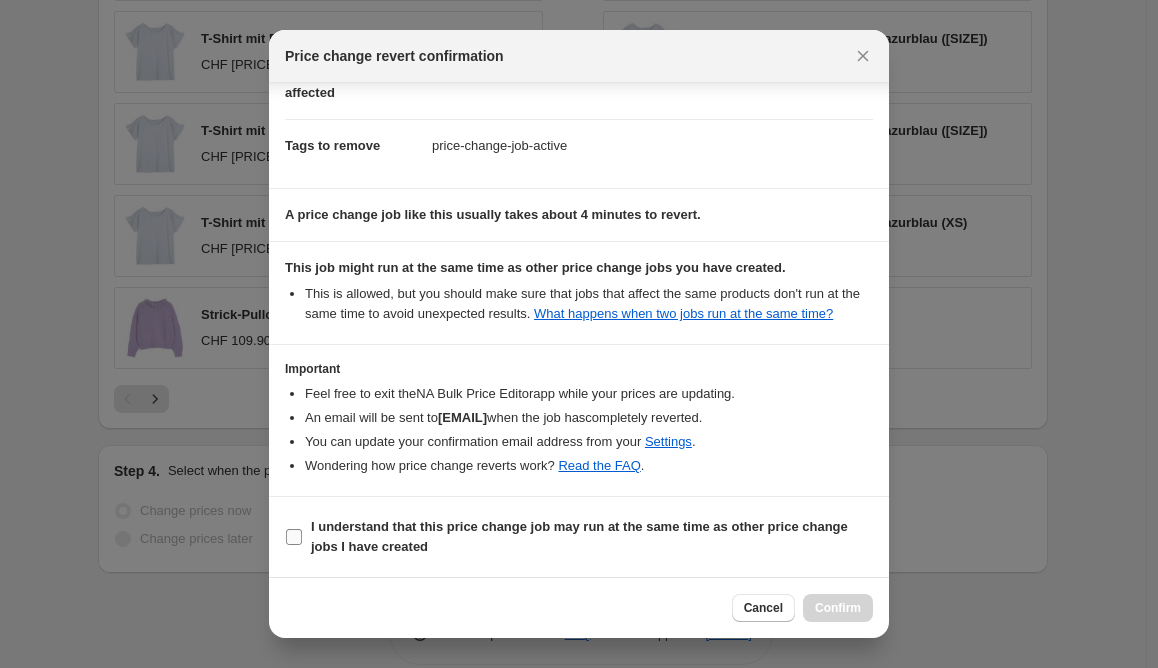 click on "I understand that this price change job may run at the same time as other price change jobs I have created" at bounding box center [294, 537] 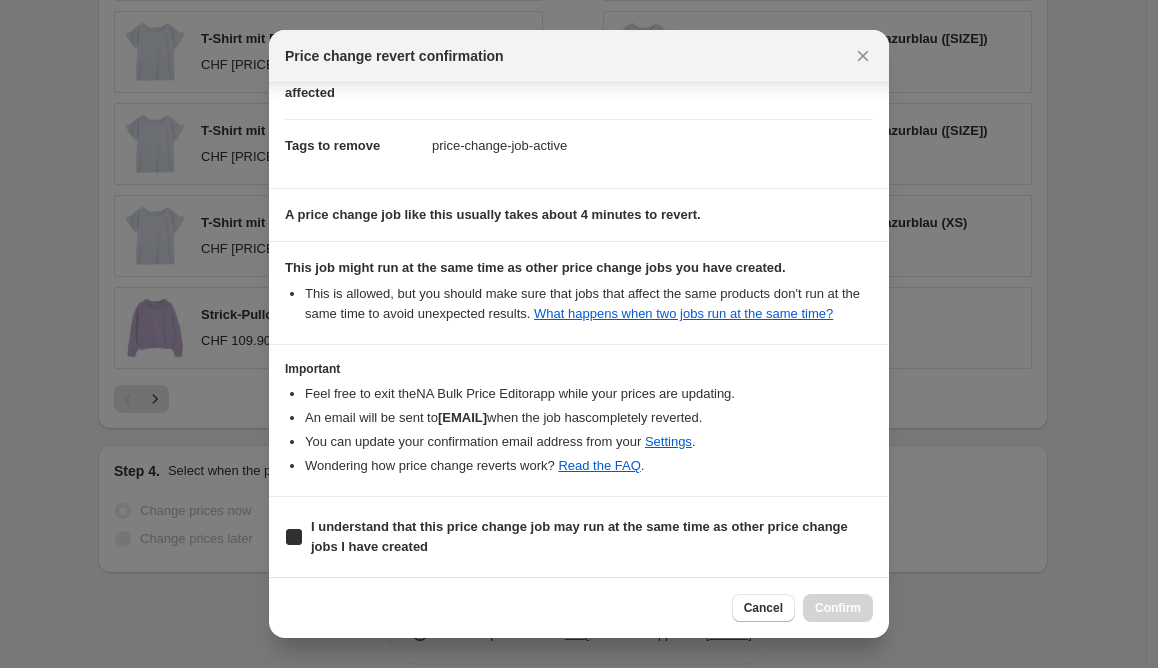 checkbox on "true" 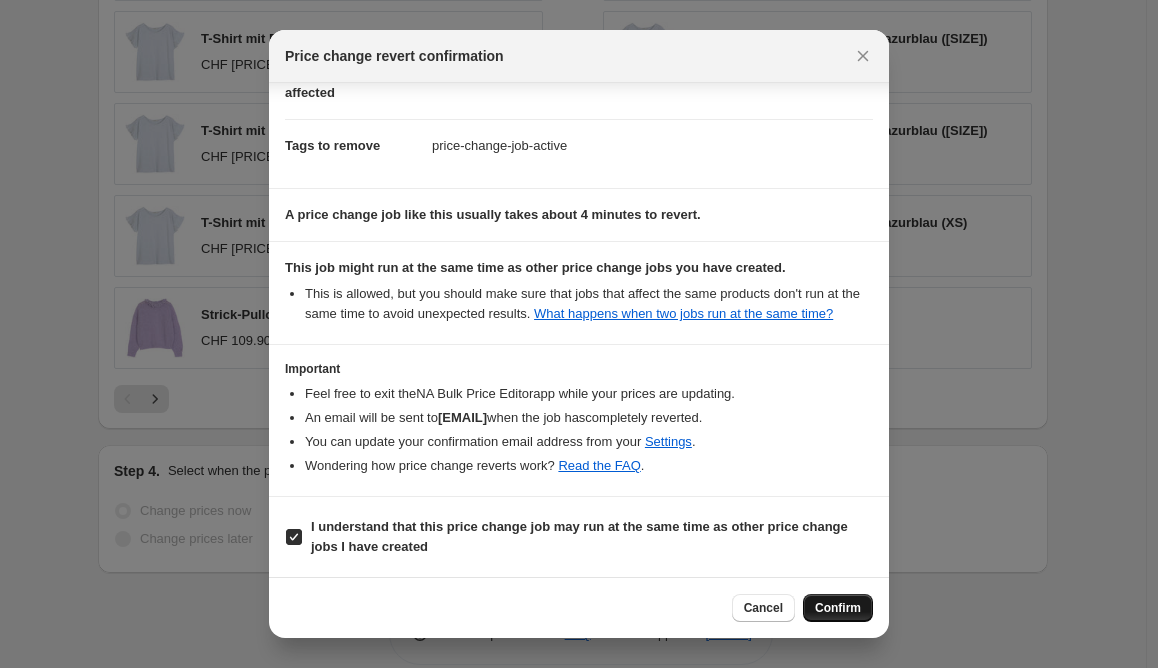 click on "Confirm" at bounding box center [838, 608] 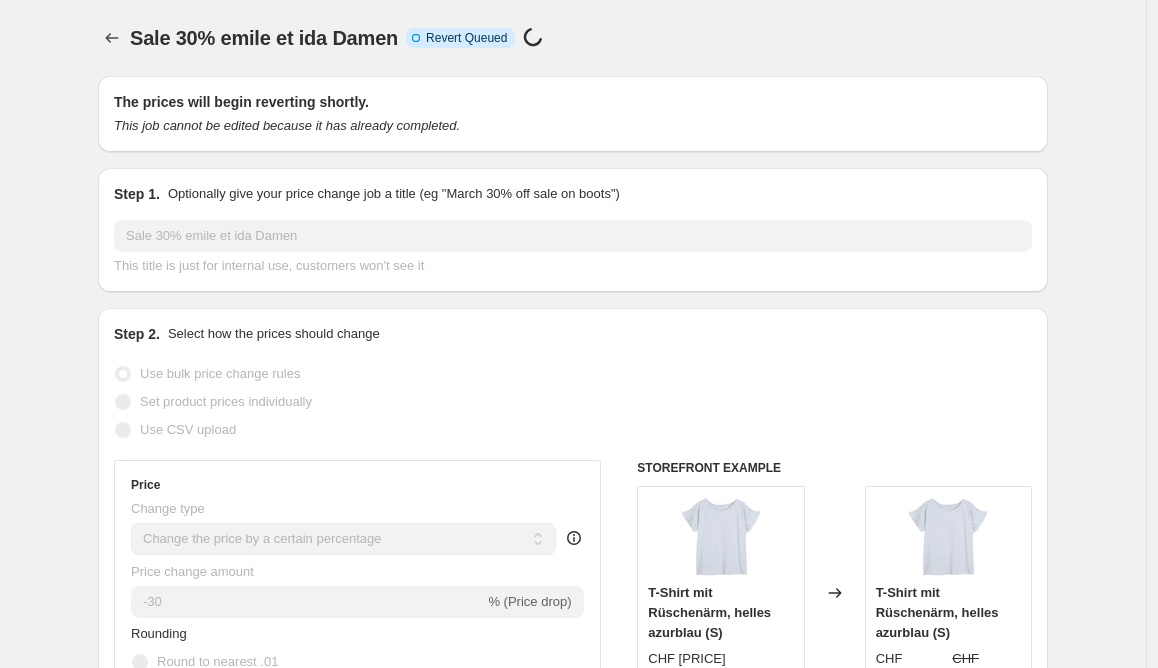 scroll, scrollTop: 147, scrollLeft: 0, axis: vertical 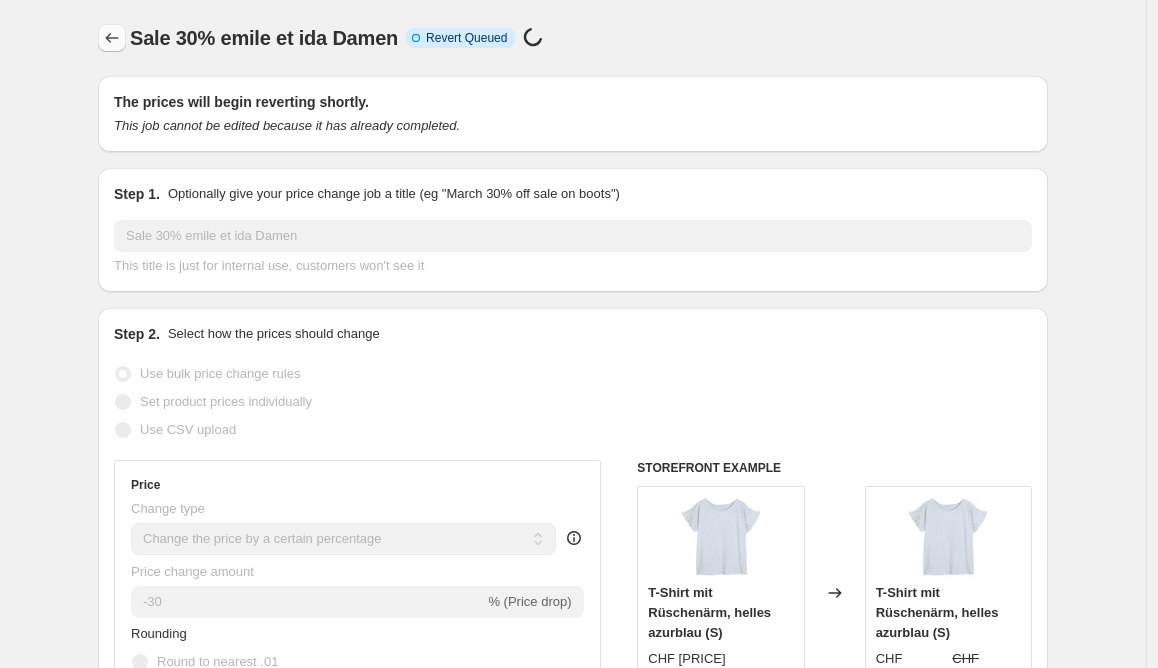 click 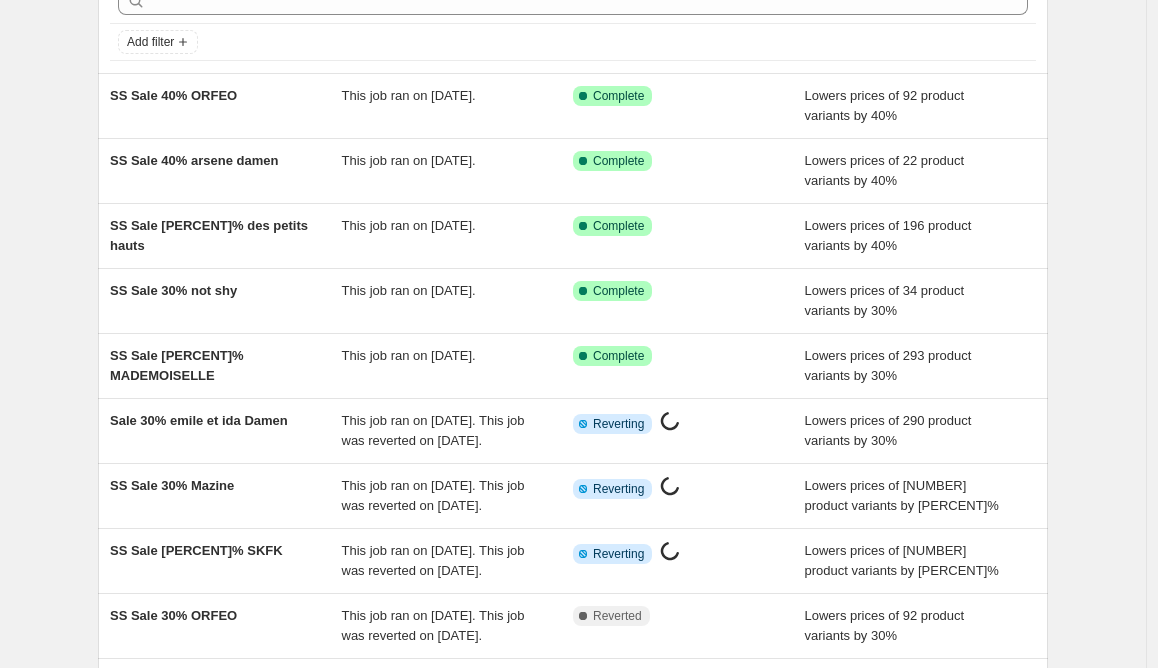scroll, scrollTop: 143, scrollLeft: 0, axis: vertical 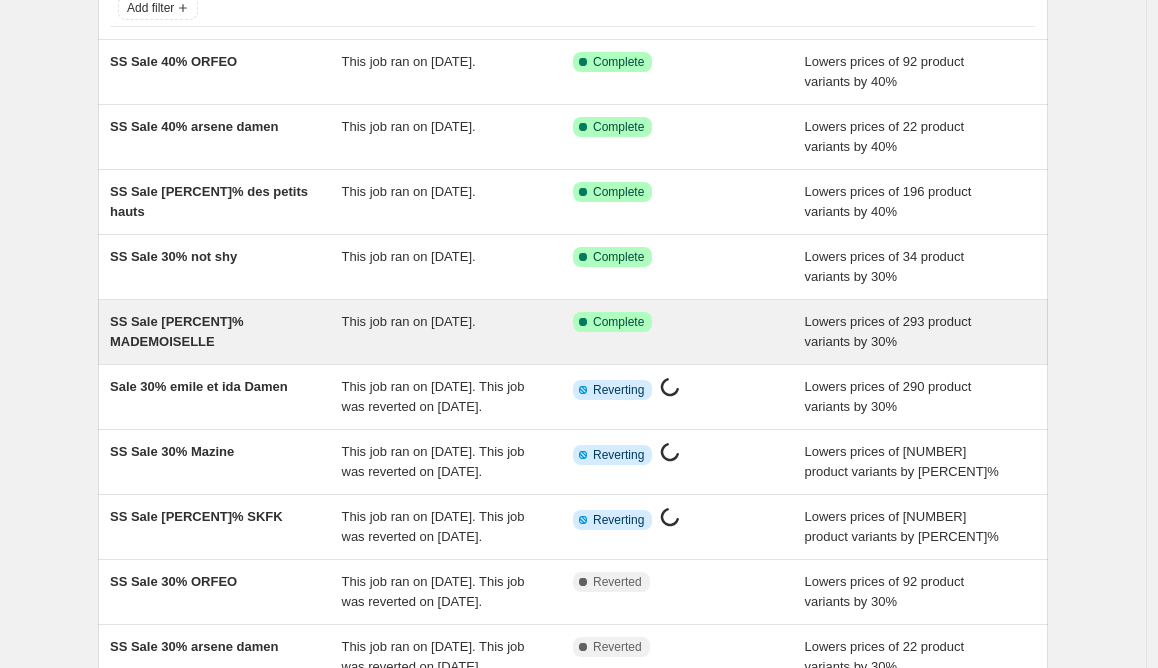 click on "SS Sale 30% MADEMOISELLE" at bounding box center [177, 331] 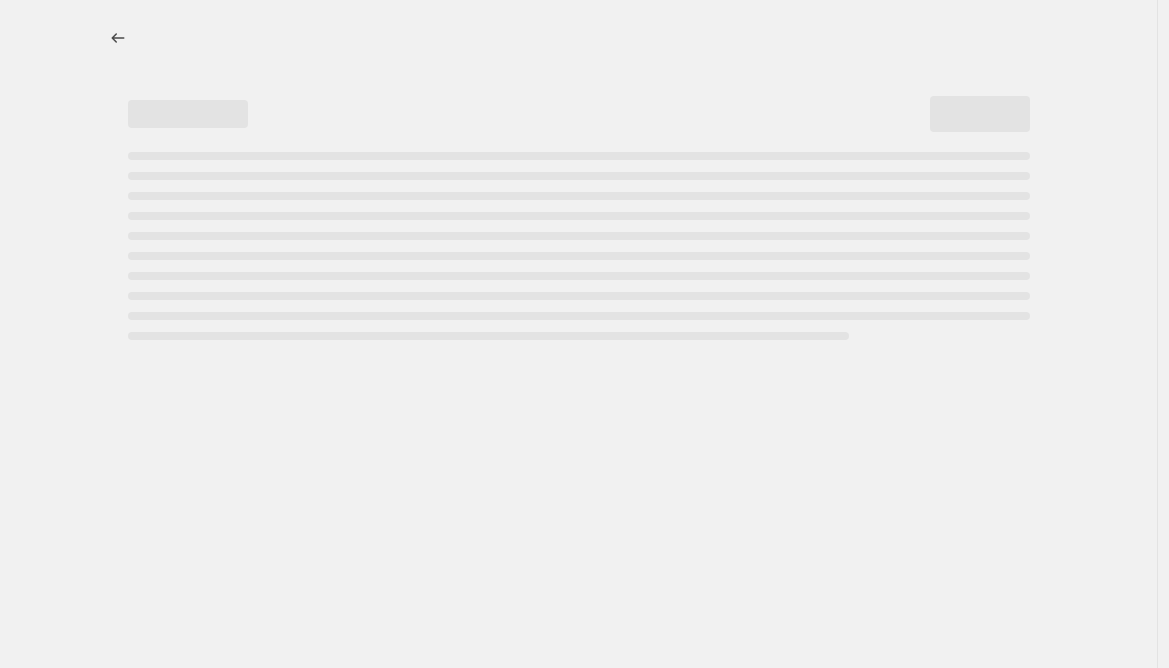 select on "percentage" 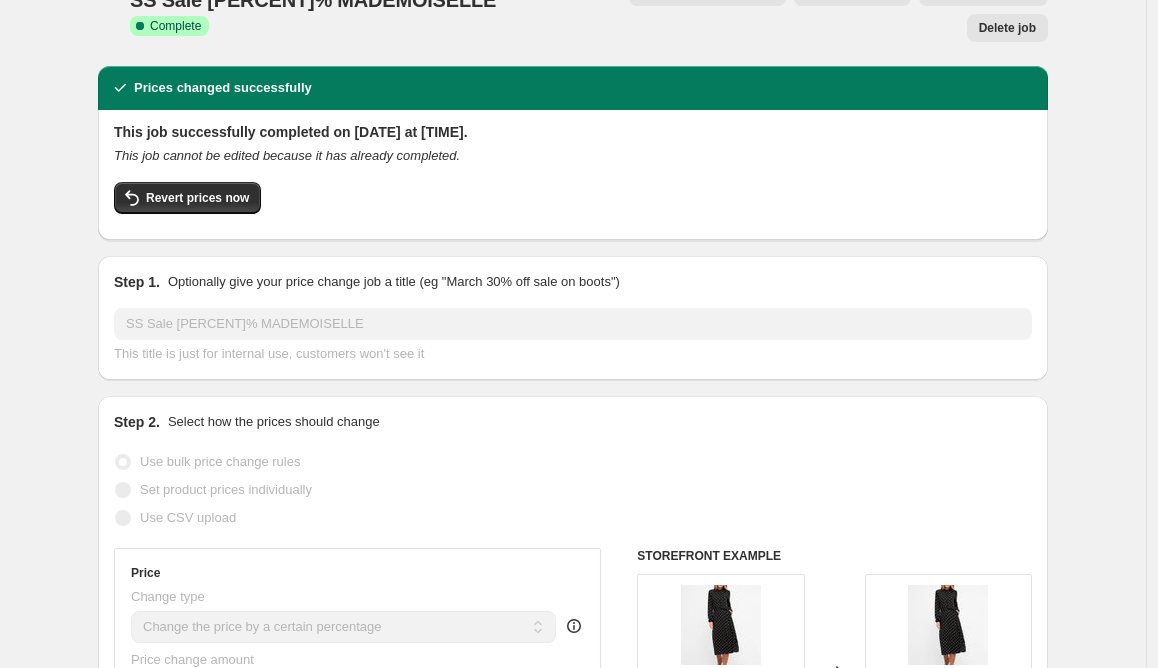 scroll, scrollTop: 31, scrollLeft: 0, axis: vertical 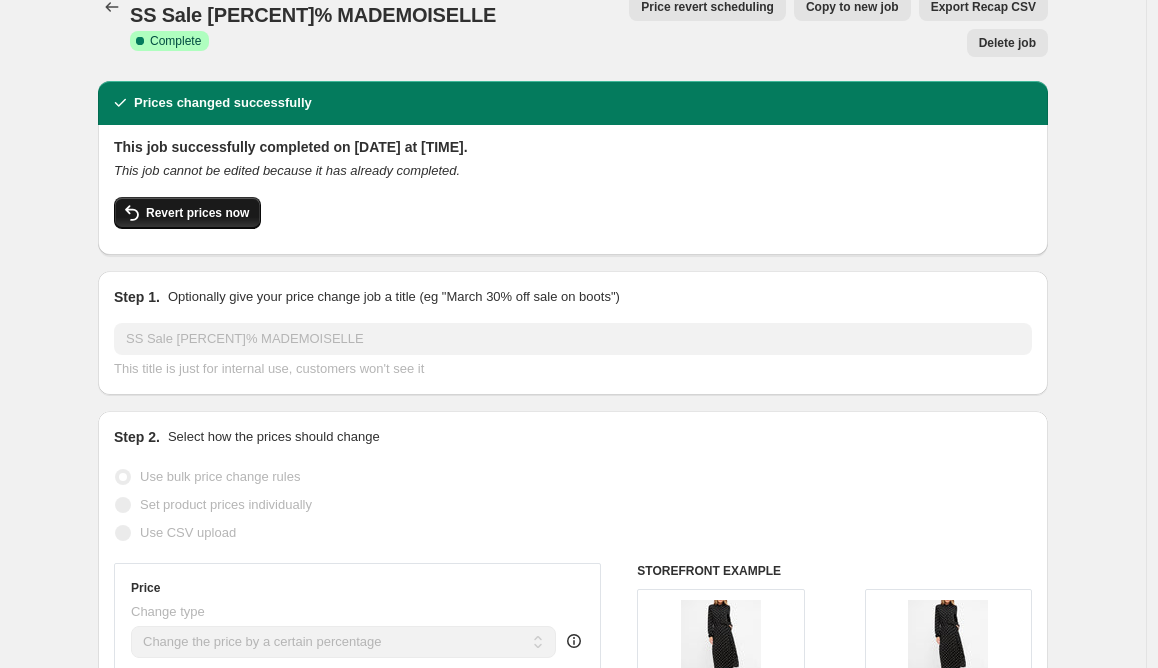 click on "Revert prices now" at bounding box center [197, 213] 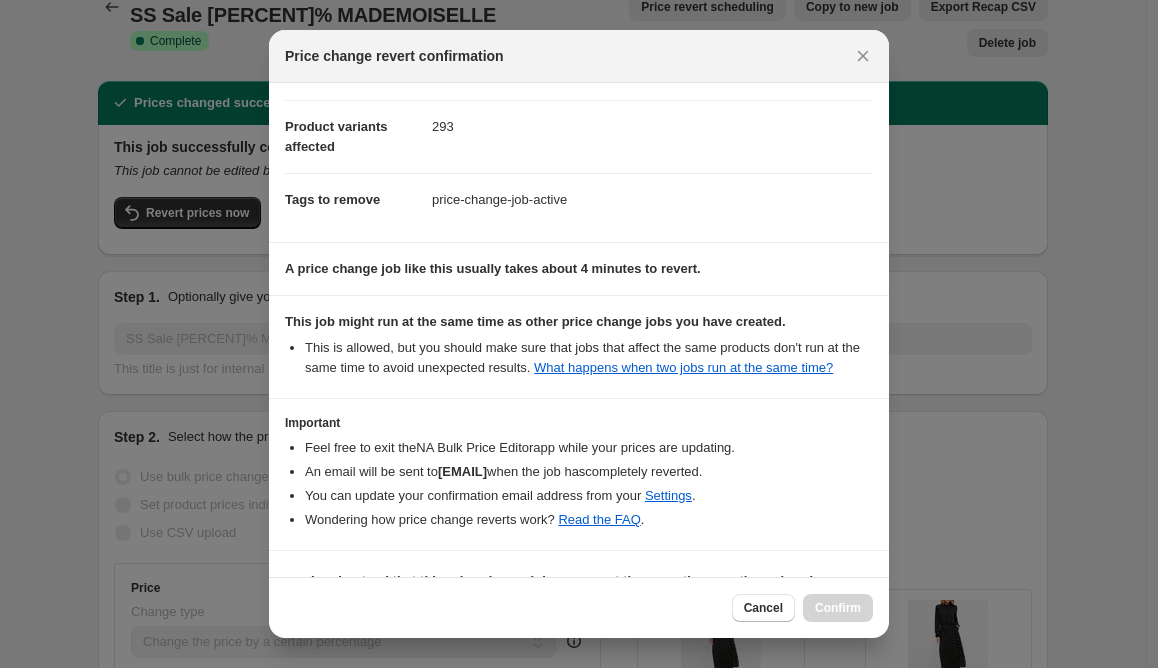 scroll, scrollTop: 147, scrollLeft: 0, axis: vertical 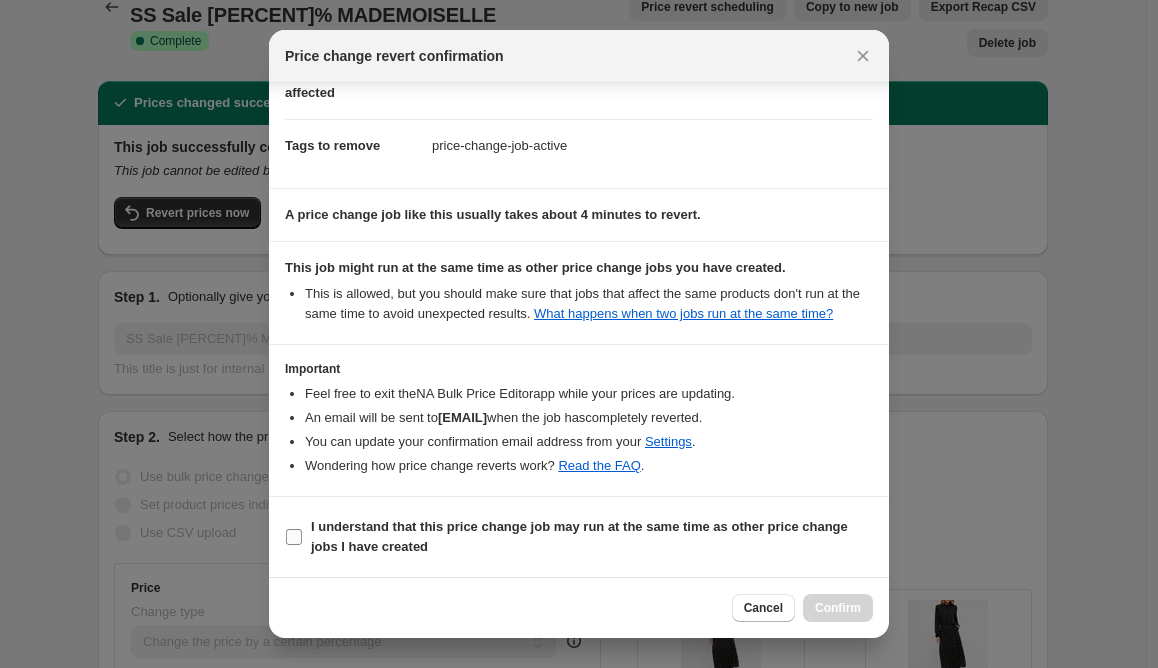 click on "I understand that this price change job may run at the same time as other price change jobs I have created" at bounding box center [294, 537] 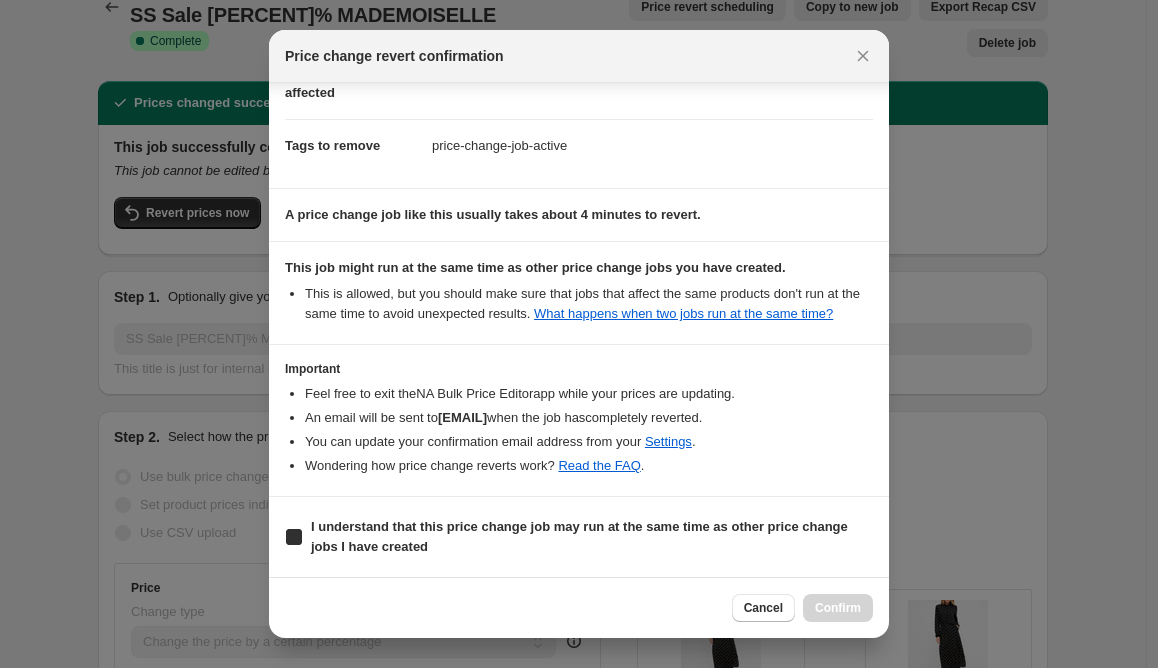 checkbox on "true" 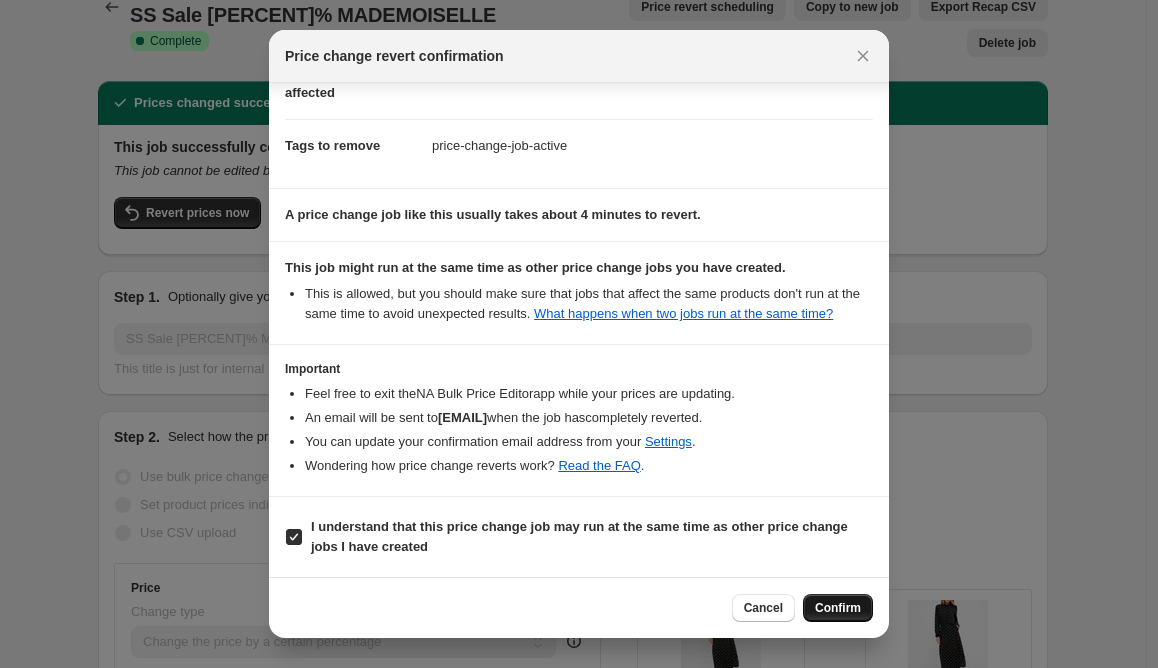 click on "Confirm" at bounding box center [838, 608] 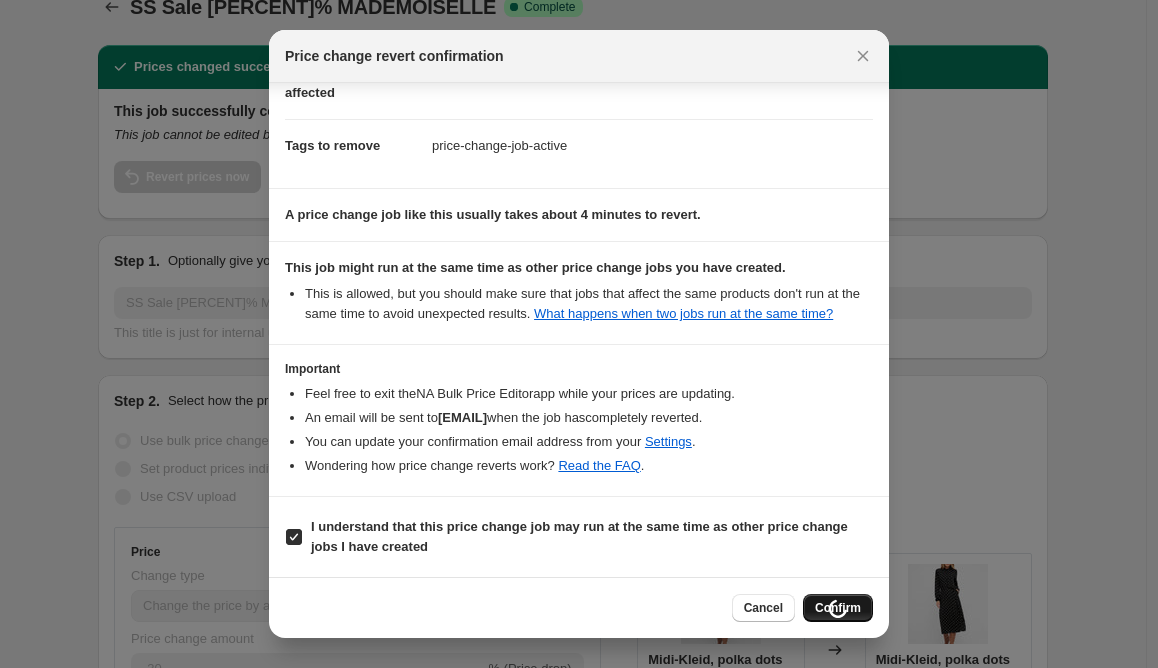 scroll, scrollTop: 147, scrollLeft: 0, axis: vertical 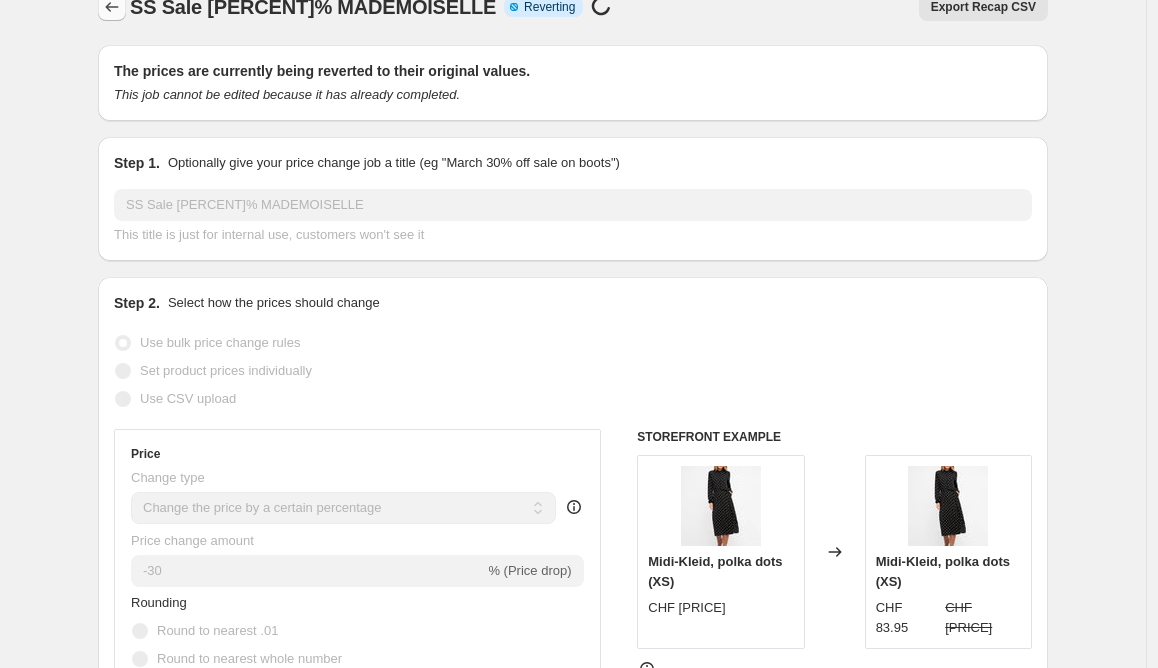 click 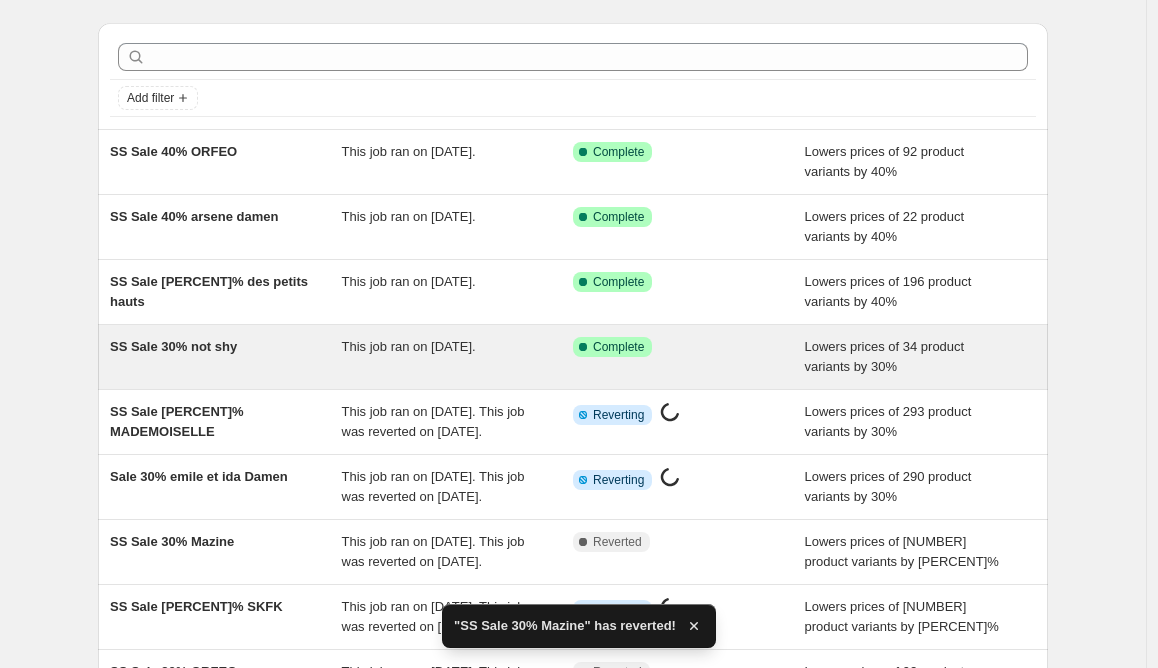 scroll, scrollTop: 59, scrollLeft: 0, axis: vertical 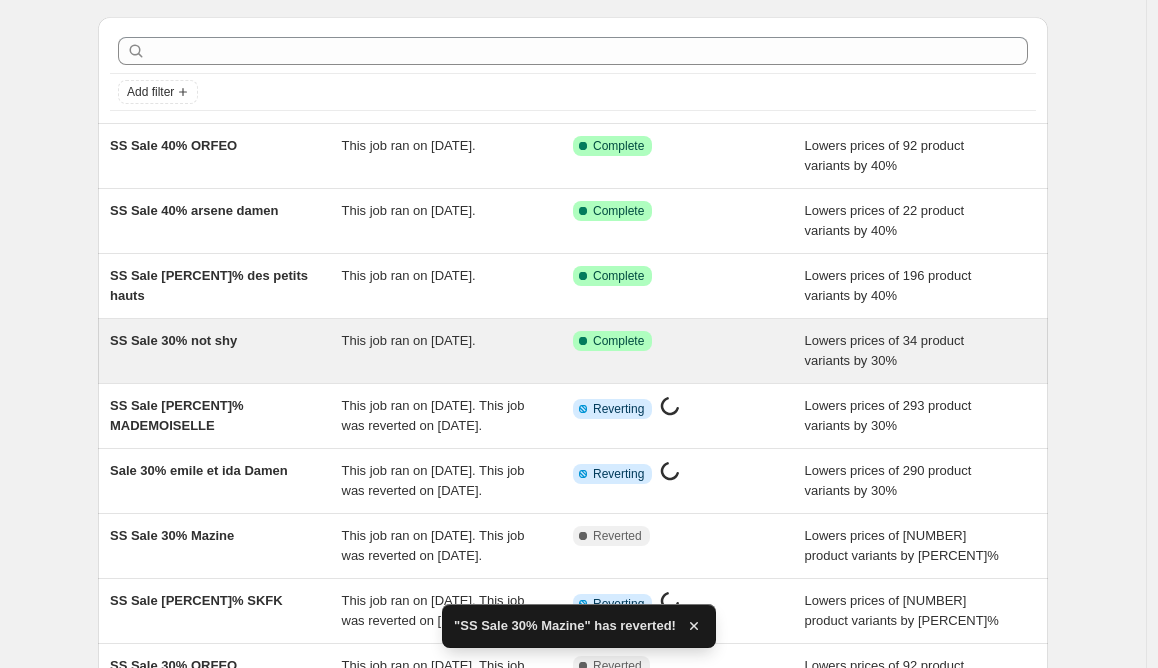 click on "SS Sale 30% not shy" at bounding box center (173, 340) 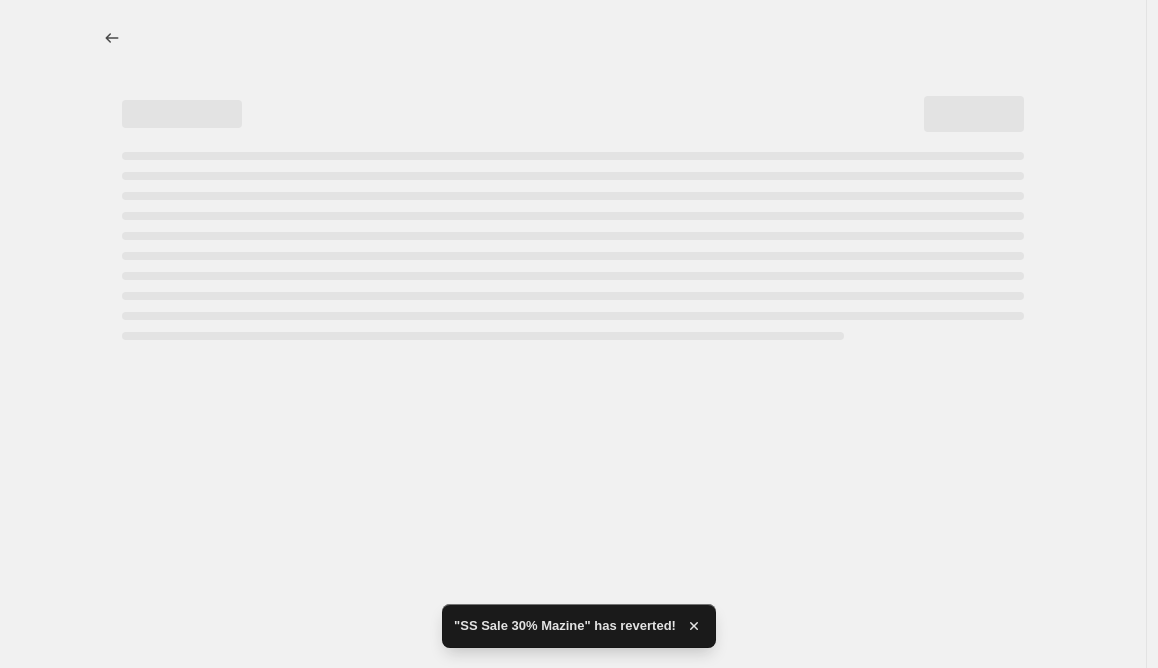 select on "percentage" 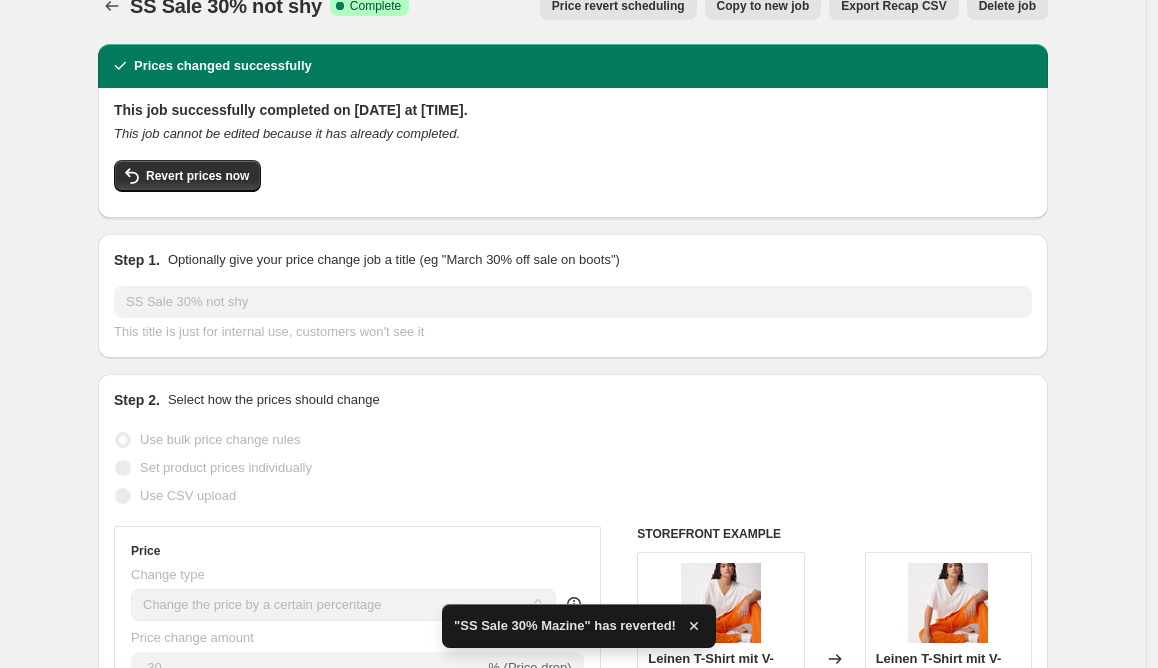 scroll, scrollTop: 0, scrollLeft: 0, axis: both 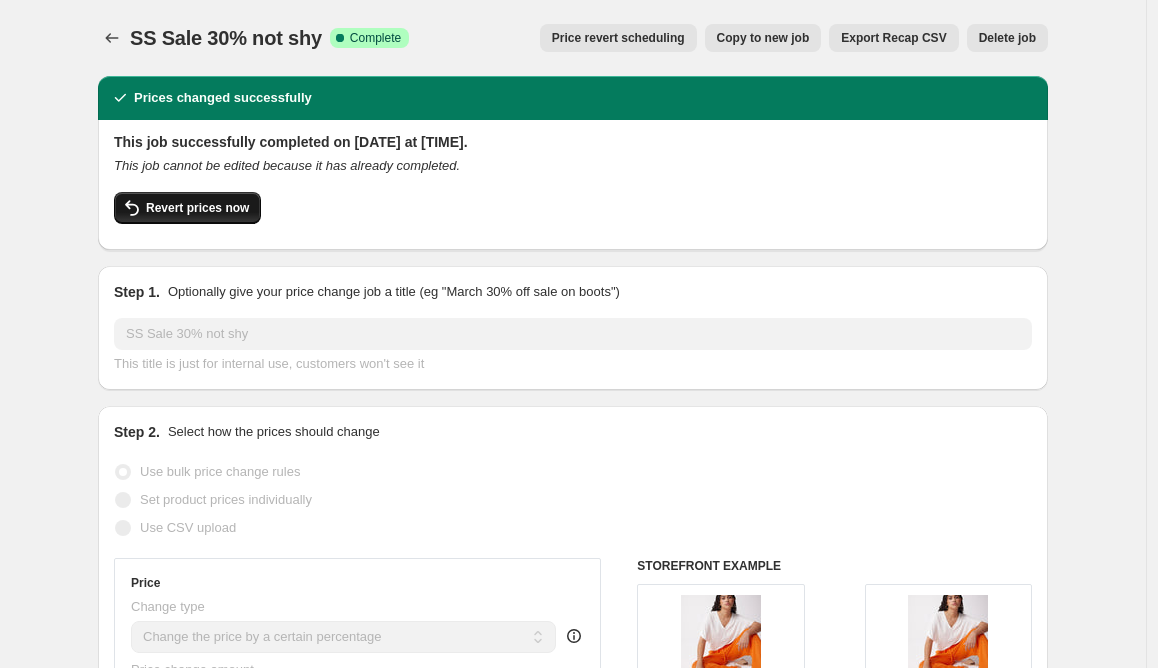 click on "Revert prices now" at bounding box center (197, 208) 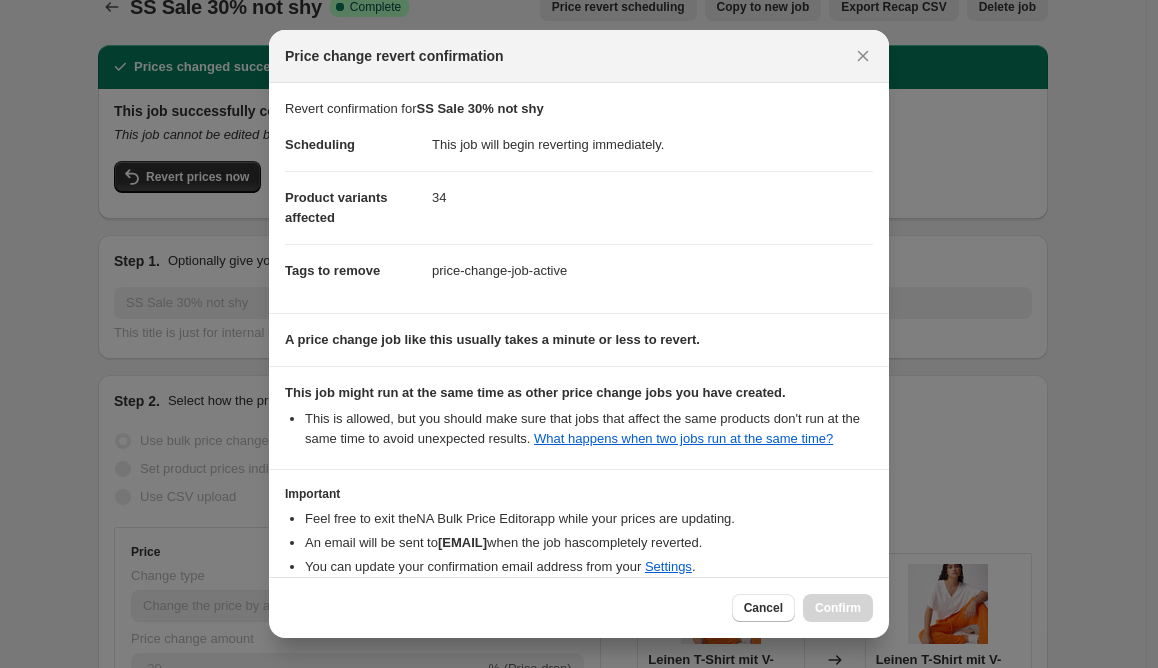scroll, scrollTop: 147, scrollLeft: 0, axis: vertical 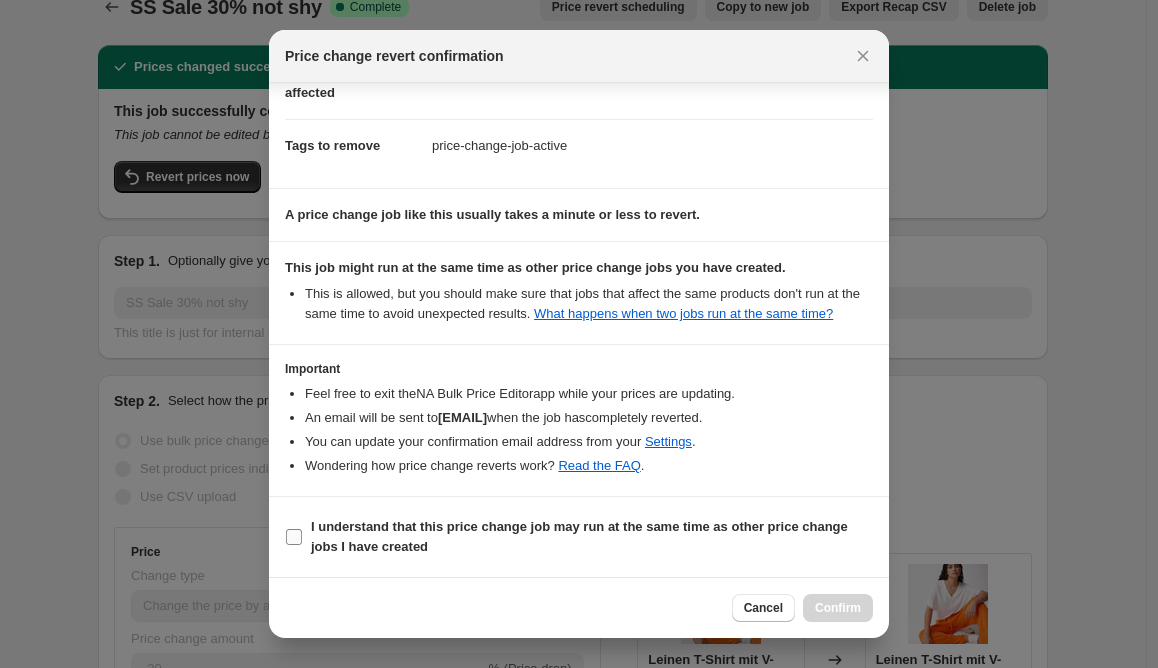 click on "I understand that this price change job may run at the same time as other price change jobs I have created" at bounding box center [294, 537] 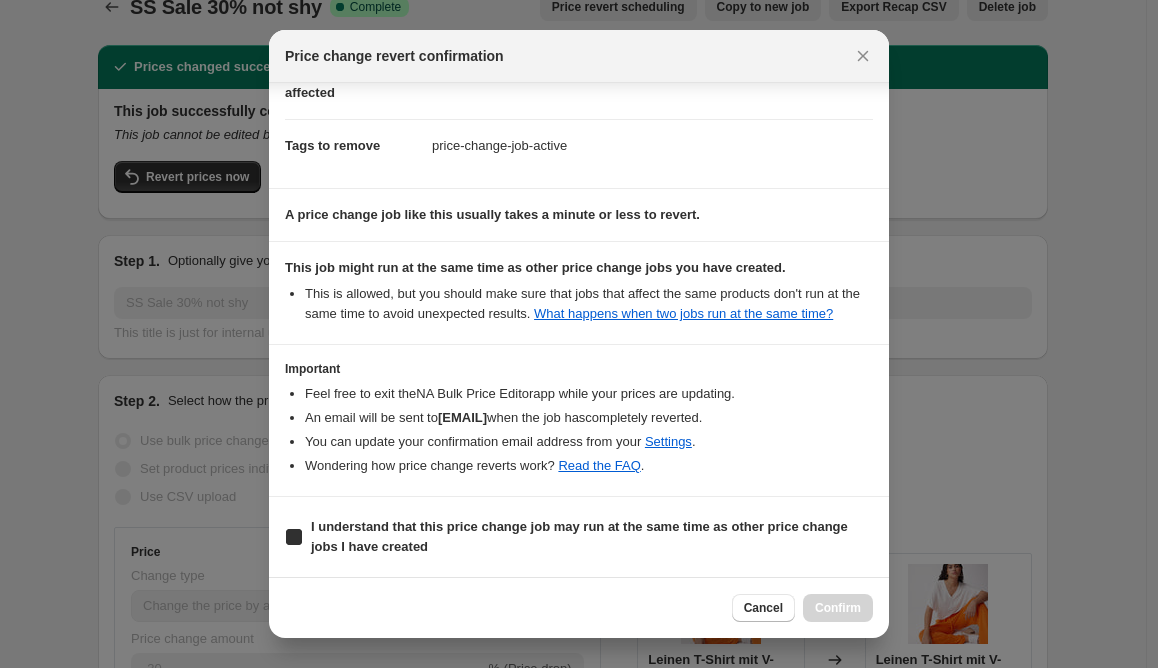 checkbox on "true" 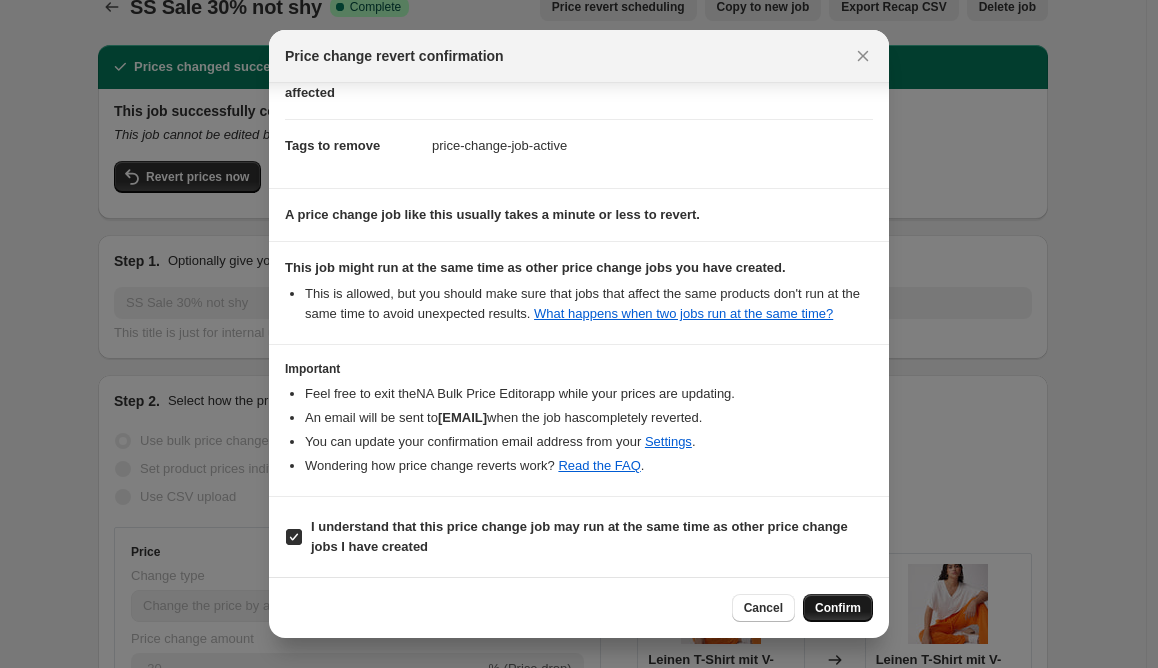 click on "Confirm" at bounding box center (838, 608) 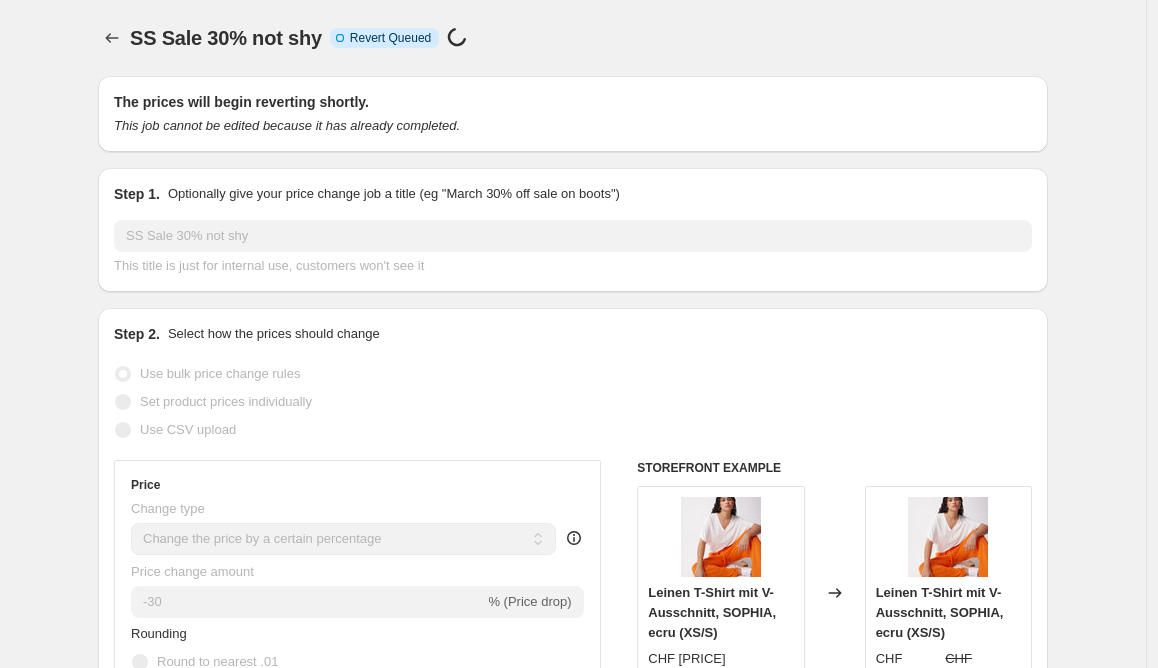 scroll, scrollTop: 147, scrollLeft: 0, axis: vertical 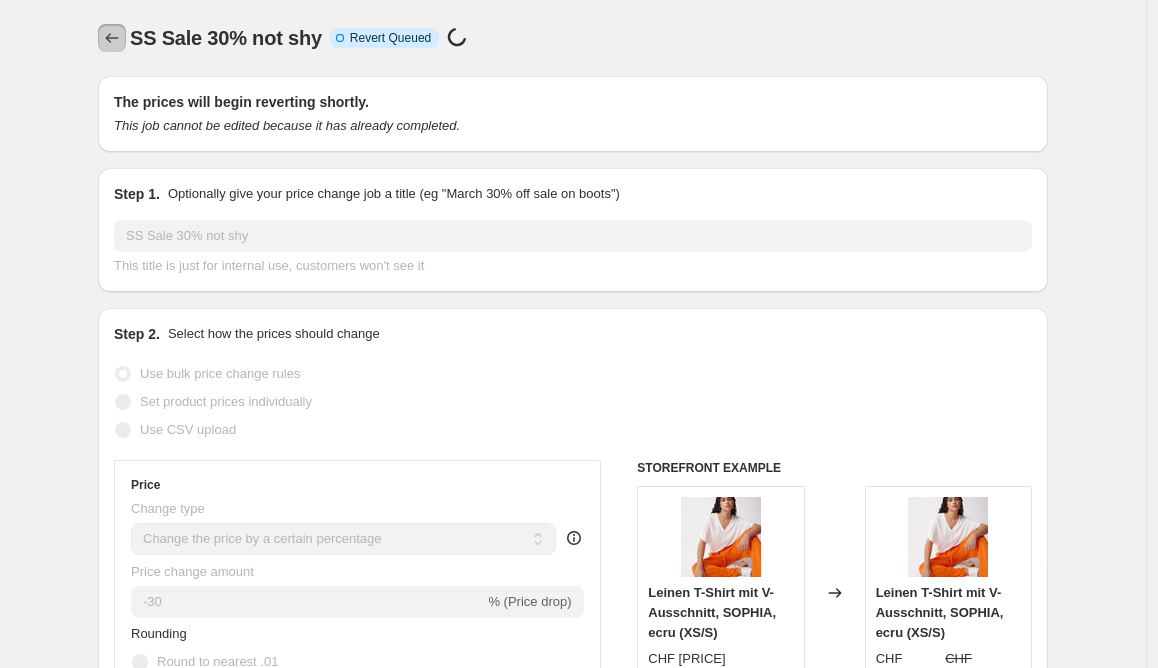 click 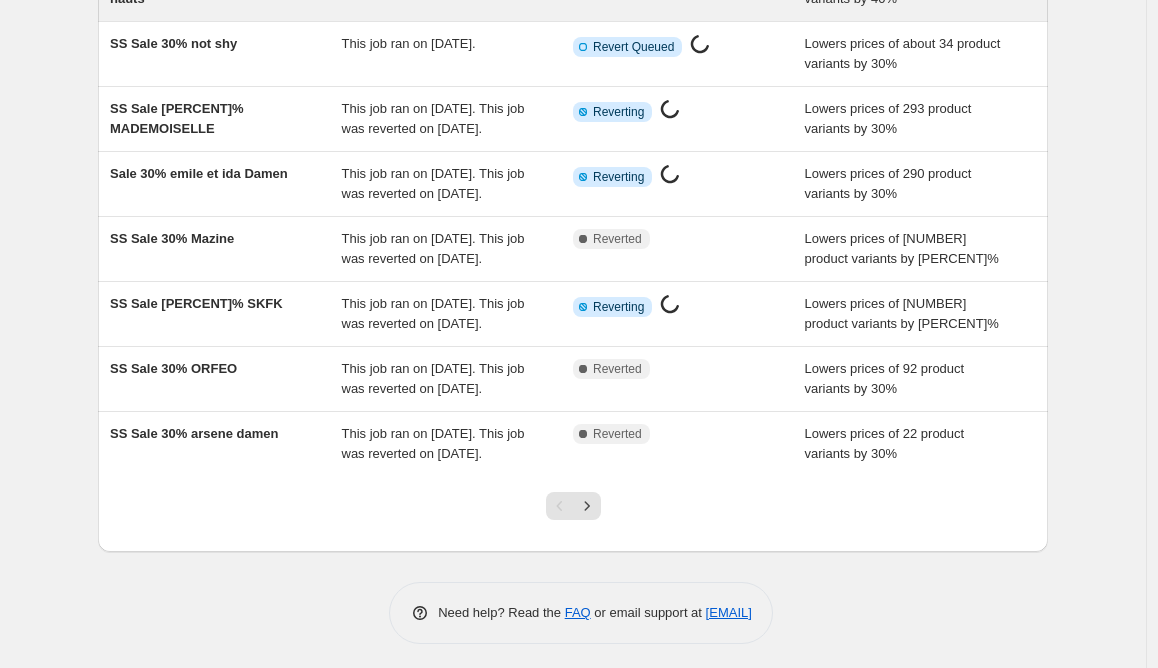 scroll, scrollTop: 343, scrollLeft: 0, axis: vertical 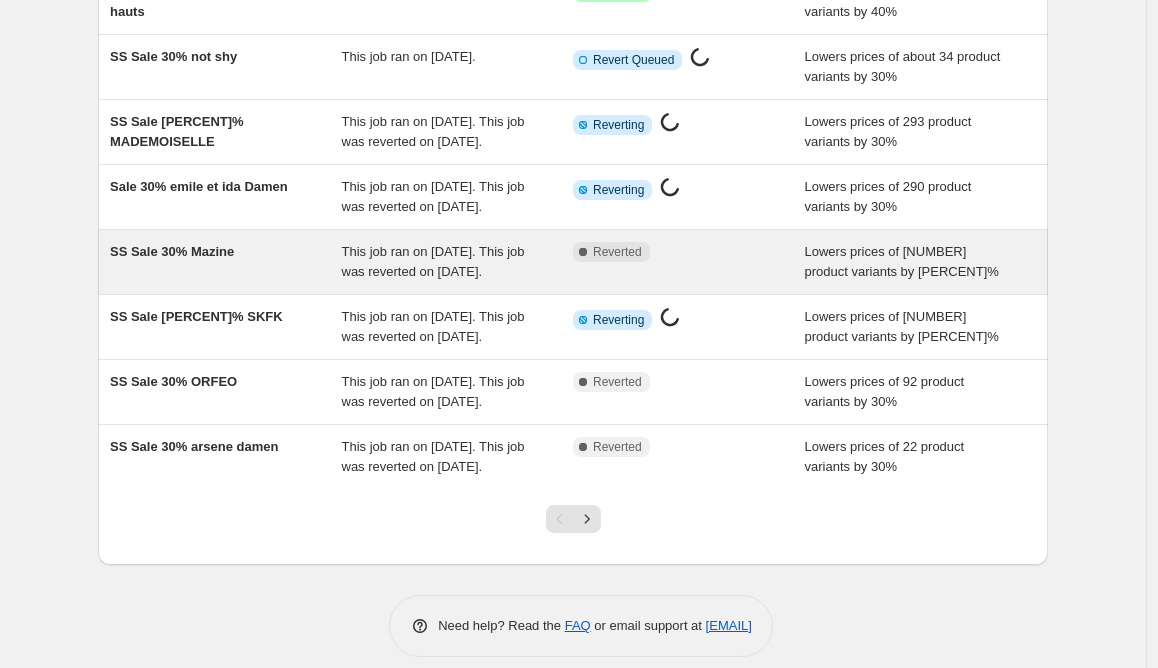 click on "SS Sale 30% Mazine" at bounding box center [172, 251] 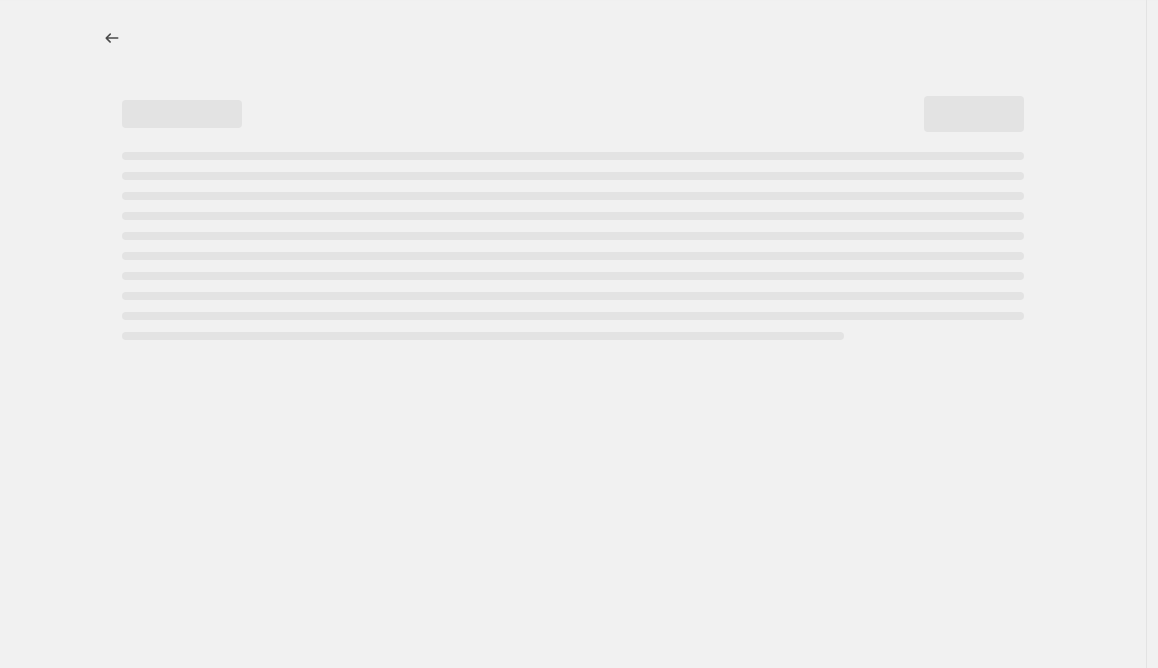 scroll, scrollTop: 0, scrollLeft: 0, axis: both 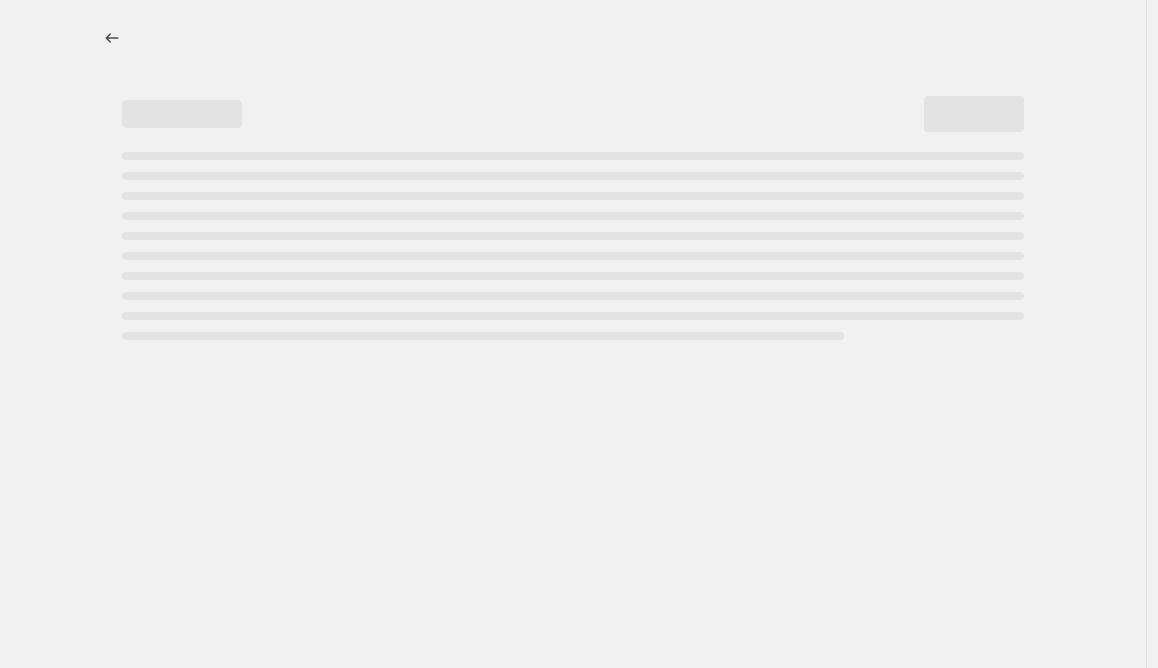 select on "percentage" 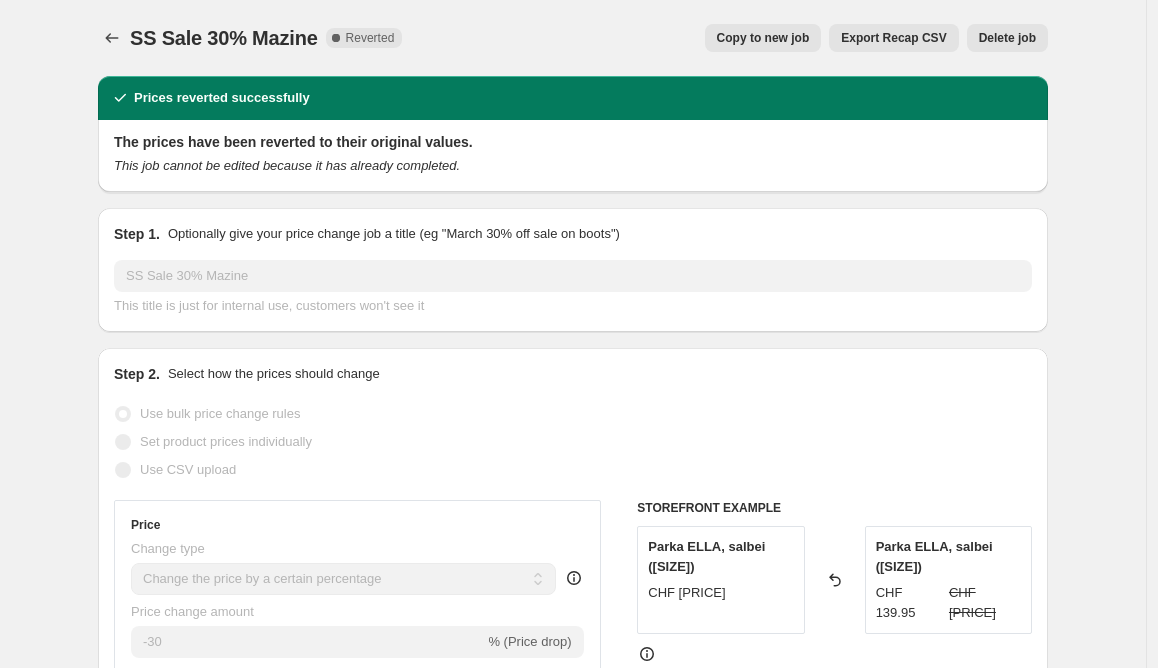 click on "Copy to new job" at bounding box center [763, 38] 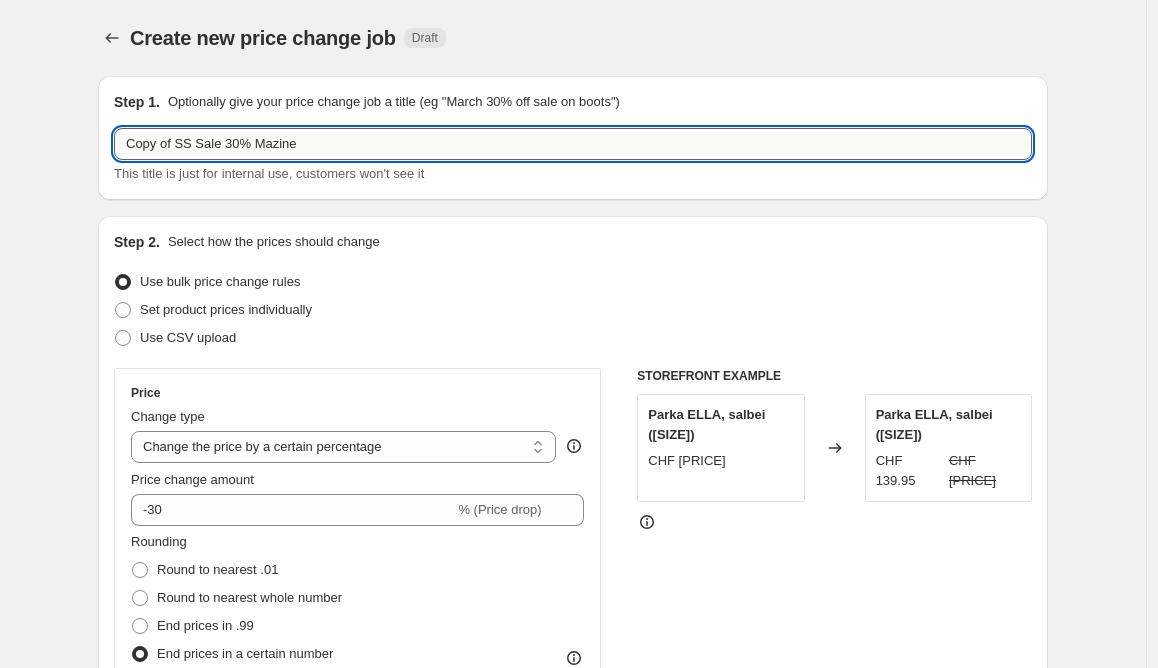 drag, startPoint x: 183, startPoint y: 145, endPoint x: 2, endPoint y: 124, distance: 182.21416 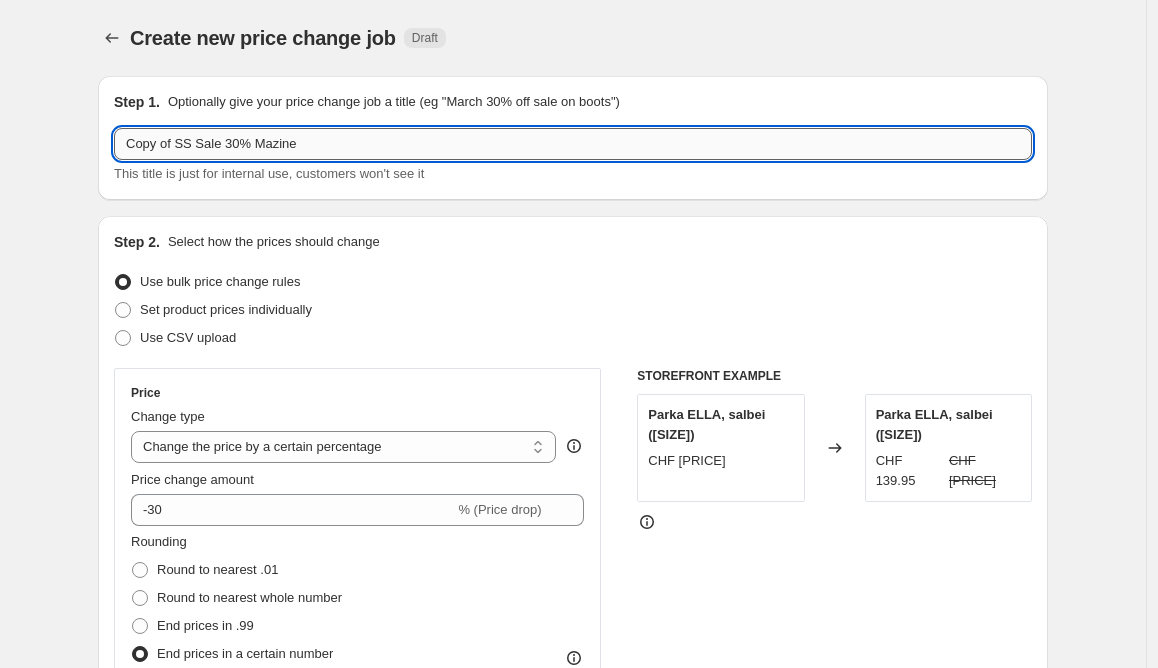click on "Copy of SS Sale 30% Mazine" at bounding box center [573, 144] 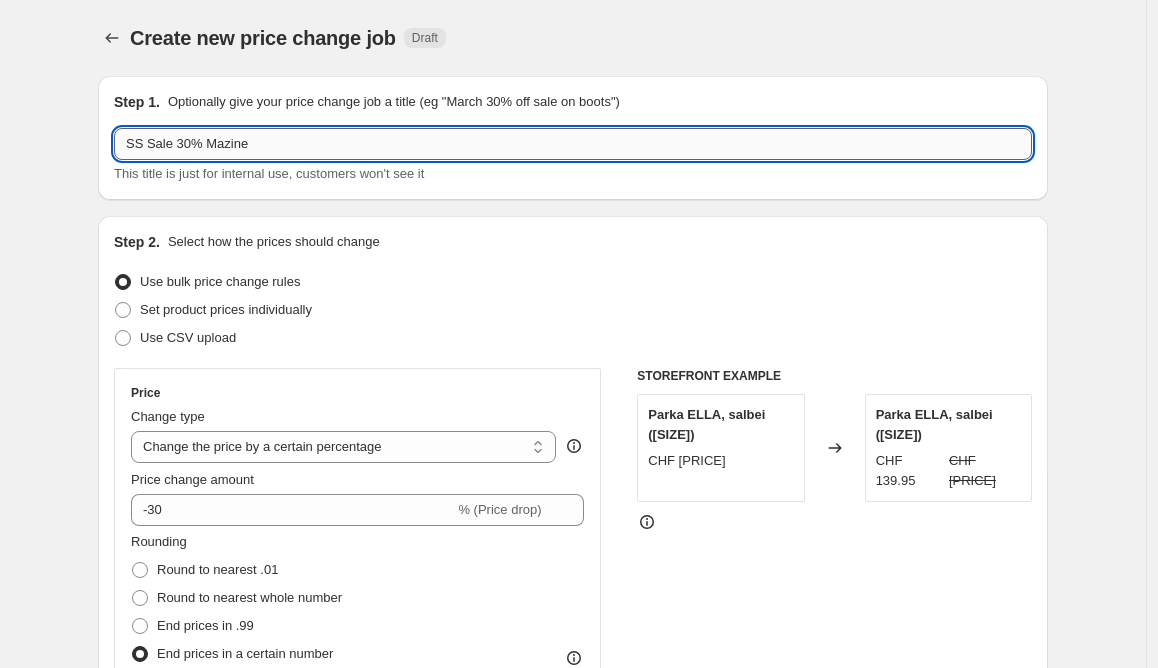 click on "SS Sale 30% Mazine" at bounding box center [573, 144] 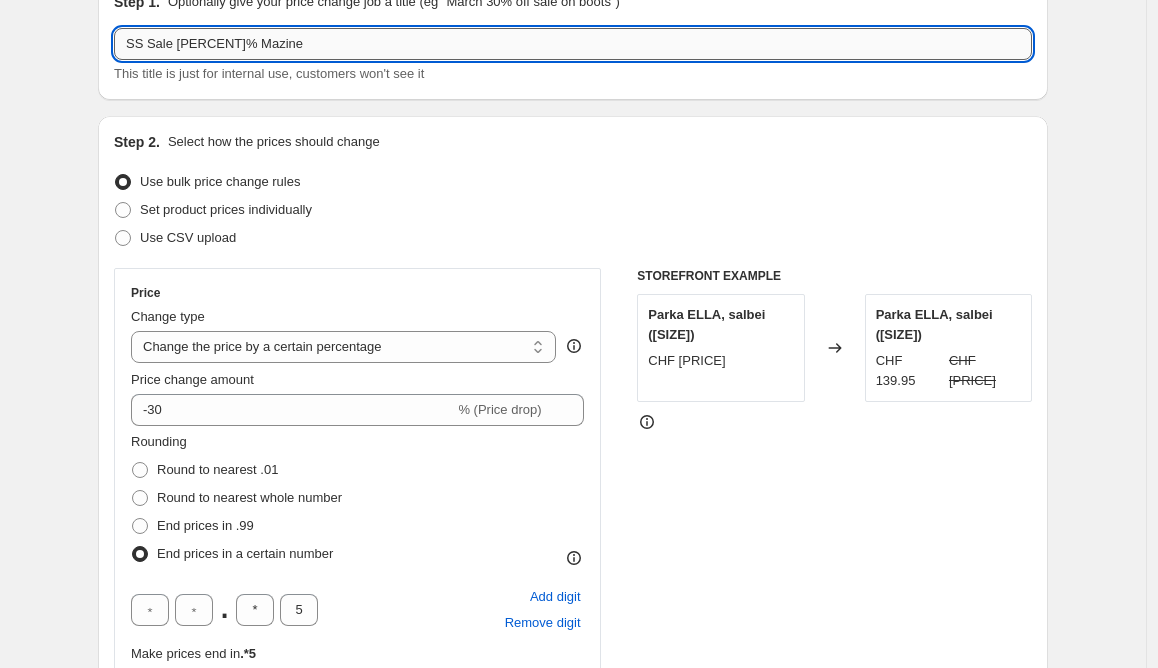 scroll, scrollTop: 166, scrollLeft: 0, axis: vertical 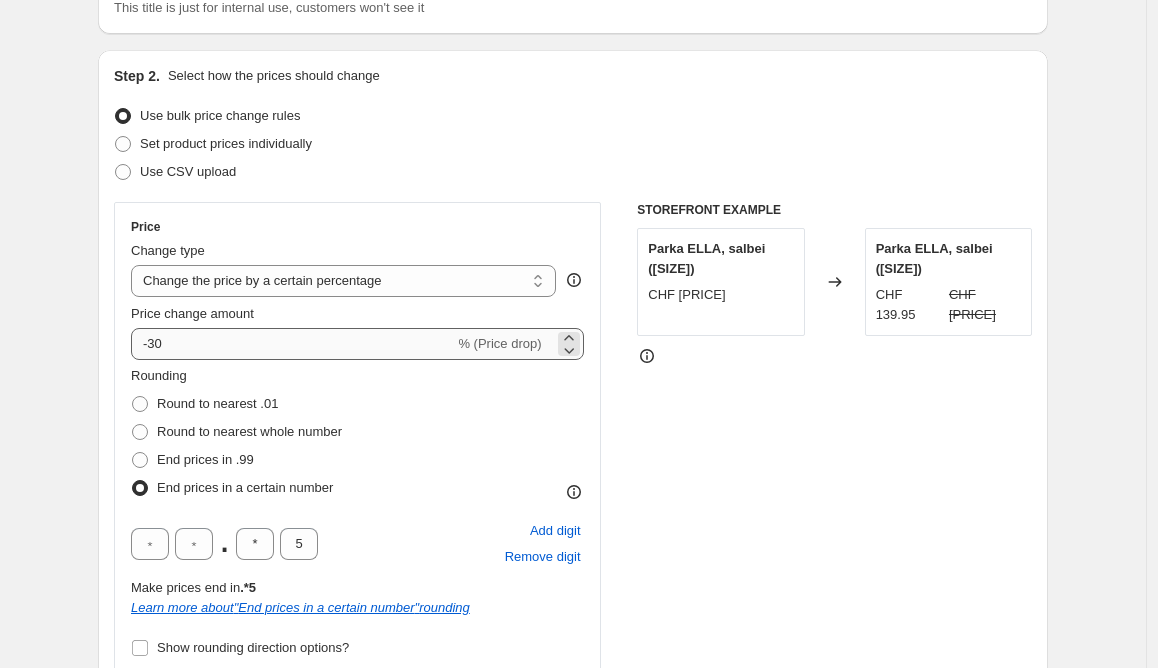 type on "SS Sale 40% Mazine" 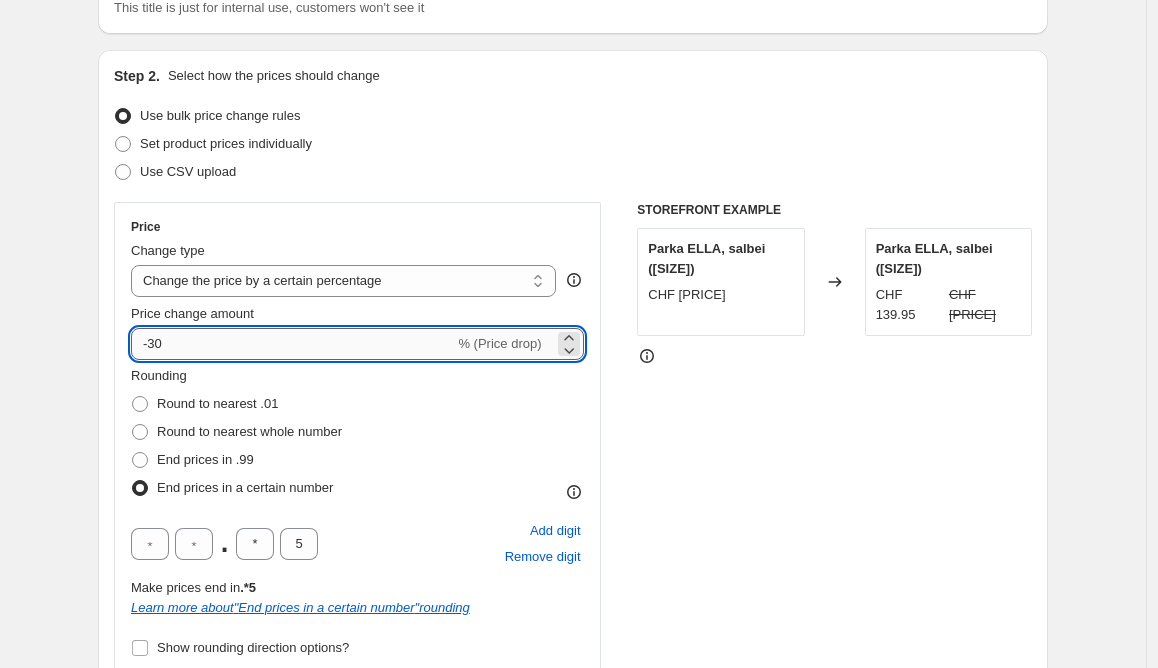 click on "-30" at bounding box center [292, 344] 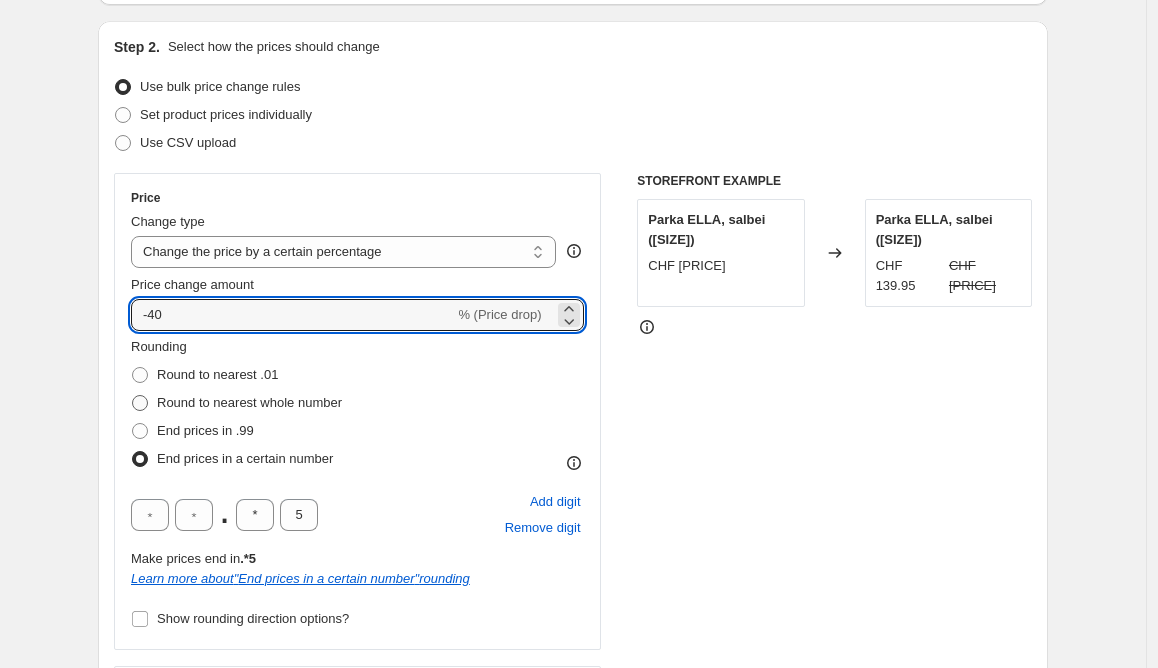 scroll, scrollTop: 207, scrollLeft: 0, axis: vertical 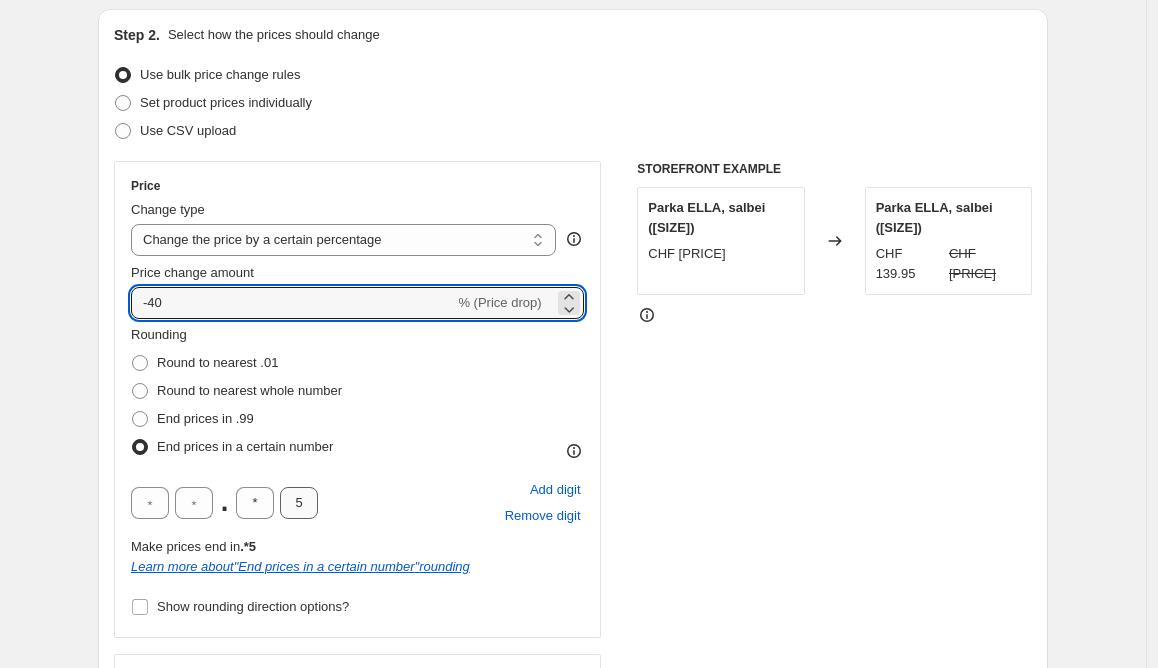 type on "-40" 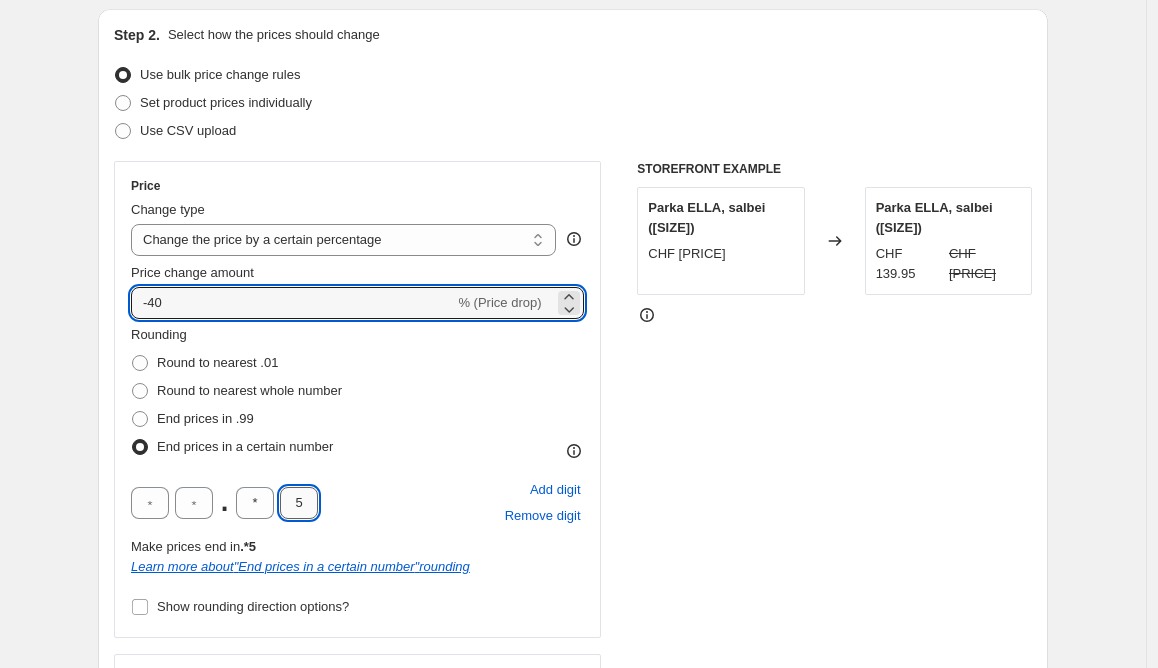 click on "5" at bounding box center (299, 503) 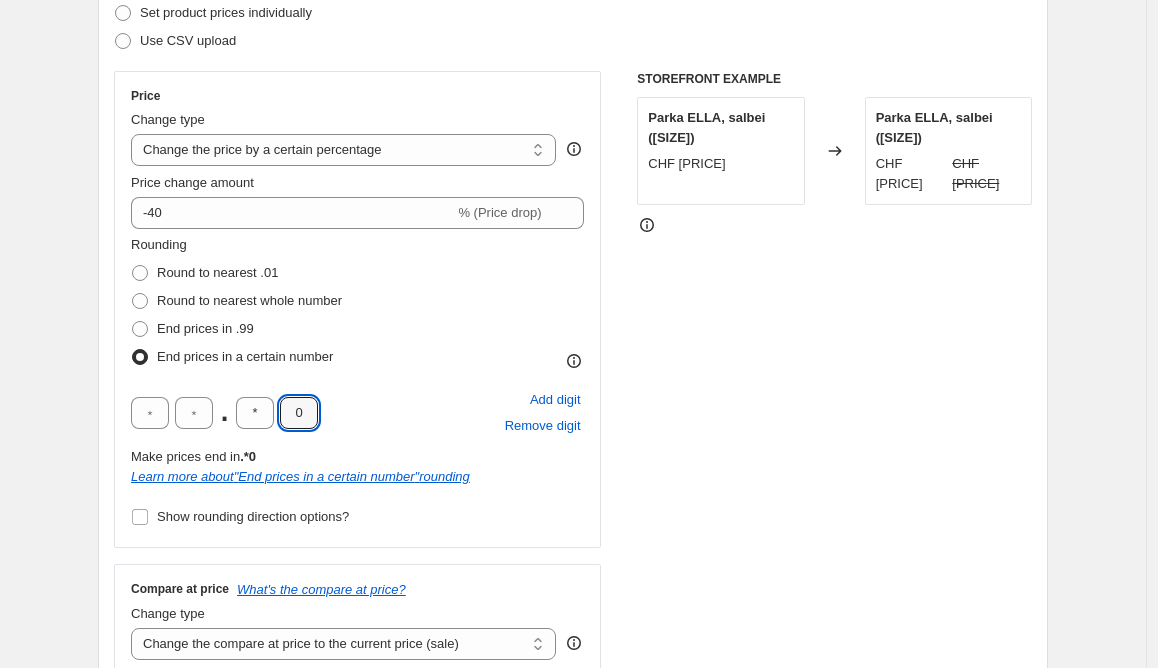 scroll, scrollTop: 315, scrollLeft: 0, axis: vertical 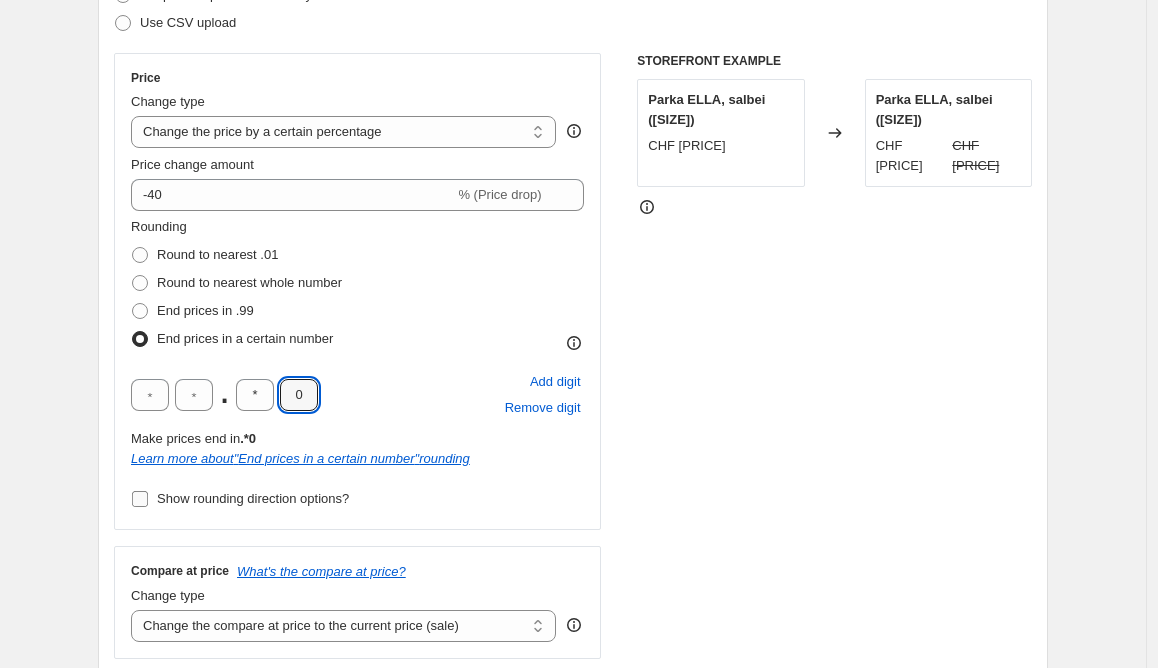 type on "0" 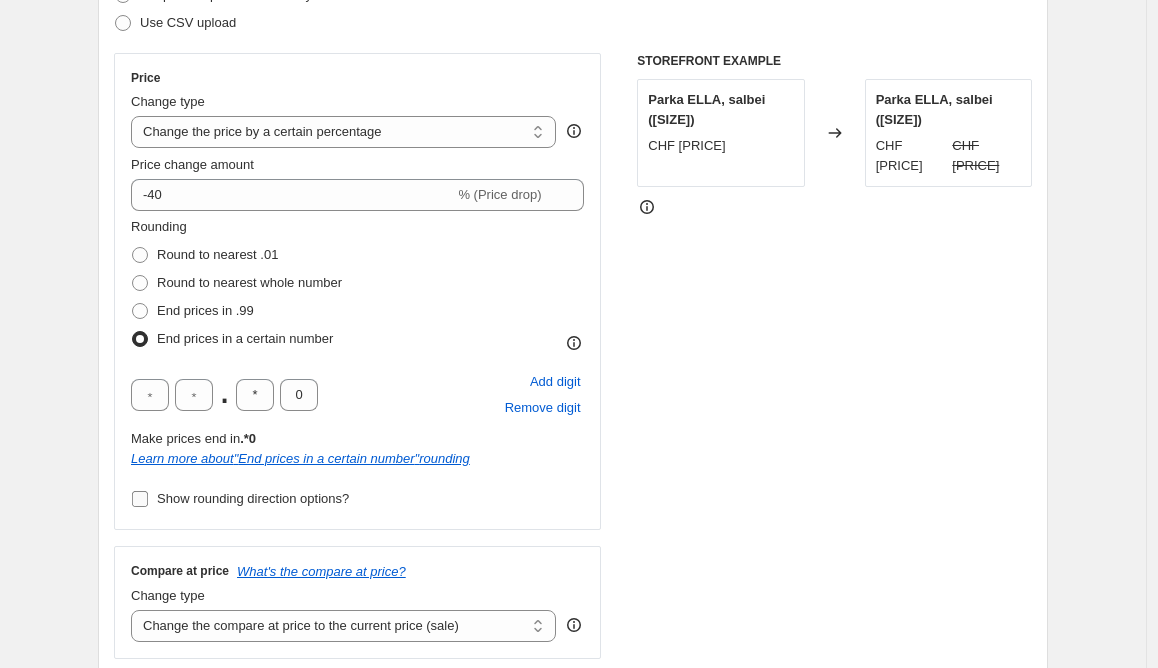 click on "Show rounding direction options?" at bounding box center (253, 498) 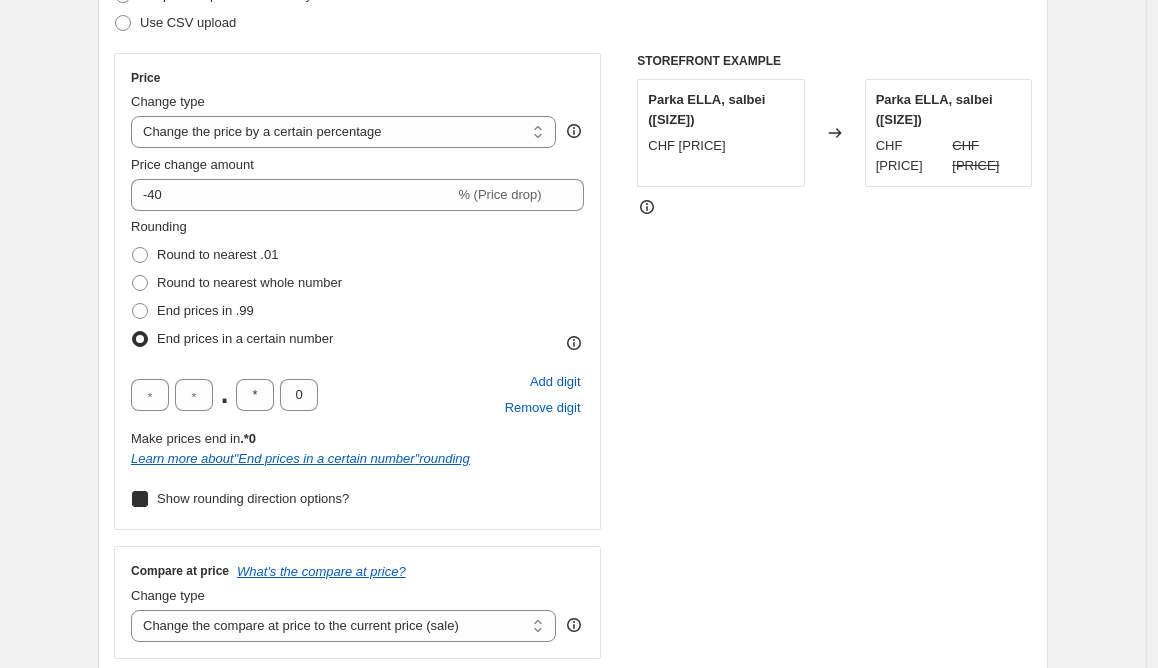 checkbox on "true" 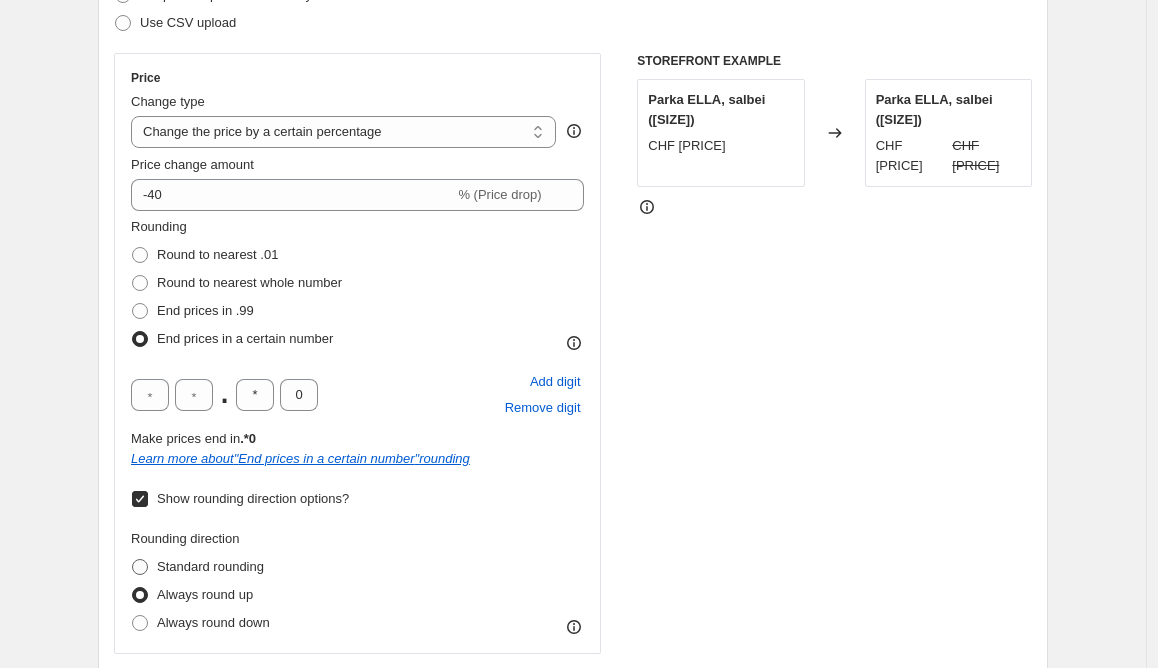 click on "Standard rounding" at bounding box center (210, 566) 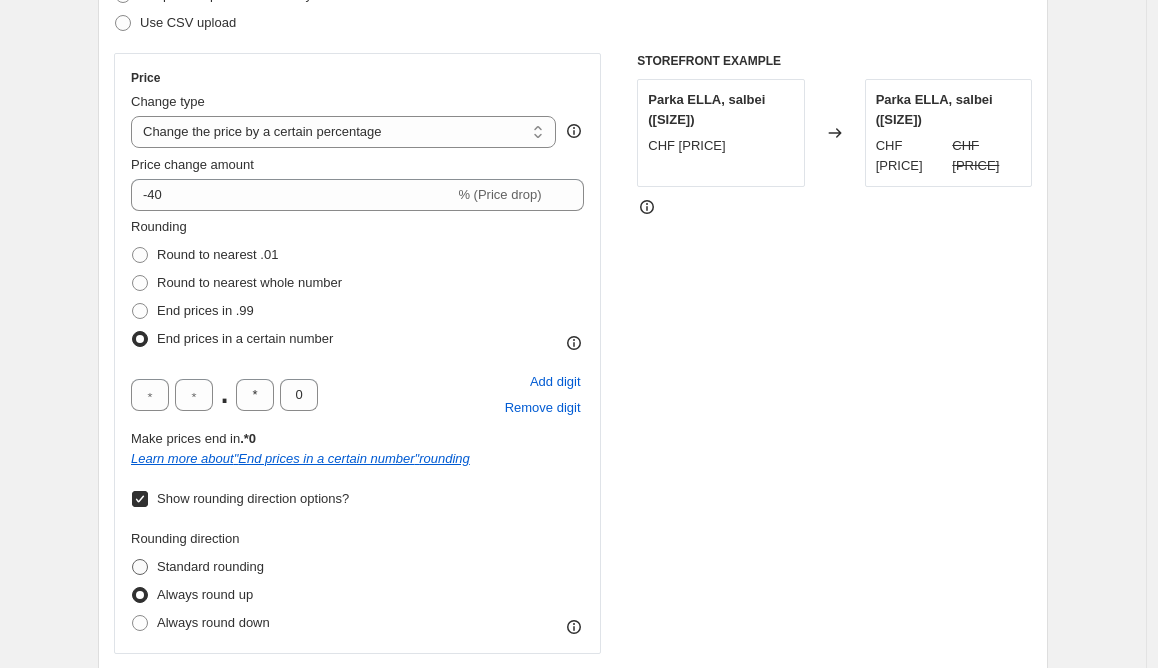 click on "Standard rounding" at bounding box center (132, 559) 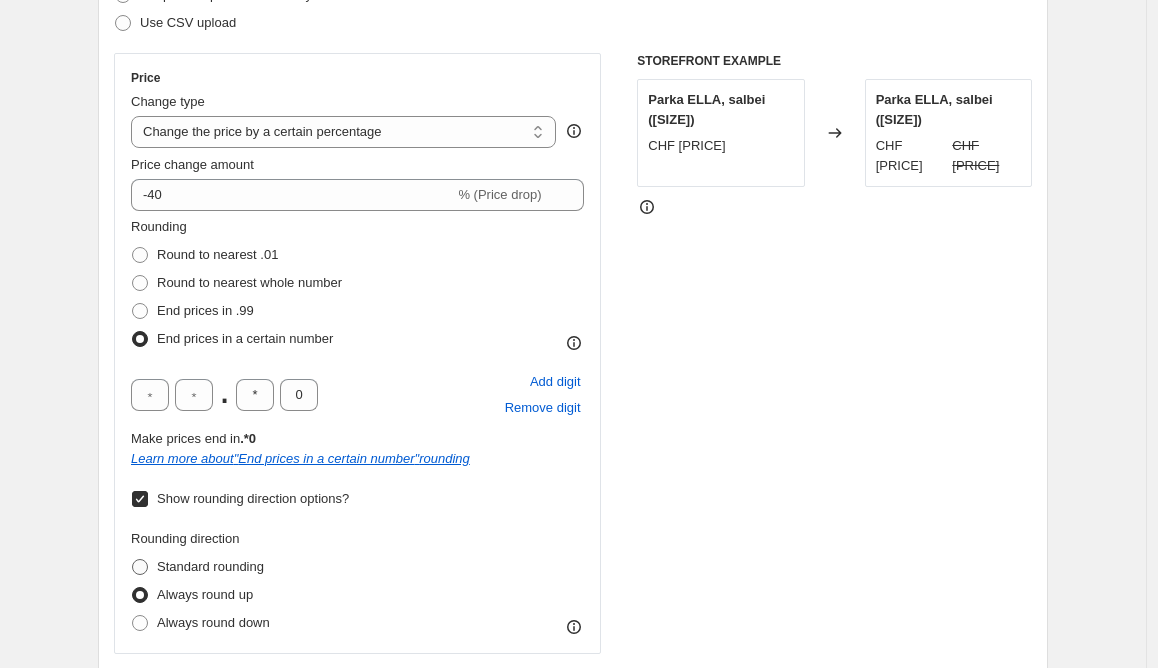 radio on "true" 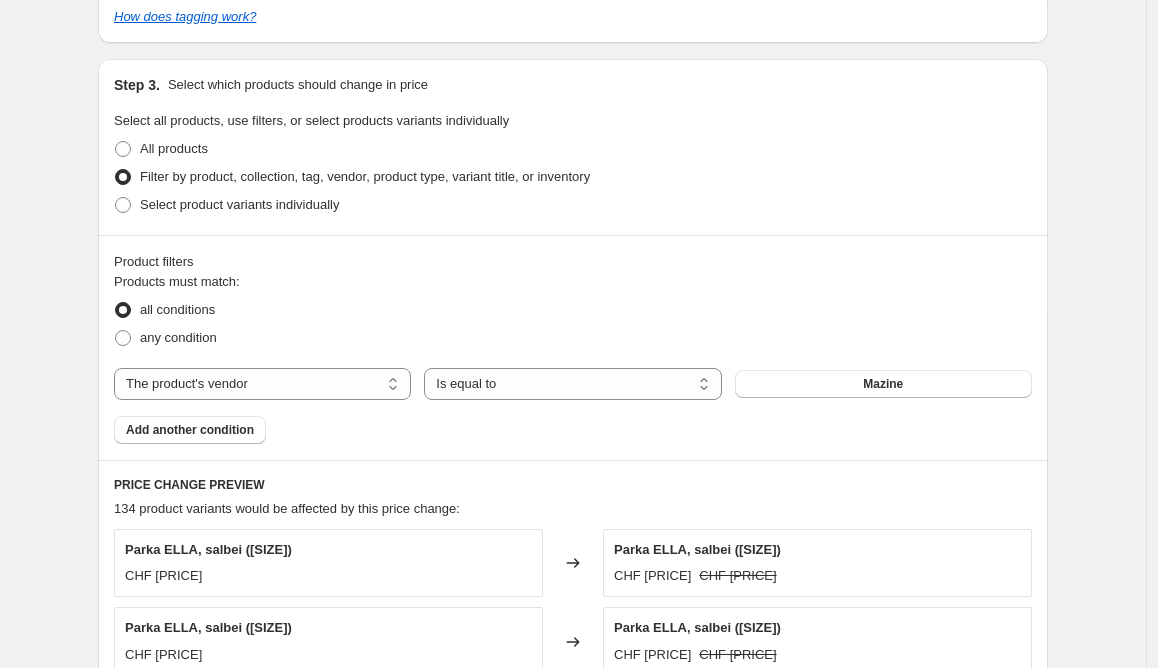 scroll, scrollTop: 1248, scrollLeft: 0, axis: vertical 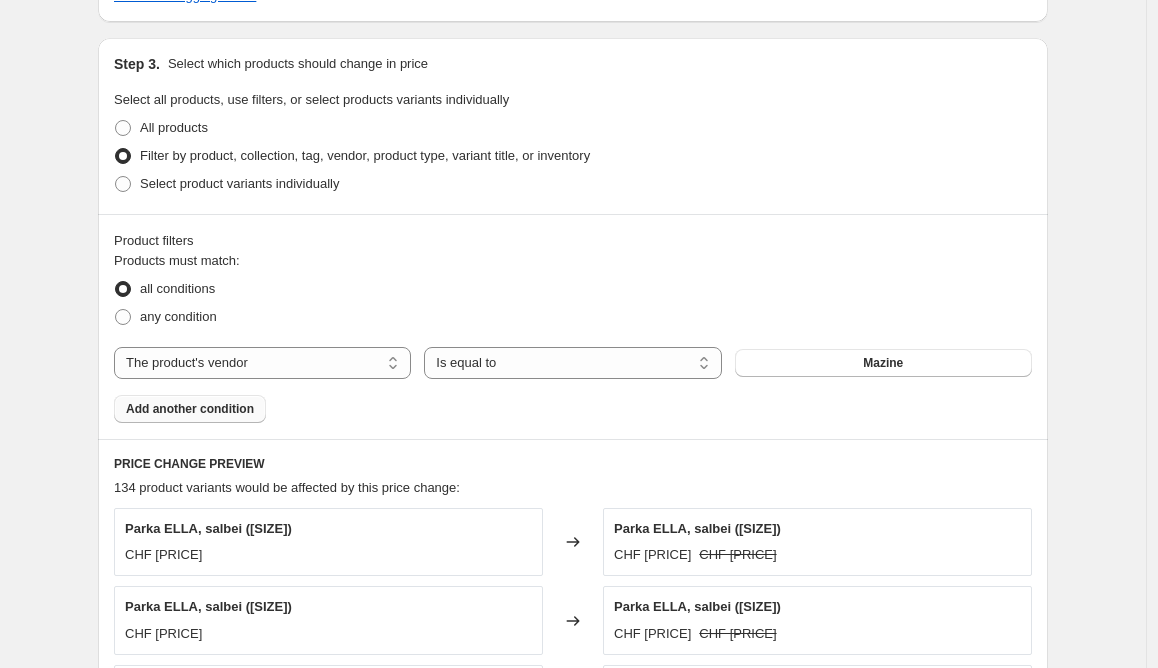 click on "Add another condition" at bounding box center (190, 409) 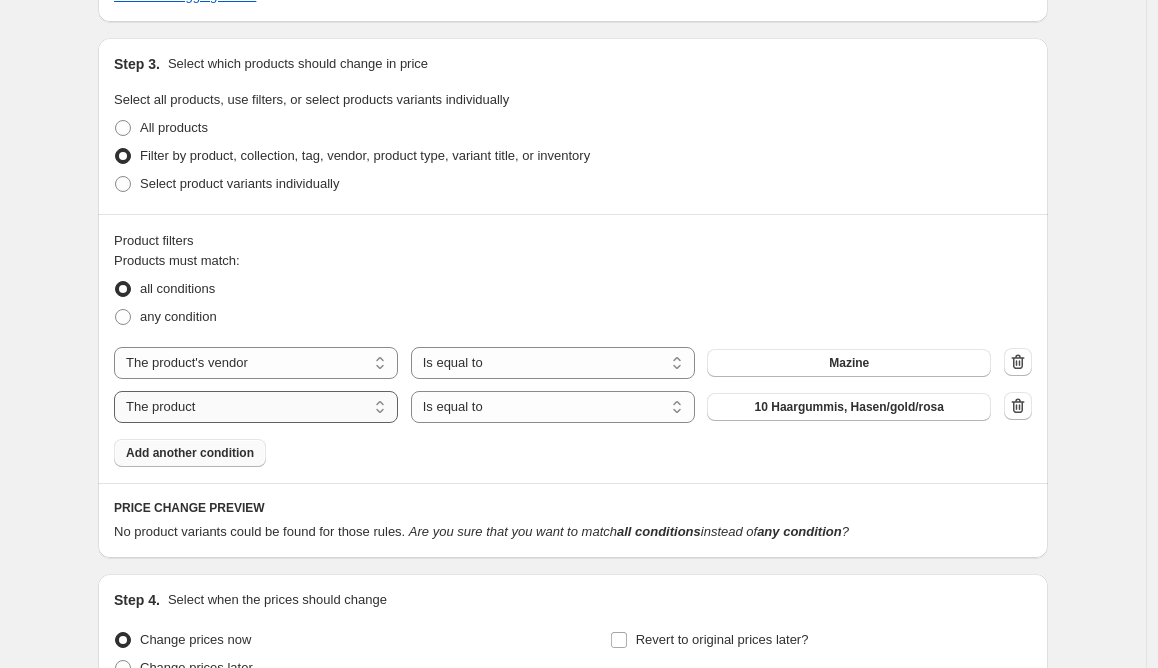 select on "tag" 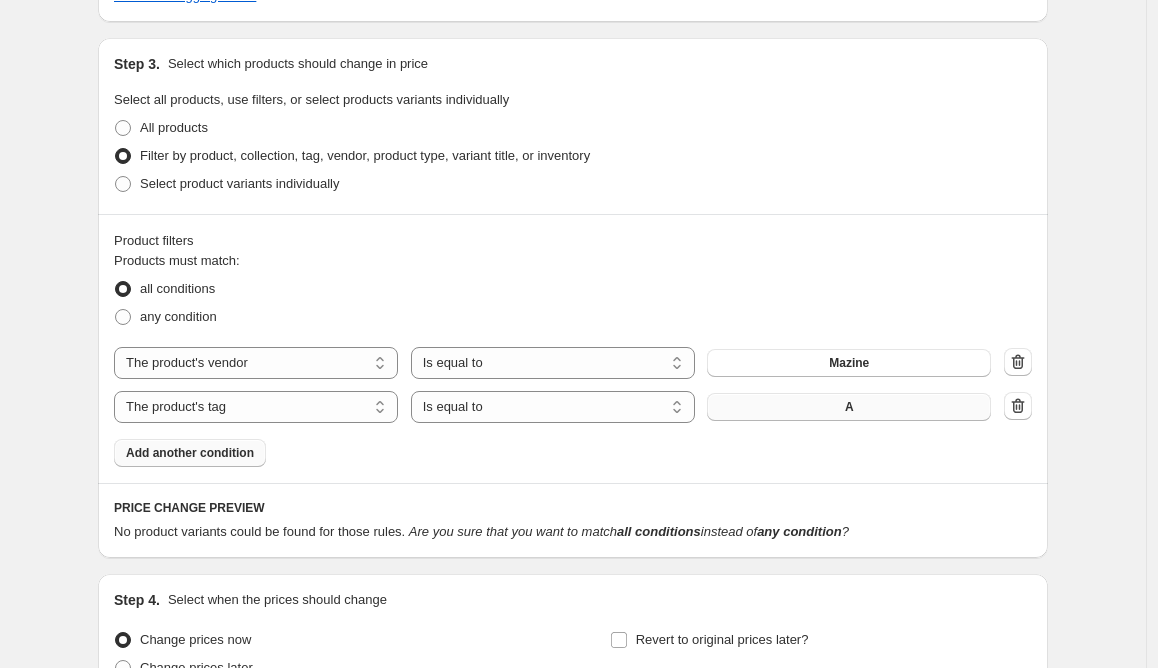 click on "A" at bounding box center (849, 407) 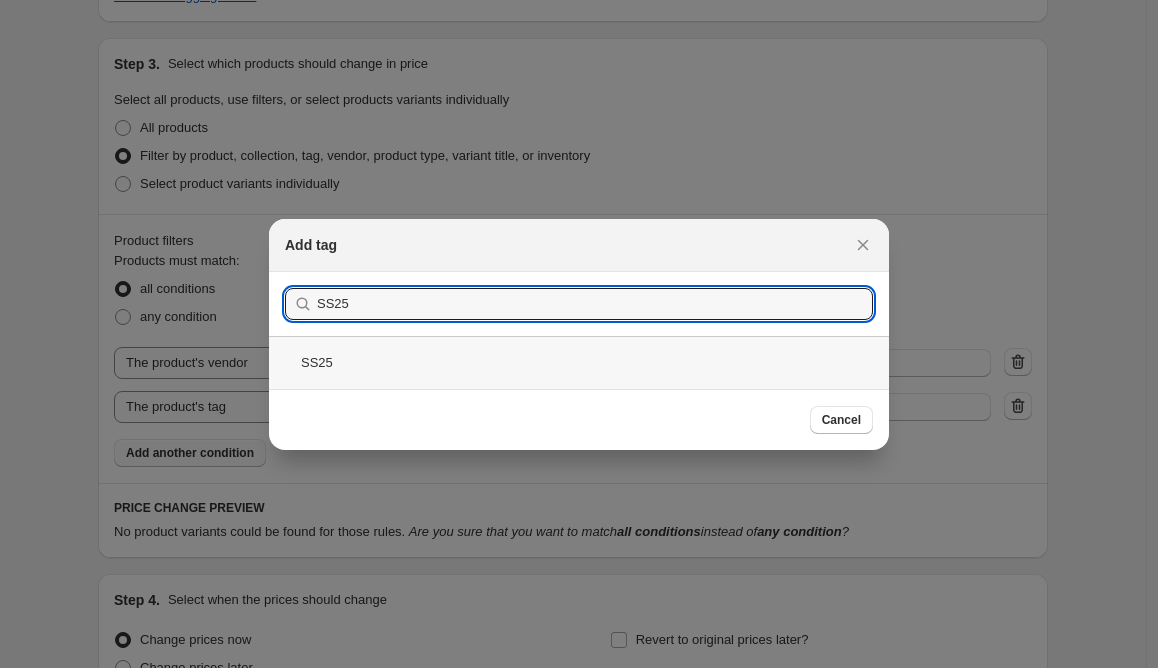 type on "SS25" 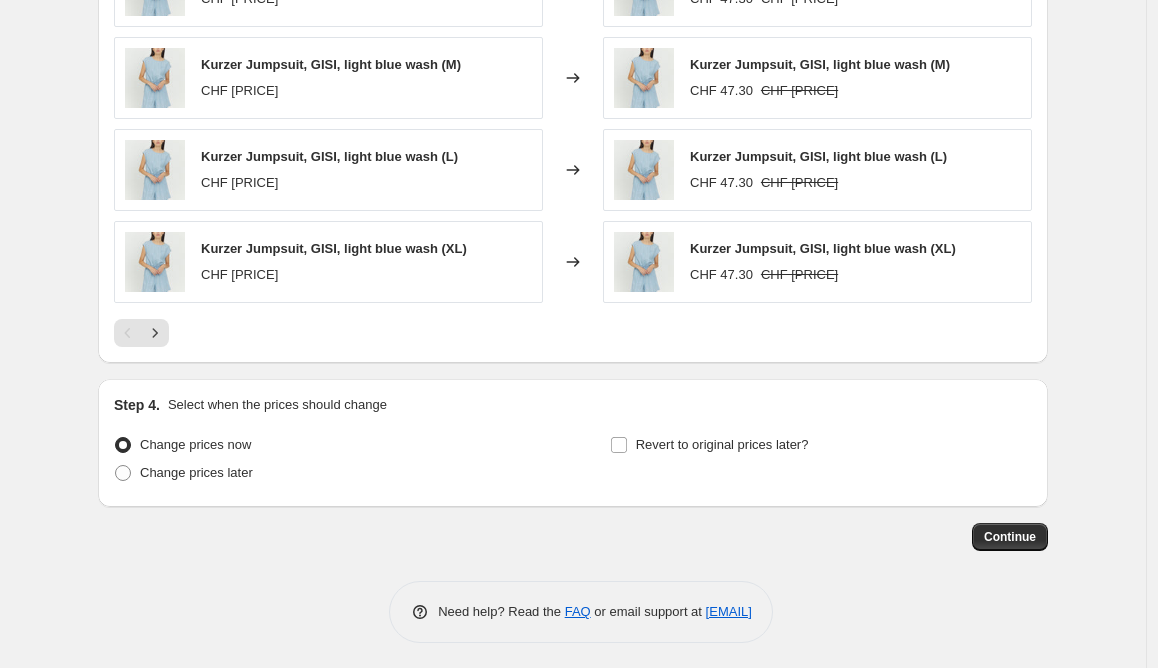 scroll, scrollTop: 1952, scrollLeft: 0, axis: vertical 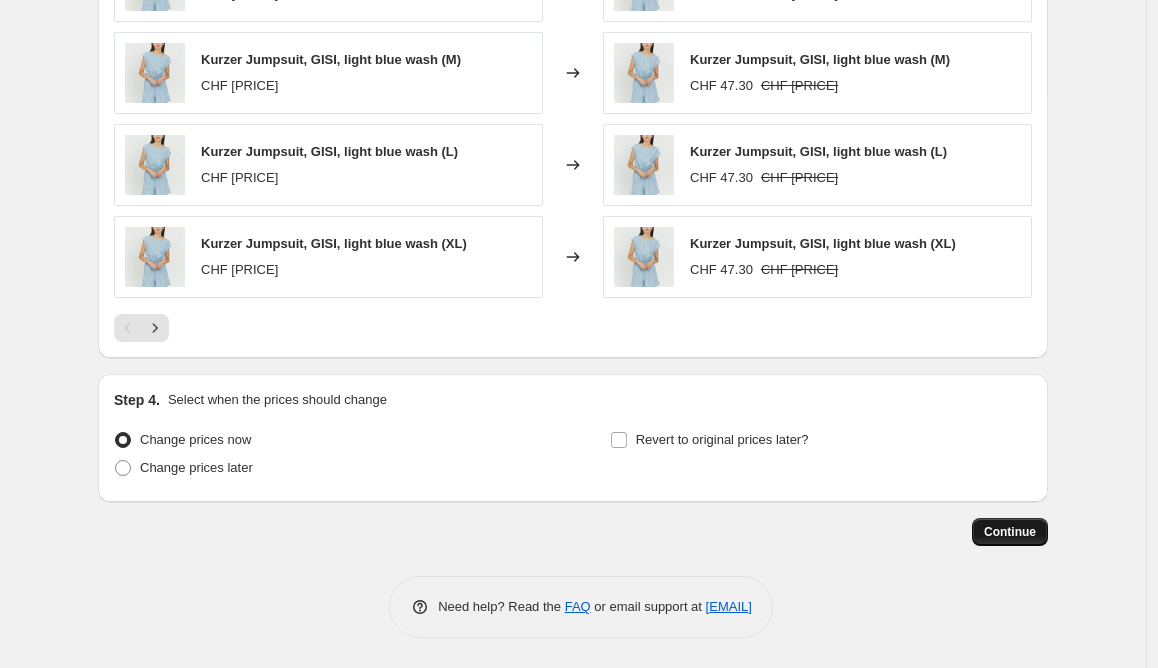 click on "Continue" at bounding box center (1010, 532) 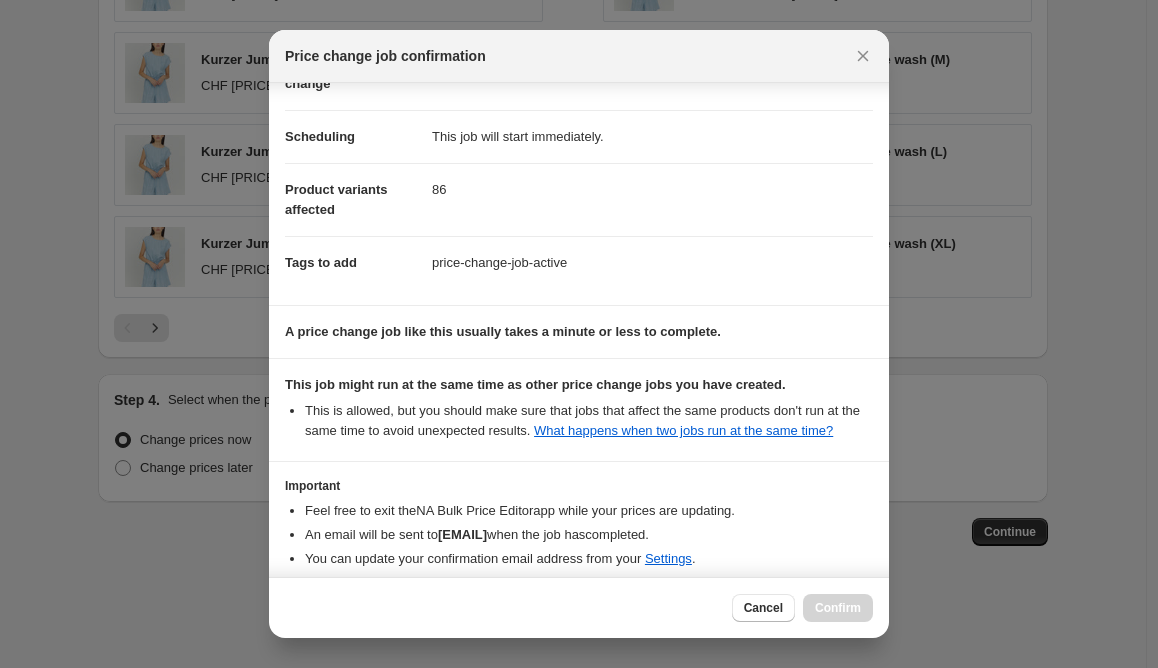 scroll, scrollTop: 249, scrollLeft: 0, axis: vertical 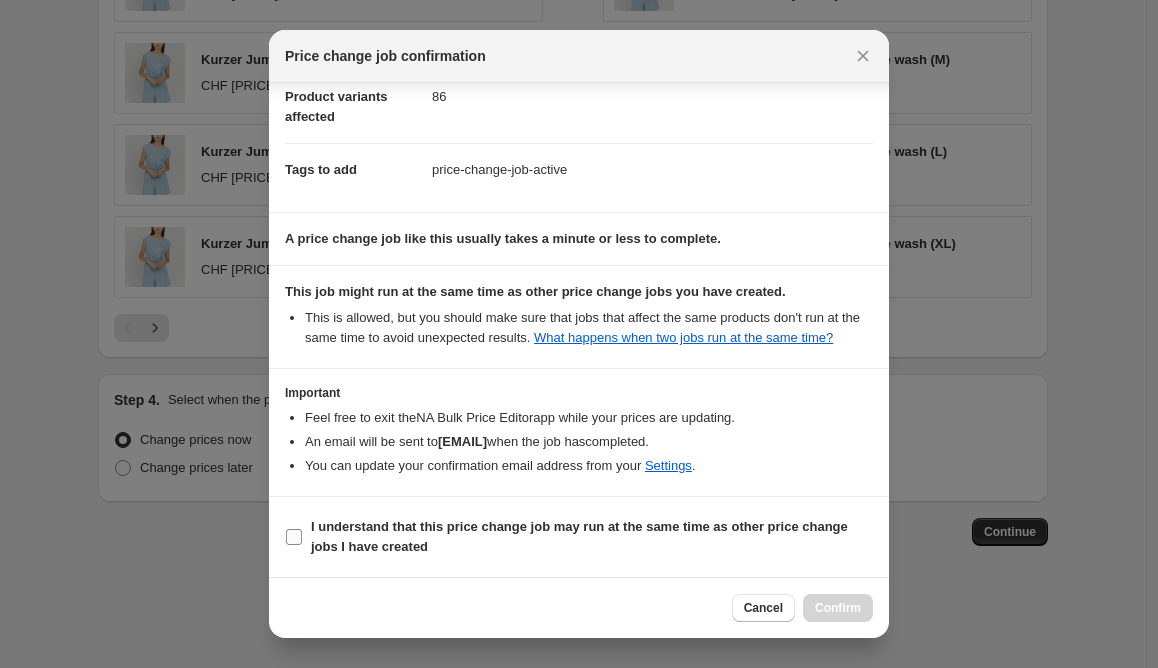 click on "I understand that this price change job may run at the same time as other price change jobs I have created" at bounding box center [294, 537] 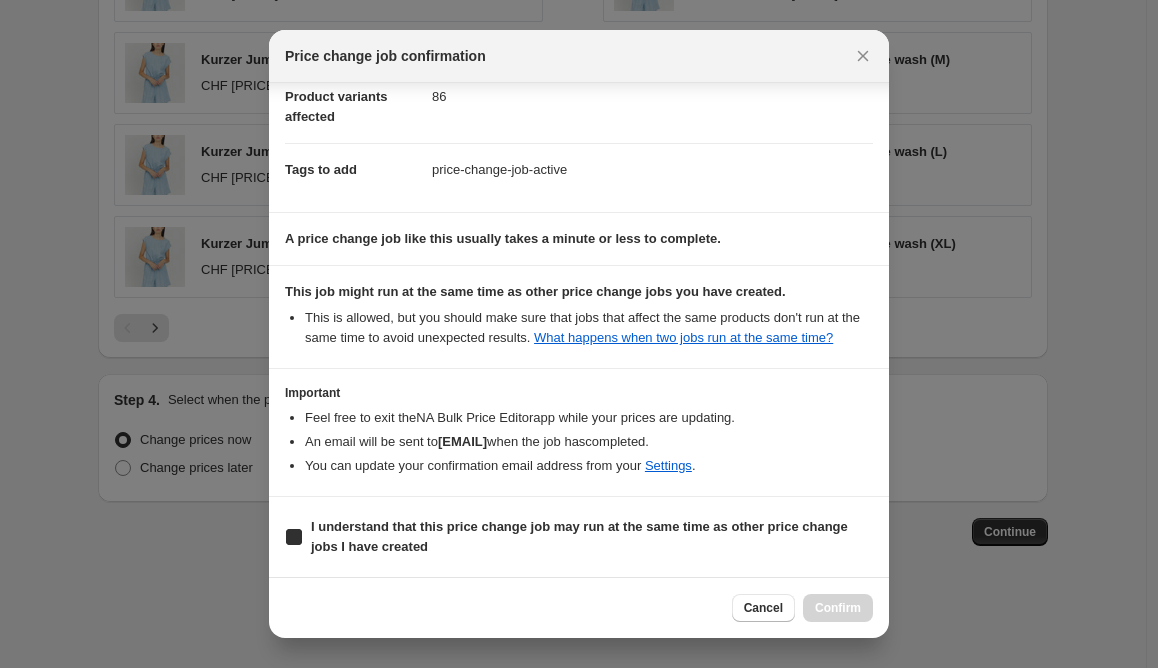 checkbox on "true" 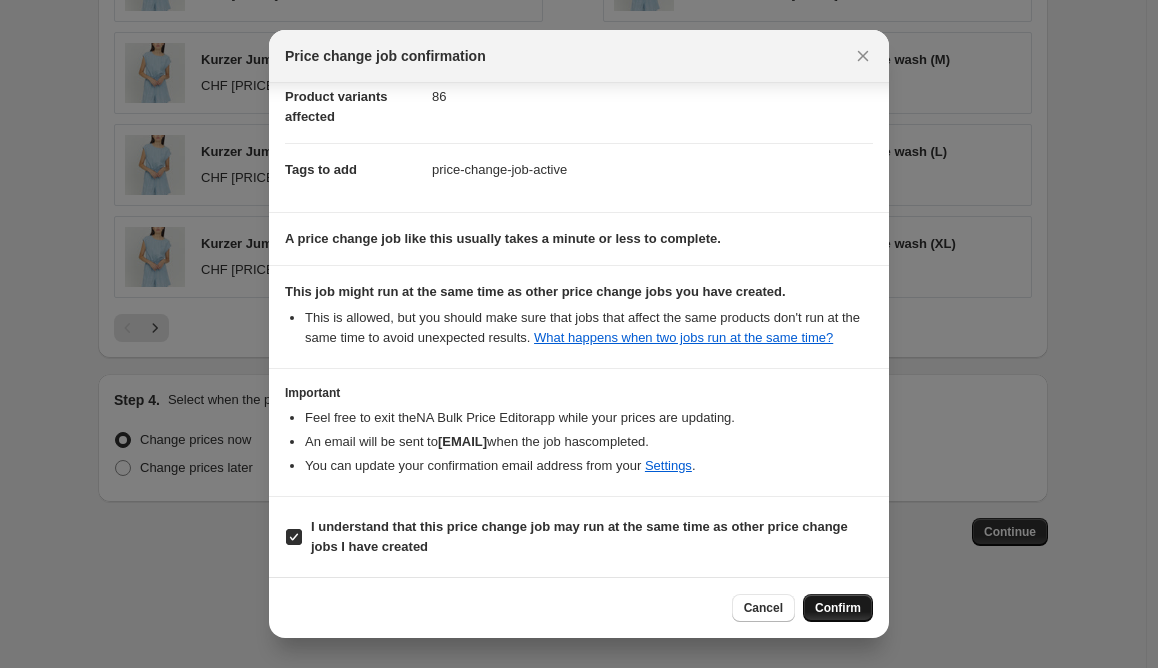click on "Confirm" at bounding box center (838, 608) 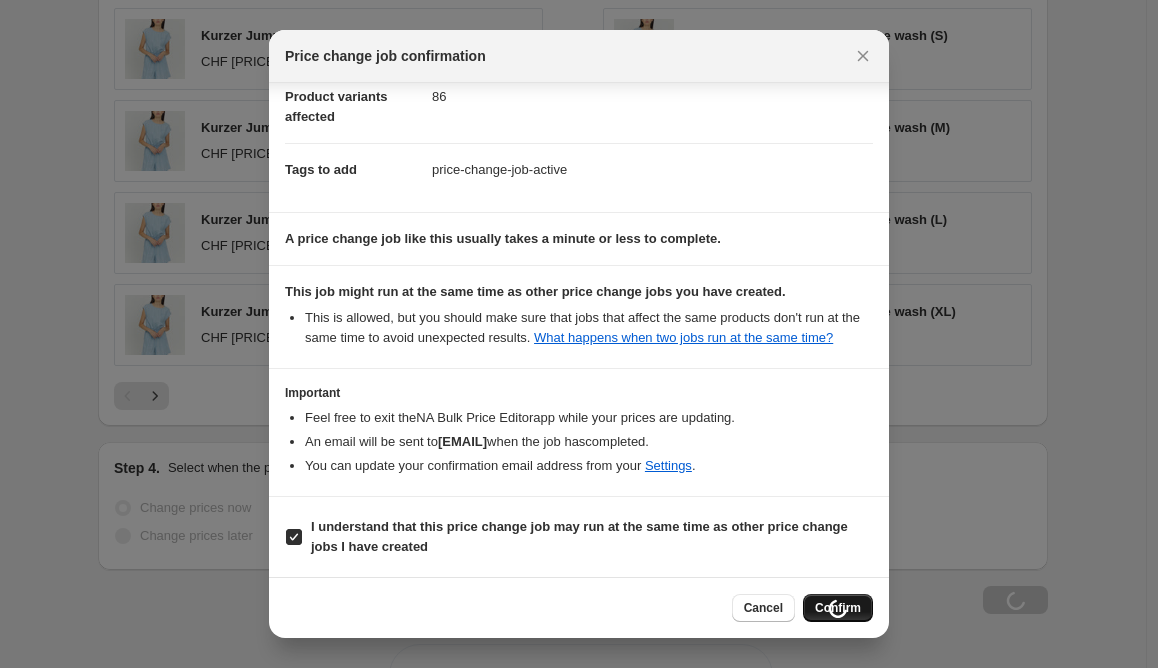 scroll, scrollTop: 2020, scrollLeft: 0, axis: vertical 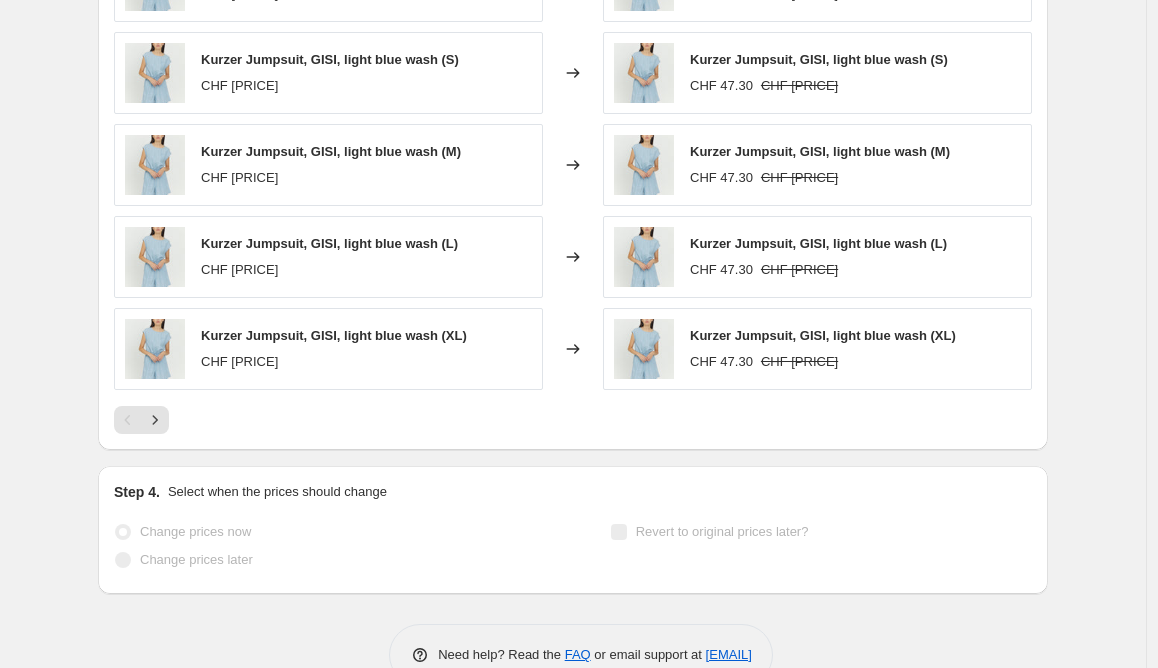 click on "SS Sale 40% Mazine. This page is ready SS Sale 40% Mazine Info Incomplete Queued Price change job in progress... The prices will begin updating shortly. This job cannot be edited because it is currently in progress. Step 1. Optionally give your price change job a title (eg "March 30% off sale on boots") SS Sale 40% Mazine This title is just for internal use, customers won't see it Step 2. Select how the prices should change Use bulk price change rules Set product prices individually Use CSV upload Price Change type Change the price to a certain amount Change the price by a certain amount Change the price by a certain percentage Change the price to the current compare at price (price before sale) Change the price by a certain amount relative to the compare at price Change the price by a certain percentage relative to the compare at price Don't change the price Change the price by a certain percentage relative to the cost per item Change price to certain cost margin Change the price by a certain percentage -40" at bounding box center (573, -618) 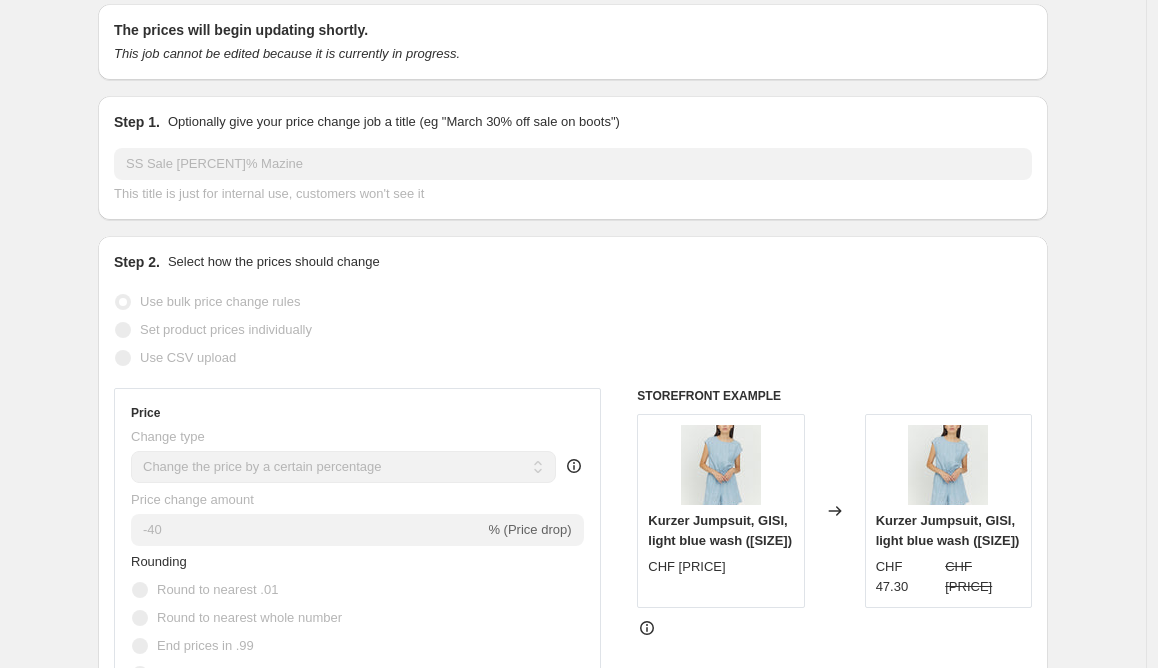 scroll, scrollTop: 0, scrollLeft: 0, axis: both 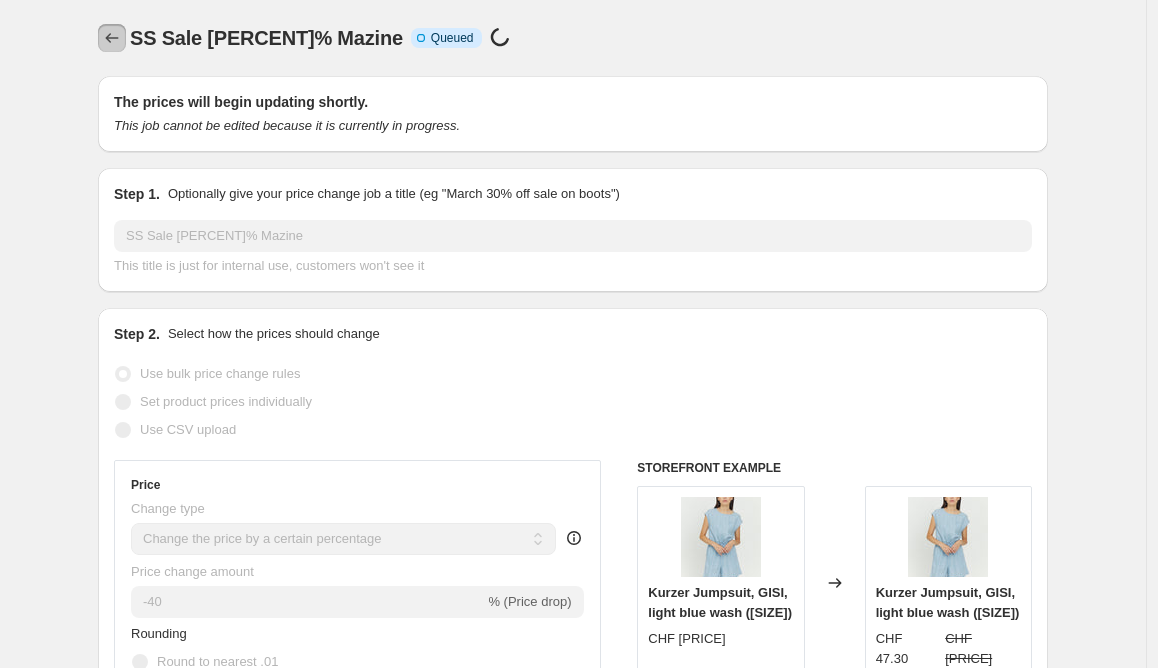 click 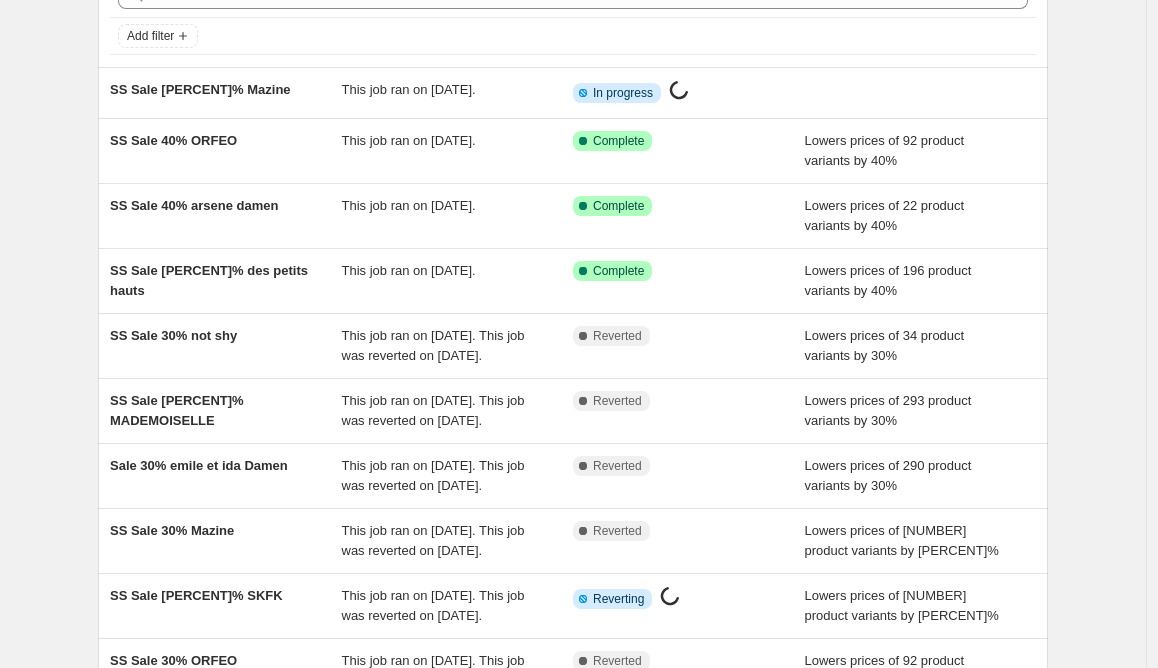 scroll, scrollTop: 95, scrollLeft: 0, axis: vertical 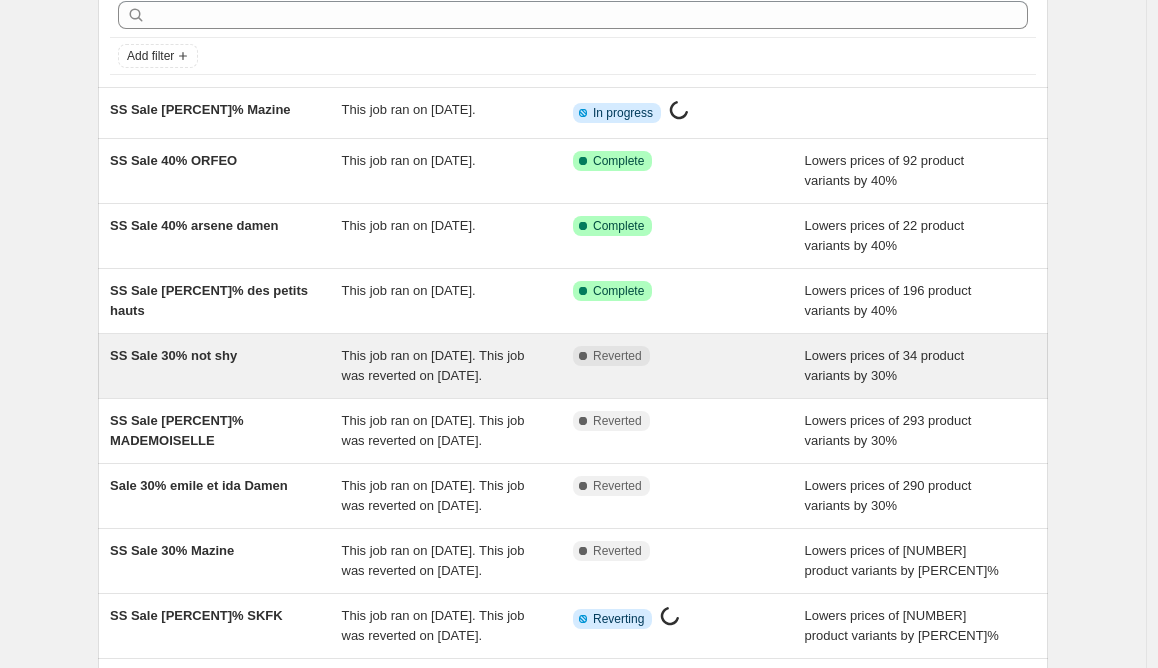 click on "SS Sale 30% not shy" at bounding box center (173, 355) 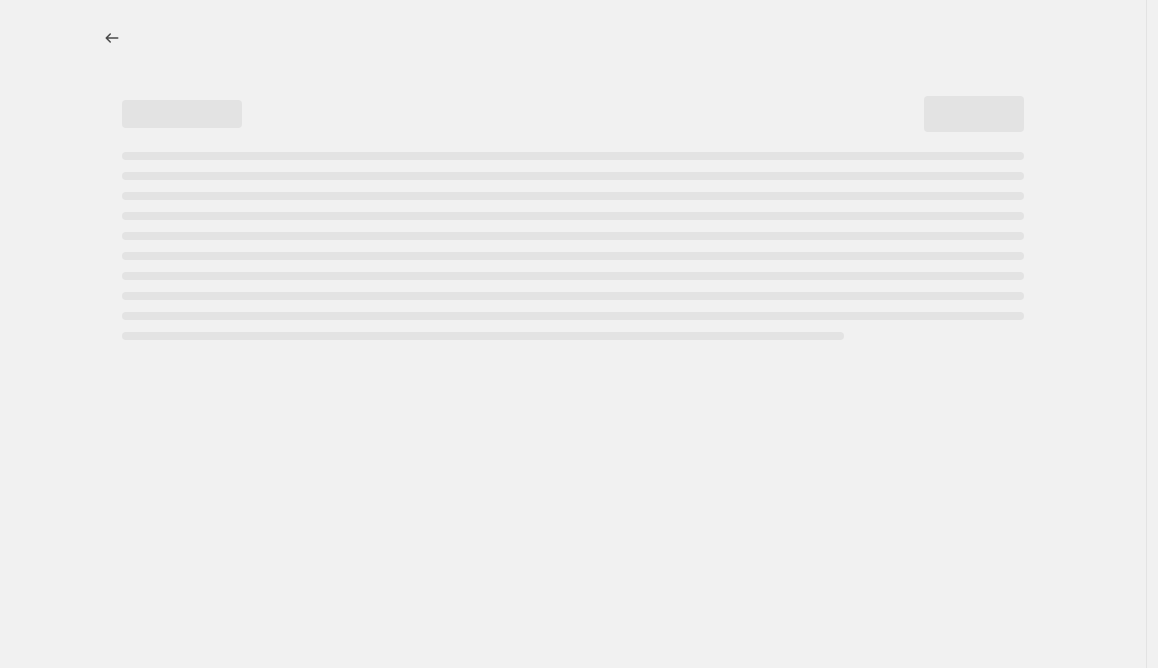 scroll, scrollTop: 0, scrollLeft: 0, axis: both 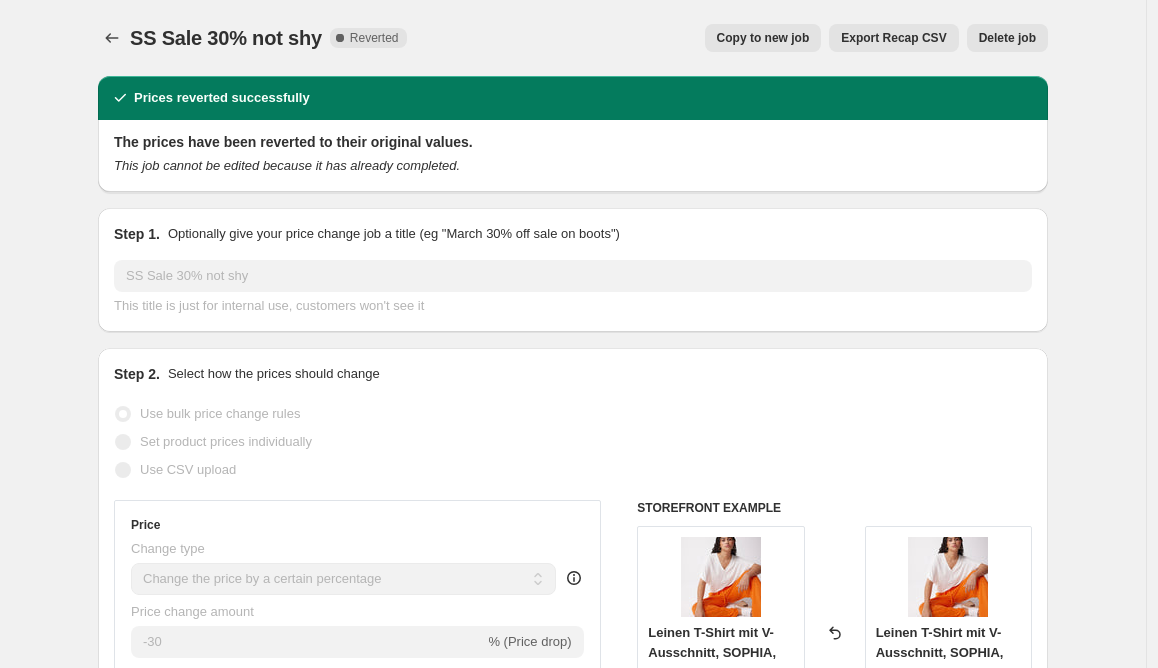 click on "Copy to new job" at bounding box center (763, 38) 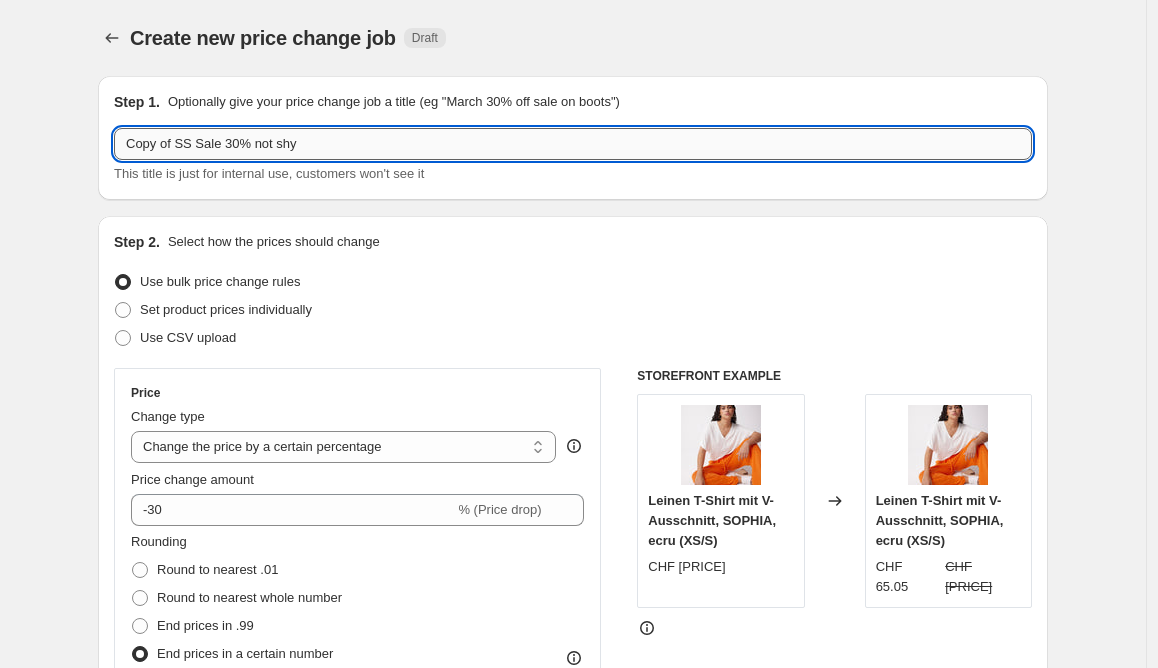 drag, startPoint x: 185, startPoint y: 143, endPoint x: 52, endPoint y: 137, distance: 133.13527 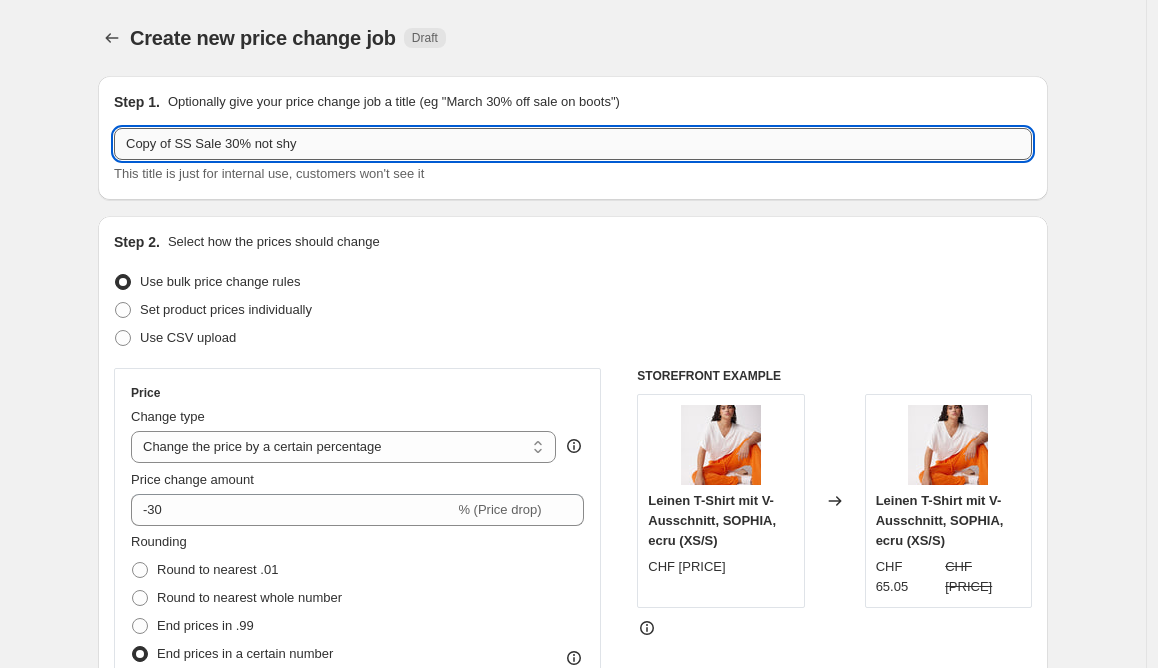click on "Copy of SS Sale 30% not shy" at bounding box center [573, 144] 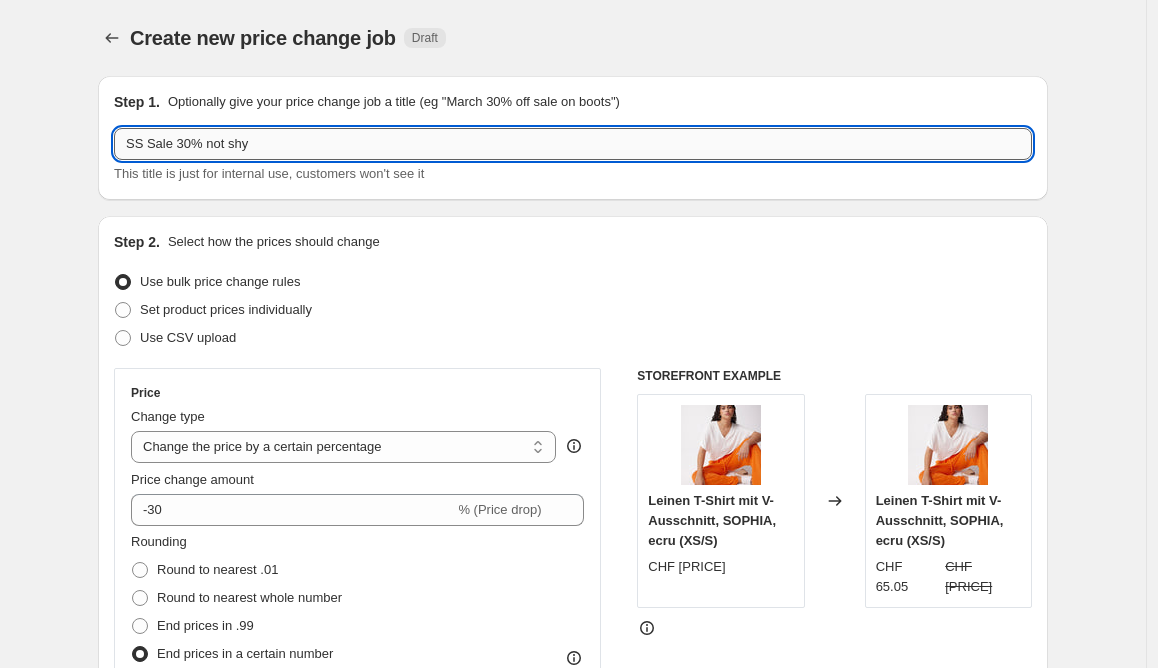 click on "SS Sale 30% not shy" at bounding box center [573, 144] 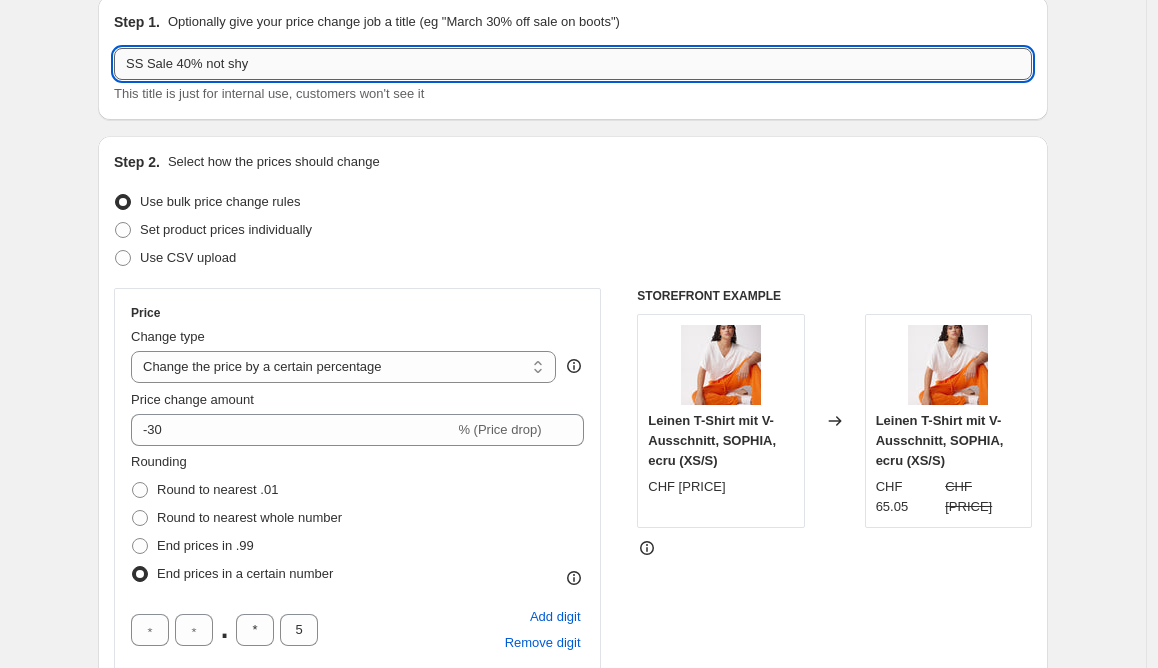 scroll, scrollTop: 127, scrollLeft: 0, axis: vertical 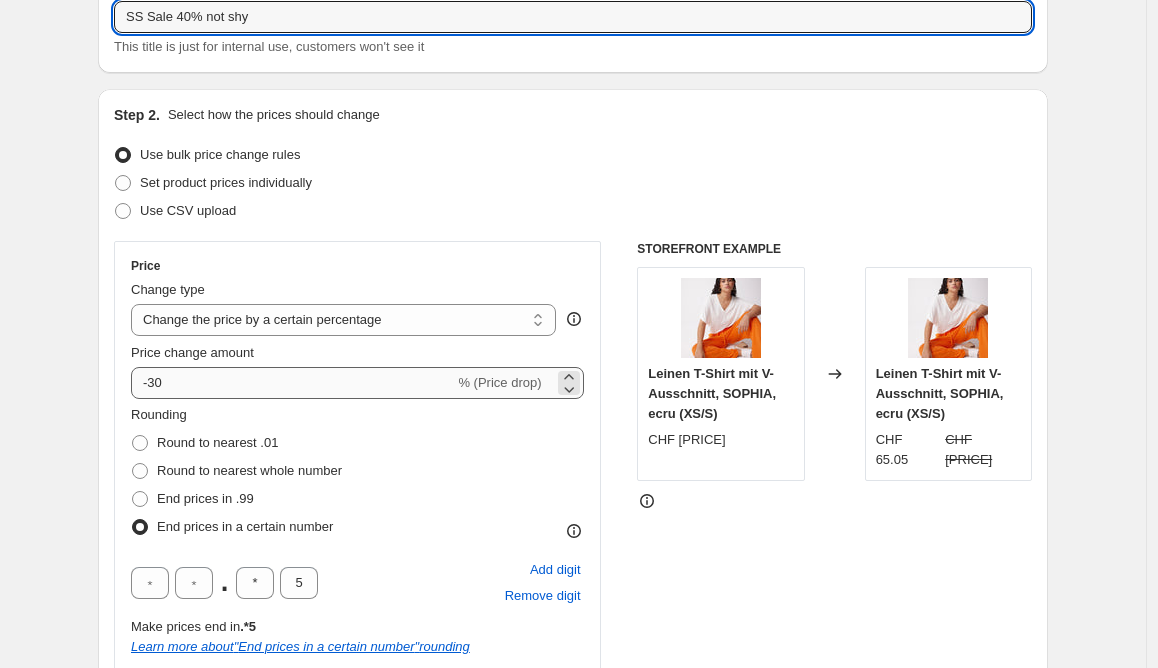 type on "SS Sale 40% not shy" 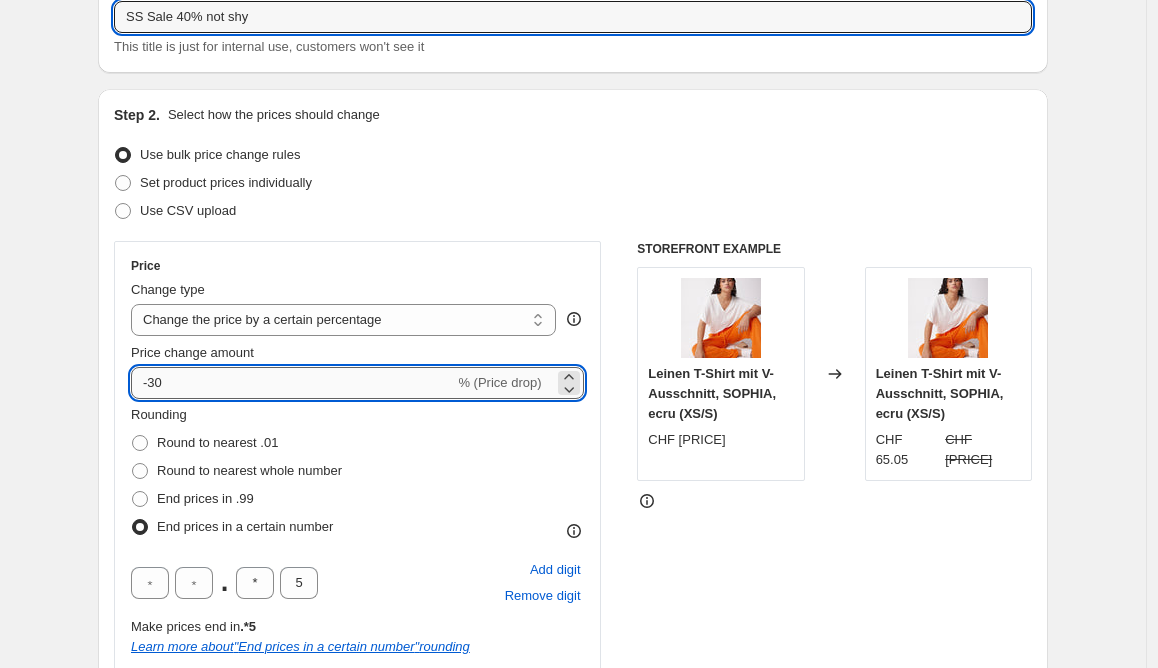 click on "-30" at bounding box center [292, 383] 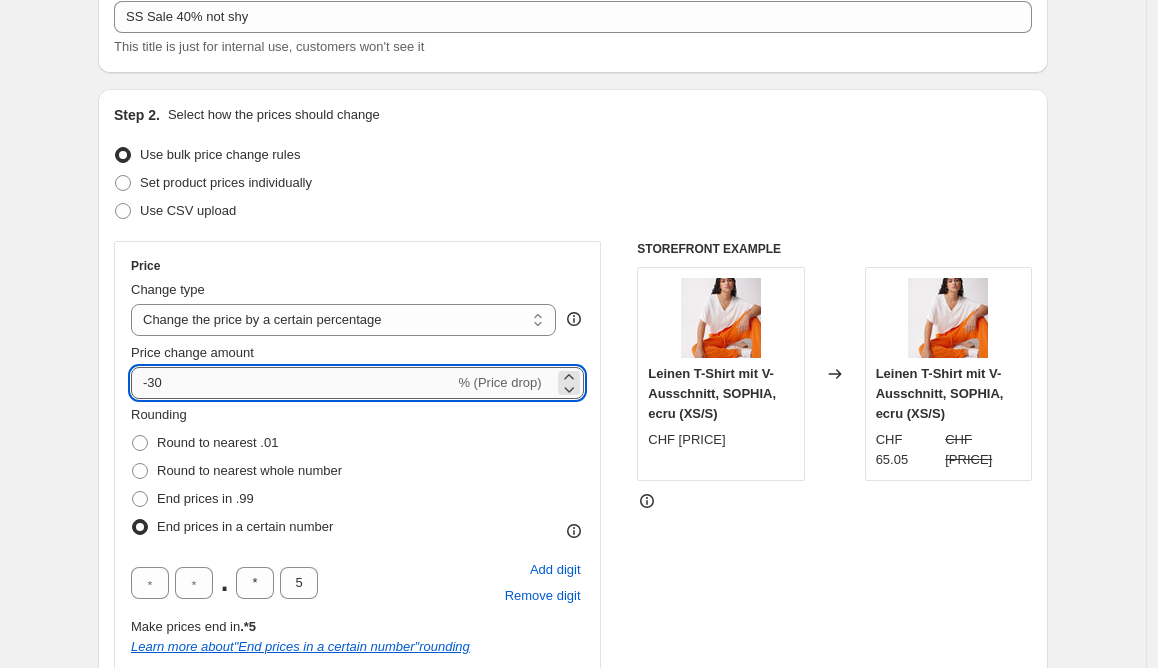 type on "-3" 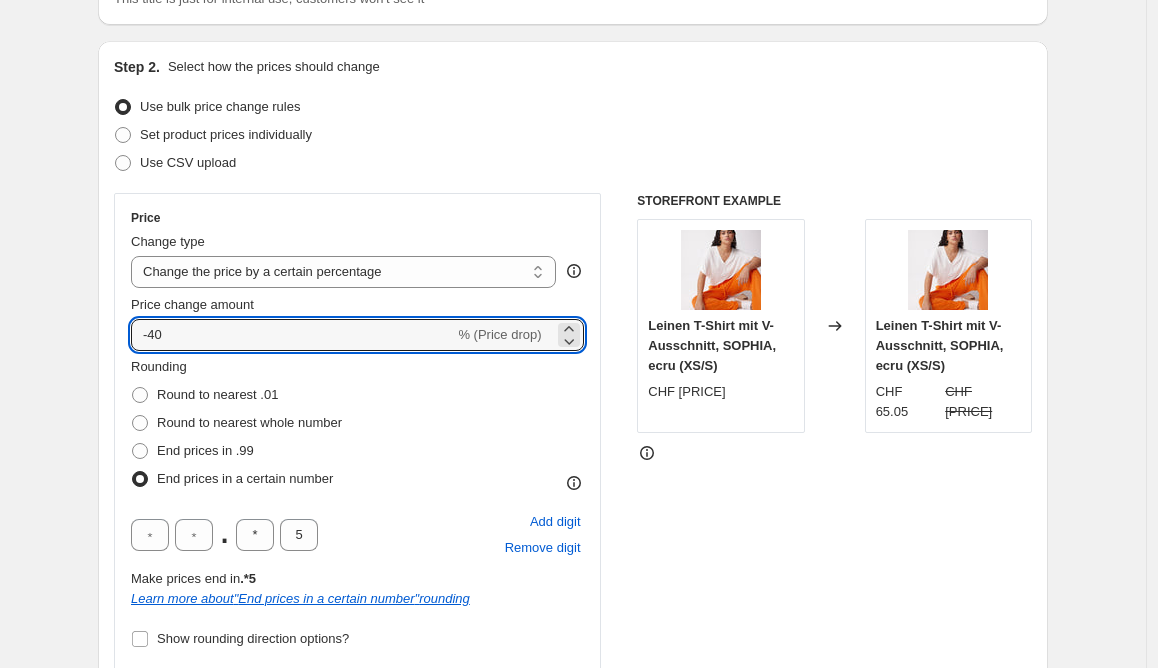 scroll, scrollTop: 177, scrollLeft: 0, axis: vertical 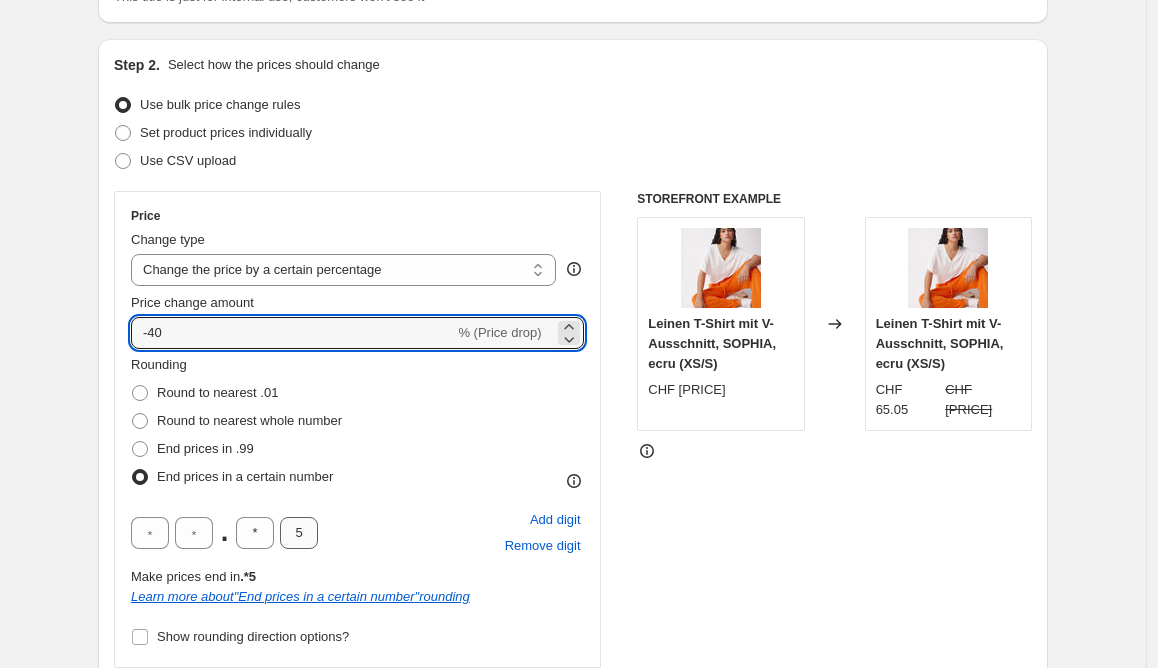 type on "-40" 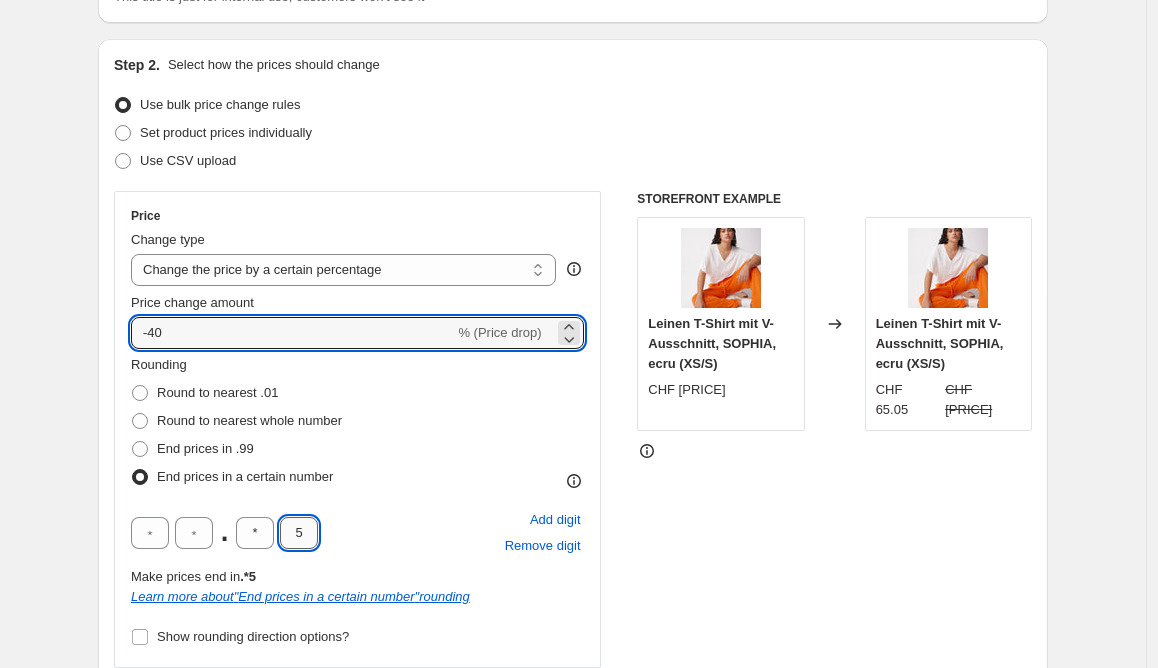 click on "5" at bounding box center [299, 533] 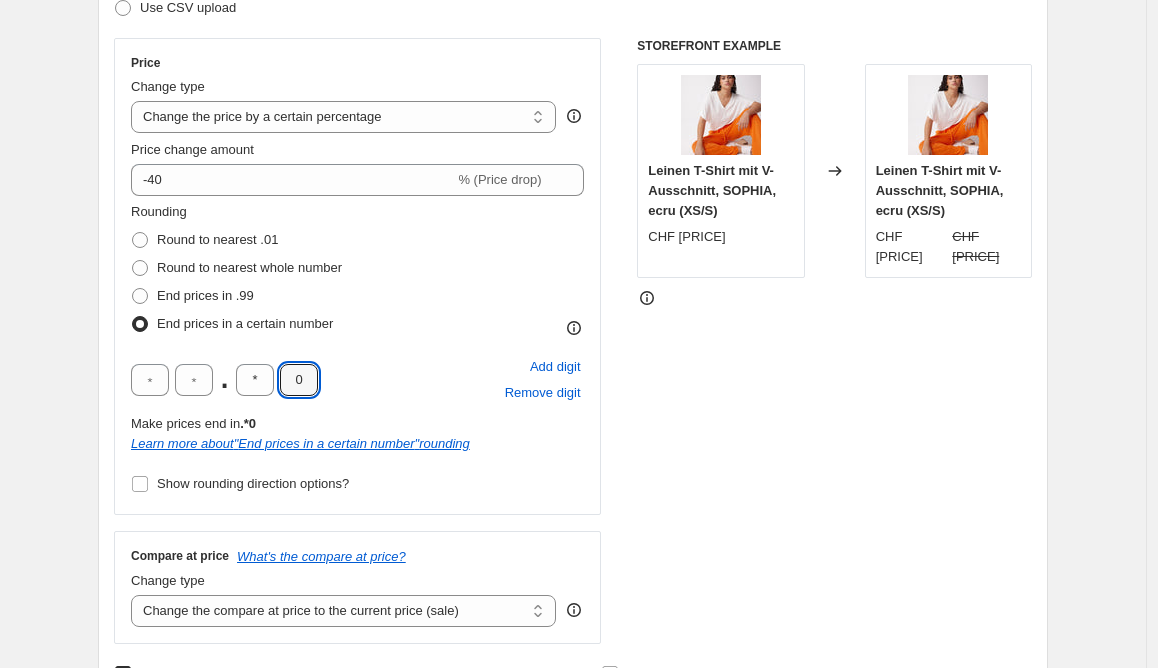 scroll, scrollTop: 369, scrollLeft: 0, axis: vertical 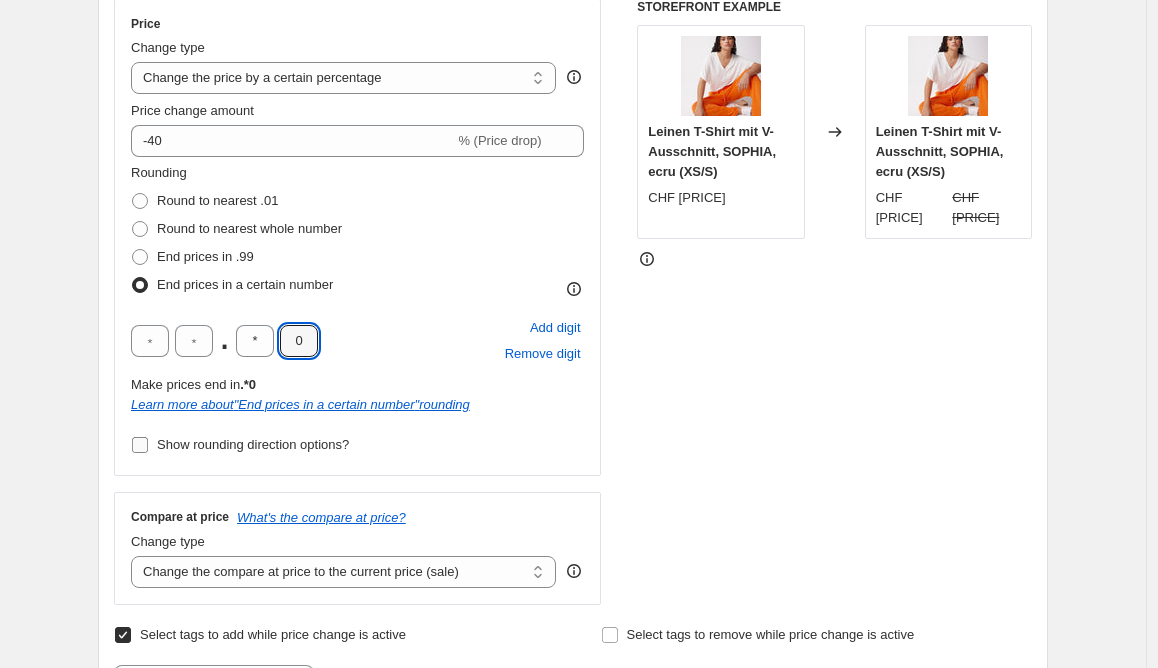 type on "0" 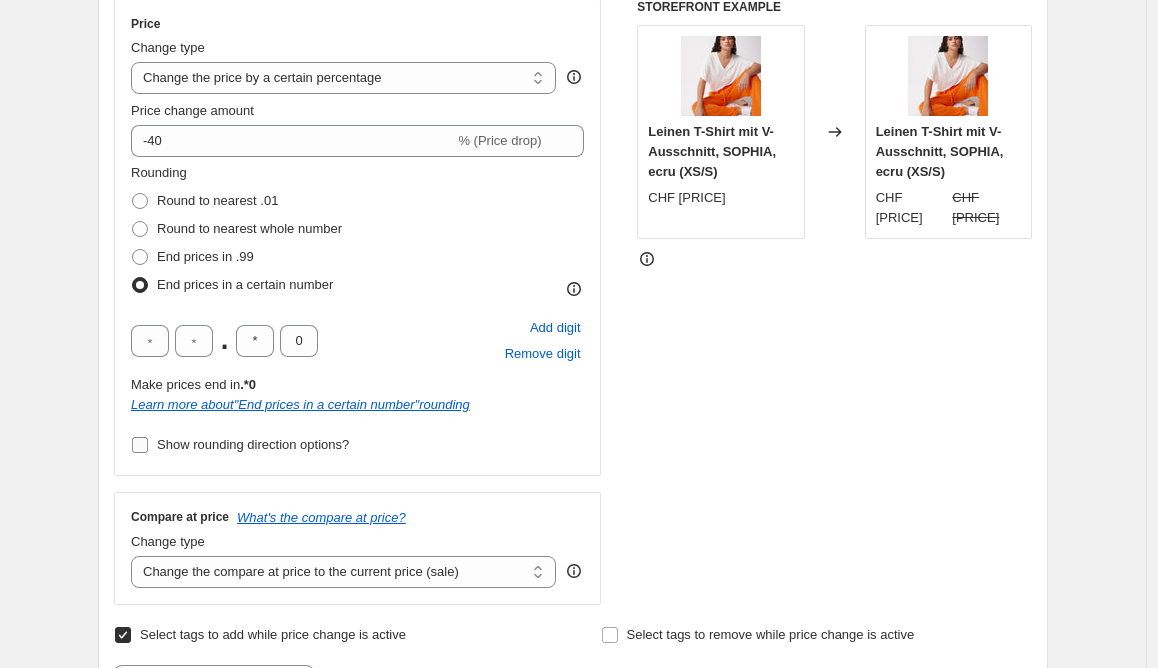 click on "Show rounding direction options?" at bounding box center [253, 444] 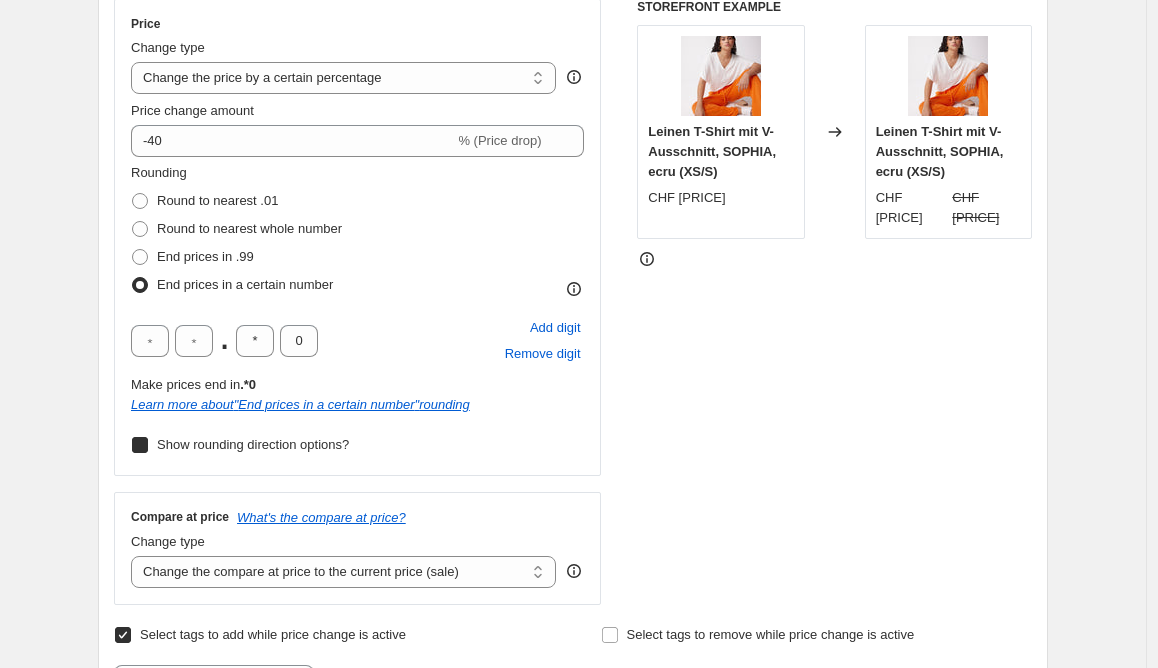 checkbox on "true" 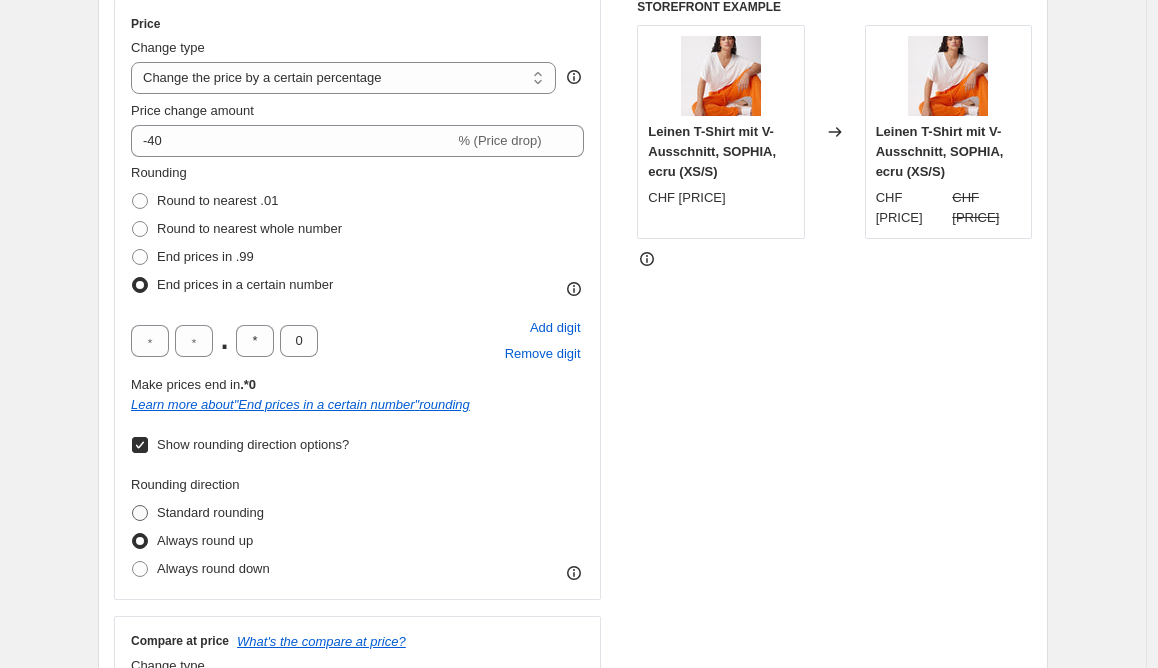 click on "Standard rounding" at bounding box center [210, 512] 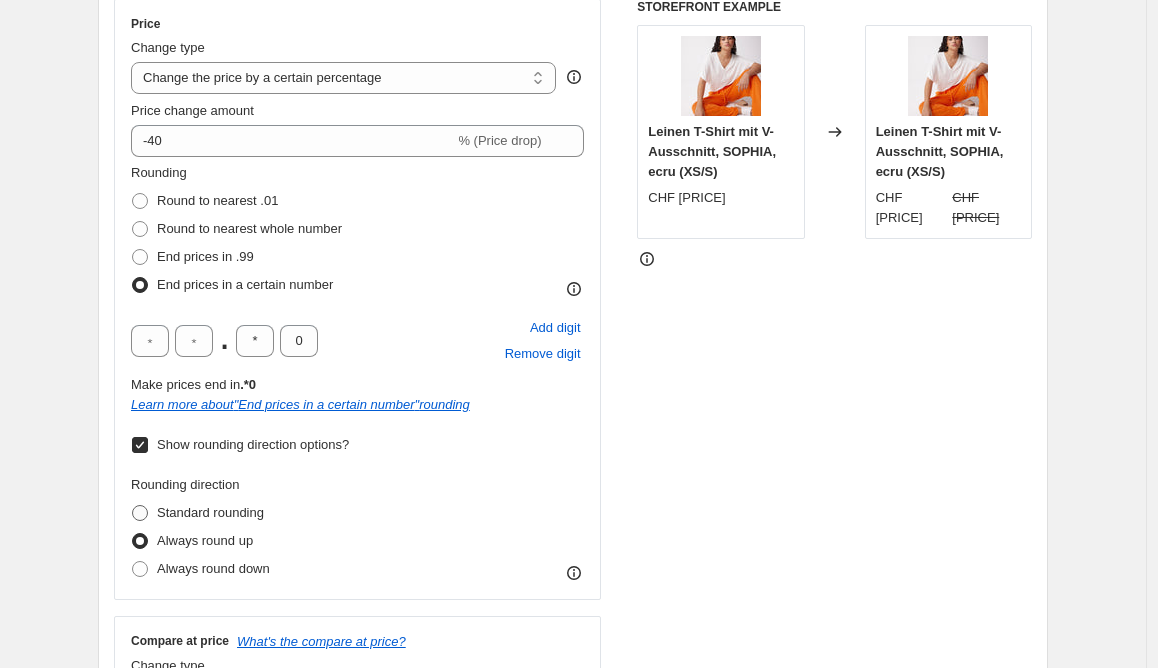 click on "Standard rounding" at bounding box center [132, 505] 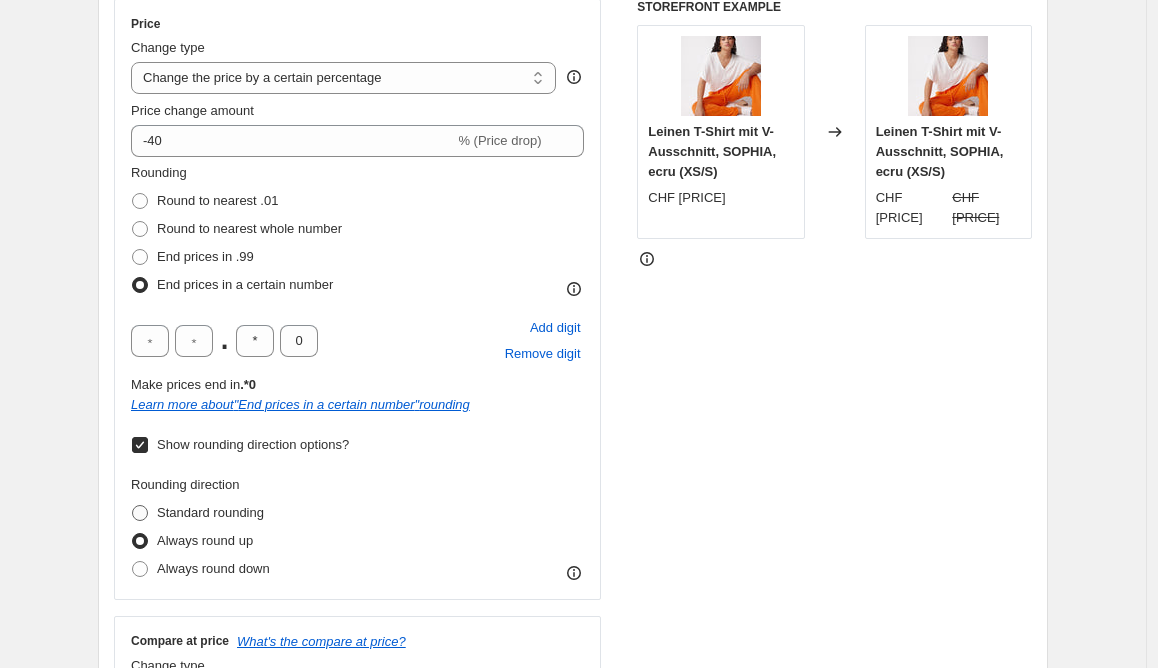 radio on "true" 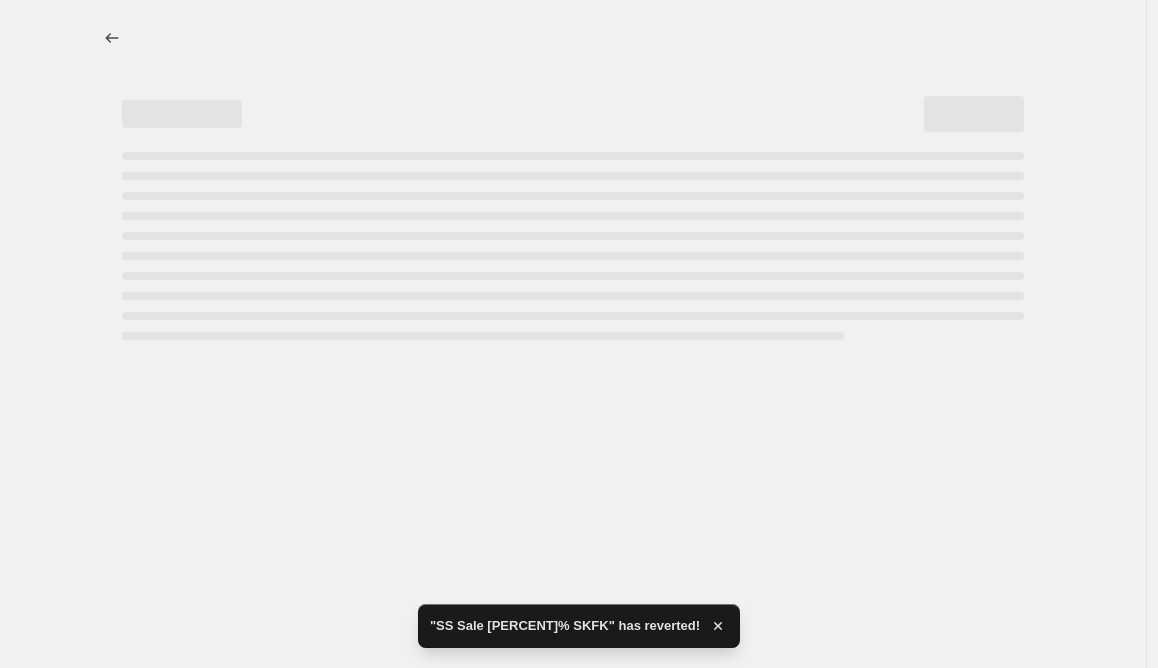 scroll, scrollTop: 0, scrollLeft: 0, axis: both 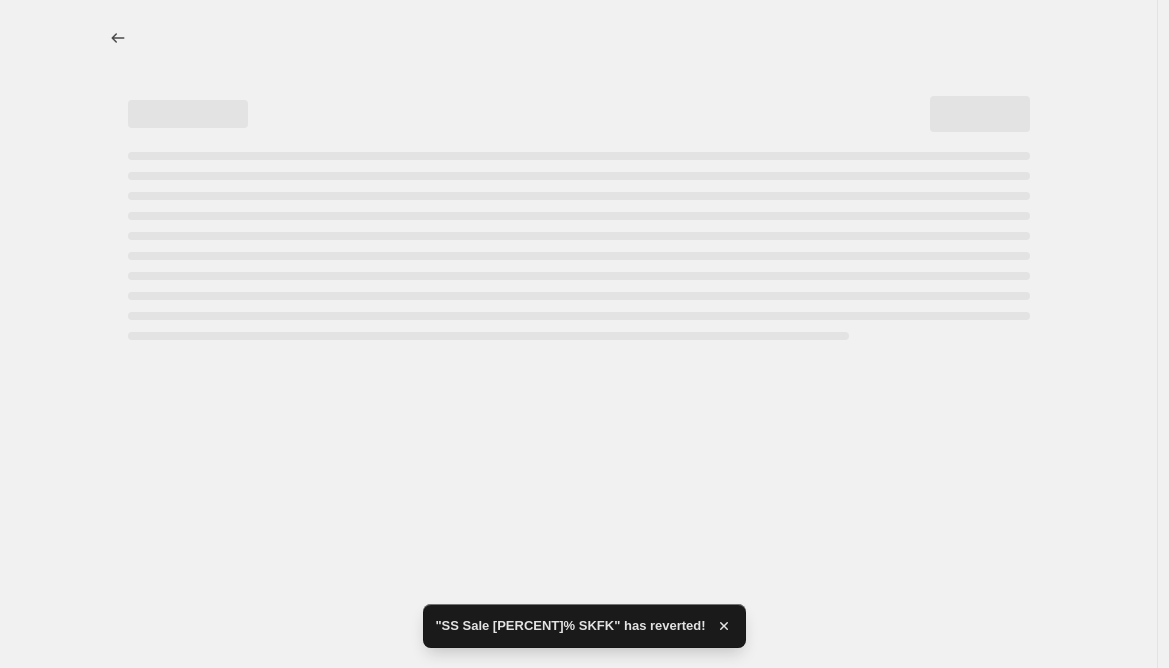 select on "percentage" 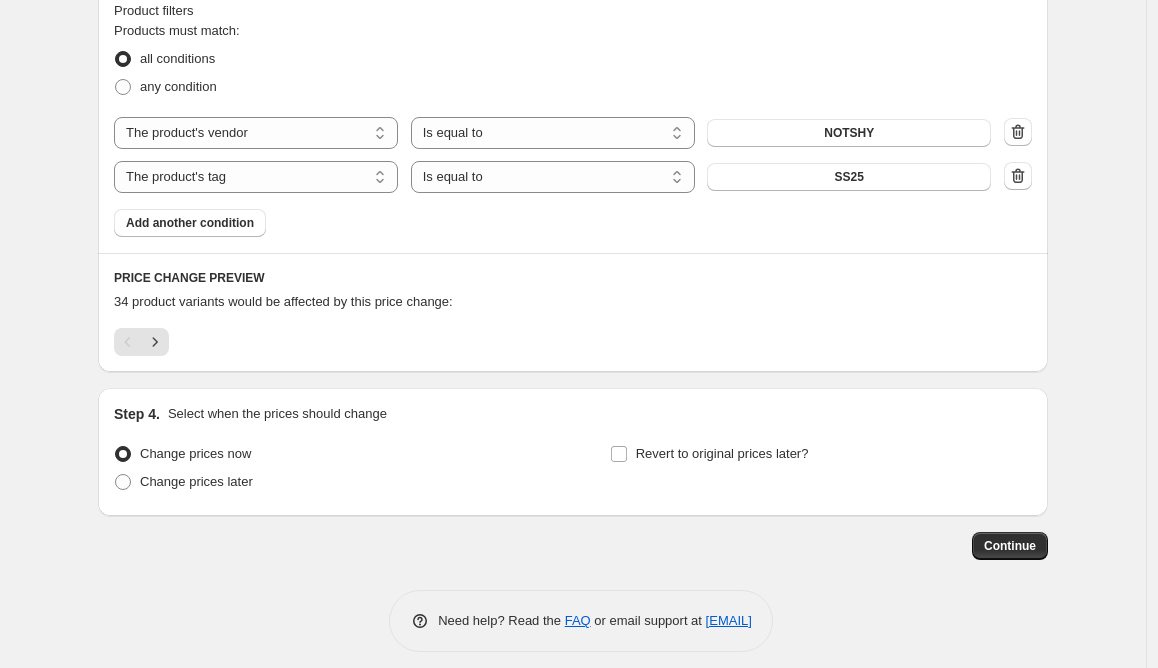 scroll, scrollTop: 1368, scrollLeft: 0, axis: vertical 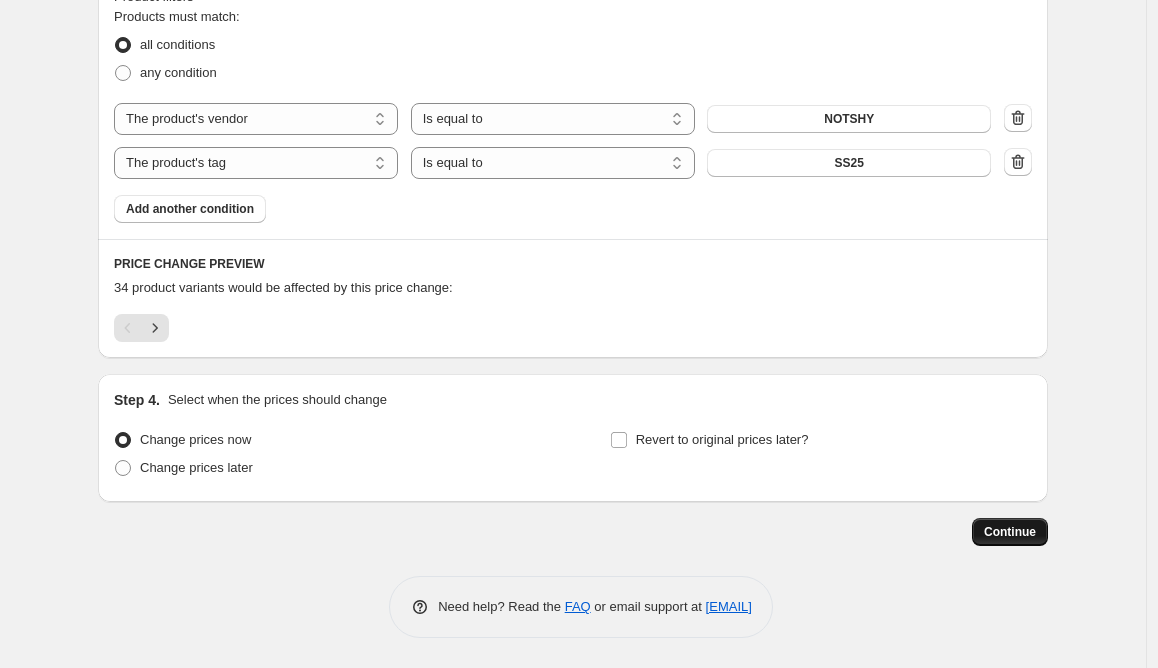 click on "Continue" at bounding box center (1010, 532) 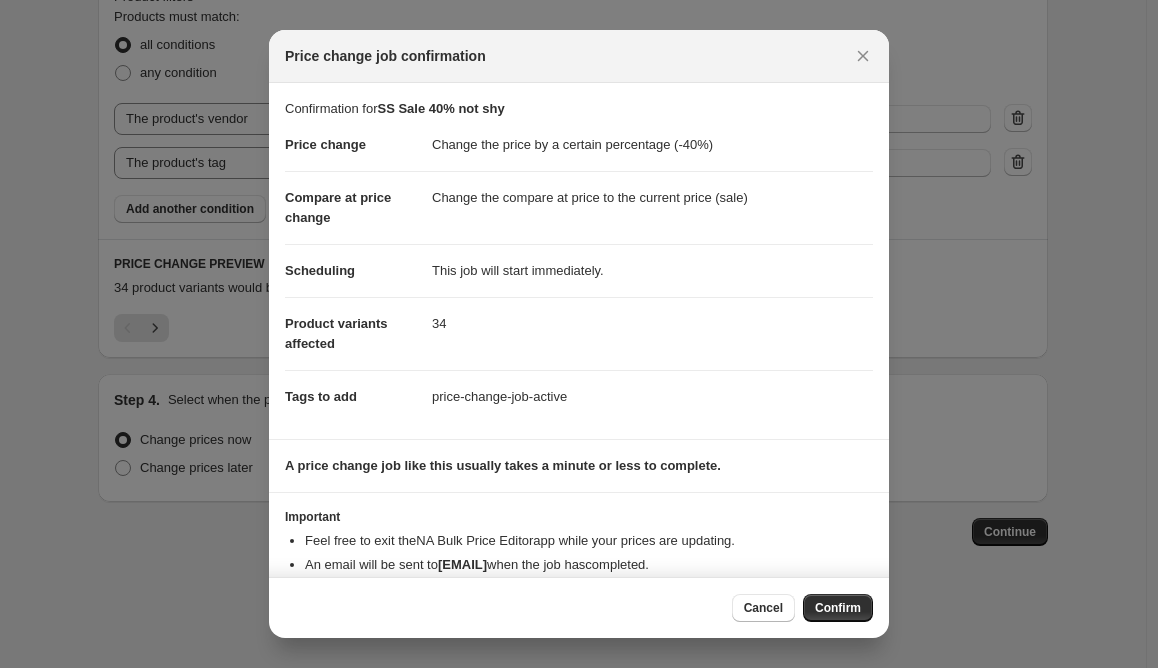scroll, scrollTop: 44, scrollLeft: 0, axis: vertical 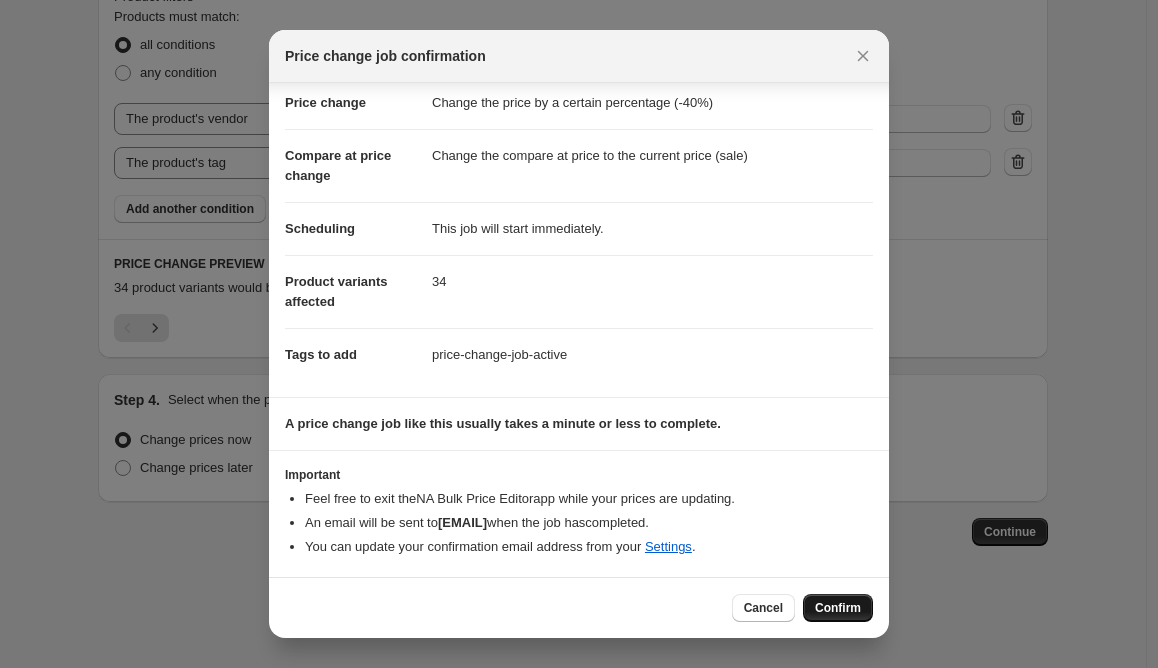 click on "Confirm" at bounding box center [838, 608] 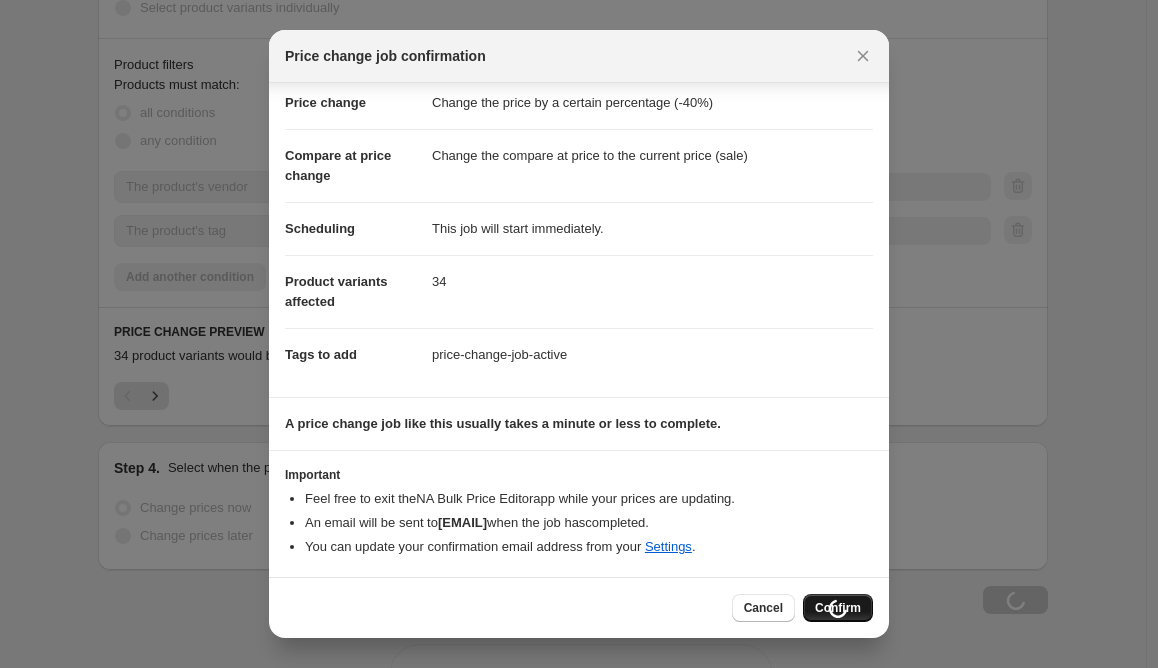 scroll, scrollTop: 1436, scrollLeft: 0, axis: vertical 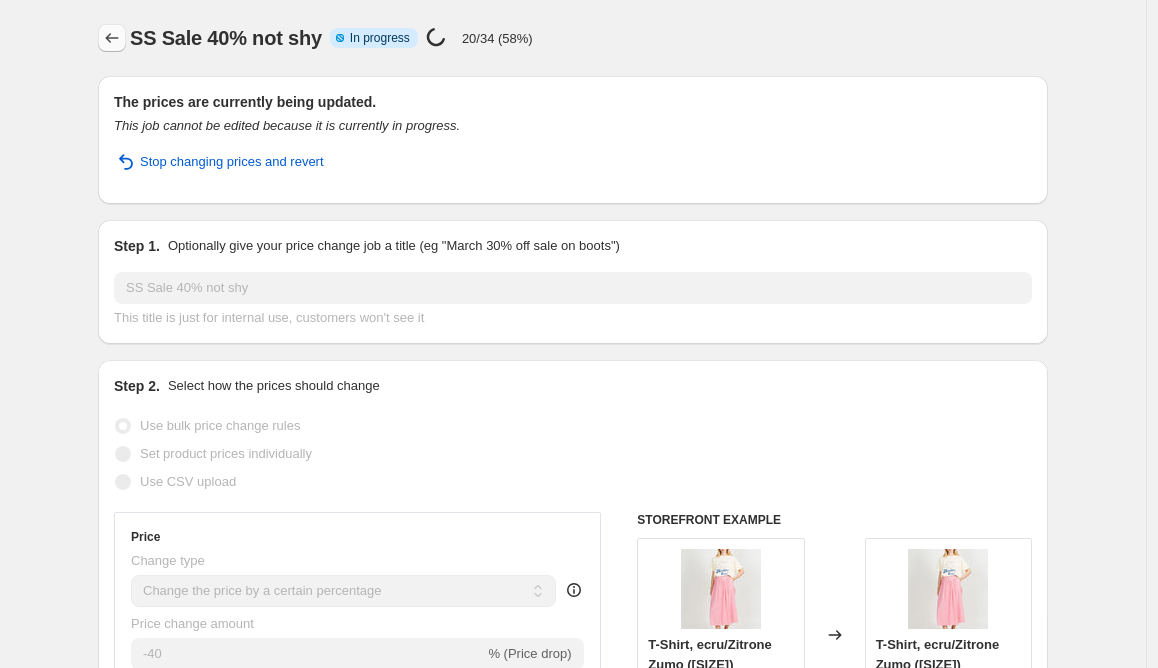 click at bounding box center (112, 38) 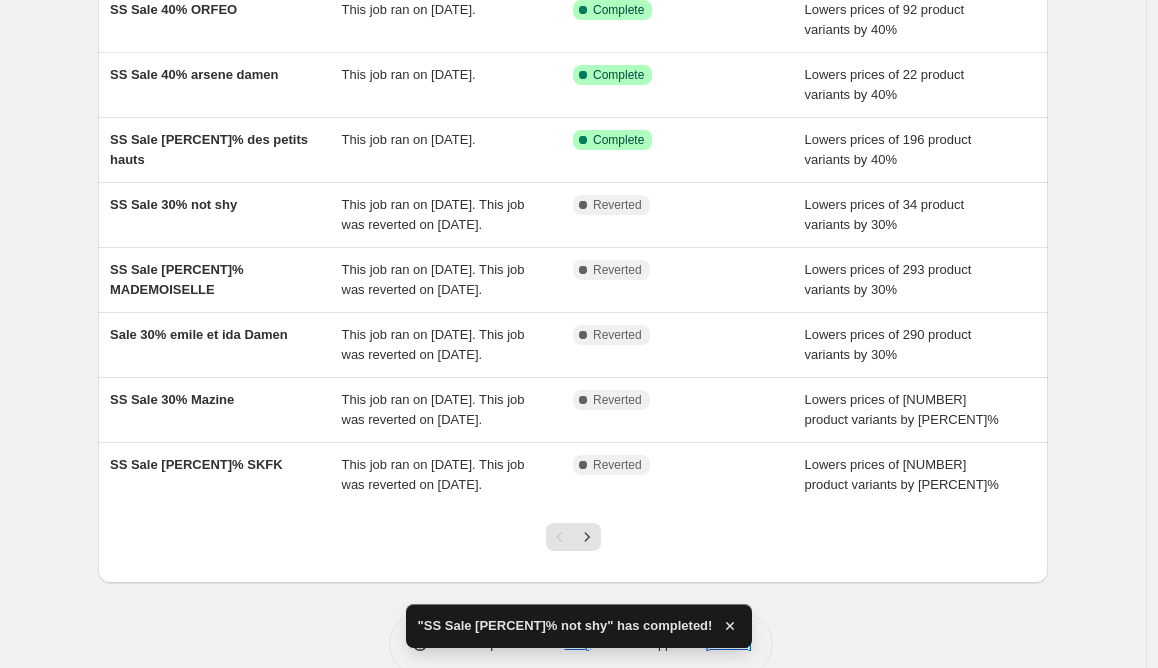 scroll, scrollTop: 329, scrollLeft: 0, axis: vertical 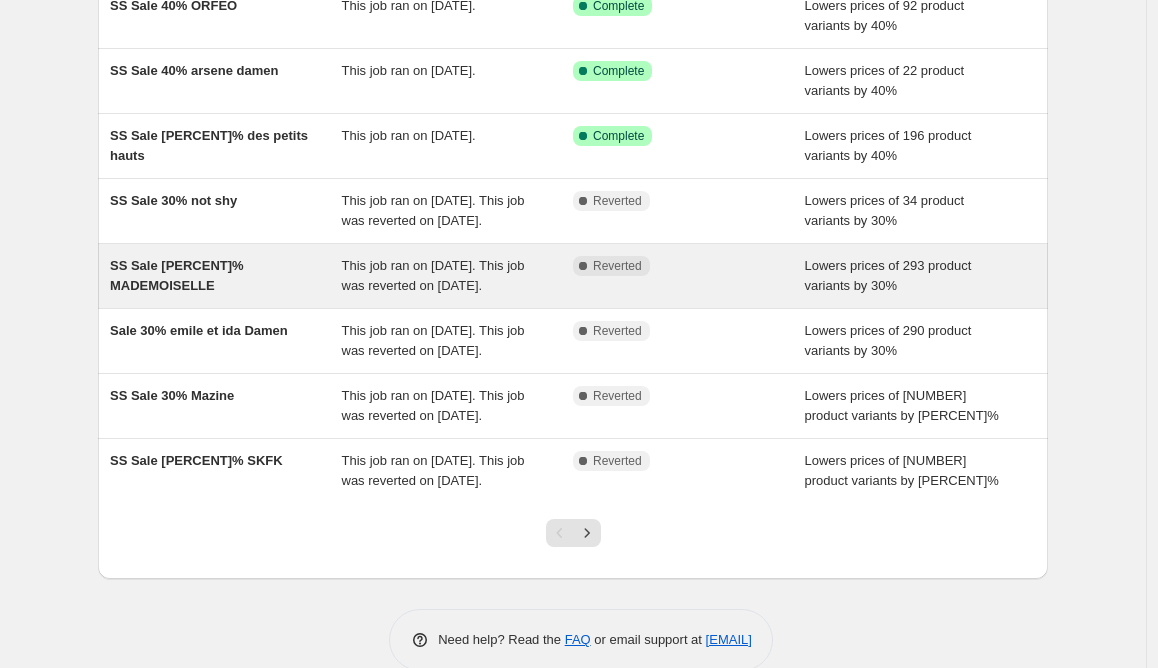 click on "SS Sale 30% MADEMOISELLE" at bounding box center (177, 275) 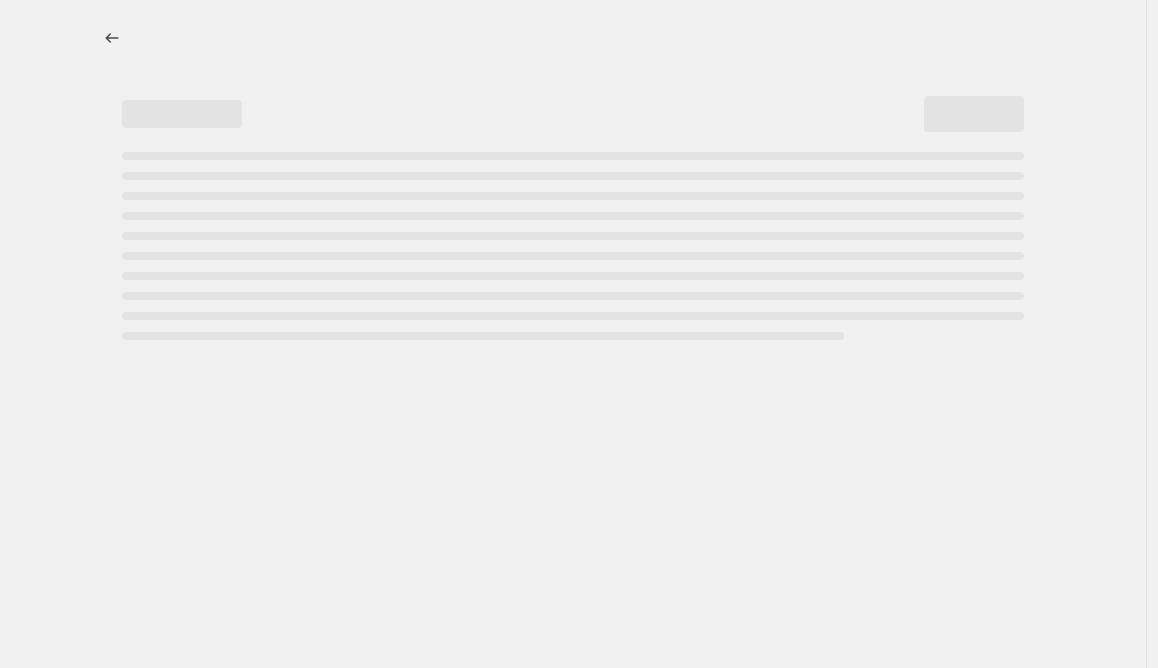 select on "percentage" 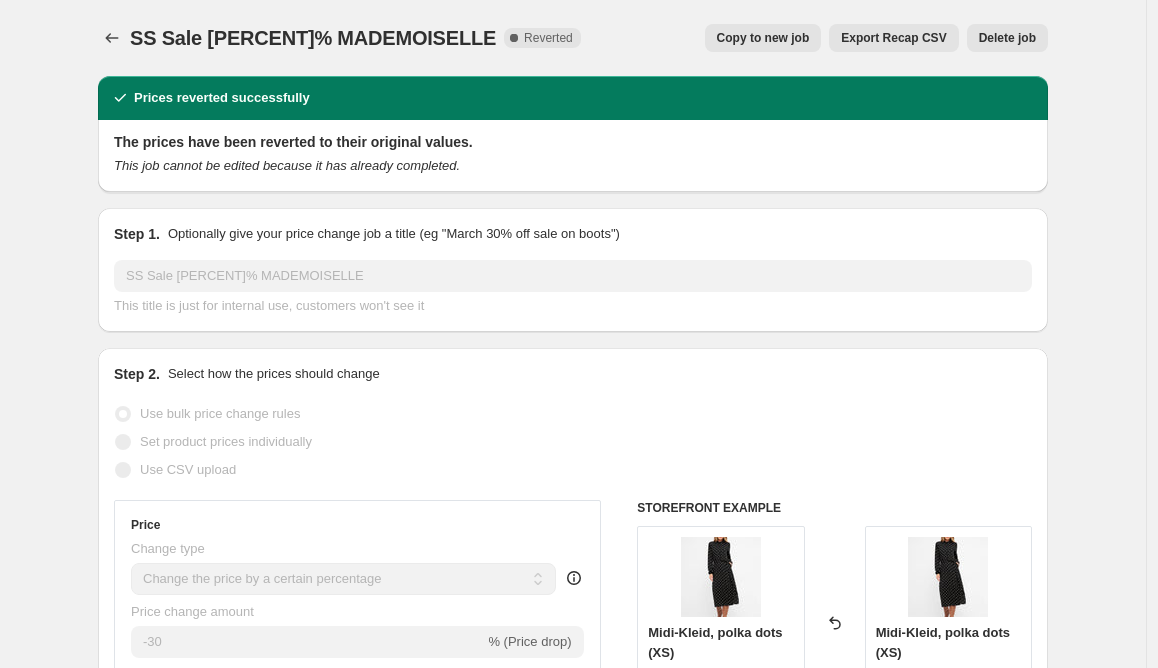click on "Copy to new job" at bounding box center [763, 38] 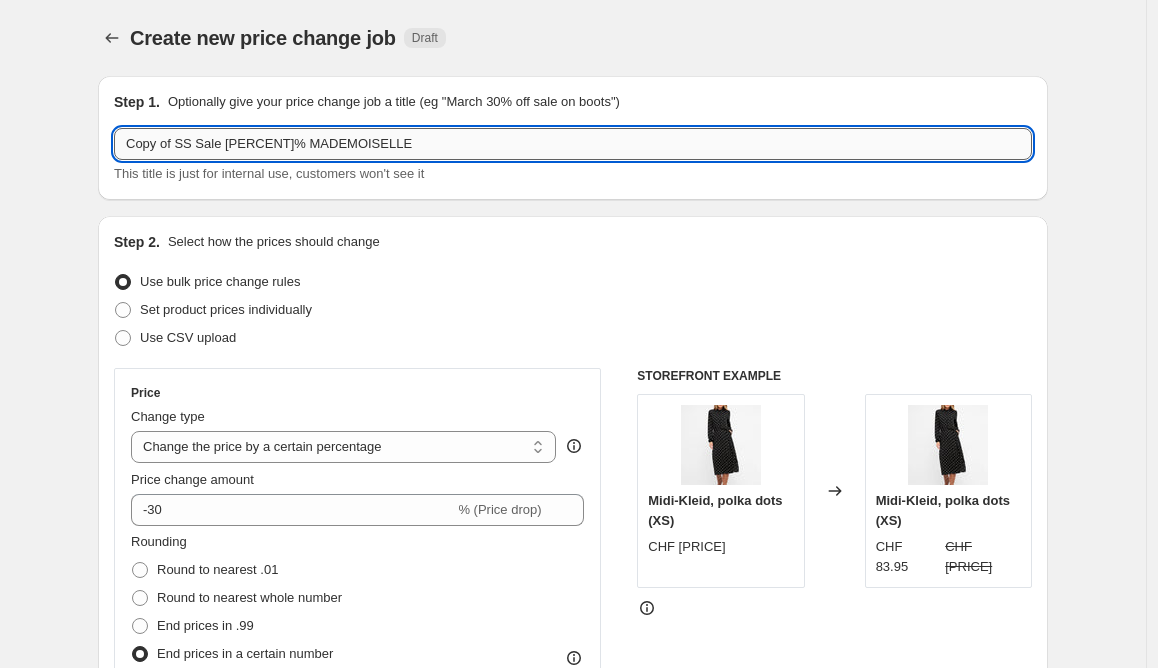 drag, startPoint x: 186, startPoint y: 144, endPoint x: 32, endPoint y: 137, distance: 154.15901 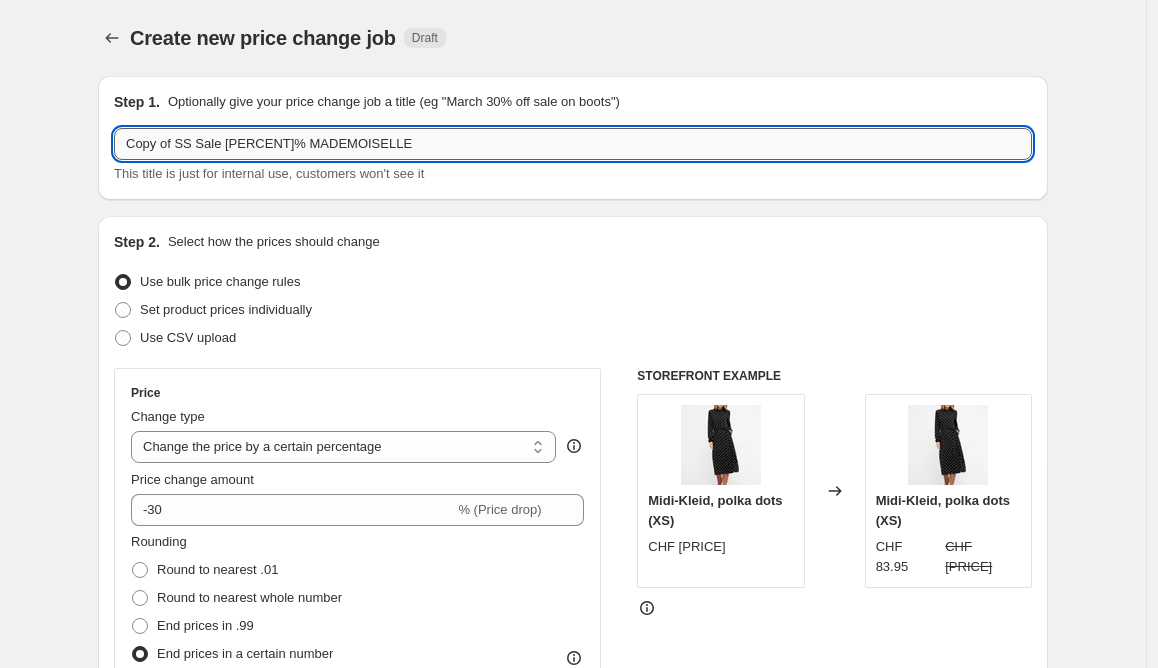 click on "Copy of SS Sale 30% MADEMOISELLE" at bounding box center (573, 144) 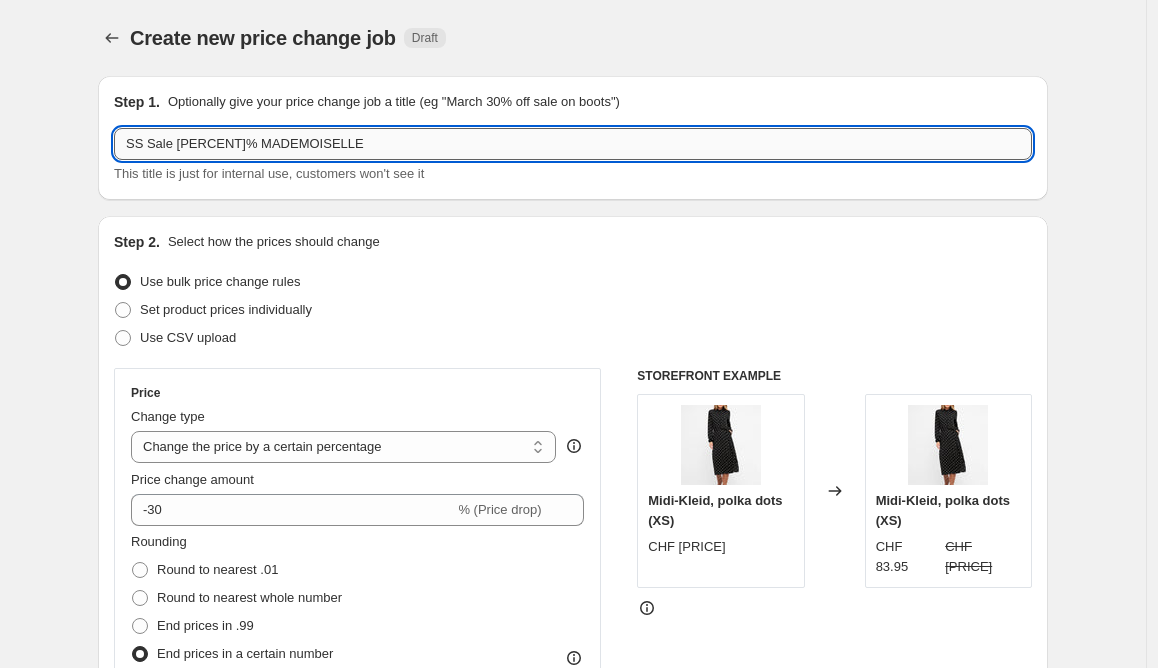 click on "SS Sale 30% MADEMOISELLE" at bounding box center (573, 144) 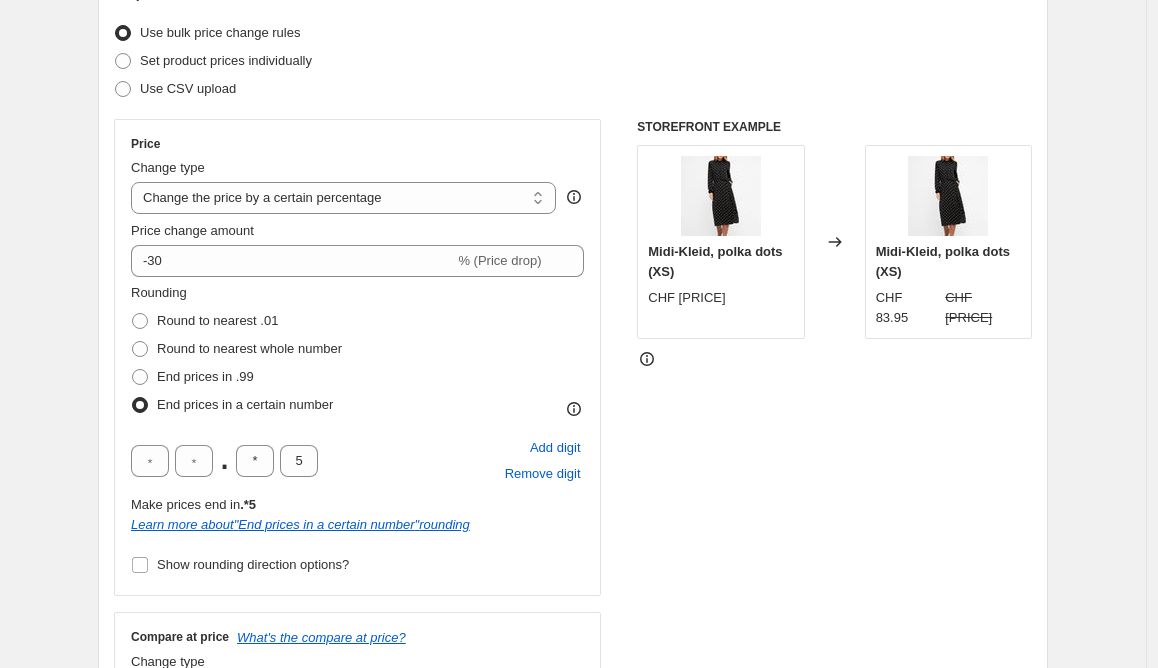 scroll, scrollTop: 252, scrollLeft: 0, axis: vertical 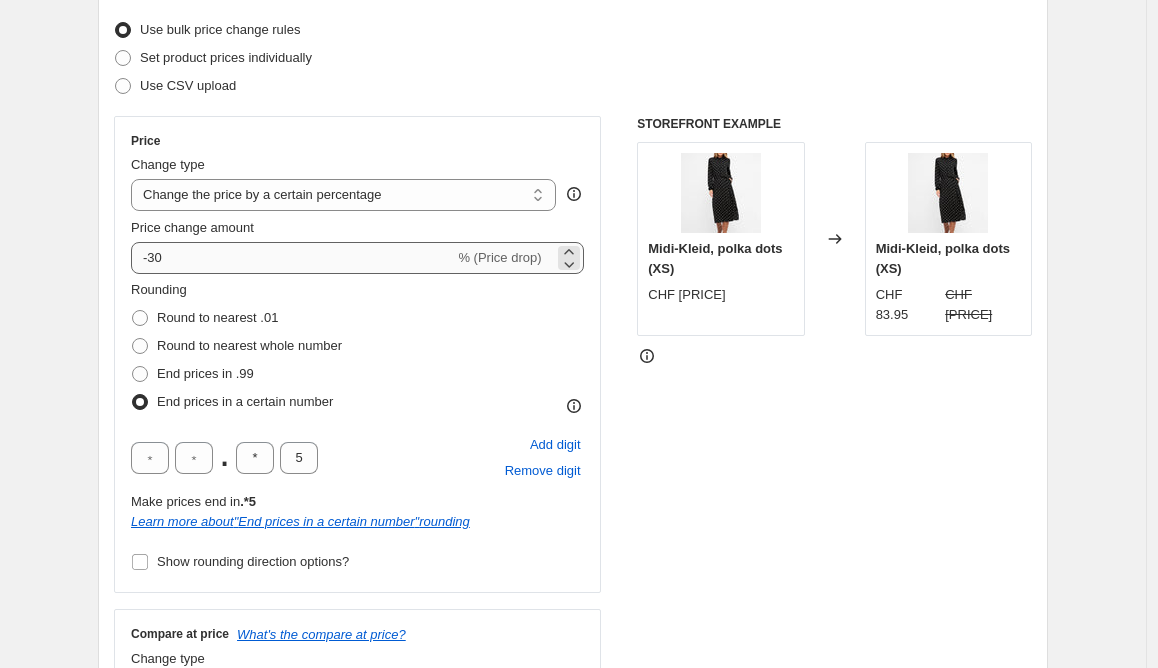 type on "SS Sale 40% MADEMOISELLE" 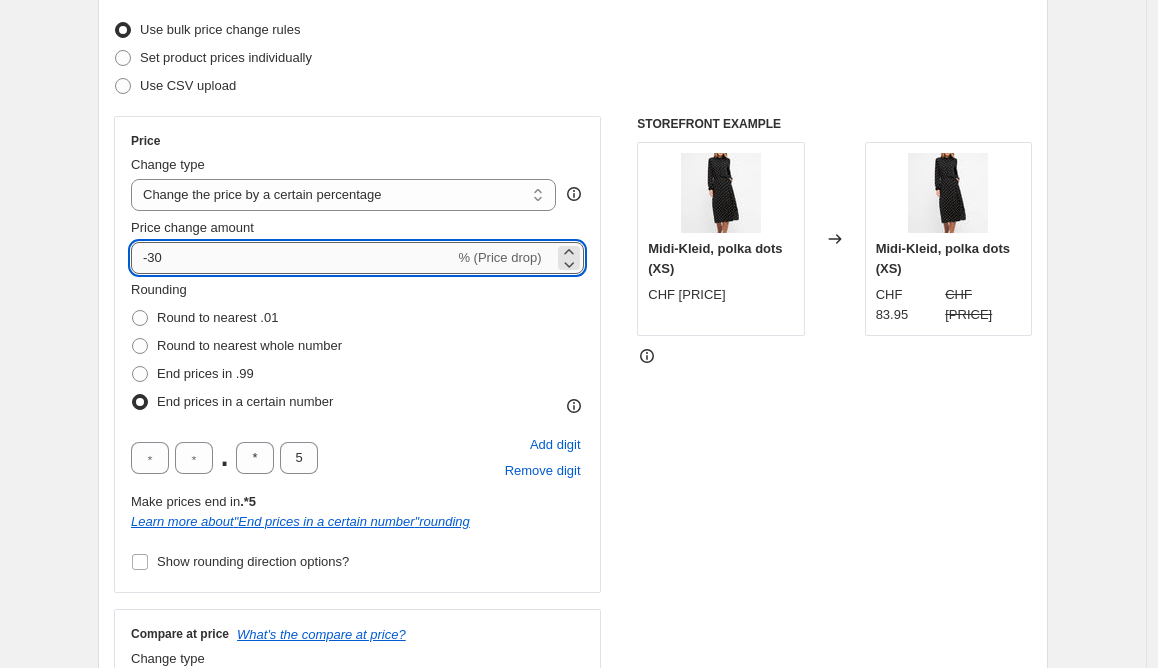 click on "-30" at bounding box center [292, 258] 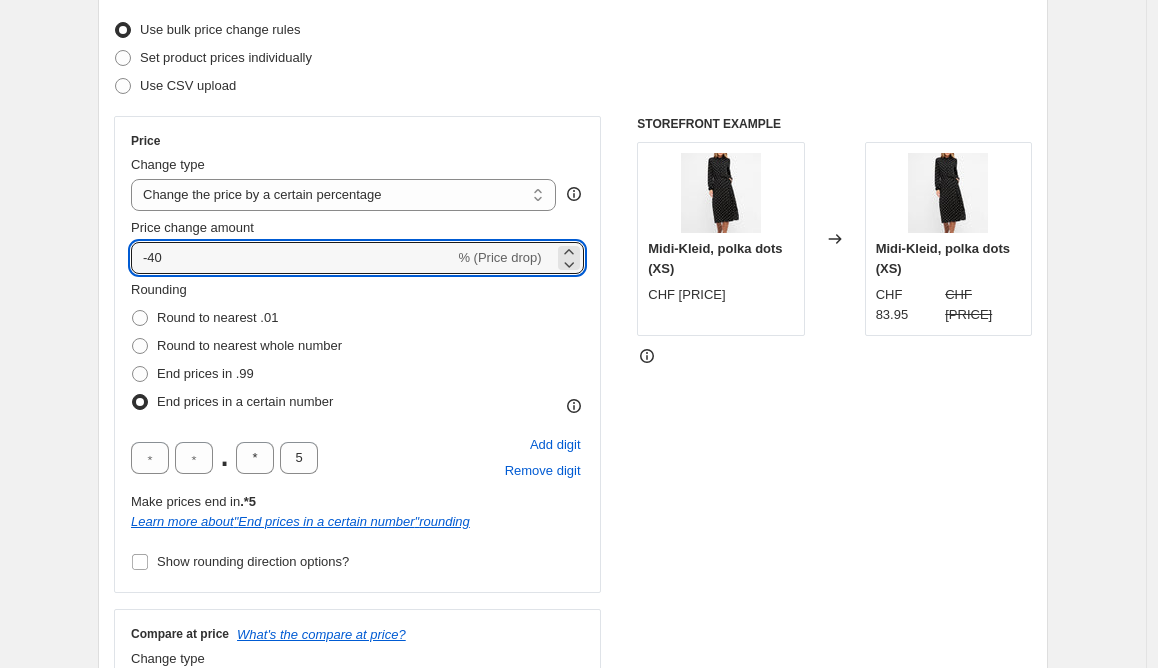 scroll, scrollTop: 291, scrollLeft: 0, axis: vertical 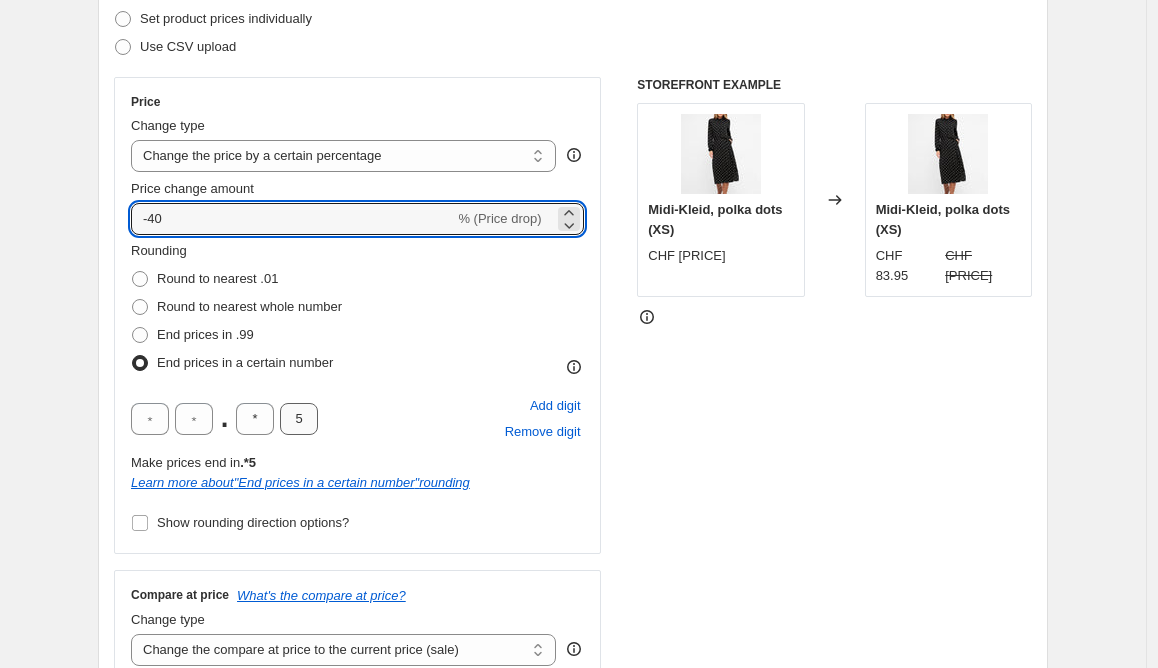 type on "-40" 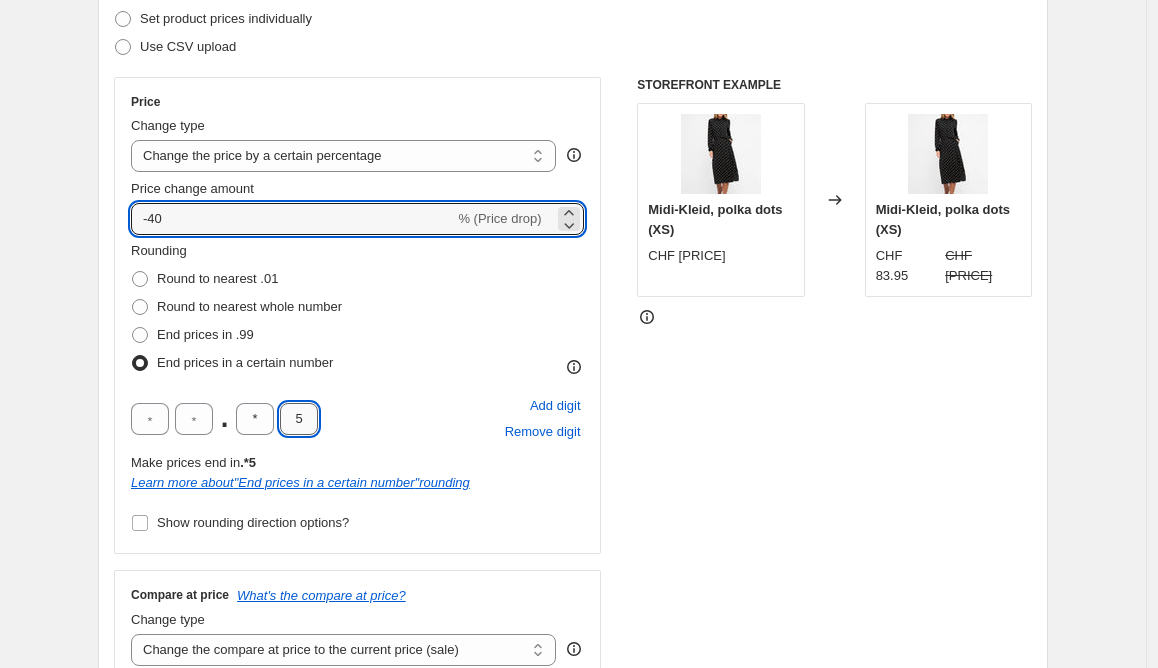 click on "5" at bounding box center (299, 419) 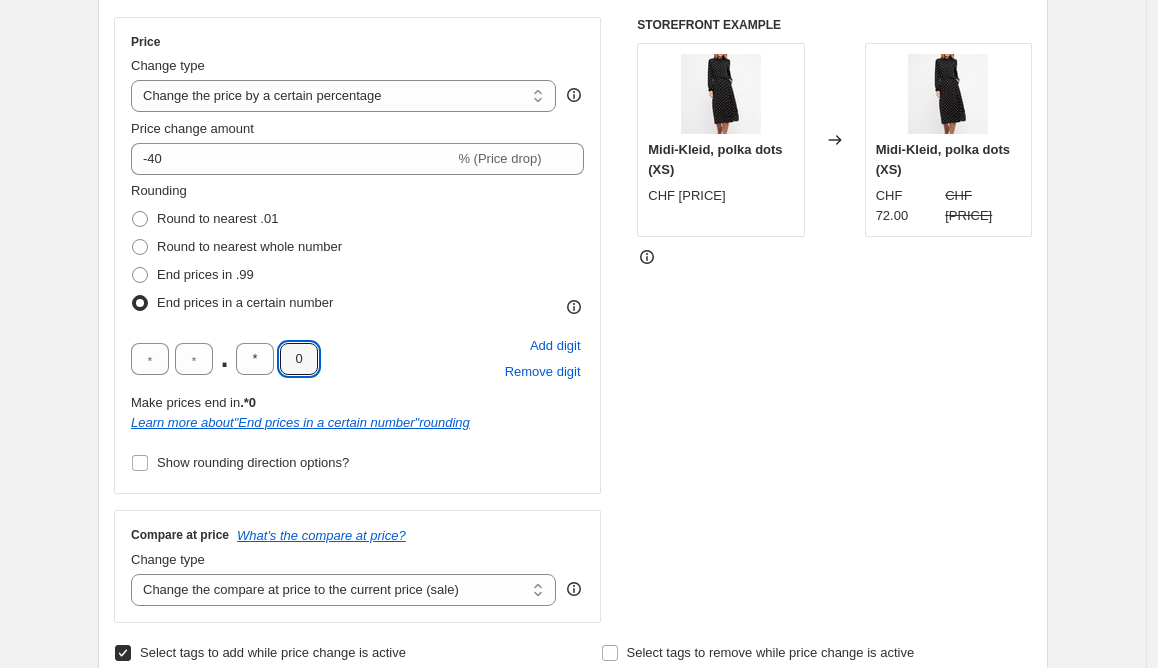 scroll, scrollTop: 390, scrollLeft: 0, axis: vertical 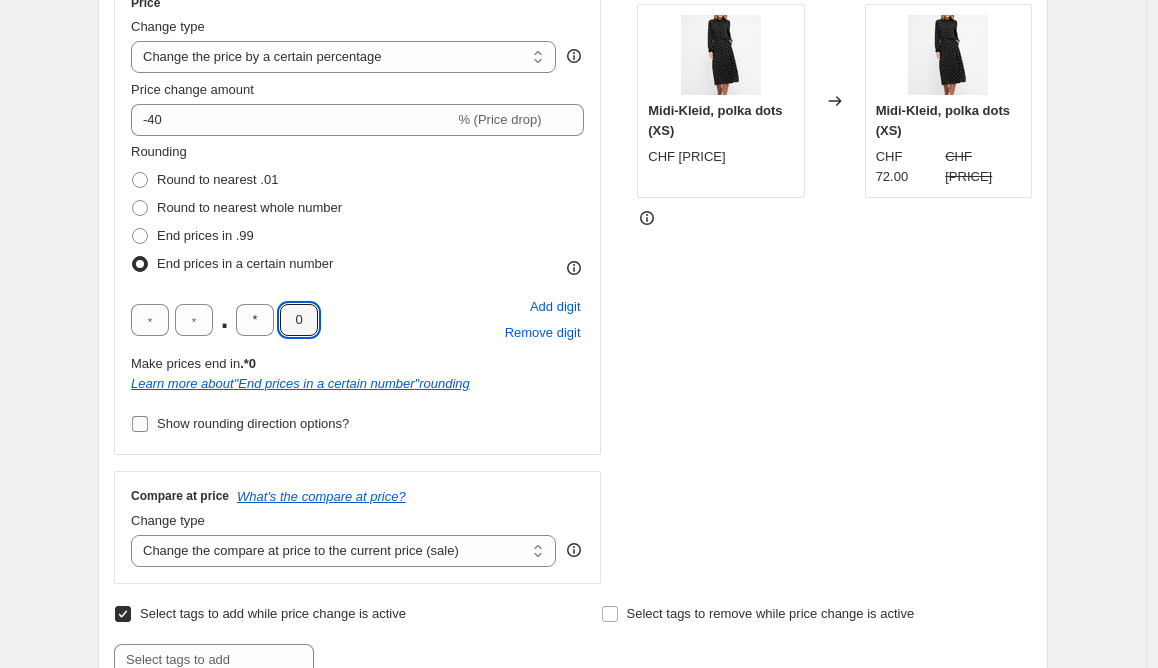 type on "0" 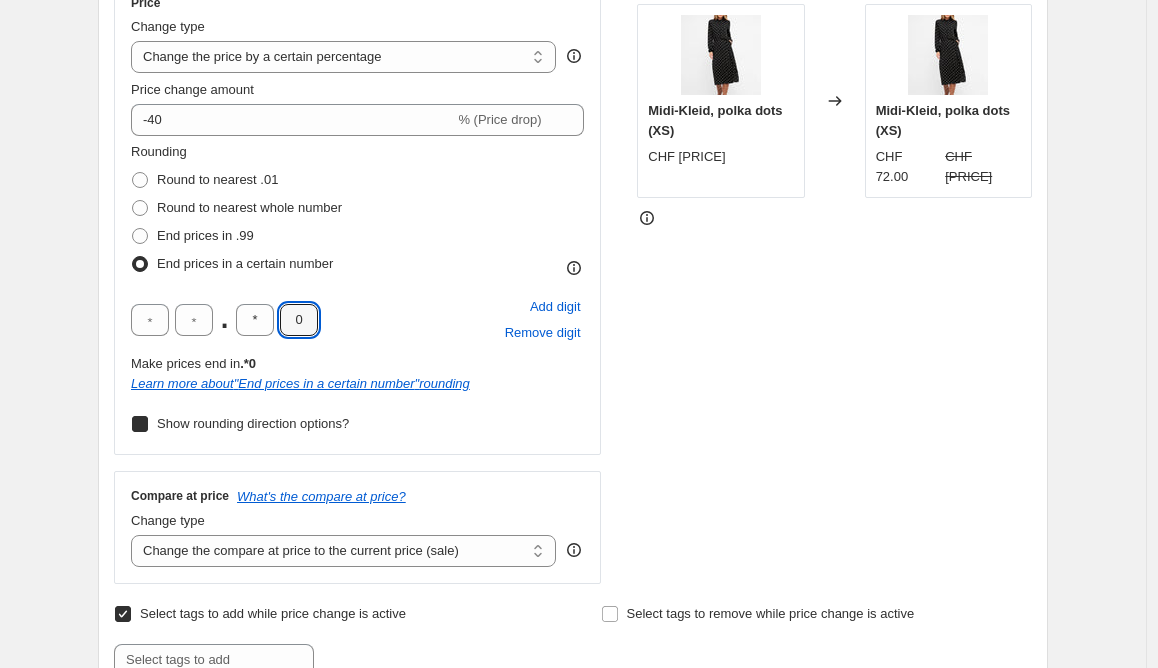 checkbox on "true" 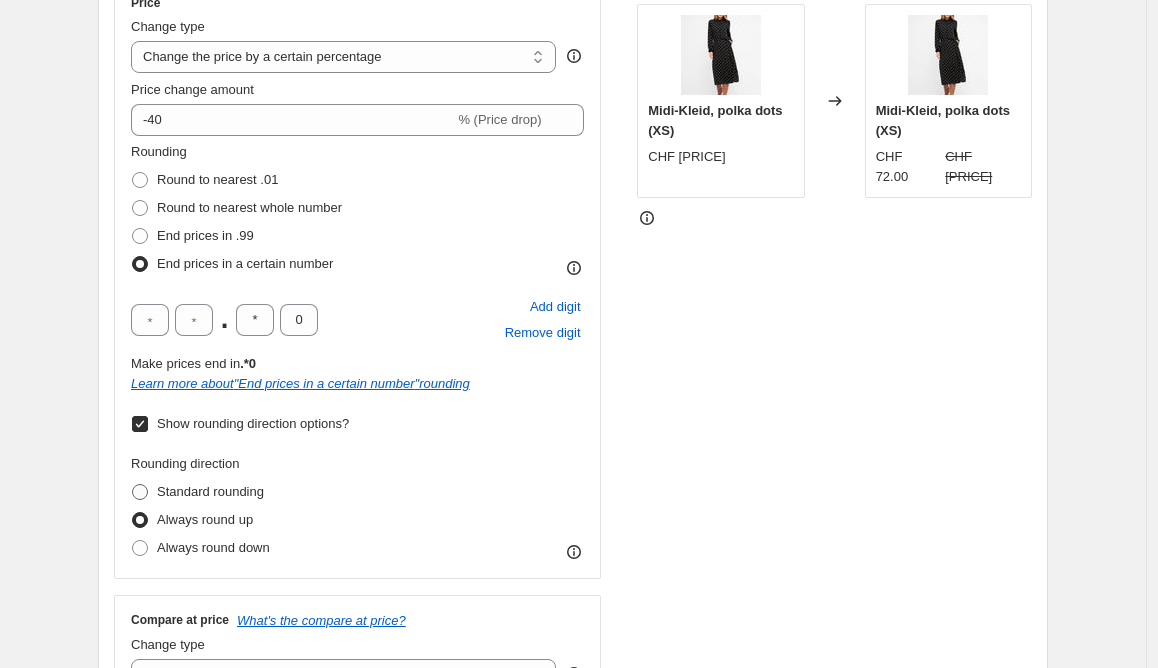 click on "Standard rounding" at bounding box center [210, 491] 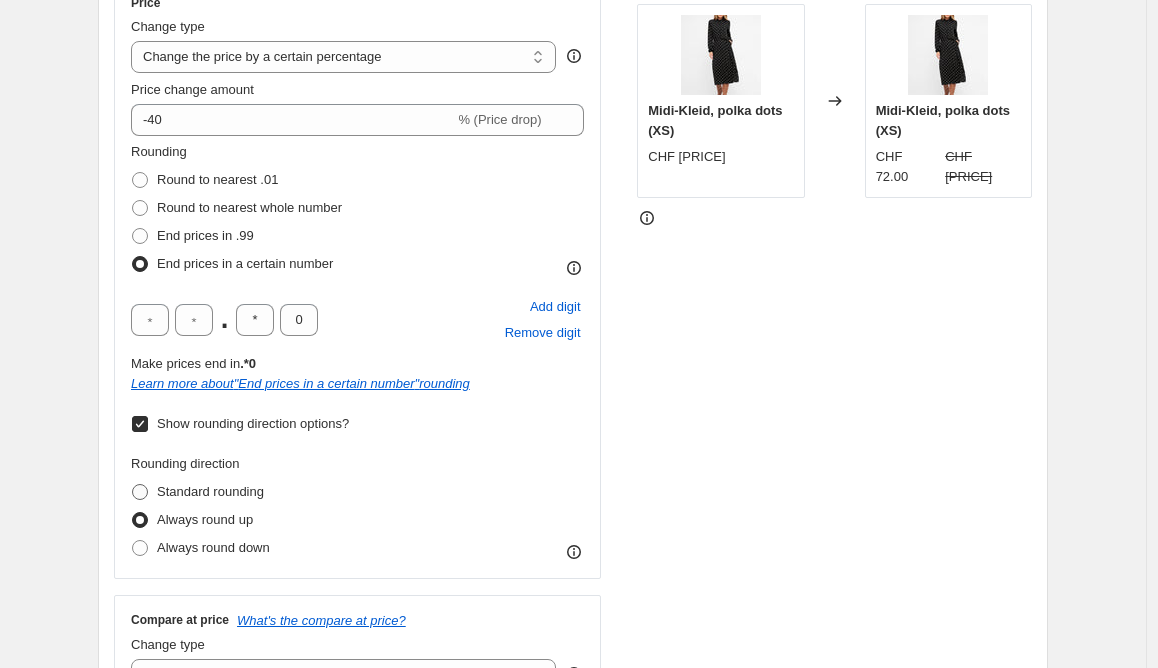 click on "Standard rounding" at bounding box center (132, 484) 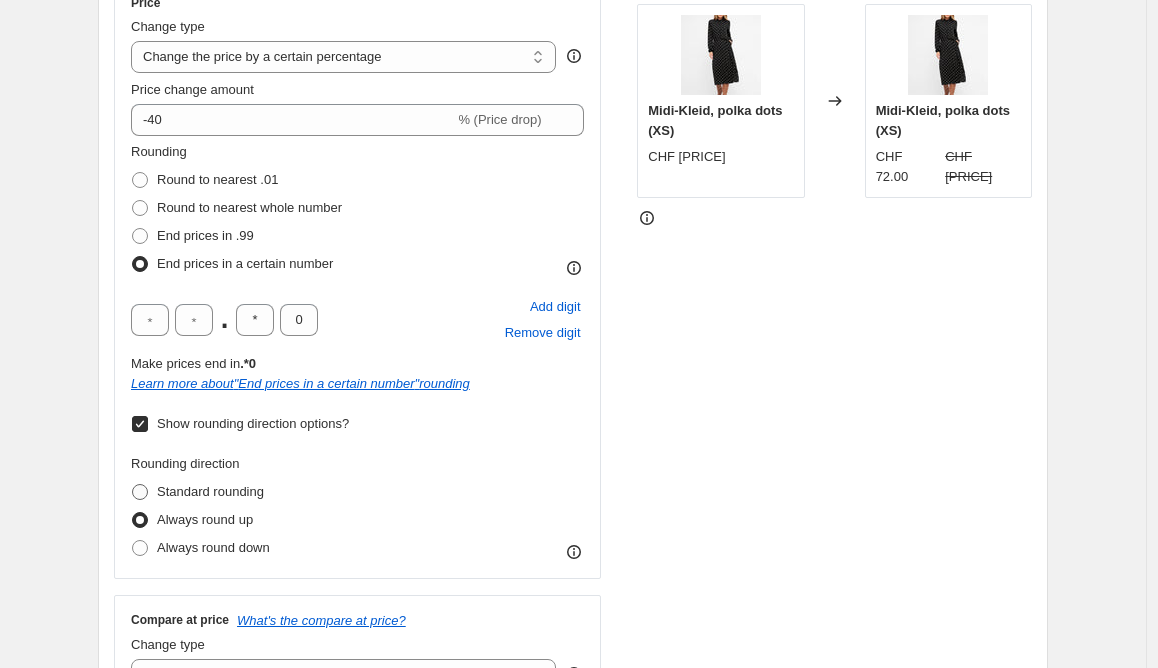 radio on "true" 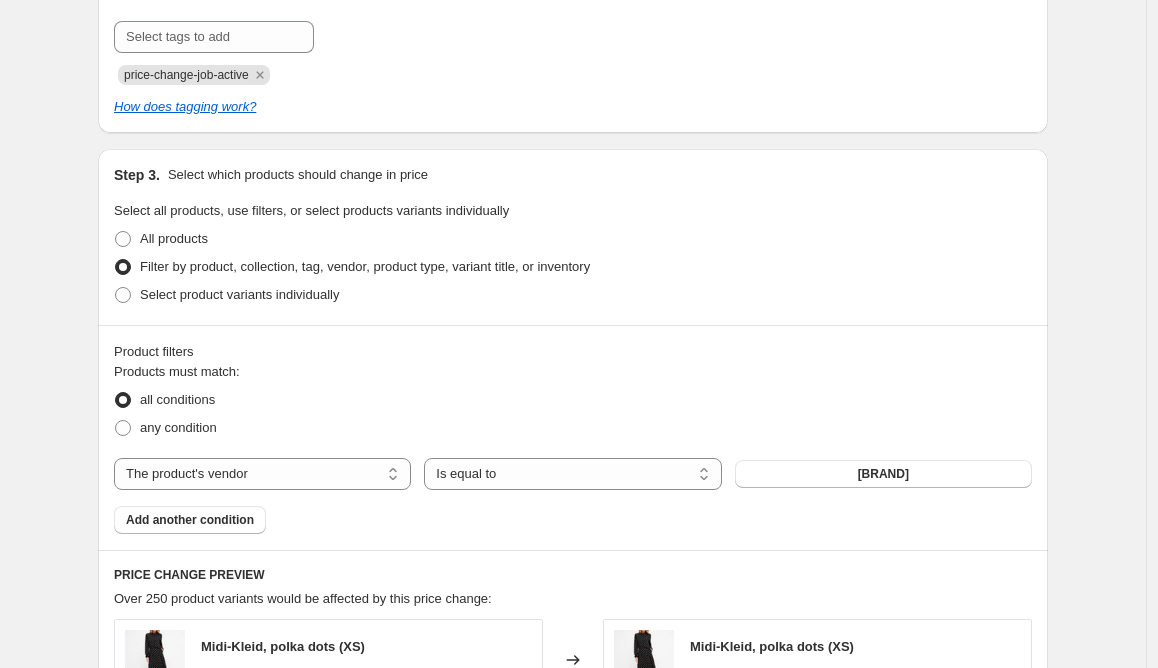 scroll, scrollTop: 1177, scrollLeft: 0, axis: vertical 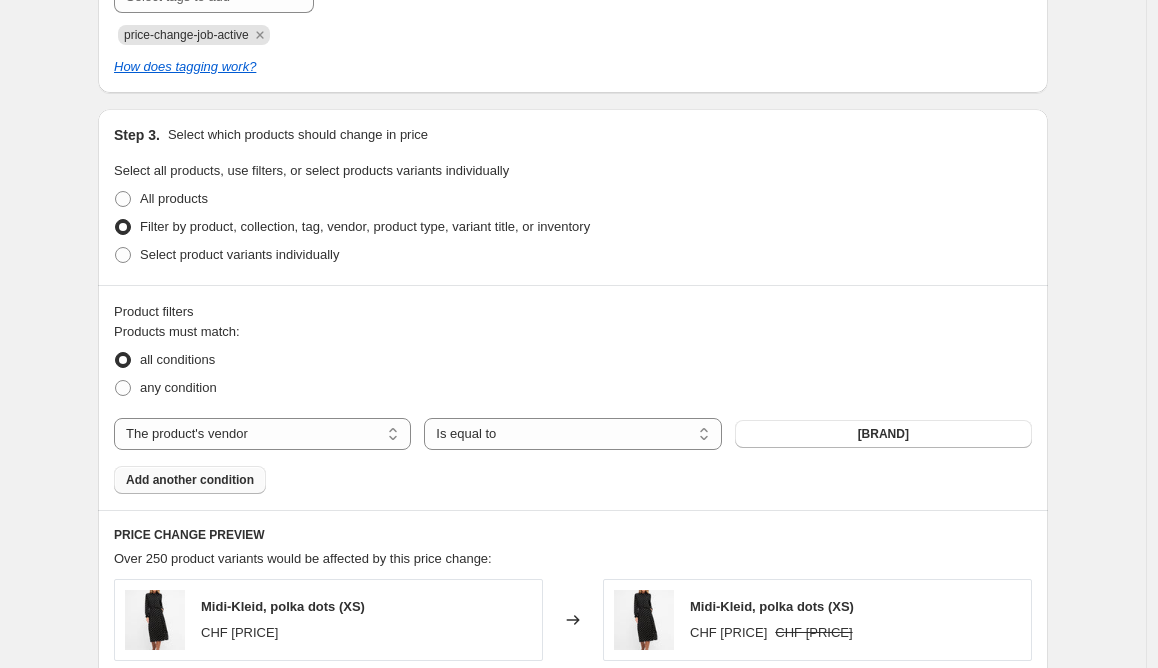 click on "Add another condition" at bounding box center [190, 480] 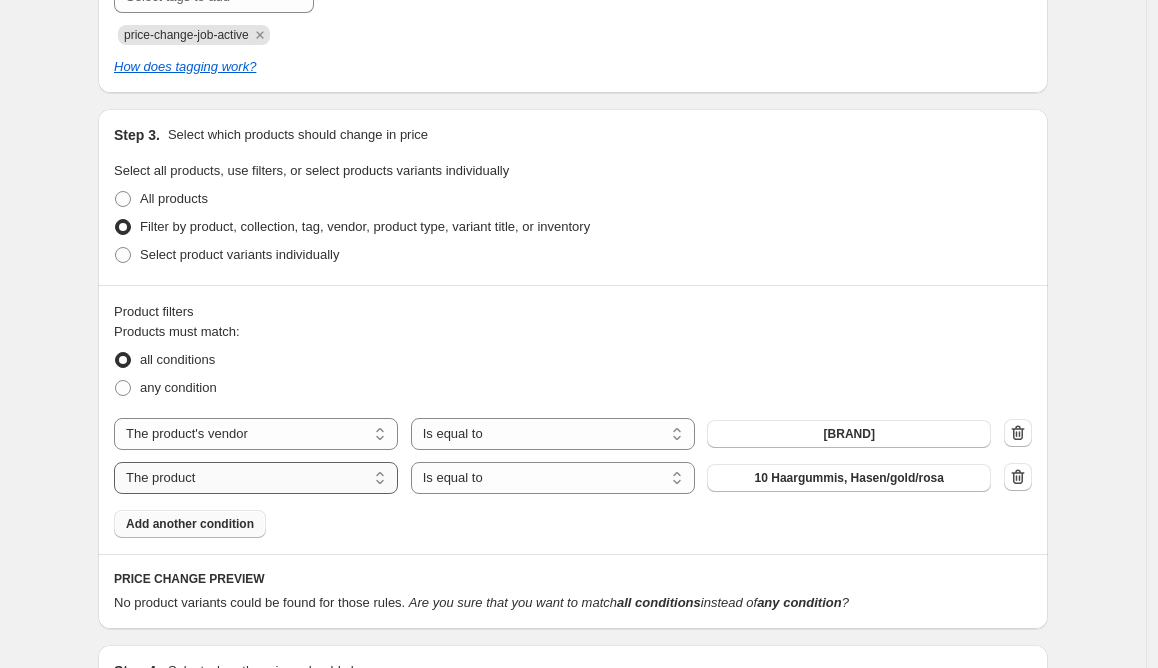 select on "tag" 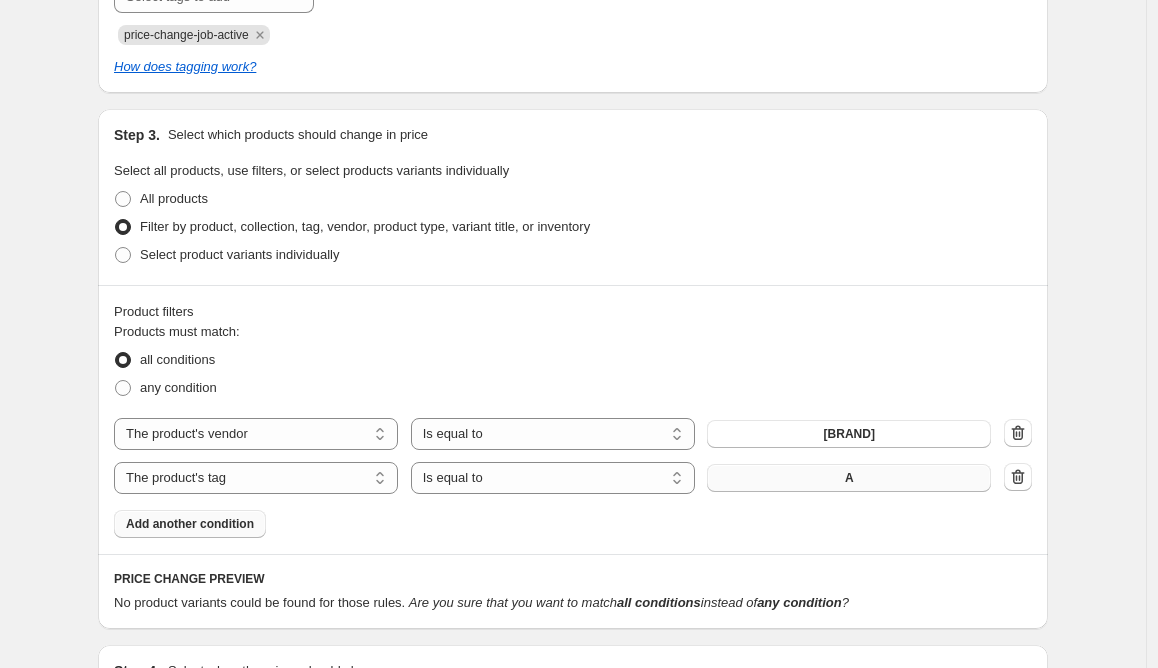 click on "A" at bounding box center (849, 478) 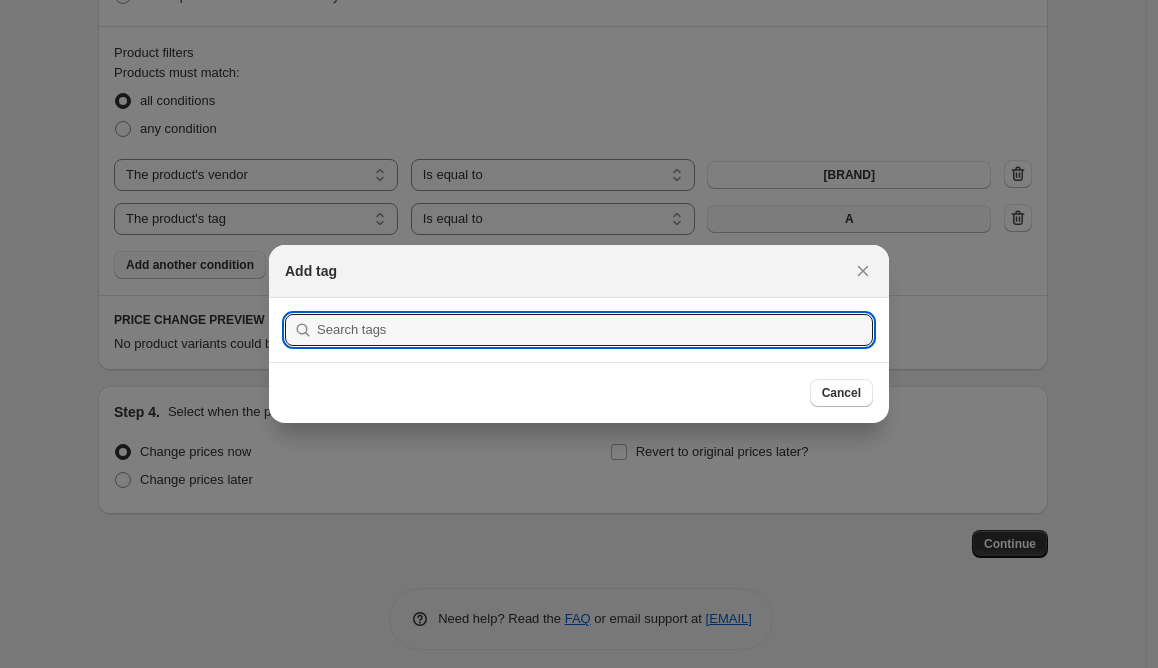 scroll, scrollTop: 0, scrollLeft: 0, axis: both 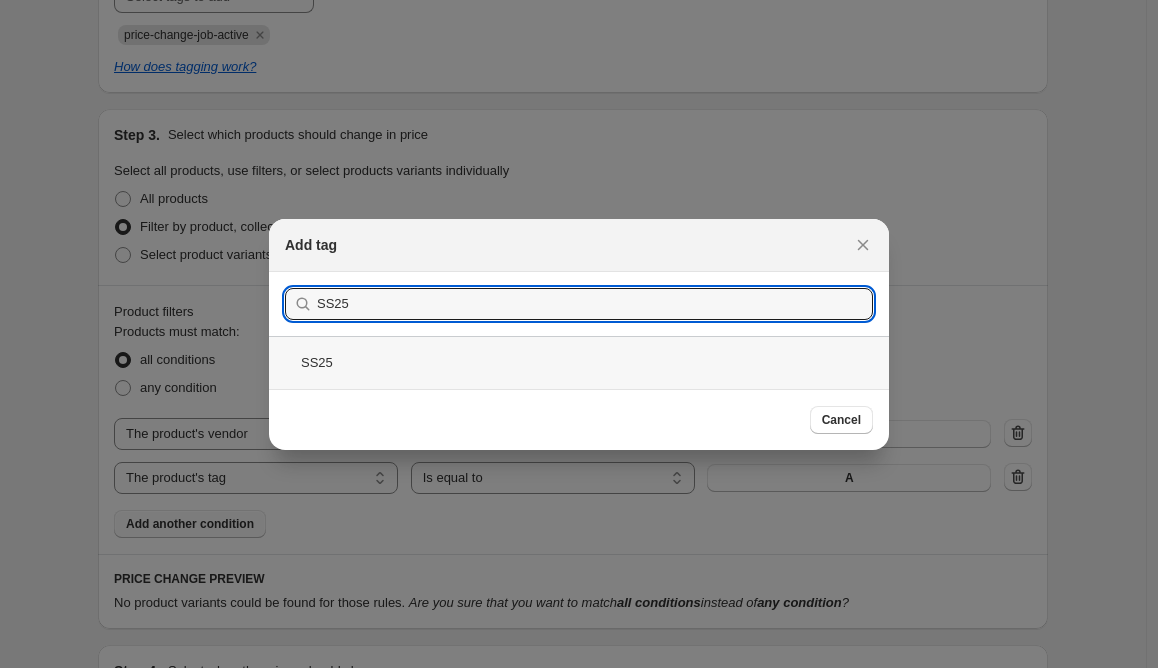 type on "SS25" 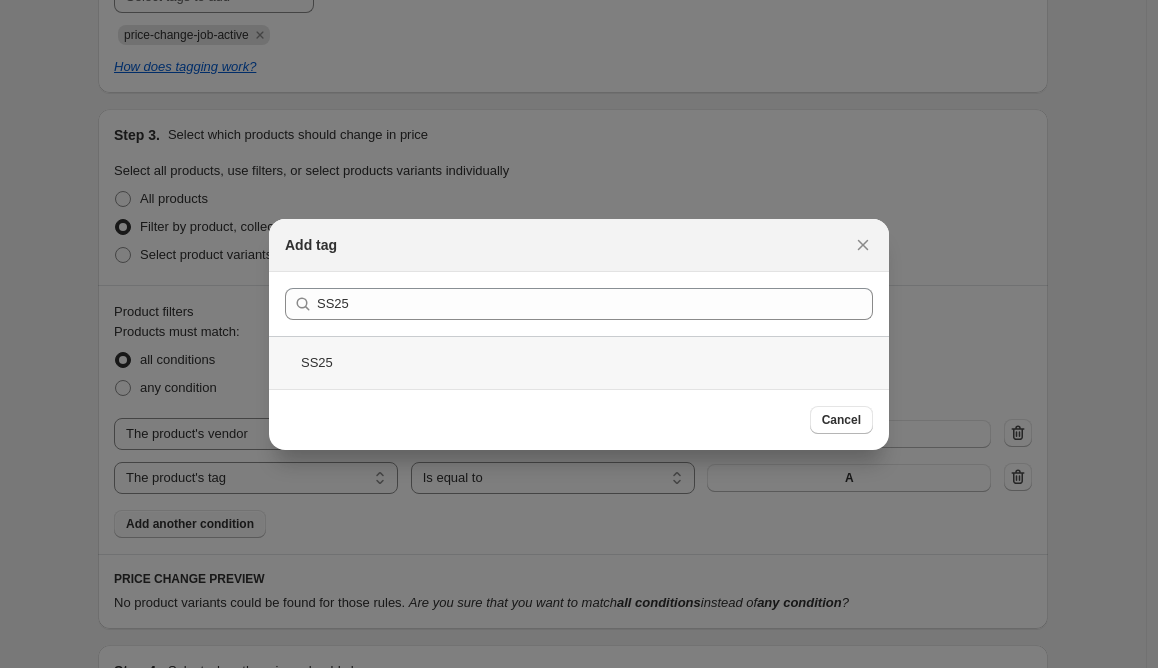 click on "SS25" at bounding box center [579, 362] 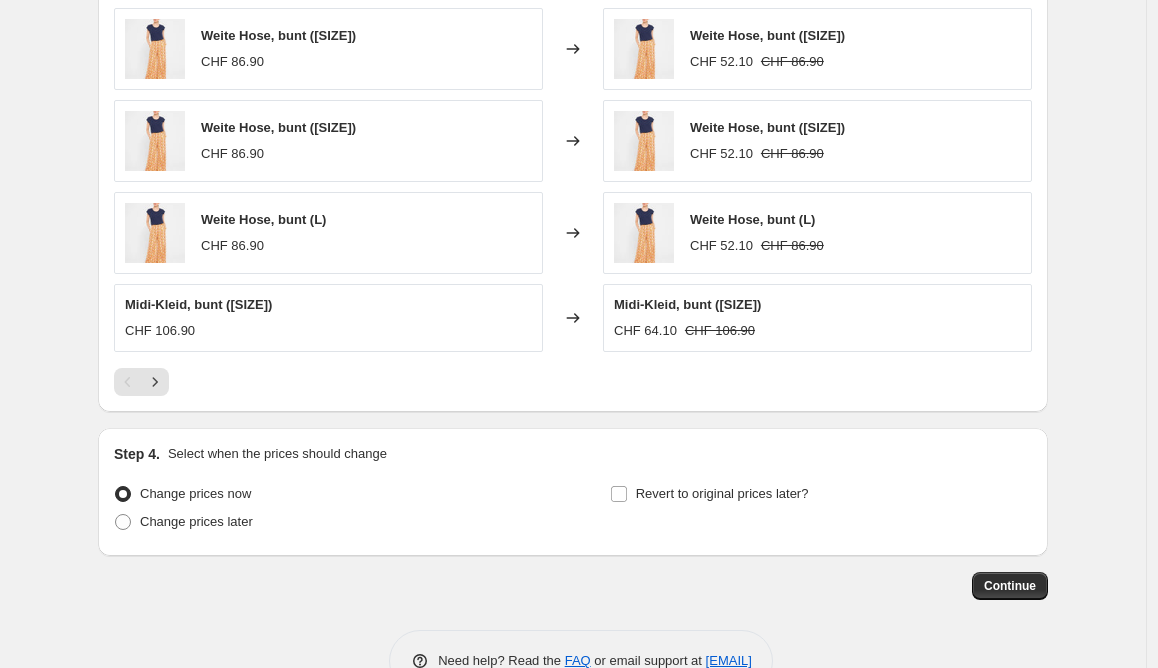 scroll, scrollTop: 1939, scrollLeft: 0, axis: vertical 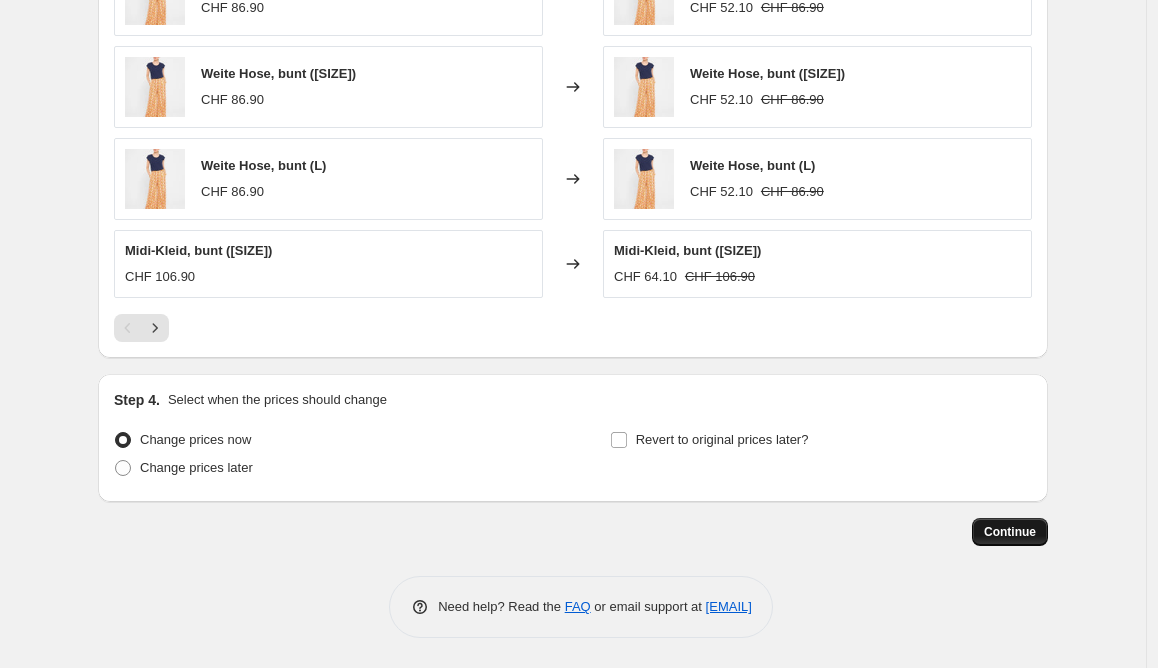 click on "Continue" at bounding box center [1010, 532] 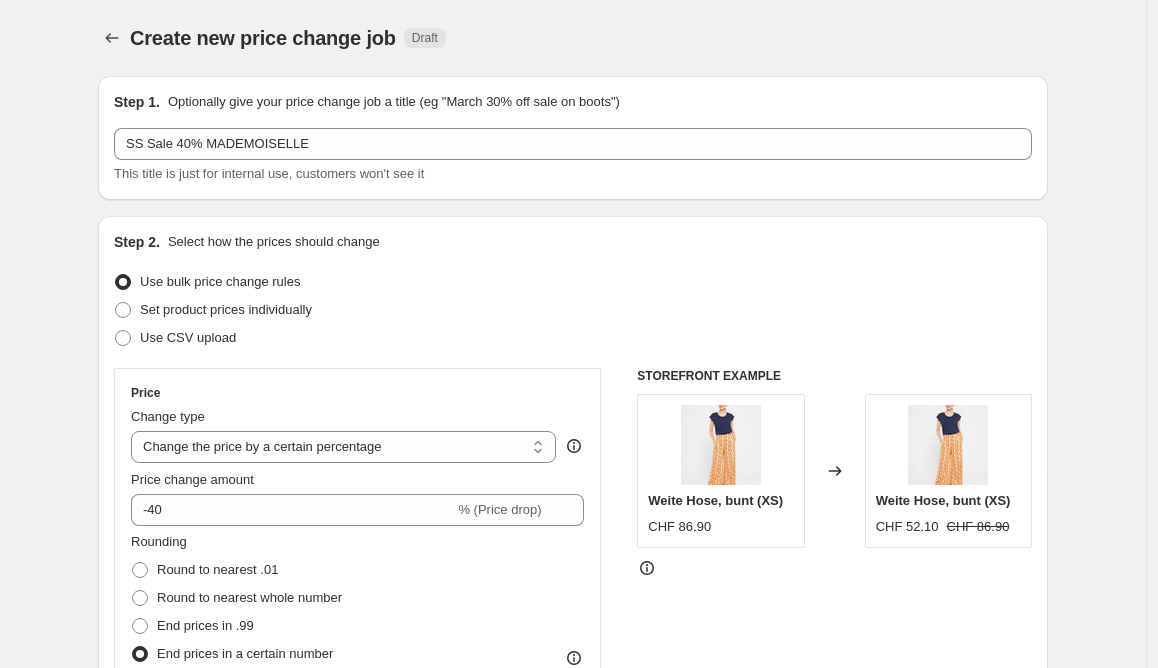 scroll, scrollTop: 1939, scrollLeft: 0, axis: vertical 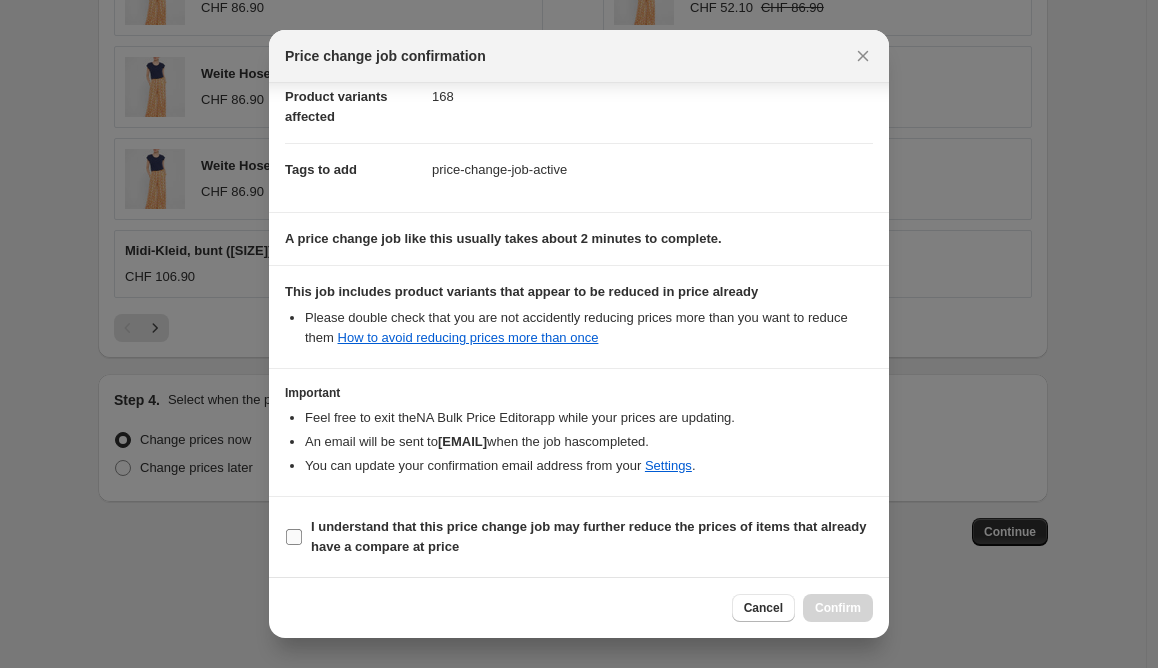 click on "I understand that this price change job may further reduce the prices of items that already have a compare at price" at bounding box center (294, 537) 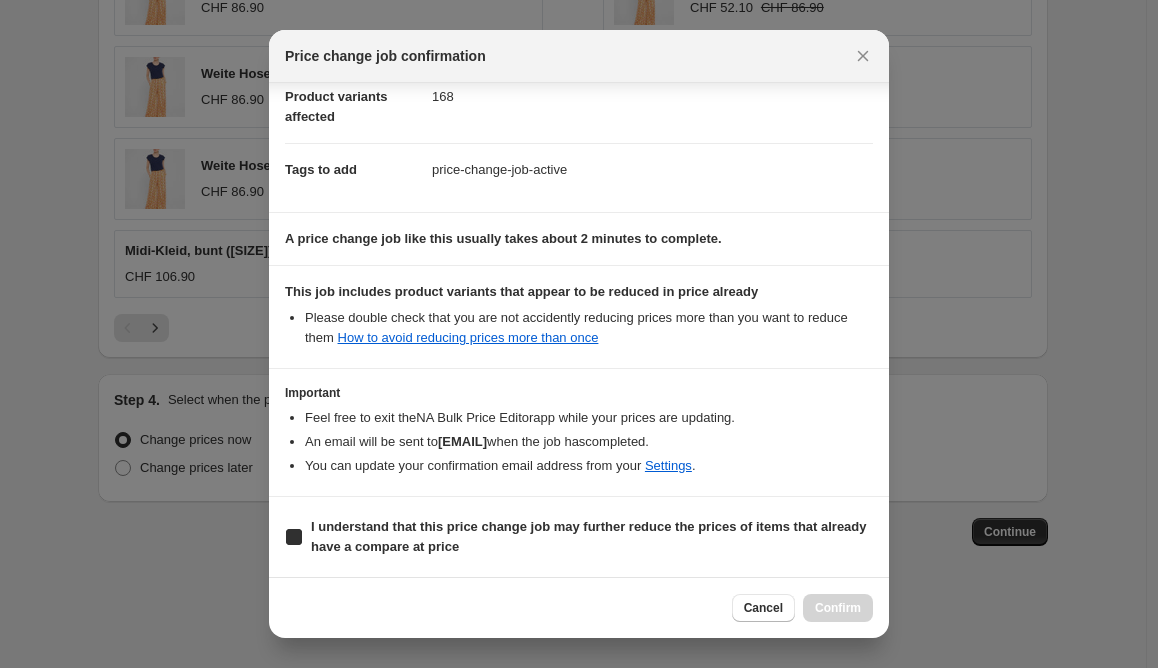 checkbox on "true" 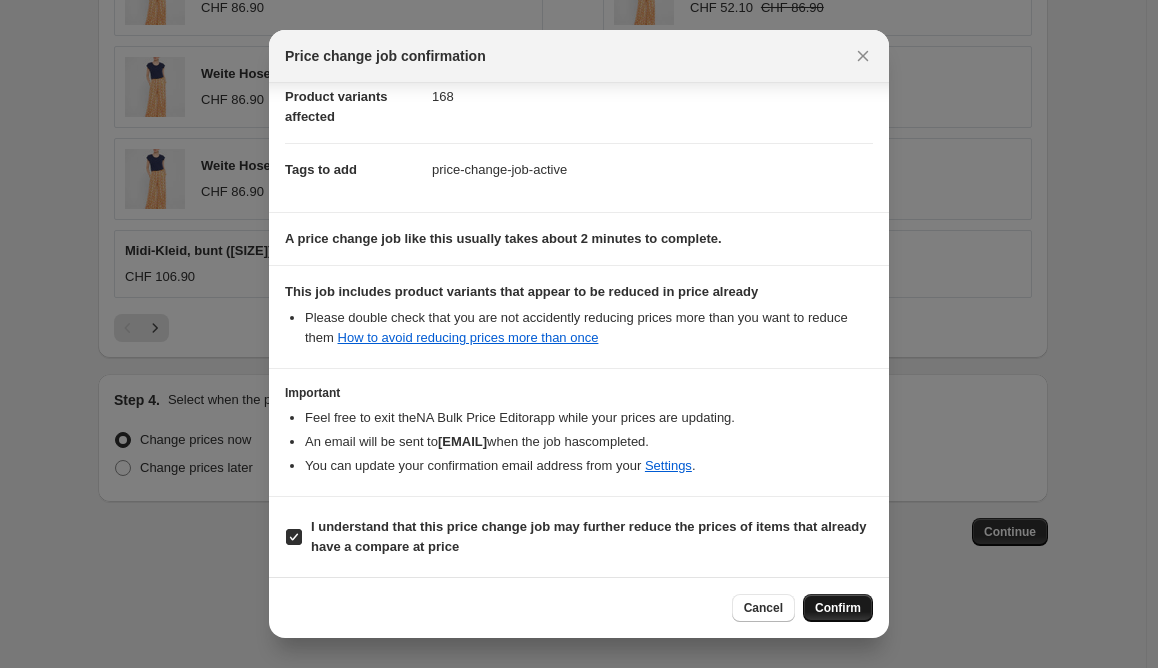click on "Confirm" at bounding box center (838, 608) 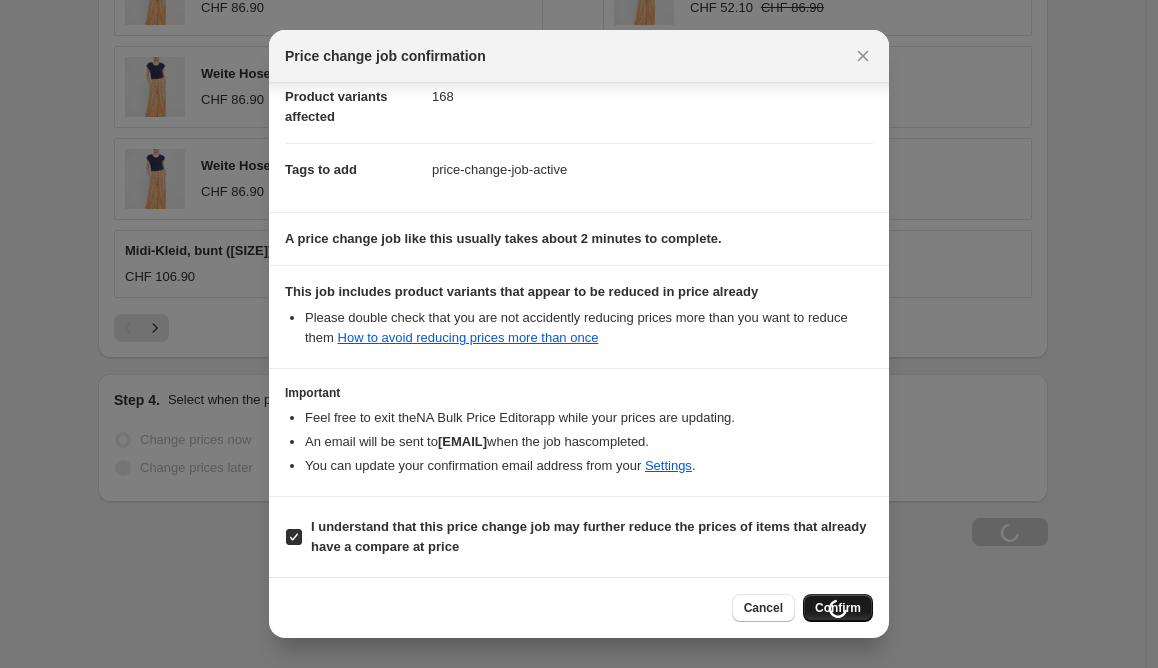 scroll, scrollTop: 2007, scrollLeft: 0, axis: vertical 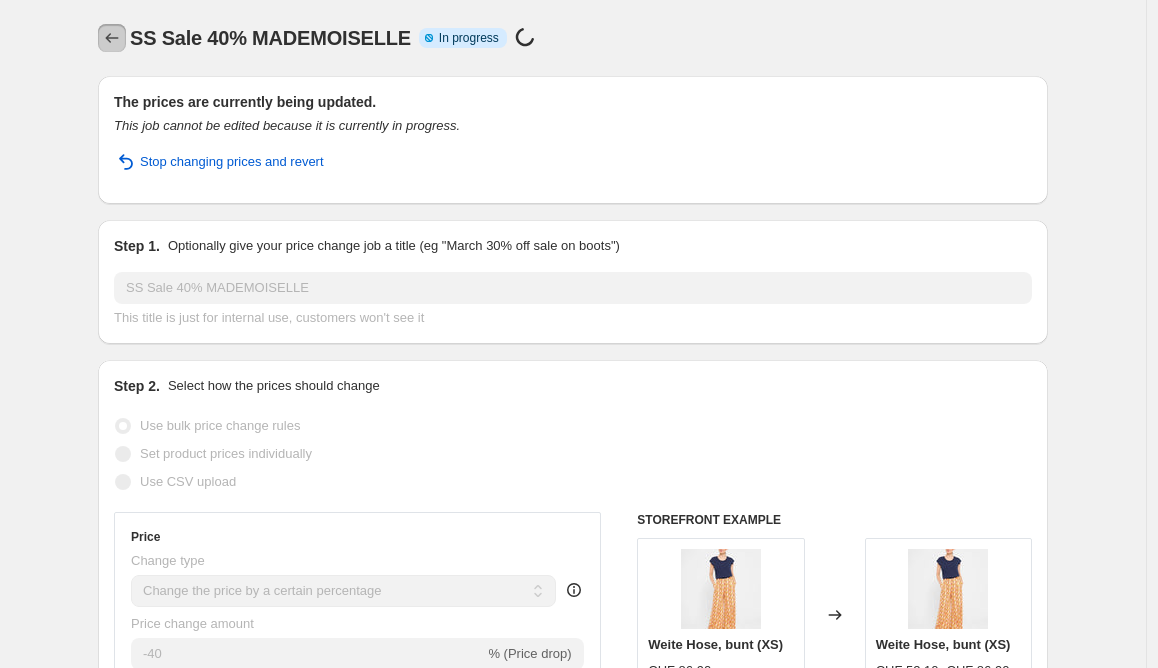 click 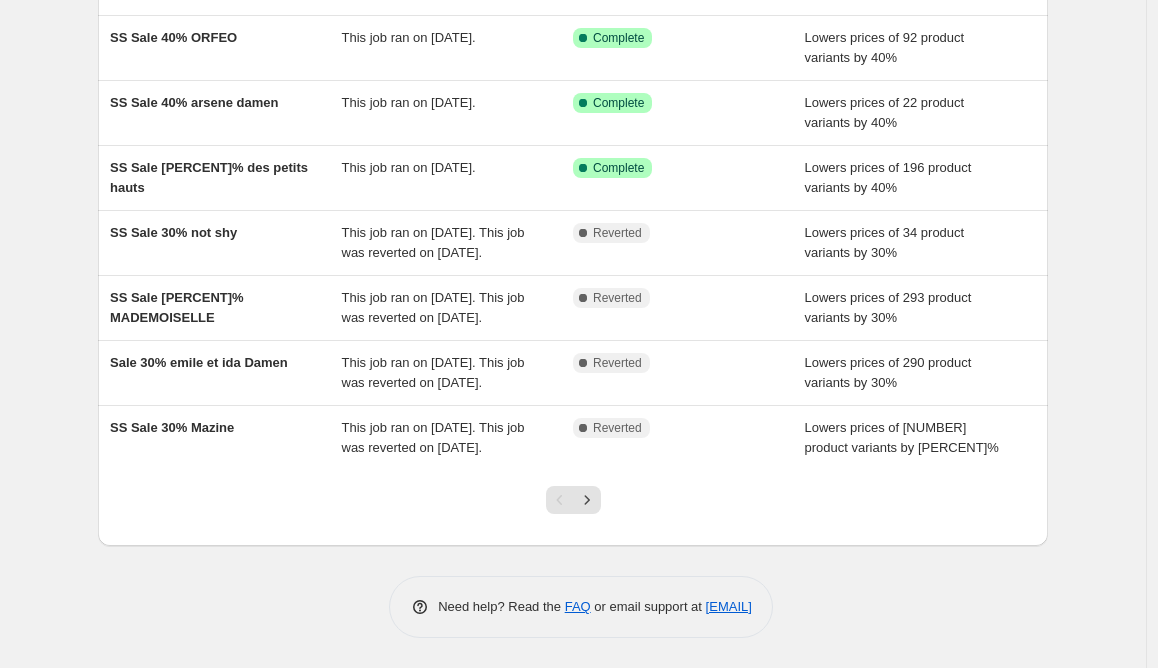 scroll, scrollTop: 406, scrollLeft: 0, axis: vertical 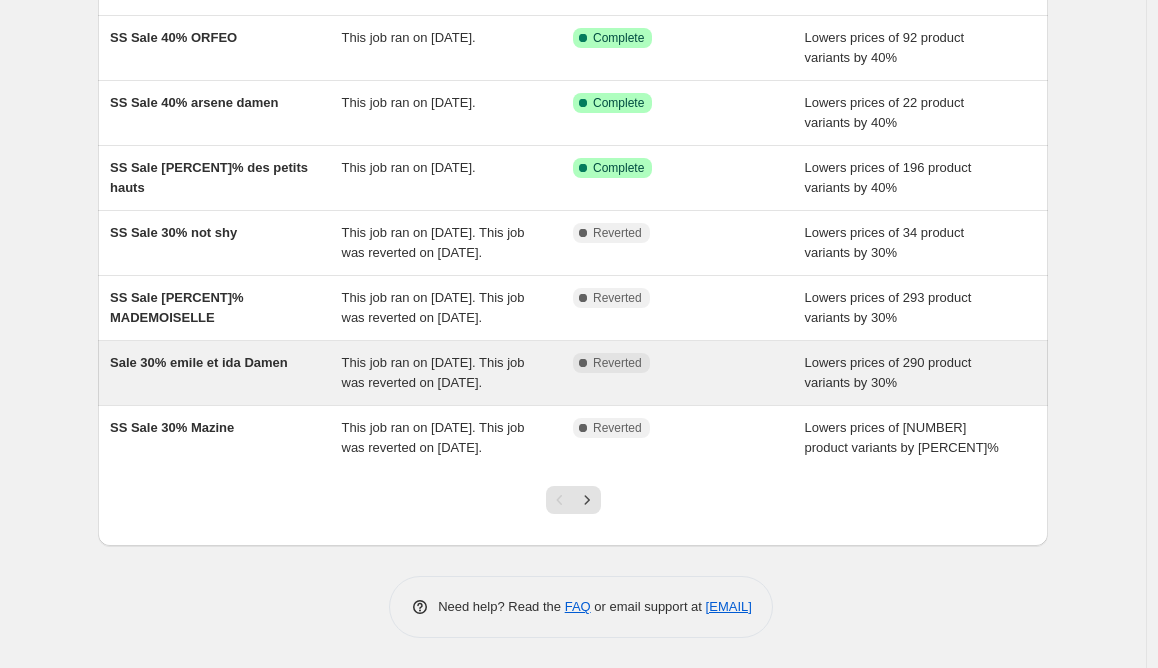 click on "Sale 30% emile et ida Damen" at bounding box center (199, 362) 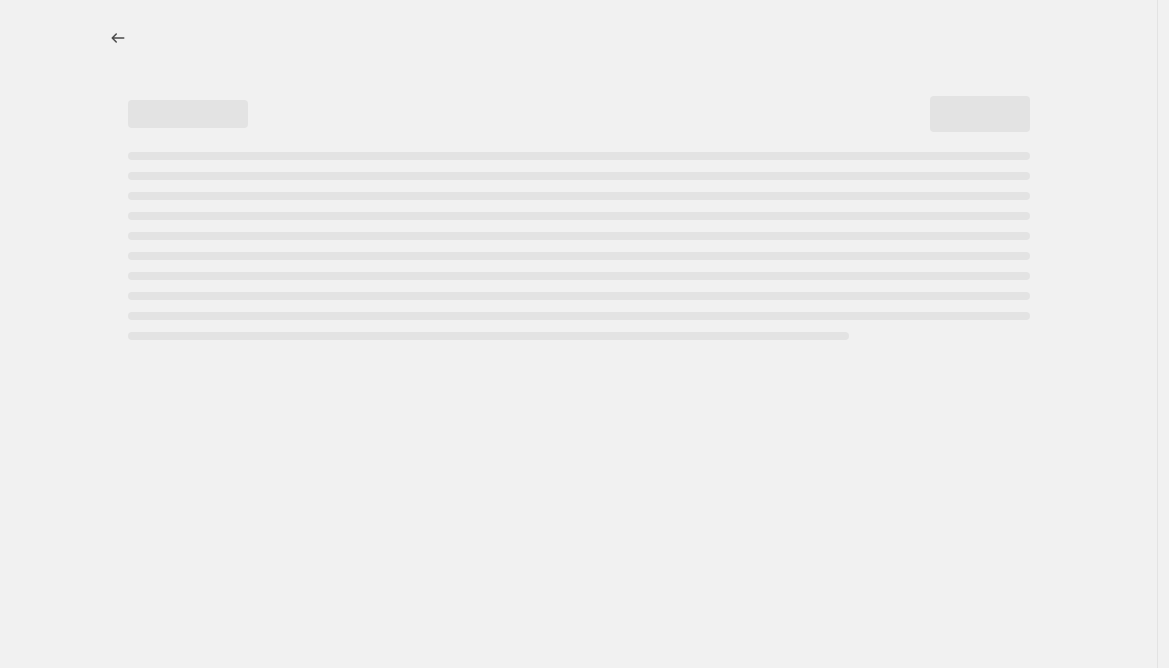 select on "percentage" 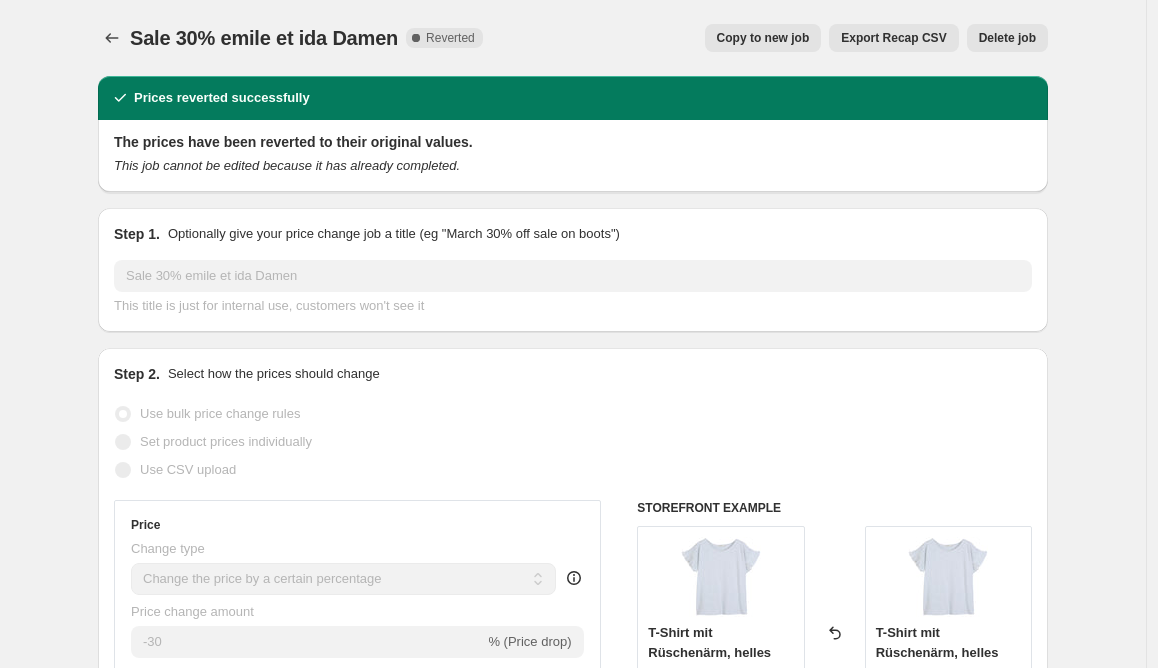 click on "Copy to new job" at bounding box center (763, 38) 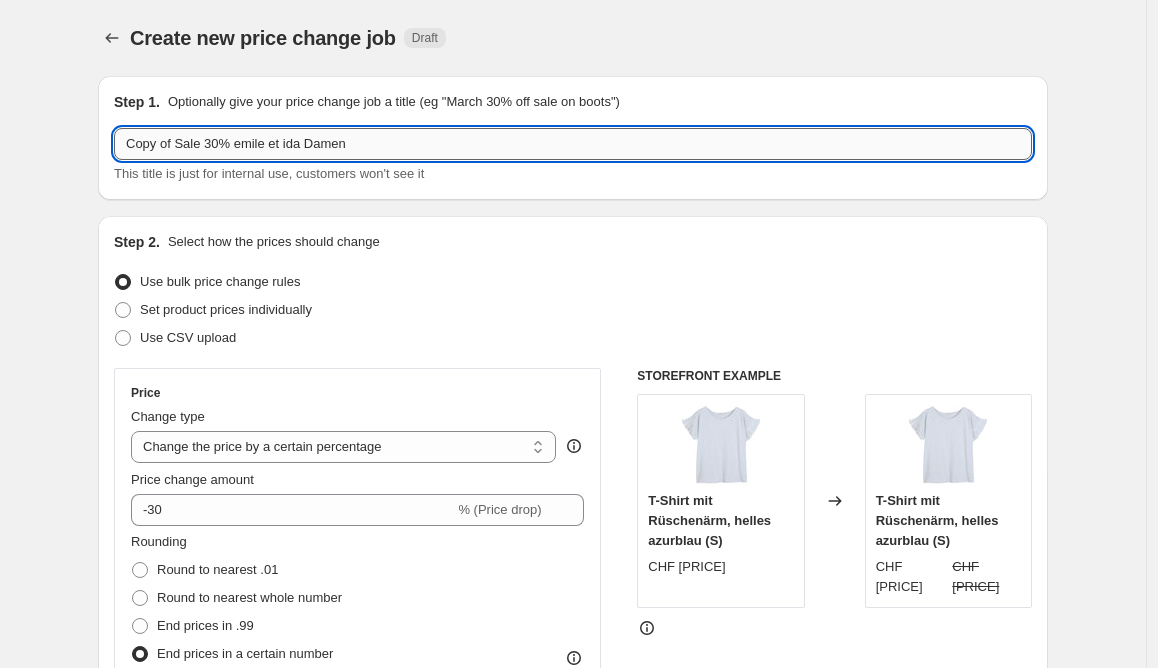 drag, startPoint x: 185, startPoint y: 145, endPoint x: 28, endPoint y: 134, distance: 157.38487 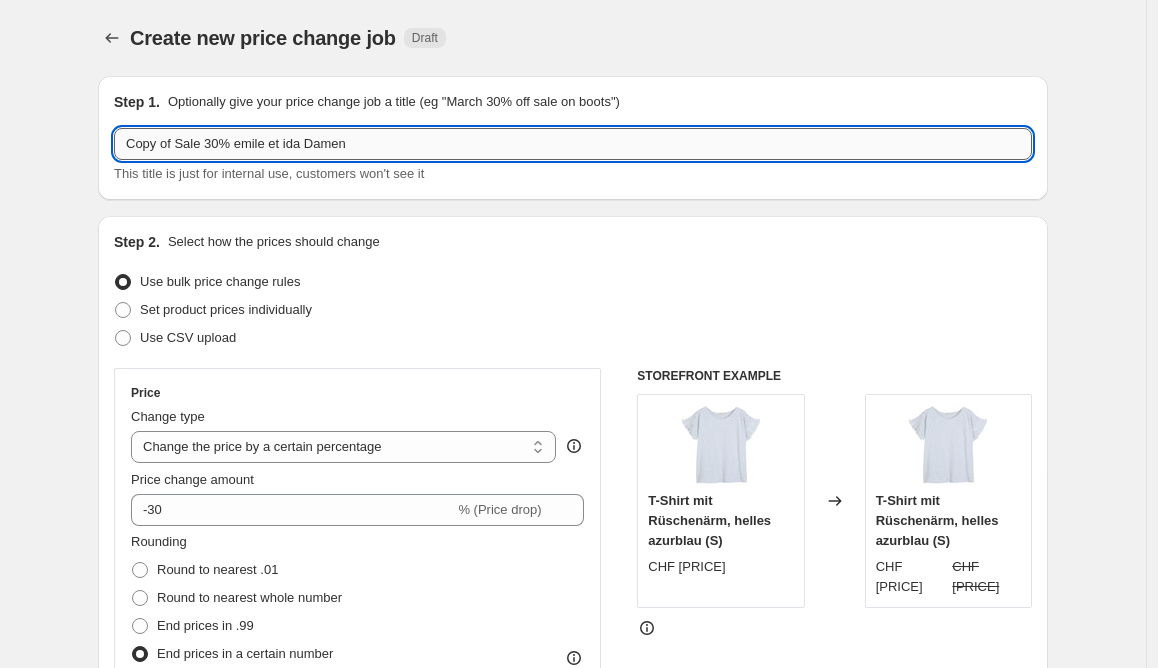 click on "Copy of Sale 30% emile et ida Damen" at bounding box center (573, 144) 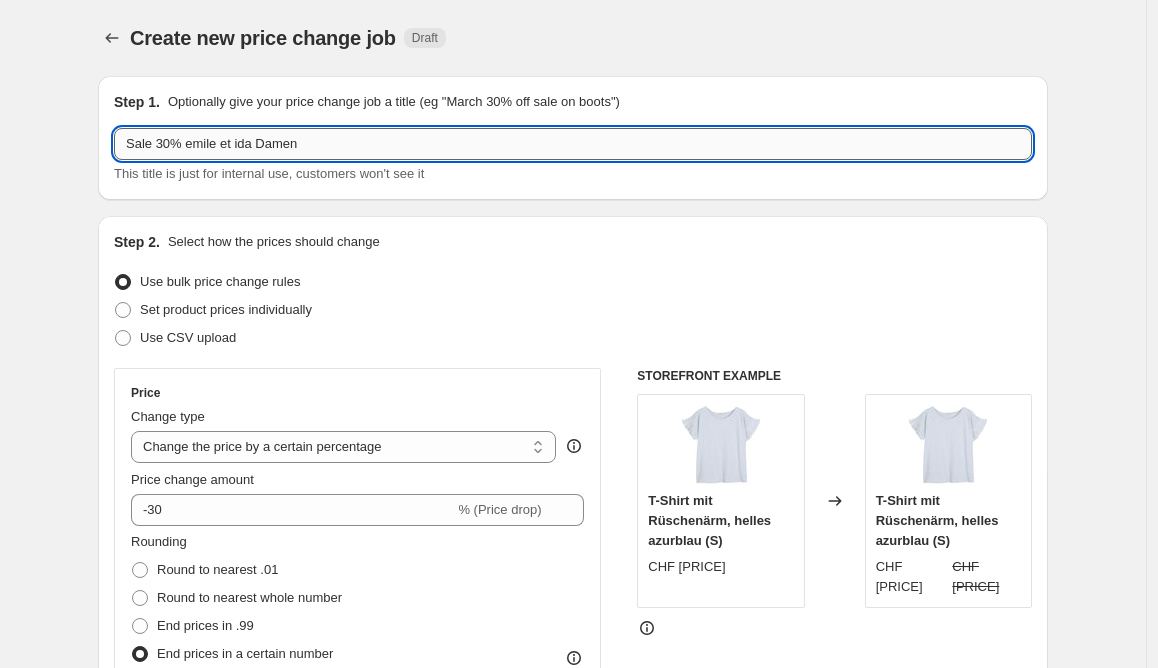 click on "Sale 30% emile et ida Damen" at bounding box center (573, 144) 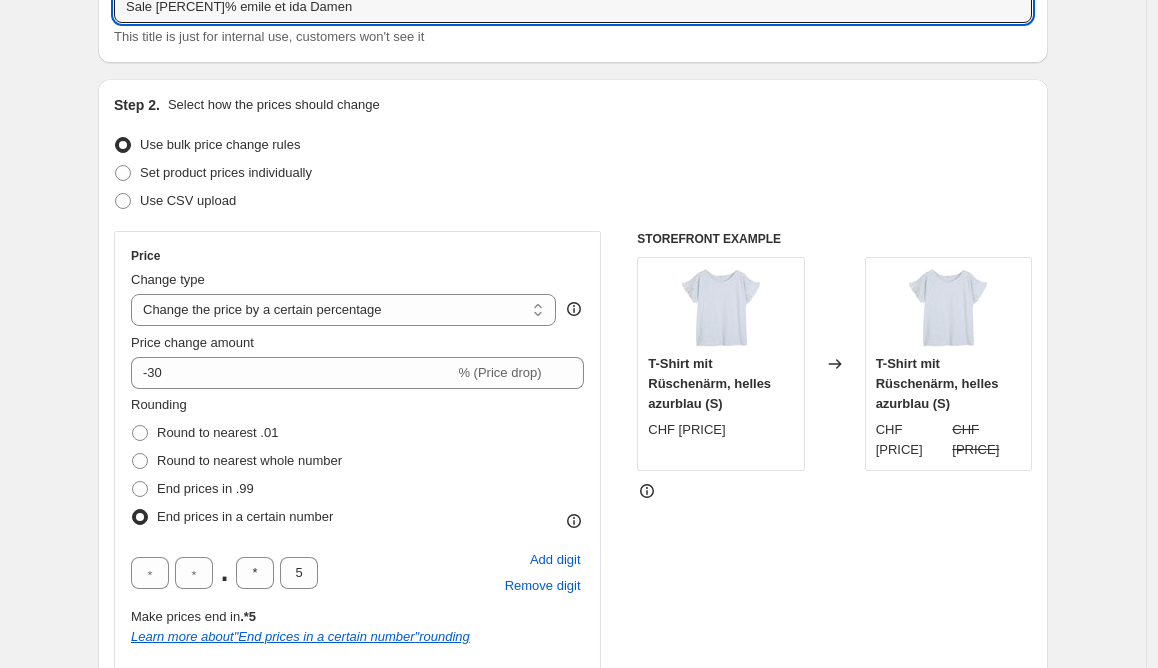 scroll, scrollTop: 140, scrollLeft: 0, axis: vertical 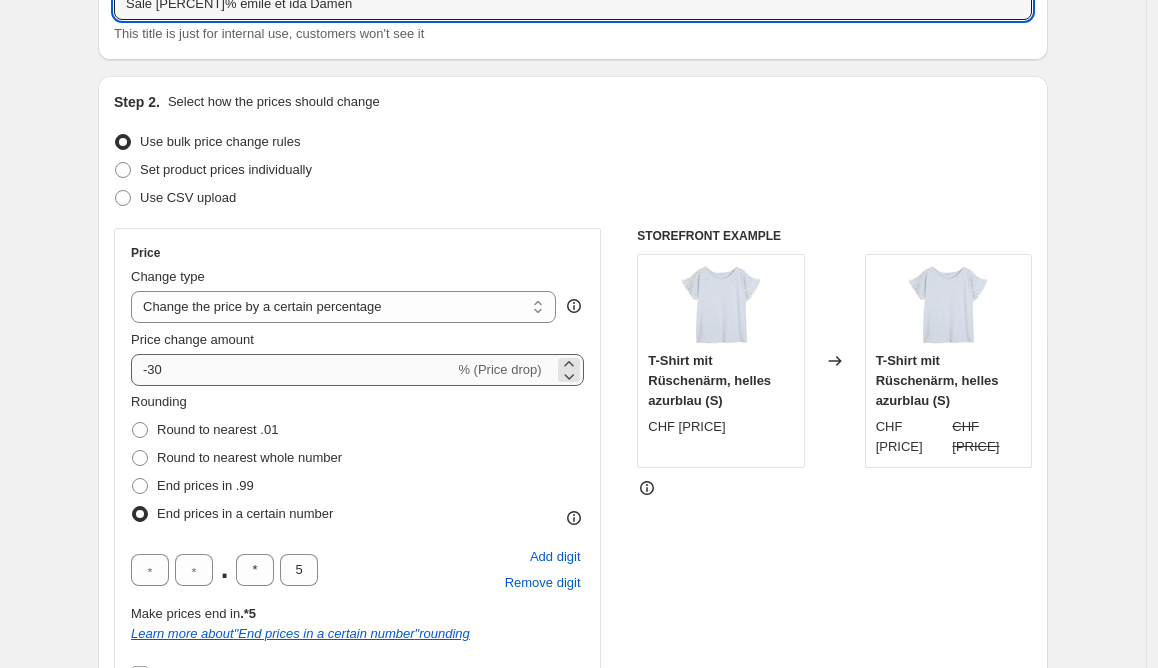 type on "Sale 40% emile et ida Damen" 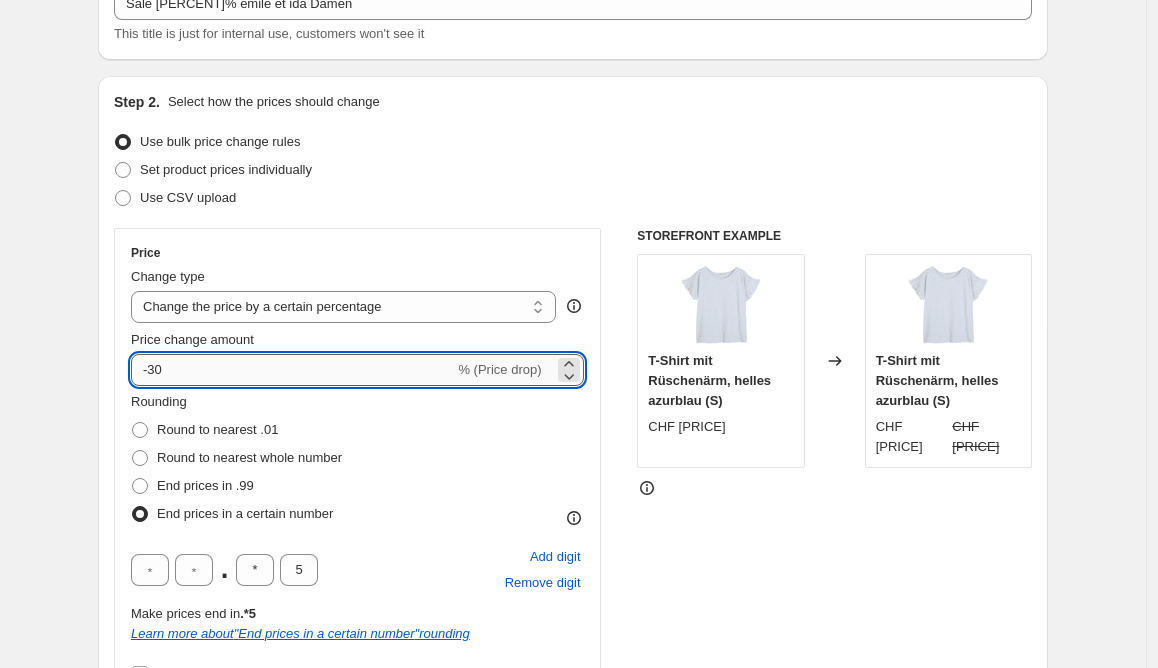 click on "-30" at bounding box center [292, 370] 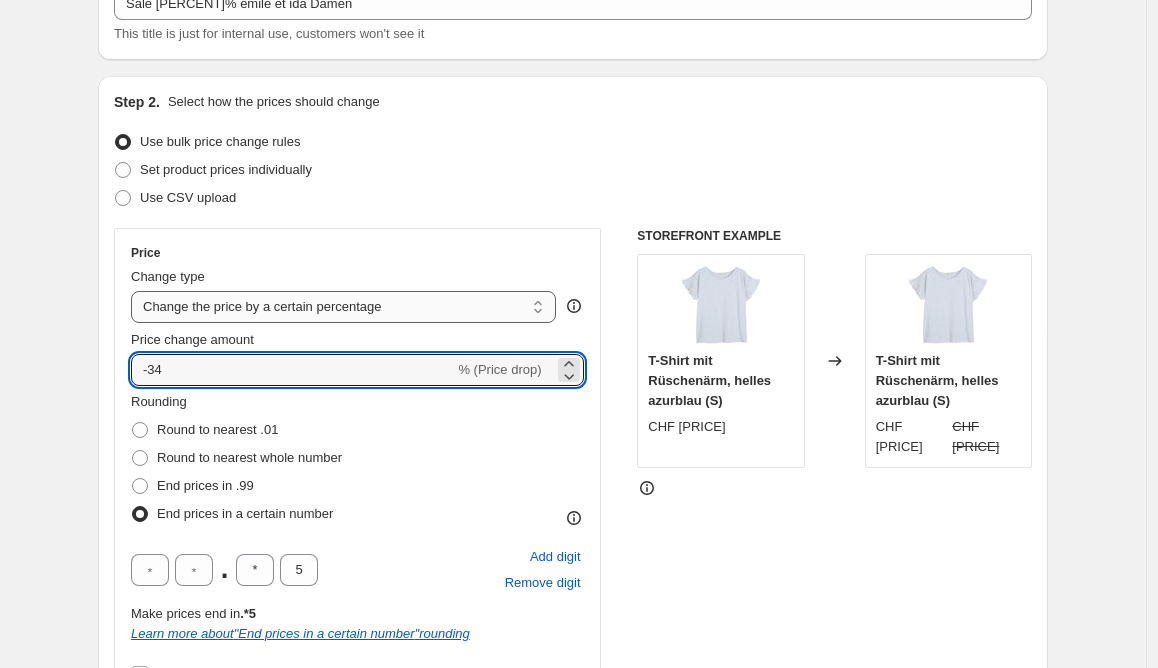 type on "-3" 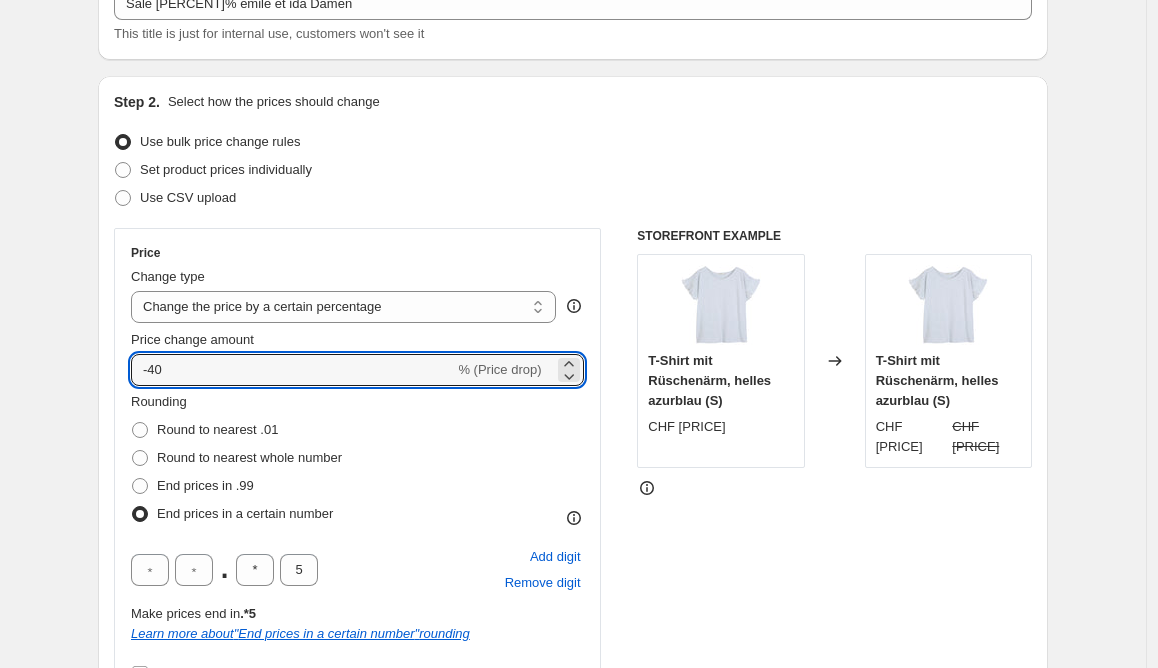 scroll, scrollTop: 172, scrollLeft: 0, axis: vertical 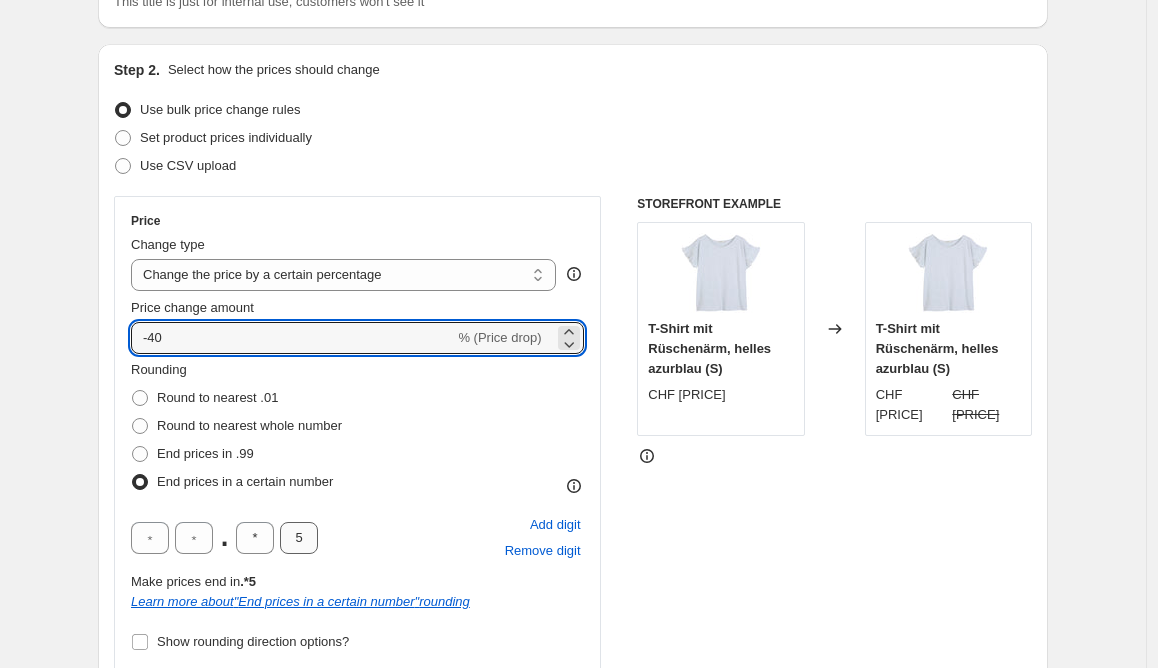 type on "-40" 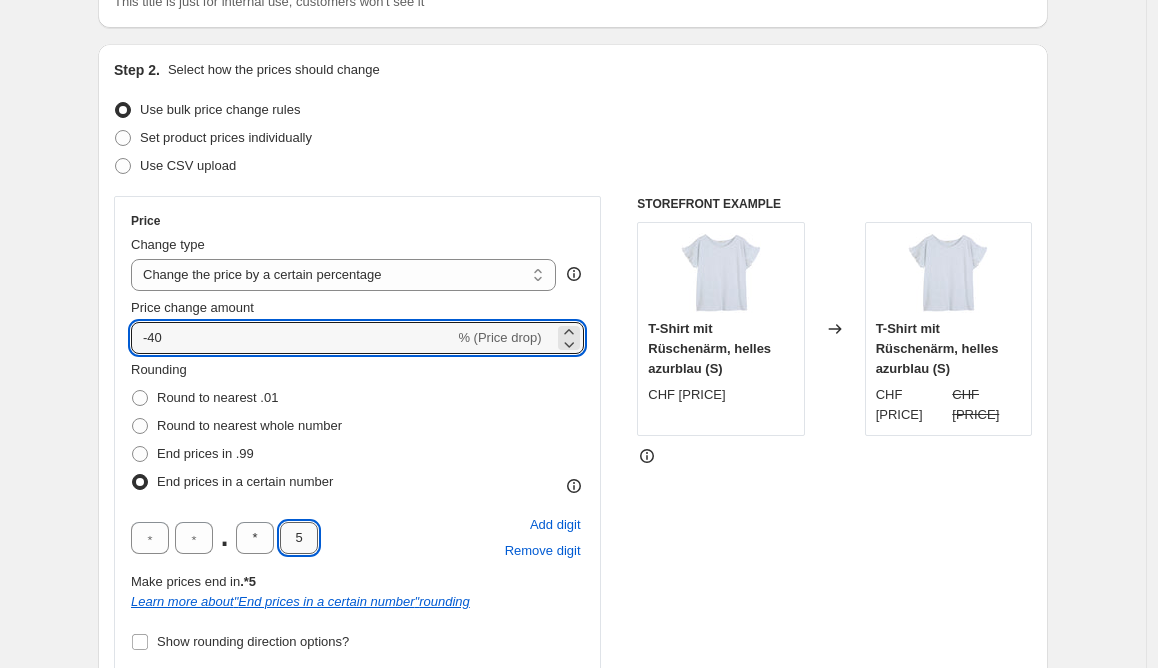 click on "5" at bounding box center (299, 538) 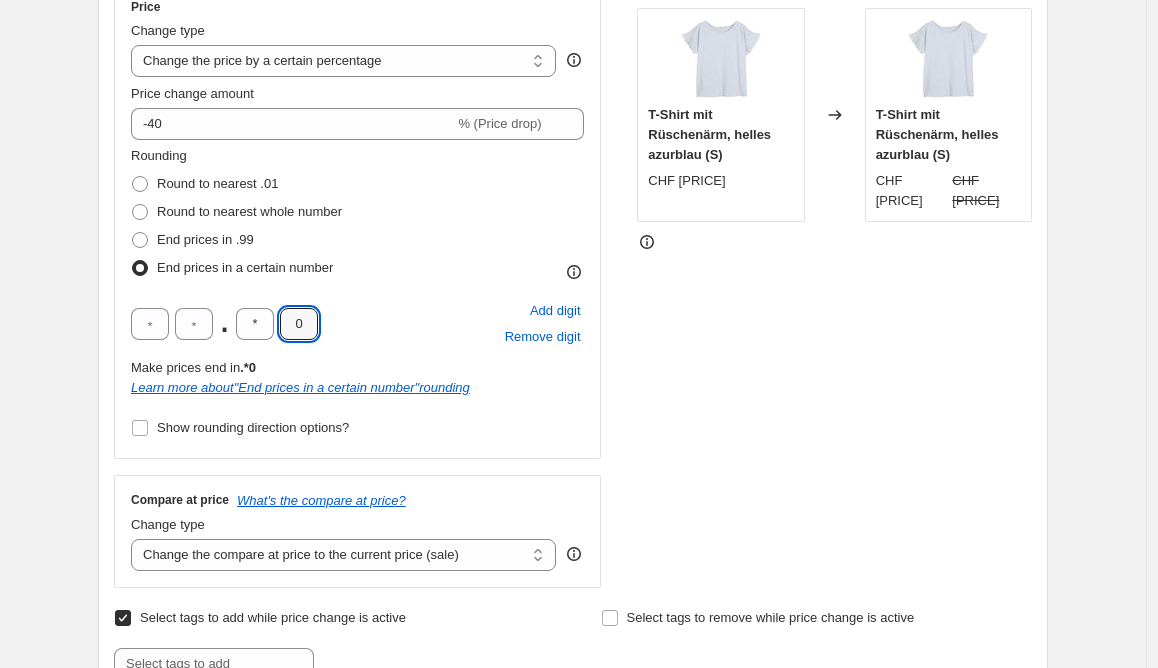 scroll, scrollTop: 390, scrollLeft: 0, axis: vertical 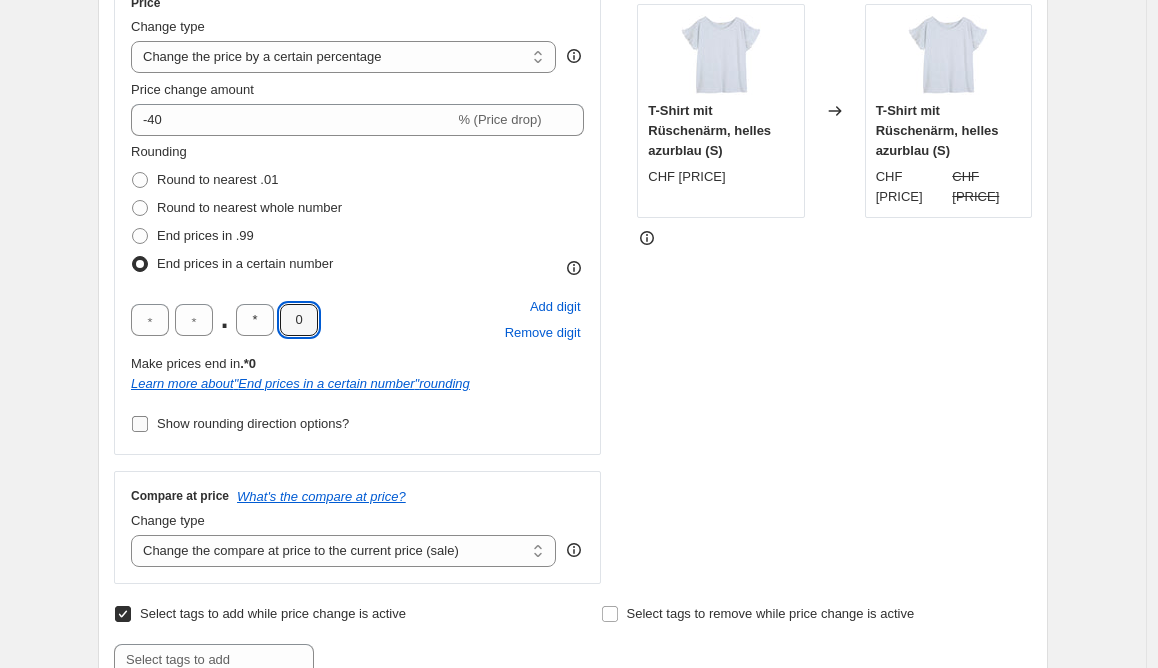 type on "0" 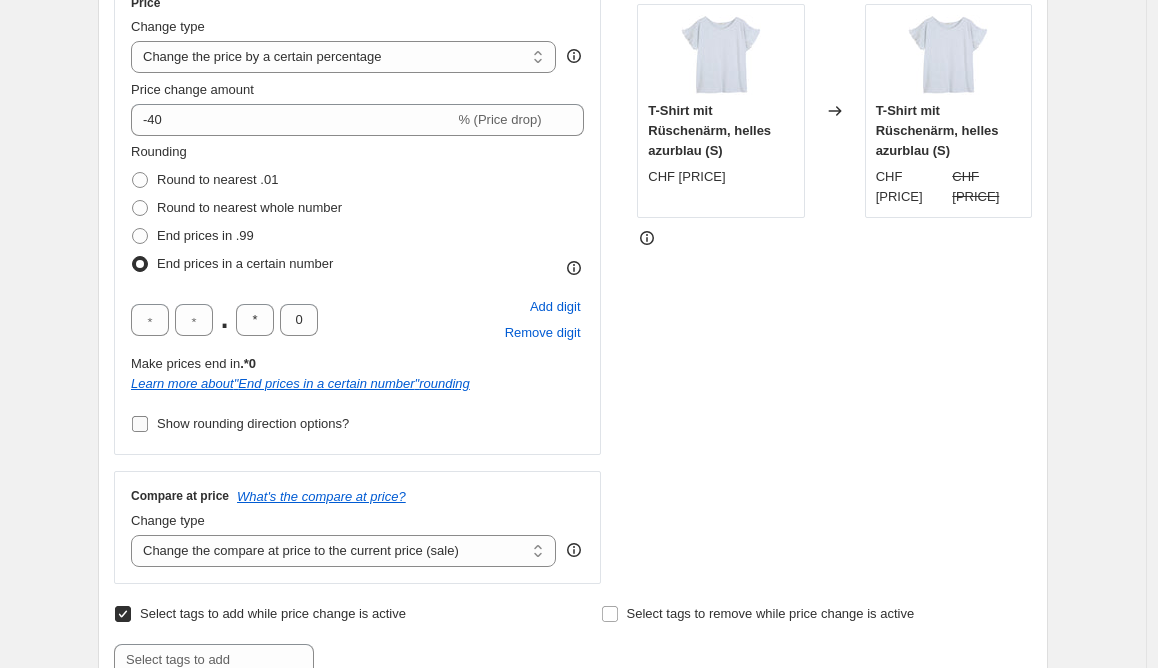 click on "Show rounding direction options?" at bounding box center (253, 423) 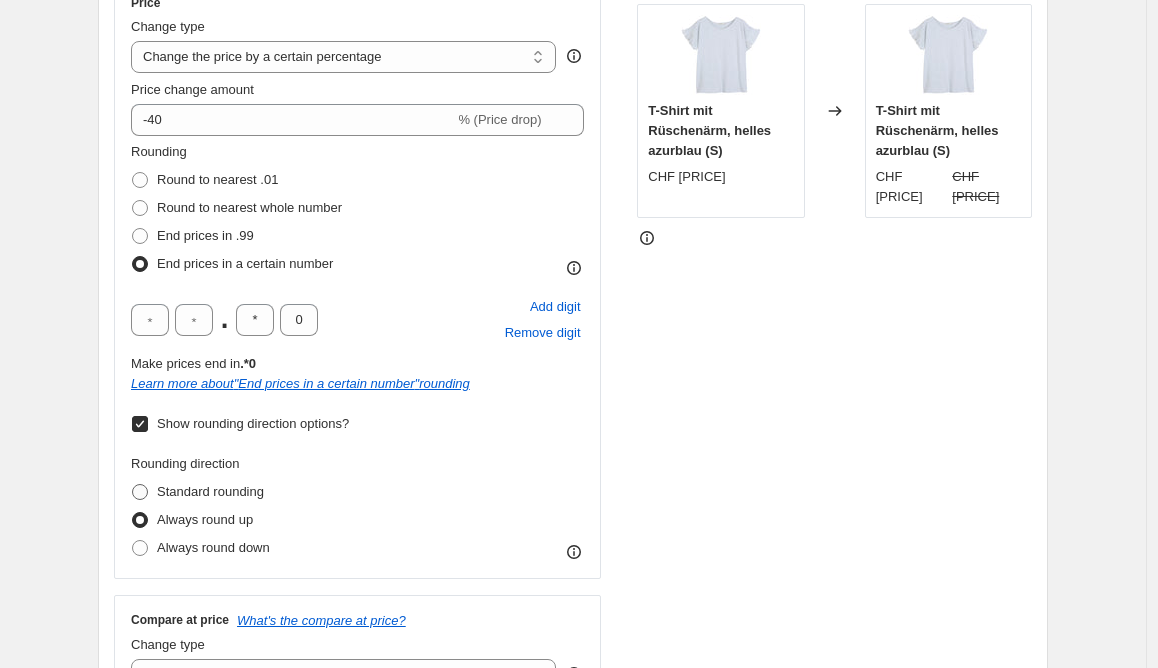 click on "Standard rounding" at bounding box center [210, 491] 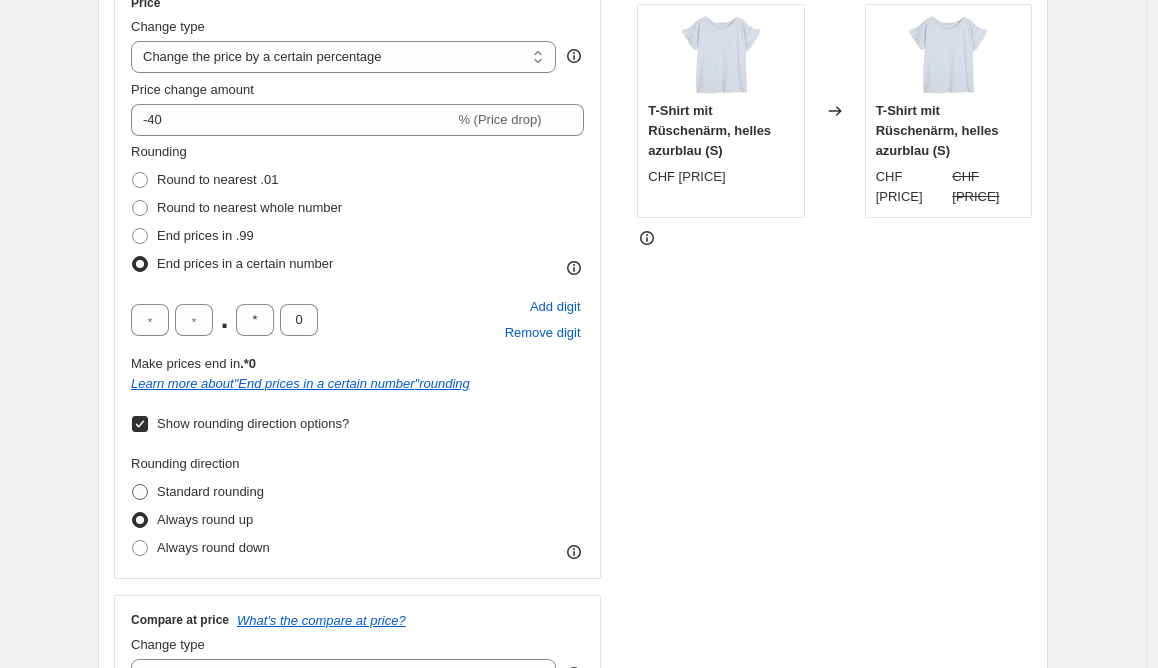 click on "Standard rounding" at bounding box center [132, 484] 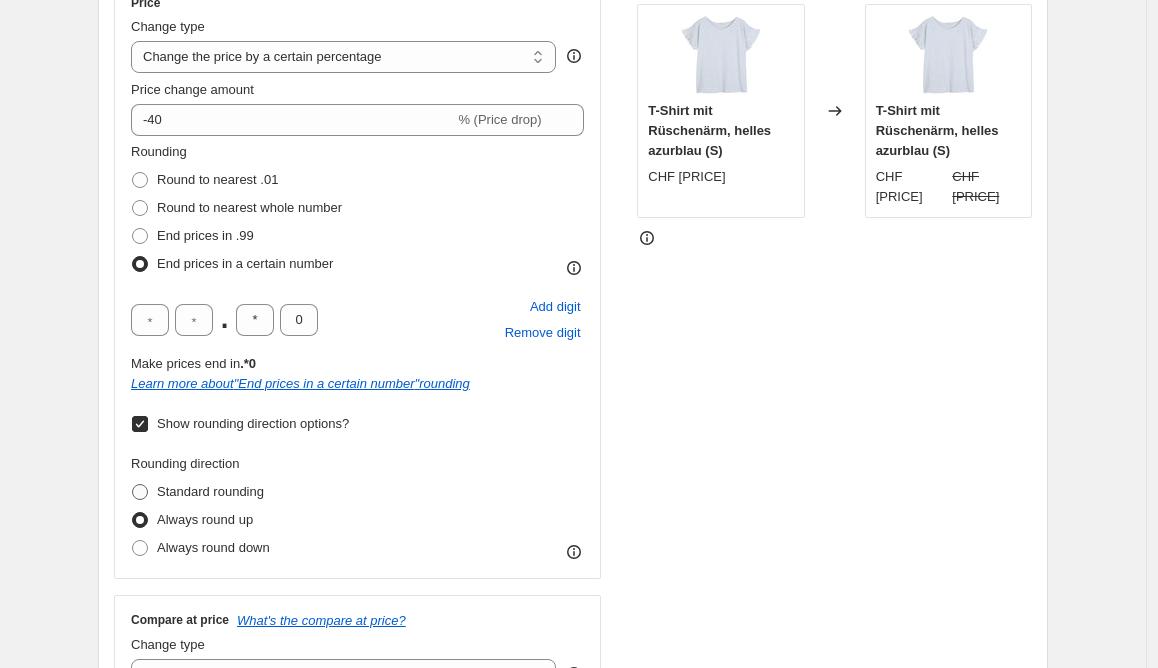 radio on "true" 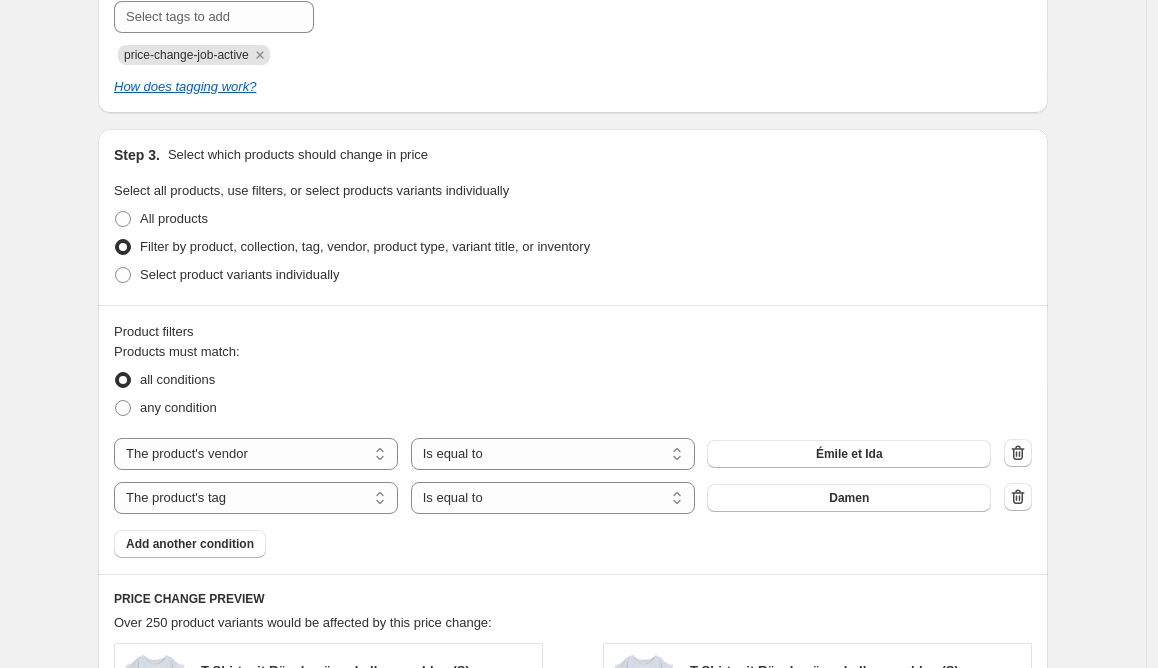 scroll, scrollTop: 1175, scrollLeft: 0, axis: vertical 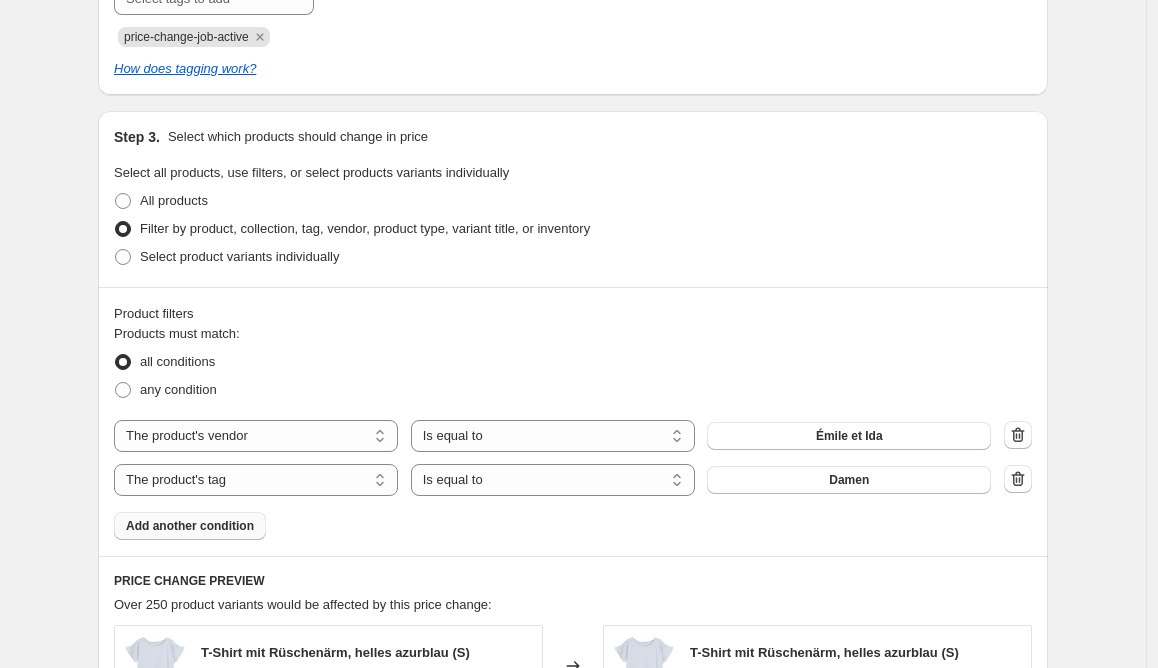 click on "Add another condition" at bounding box center [190, 526] 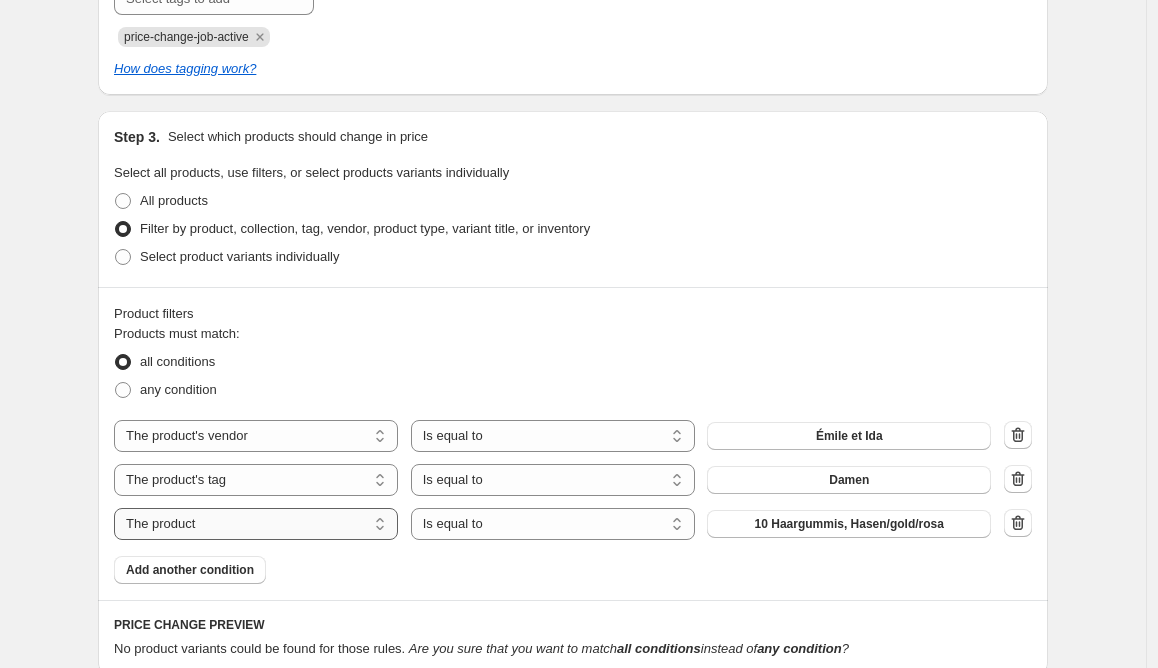 click on "The product The product's collection The product's tag The product's vendor The product's type The product's status The variant's title Inventory quantity" at bounding box center (256, 524) 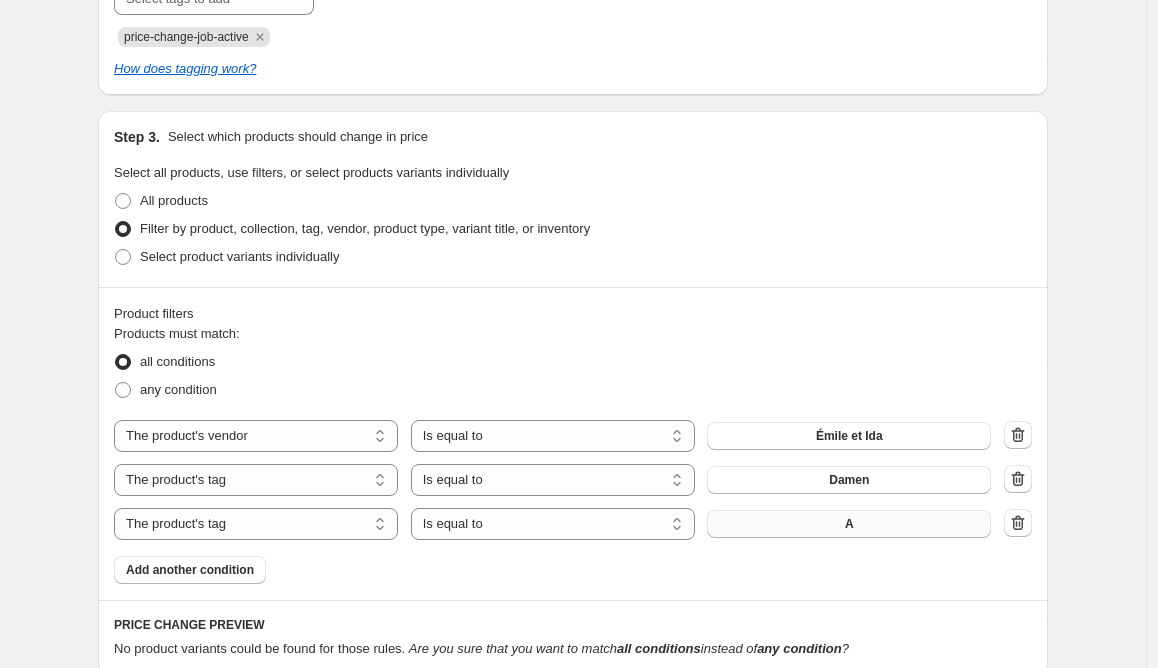 click on "A" at bounding box center (849, 524) 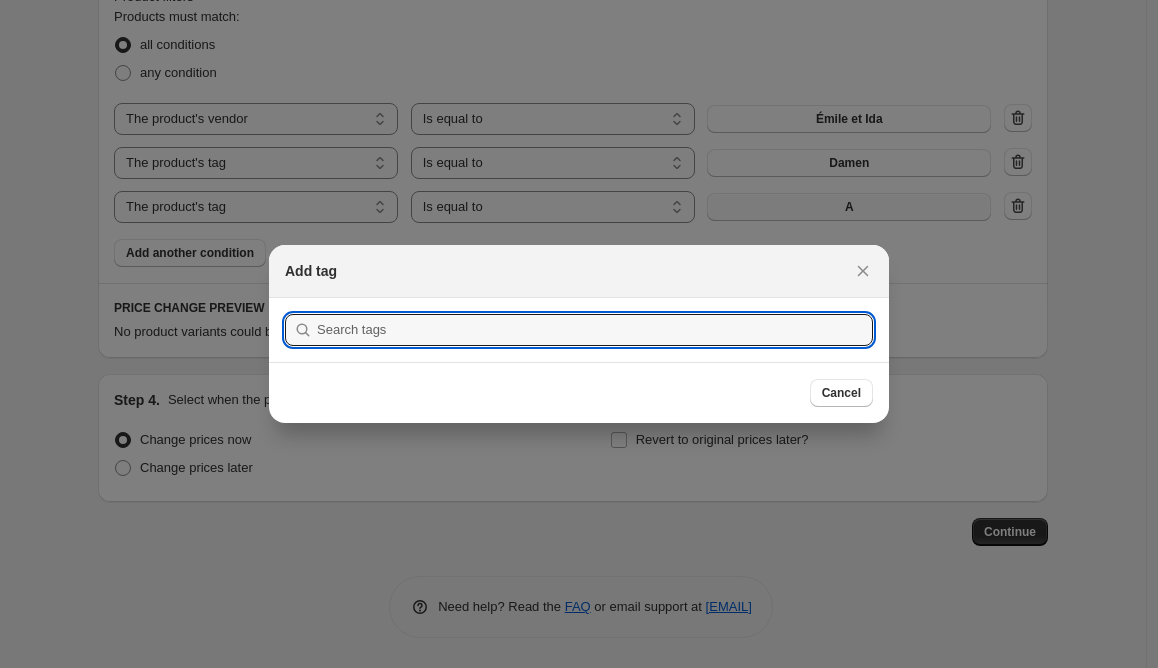 scroll, scrollTop: 0, scrollLeft: 0, axis: both 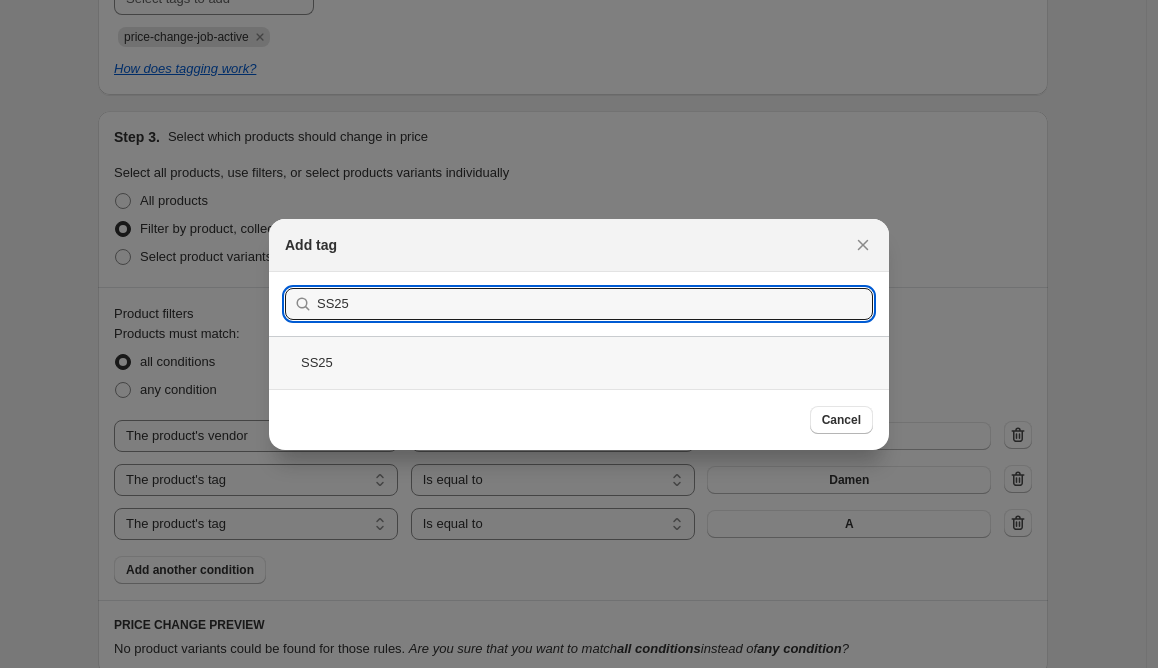 type on "SS25" 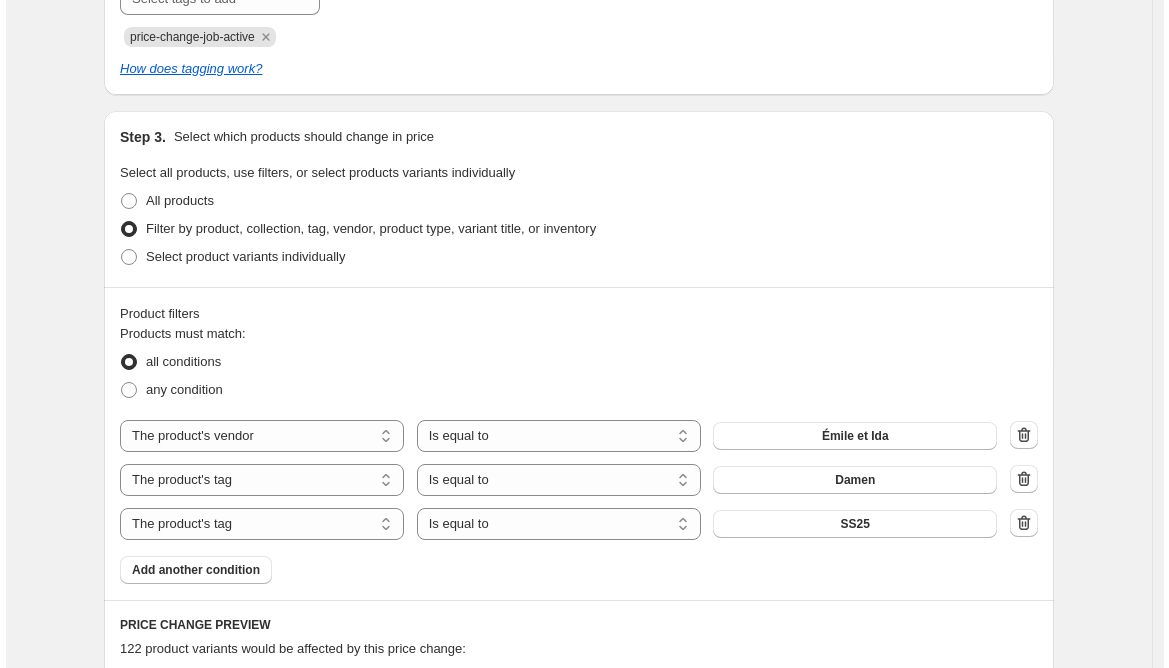 scroll, scrollTop: 0, scrollLeft: 0, axis: both 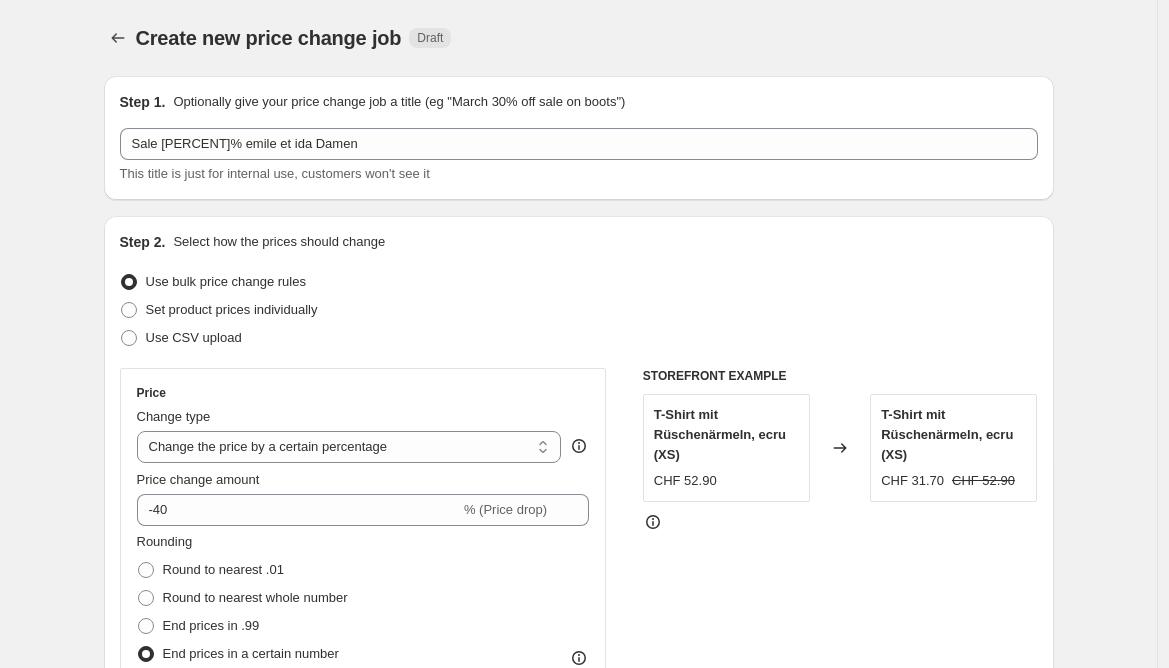 select on "percentage" 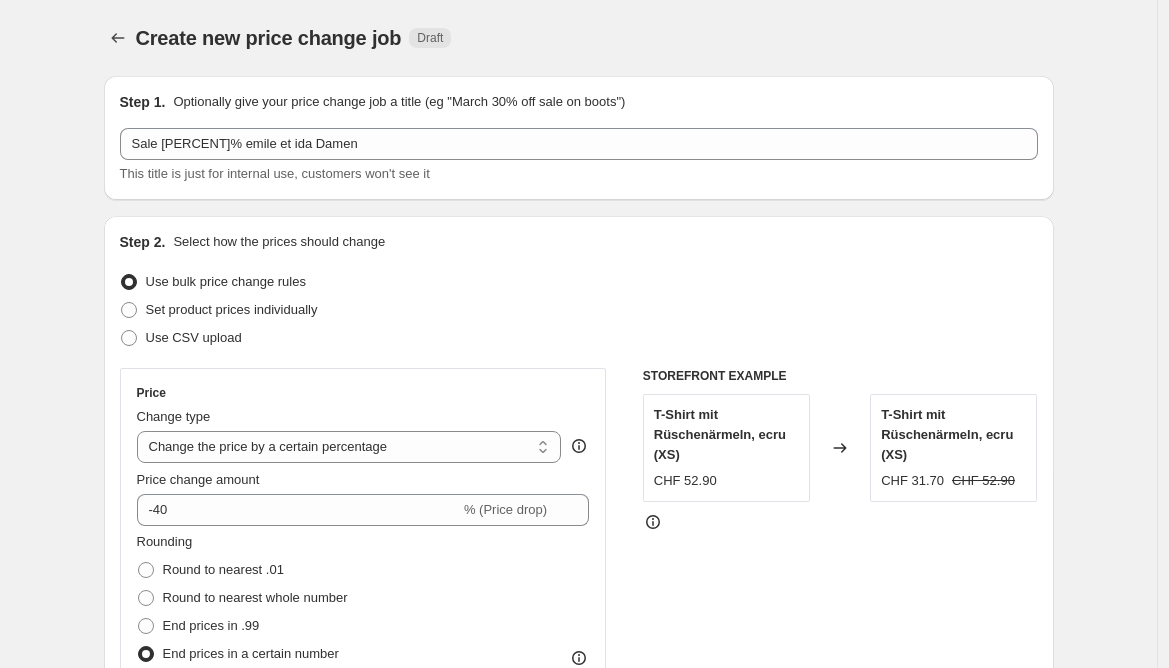 select on "vendor" 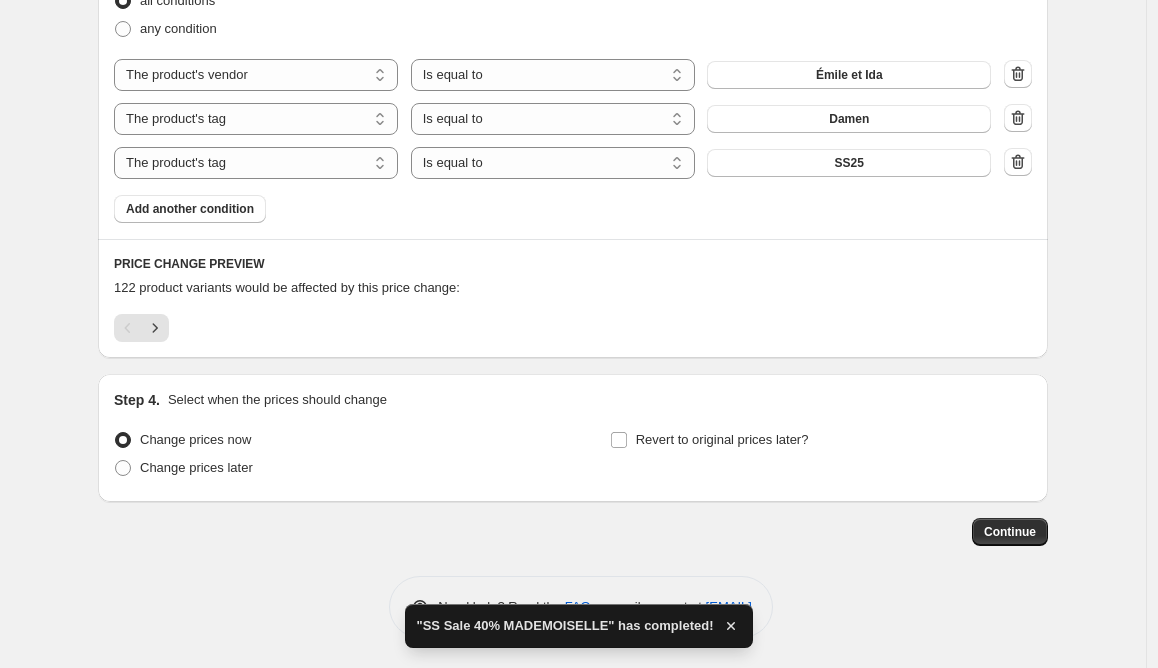 scroll, scrollTop: 1412, scrollLeft: 0, axis: vertical 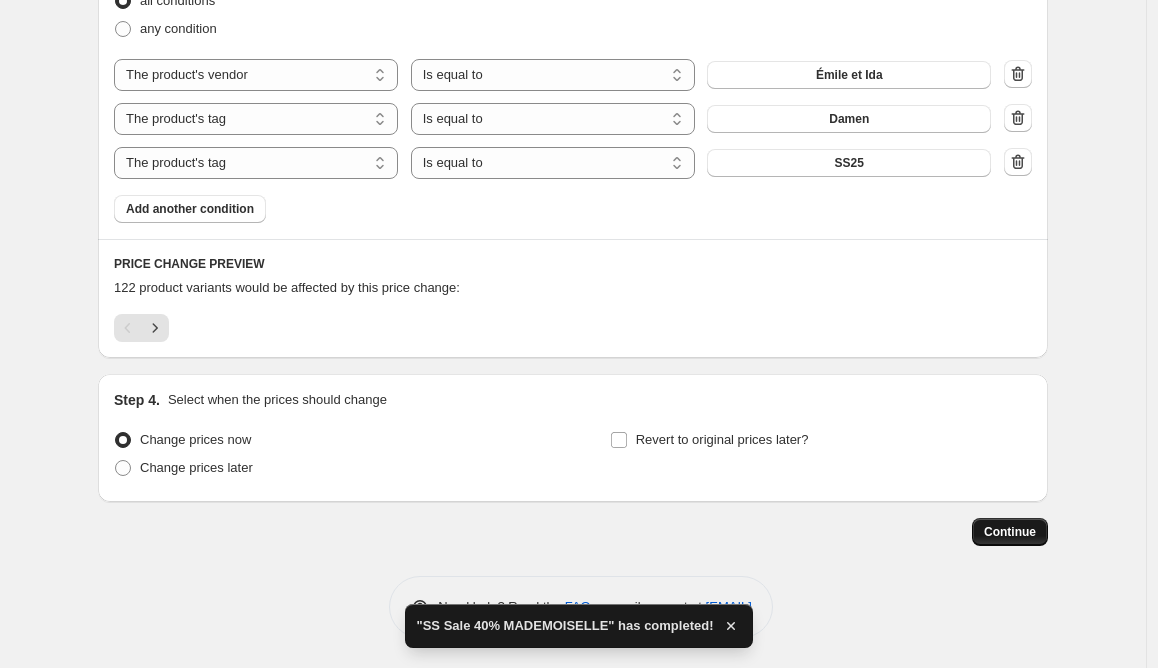 click on "Continue" at bounding box center [1010, 532] 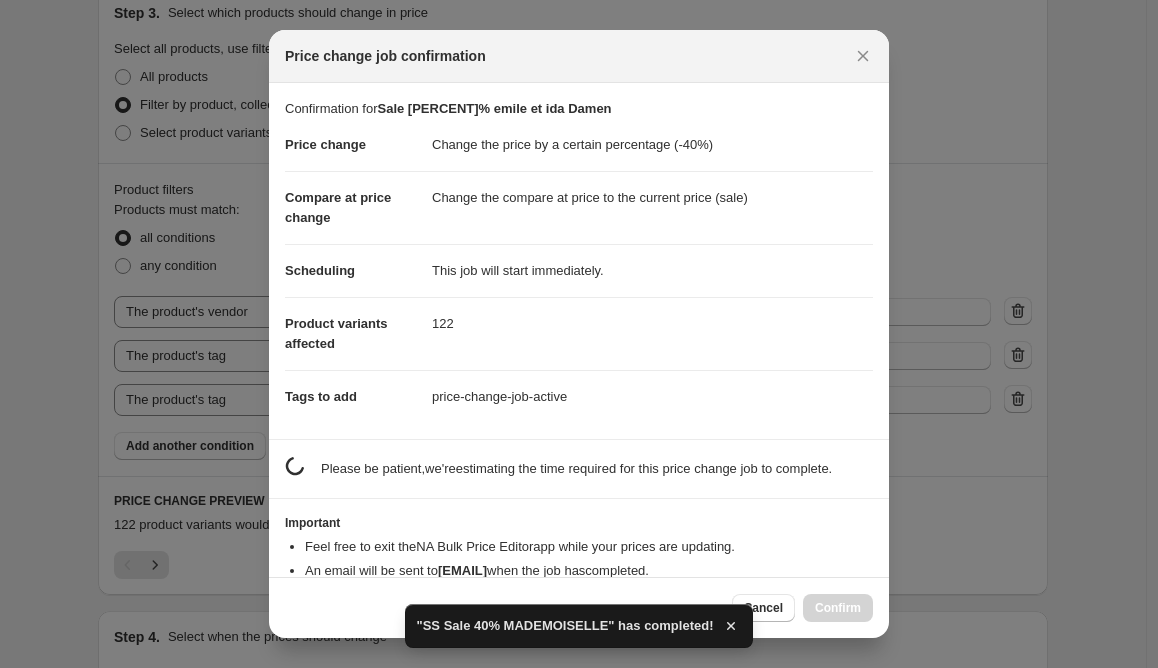 scroll, scrollTop: 0, scrollLeft: 0, axis: both 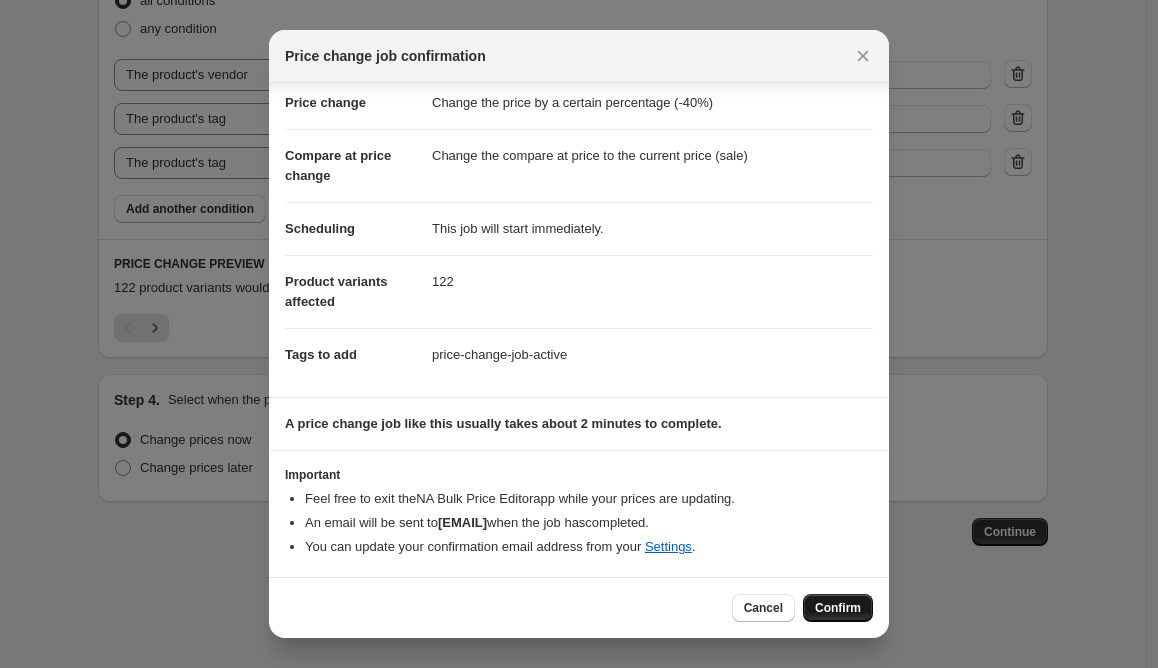 click on "Confirm" at bounding box center (838, 608) 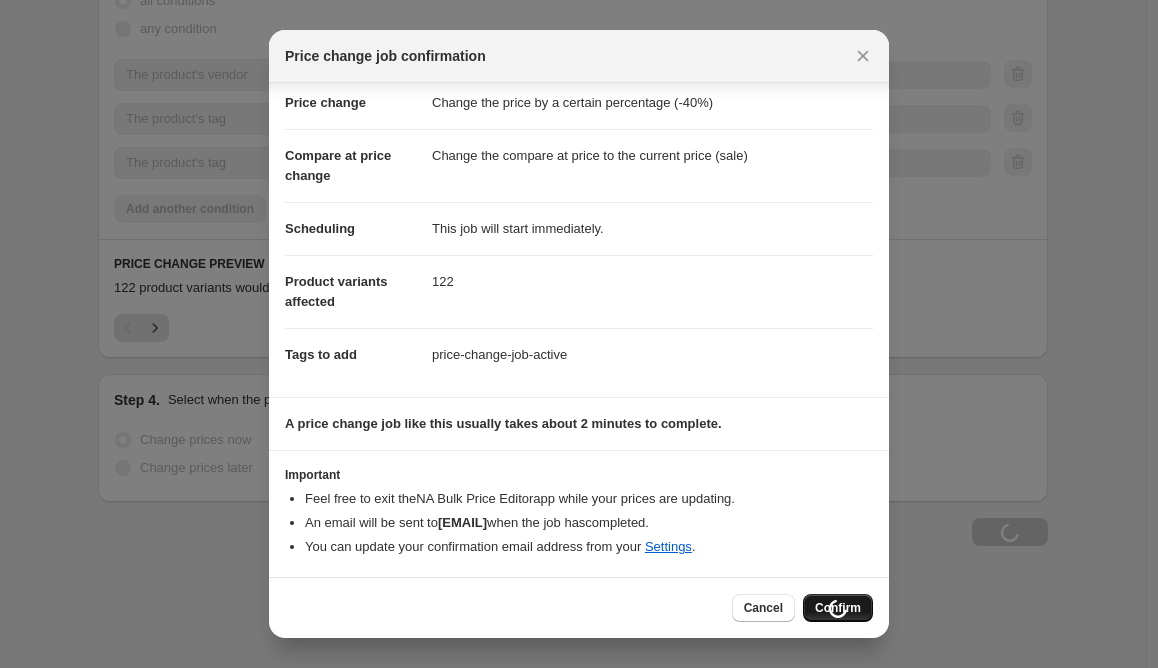 scroll, scrollTop: 1480, scrollLeft: 0, axis: vertical 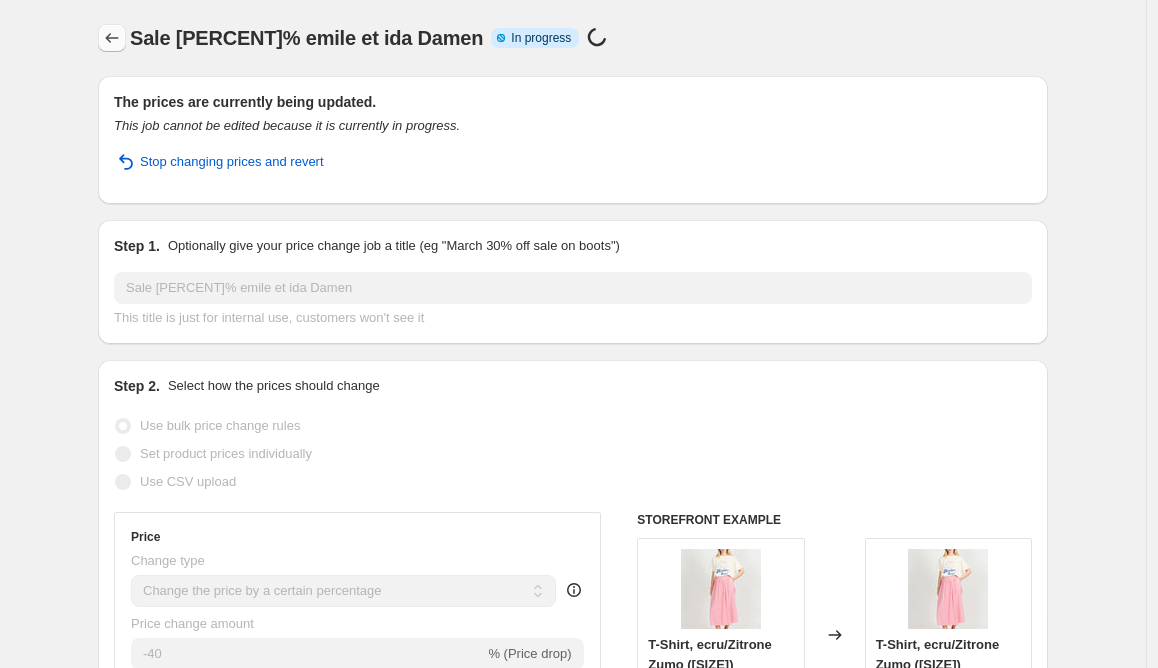 click 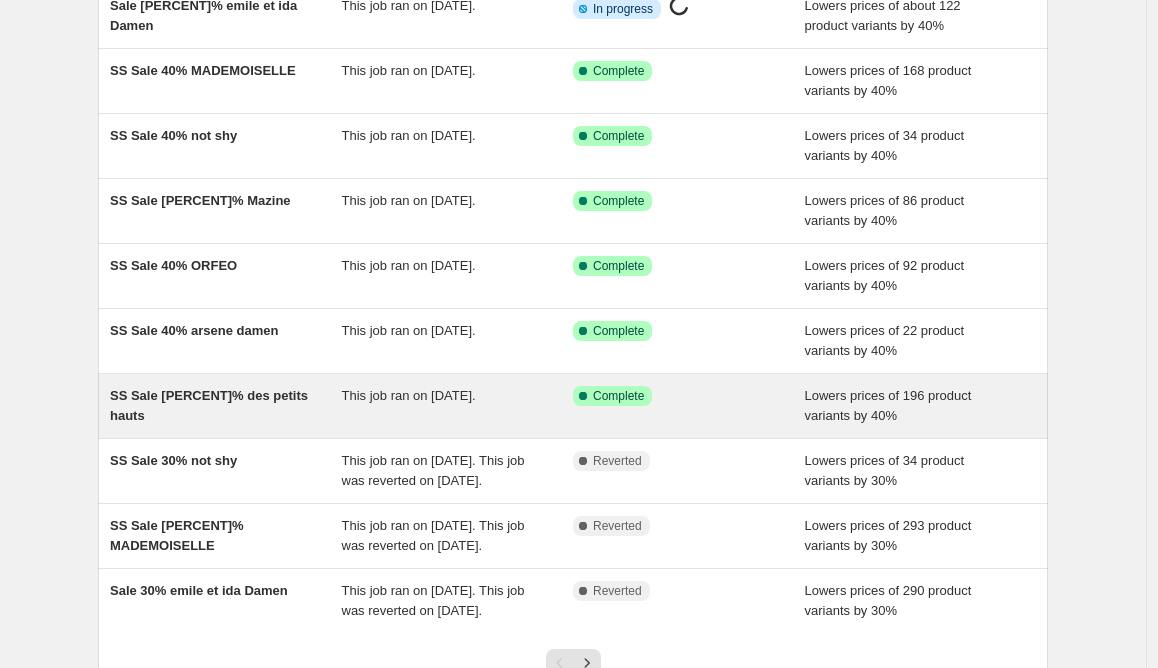 scroll, scrollTop: 422, scrollLeft: 0, axis: vertical 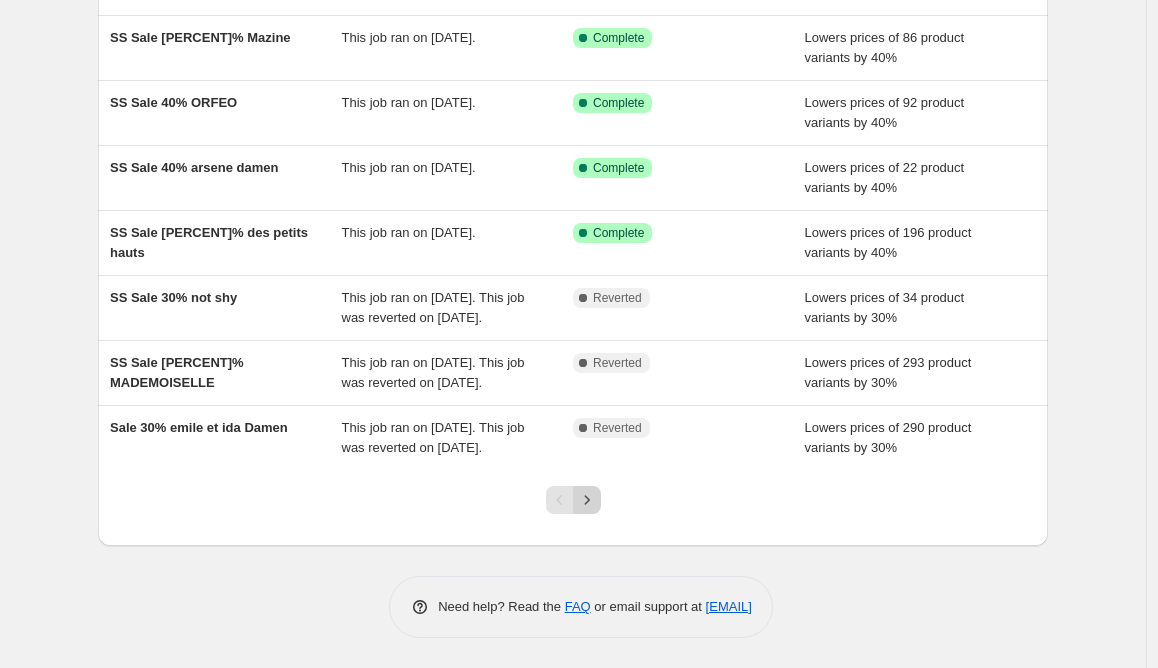 click 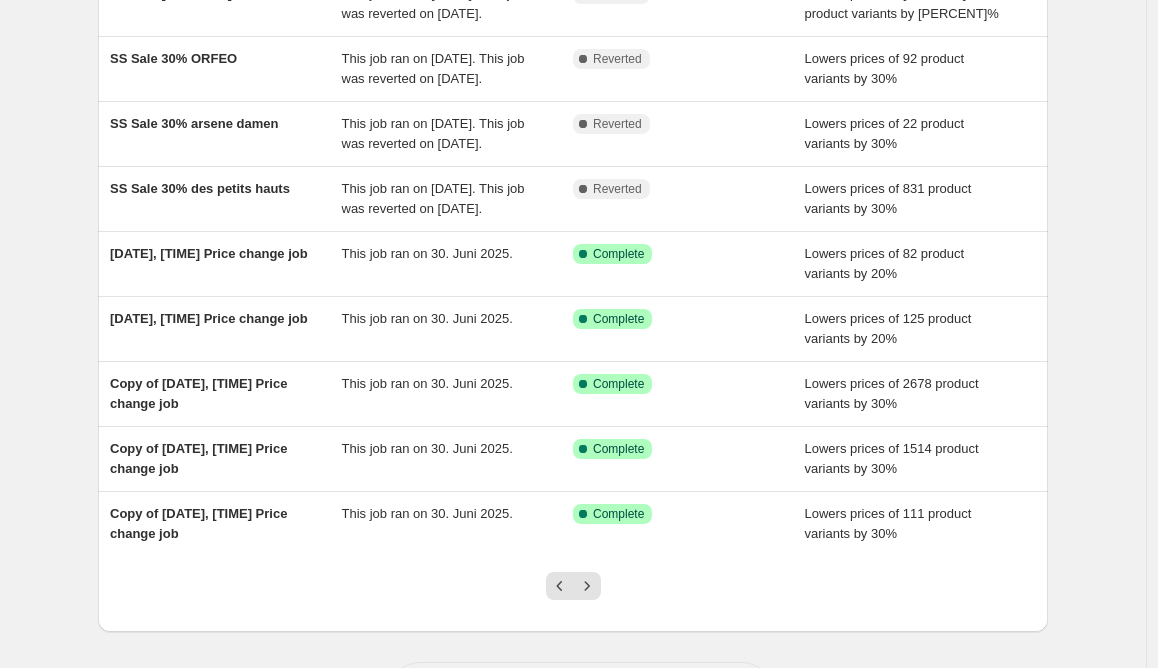 scroll, scrollTop: 462, scrollLeft: 0, axis: vertical 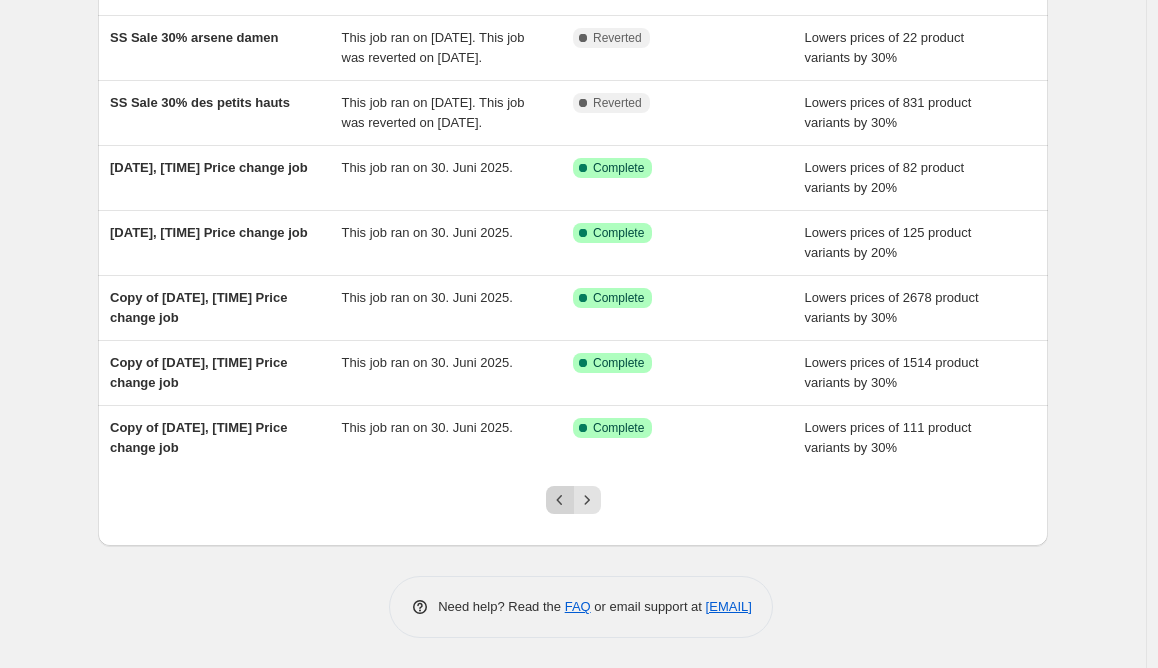 click 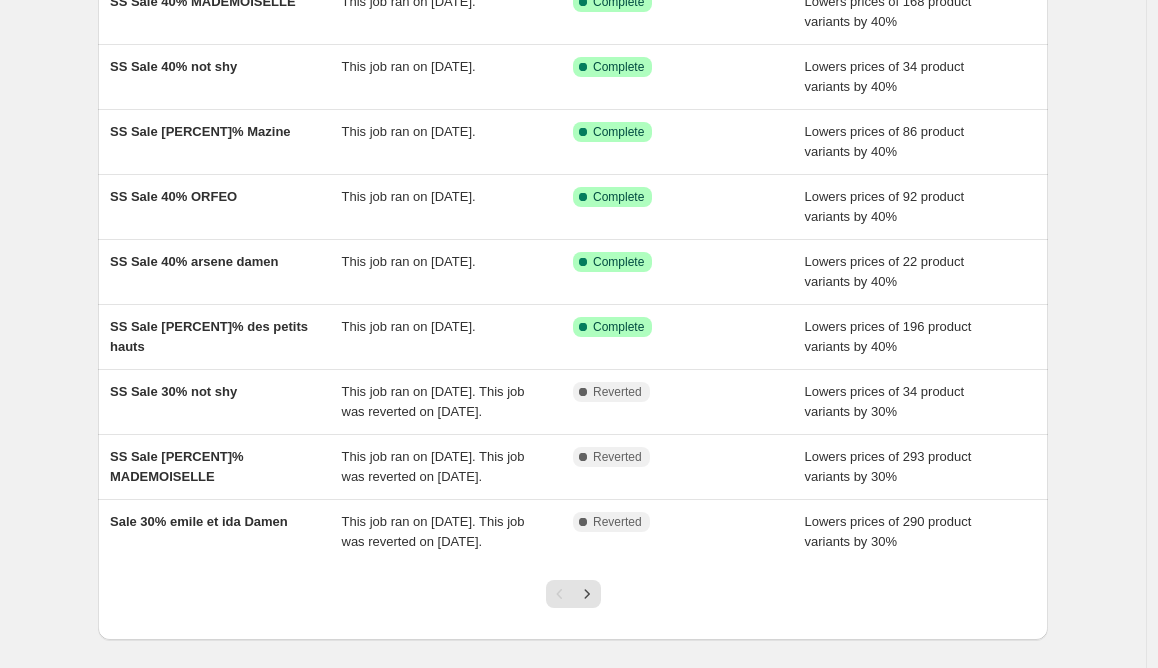 scroll, scrollTop: 270, scrollLeft: 0, axis: vertical 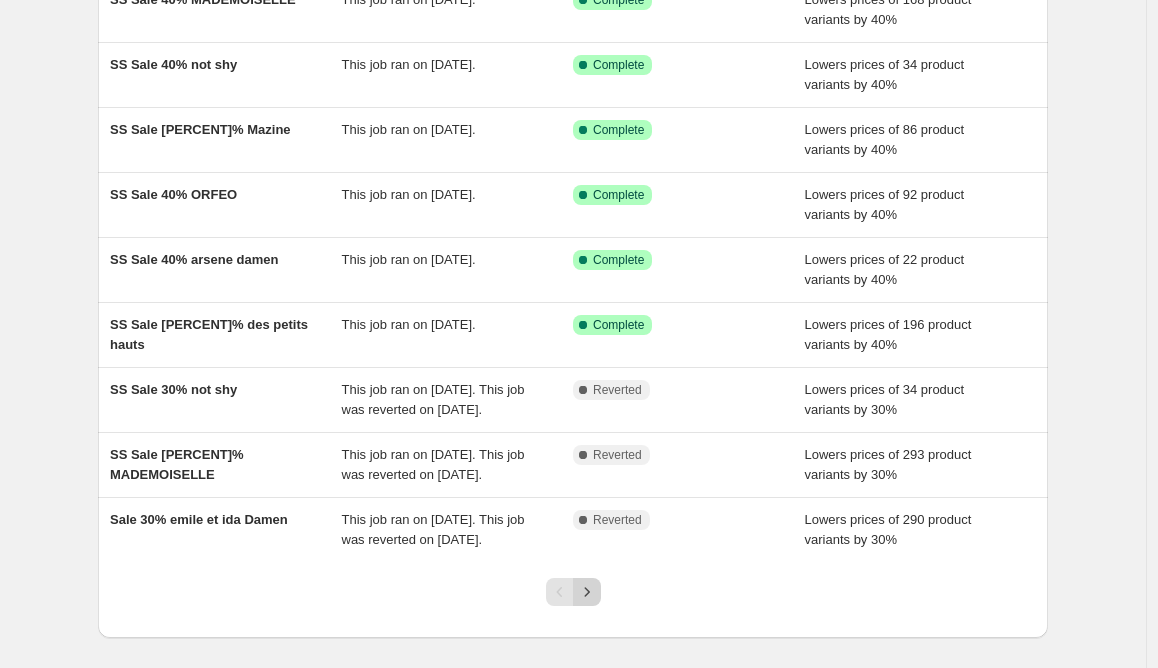 click 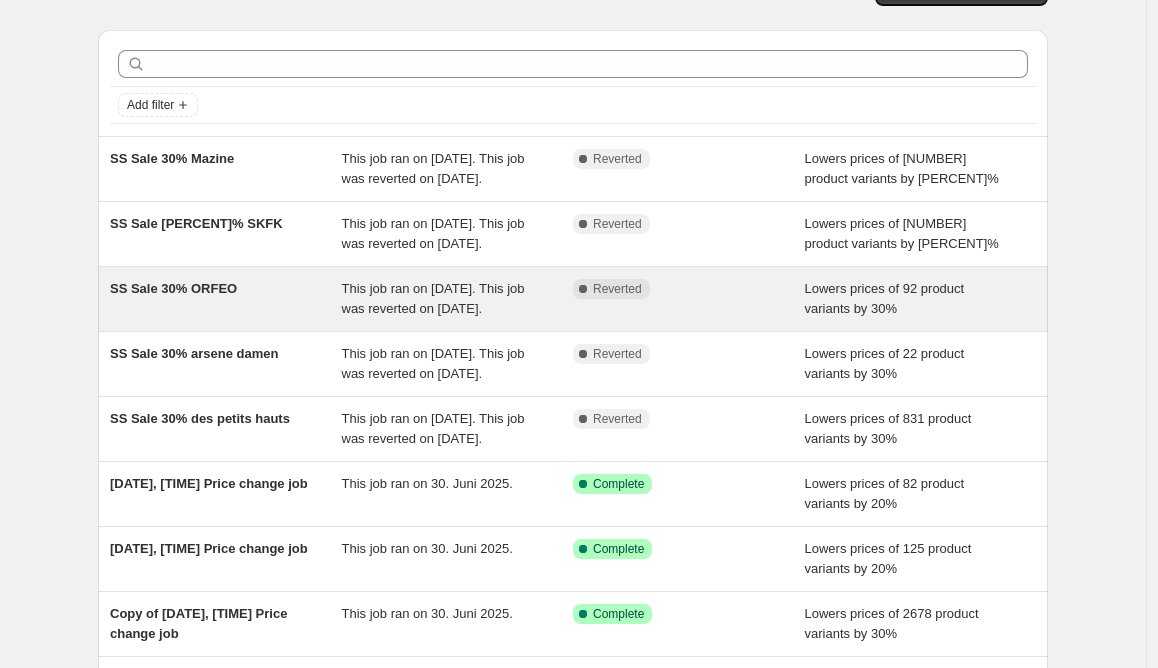 scroll, scrollTop: 0, scrollLeft: 0, axis: both 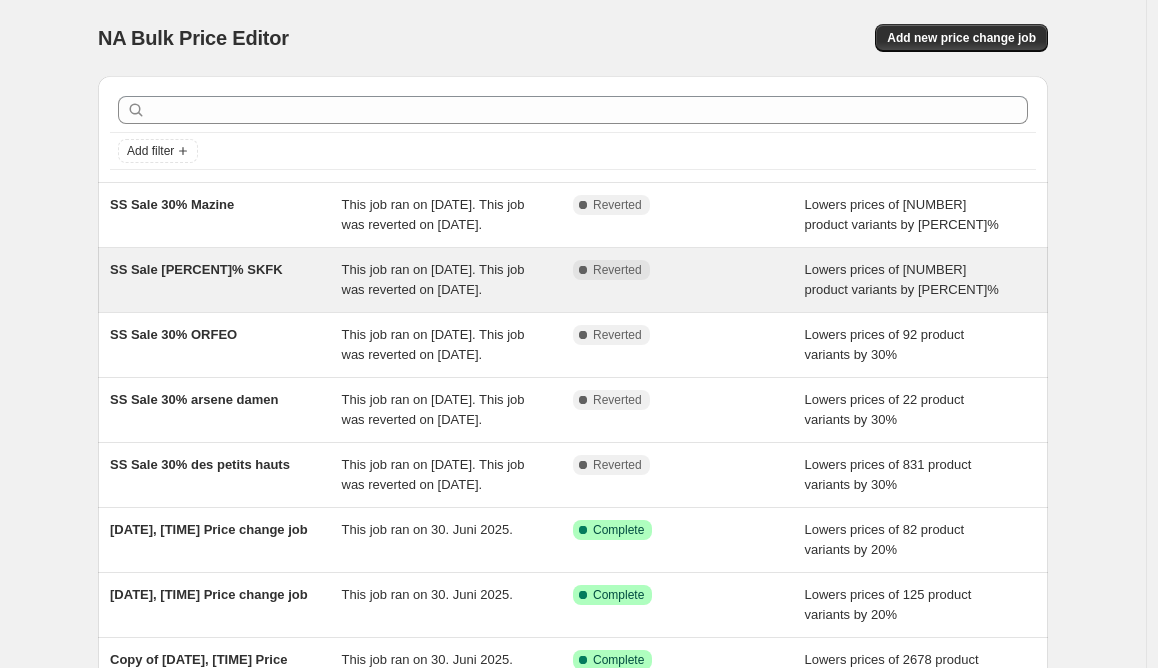 click on "SS Sale 30% SKFK" at bounding box center [226, 280] 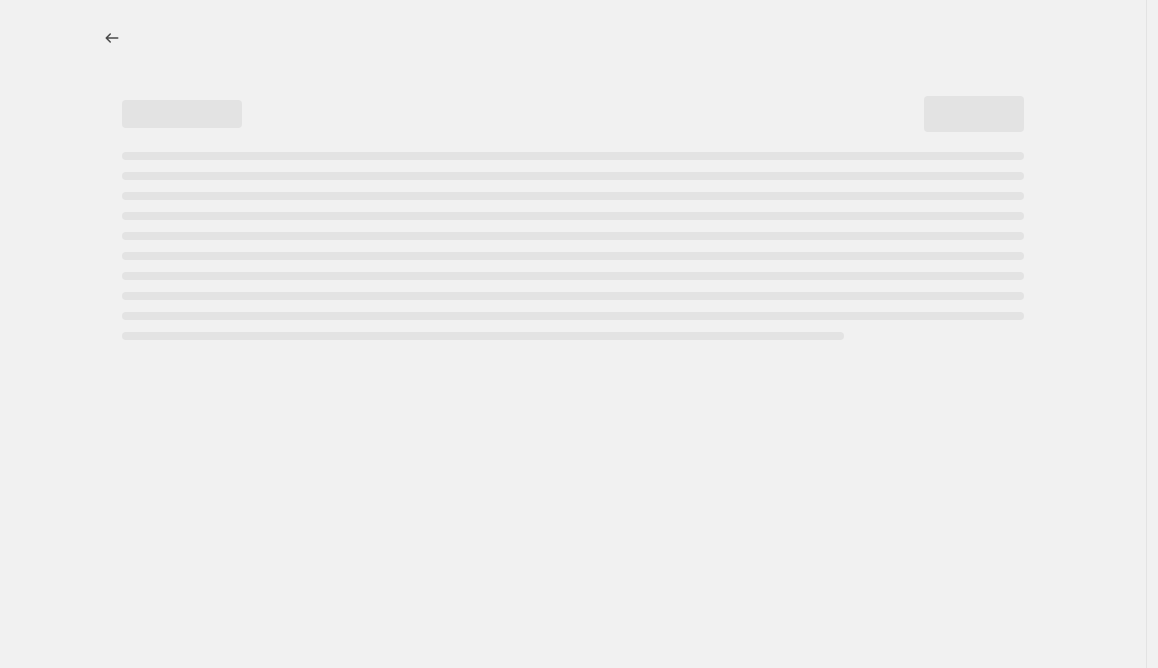 select on "percentage" 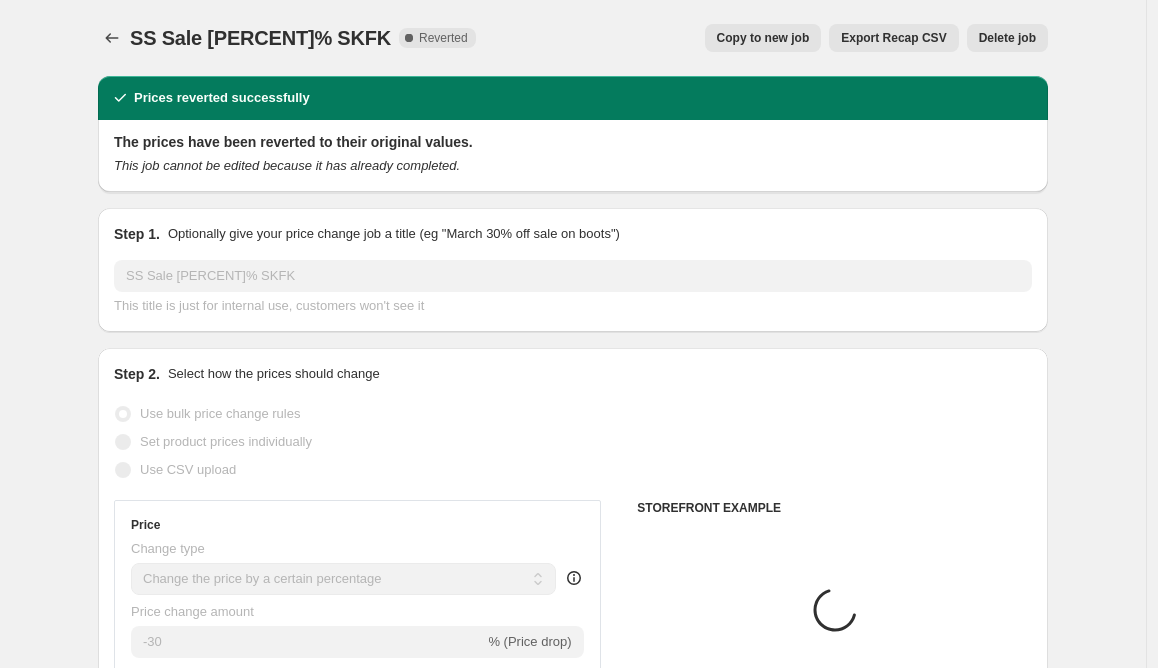click on "Copy to new job" at bounding box center (763, 38) 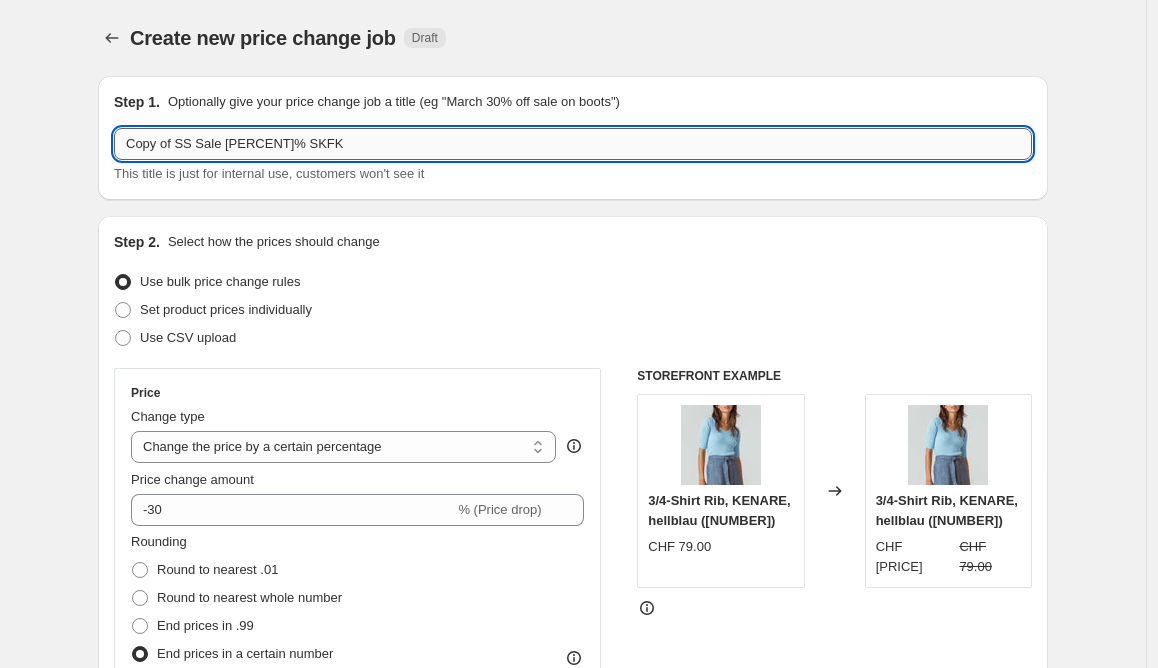 drag, startPoint x: 184, startPoint y: 142, endPoint x: 23, endPoint y: 124, distance: 162.00308 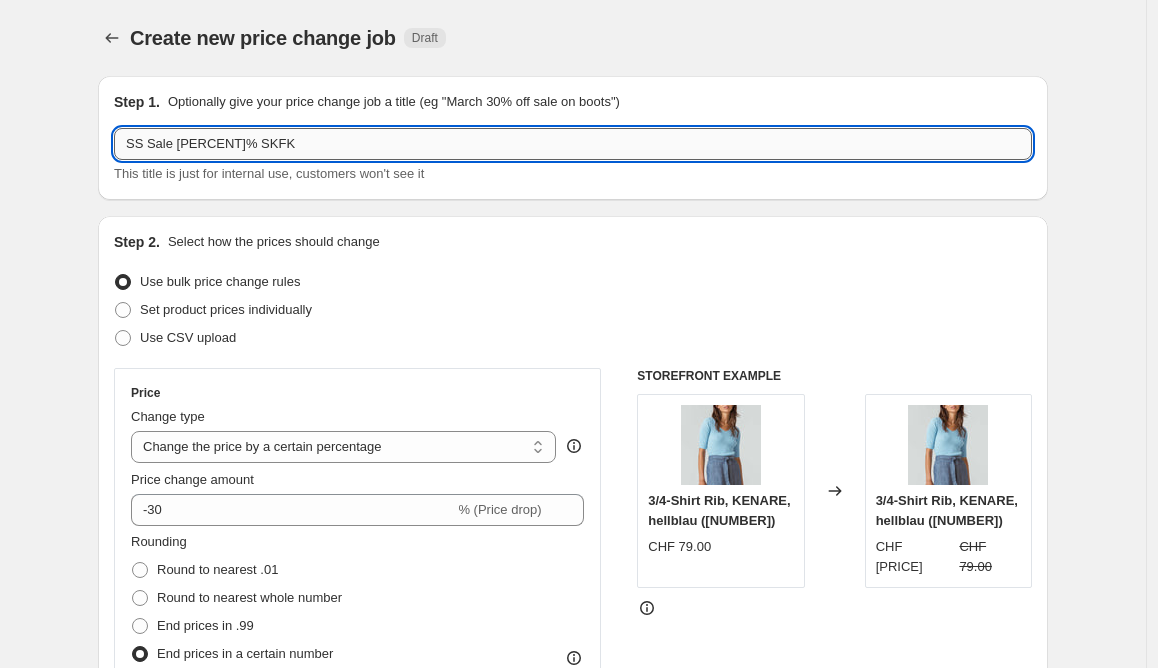 click on "SS Sale 30% SKFK" at bounding box center [573, 144] 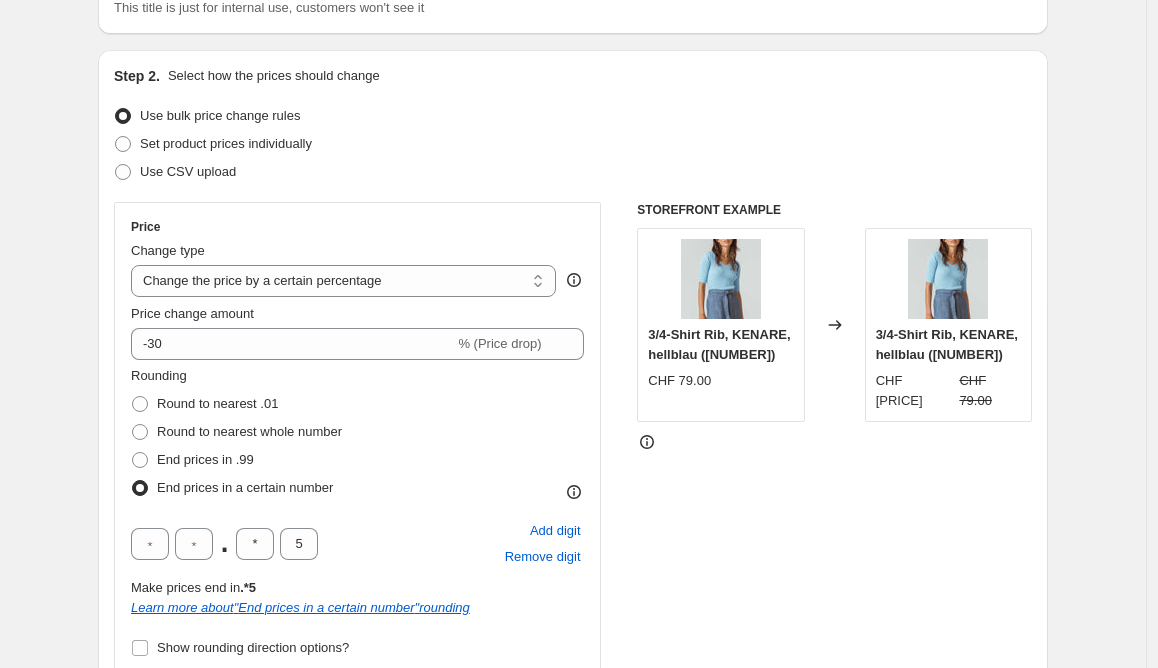 scroll, scrollTop: 174, scrollLeft: 0, axis: vertical 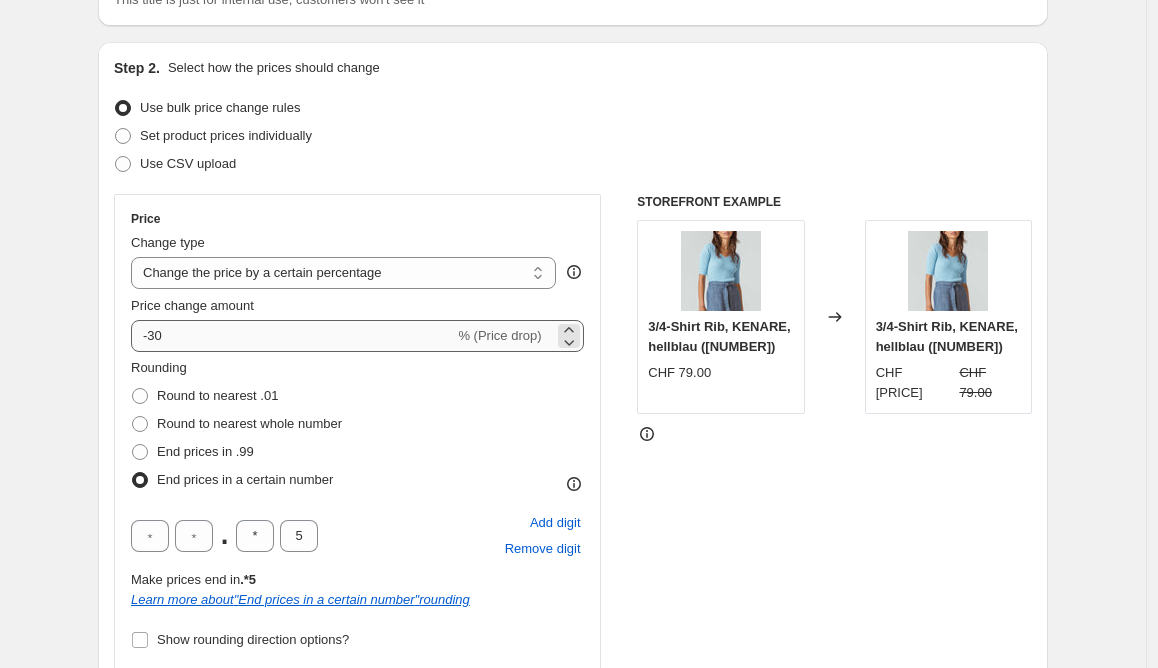 type on "SS Sale 40% SKFK" 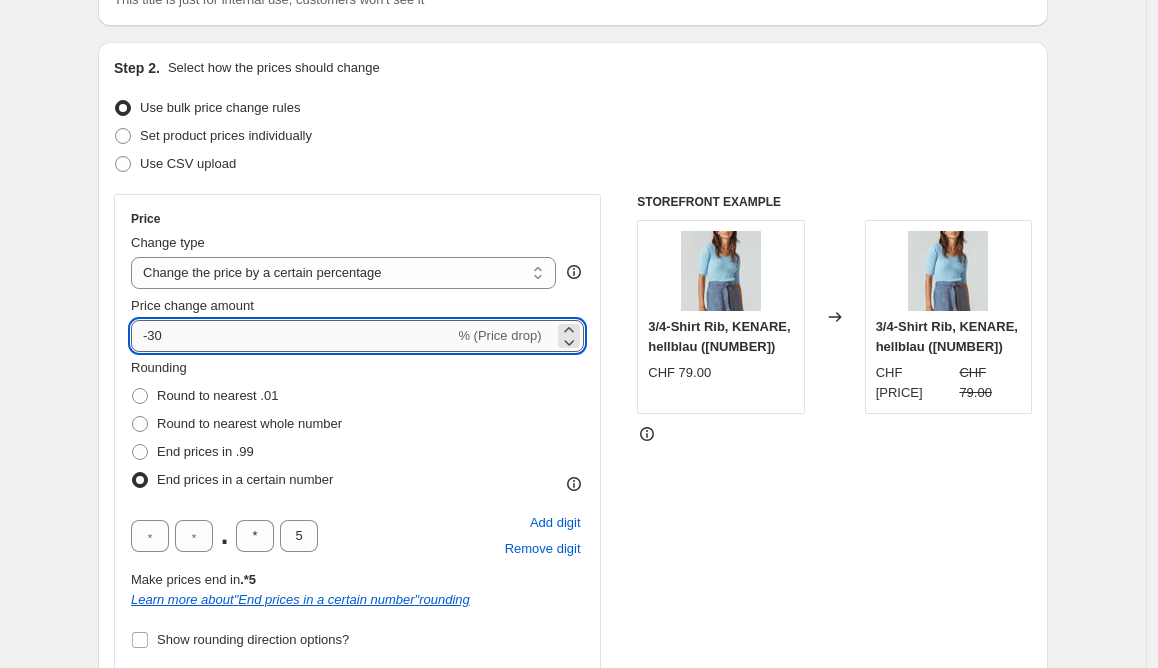 click on "-30" at bounding box center [292, 336] 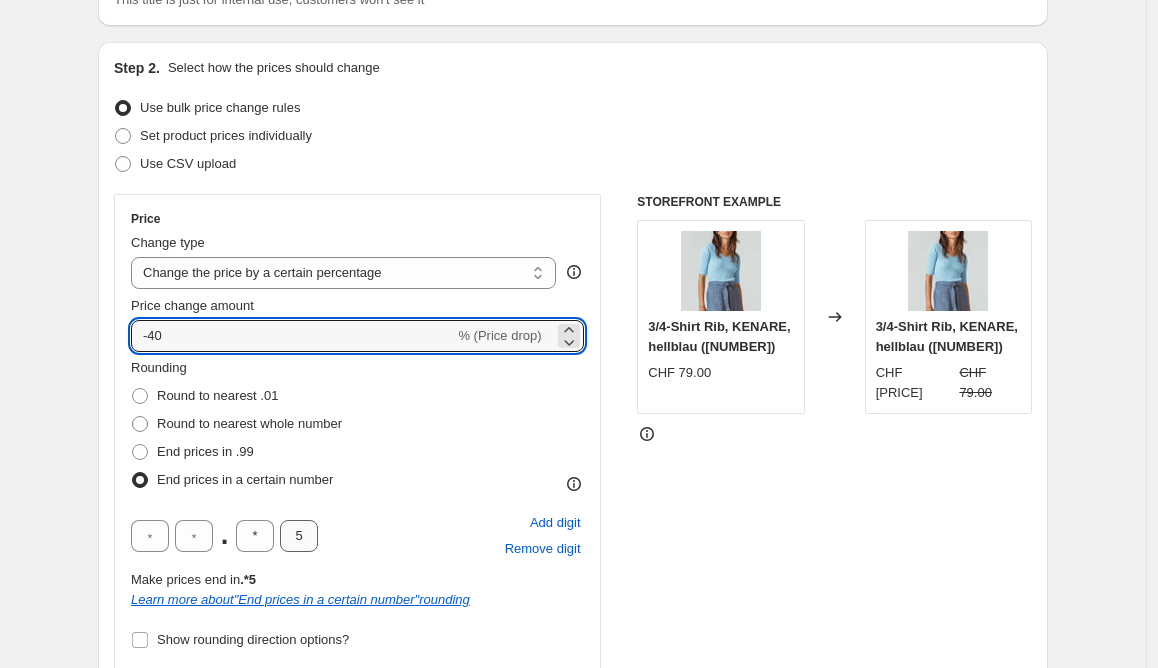 type on "-40" 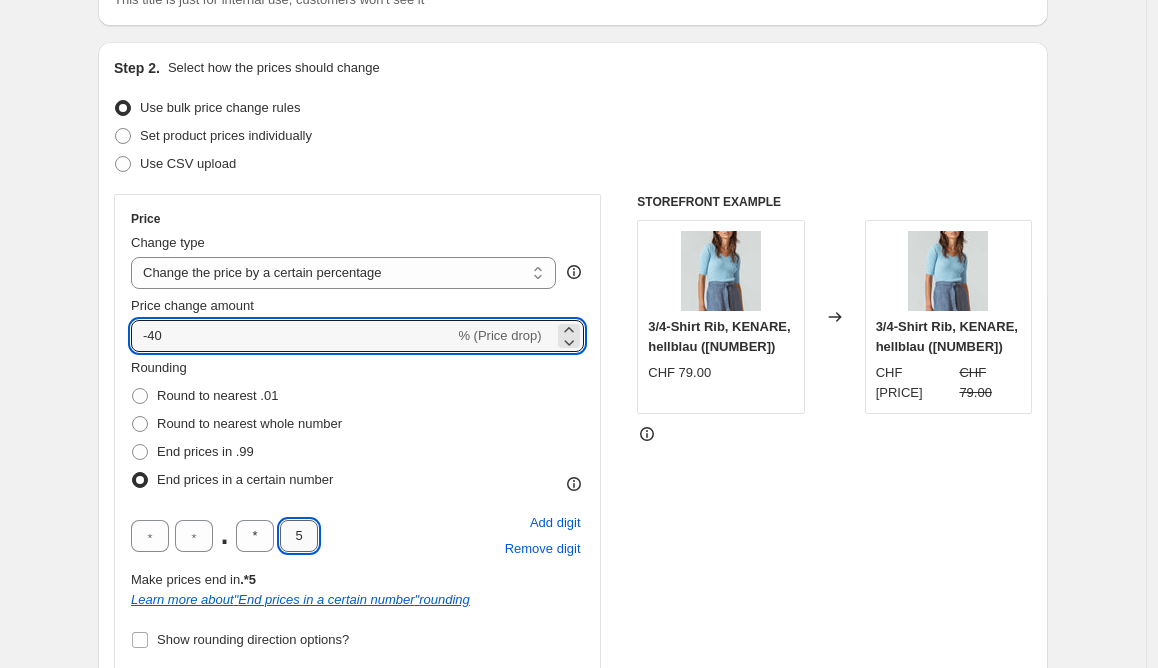 click on "5" at bounding box center [299, 536] 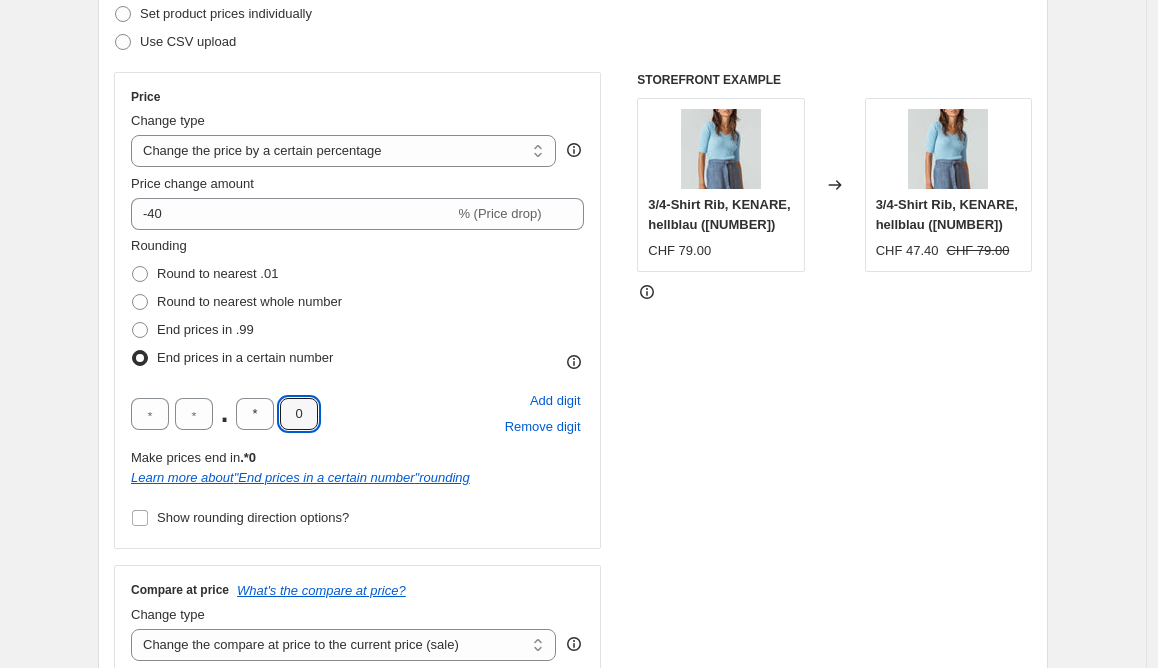 scroll, scrollTop: 390, scrollLeft: 0, axis: vertical 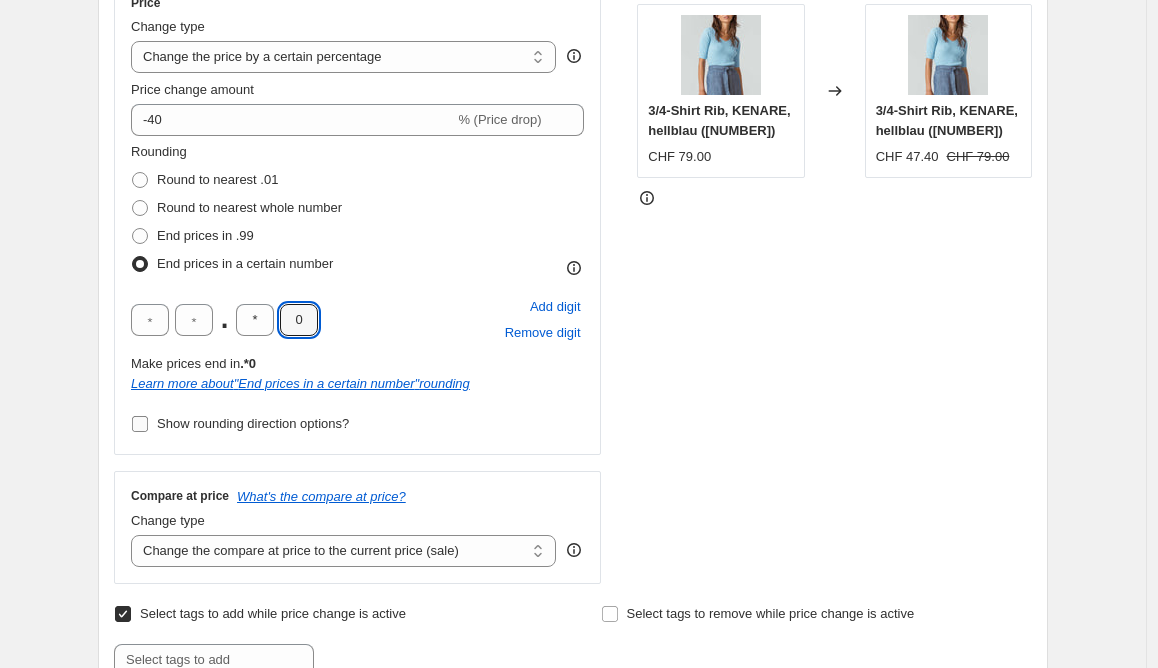 type on "0" 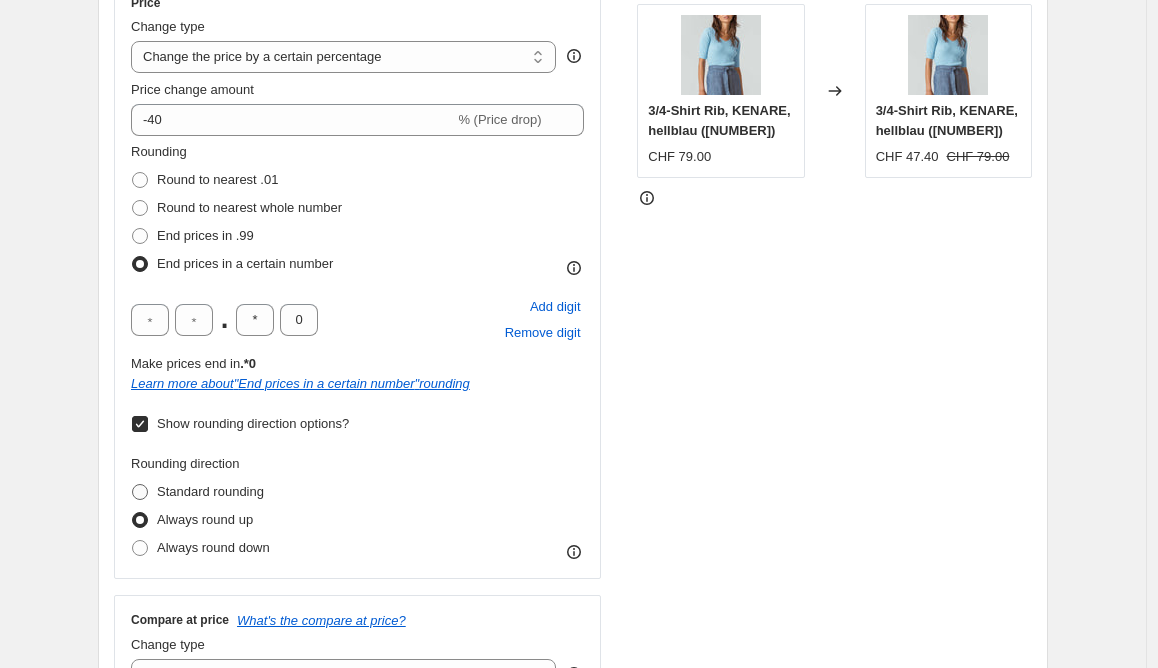 click on "Standard rounding" at bounding box center (210, 491) 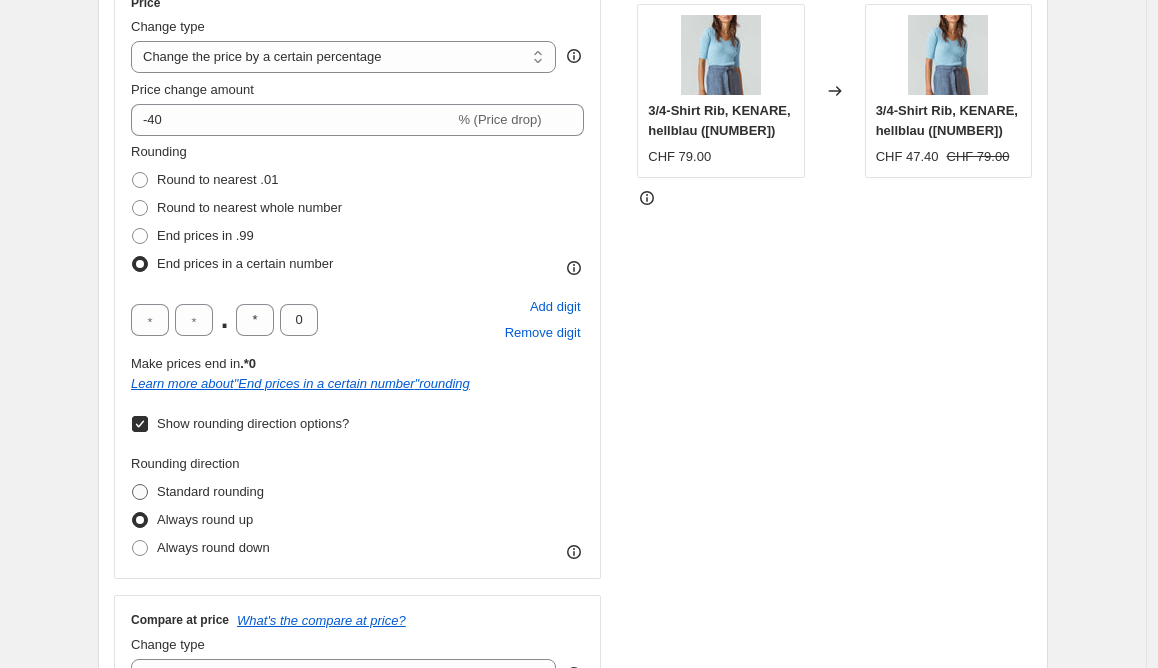 radio on "true" 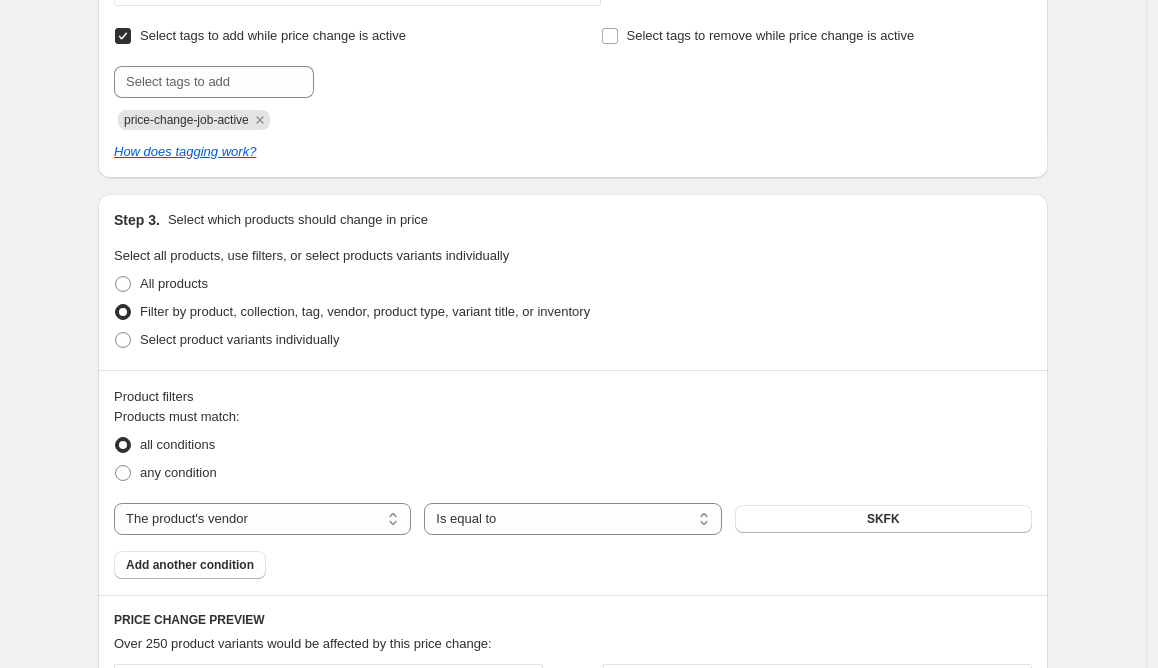 scroll, scrollTop: 1107, scrollLeft: 0, axis: vertical 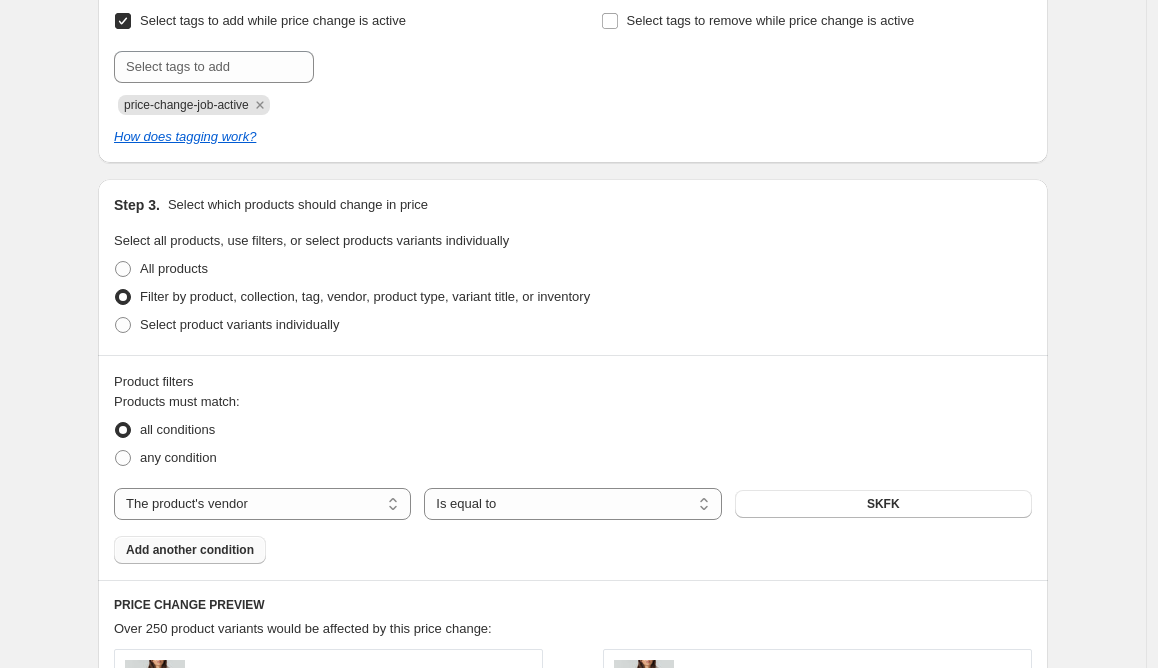 click on "Add another condition" at bounding box center [190, 550] 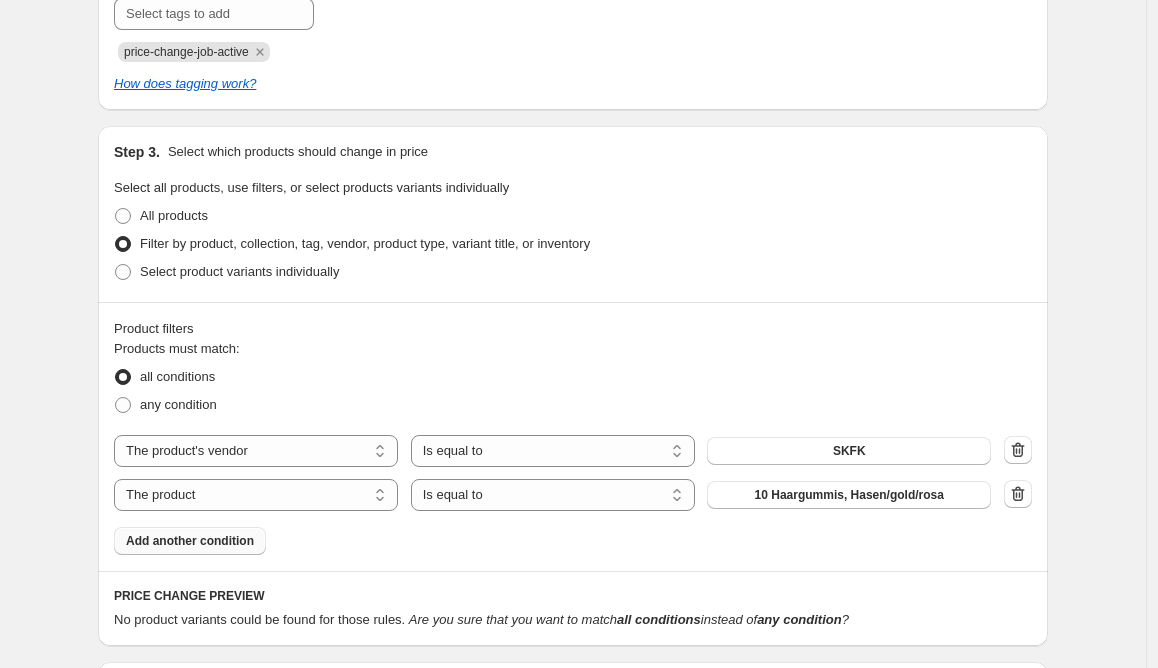 scroll, scrollTop: 1205, scrollLeft: 0, axis: vertical 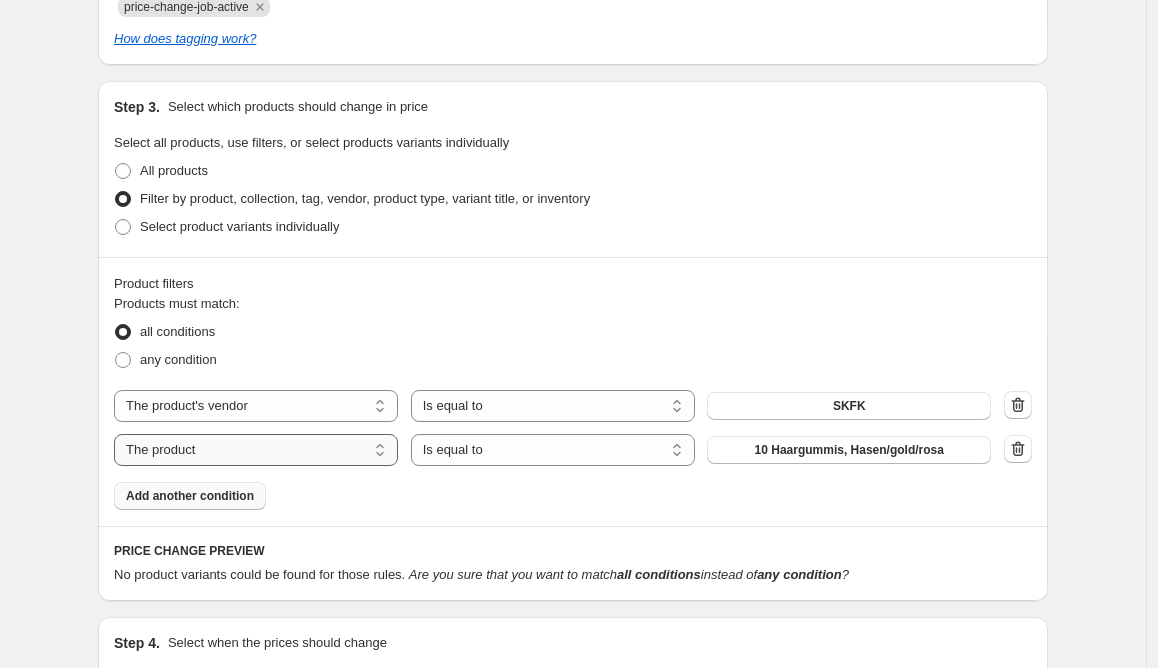 select on "tag" 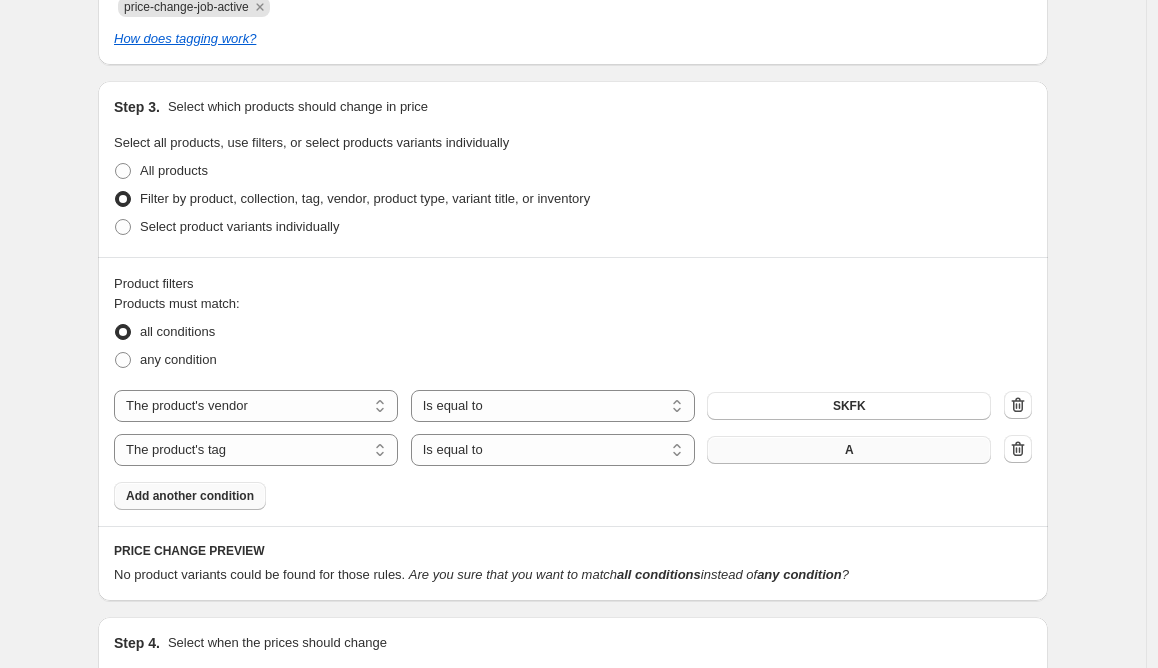 click on "A" at bounding box center (849, 450) 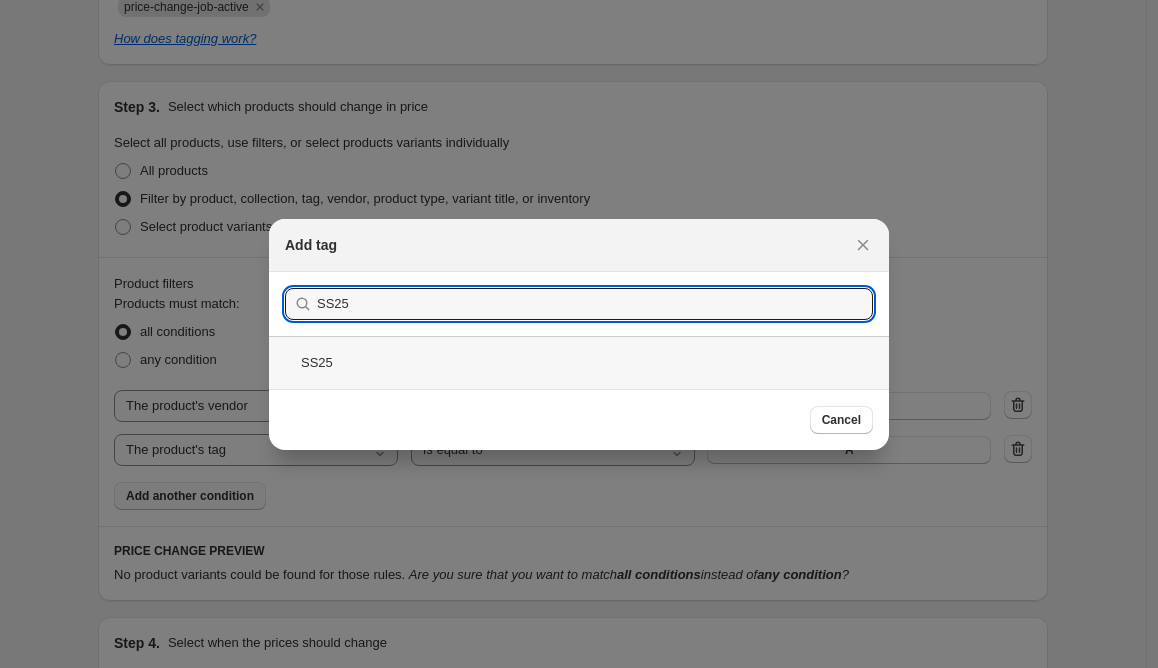type on "SS25" 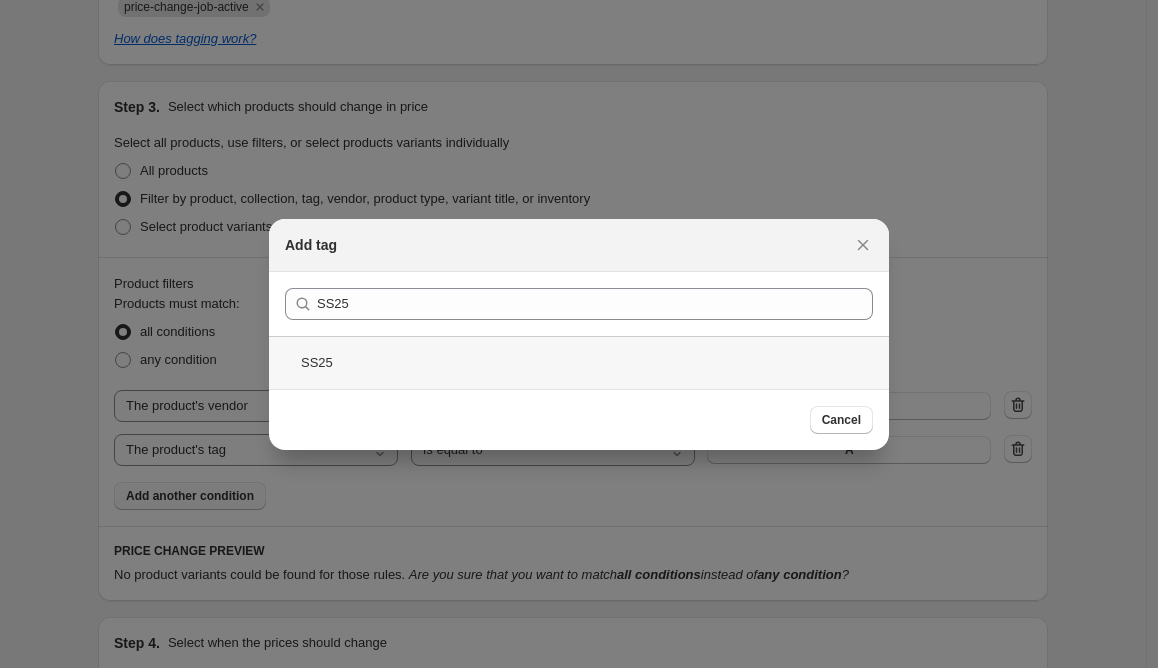 click on "SS25" at bounding box center (579, 362) 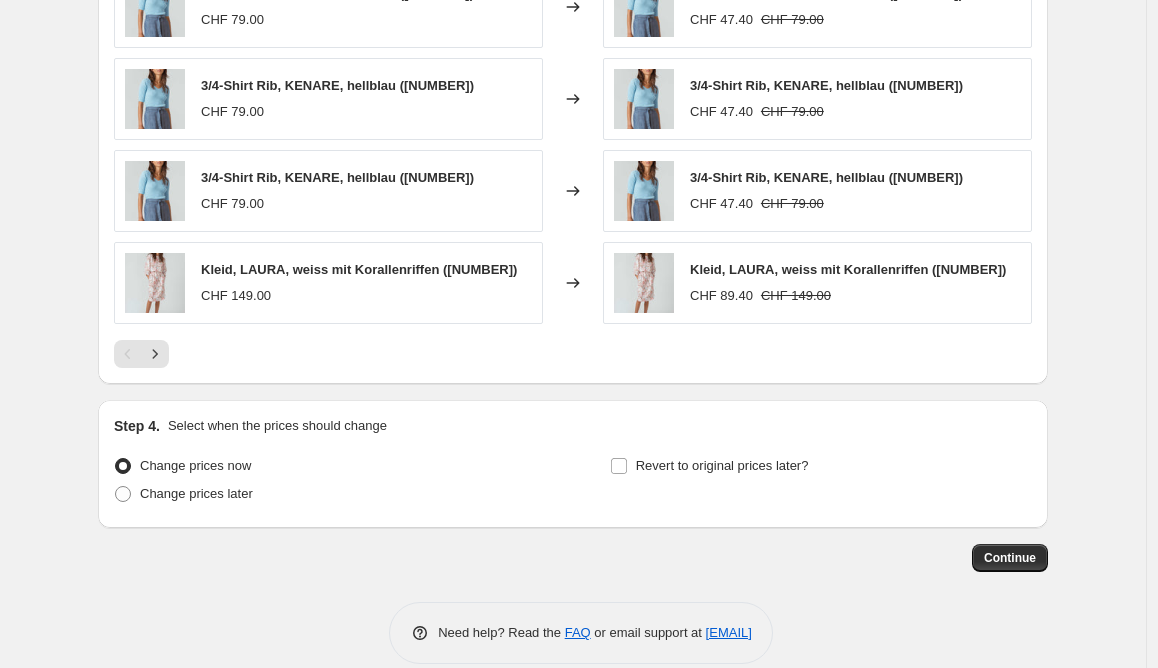 scroll, scrollTop: 1952, scrollLeft: 0, axis: vertical 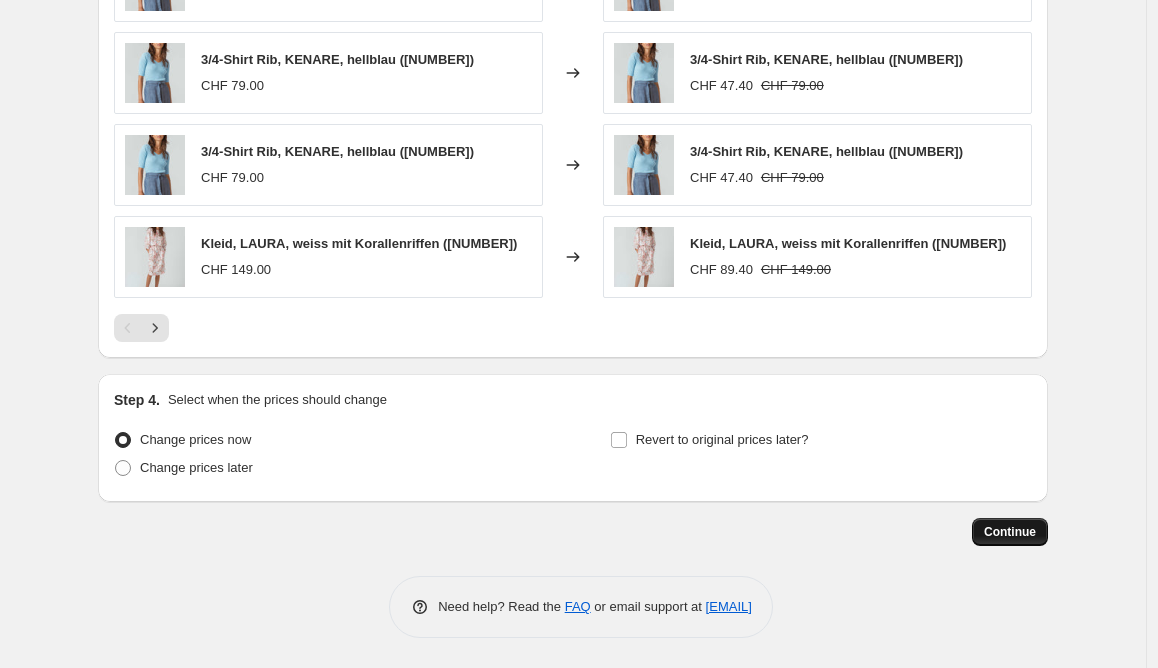 click on "Continue" at bounding box center [1010, 532] 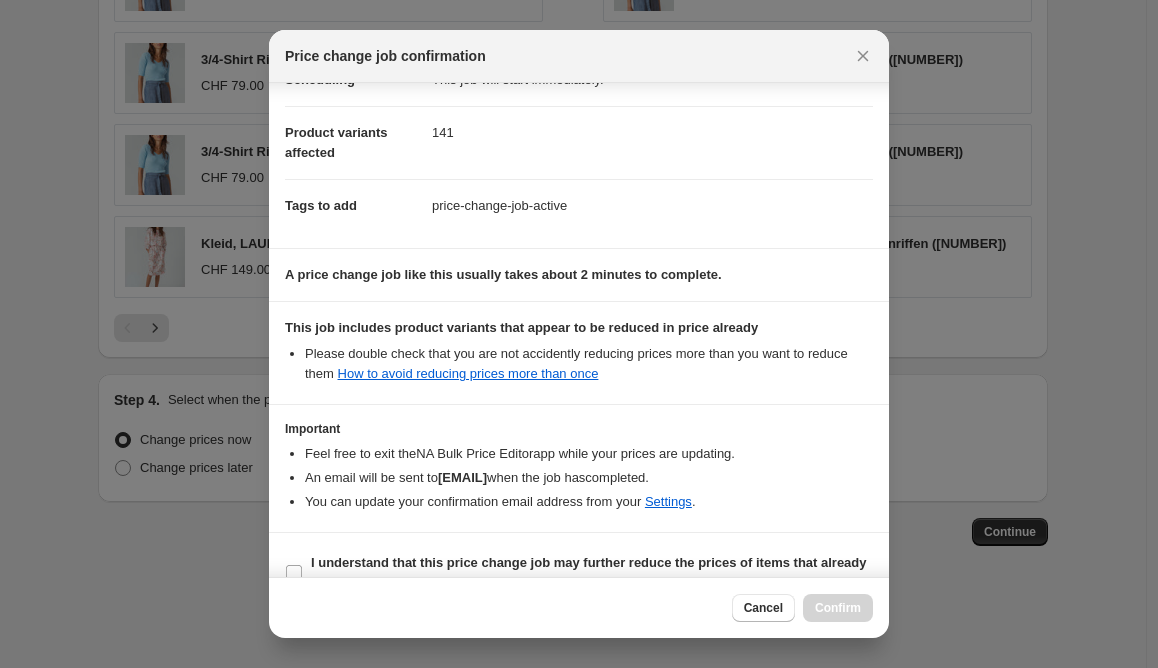 scroll, scrollTop: 229, scrollLeft: 0, axis: vertical 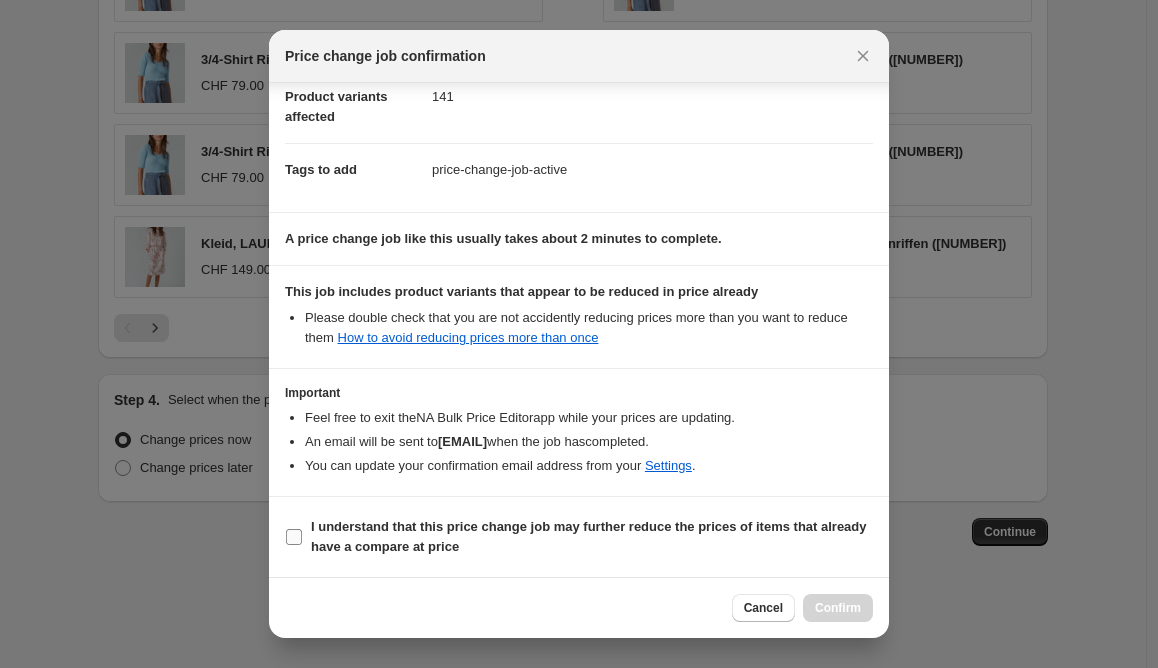 click on "I understand that this price change job may further reduce the prices of items that already have a compare at price" at bounding box center (294, 537) 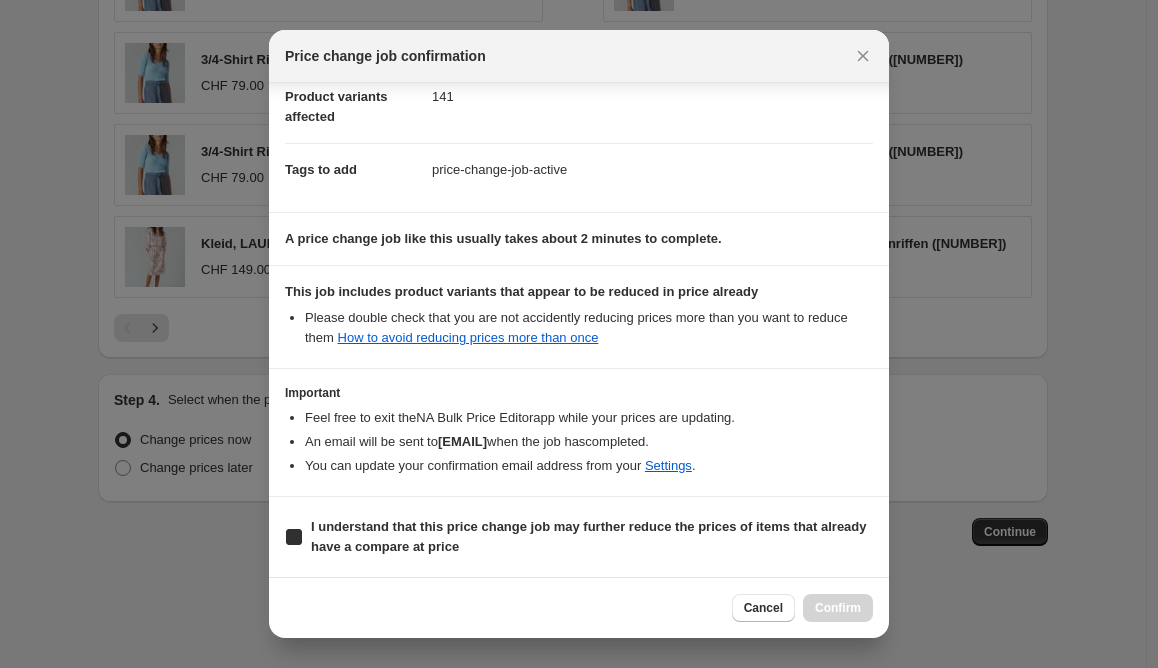 checkbox on "true" 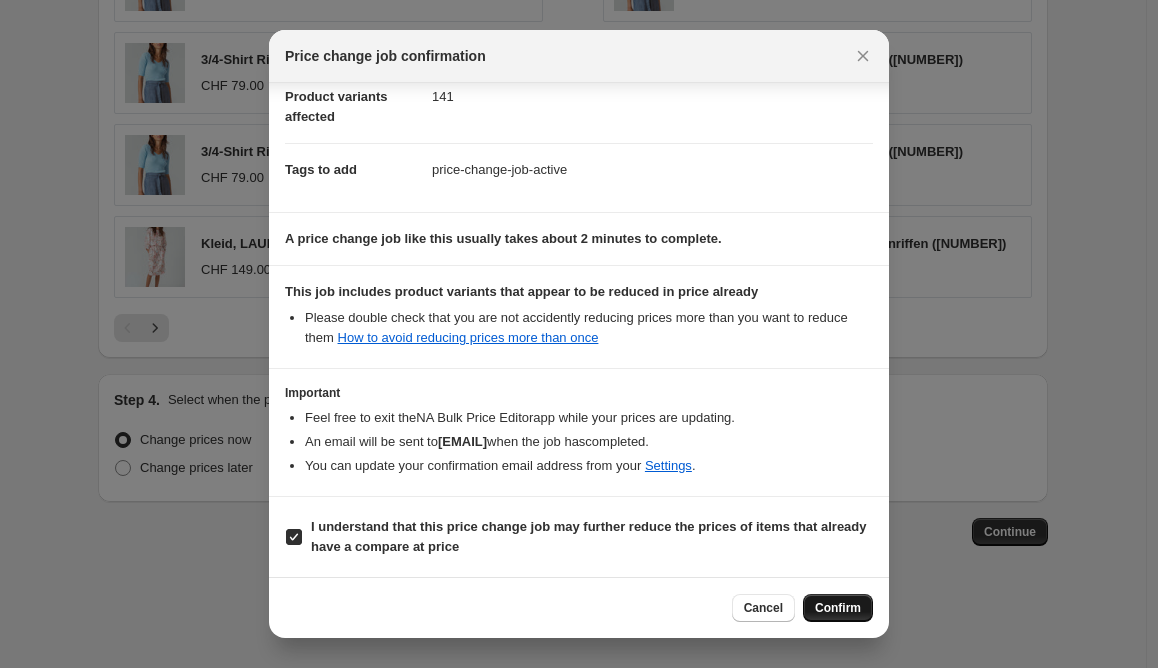 click on "Confirm" at bounding box center (838, 608) 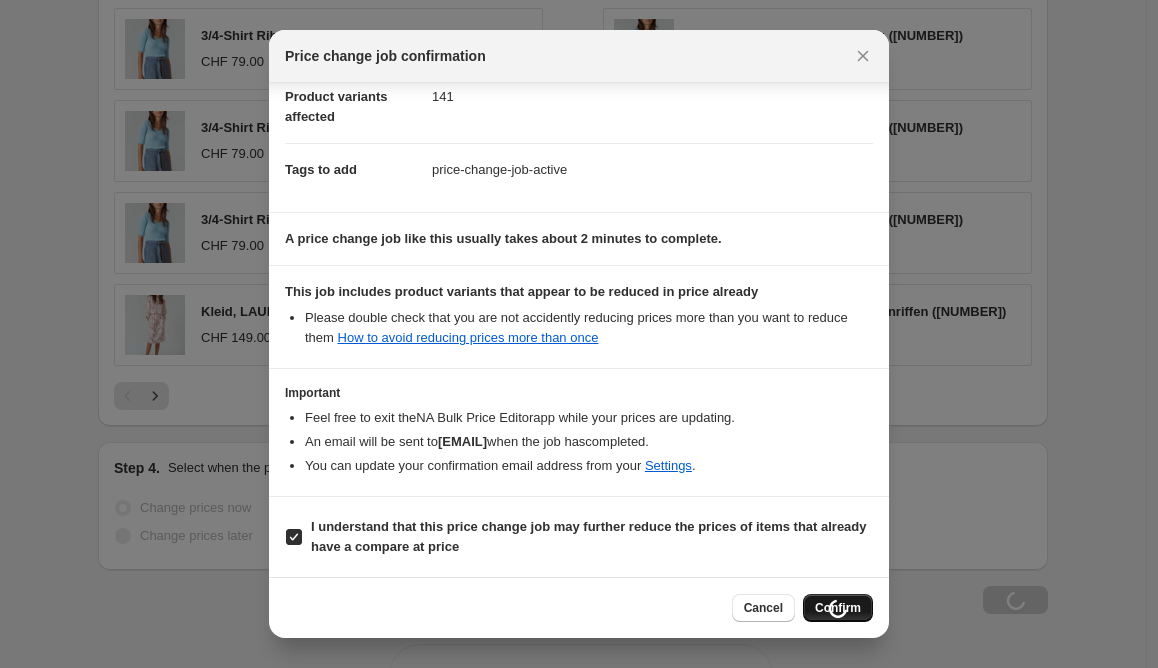 scroll, scrollTop: 2020, scrollLeft: 0, axis: vertical 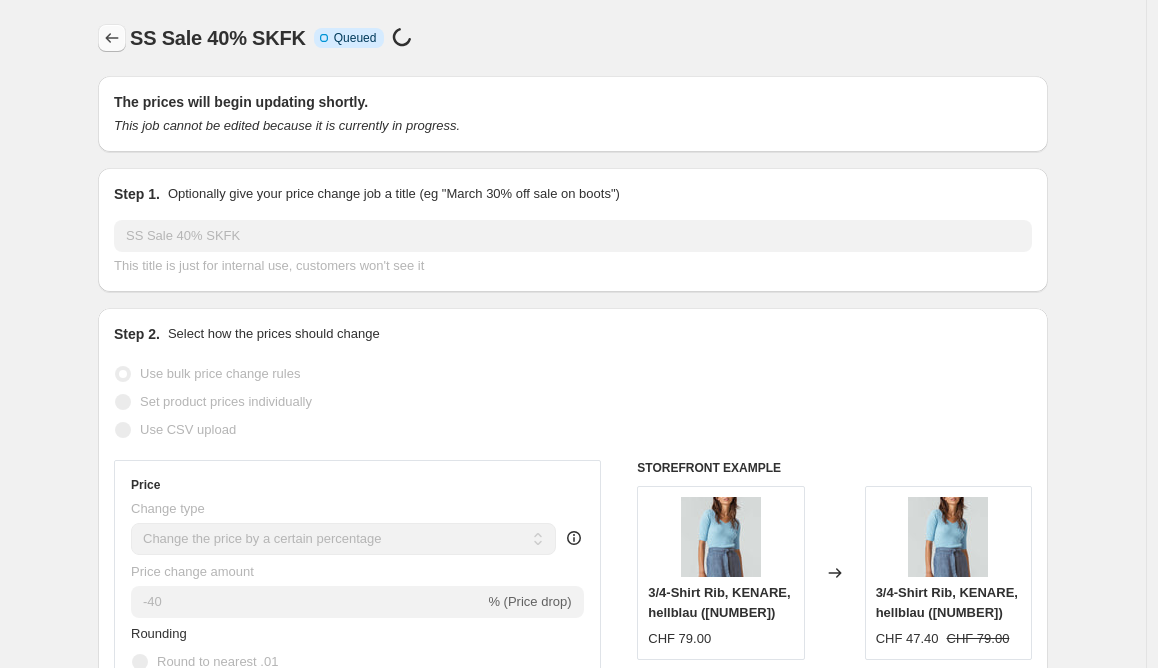click 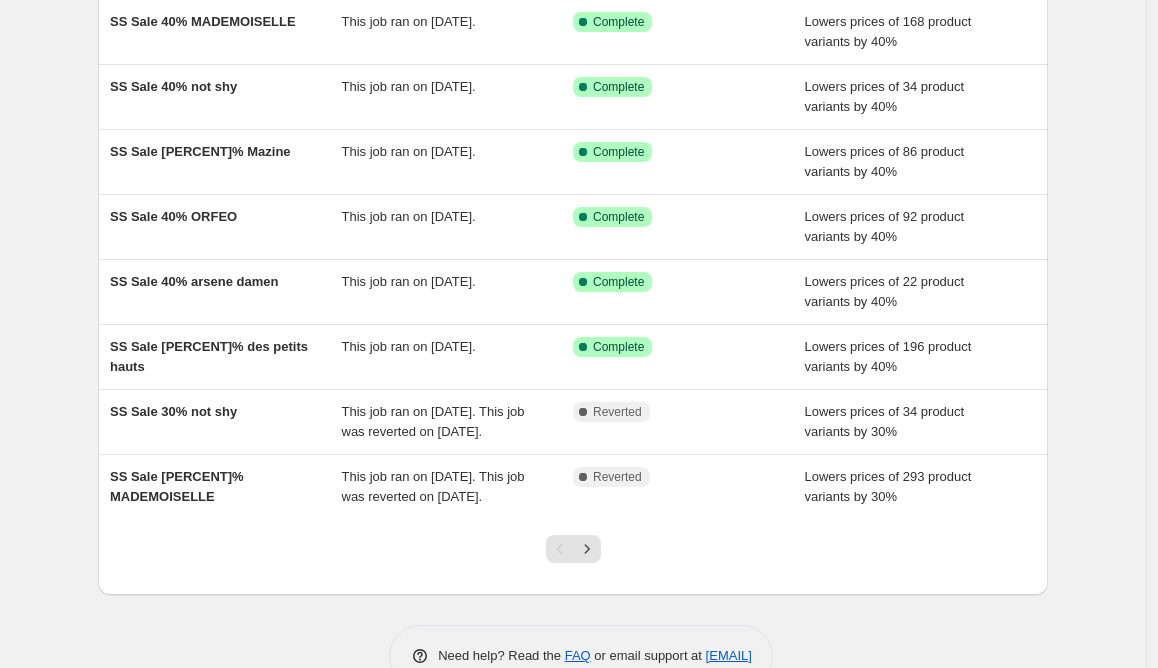 scroll, scrollTop: 387, scrollLeft: 0, axis: vertical 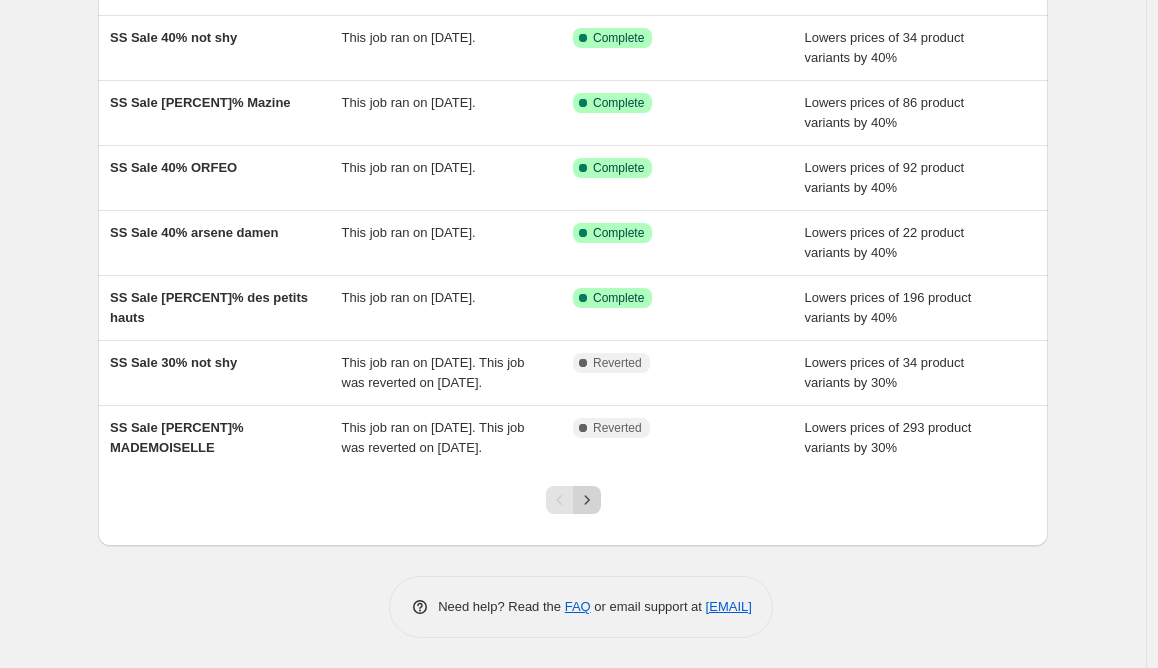 click 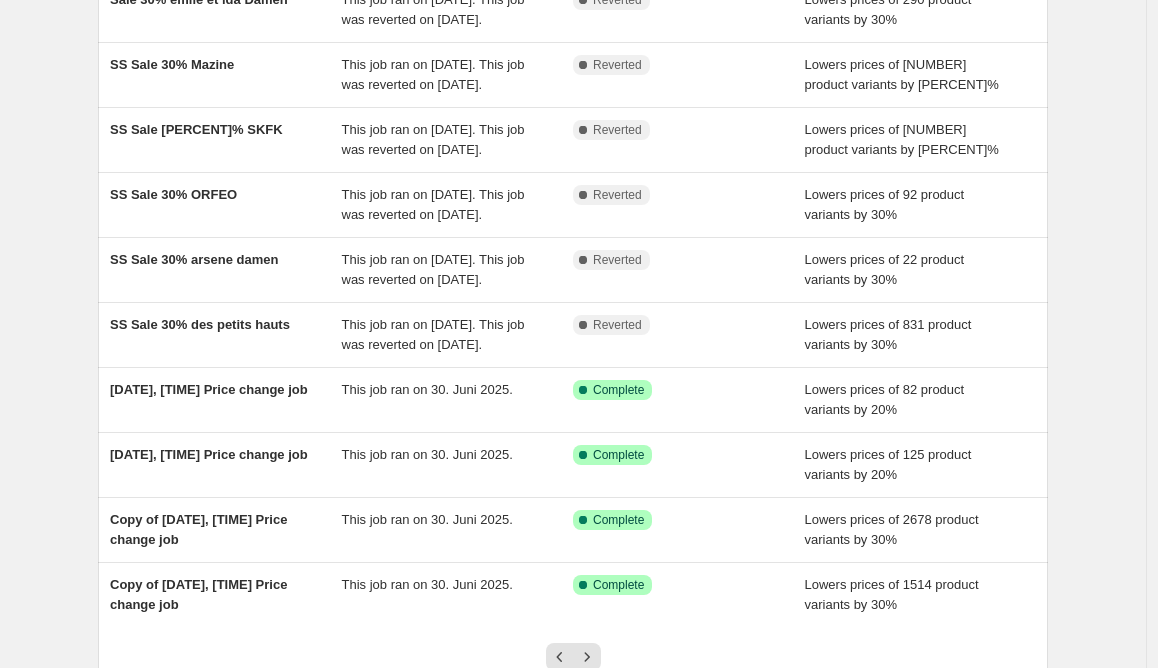 scroll, scrollTop: 482, scrollLeft: 0, axis: vertical 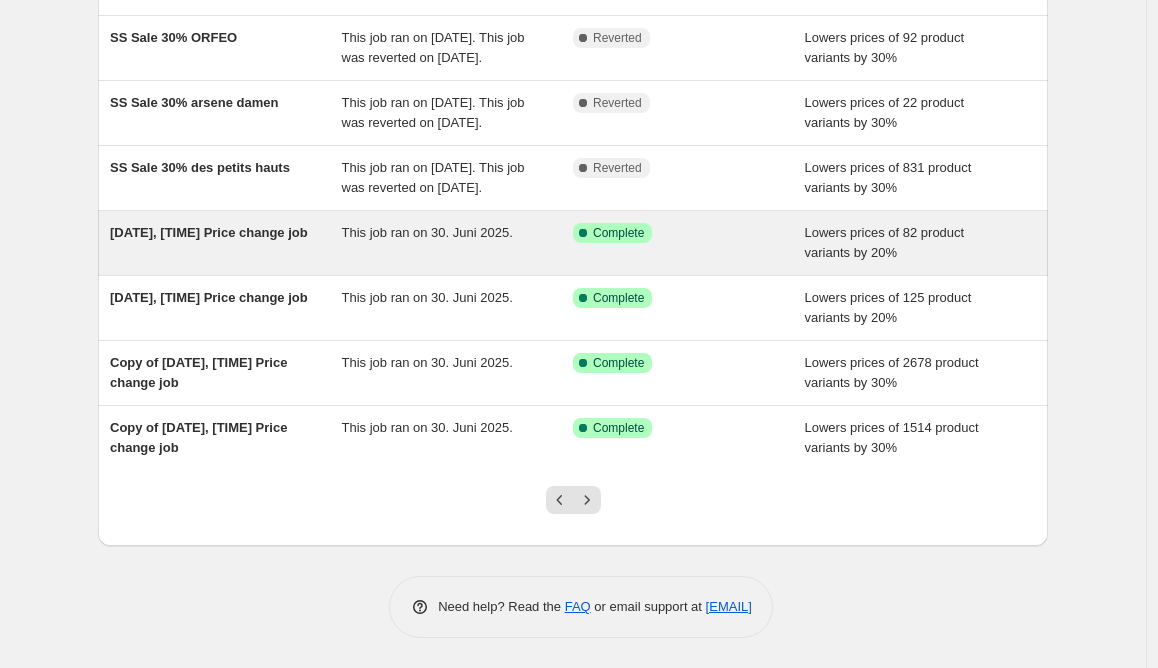 click on "[DATE], [TIME] Price change job" at bounding box center [209, 232] 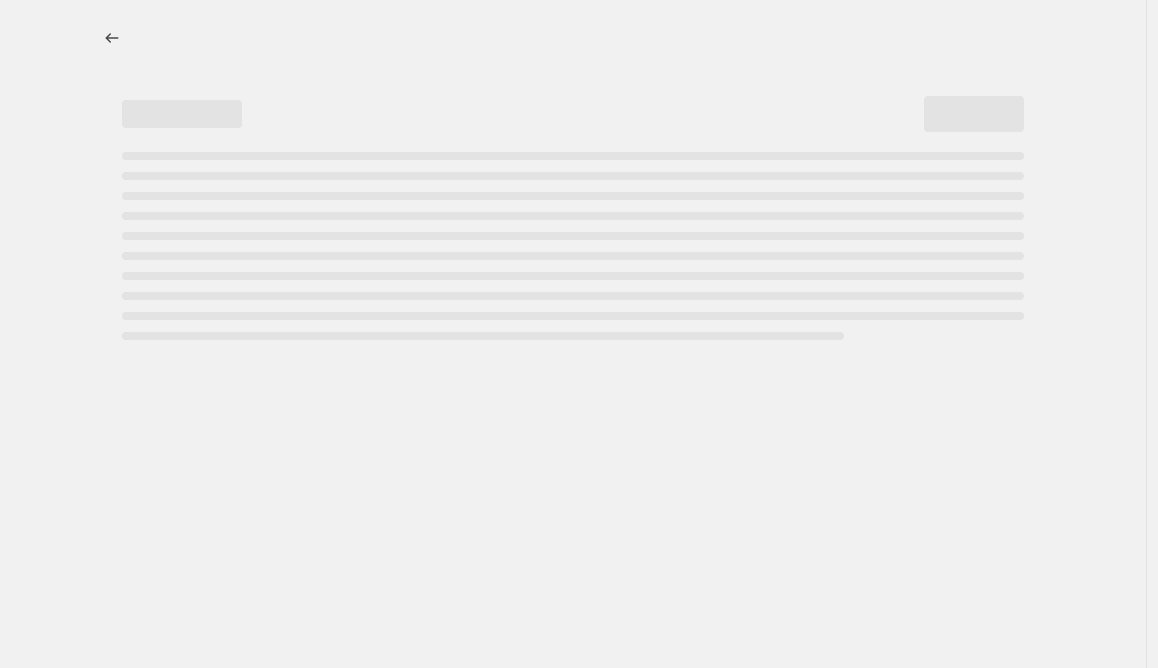 select on "percentage" 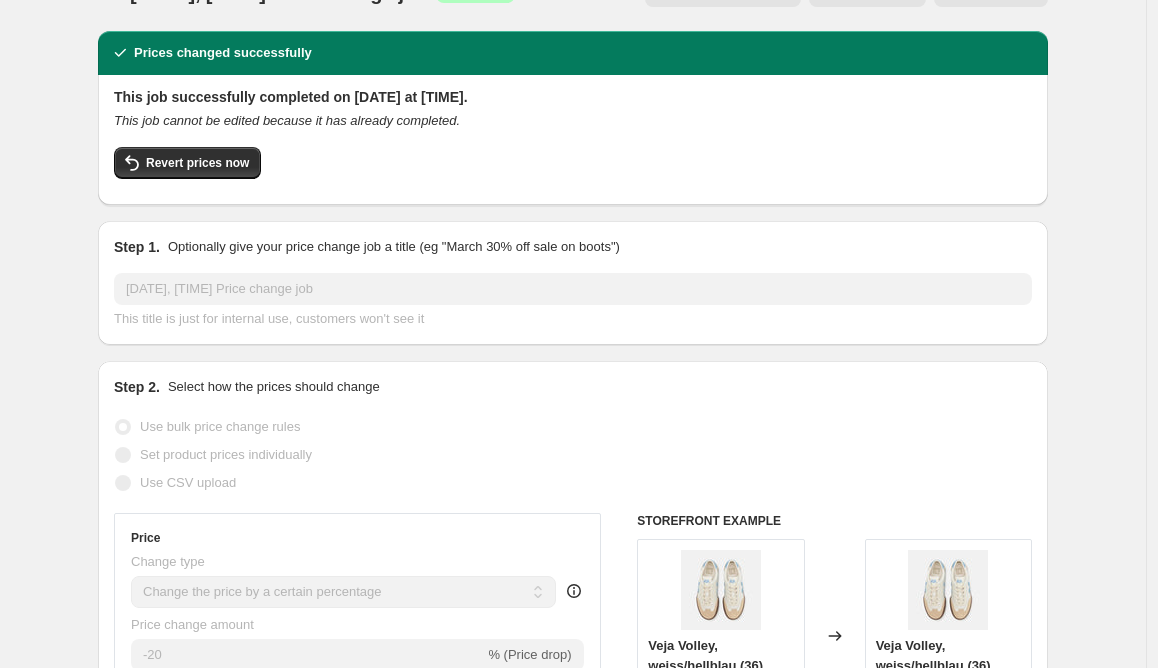 scroll, scrollTop: 0, scrollLeft: 0, axis: both 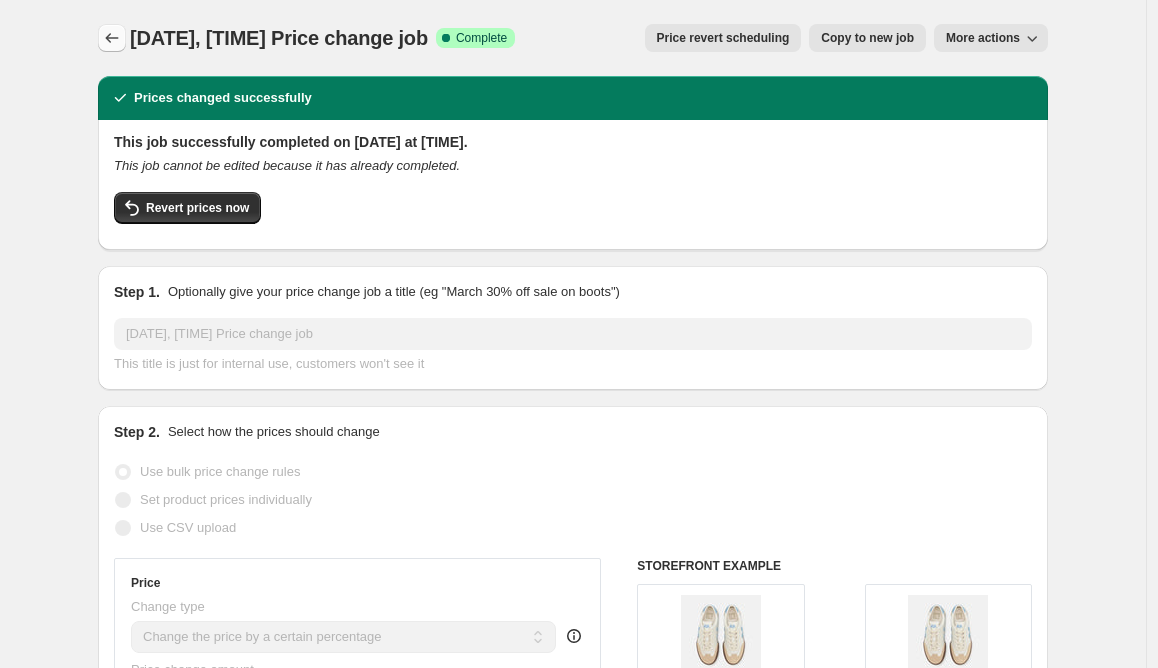 click 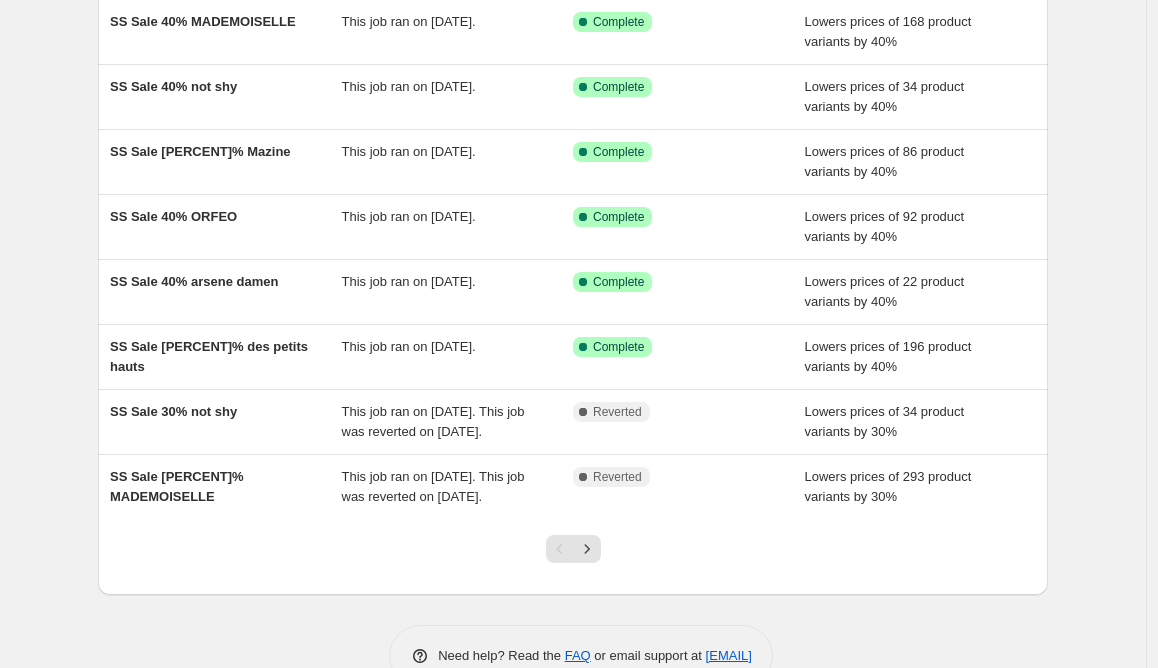 scroll, scrollTop: 402, scrollLeft: 0, axis: vertical 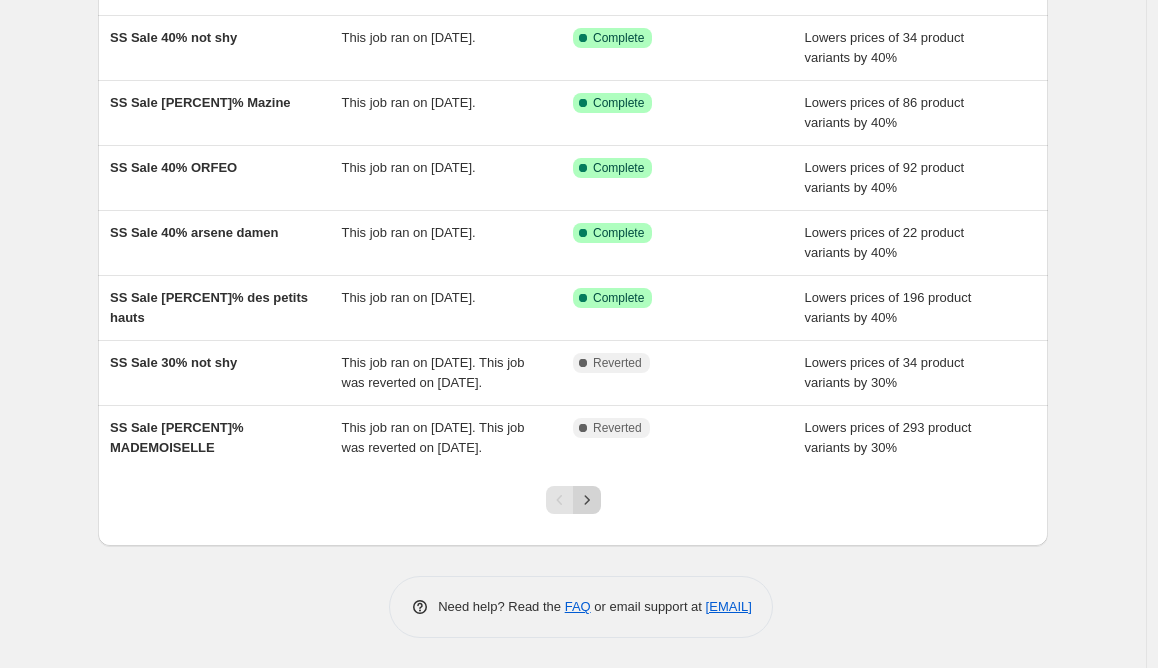 click 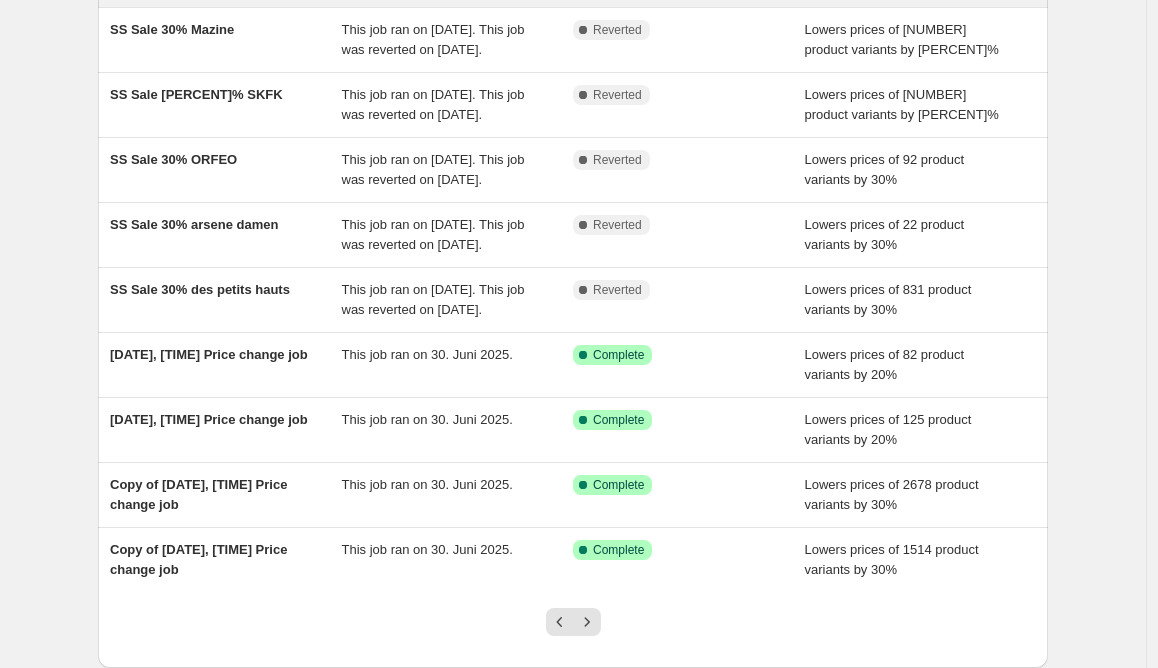 scroll, scrollTop: 482, scrollLeft: 0, axis: vertical 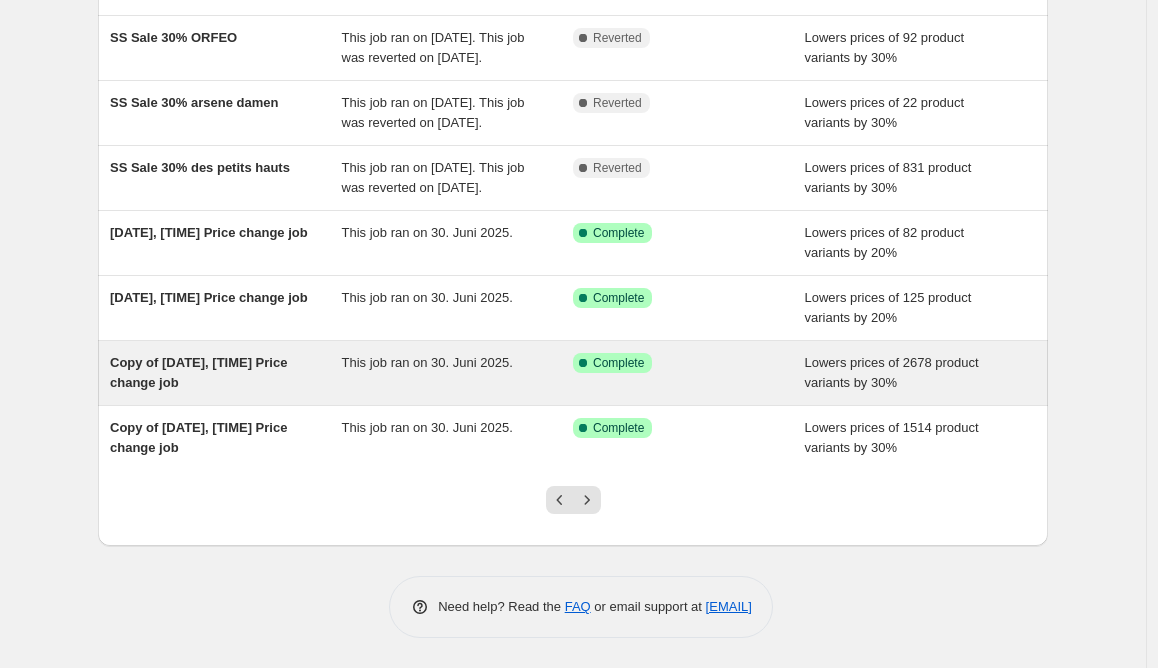 click on "Copy of [DATE], [TIME] Price change job" at bounding box center [226, 373] 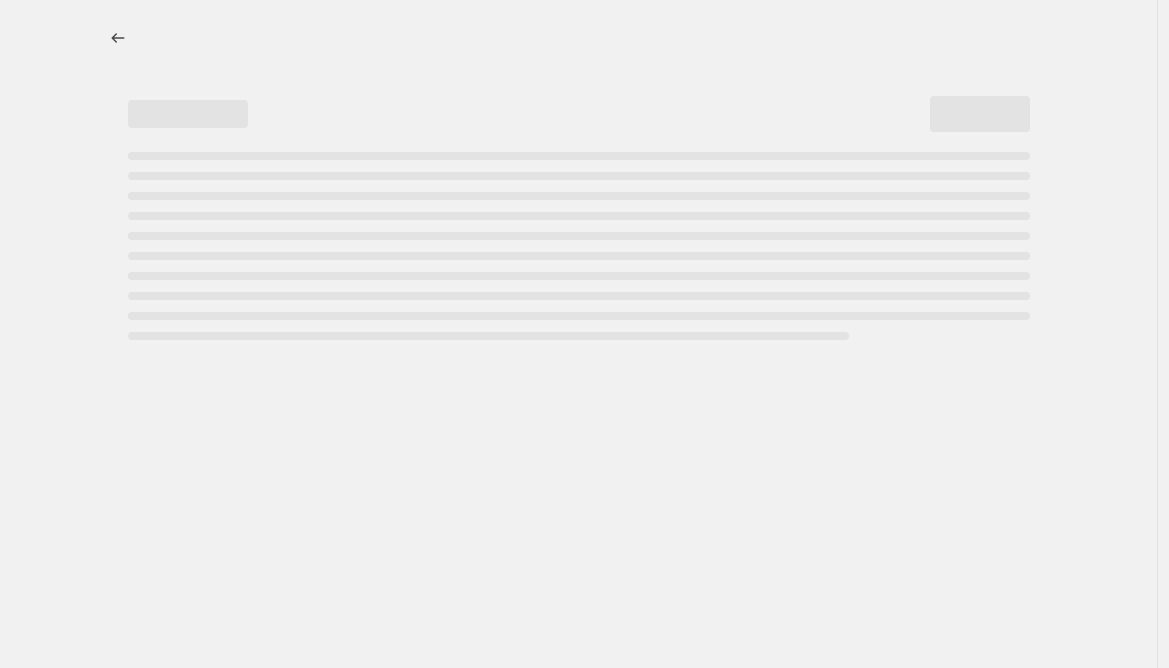 select on "percentage" 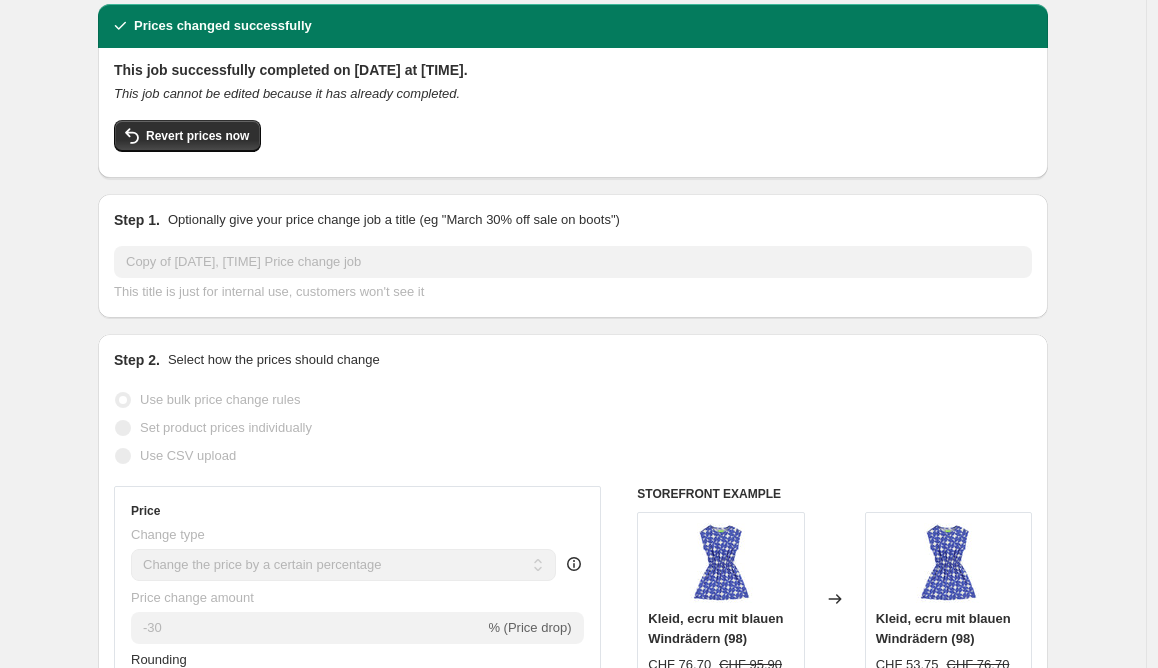 scroll, scrollTop: 0, scrollLeft: 0, axis: both 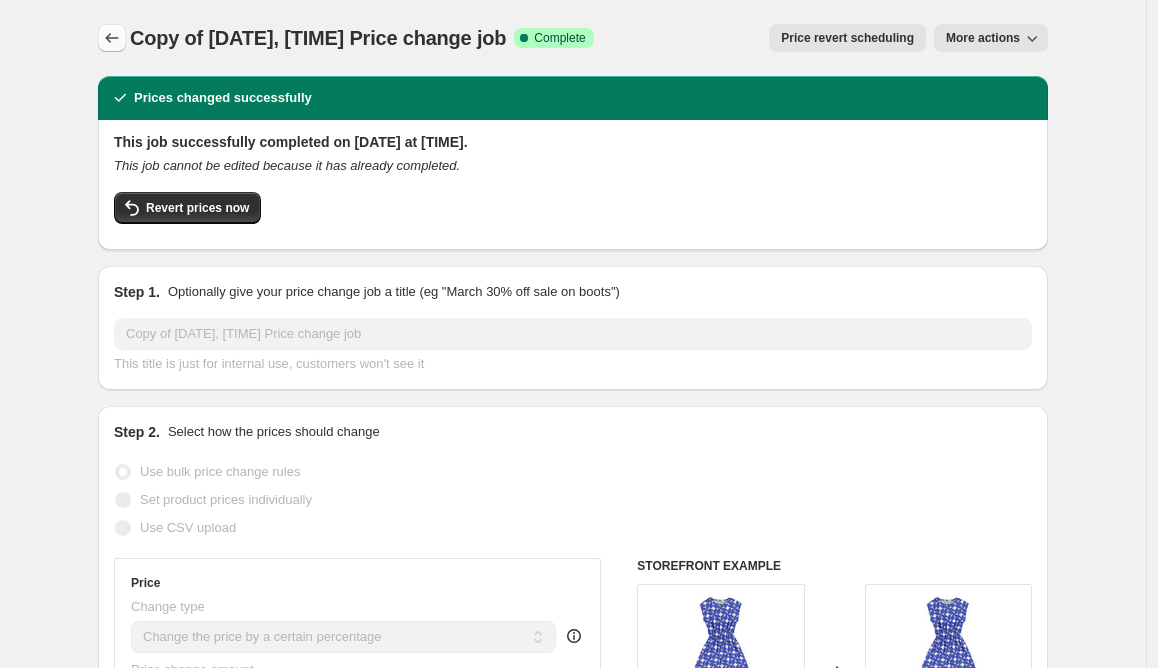 click 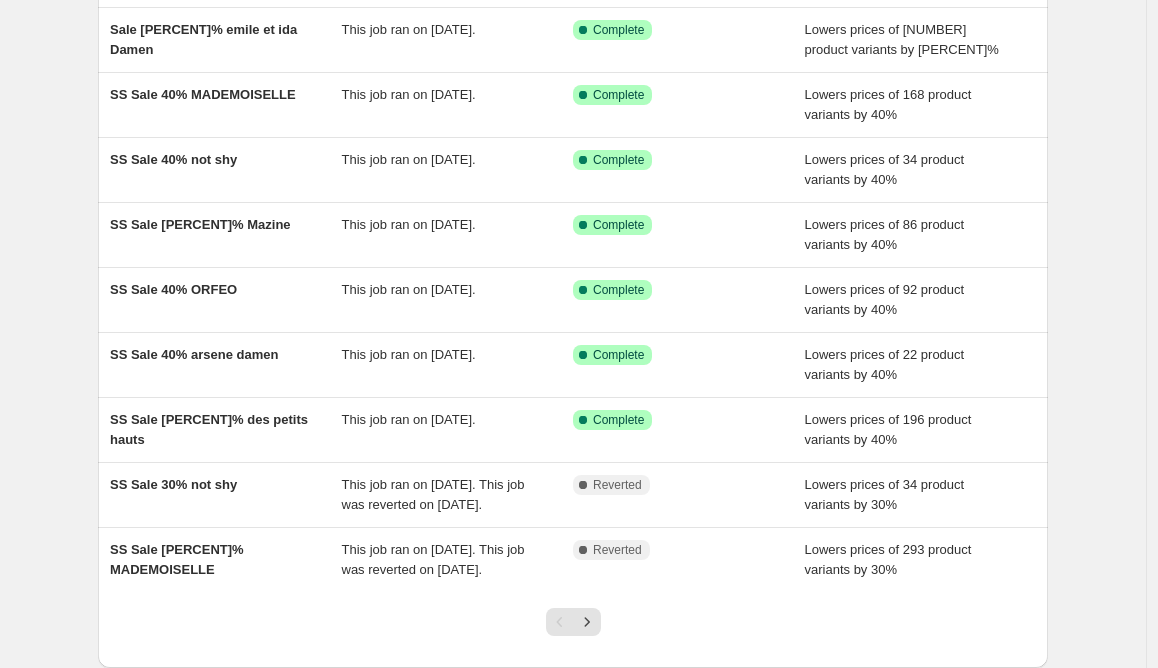 scroll, scrollTop: 402, scrollLeft: 0, axis: vertical 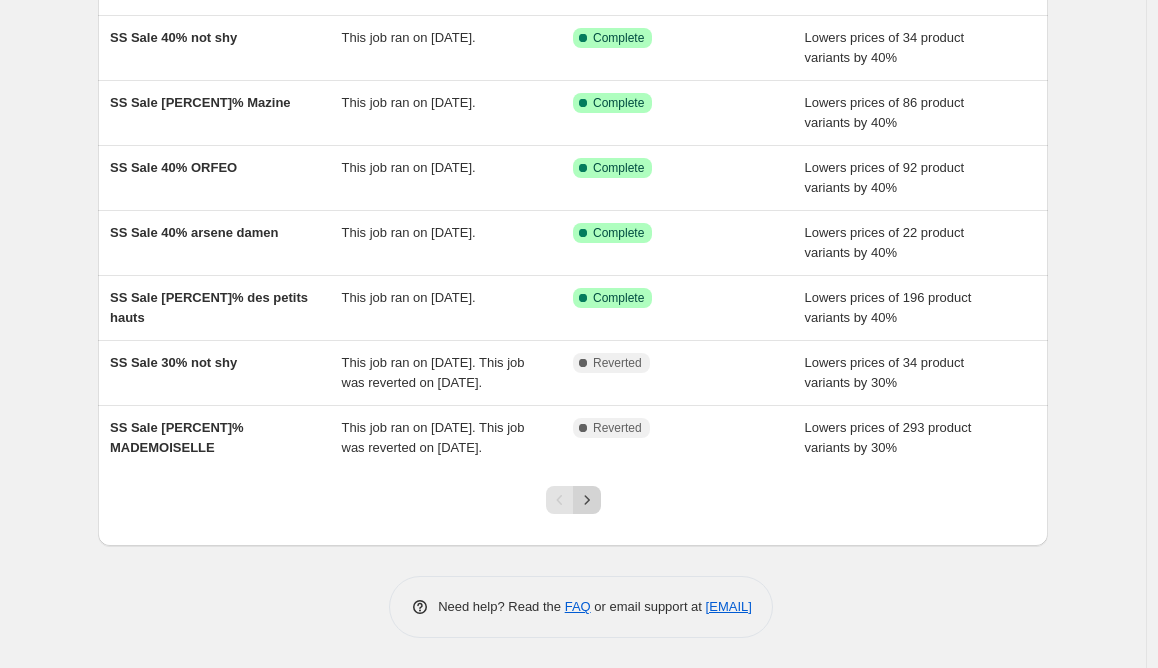 click 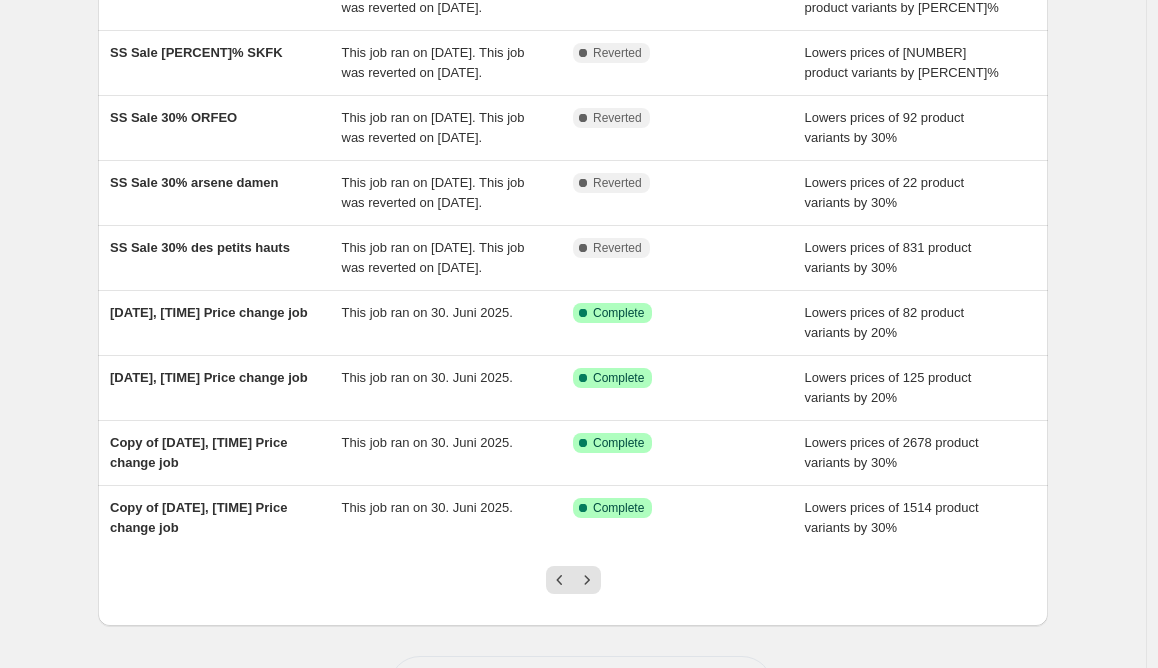 scroll, scrollTop: 482, scrollLeft: 0, axis: vertical 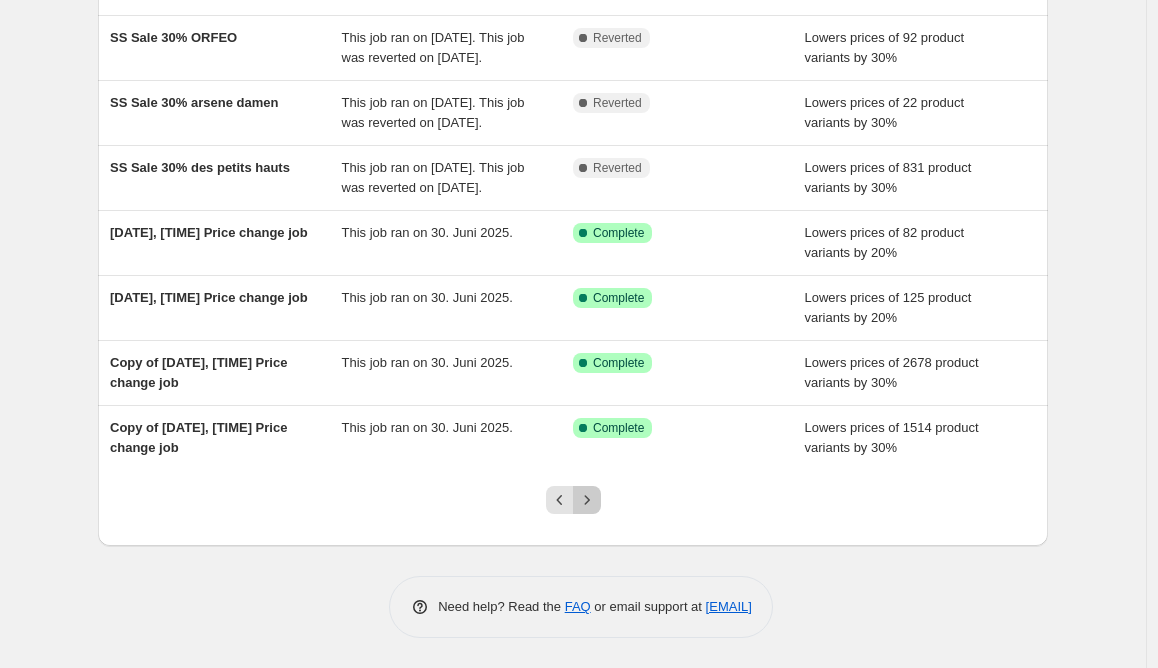 click 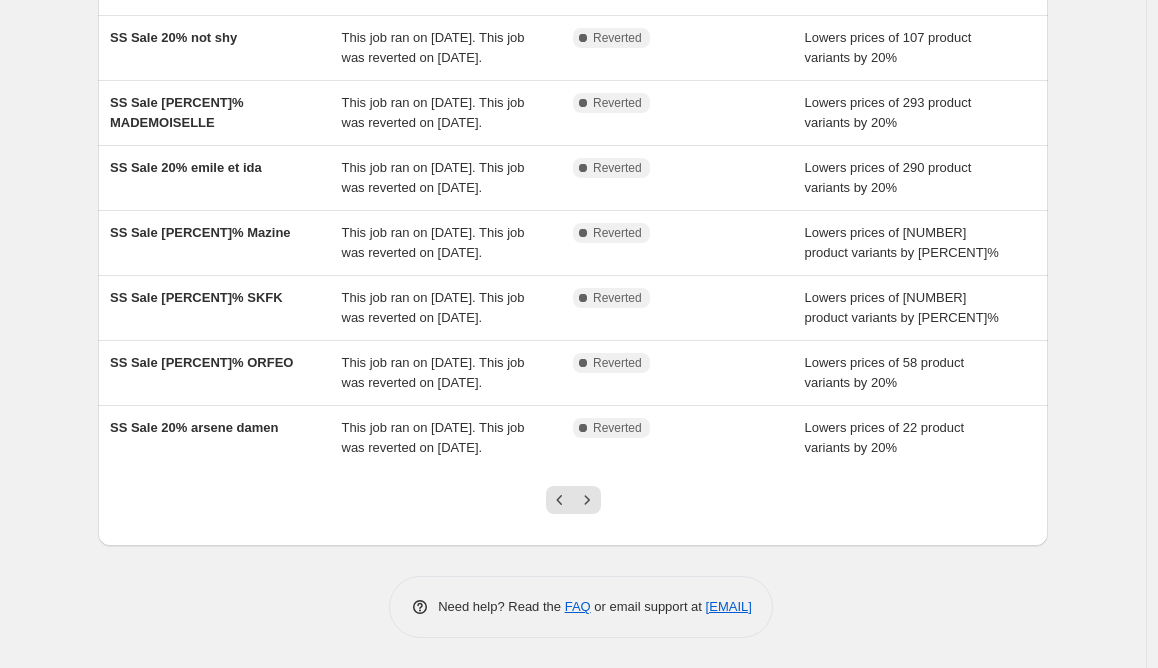 scroll, scrollTop: 502, scrollLeft: 0, axis: vertical 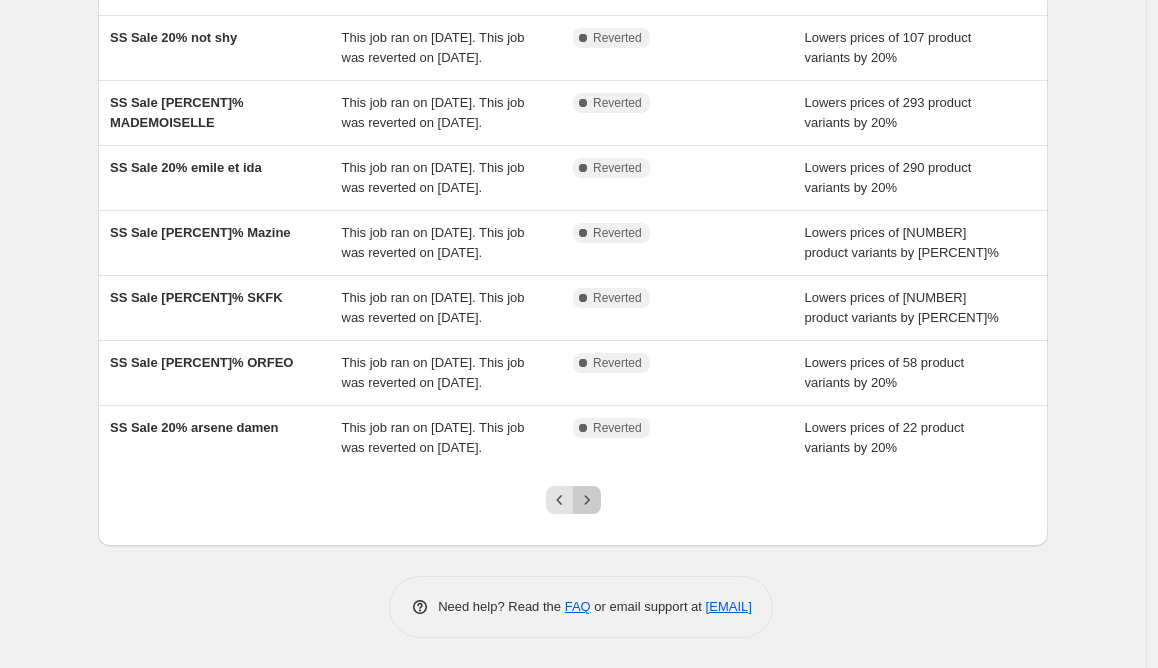 click 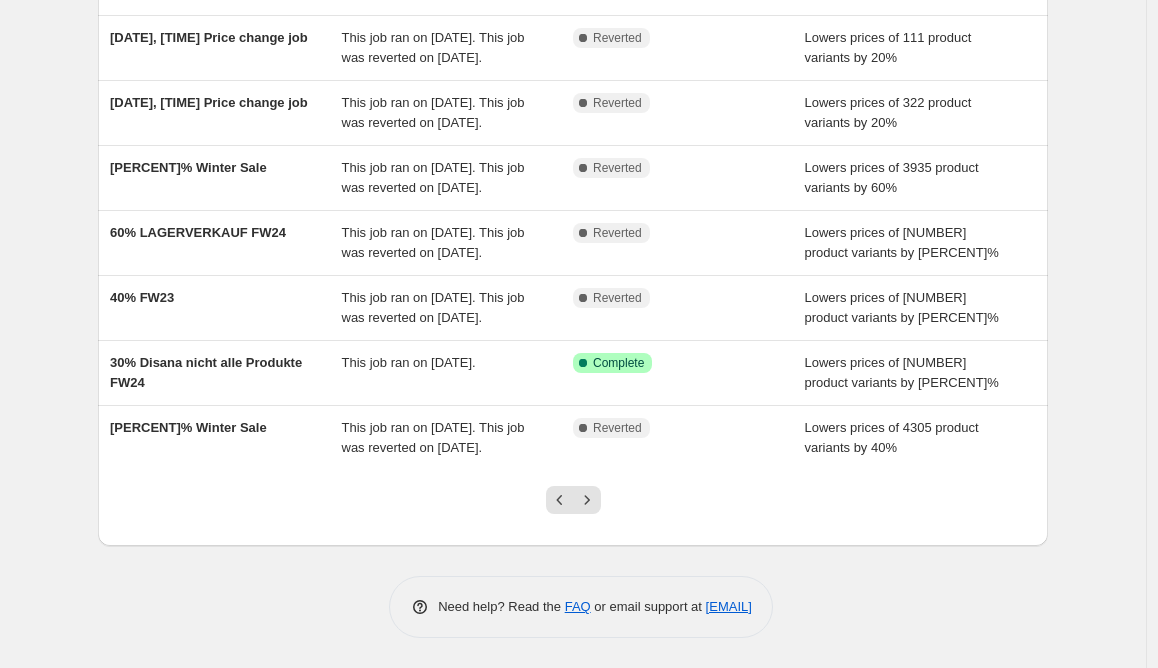 scroll, scrollTop: 542, scrollLeft: 0, axis: vertical 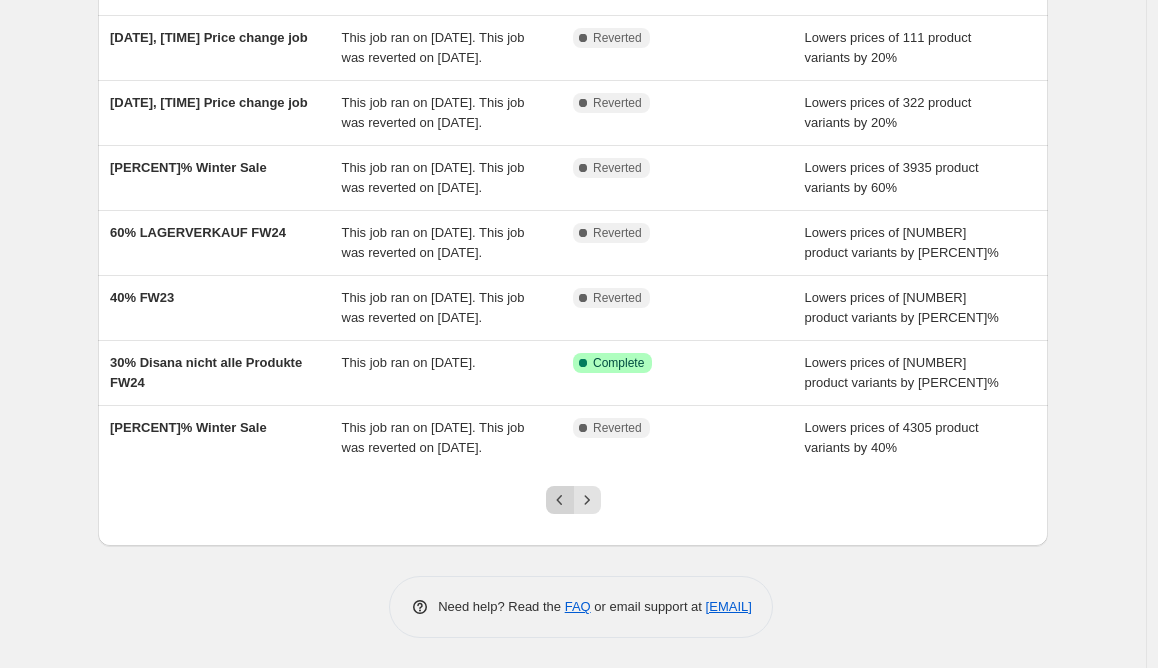 click 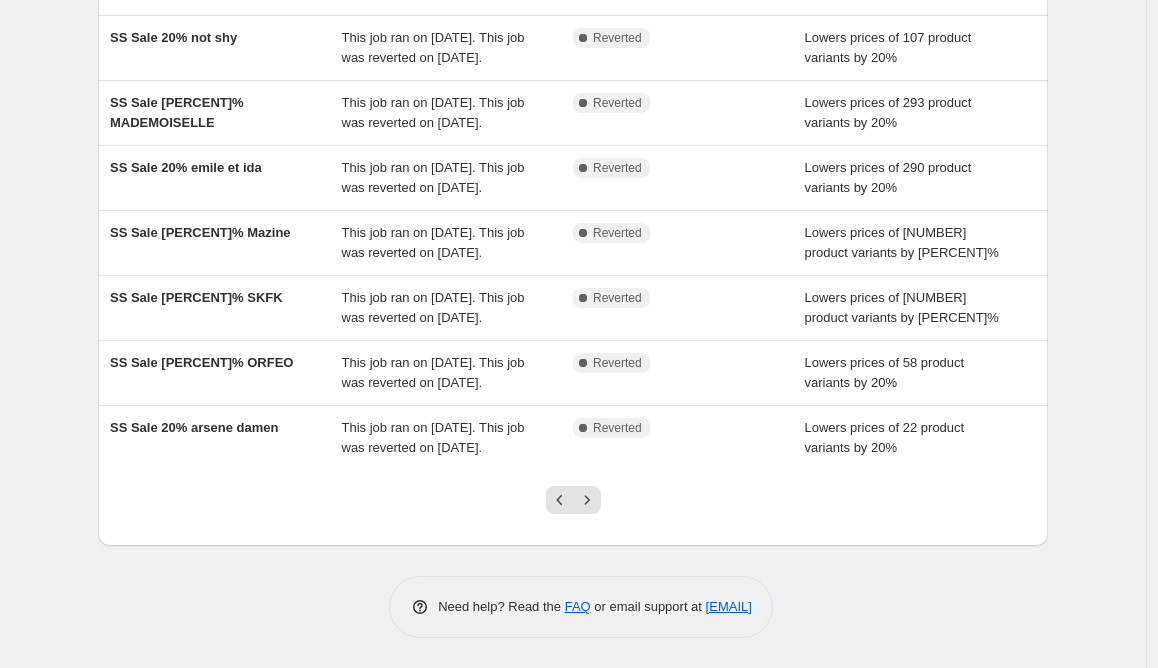 scroll, scrollTop: 454, scrollLeft: 0, axis: vertical 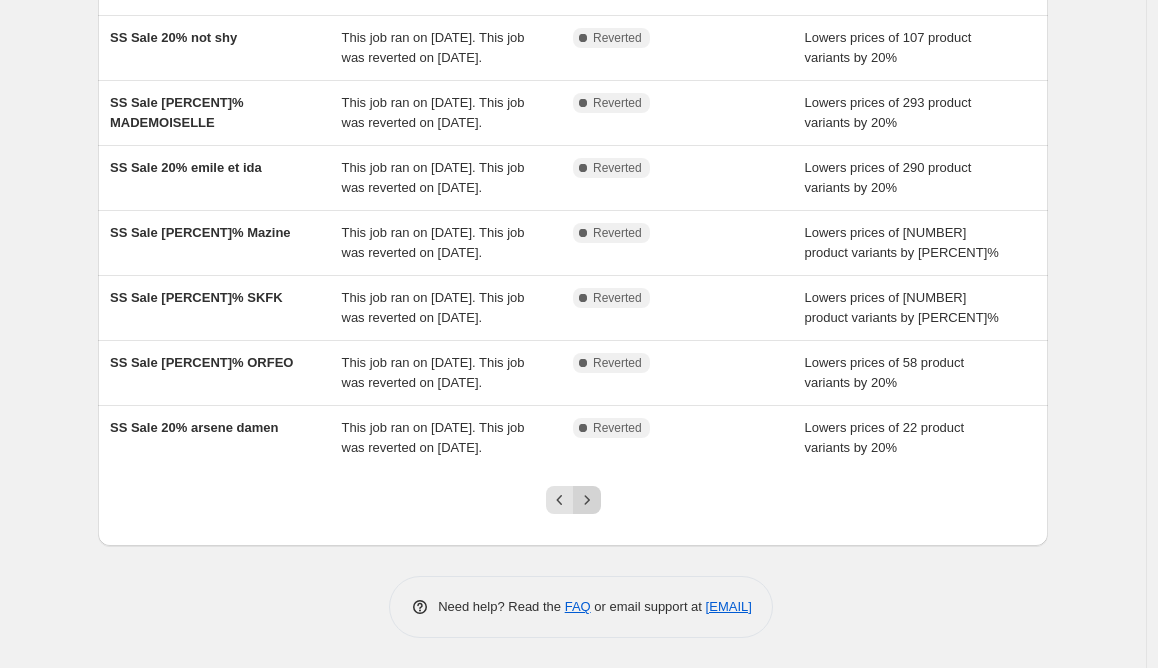 click 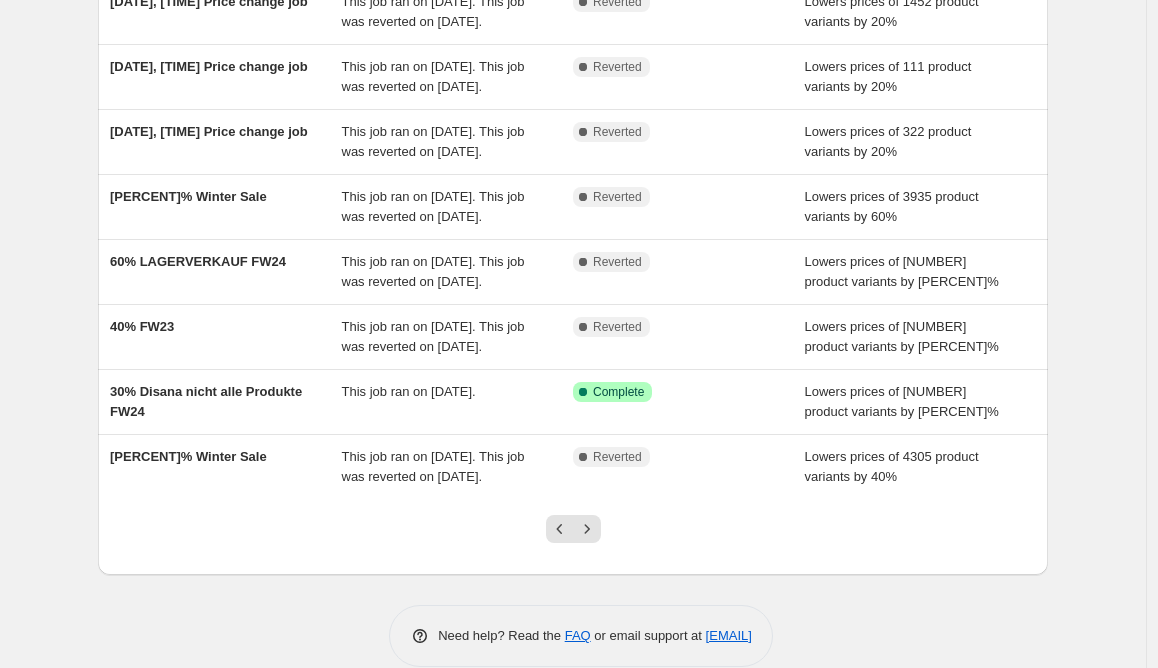 scroll, scrollTop: 0, scrollLeft: 0, axis: both 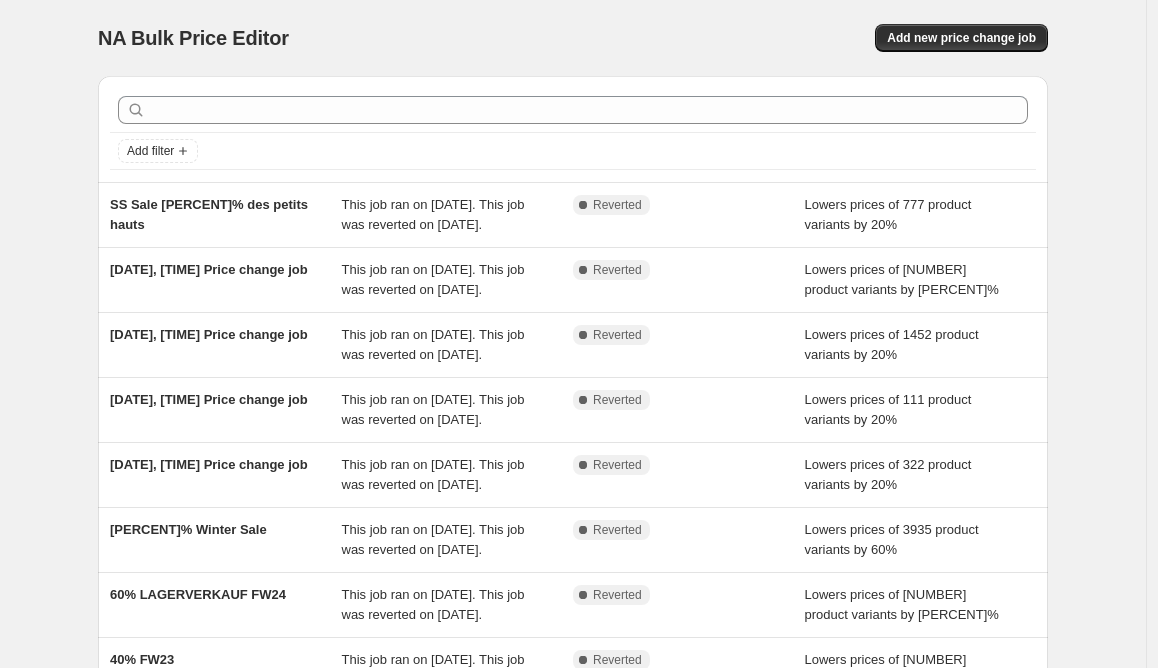 click on "Add new price change job" at bounding box center (819, 38) 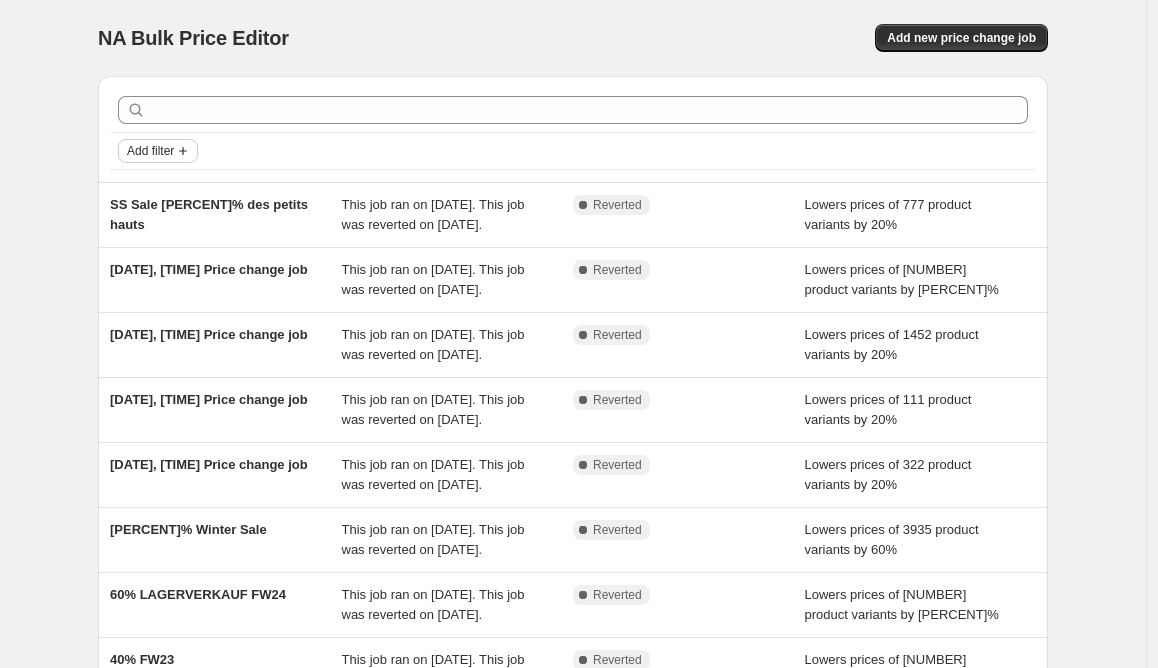click 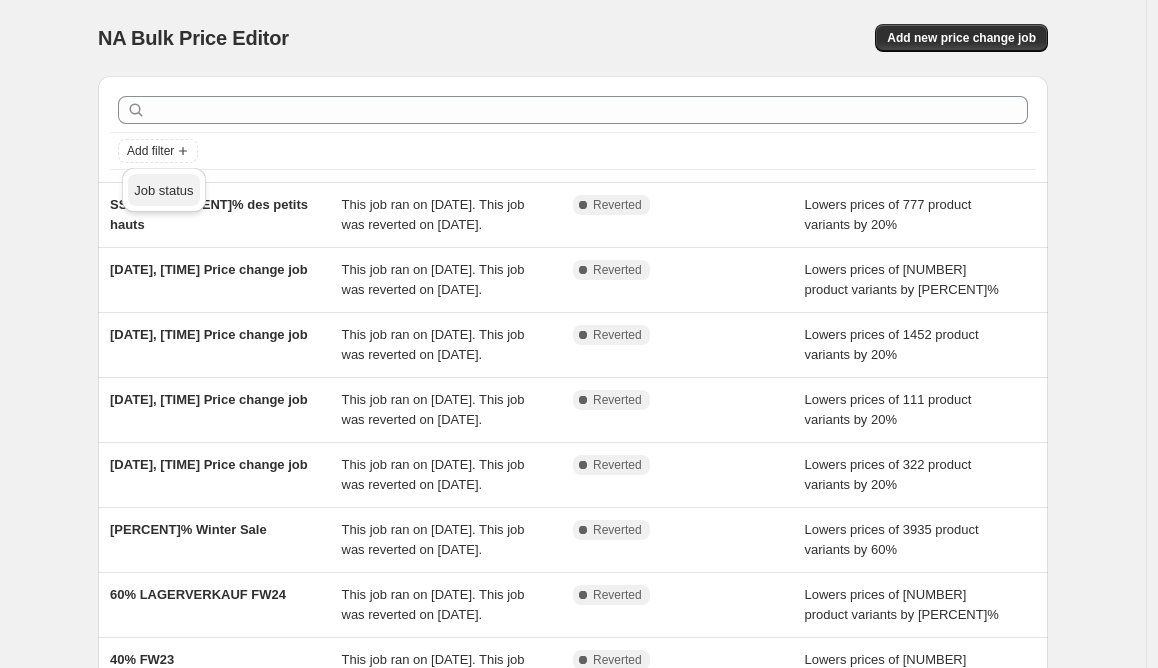 click on "Job status" at bounding box center [163, 190] 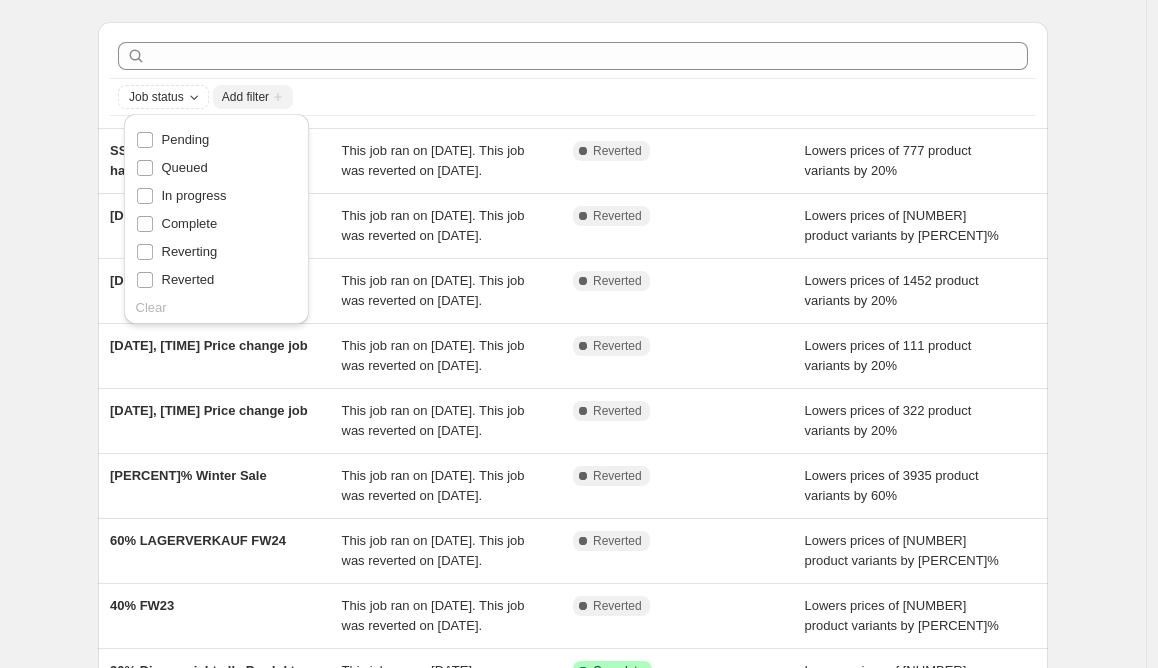 scroll, scrollTop: 60, scrollLeft: 0, axis: vertical 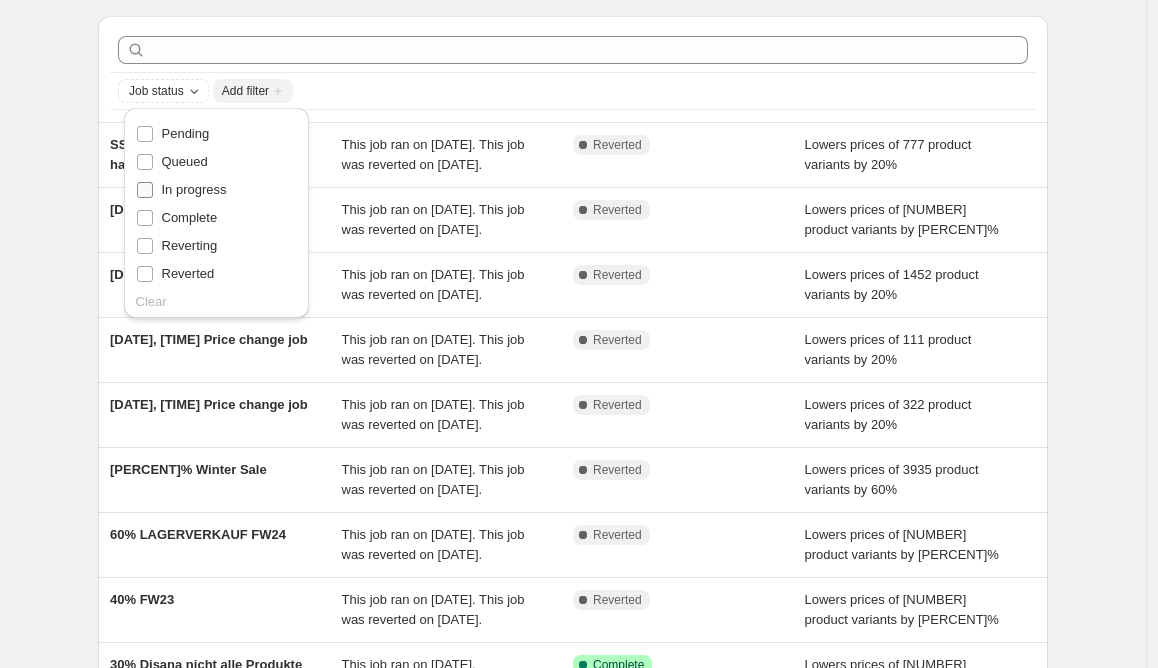 click on "In progress" at bounding box center (194, 189) 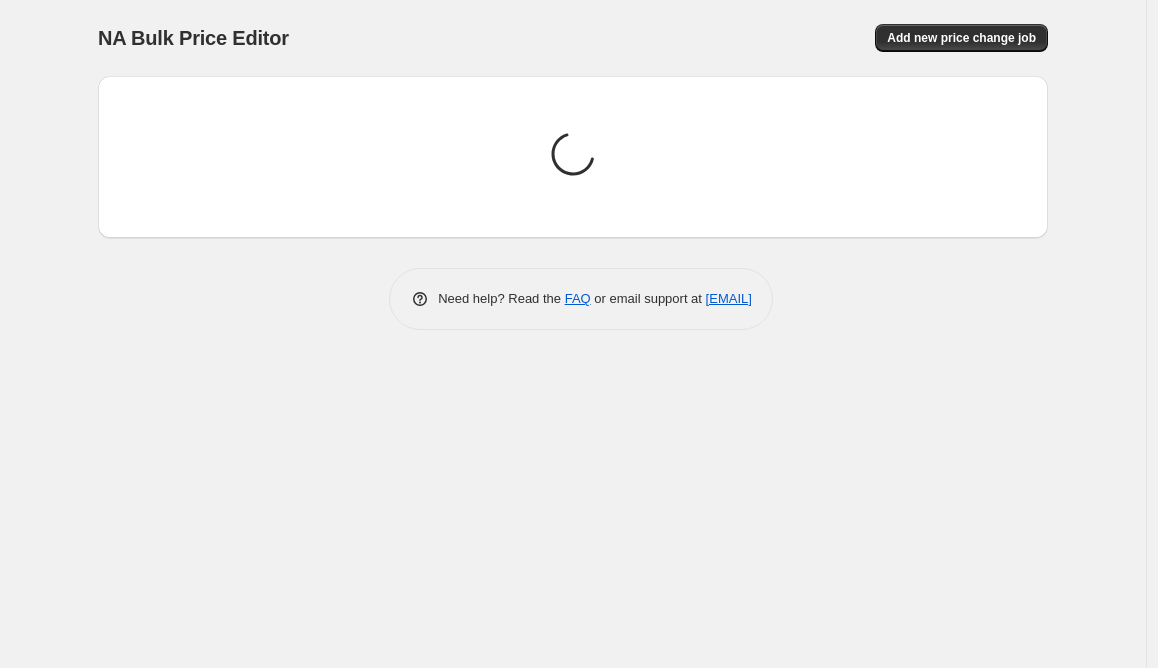 scroll, scrollTop: 0, scrollLeft: 0, axis: both 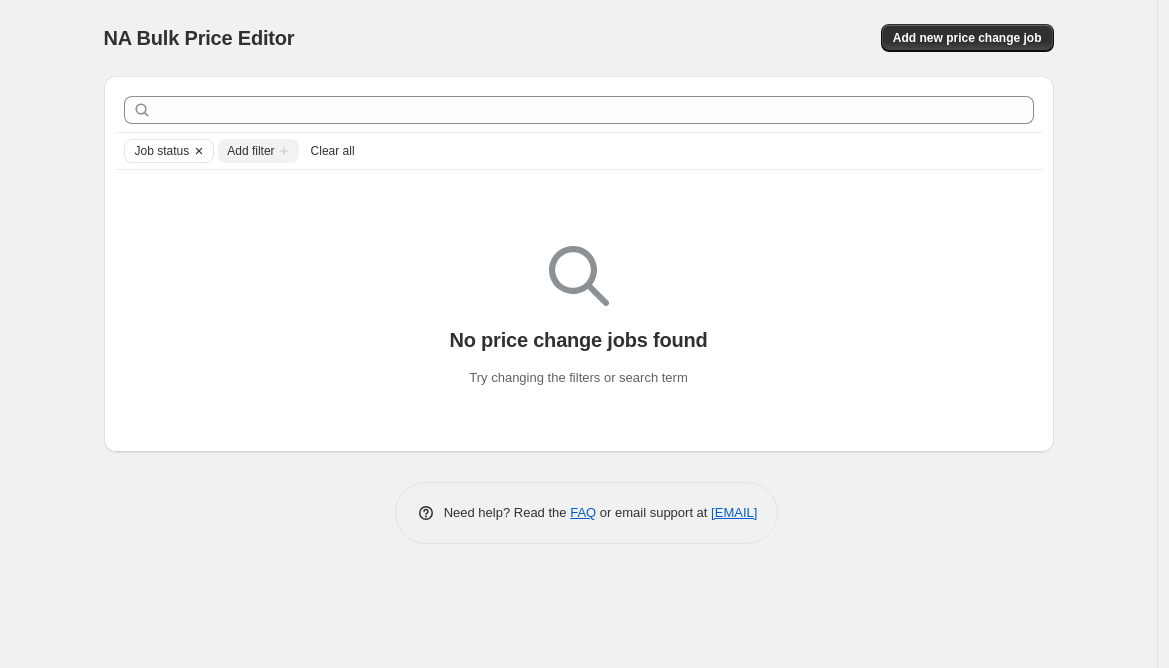 click 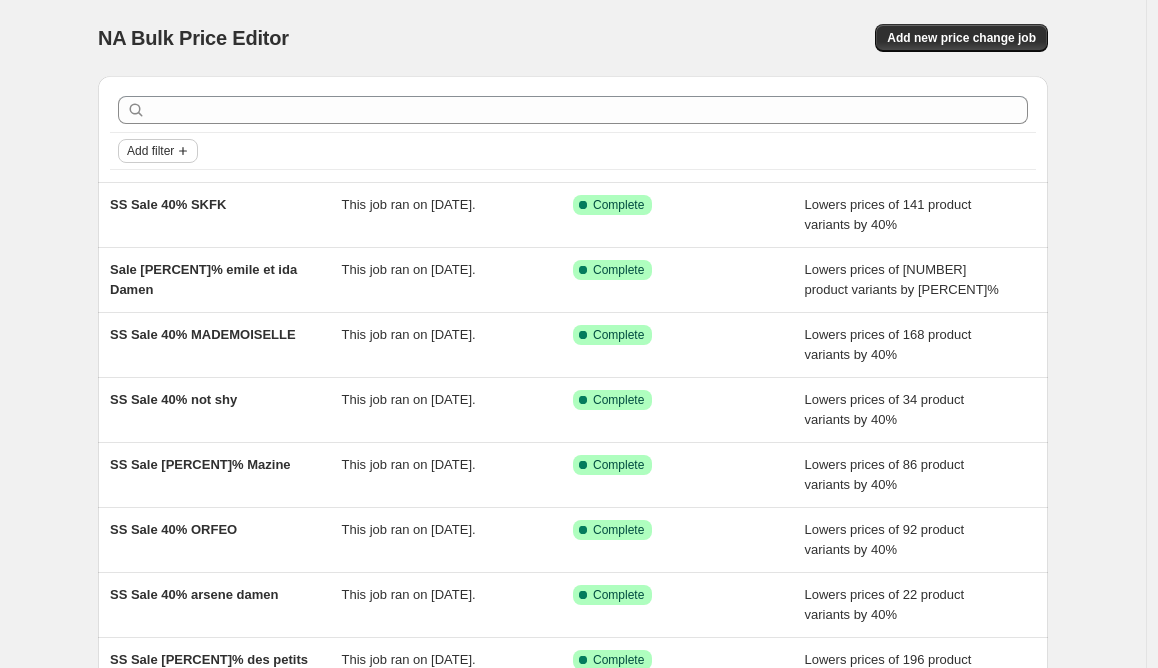 click on "Add filter" at bounding box center [158, 151] 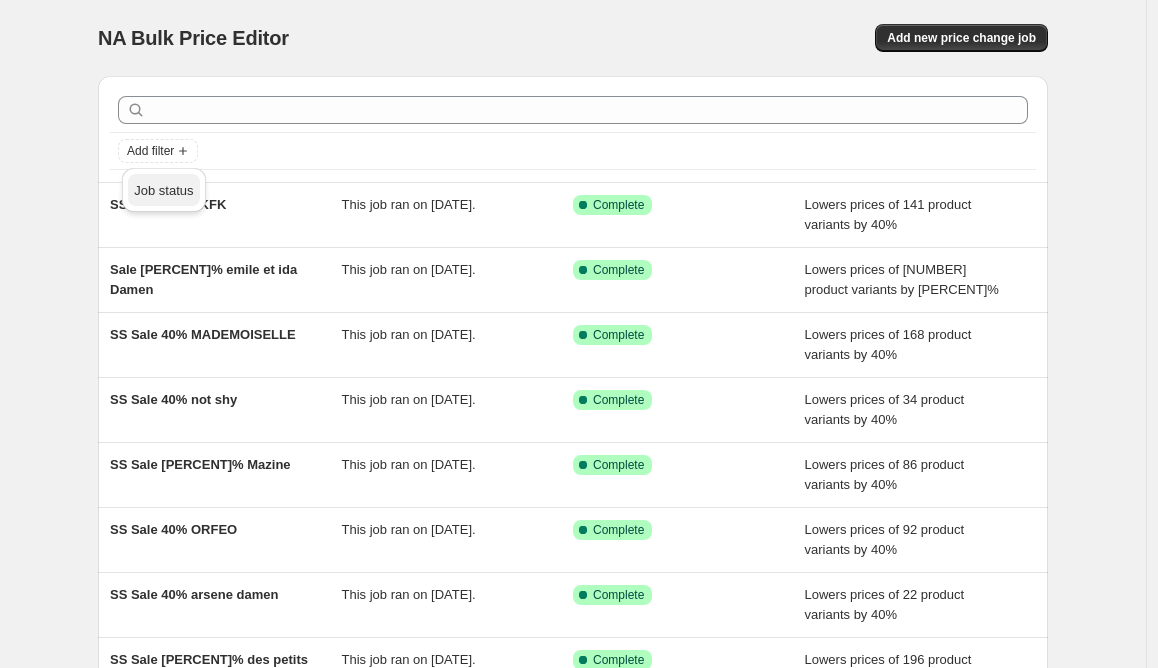 click on "Job status" at bounding box center [163, 190] 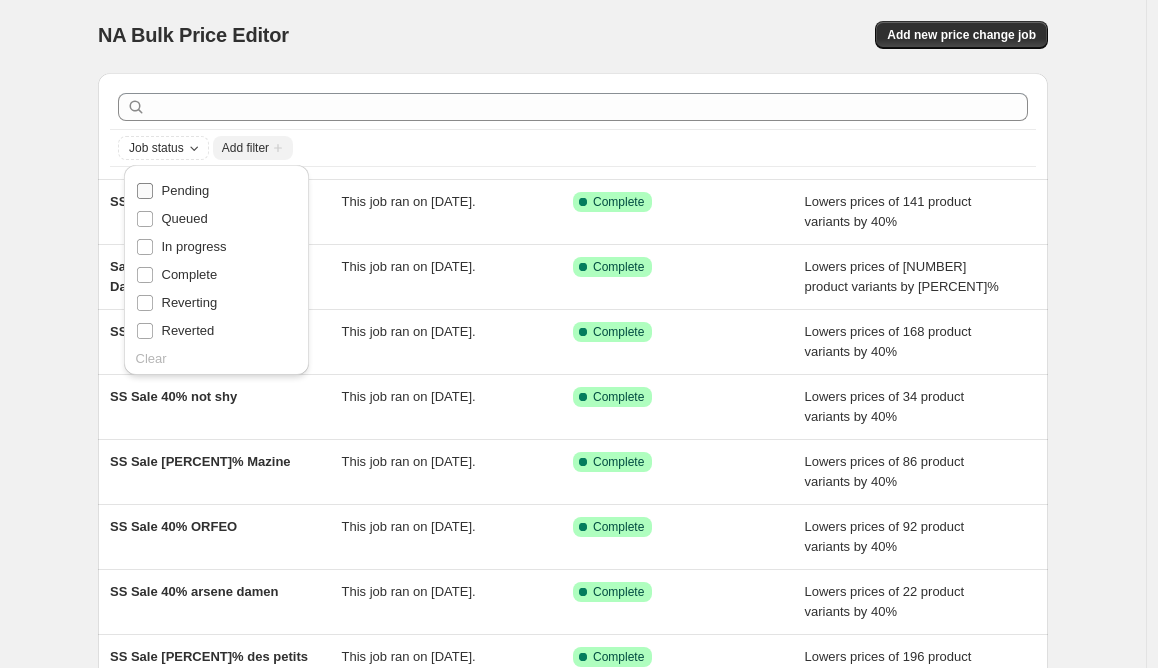 scroll, scrollTop: 0, scrollLeft: 0, axis: both 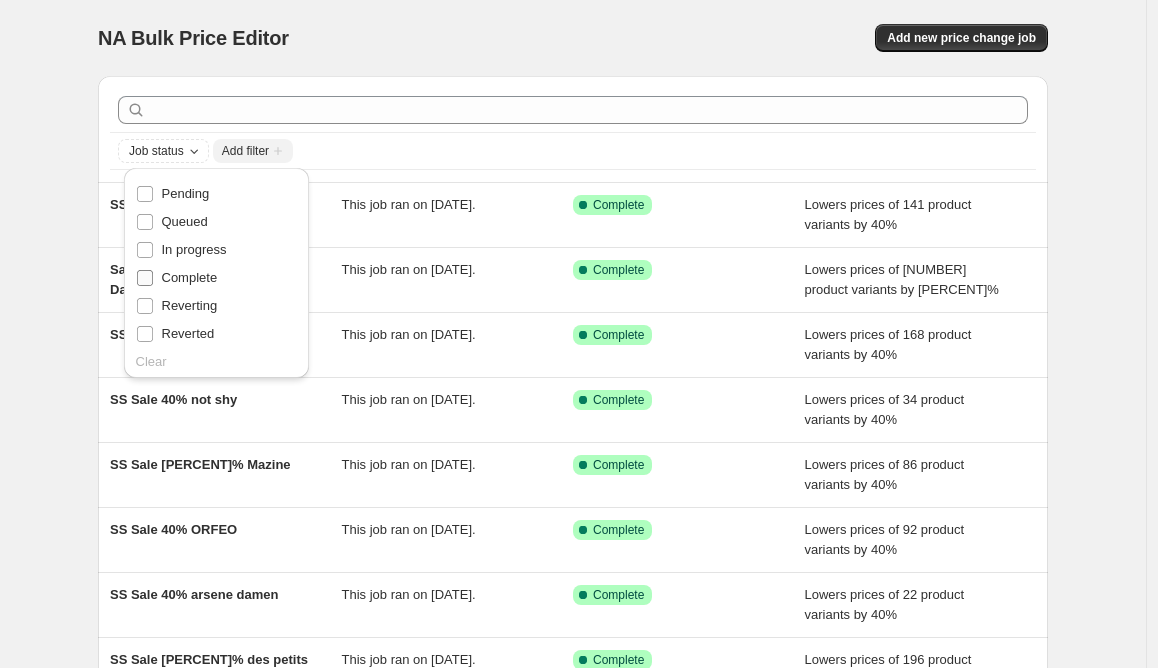 click on "Complete" at bounding box center [190, 277] 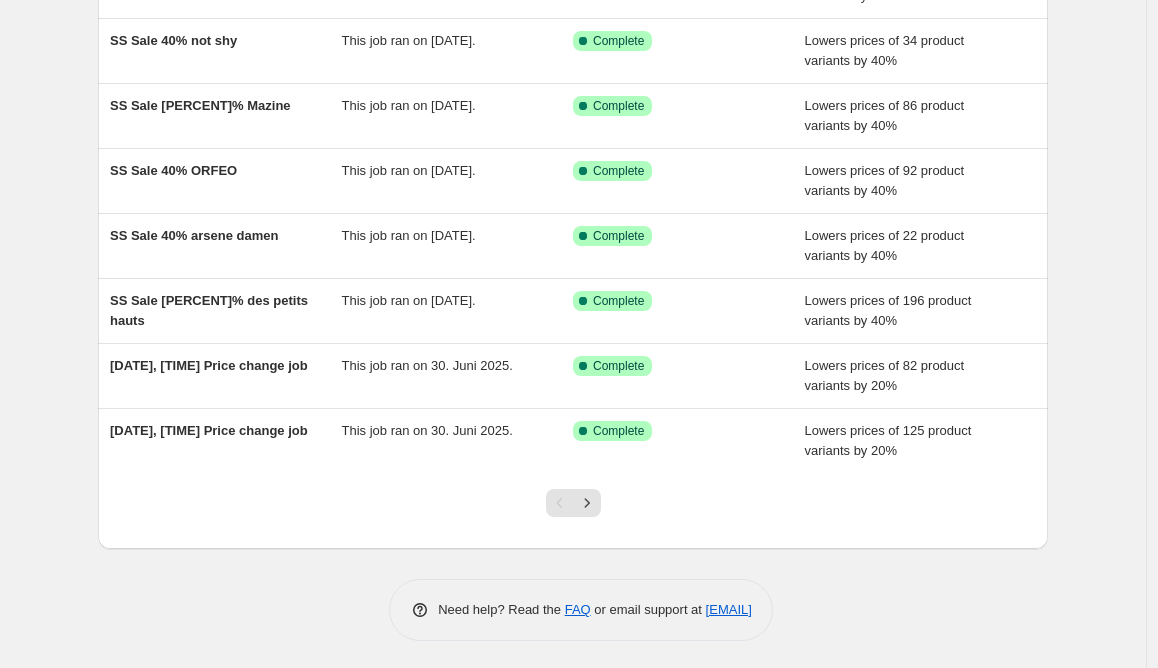 scroll, scrollTop: 362, scrollLeft: 0, axis: vertical 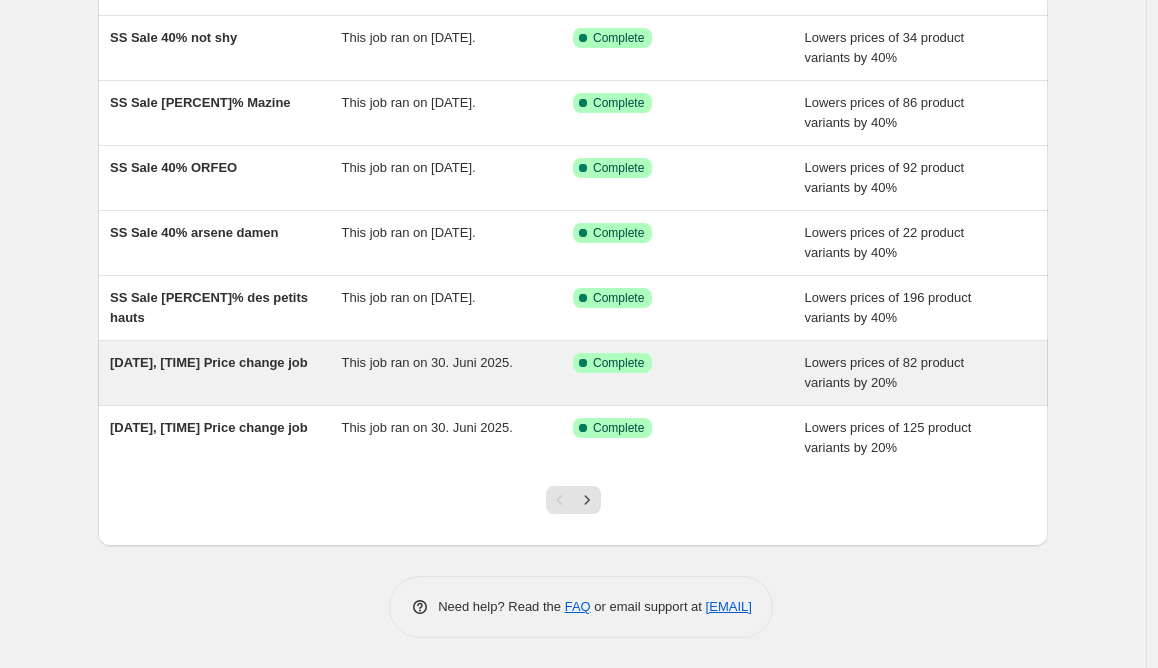 click on "[DATE], [TIME] Price change job" at bounding box center (209, 362) 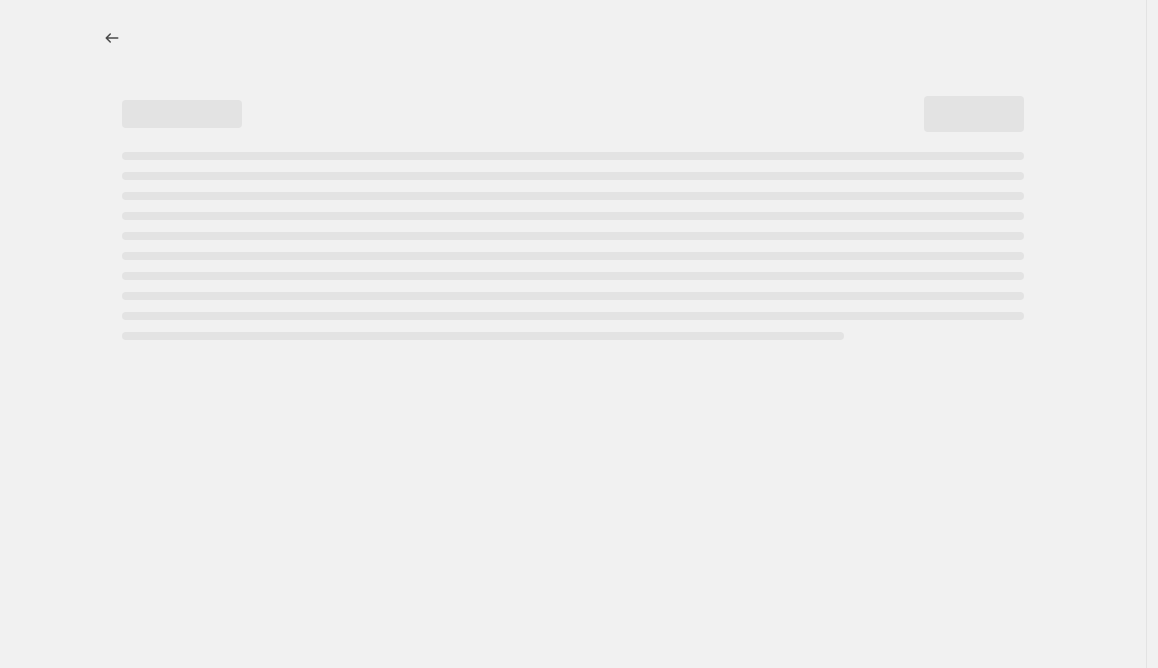 select on "percentage" 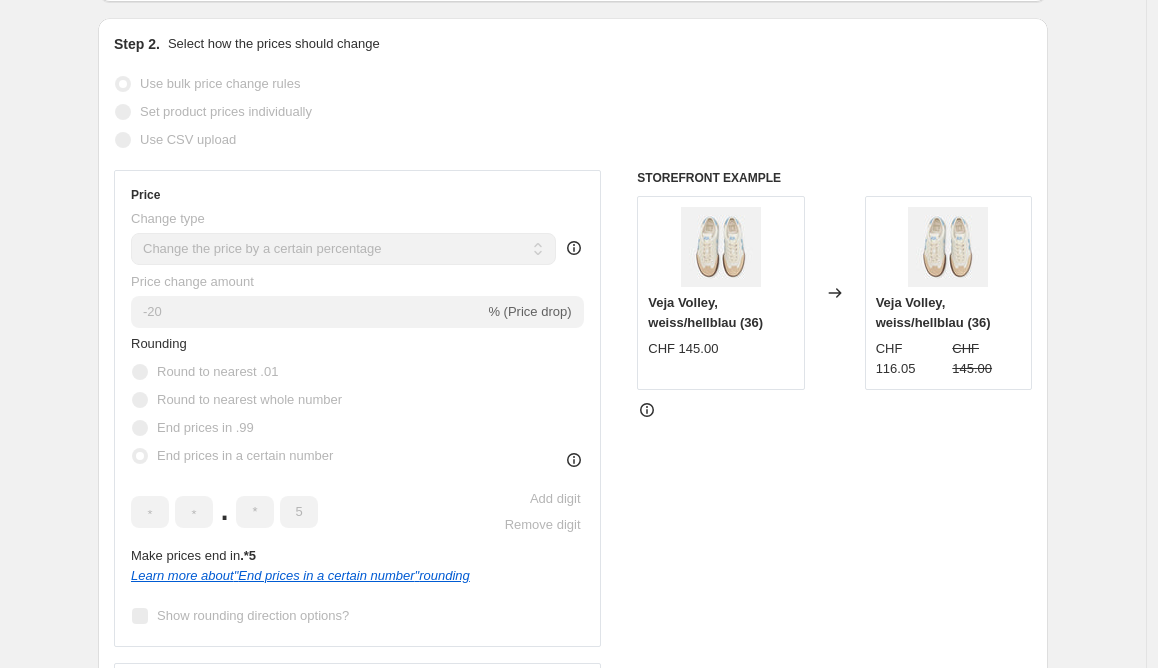 scroll, scrollTop: 0, scrollLeft: 0, axis: both 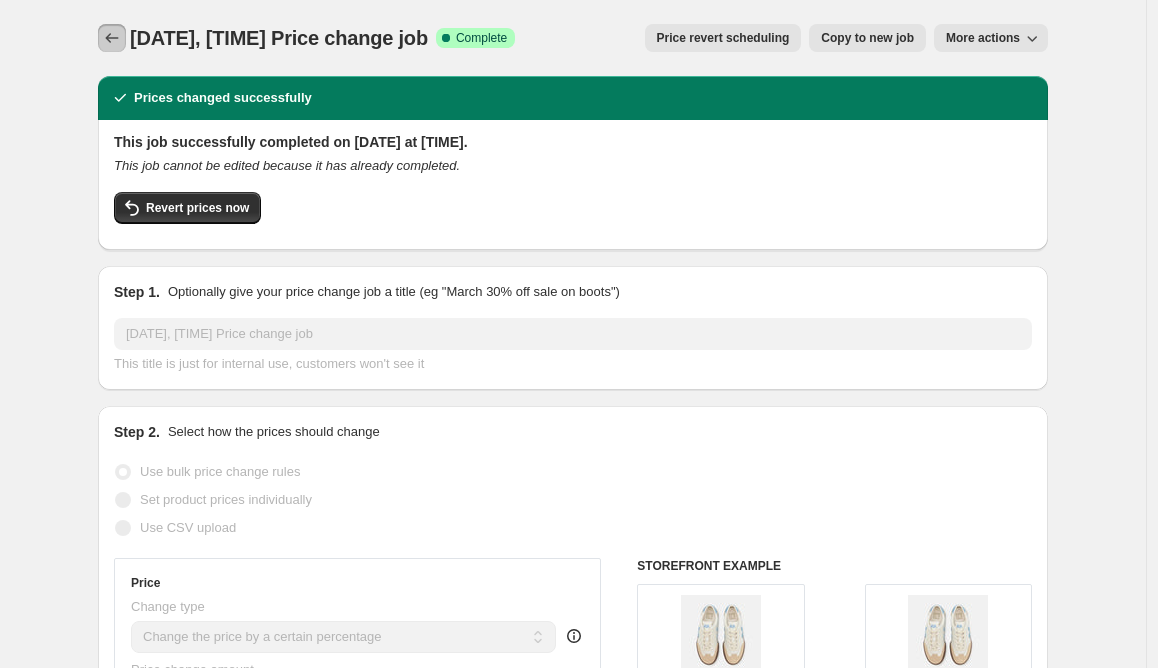 click 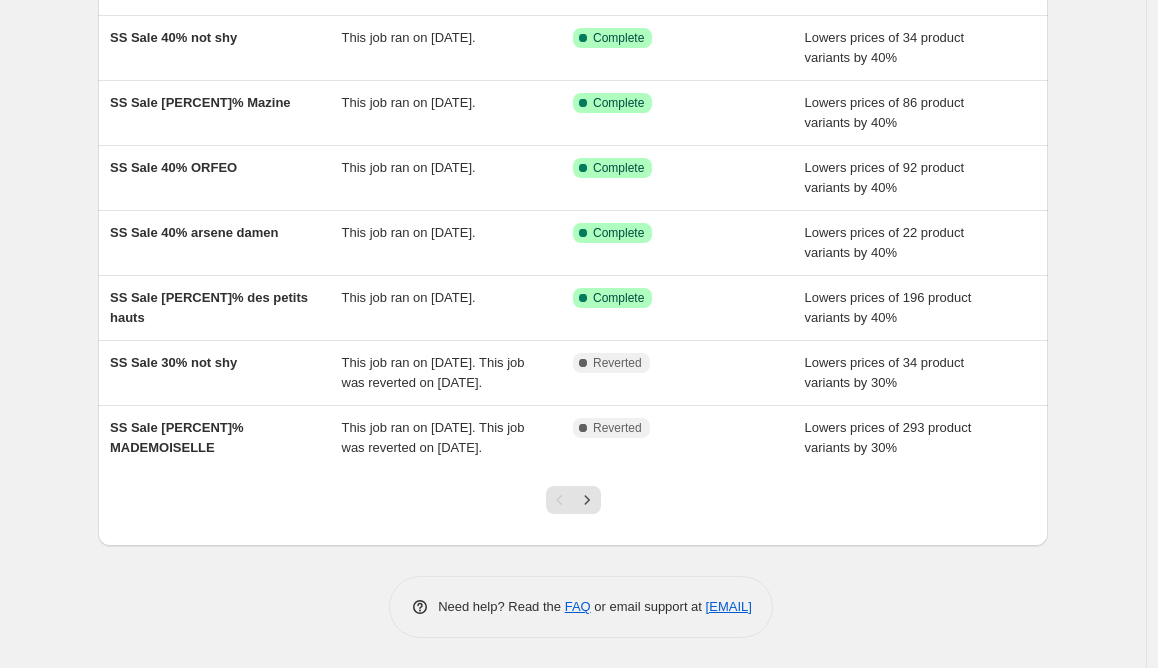 scroll, scrollTop: 0, scrollLeft: 0, axis: both 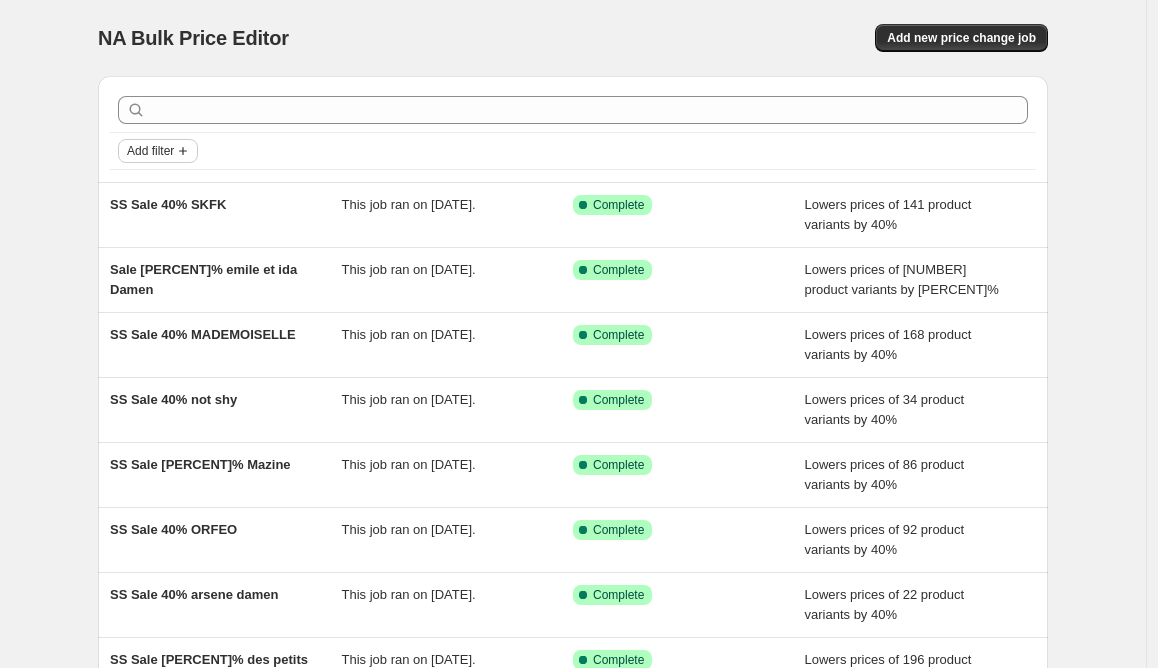 click on "Add filter" at bounding box center [150, 151] 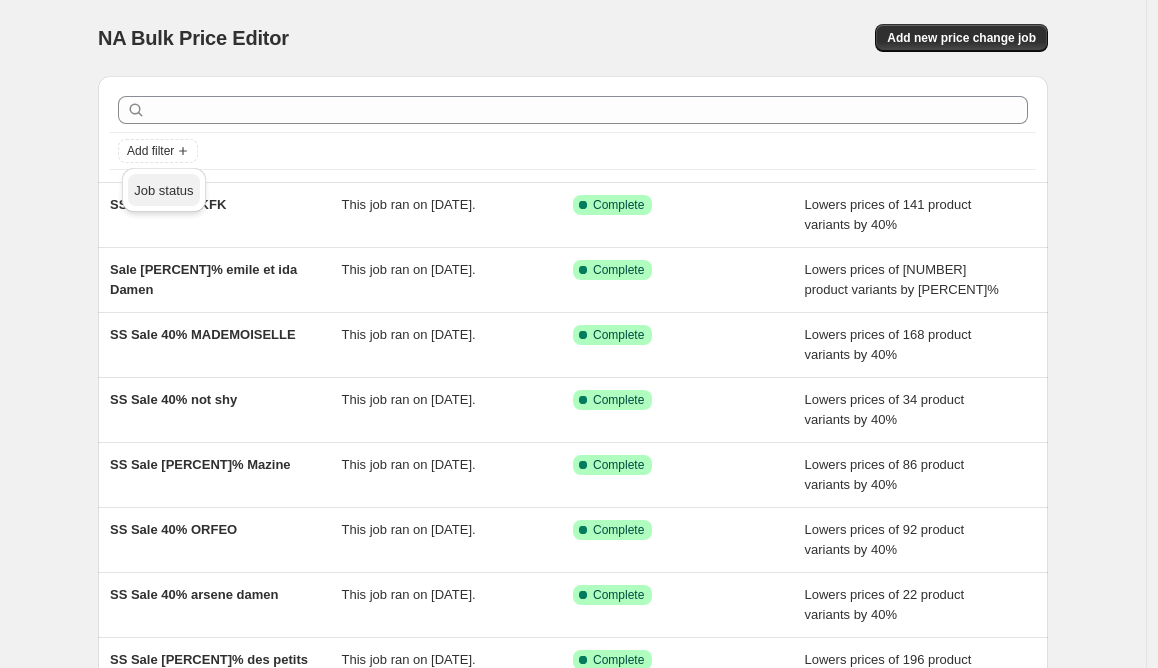 click on "Job status" at bounding box center (163, 190) 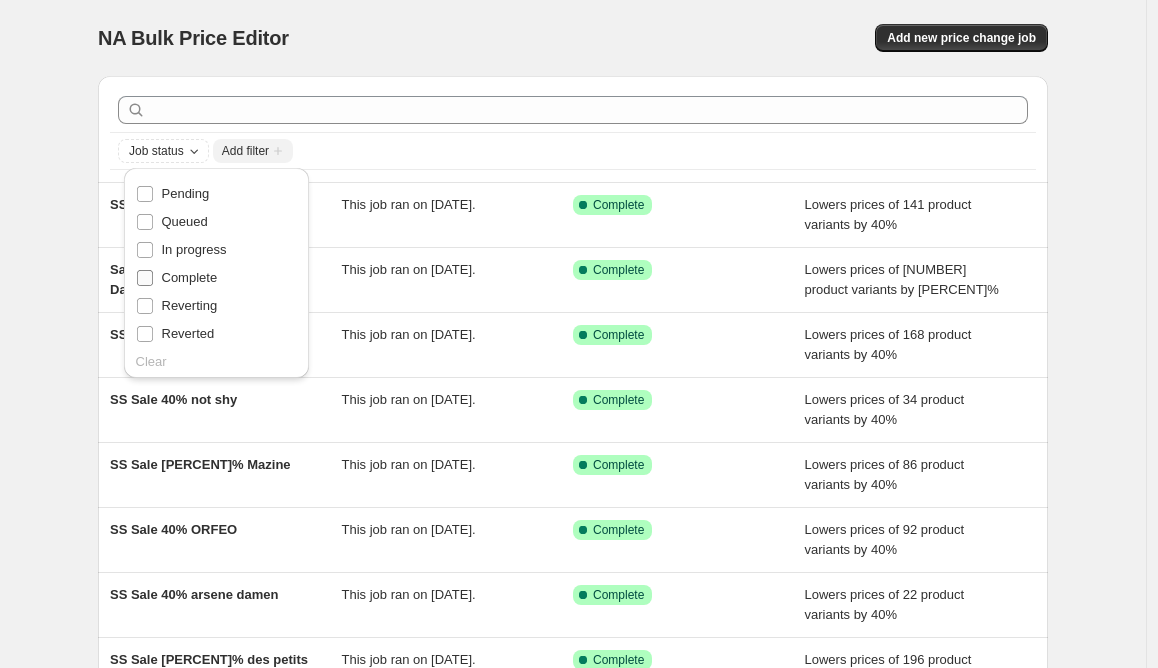 click on "Complete" at bounding box center [190, 277] 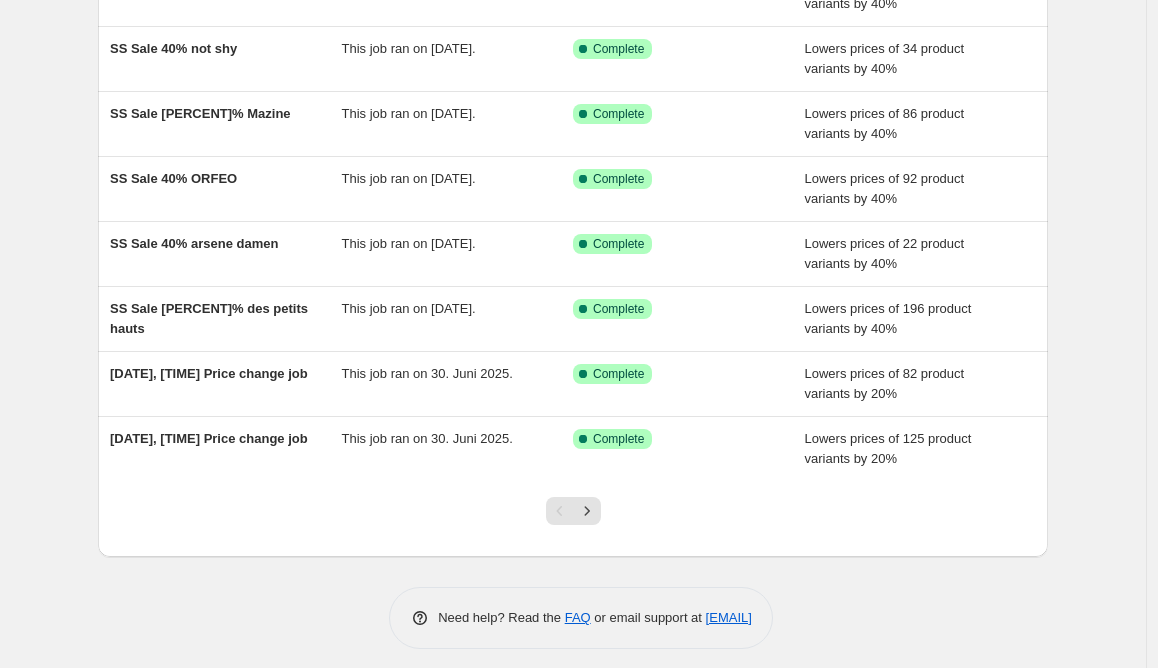scroll, scrollTop: 362, scrollLeft: 0, axis: vertical 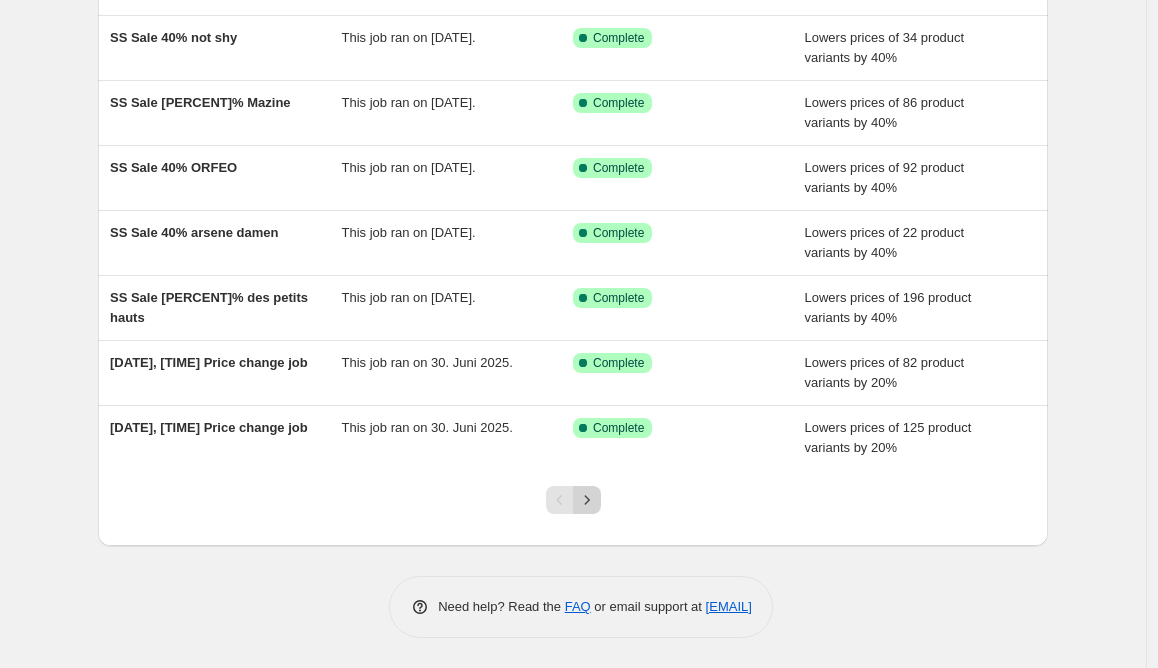 click 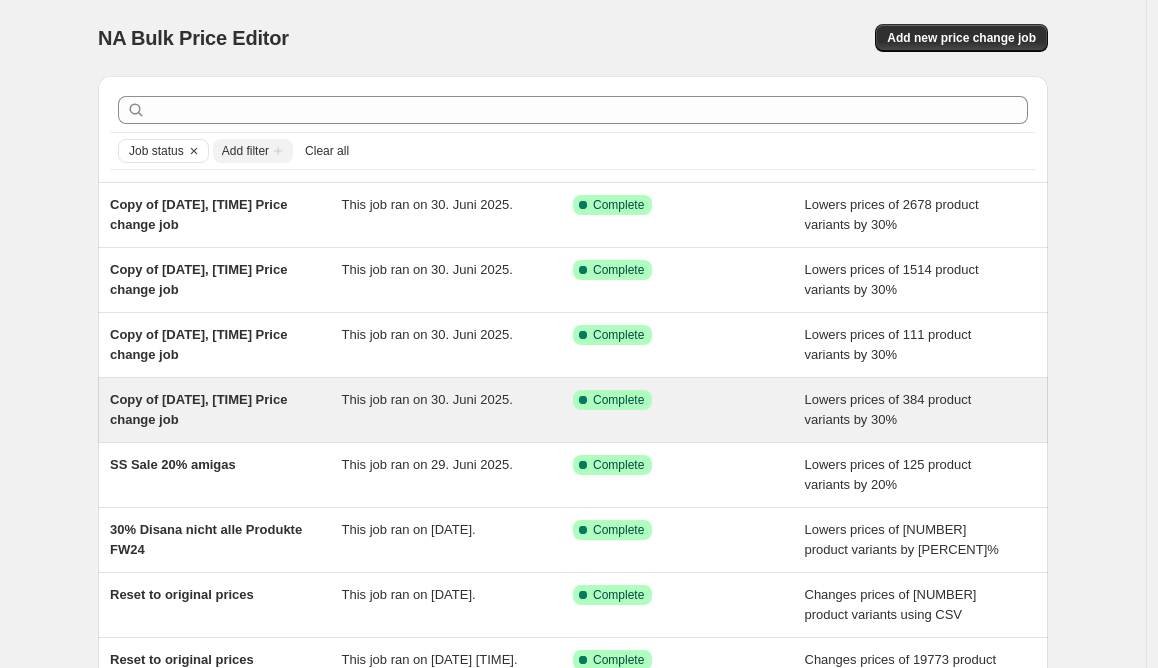 click on "Copy of 2. Juni 2025, 17:39:34 Price change job" at bounding box center (198, 409) 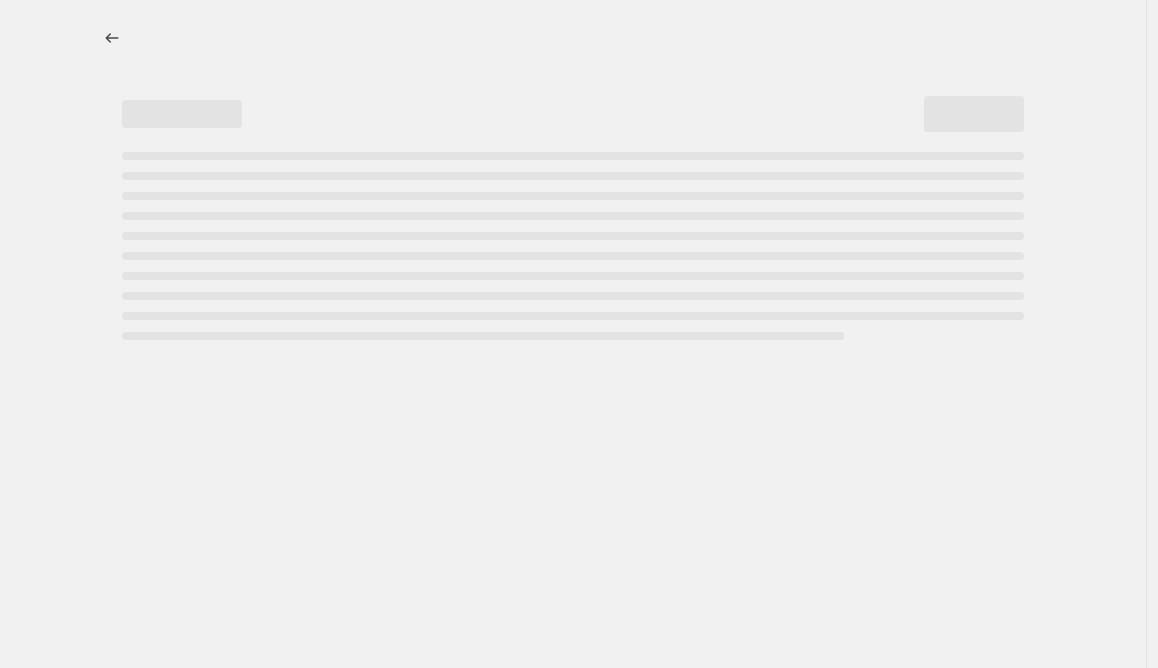 select on "percentage" 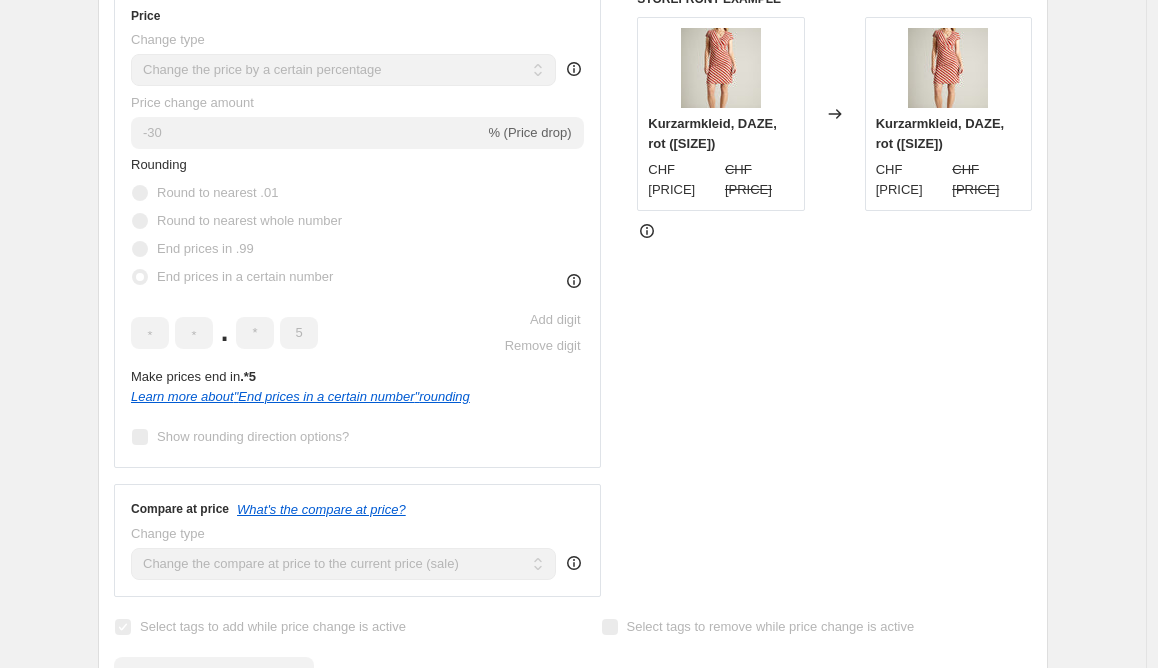 scroll, scrollTop: 0, scrollLeft: 0, axis: both 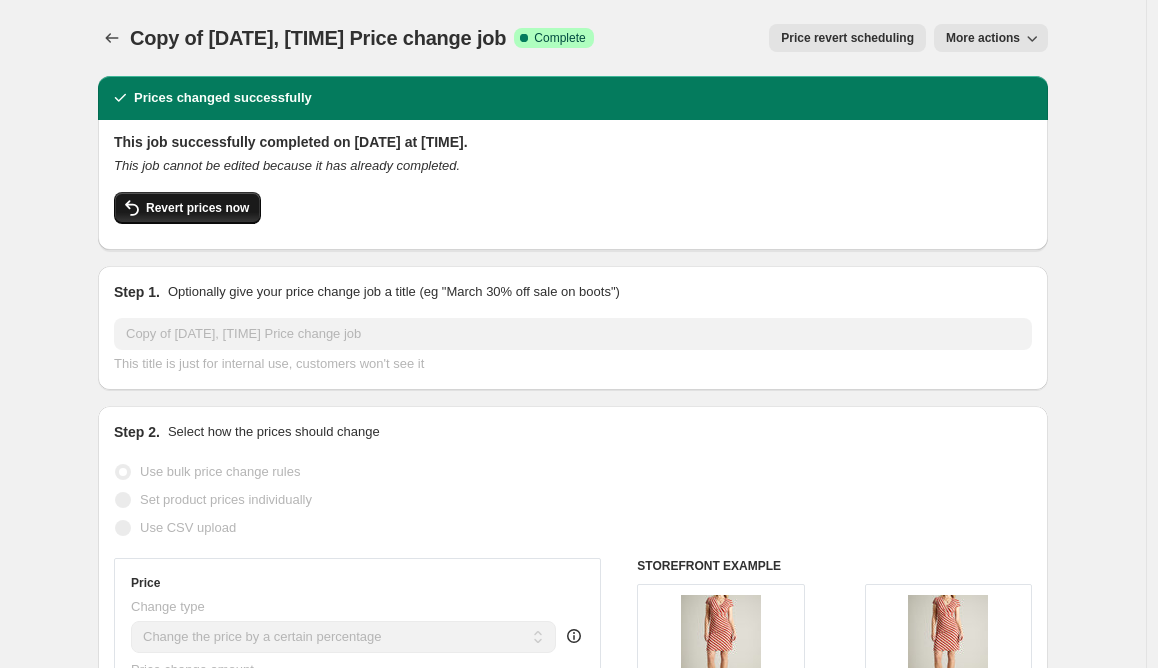 click on "Revert prices now" at bounding box center (197, 208) 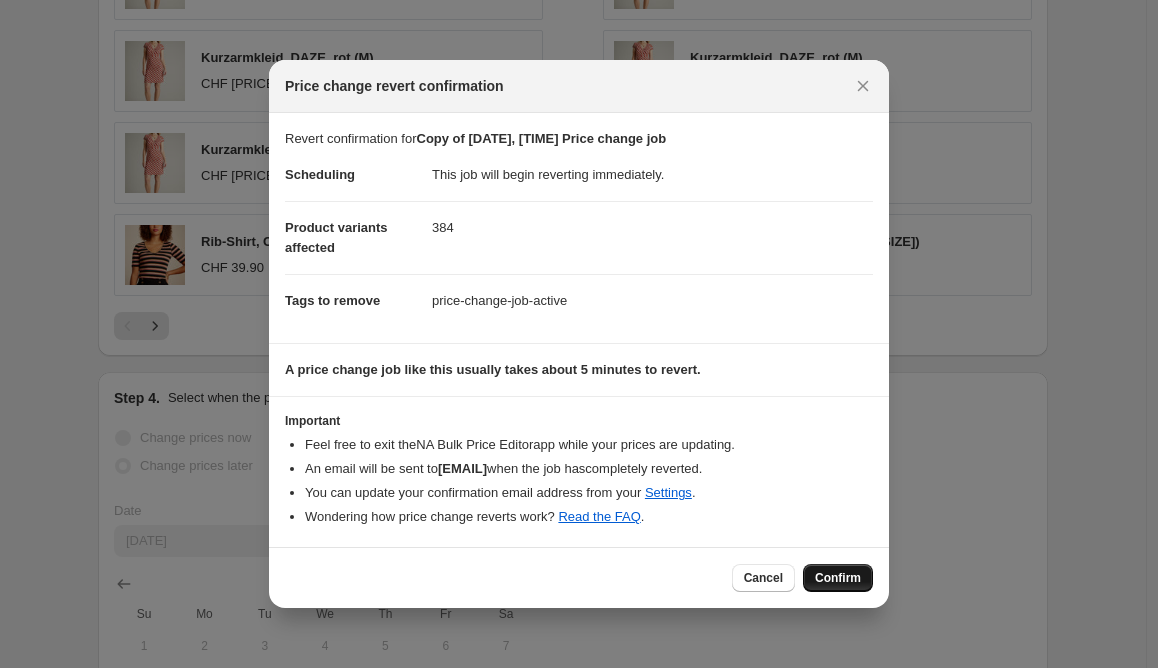 click on "Confirm" at bounding box center (838, 578) 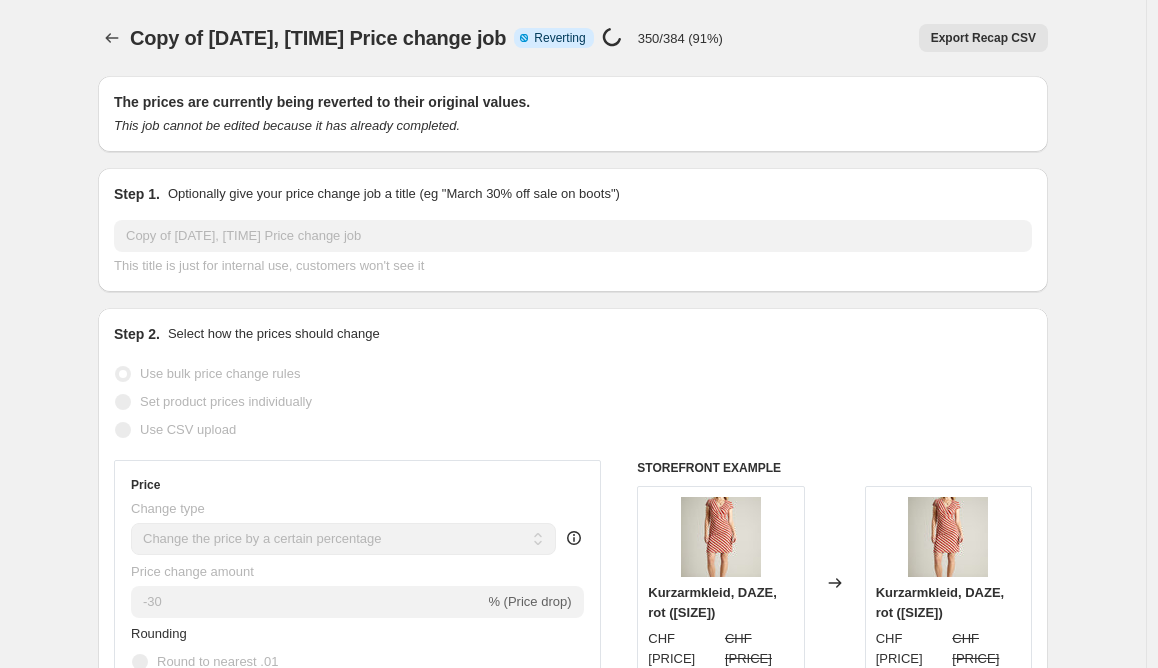 click on "Copy of 2. Juni 2025, 17:39:34 Price change job. This page is ready Copy of 2. Juni 2025, 17:39:34 Price change job Info Partially complete Reverting Price change job in progress... 350/384 (91%) Export Recap CSV More actions Export Recap CSV The prices are currently being reverted to their original values. This job cannot be edited because it has already completed. Step 1. Optionally give your price change job a title (eg "March 30% off sale on boots") Copy of 2. Juni 2025, 17:39:34 Price change job This title is just for internal use, customers won't see it Step 2. Select how the prices should change Use bulk price change rules Set product prices individually Use CSV upload Price Change type Change the price to a certain amount Change the price by a certain amount Change the price by a certain percentage Change the price to the current compare at price (price before sale) Change the price by a certain amount relative to the compare at price Don't change the price Change price to certain cost margin -30 . *" at bounding box center [573, 1443] 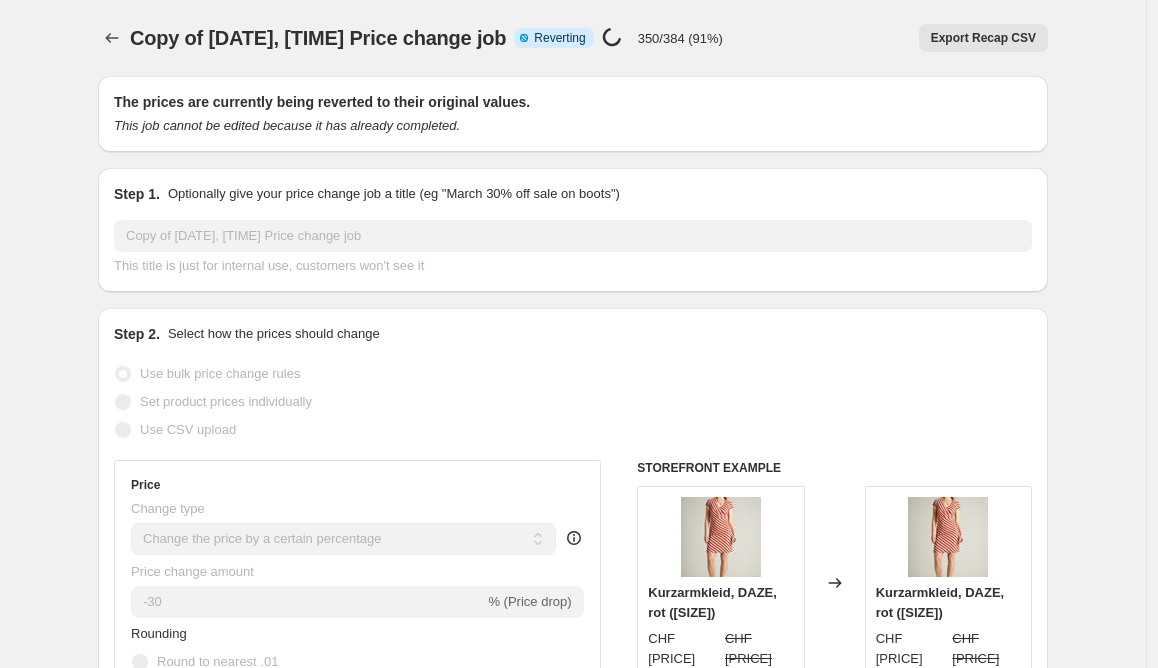 click on "Copy of 2. Juni 2025, 17:39:34 Price change job. This page is ready Copy of 2. Juni 2025, 17:39:34 Price change job Info Partially complete Reverting Price change job in progress... 350/384 (91%) Export Recap CSV More actions Export Recap CSV The prices are currently being reverted to their original values. This job cannot be edited because it has already completed. Step 1. Optionally give your price change job a title (eg "March 30% off sale on boots") Copy of 2. Juni 2025, 17:39:34 Price change job This title is just for internal use, customers won't see it Step 2. Select how the prices should change Use bulk price change rules Set product prices individually Use CSV upload Price Change type Change the price to a certain amount Change the price by a certain amount Change the price by a certain percentage Change the price to the current compare at price (price before sale) Change the price by a certain amount relative to the compare at price Don't change the price Change price to certain cost margin -30 . *" at bounding box center (573, 1443) 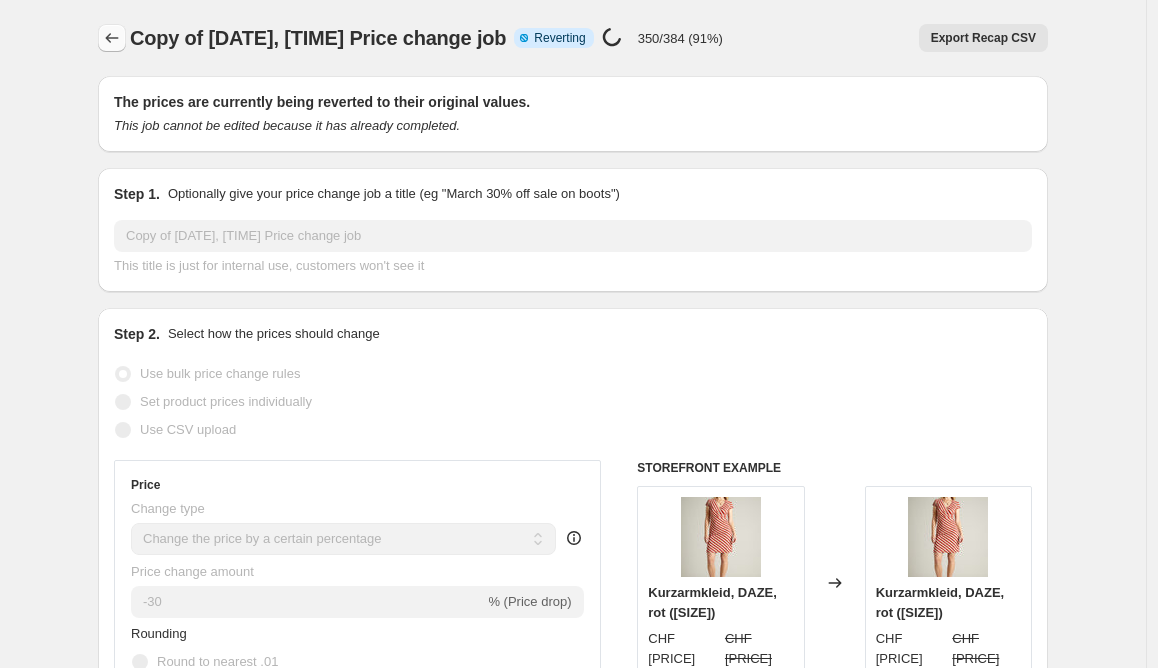 click 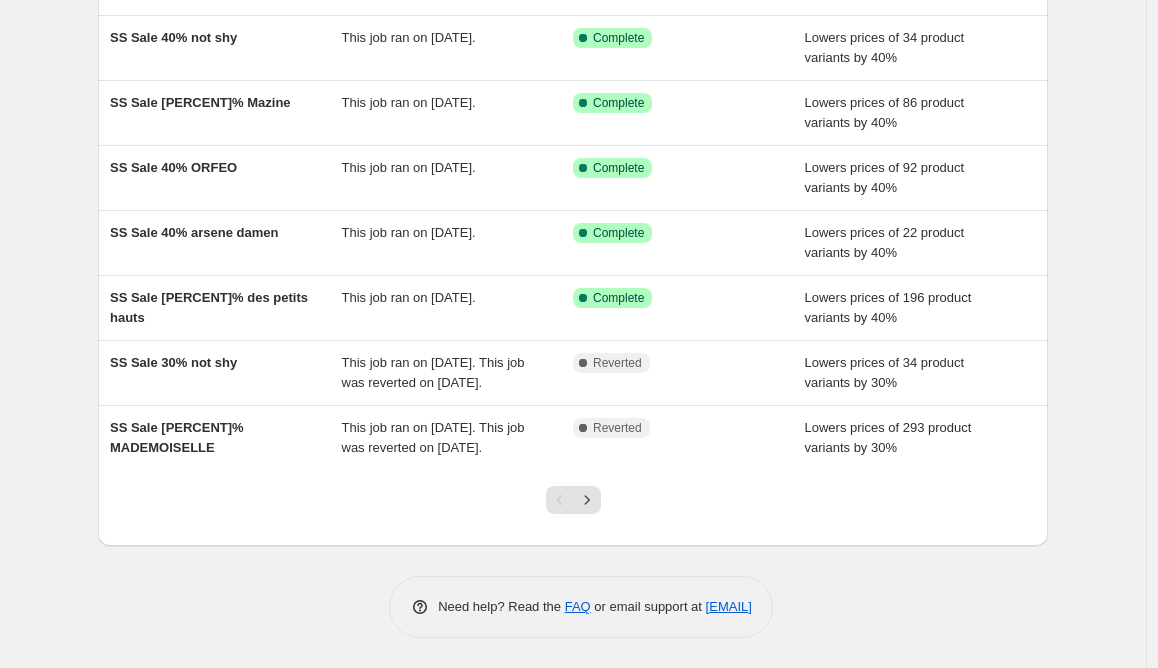 scroll, scrollTop: 402, scrollLeft: 0, axis: vertical 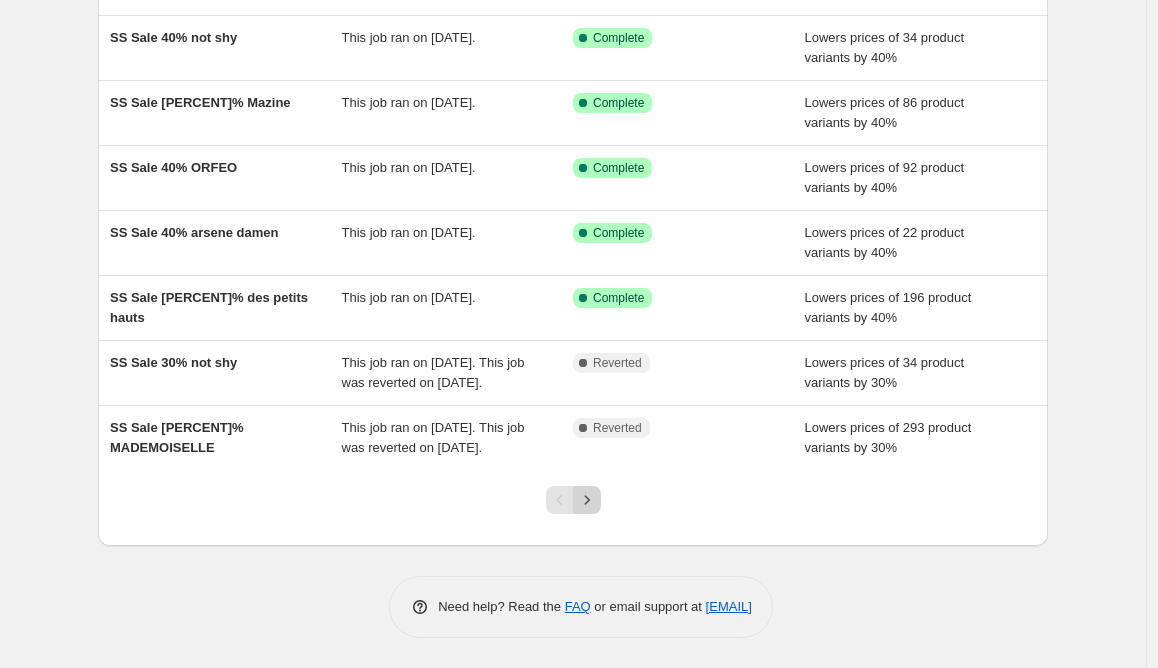 click 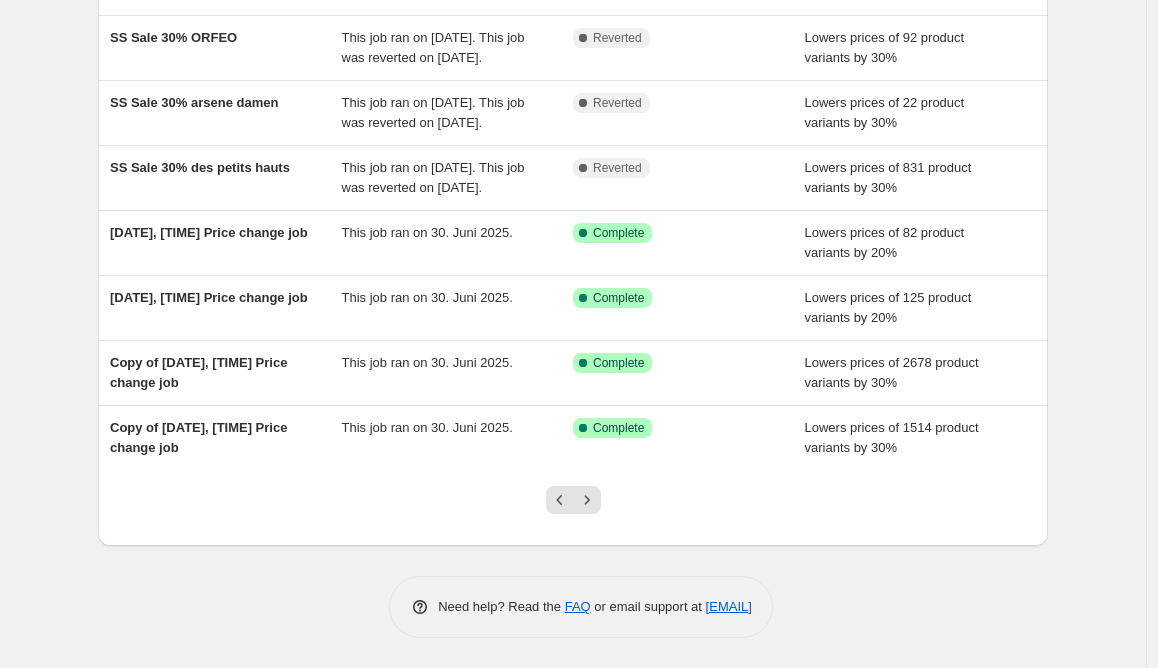 scroll, scrollTop: 482, scrollLeft: 0, axis: vertical 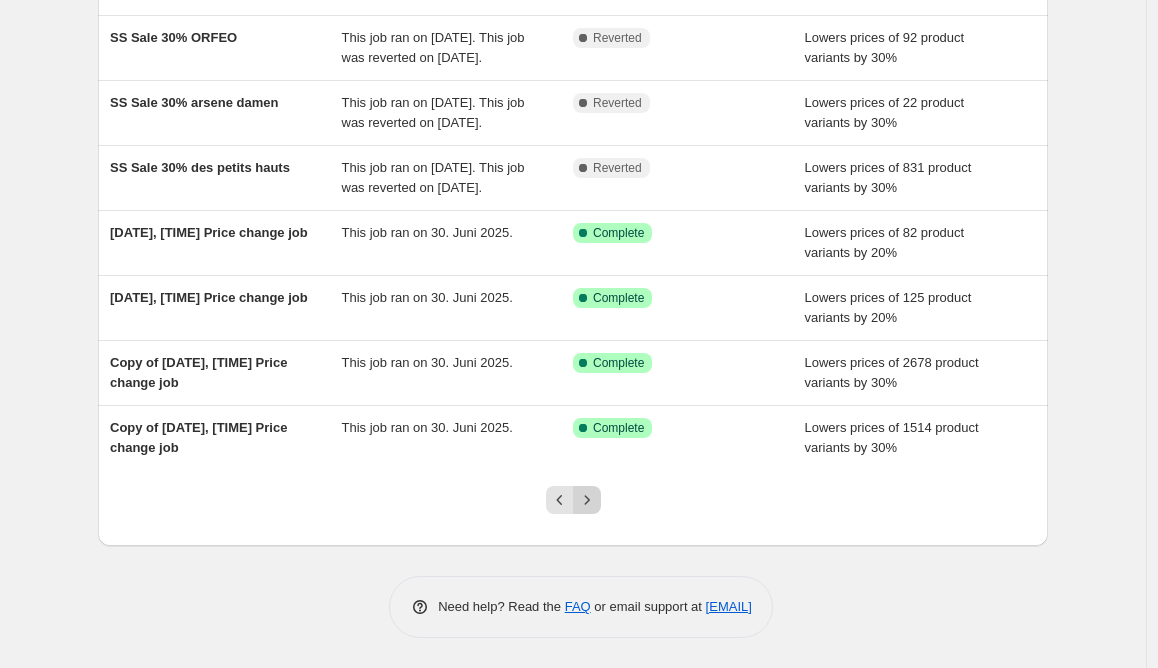 click 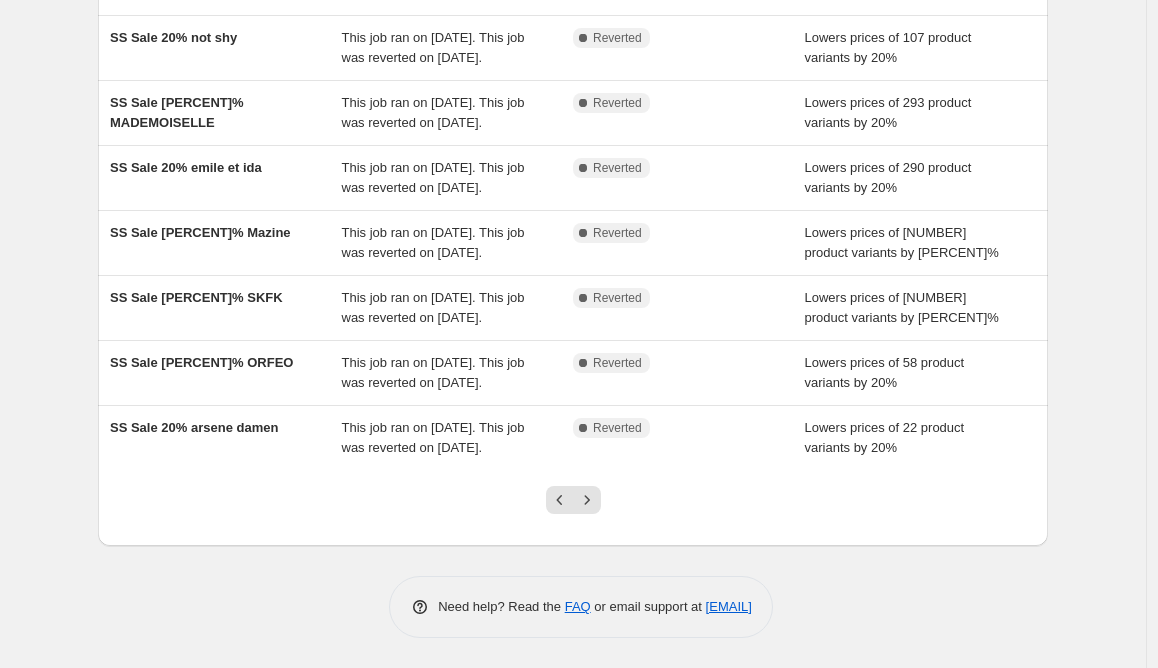 scroll, scrollTop: 522, scrollLeft: 0, axis: vertical 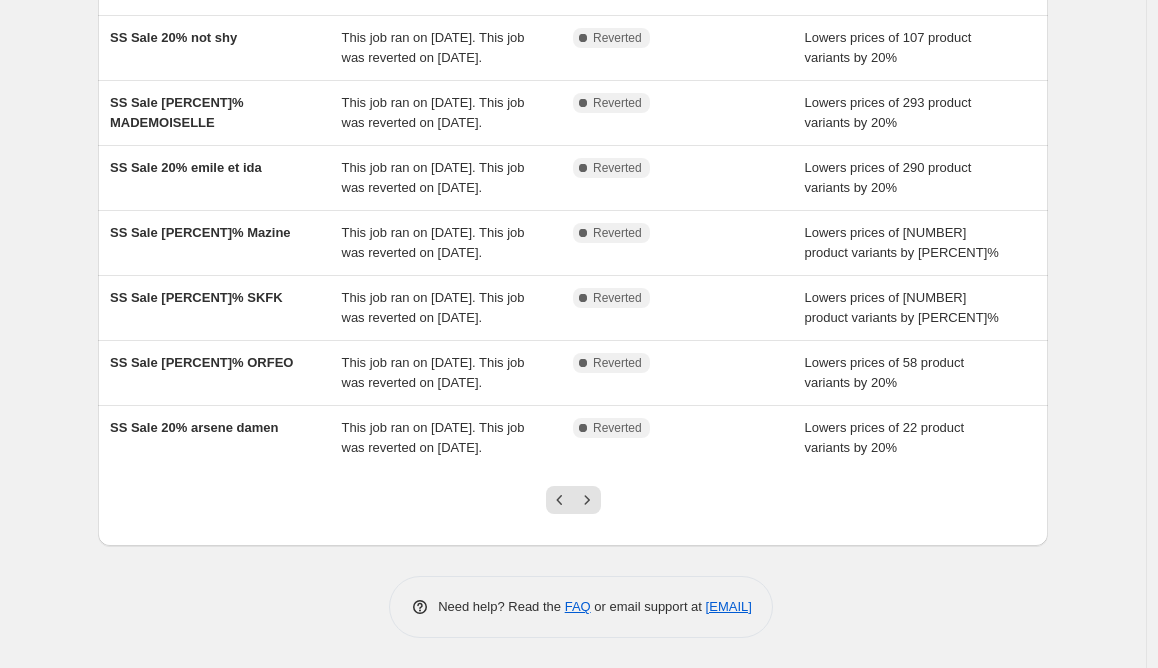 click 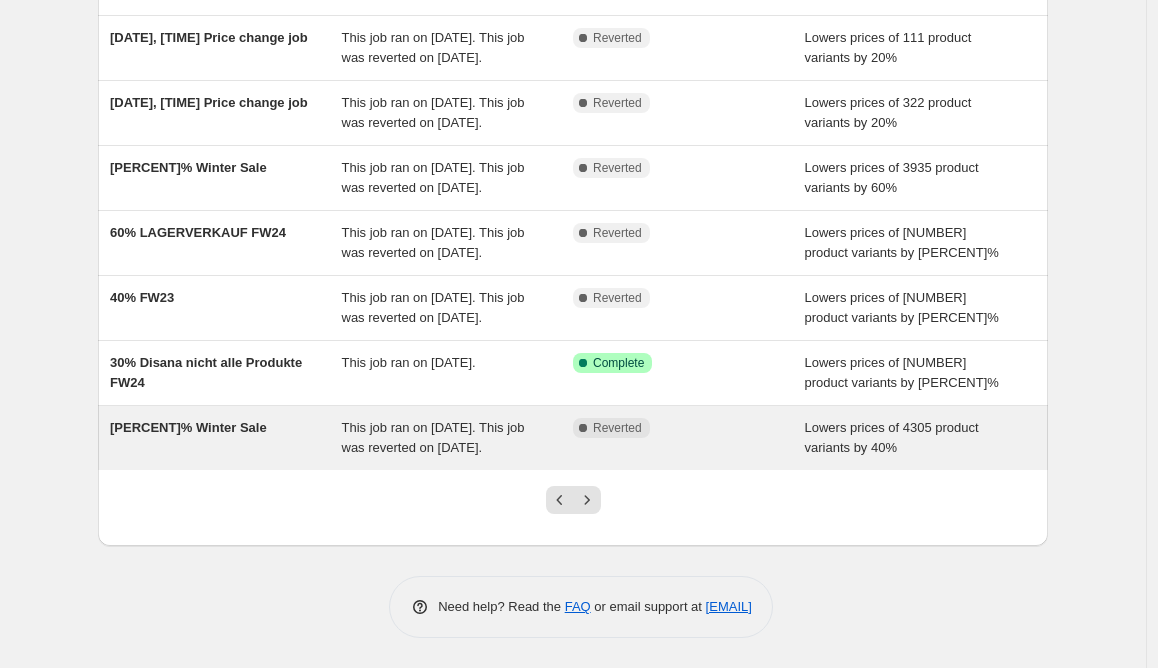 scroll, scrollTop: 542, scrollLeft: 0, axis: vertical 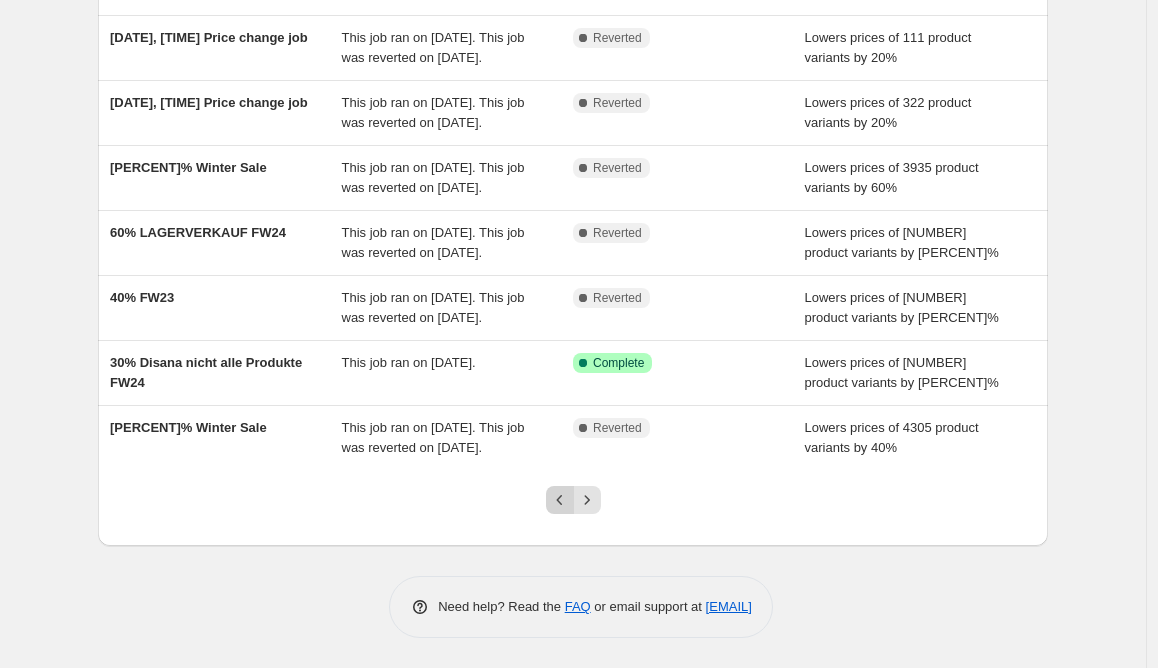click 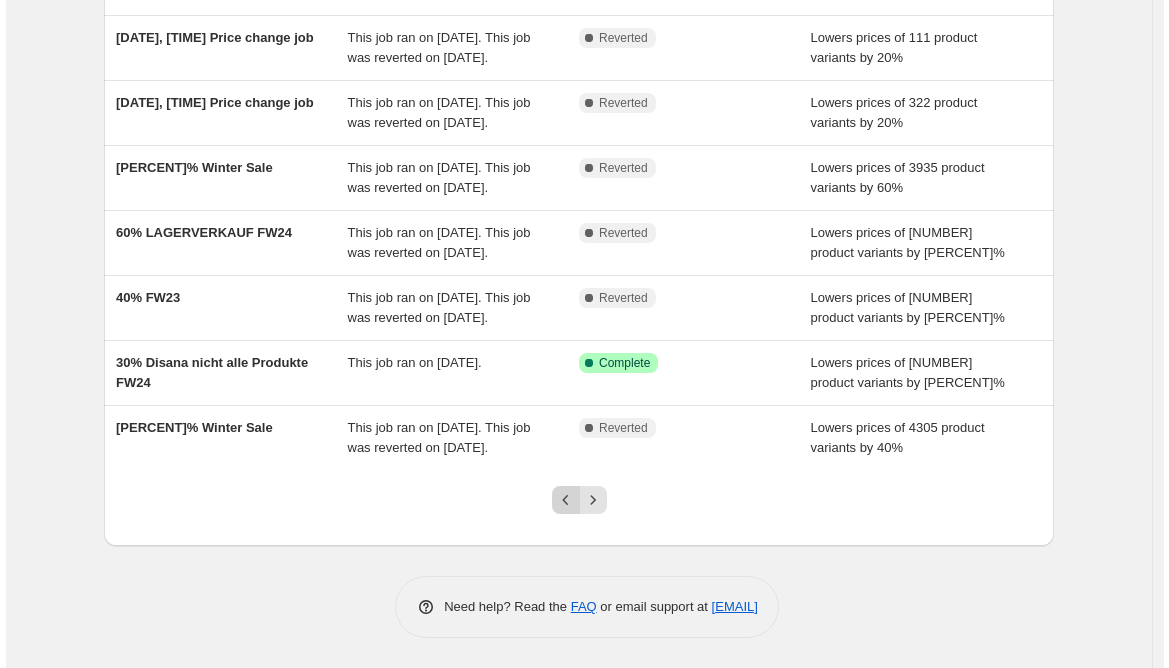 scroll, scrollTop: 0, scrollLeft: 0, axis: both 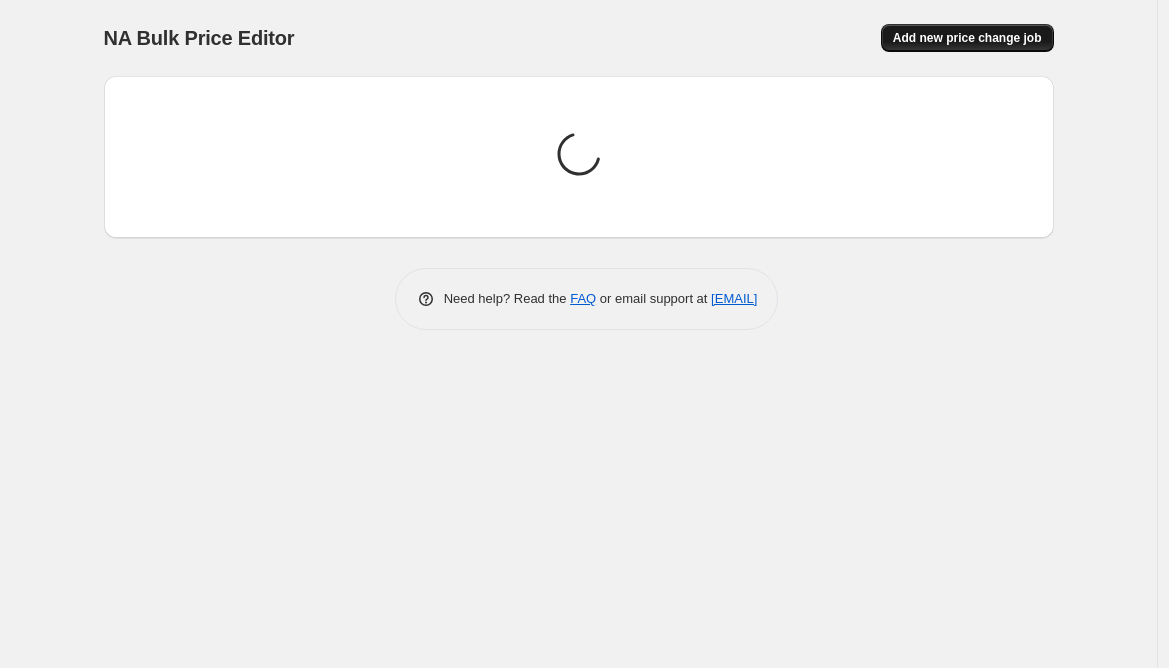 click on "Add new price change job" at bounding box center [967, 38] 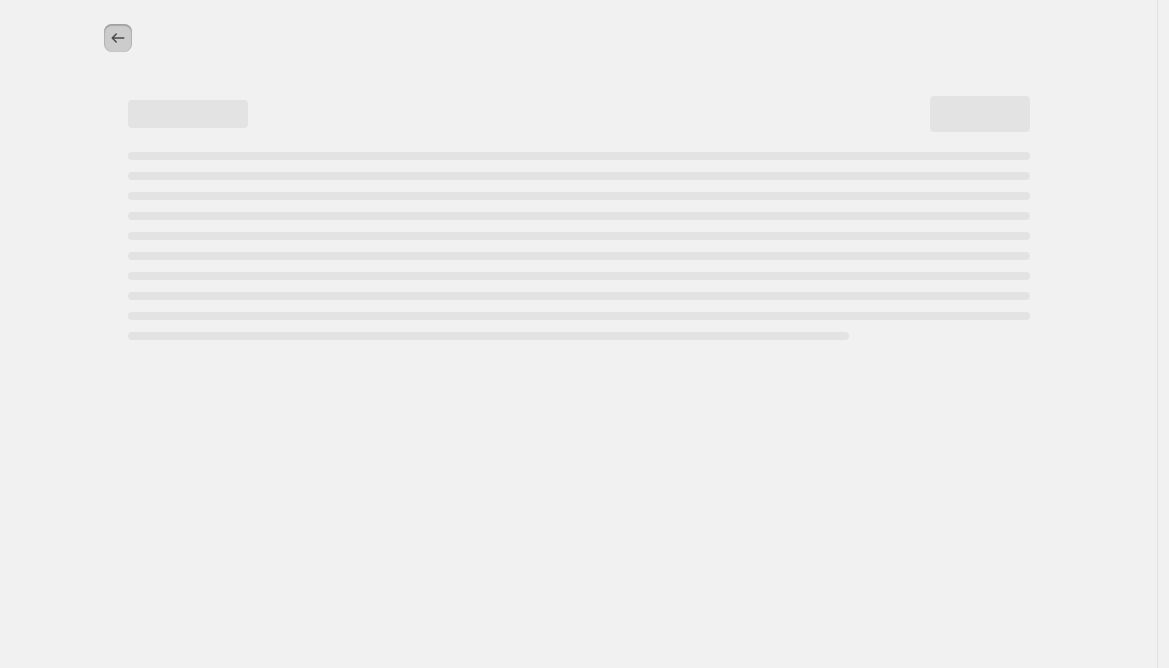 click 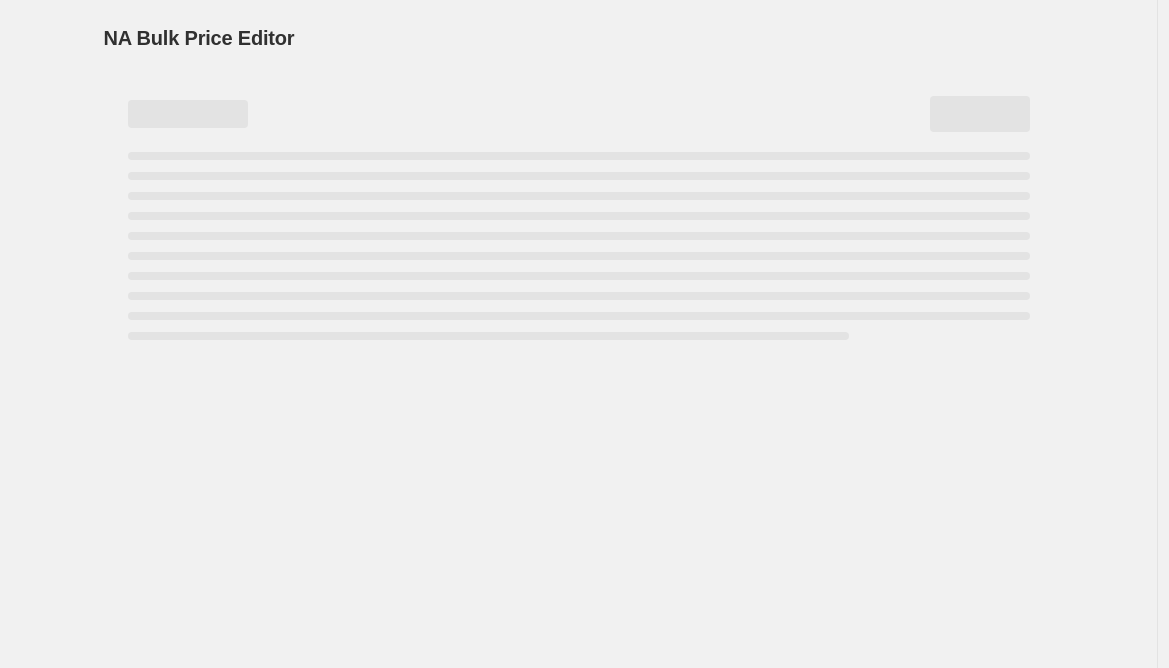 click on "NA Bulk Price Editor. This page is ready NA Bulk Price Editor" at bounding box center (578, 334) 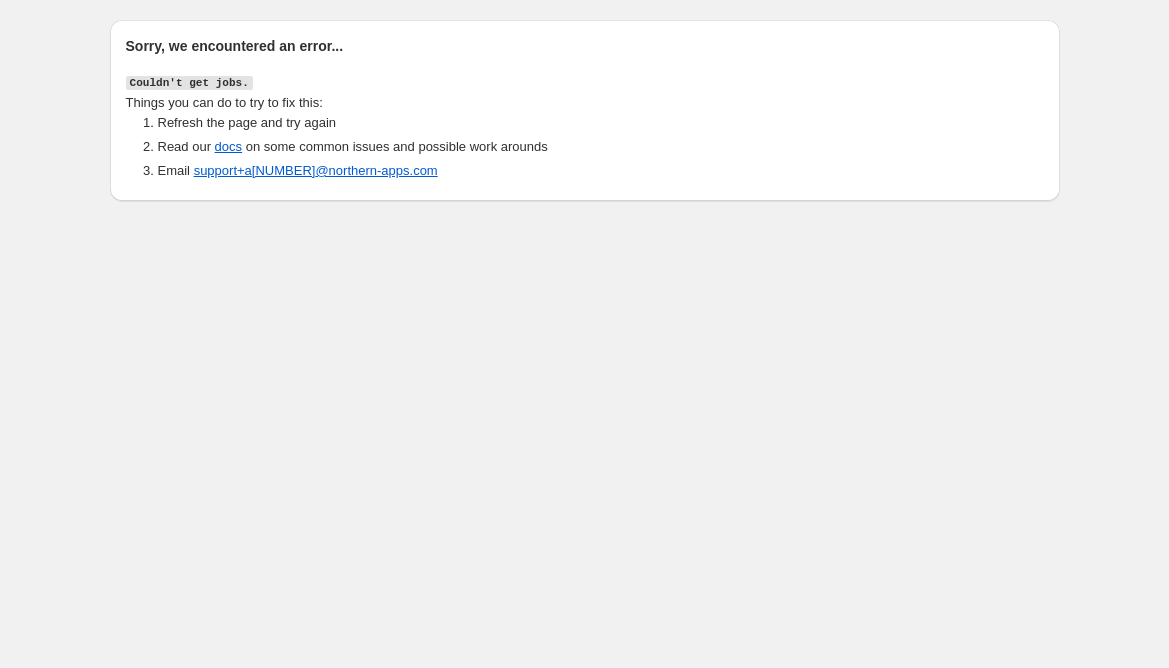 click on "Sorry, we encountered an error... Couldn't get jobs. Things you can do to try to fix this: Refresh the page and try again Read our   docs   on some common issues and possible work arounds Email   support+a 6476 @northern-apps.com" at bounding box center [584, 334] 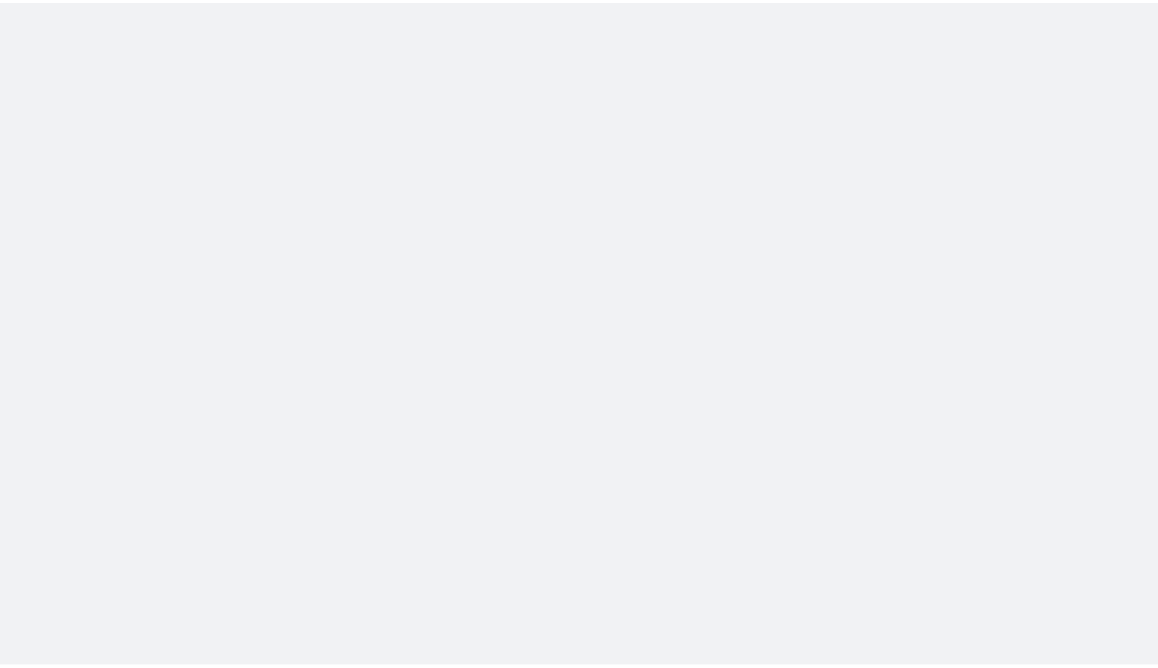 scroll, scrollTop: 0, scrollLeft: 0, axis: both 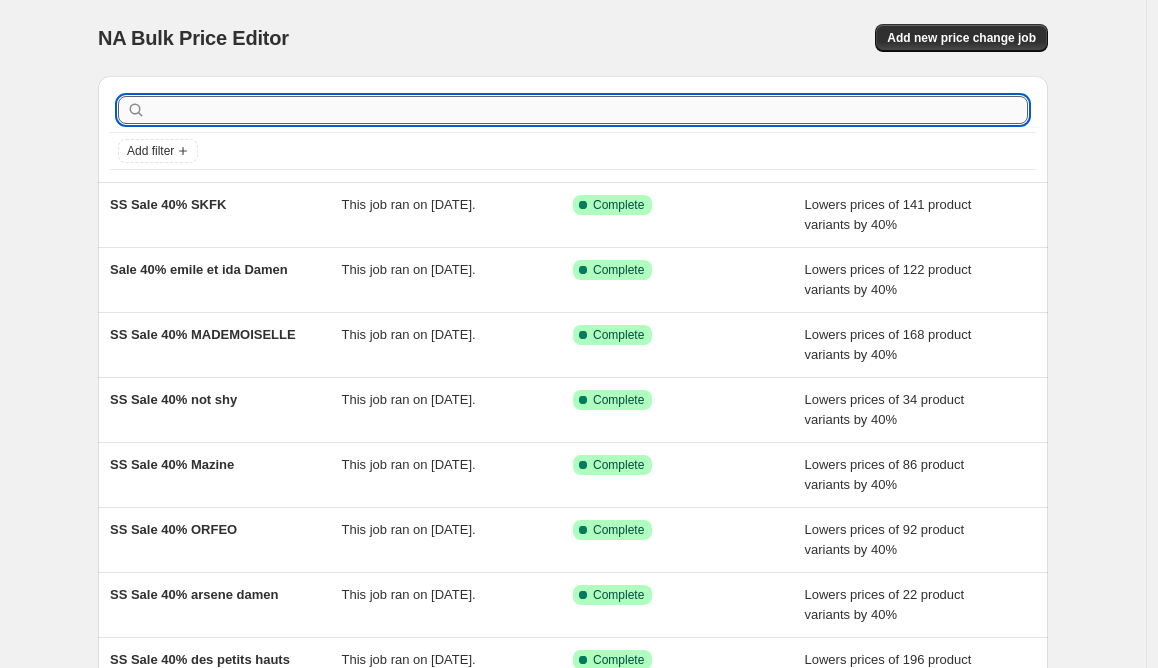 click at bounding box center [589, 110] 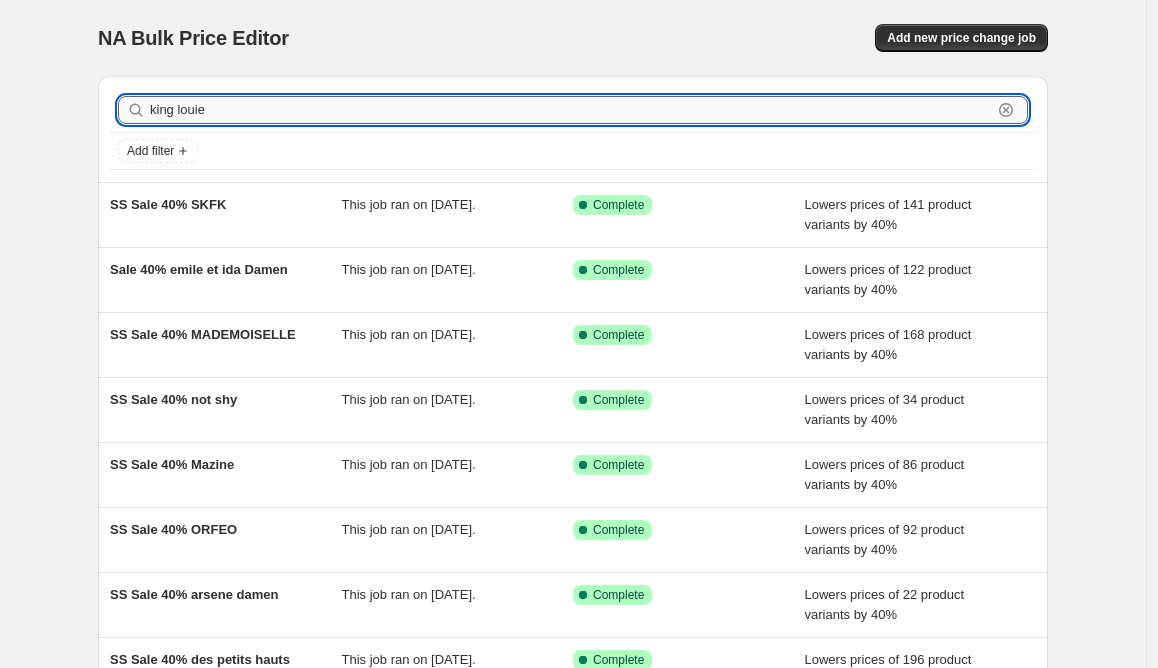 type on "king louie" 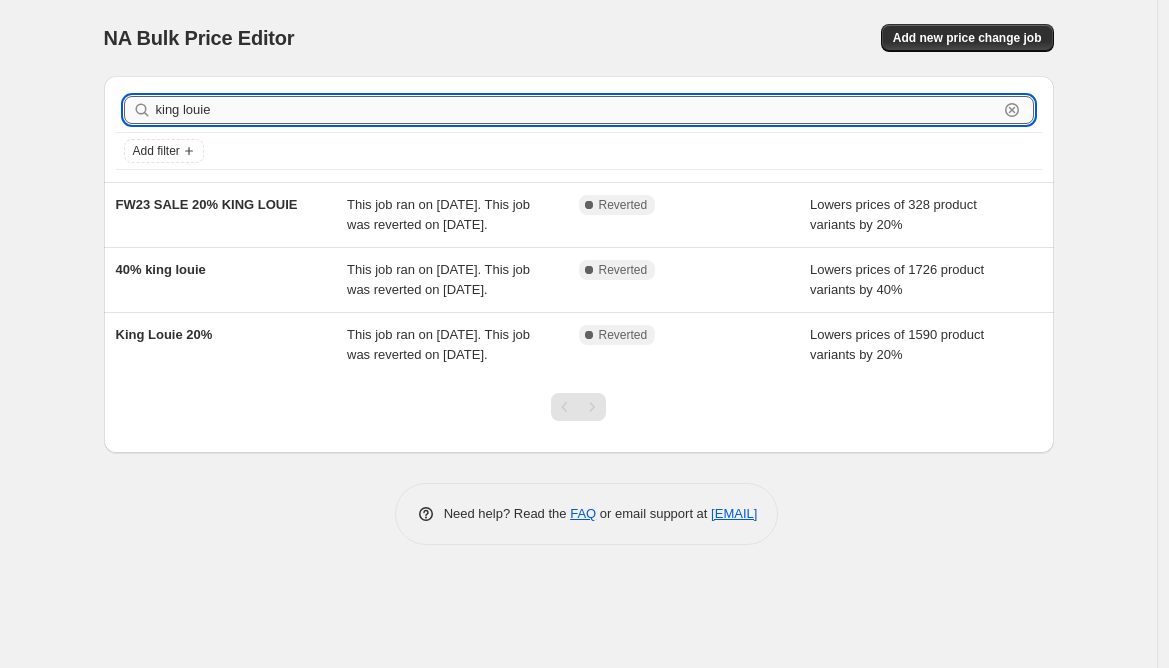 drag, startPoint x: 243, startPoint y: 120, endPoint x: 2, endPoint y: 81, distance: 244.13521 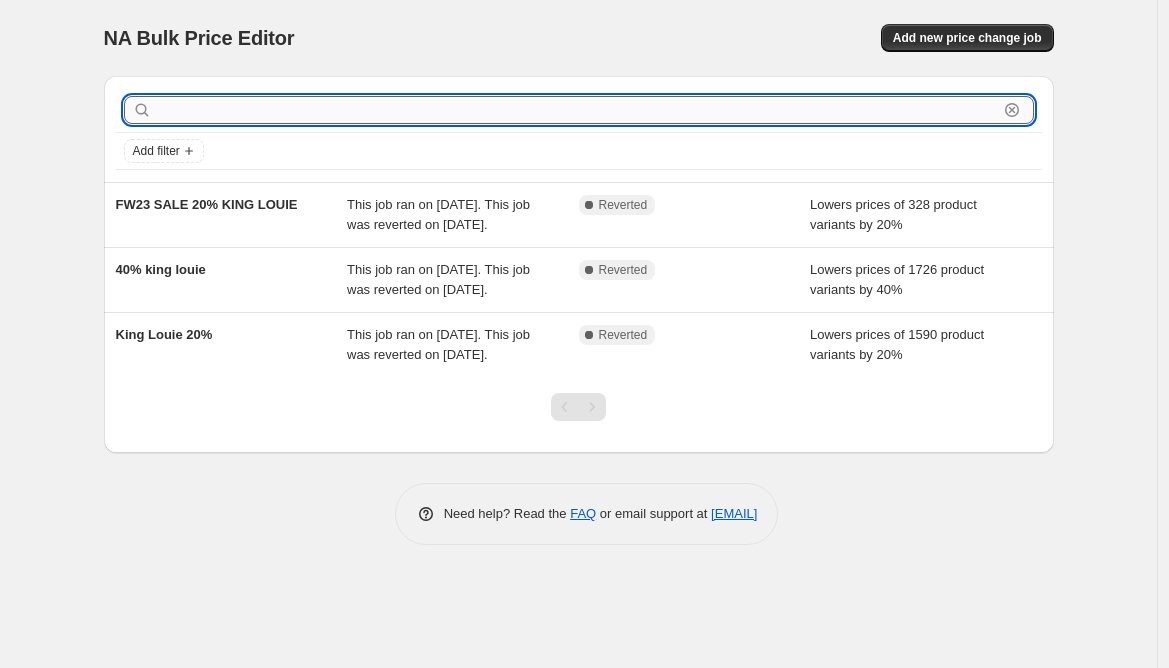 type 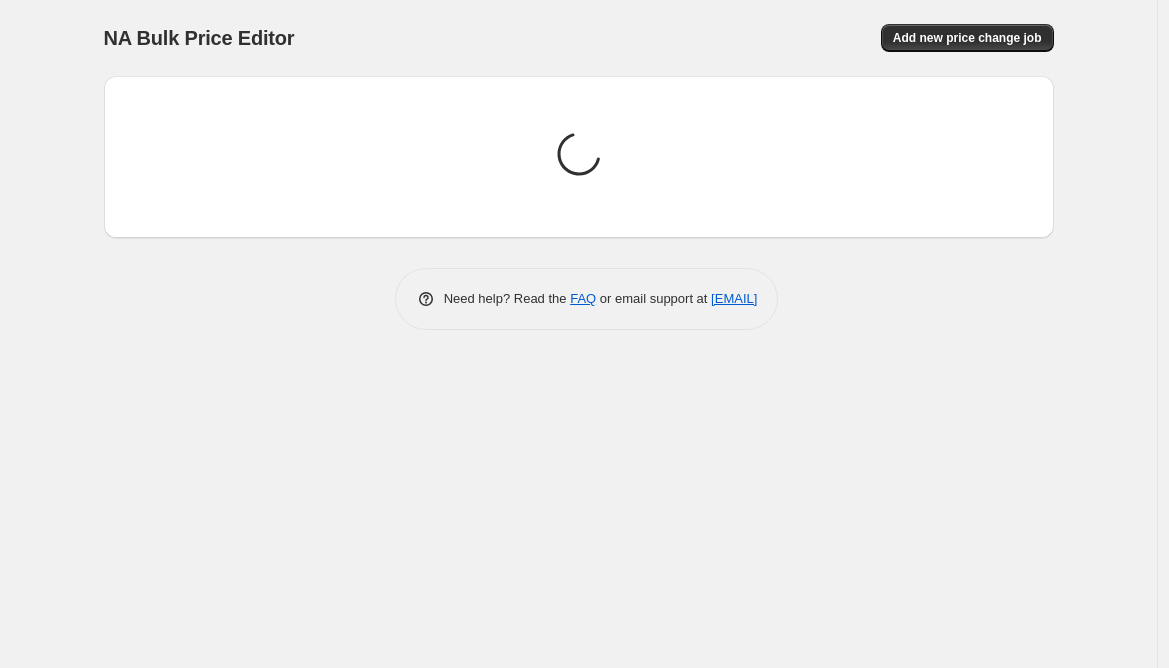 click on "NA Bulk Price Editor. This page is ready NA Bulk Price Editor Add new price change job" at bounding box center [579, 38] 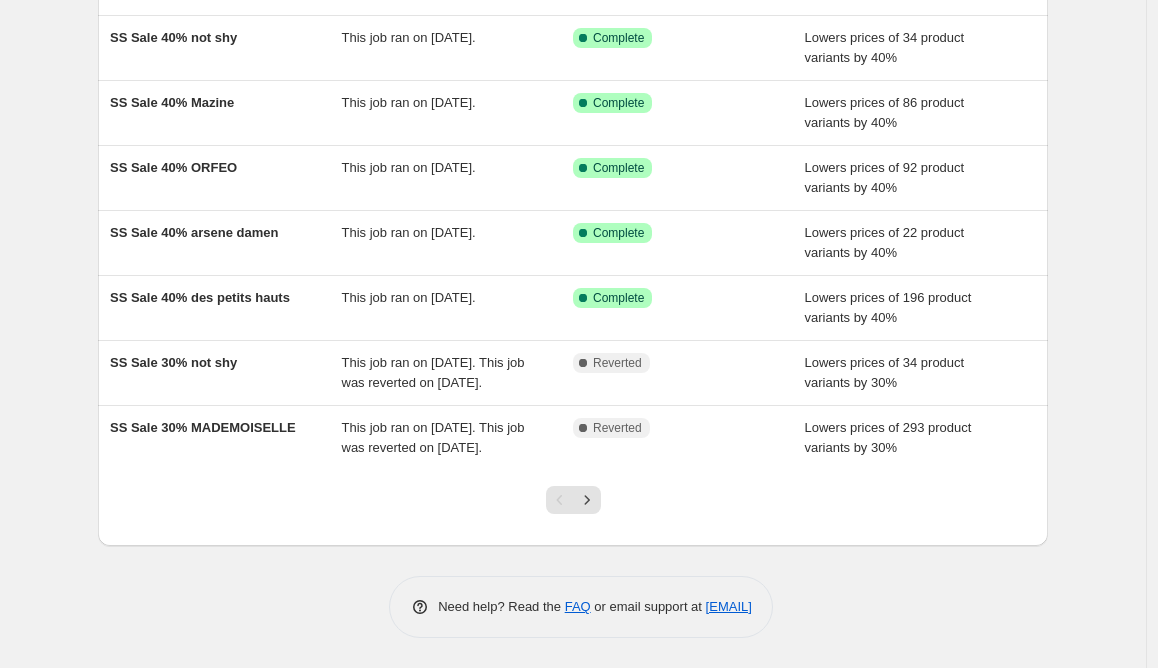 scroll, scrollTop: 0, scrollLeft: 0, axis: both 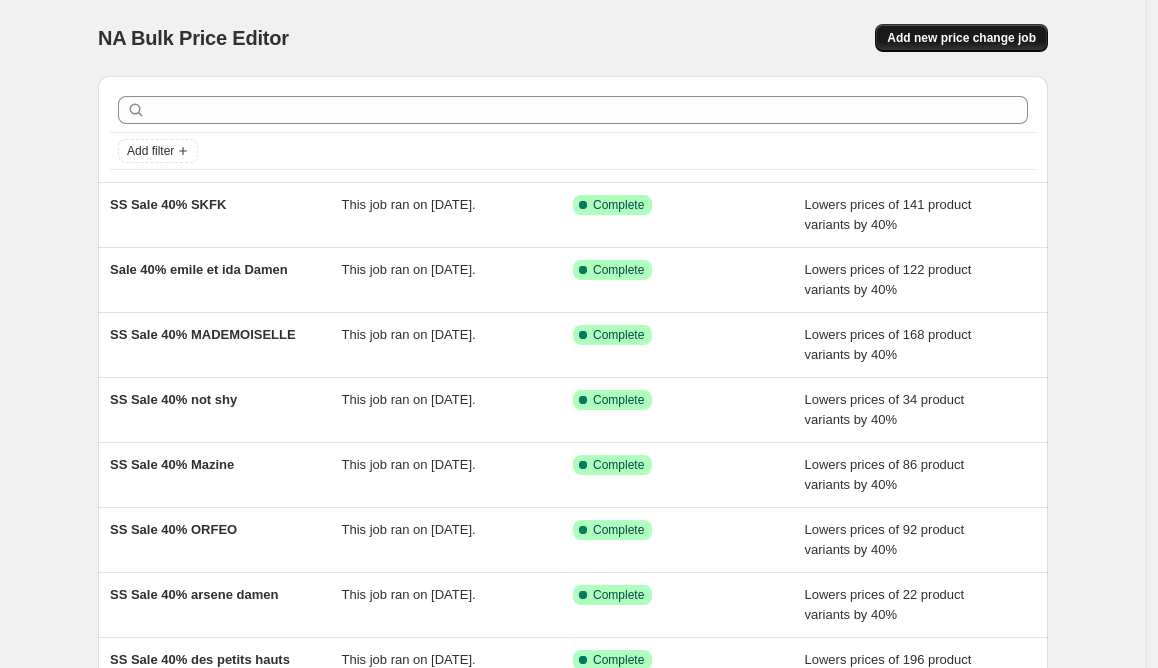 click on "Add new price change job" at bounding box center [961, 38] 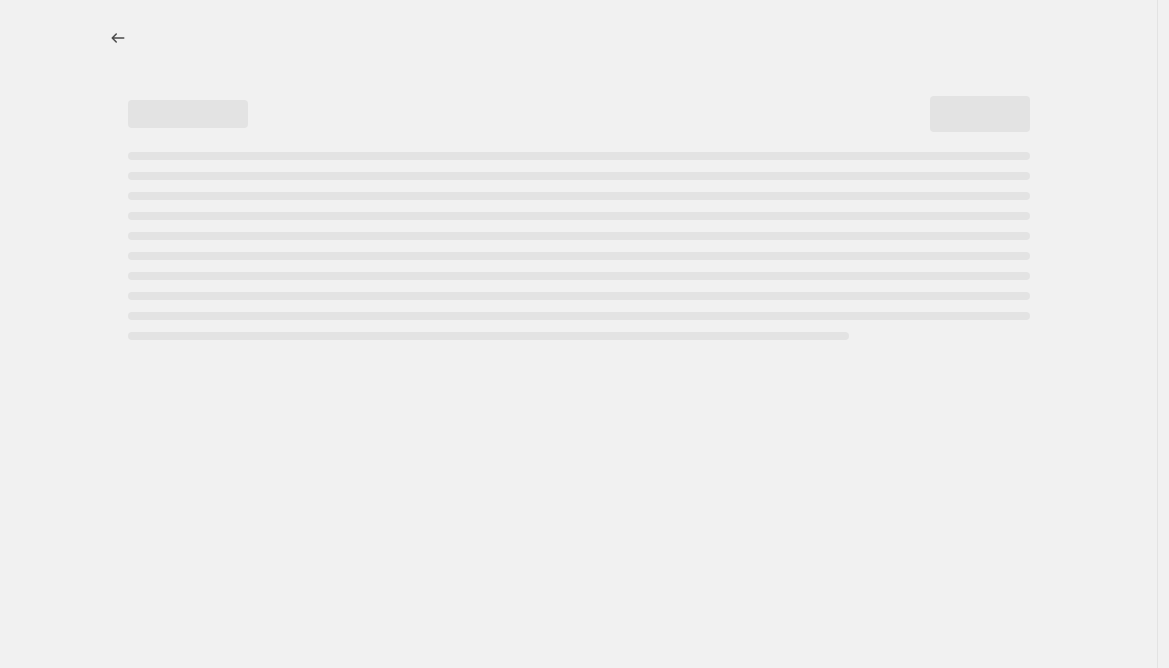 select on "percentage" 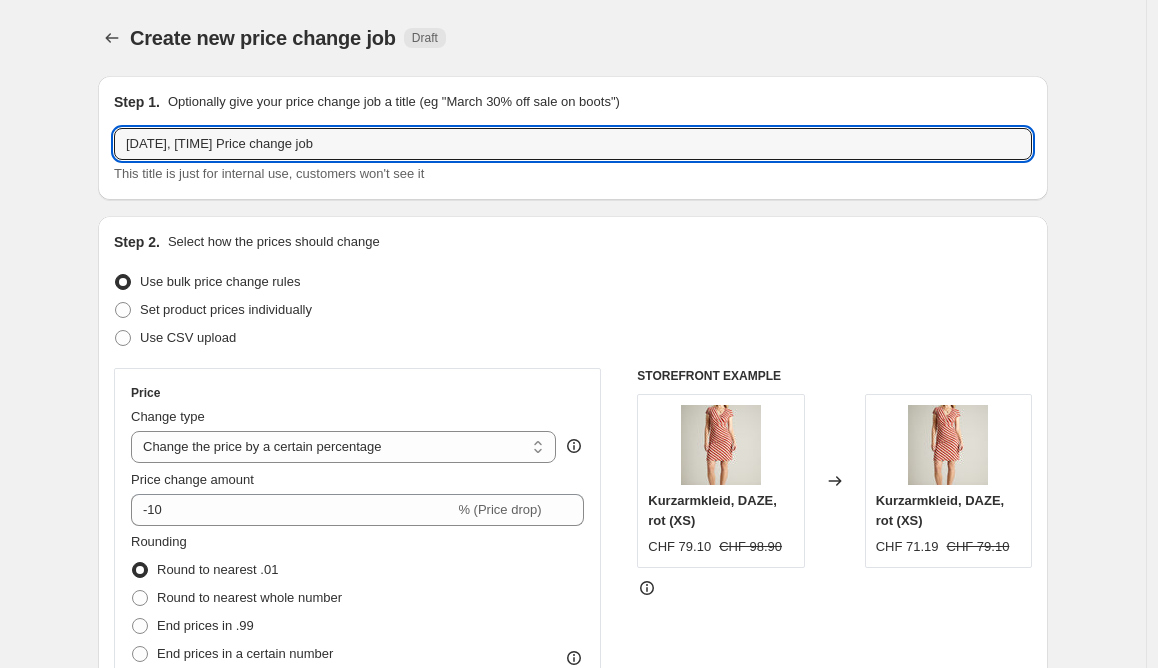 drag, startPoint x: 440, startPoint y: 138, endPoint x: 5, endPoint y: 124, distance: 435.22522 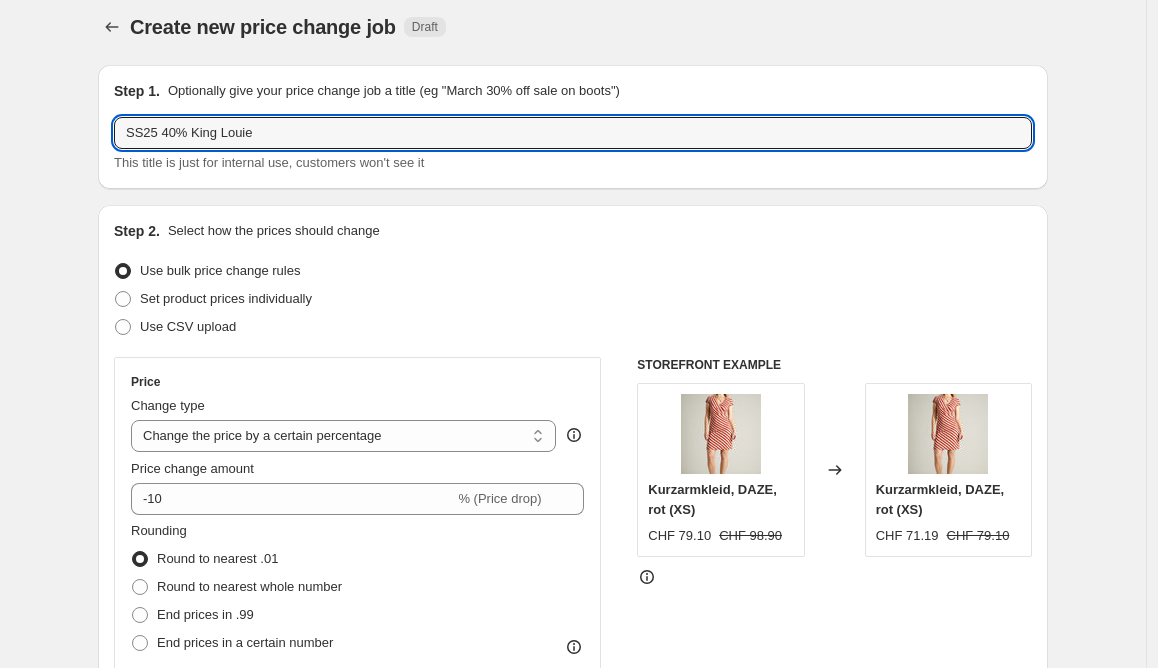 scroll, scrollTop: 23, scrollLeft: 0, axis: vertical 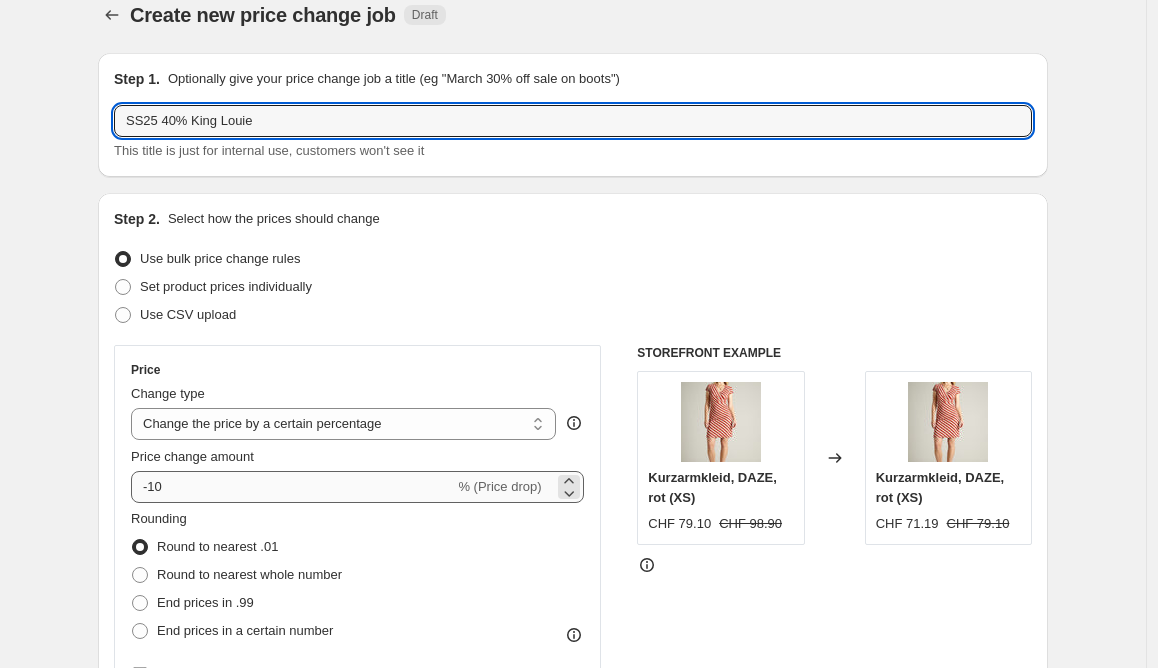 type on "SS25 40% King Louie" 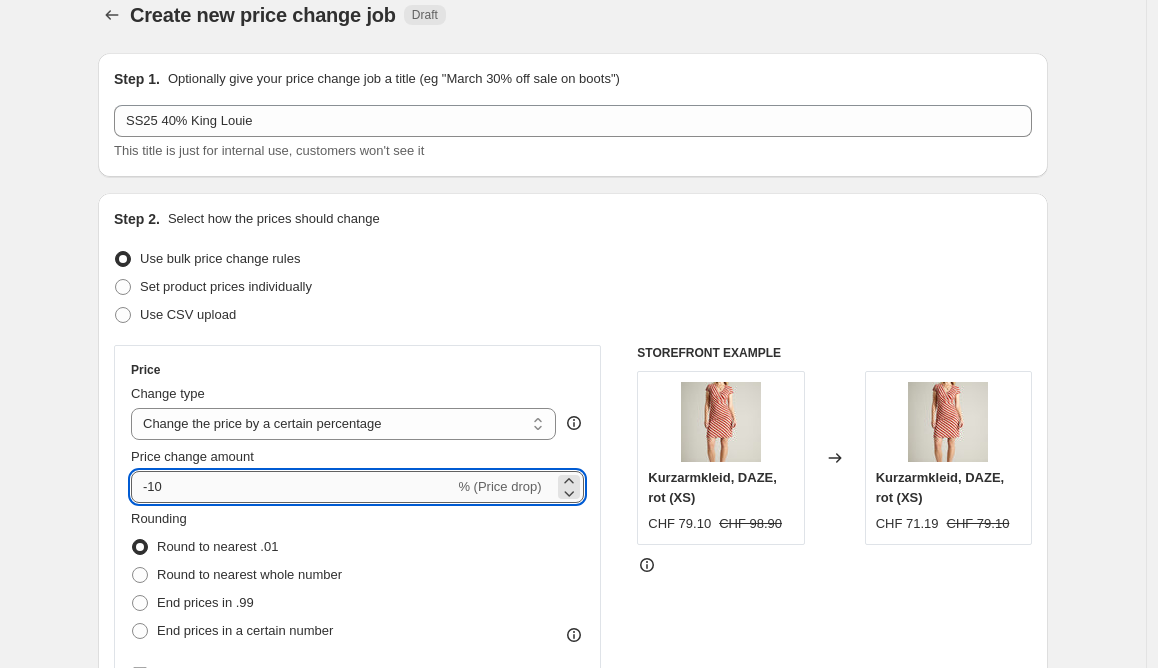 click on "-10" at bounding box center [292, 487] 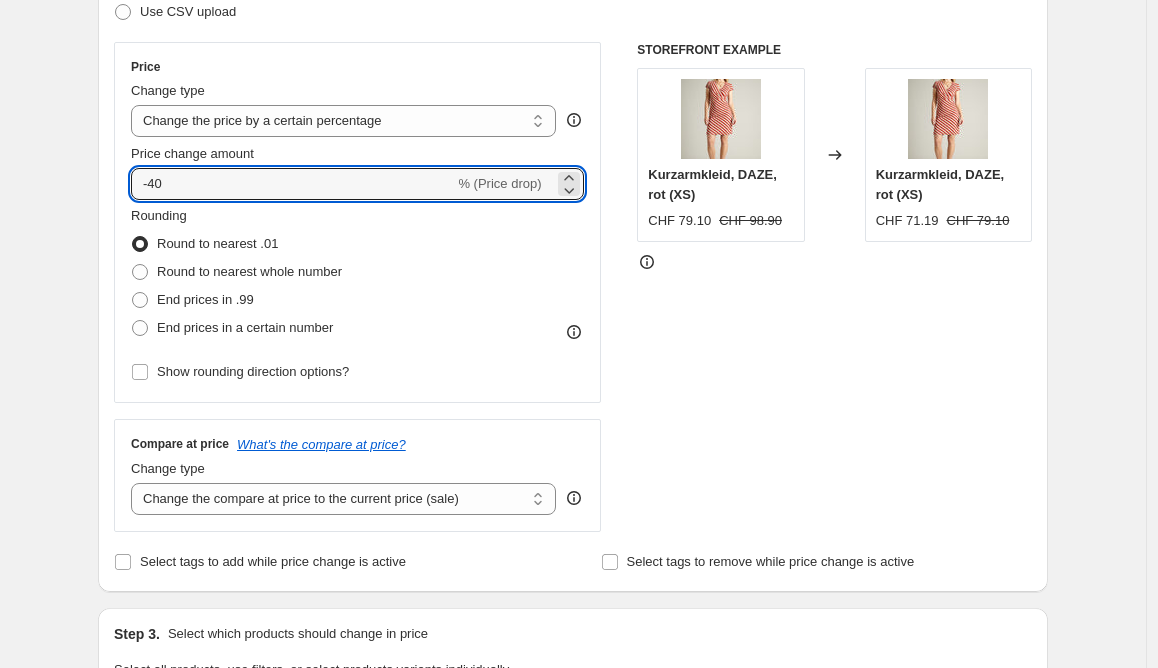 scroll, scrollTop: 367, scrollLeft: 0, axis: vertical 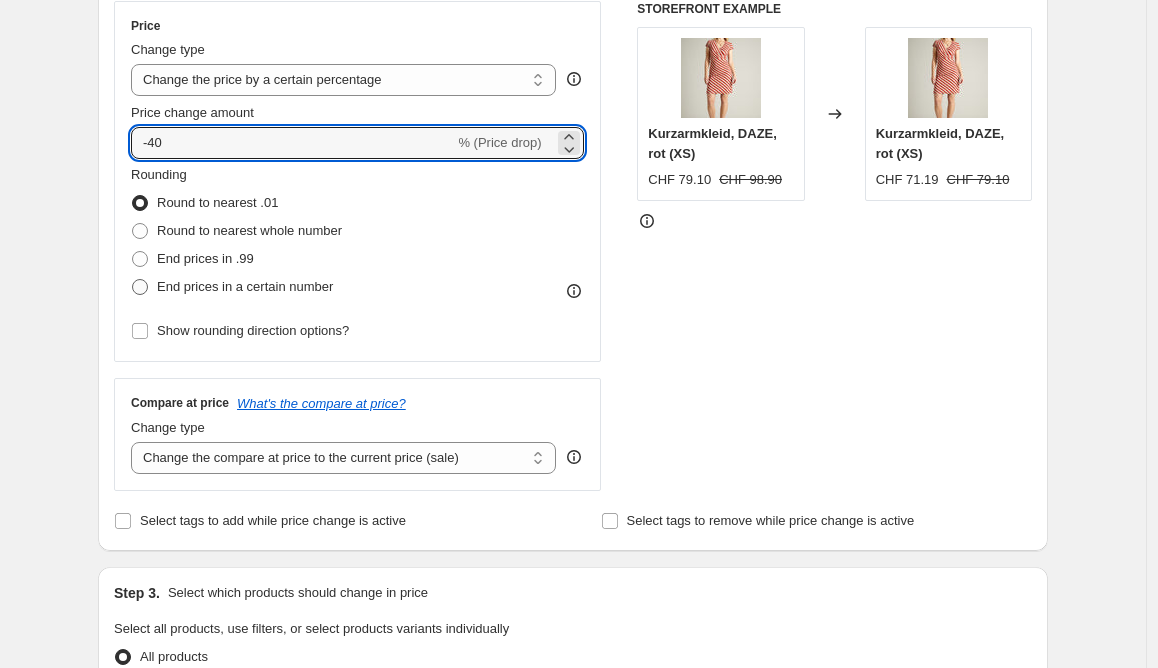 type on "-40" 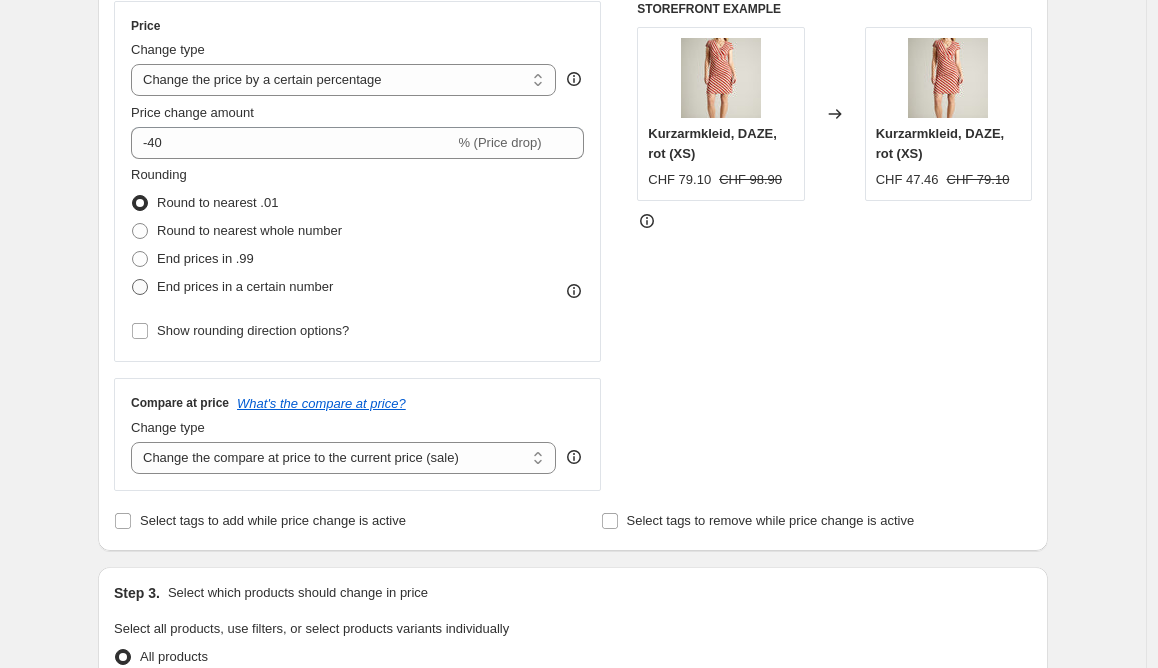 click on "End prices in a certain number" at bounding box center [245, 286] 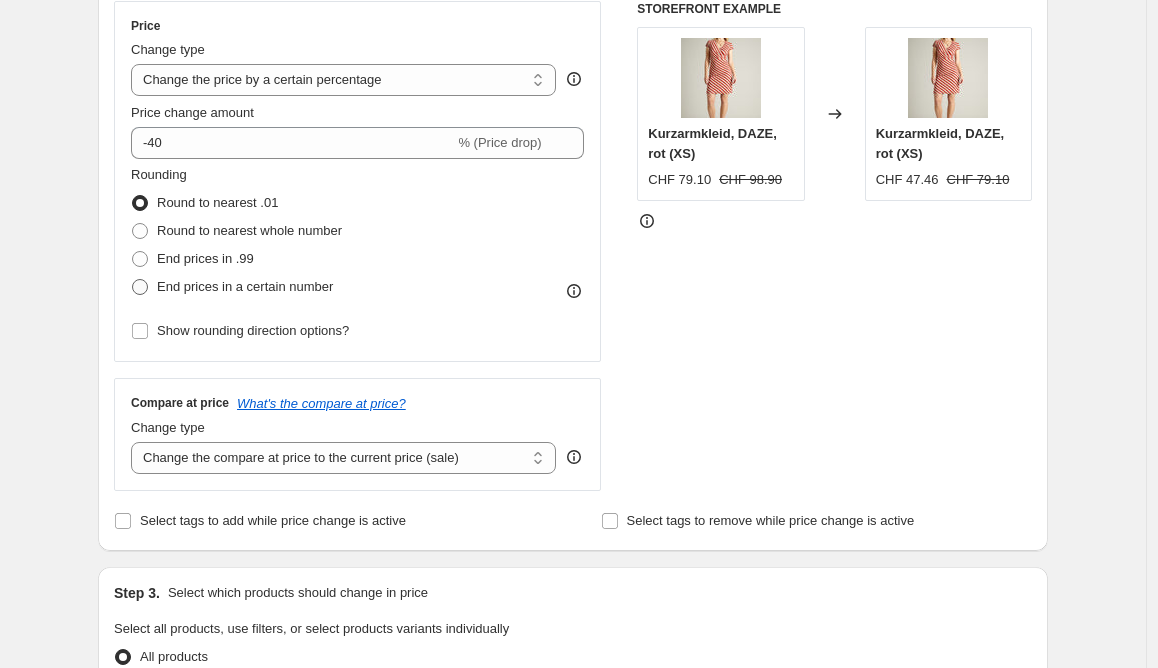 radio on "true" 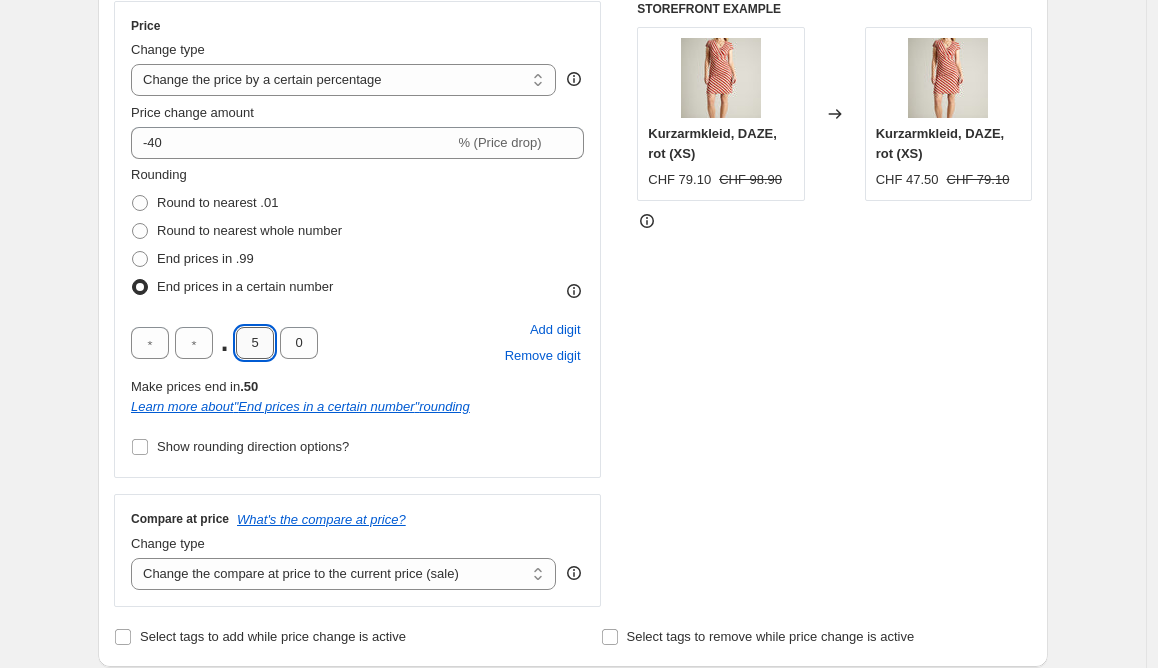 click on "5" at bounding box center [255, 343] 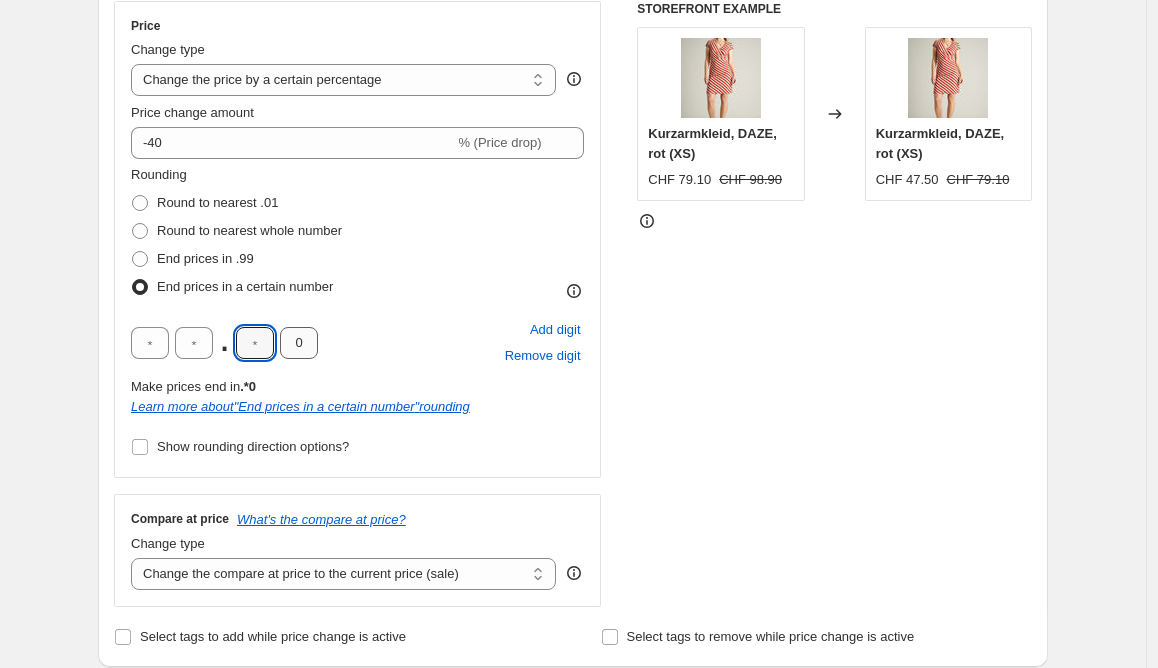 type 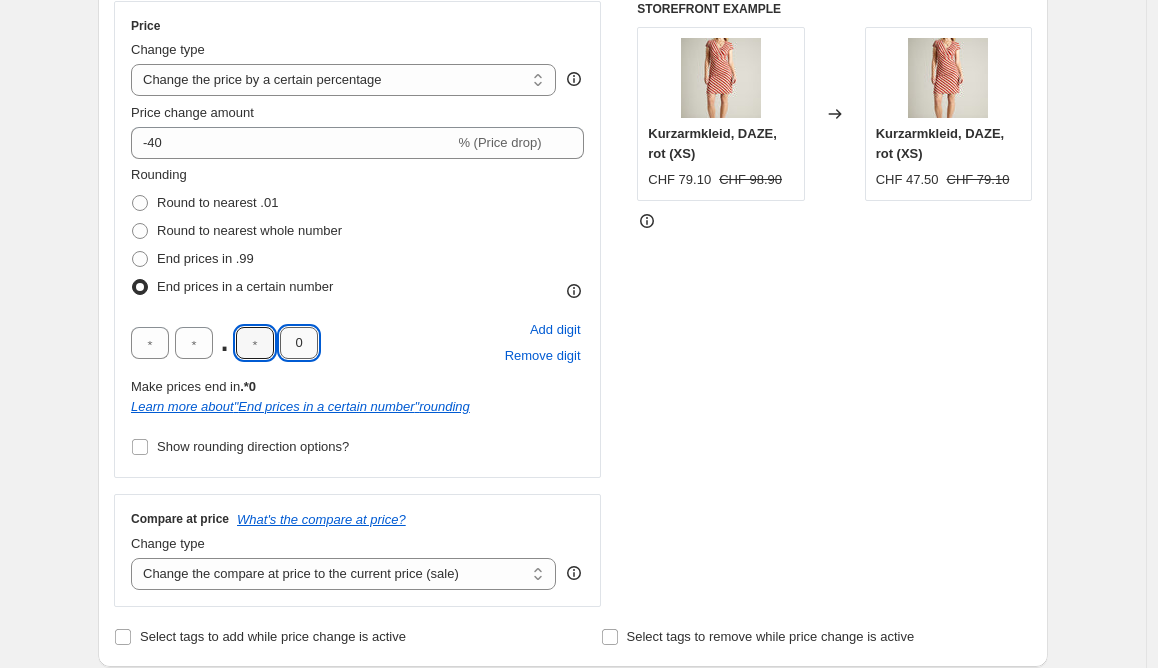 click on "0" at bounding box center (299, 343) 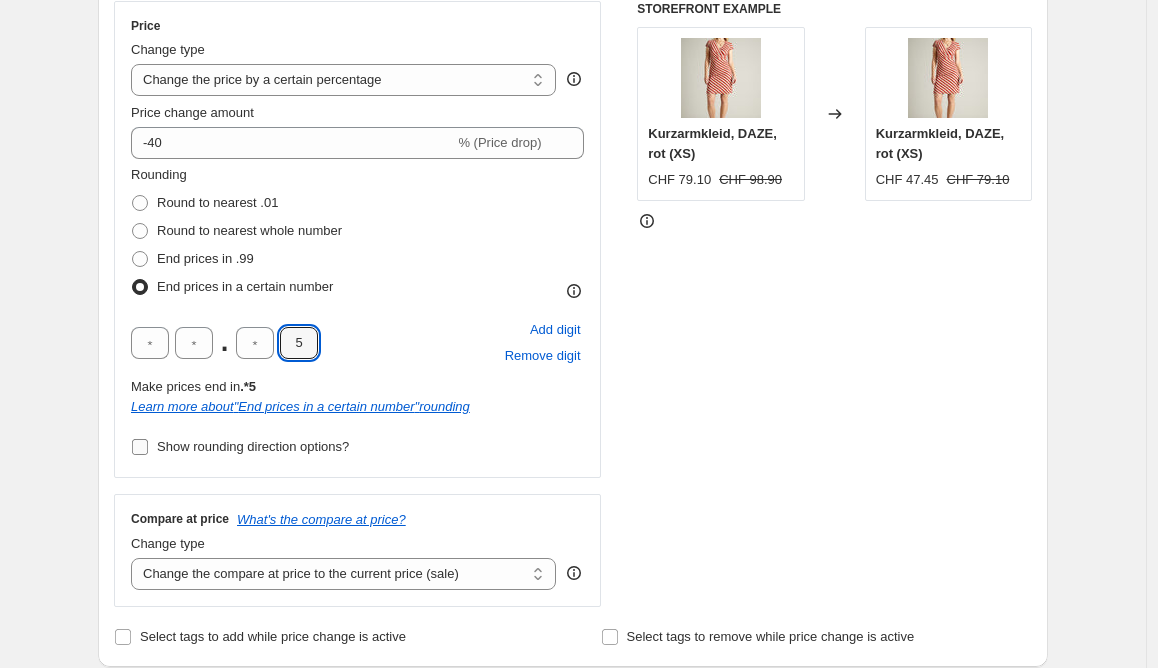 type on "5" 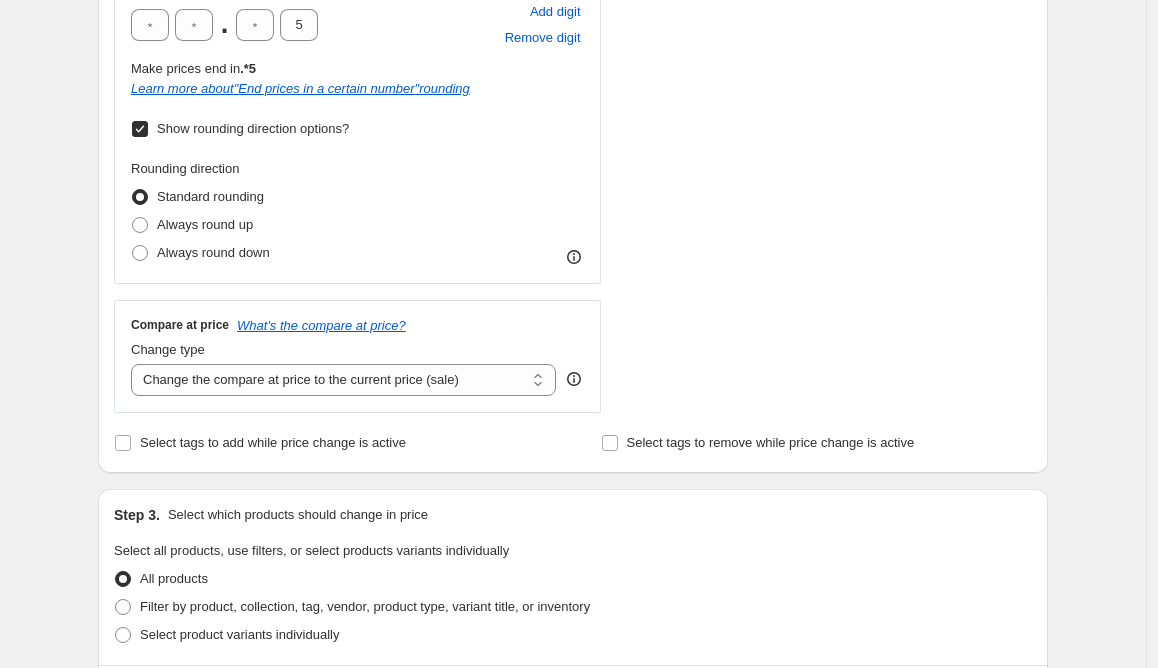 scroll, scrollTop: 698, scrollLeft: 0, axis: vertical 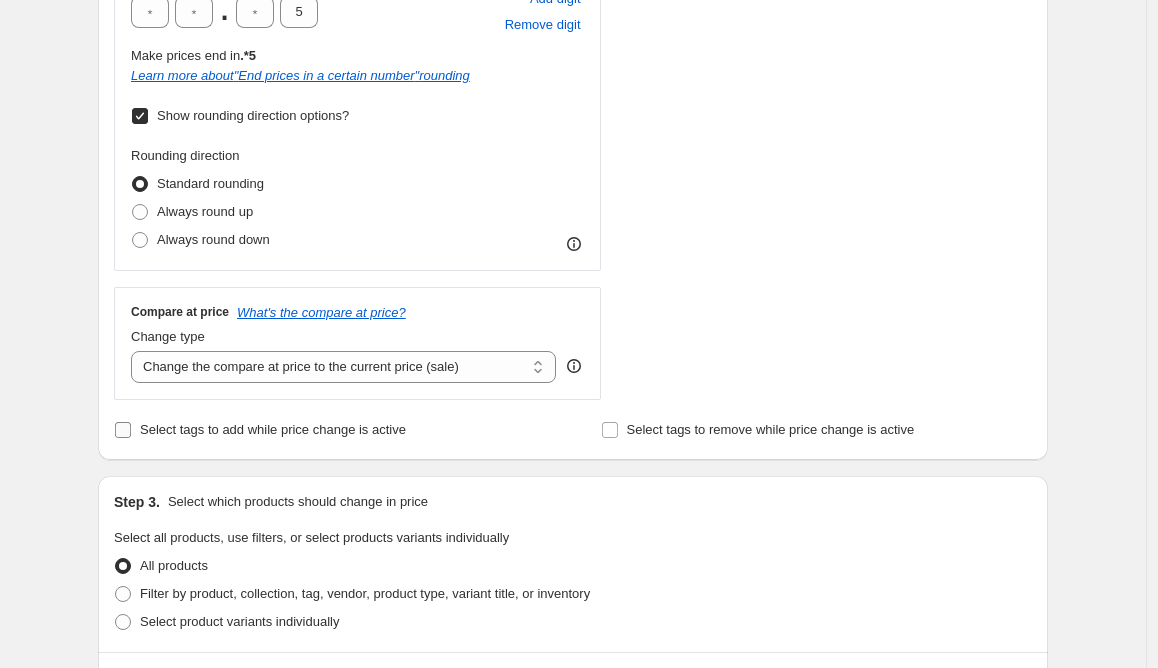 click on "Select tags to add while price change is active" at bounding box center (273, 429) 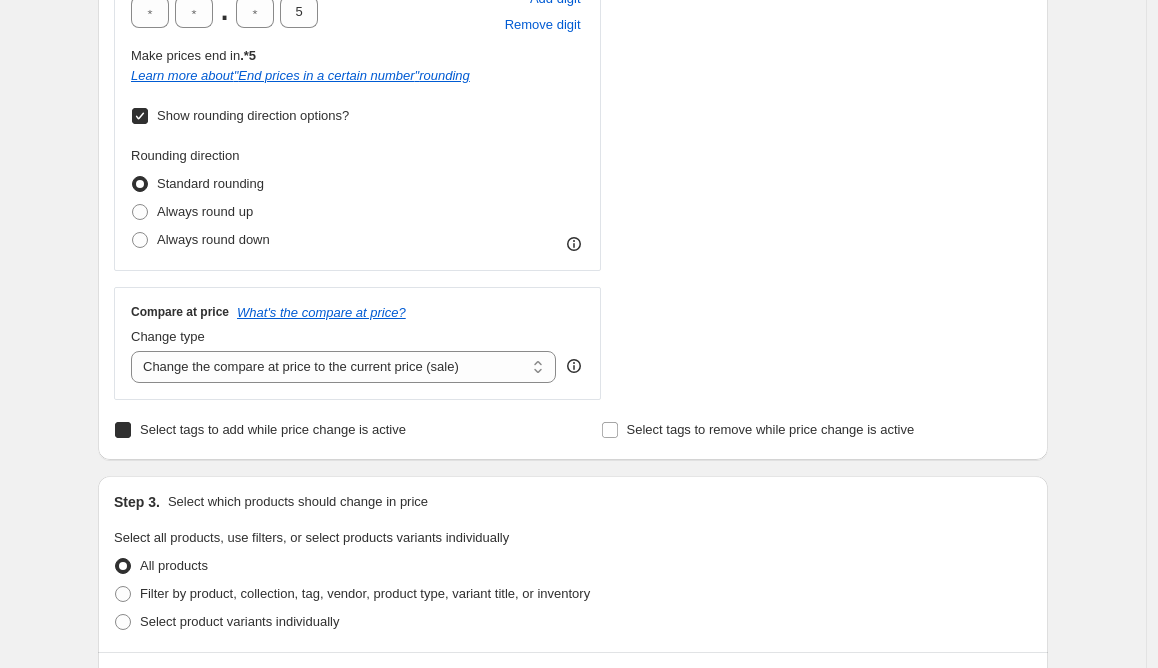checkbox on "true" 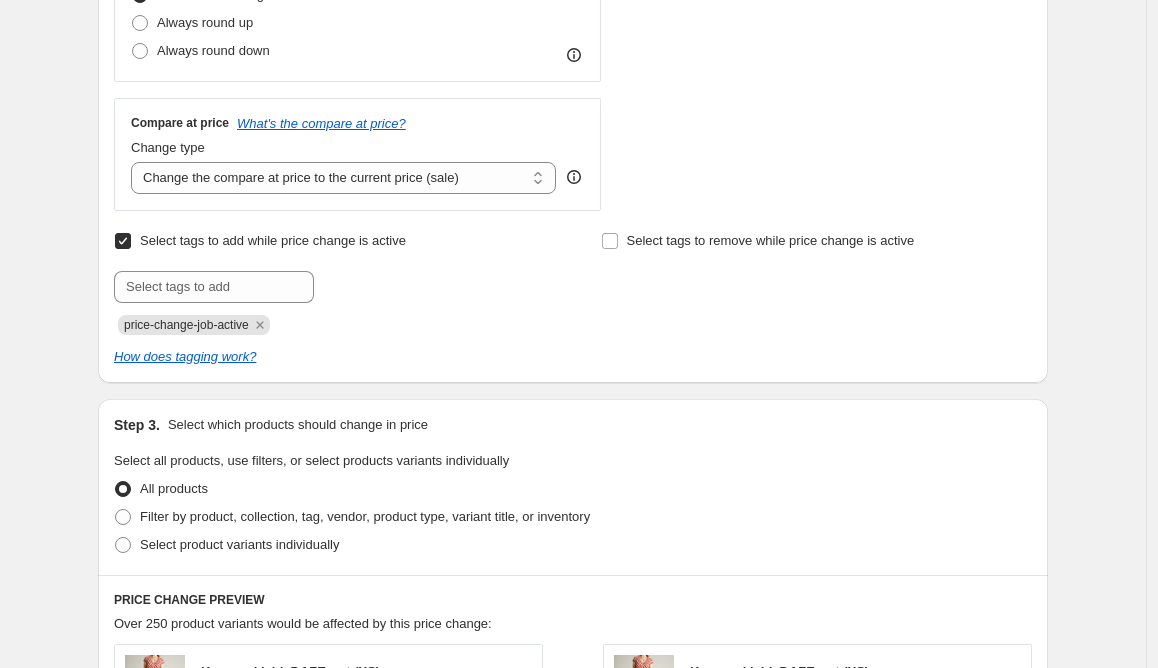 scroll, scrollTop: 1106, scrollLeft: 0, axis: vertical 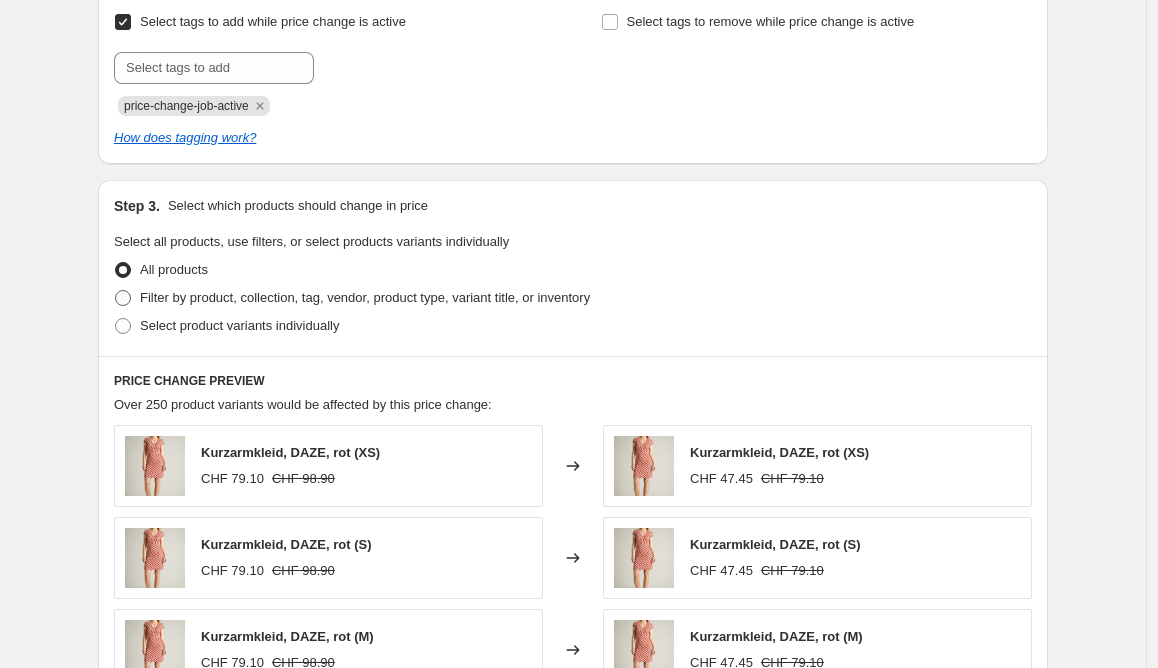 click on "Filter by product, collection, tag, vendor, product type, variant title, or inventory" at bounding box center (365, 297) 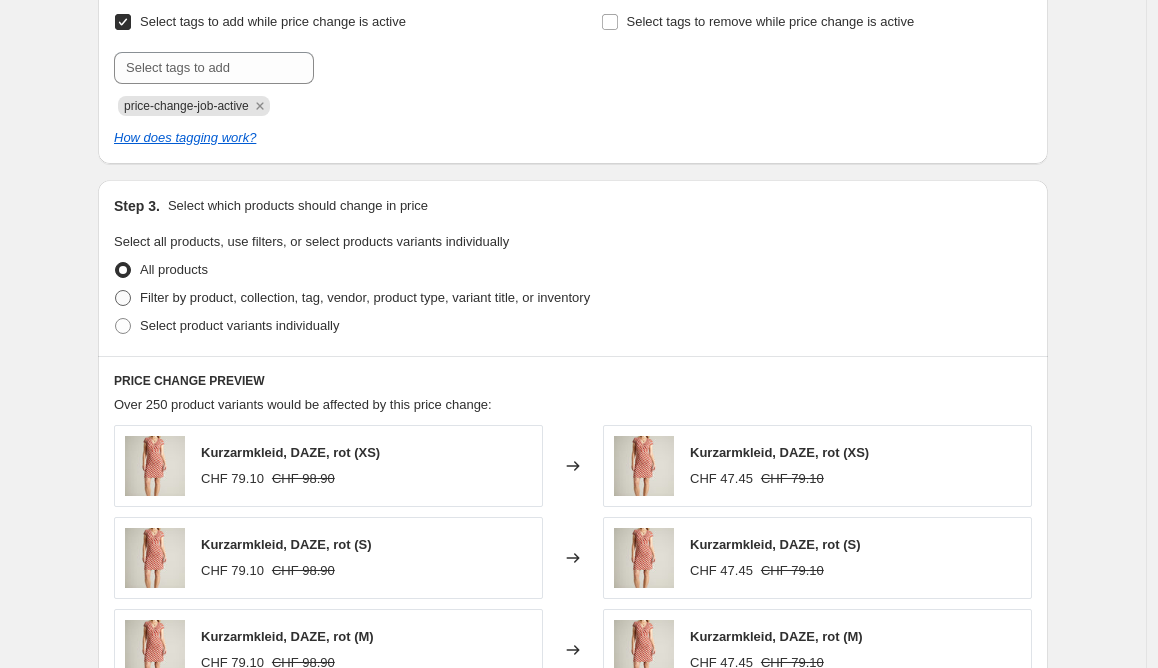radio on "true" 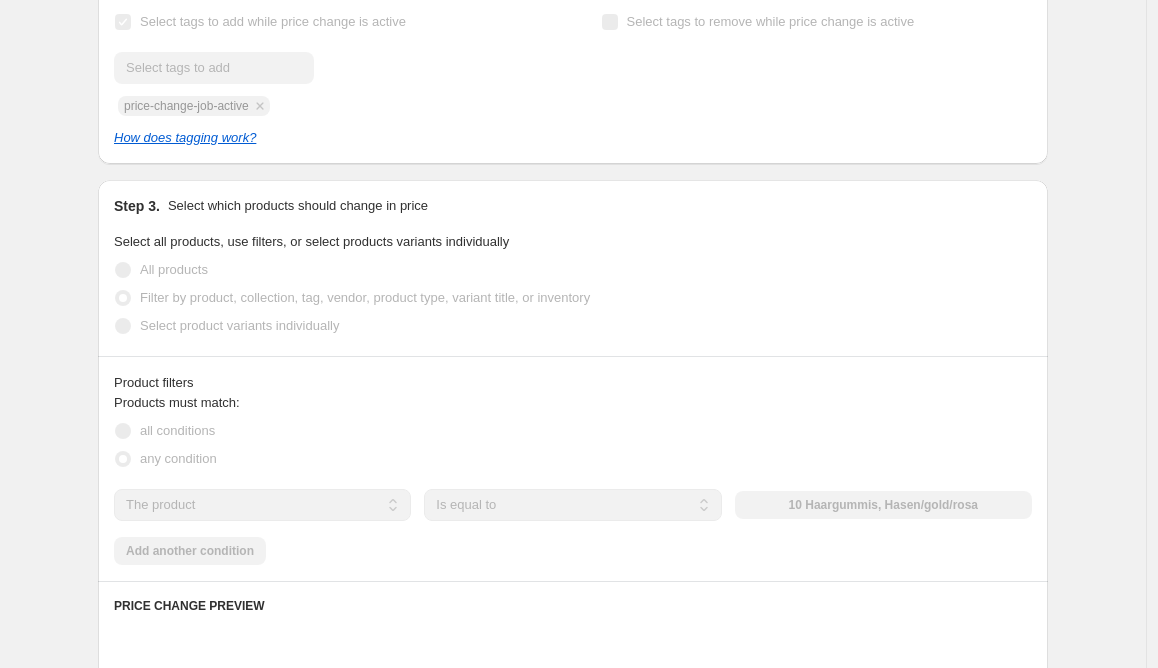 click on "Products must match: all conditions any condition The product The product's collection The product's tag The product's vendor The product's type The product's status The variant's title Inventory quantity The product Is equal to Is not equal to Is equal to 10 Haargummis, Hasen/gold/rosa Add another condition" at bounding box center (573, 479) 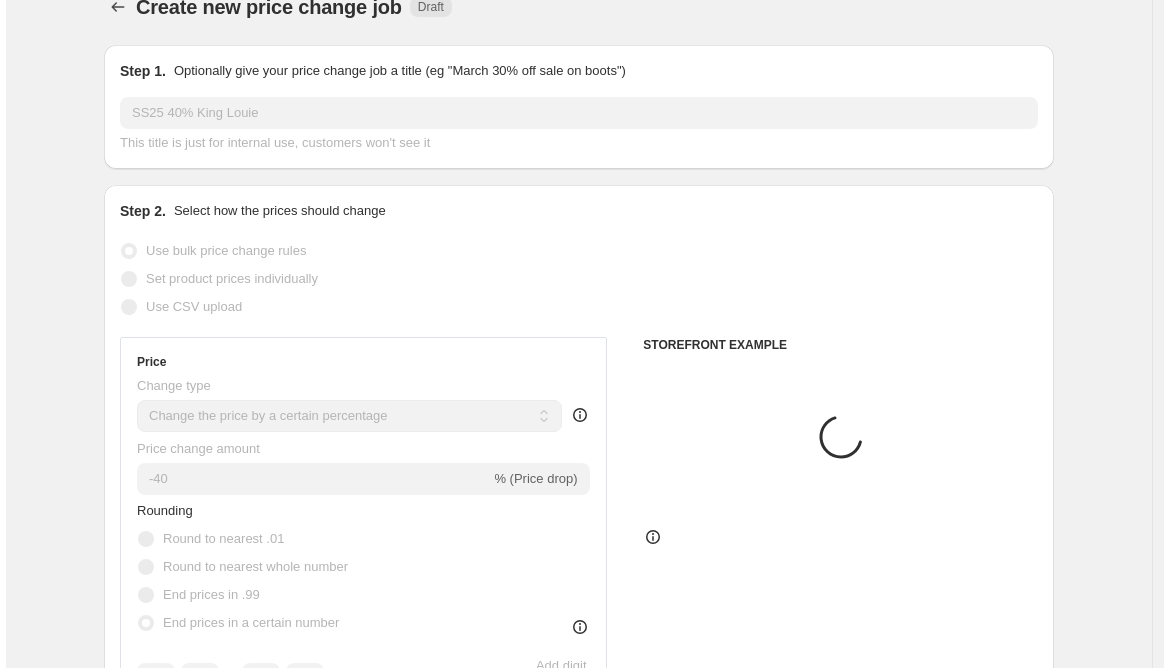 scroll, scrollTop: 0, scrollLeft: 0, axis: both 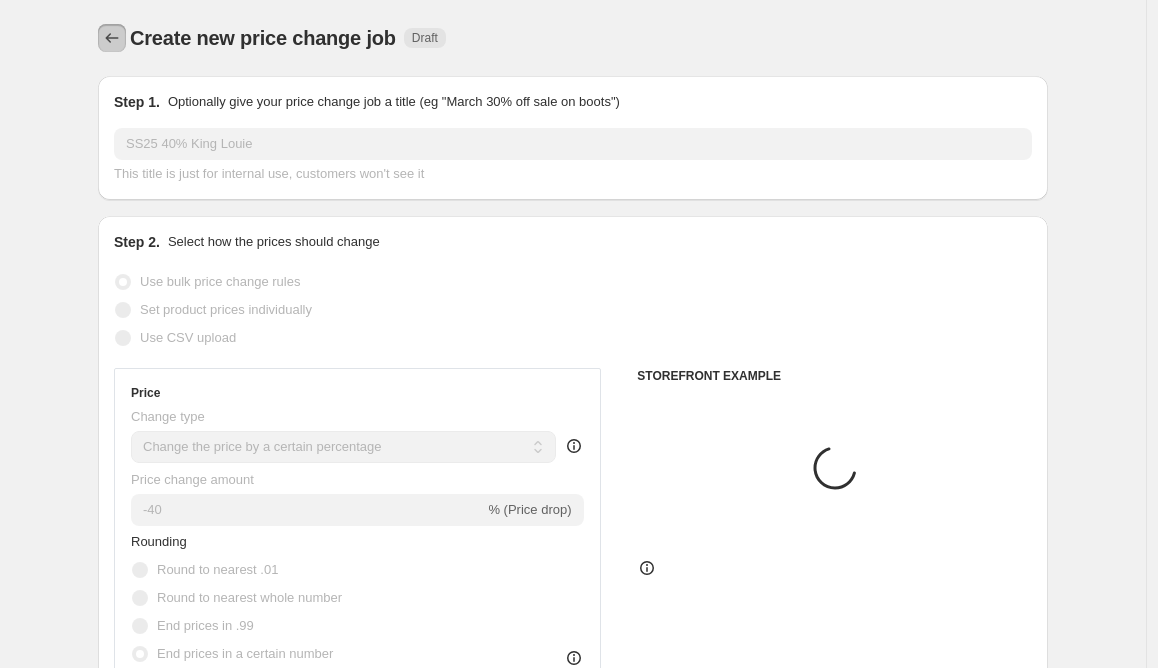click 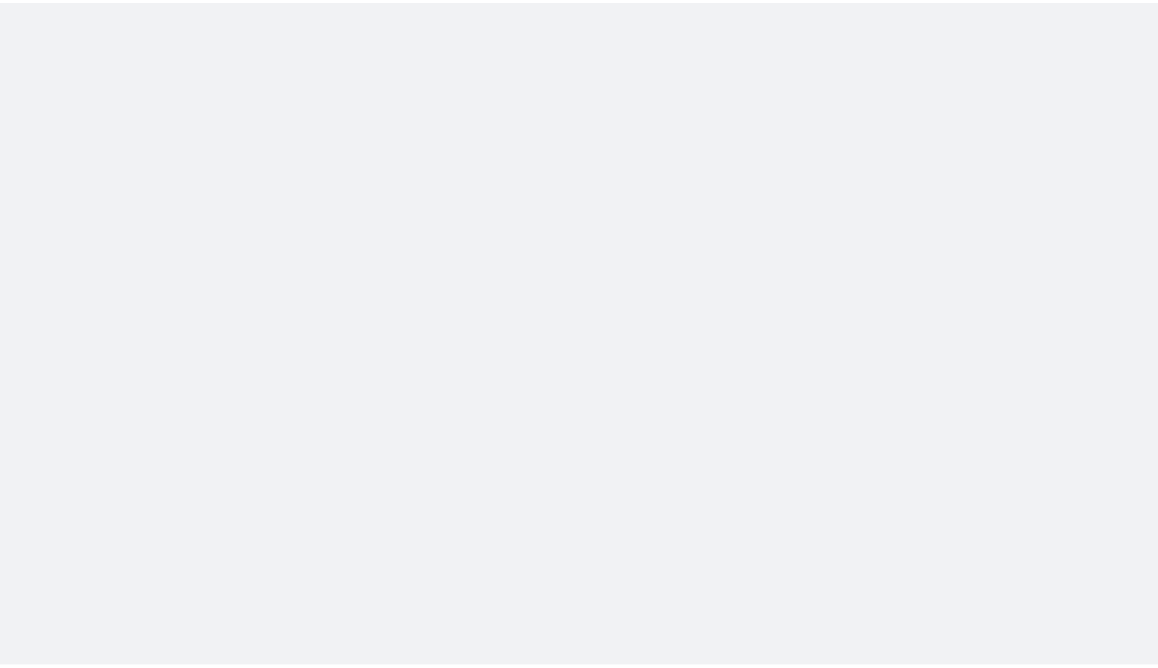 scroll, scrollTop: 0, scrollLeft: 0, axis: both 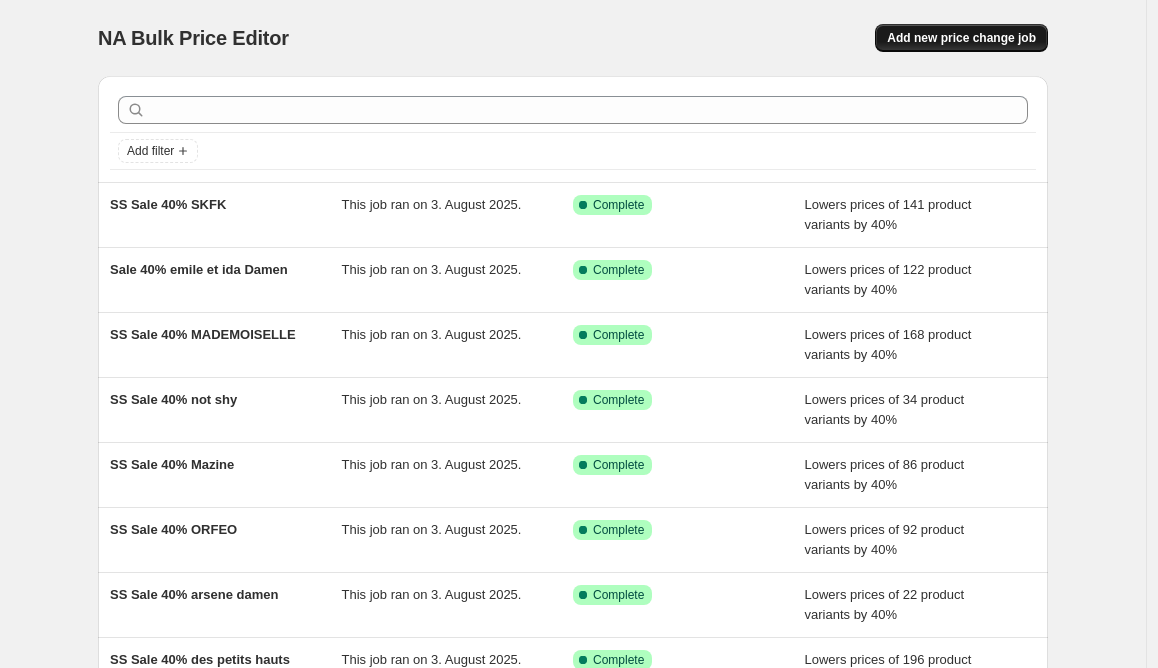 click on "Add new price change job" at bounding box center [961, 38] 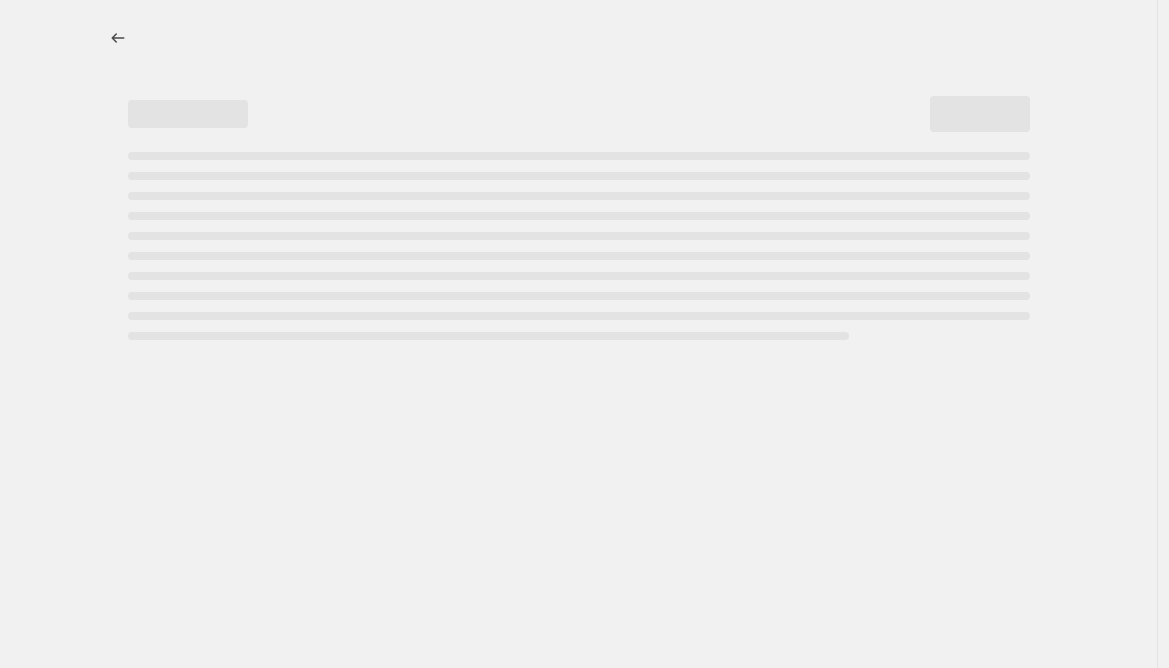 select on "percentage" 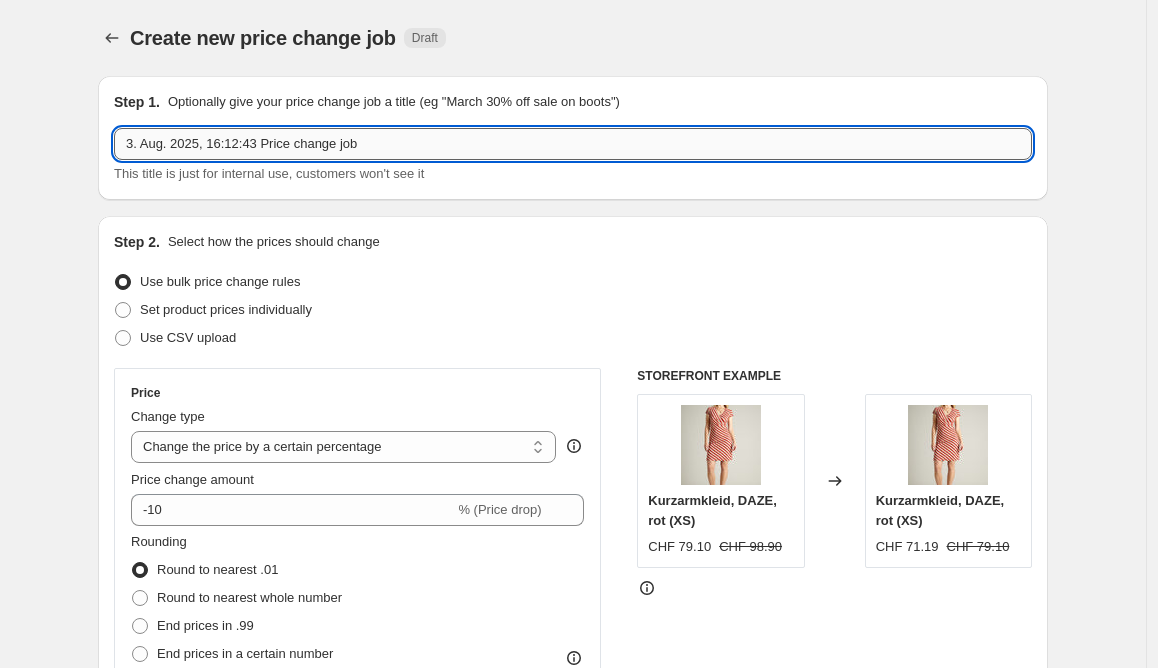 drag, startPoint x: 420, startPoint y: 156, endPoint x: -39, endPoint y: 110, distance: 461.29926 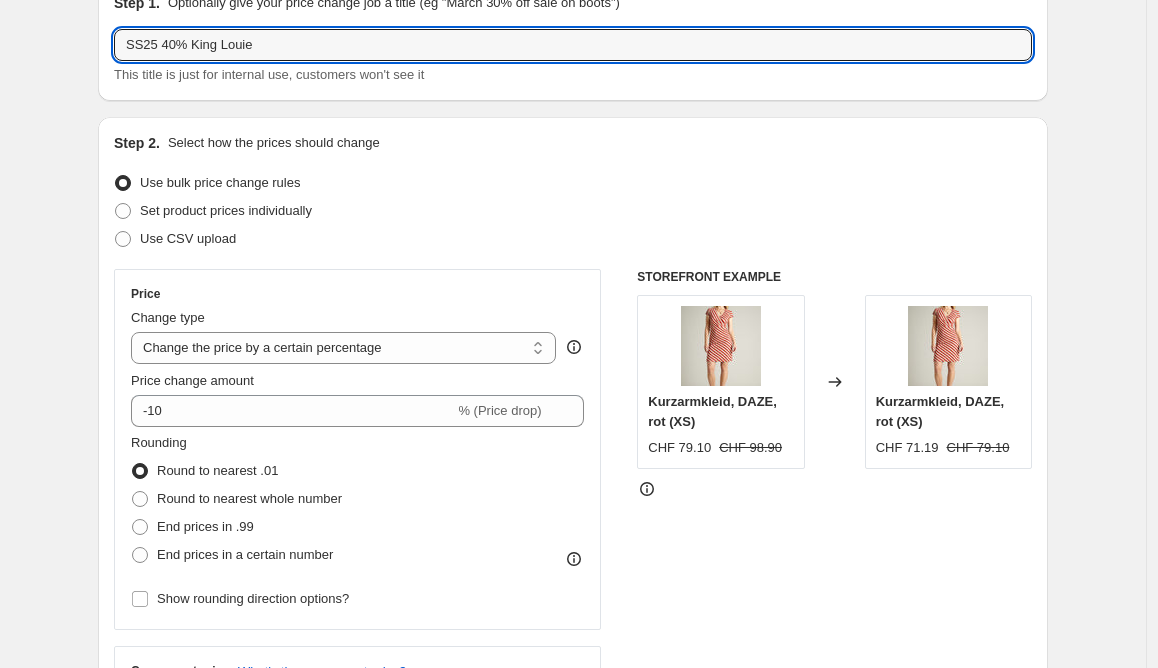 scroll, scrollTop: 121, scrollLeft: 0, axis: vertical 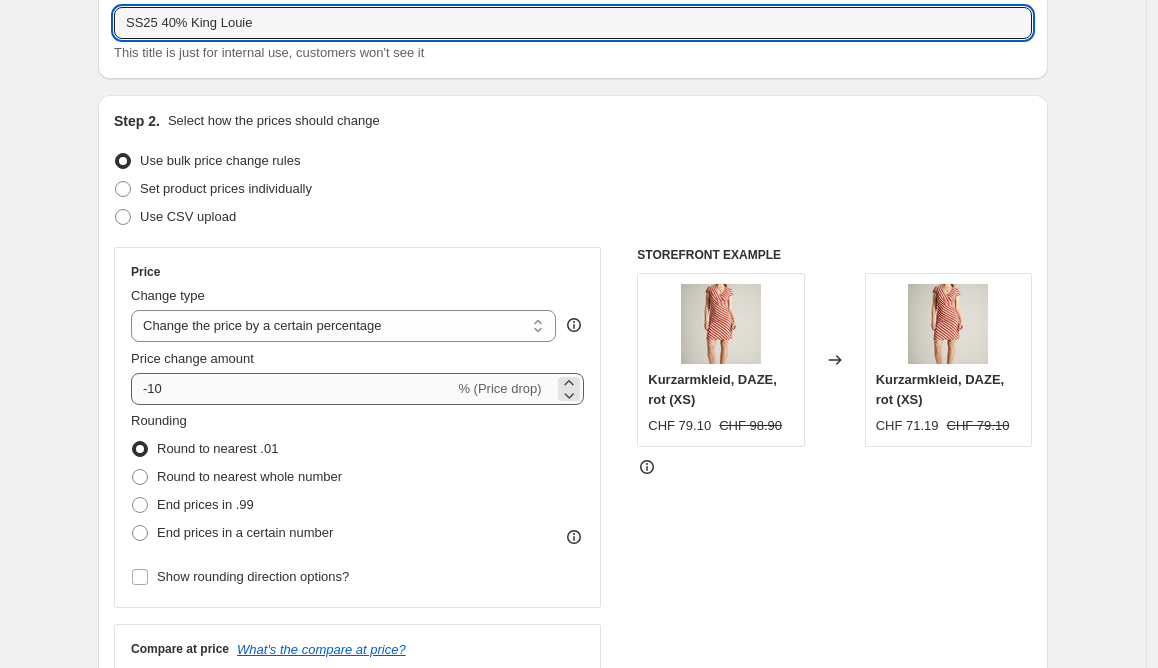 type on "SS25 40% King Louie" 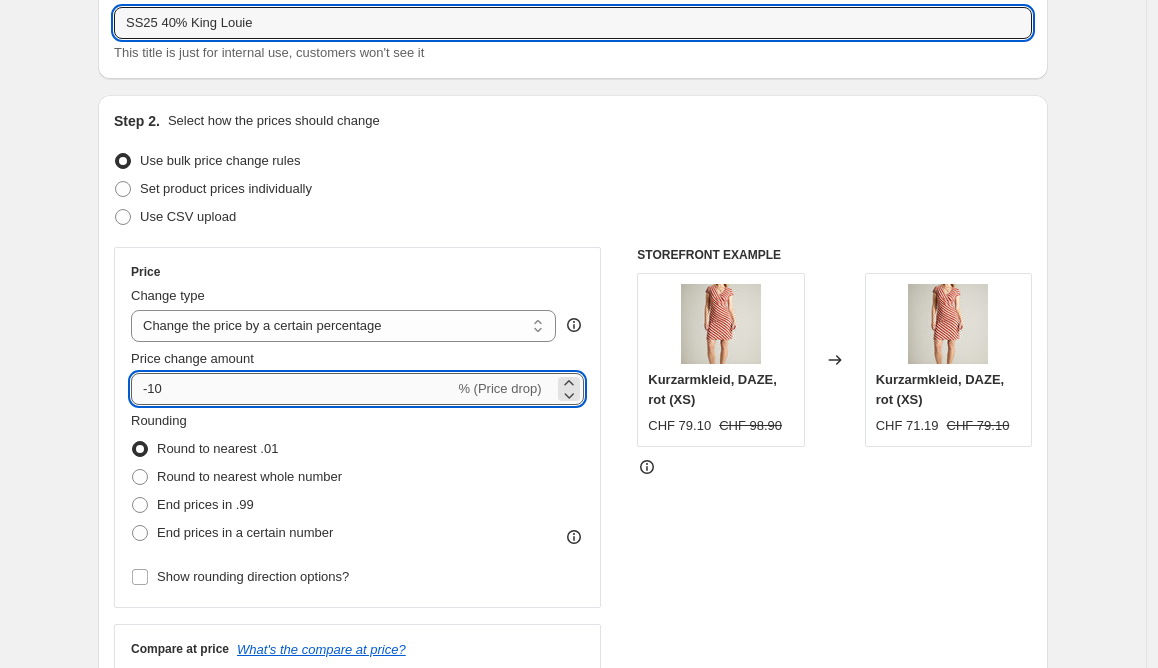 click on "-10" at bounding box center (292, 389) 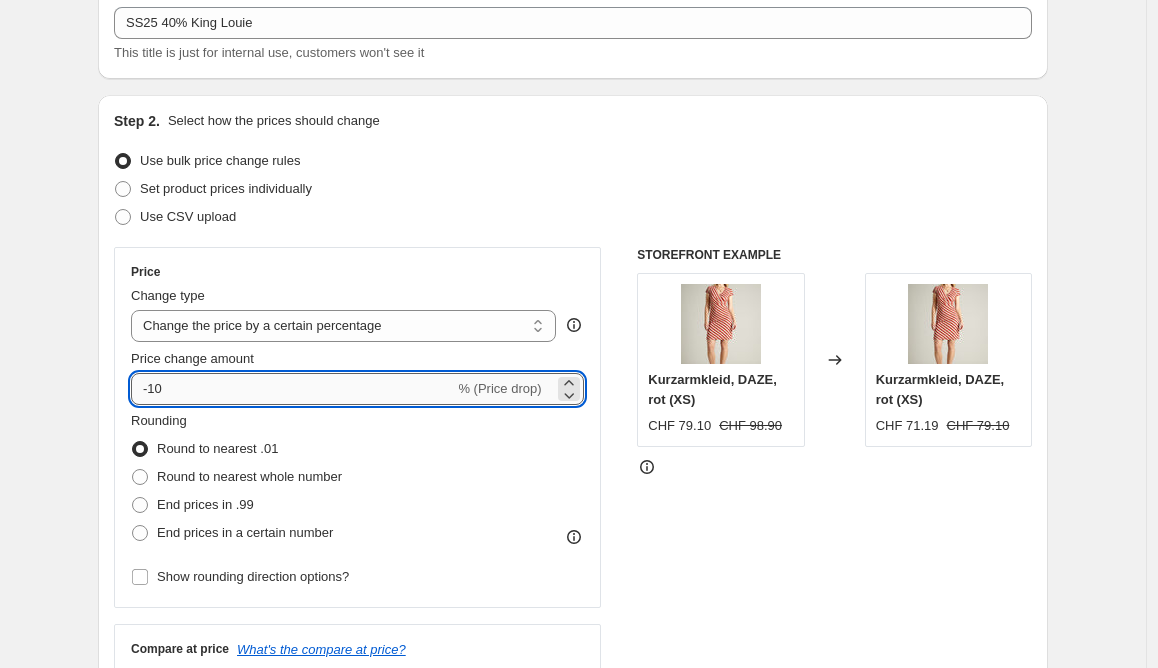 type on "-1" 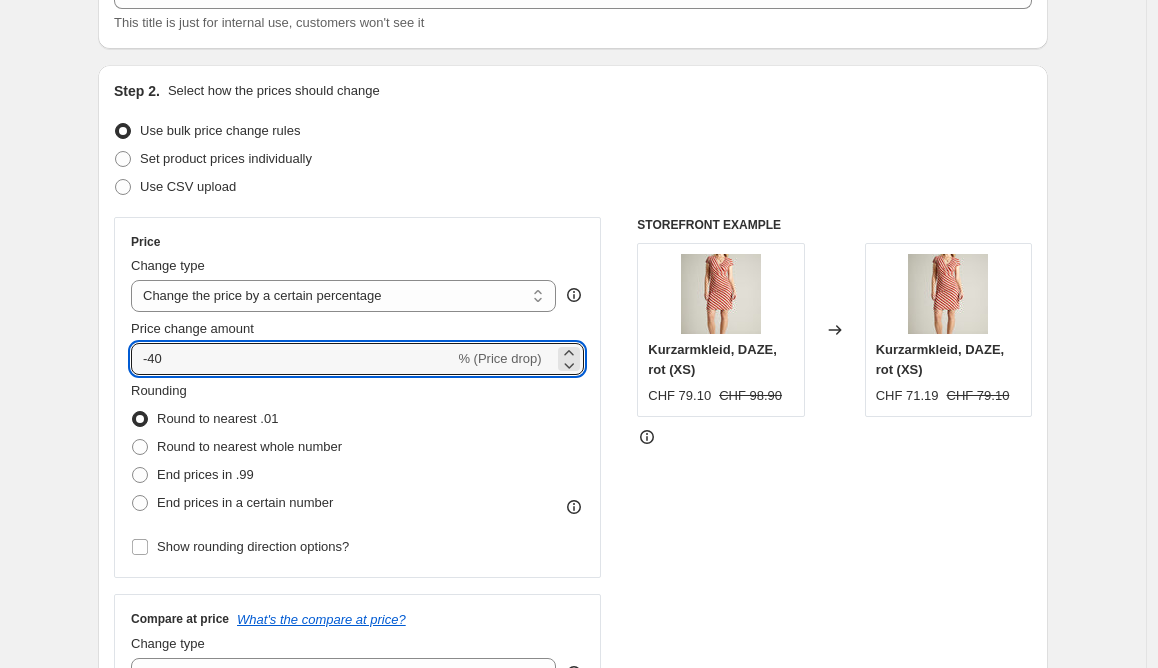 scroll, scrollTop: 167, scrollLeft: 0, axis: vertical 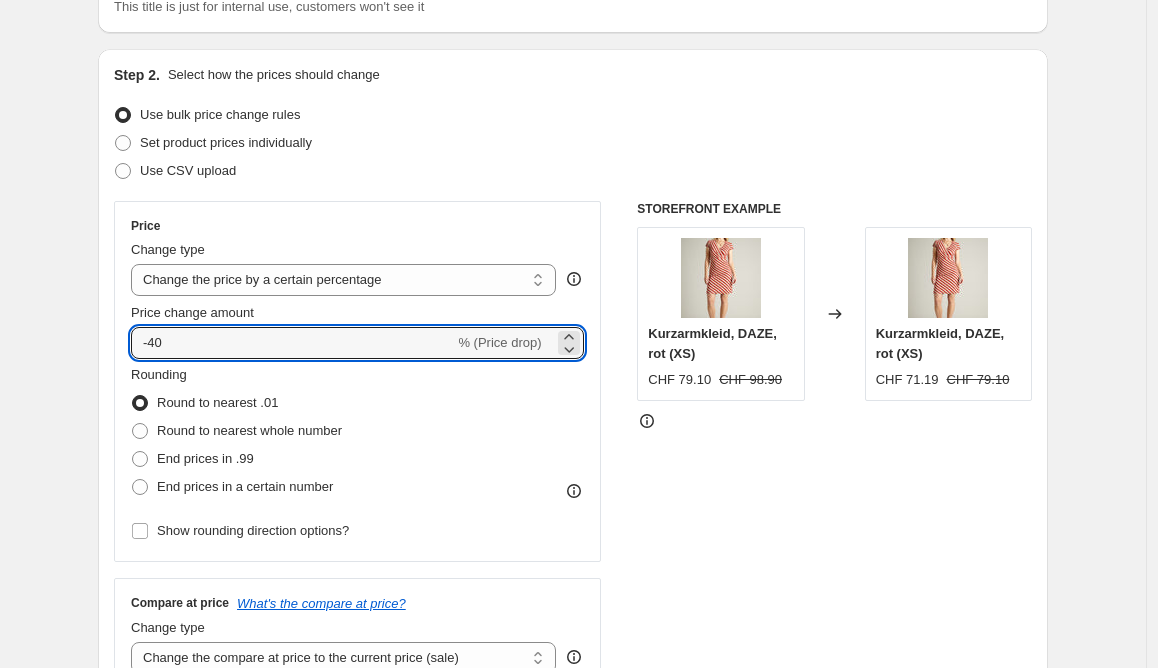 type on "-40" 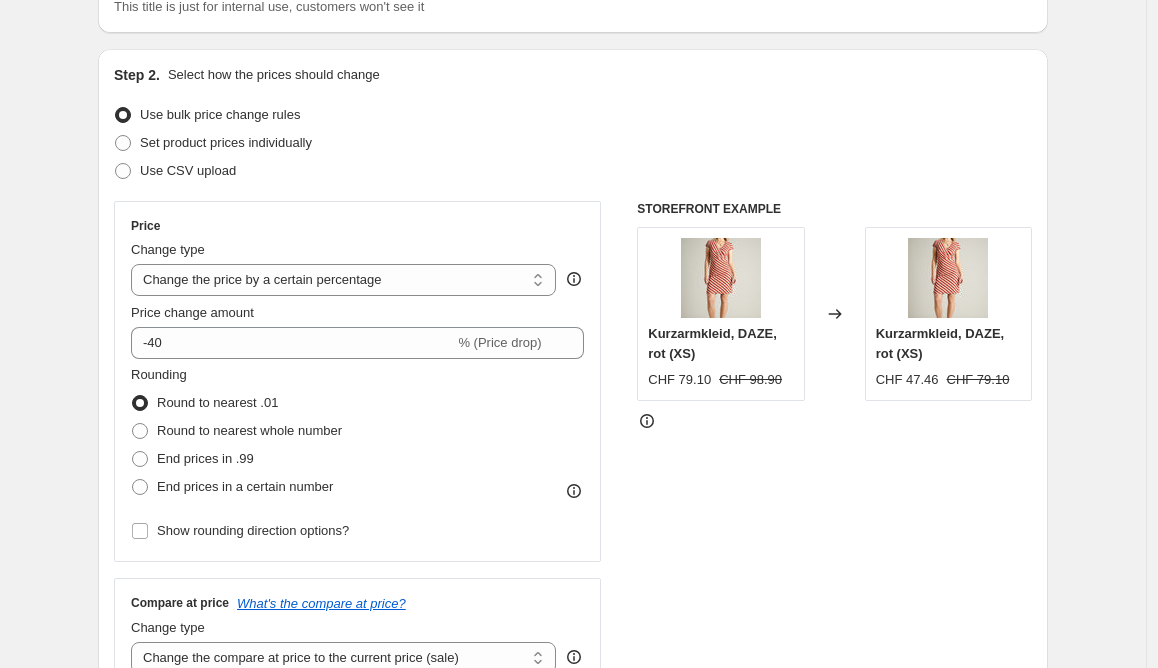 click on "Rounding Round to nearest .01 Round to nearest whole number End prices in .99 End prices in a certain number" at bounding box center [357, 433] 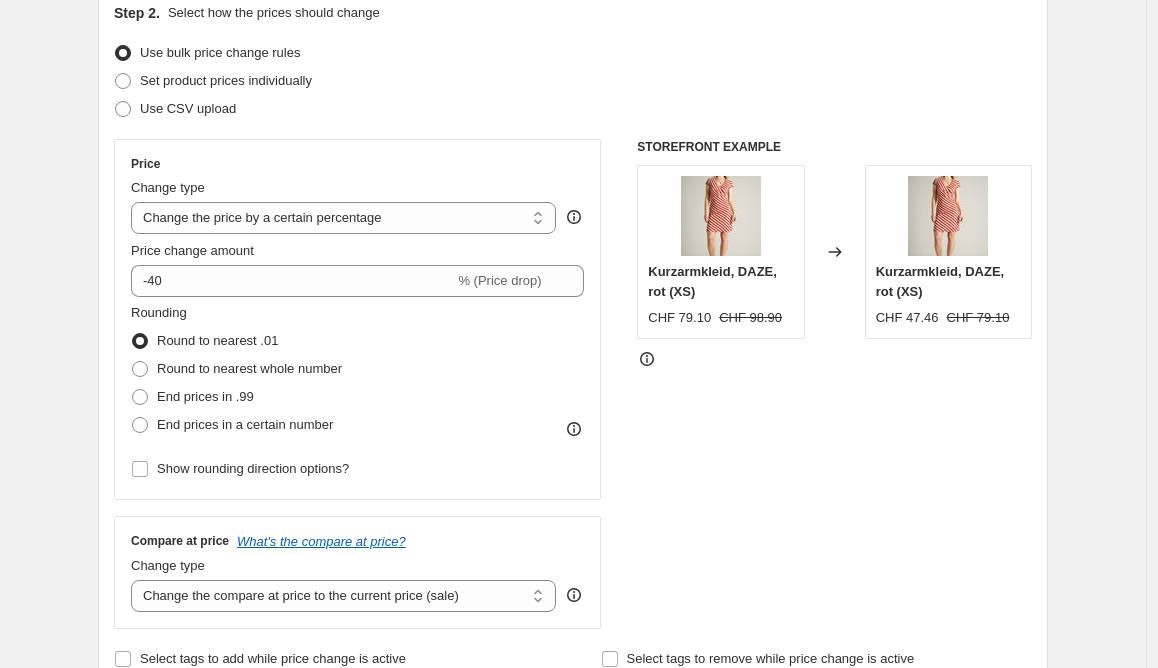 scroll, scrollTop: 246, scrollLeft: 0, axis: vertical 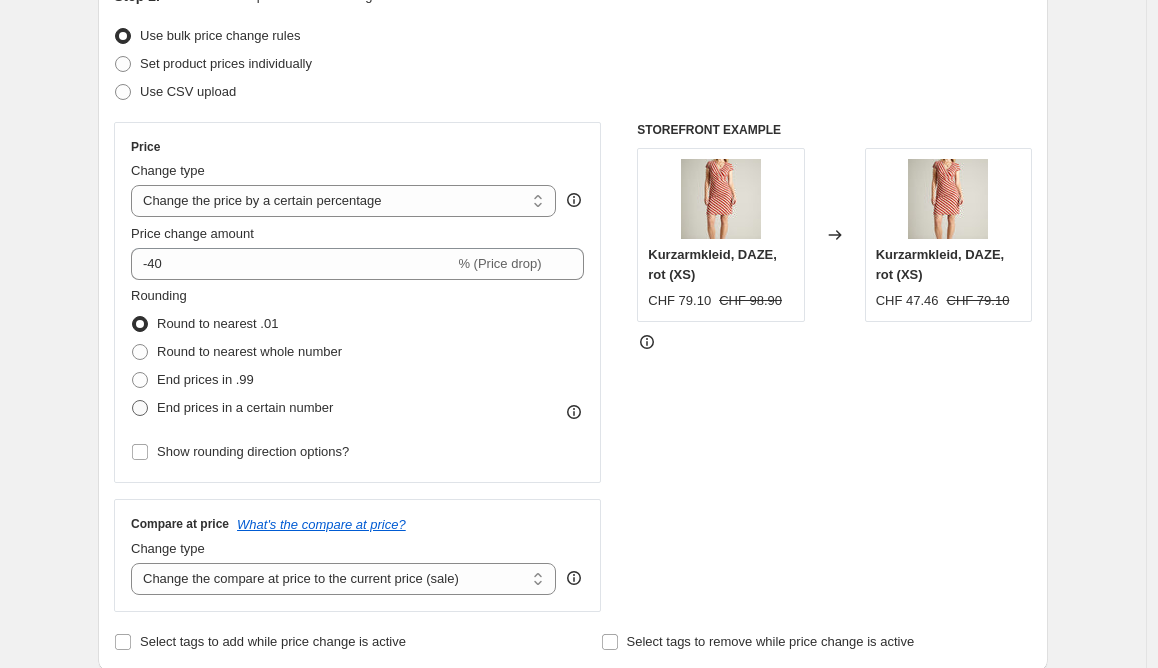 click on "End prices in a certain number" at bounding box center (245, 407) 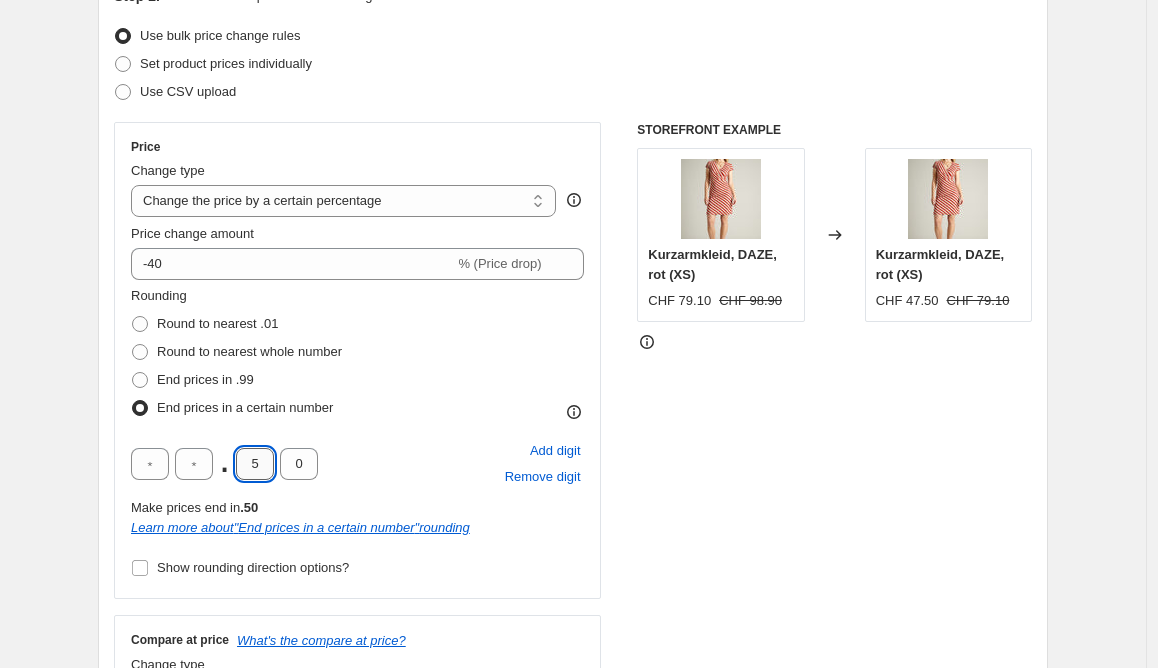 click on "5" at bounding box center [255, 464] 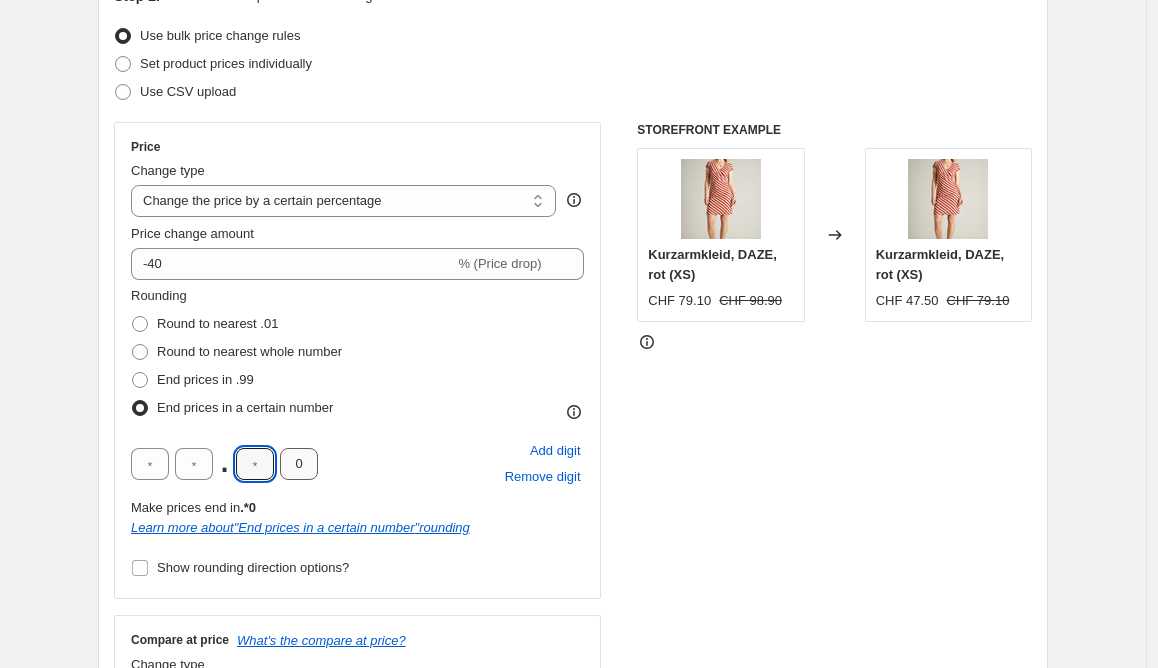 type 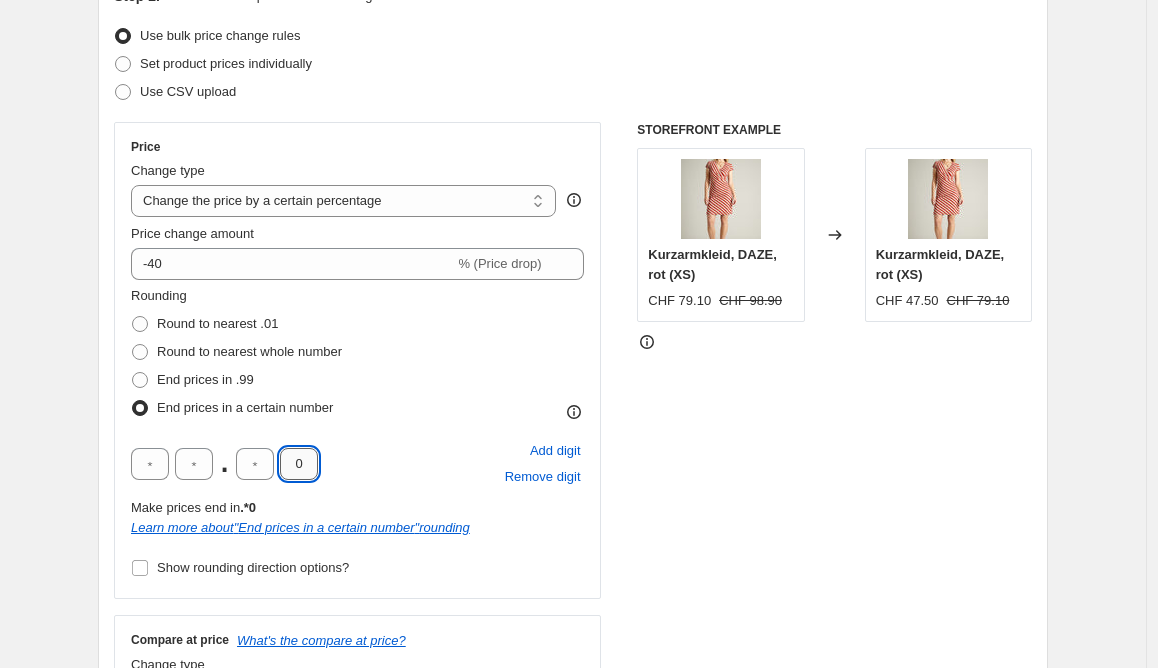 click on "0" at bounding box center [299, 464] 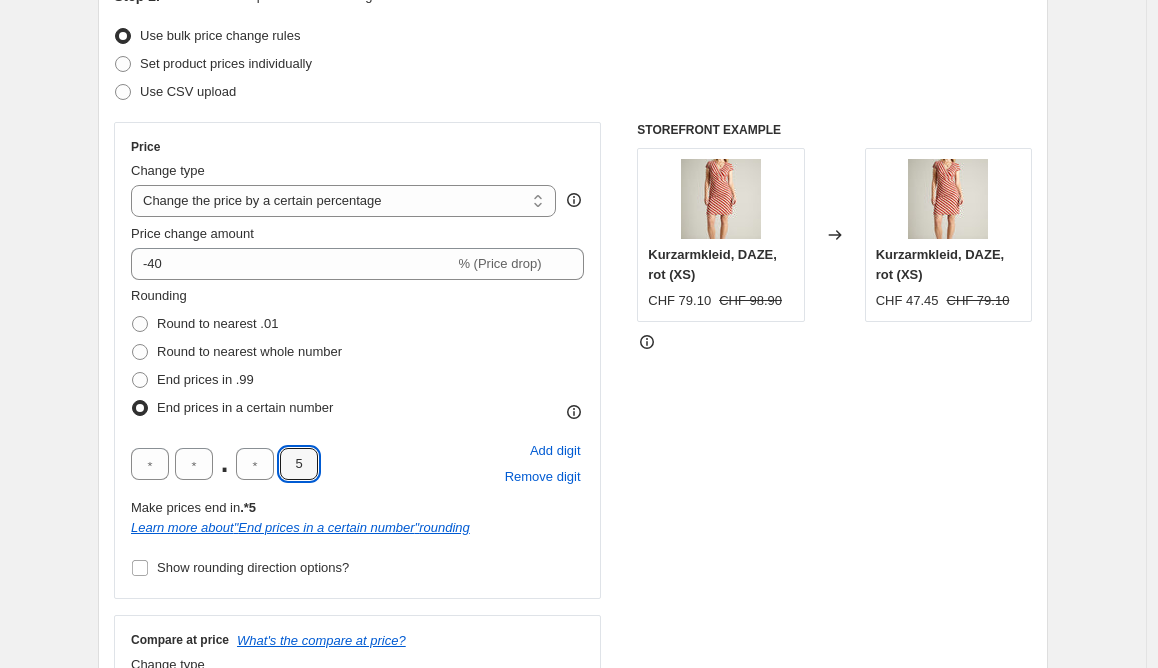 type on "5" 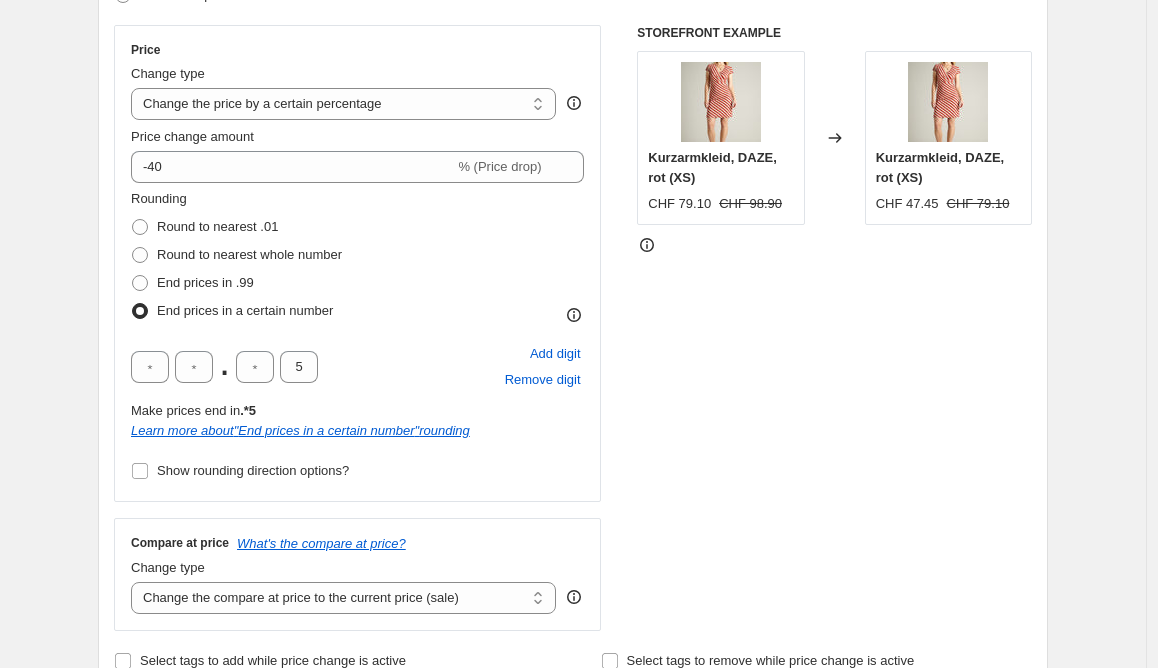 scroll, scrollTop: 376, scrollLeft: 0, axis: vertical 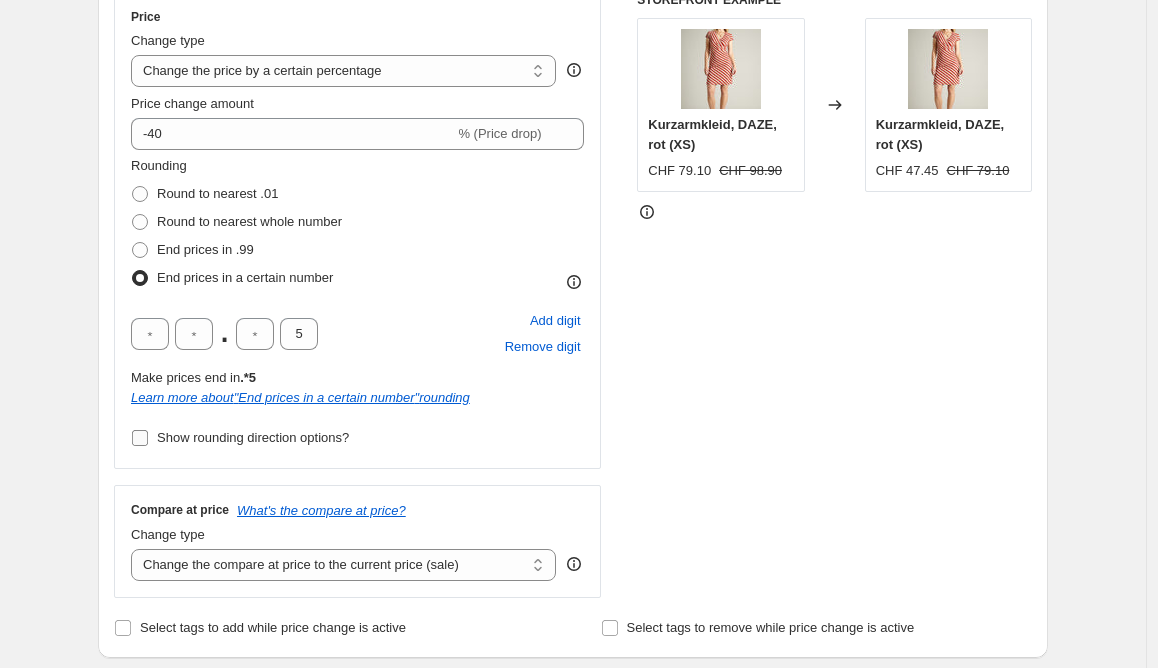 click on "Show rounding direction options?" at bounding box center [253, 437] 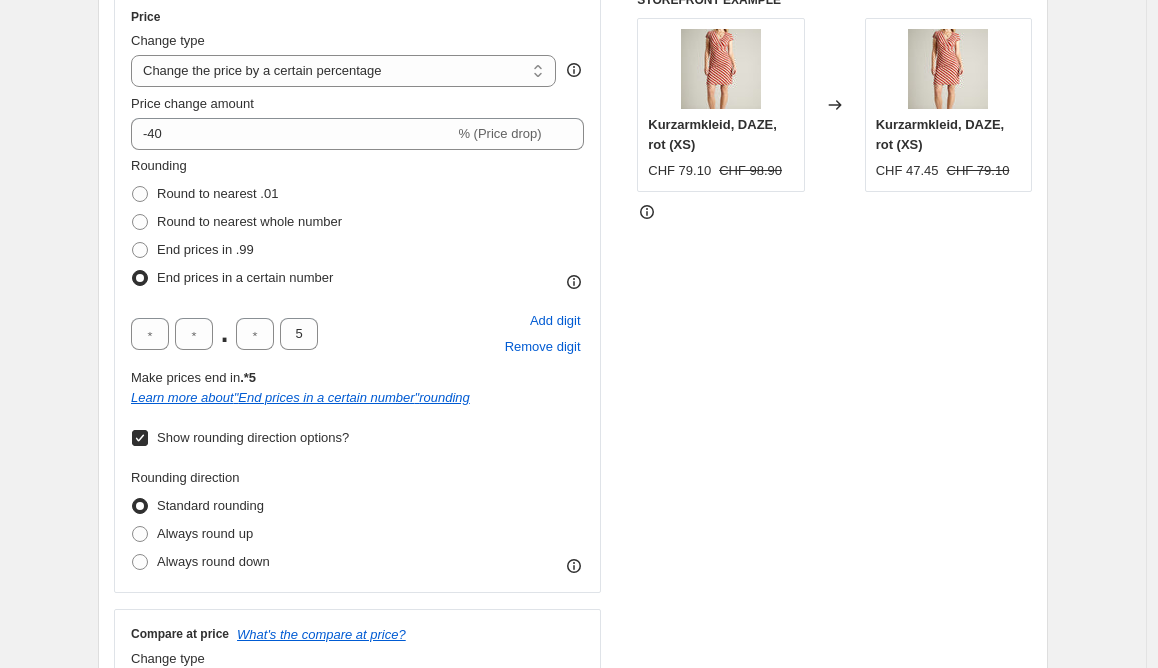 click on "Rounding direction Standard rounding Always round up Always round down" at bounding box center (357, 522) 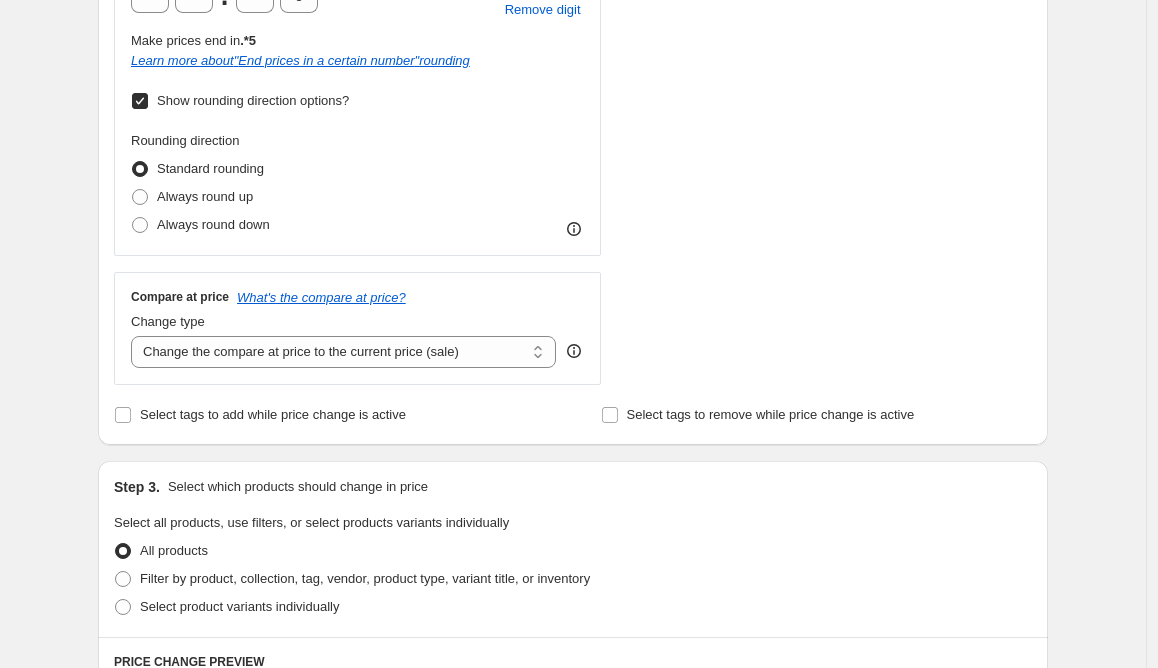 scroll, scrollTop: 715, scrollLeft: 0, axis: vertical 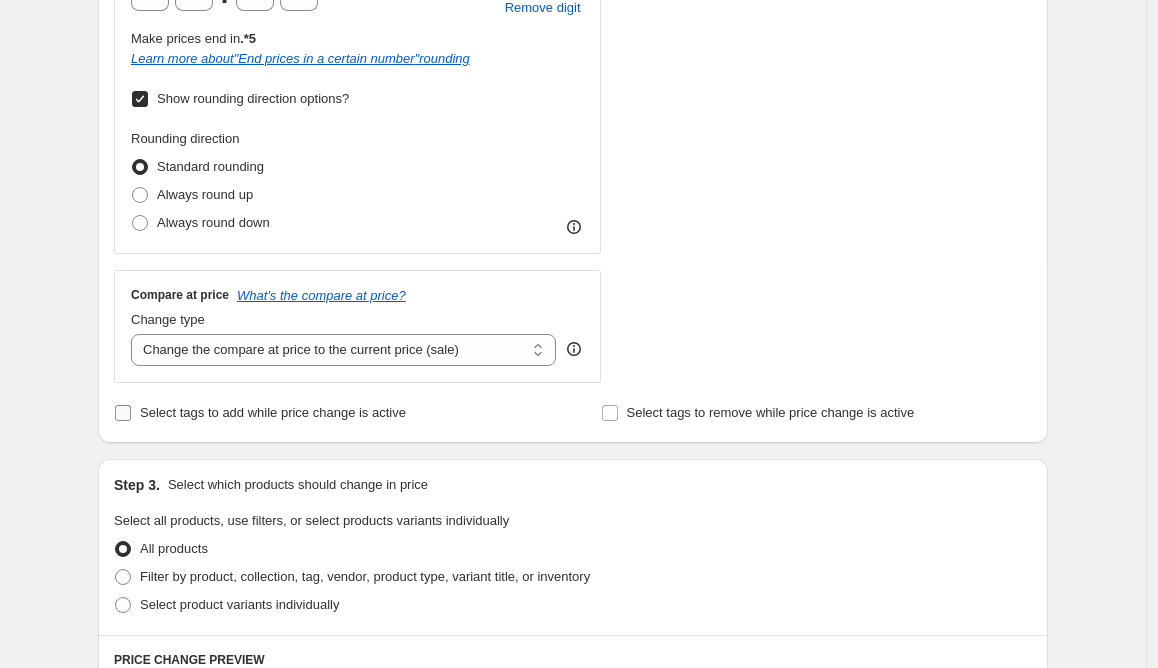 click on "Select tags to add while price change is active" at bounding box center [273, 412] 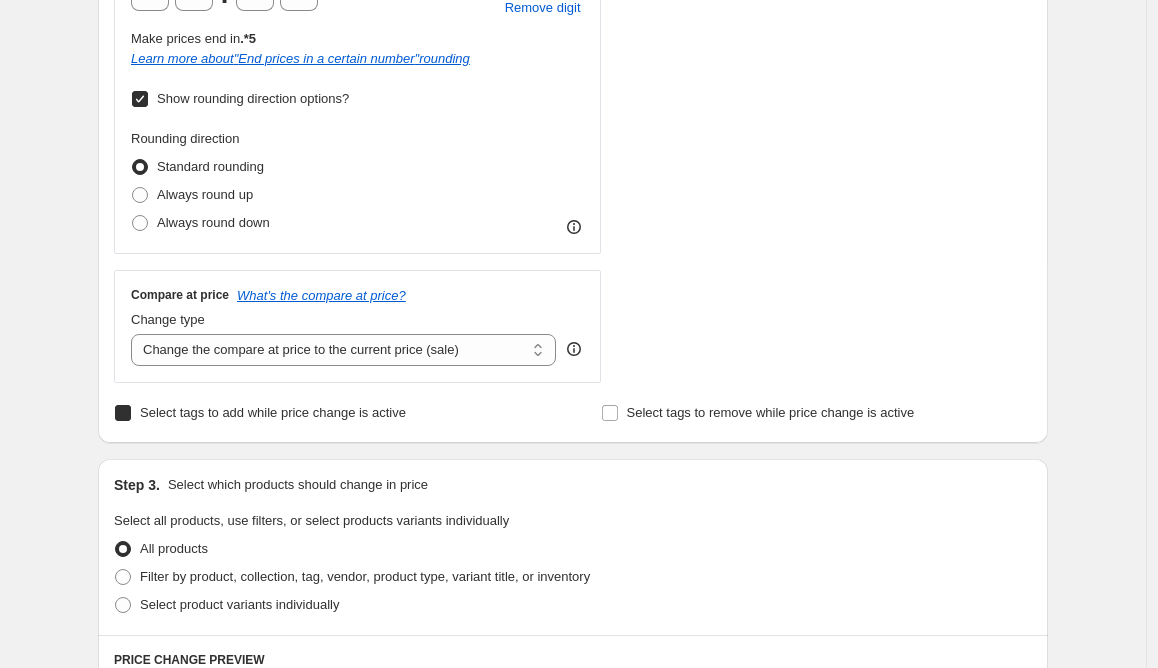 checkbox on "true" 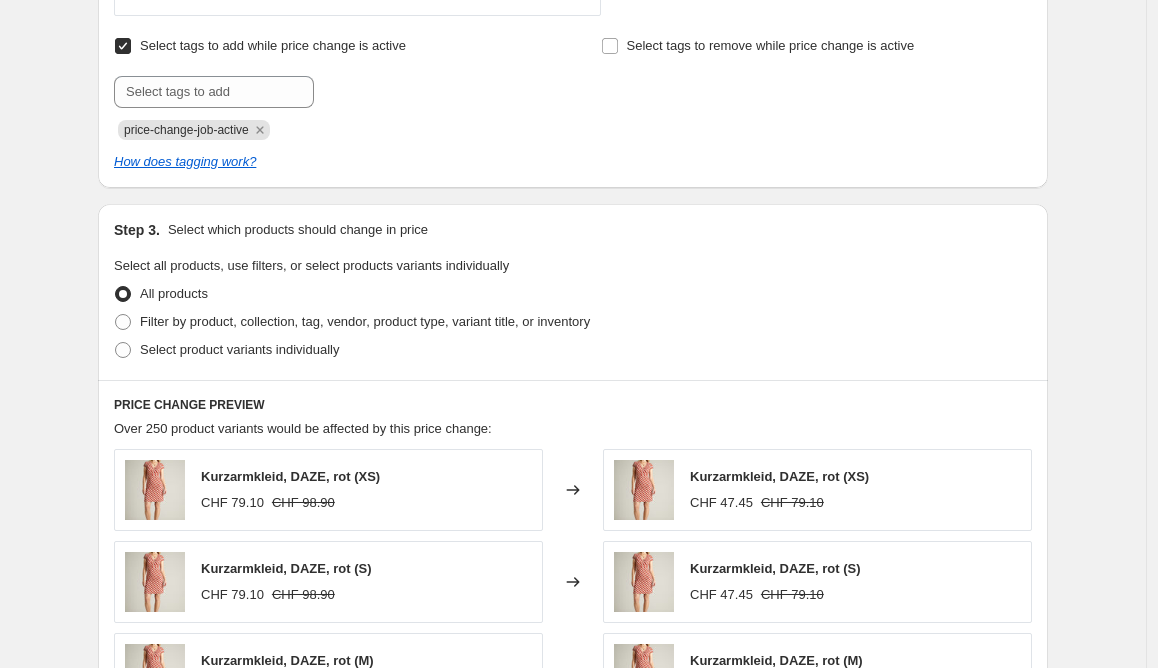 scroll, scrollTop: 1090, scrollLeft: 0, axis: vertical 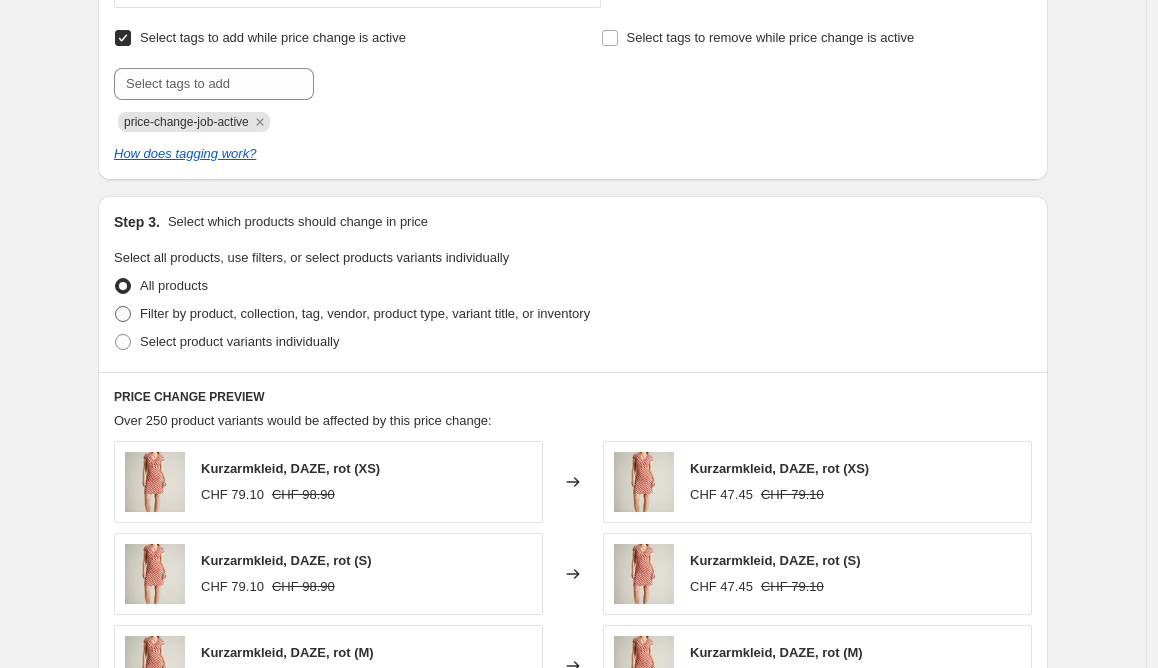 click on "Filter by product, collection, tag, vendor, product type, variant title, or inventory" at bounding box center (365, 313) 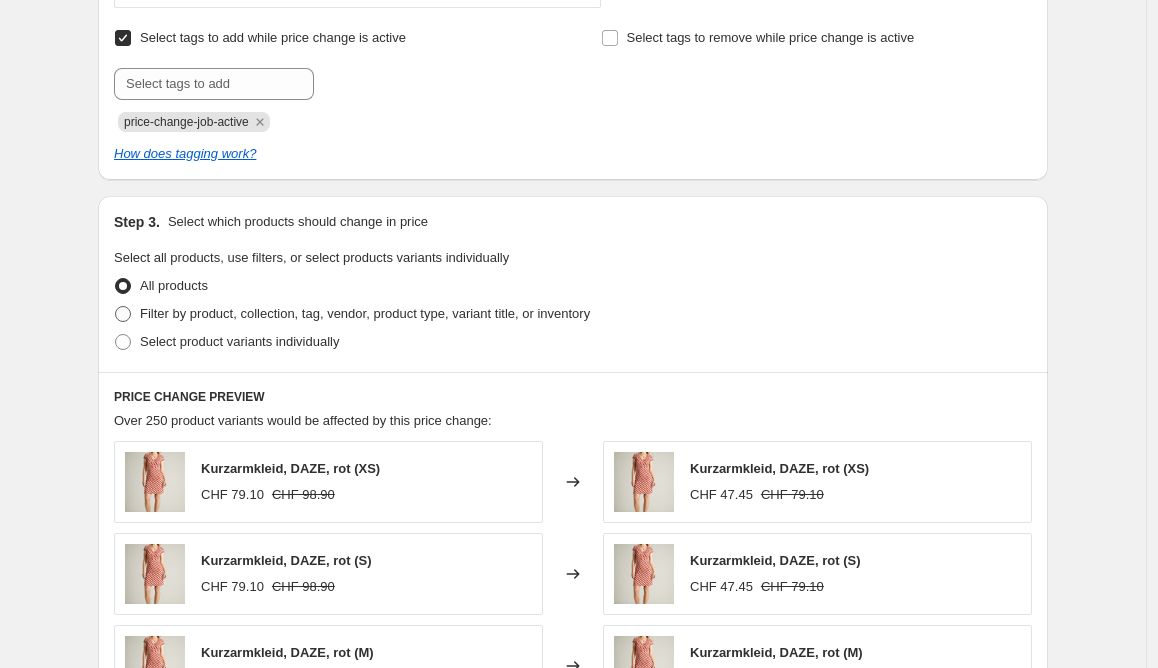 radio on "true" 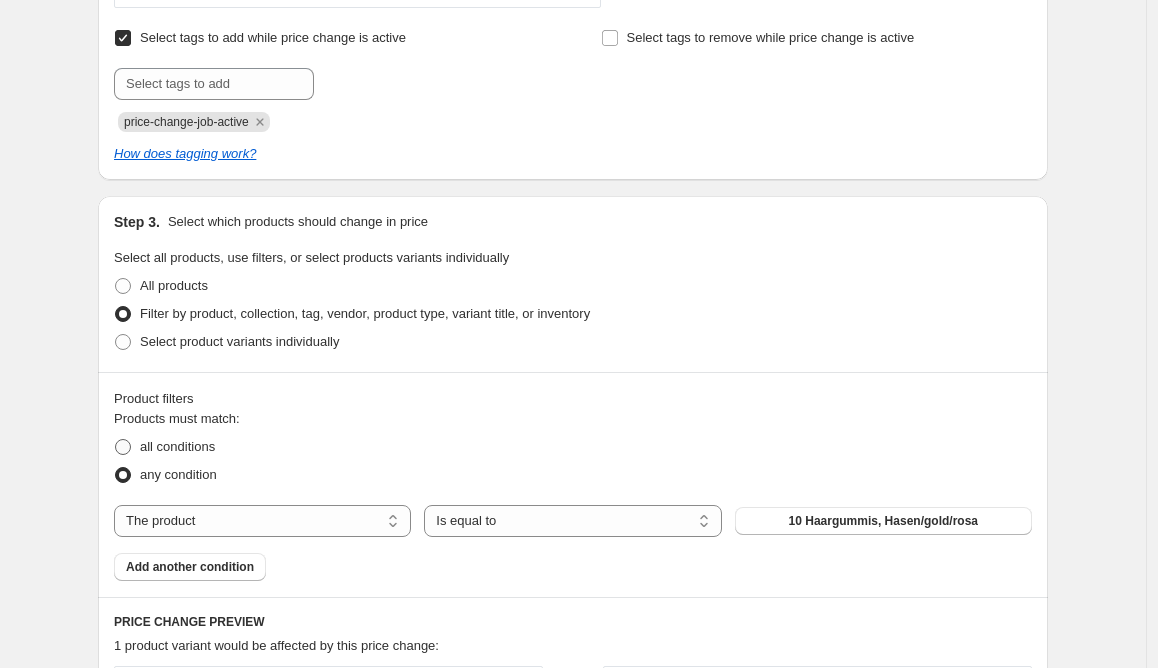 click on "all conditions" at bounding box center [177, 446] 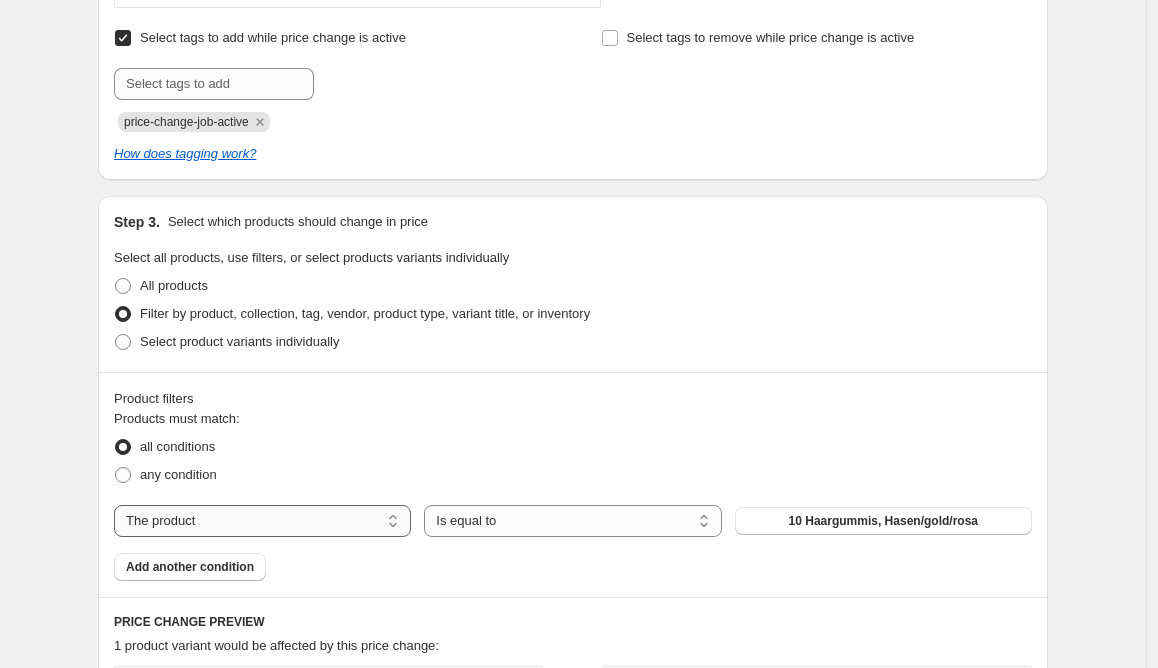 click on "The product The product's collection The product's tag The product's vendor The product's type The product's status The variant's title Inventory quantity" at bounding box center [262, 521] 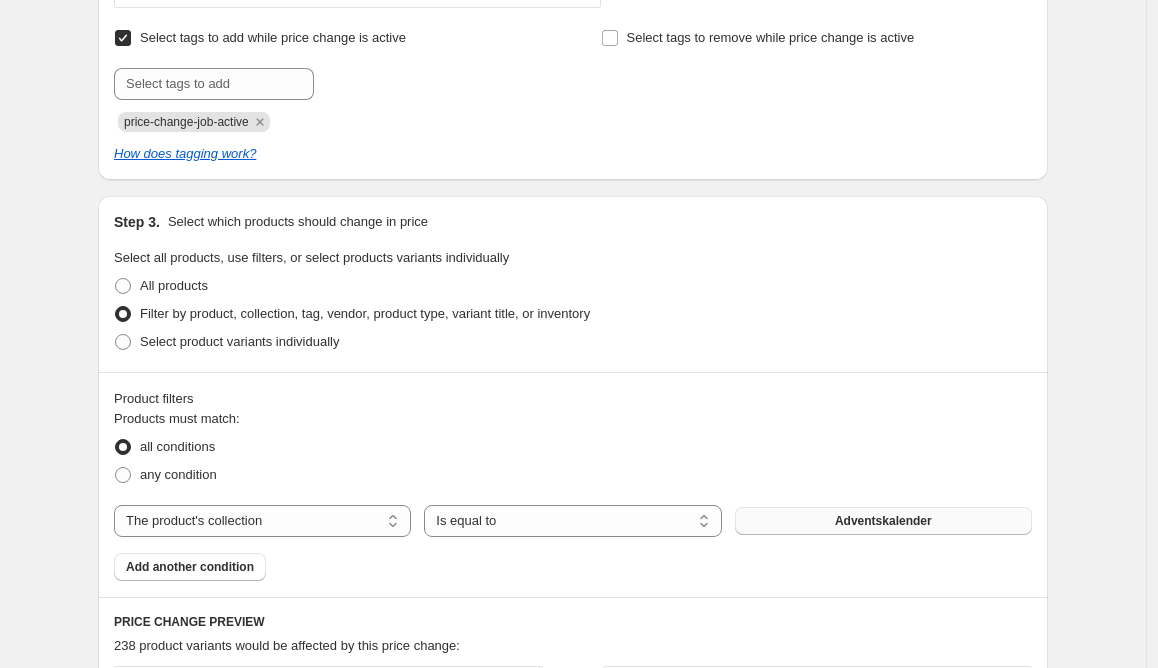 click on "Adventskalender" at bounding box center (883, 521) 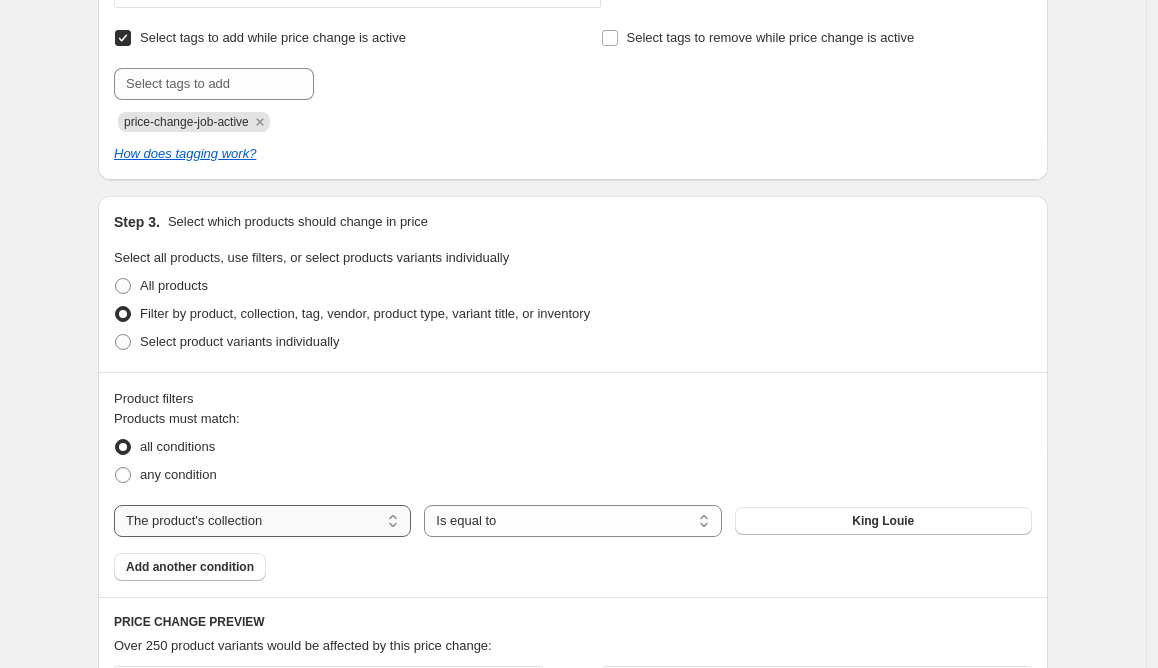 select on "vendor" 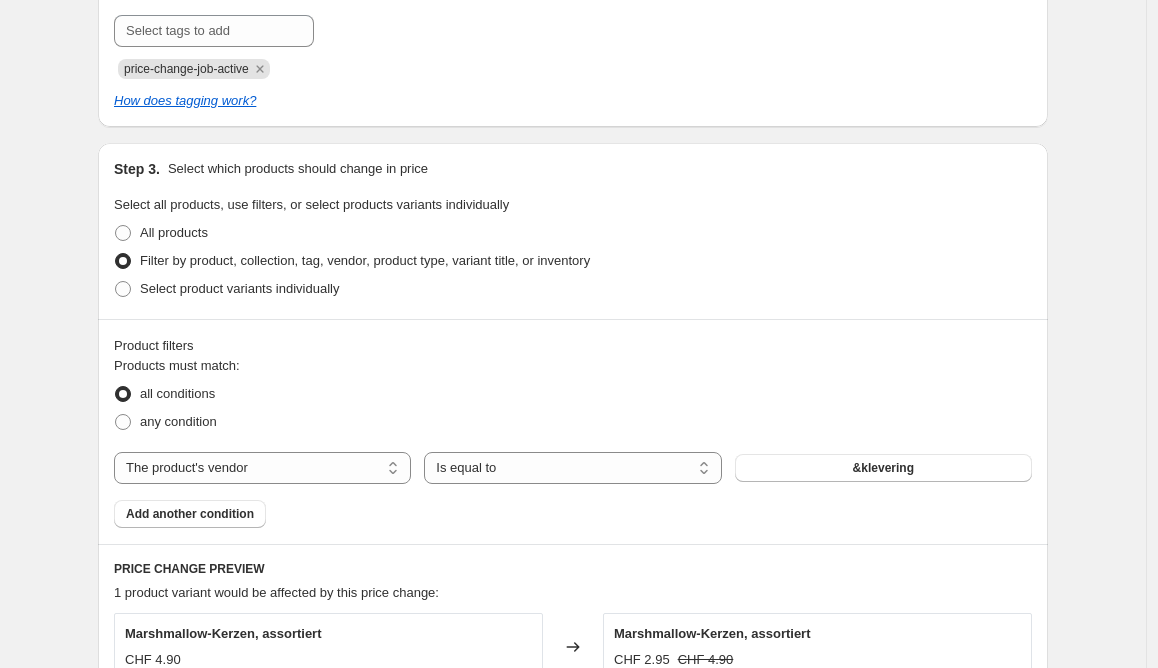 scroll, scrollTop: 1146, scrollLeft: 0, axis: vertical 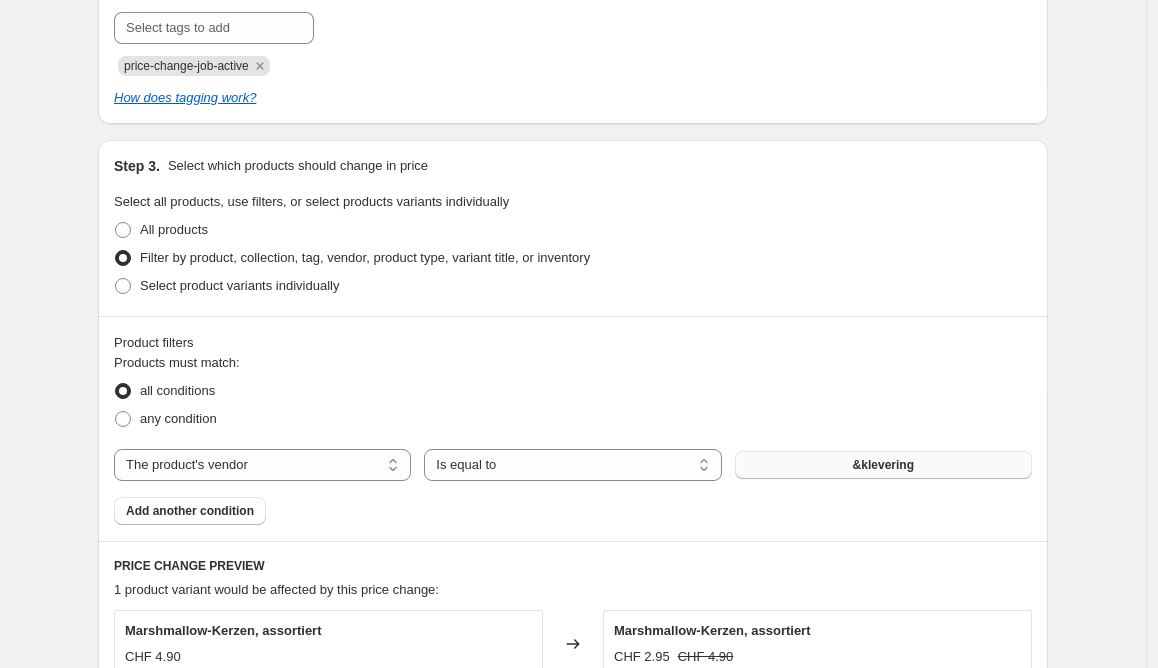 click on "&klevering" at bounding box center [883, 465] 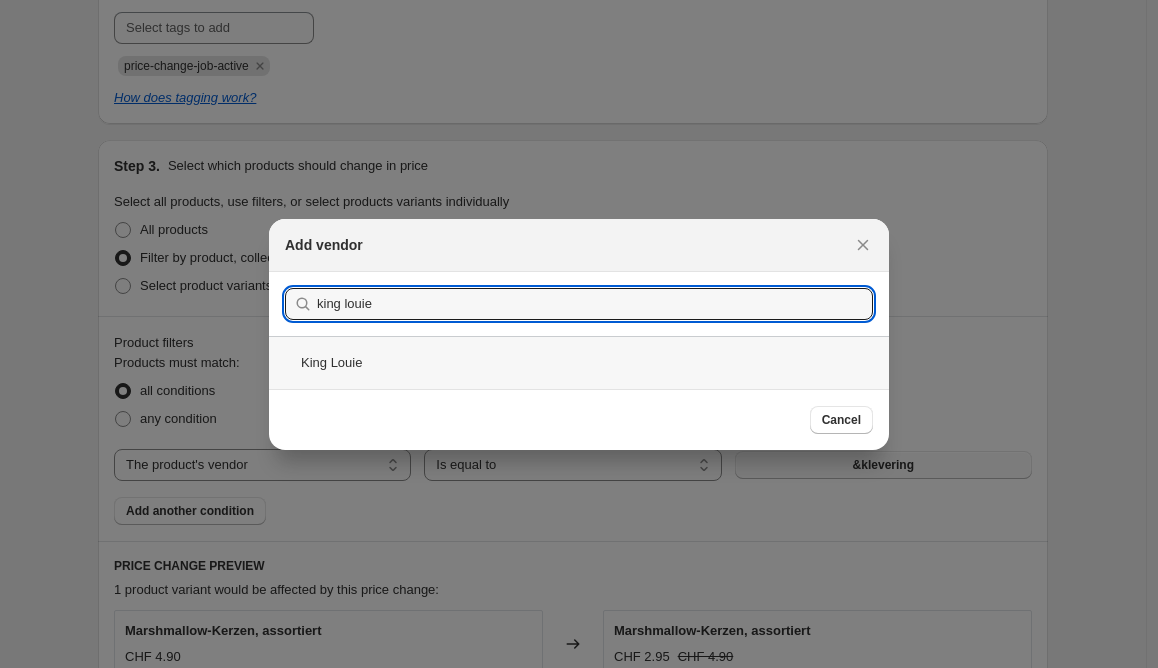 type on "king louie" 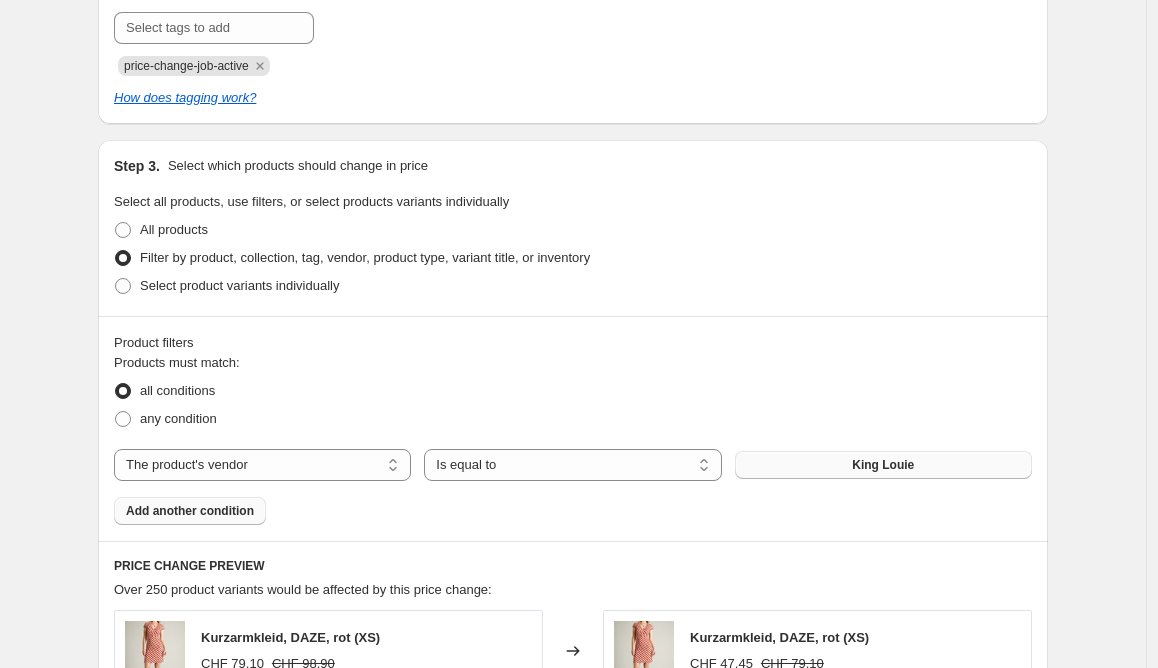 click on "Add another condition" at bounding box center (190, 511) 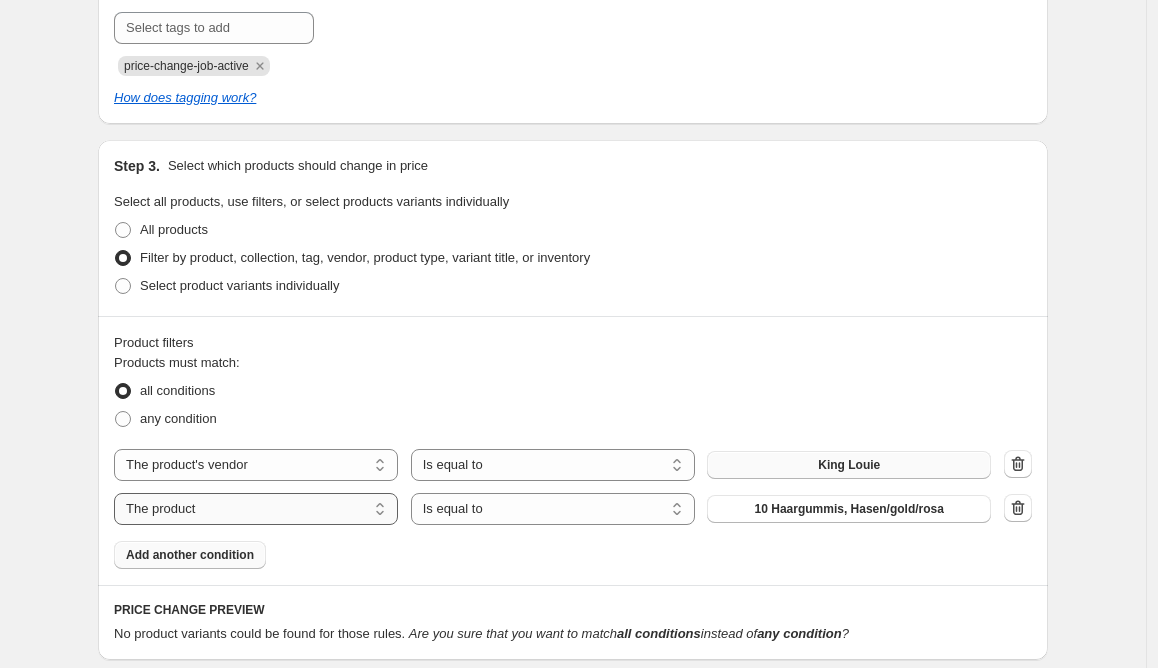click on "The product The product's collection The product's tag The product's vendor The product's type The product's status The variant's title Inventory quantity" at bounding box center [256, 509] 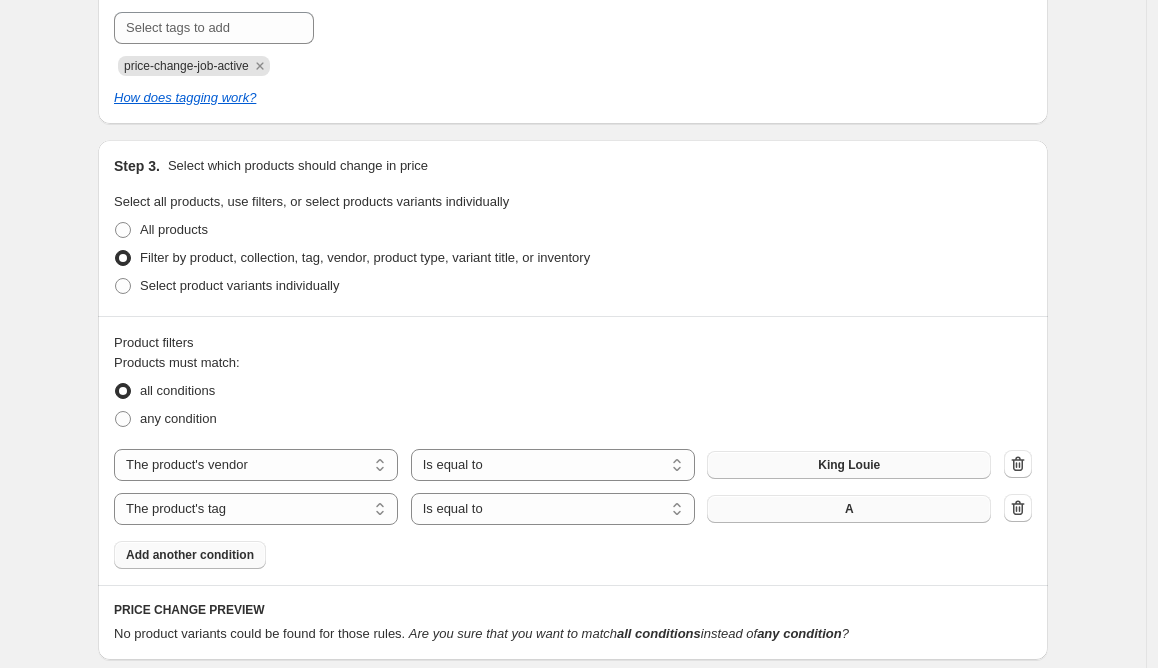 click on "A" at bounding box center [849, 509] 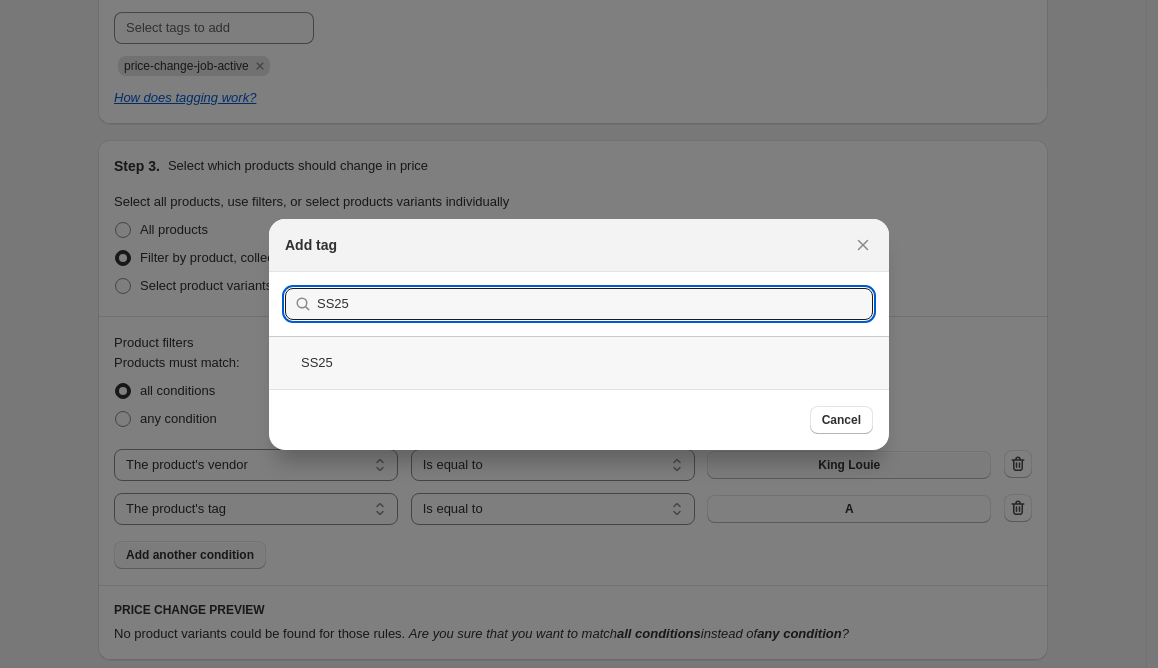 type on "SS25" 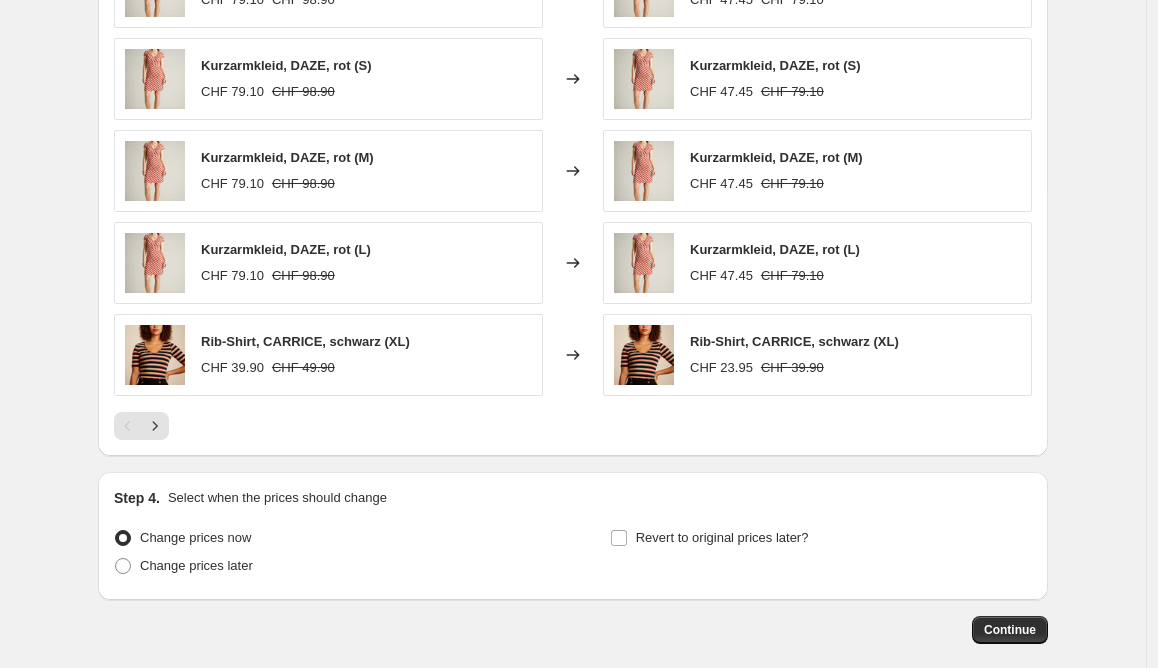 scroll, scrollTop: 1952, scrollLeft: 0, axis: vertical 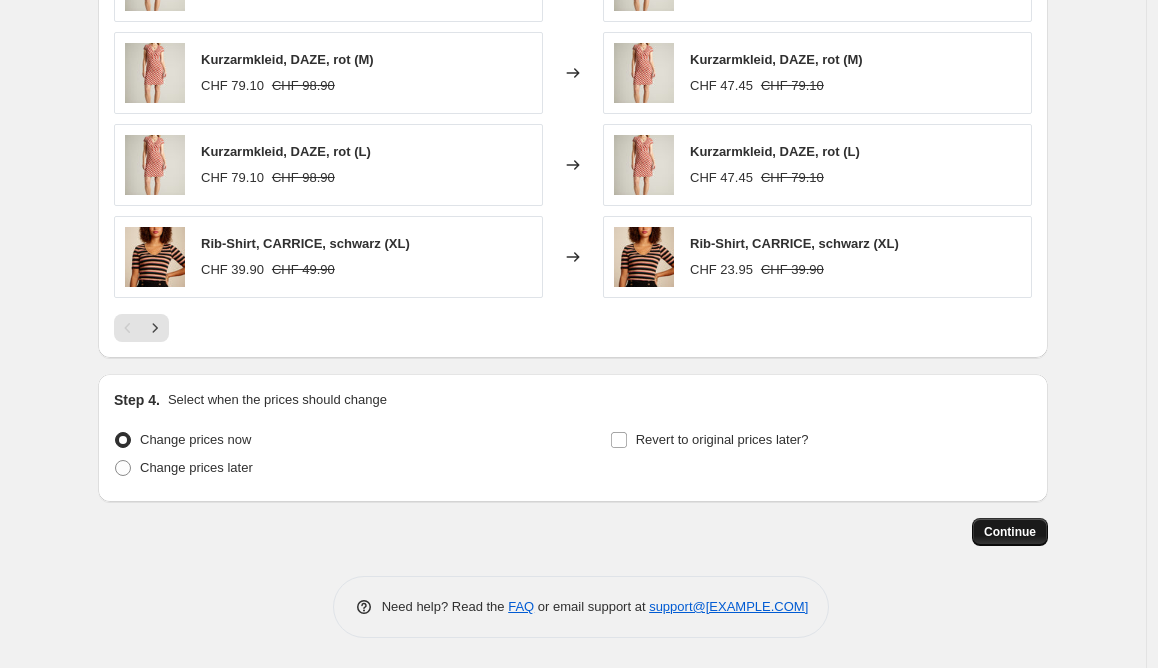 click on "Continue" at bounding box center [1010, 532] 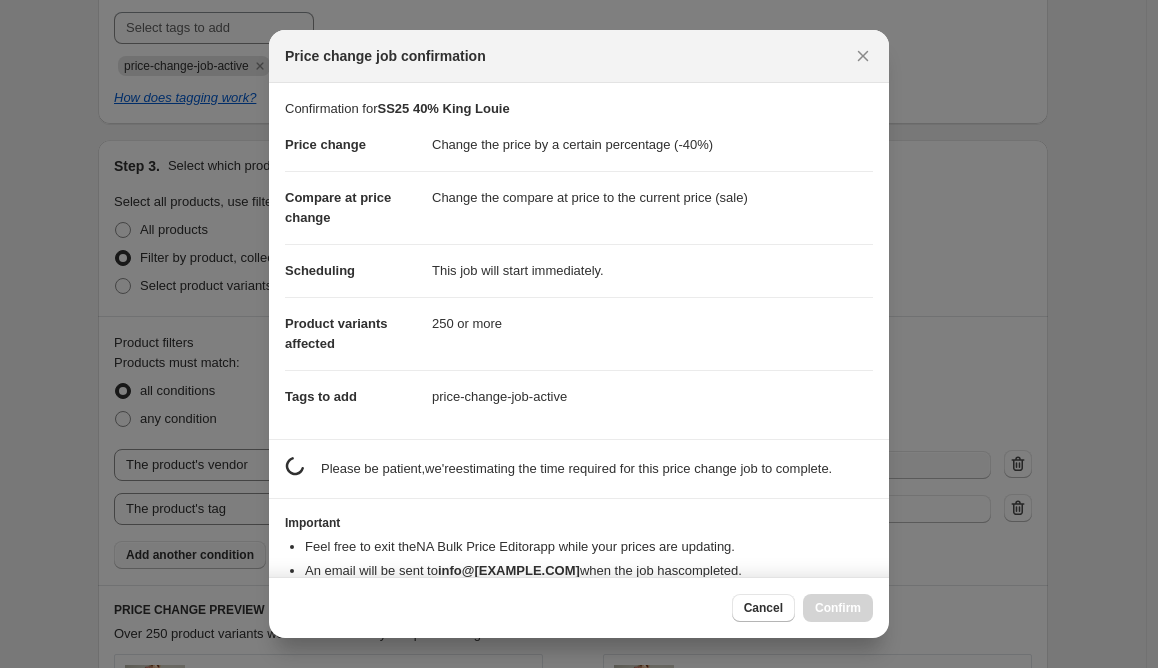 scroll, scrollTop: 0, scrollLeft: 0, axis: both 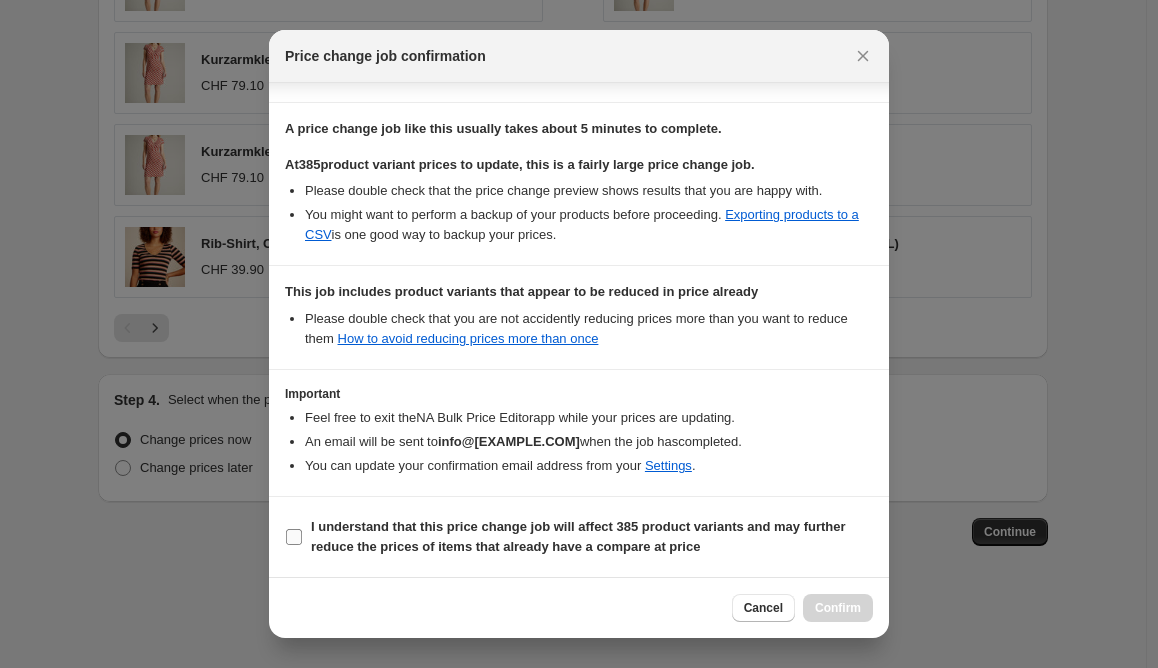 click on "I understand that this price change job will affect 385 product variants and may further reduce the prices of items that already have a compare at price" at bounding box center [294, 537] 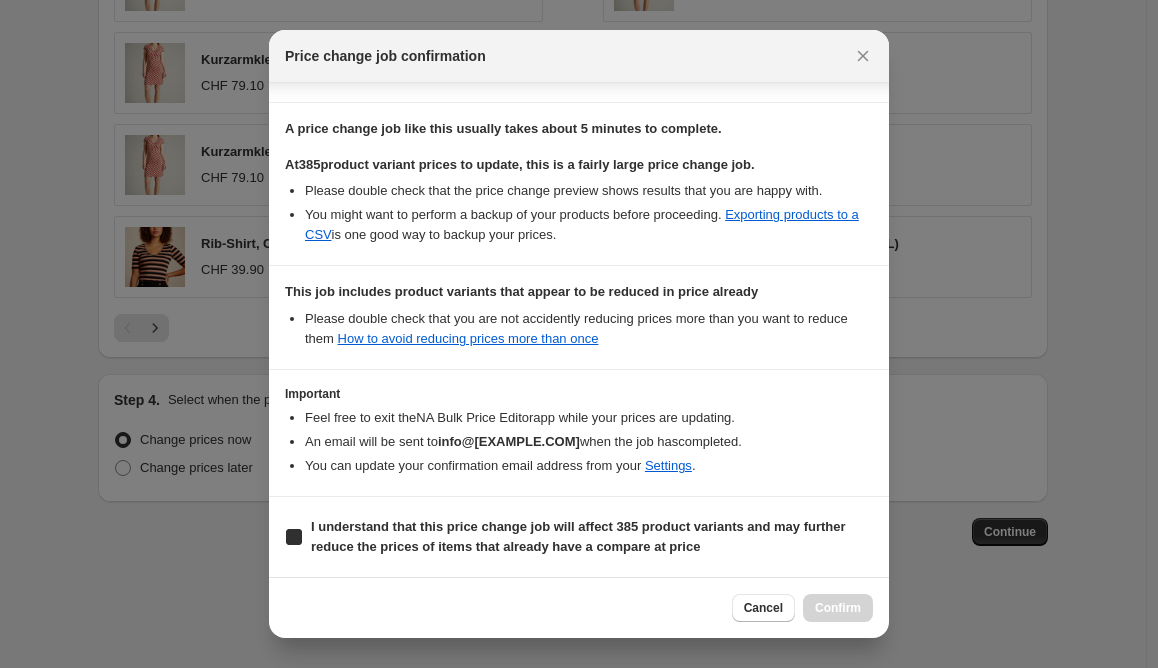 checkbox on "true" 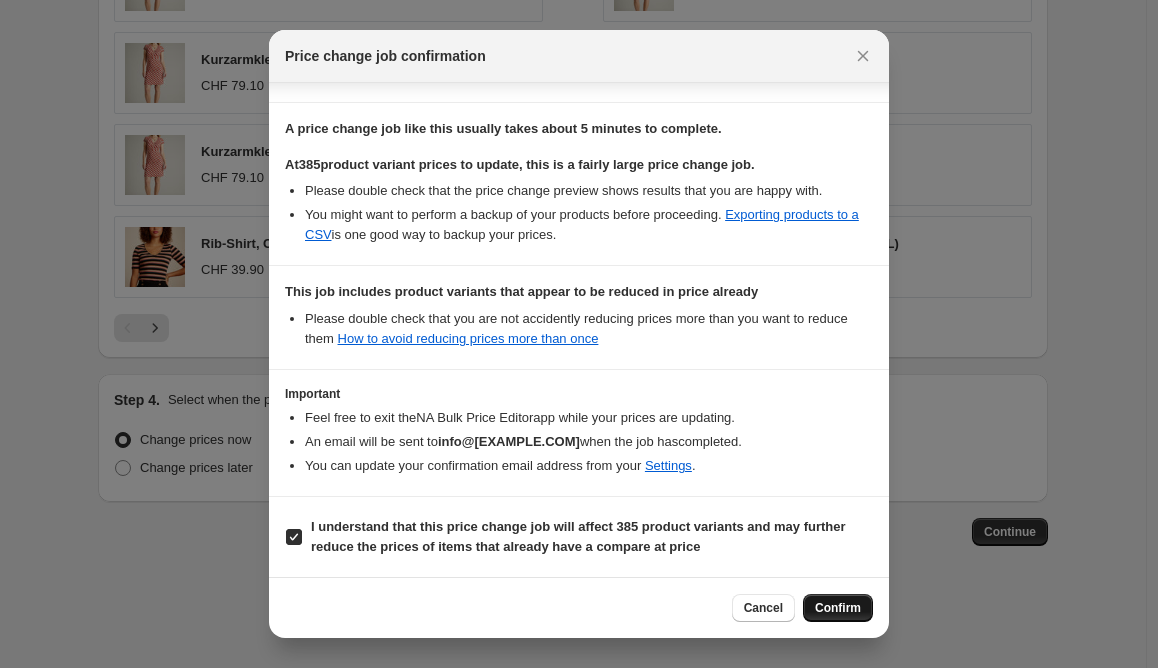 click on "Confirm" at bounding box center [838, 608] 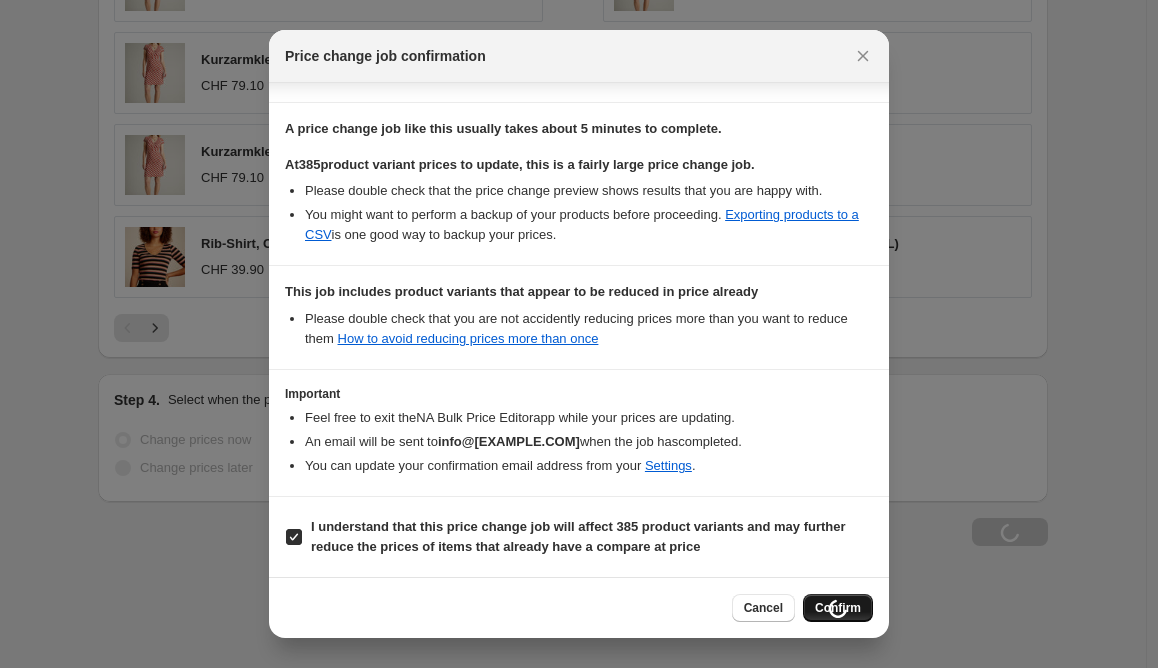 scroll, scrollTop: 2020, scrollLeft: 0, axis: vertical 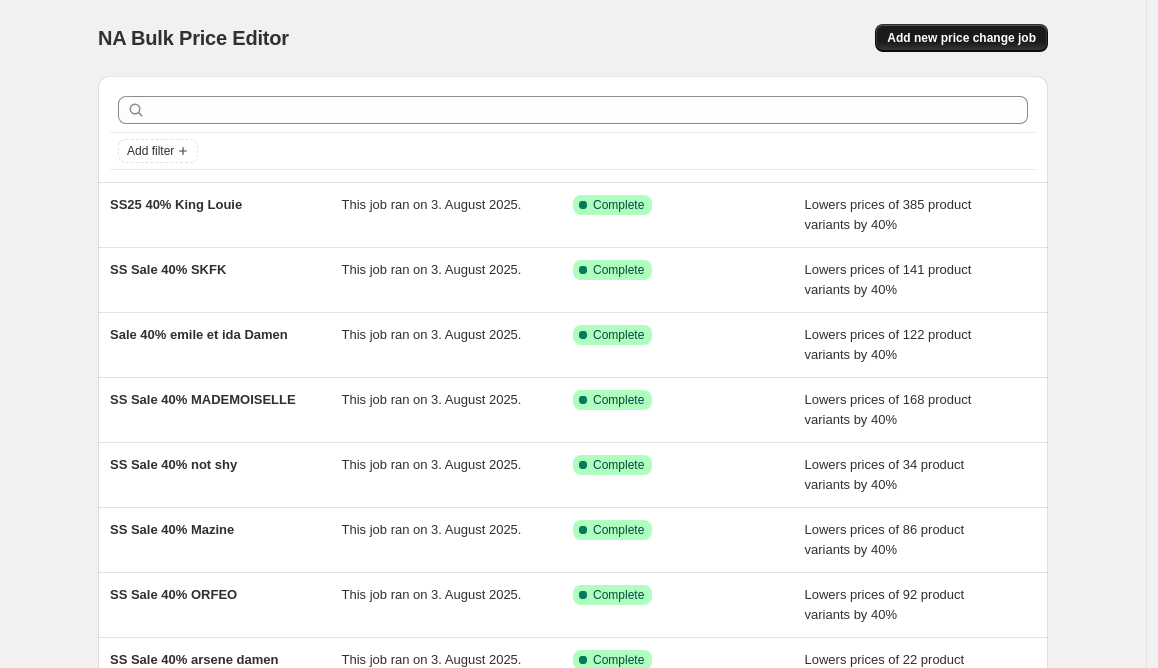 click on "Add new price change job" at bounding box center [961, 38] 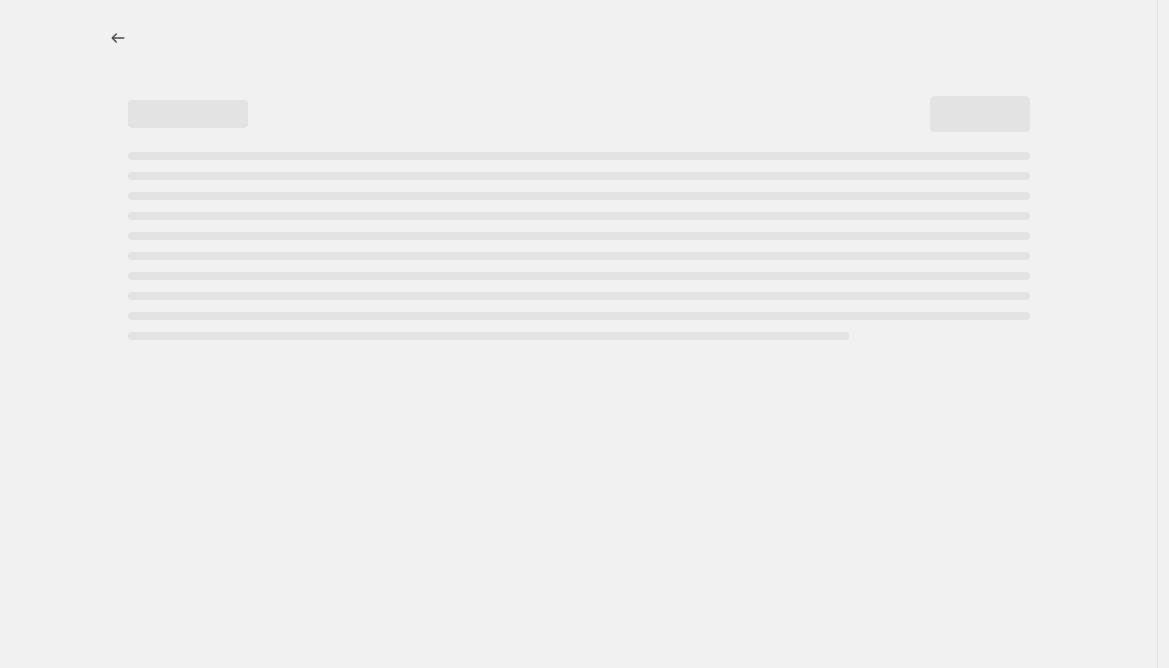select on "percentage" 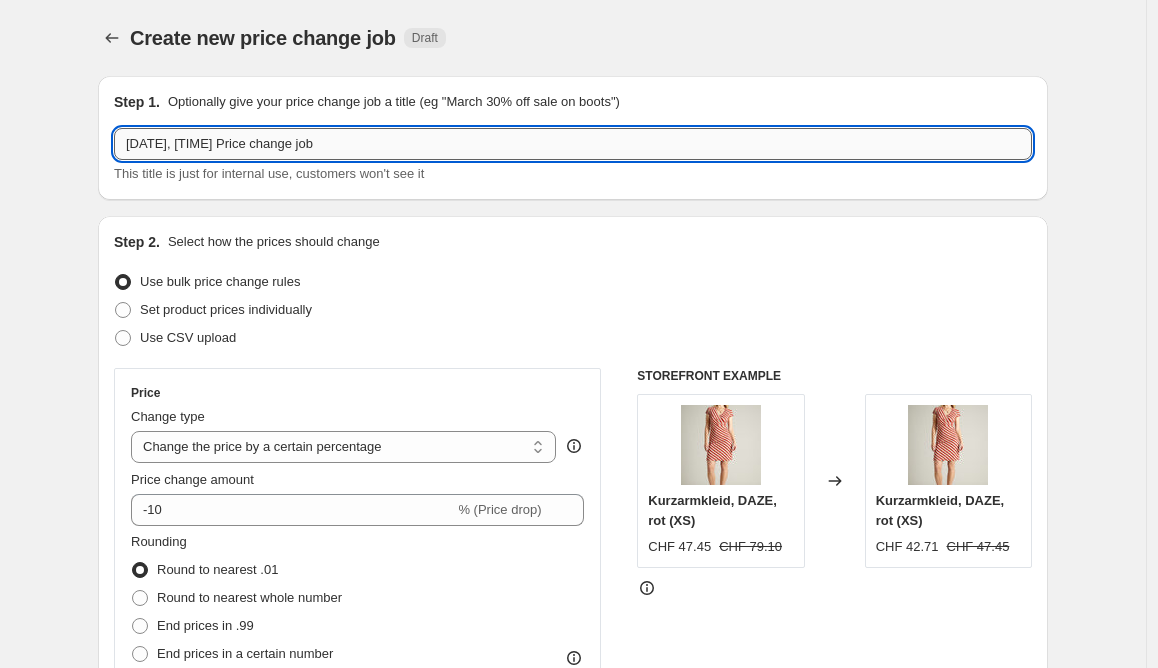 drag, startPoint x: 407, startPoint y: 146, endPoint x: -7, endPoint y: 97, distance: 416.88968 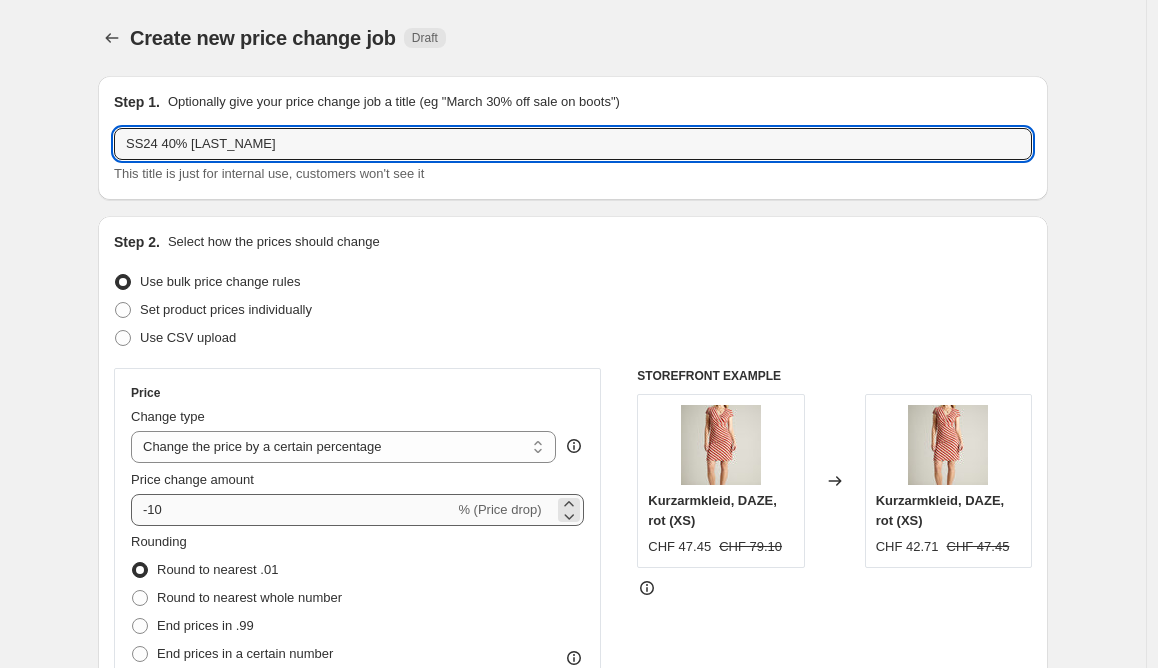 type on "SS24 40% [LAST_NAME]" 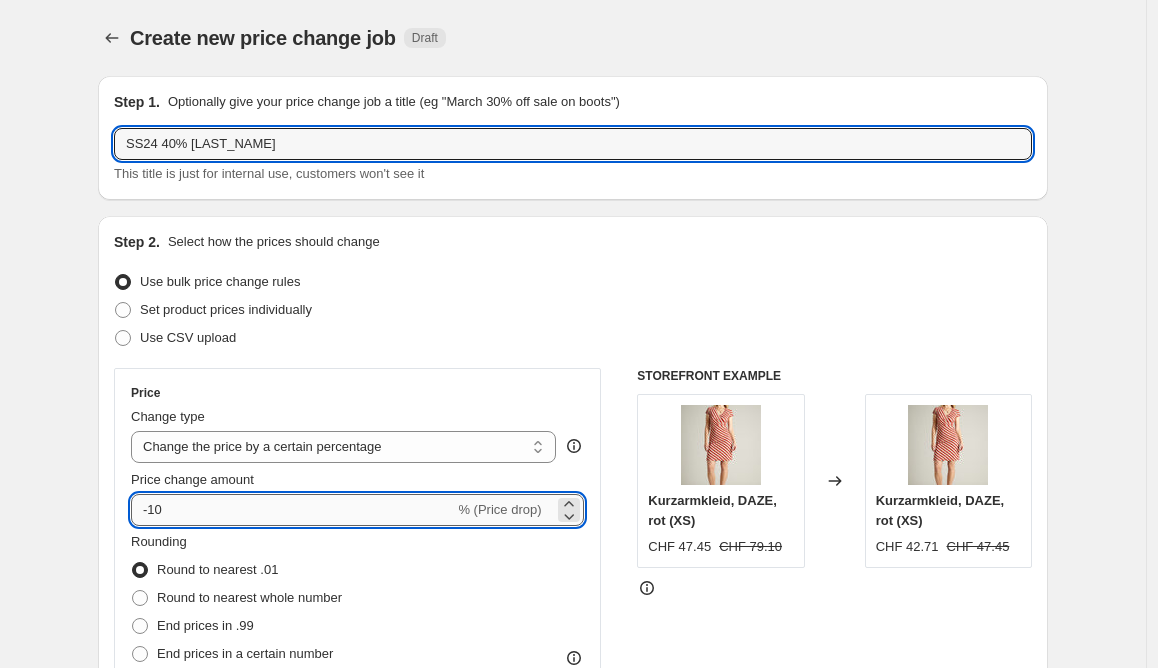click on "-10" at bounding box center [292, 510] 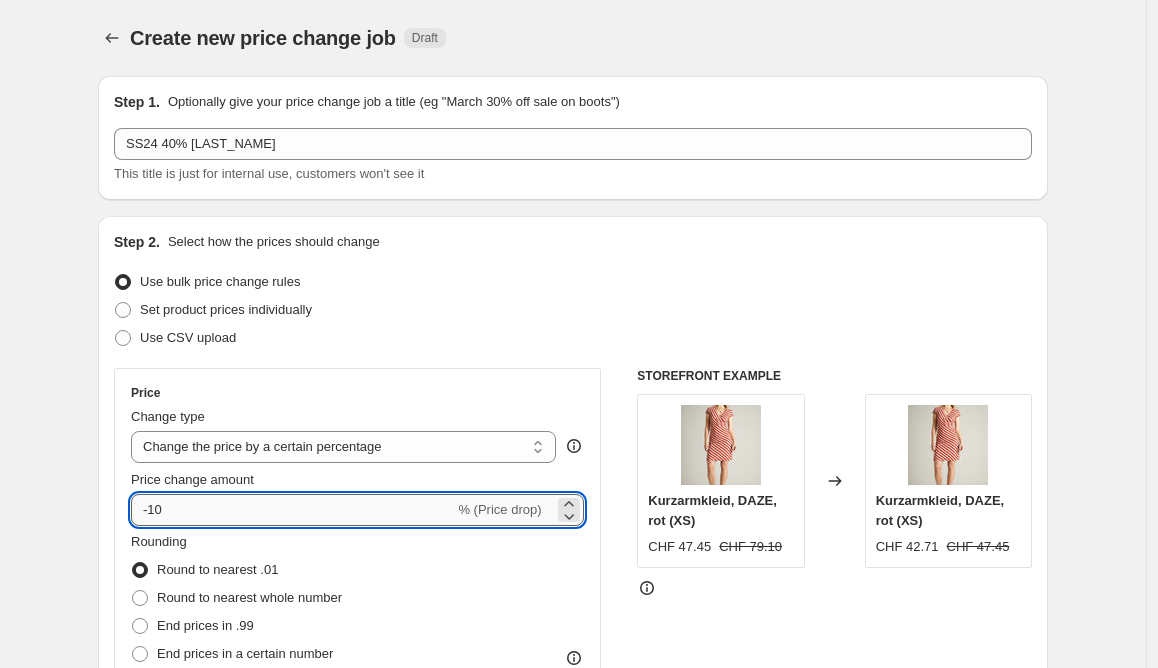 type on "-1" 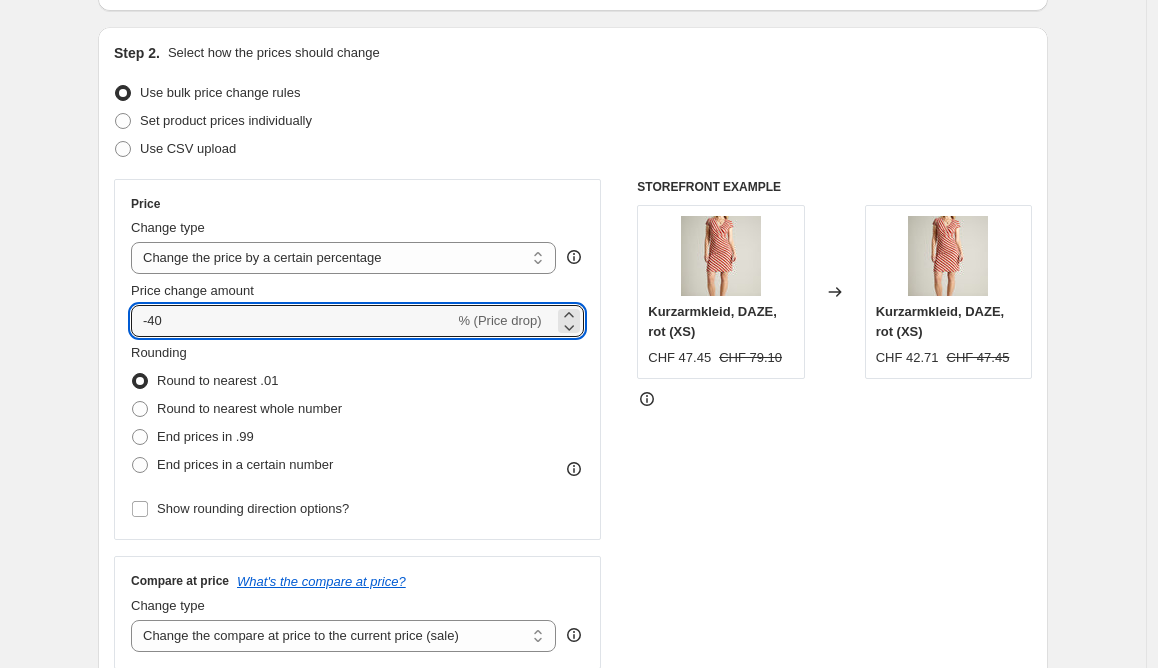 scroll, scrollTop: 209, scrollLeft: 0, axis: vertical 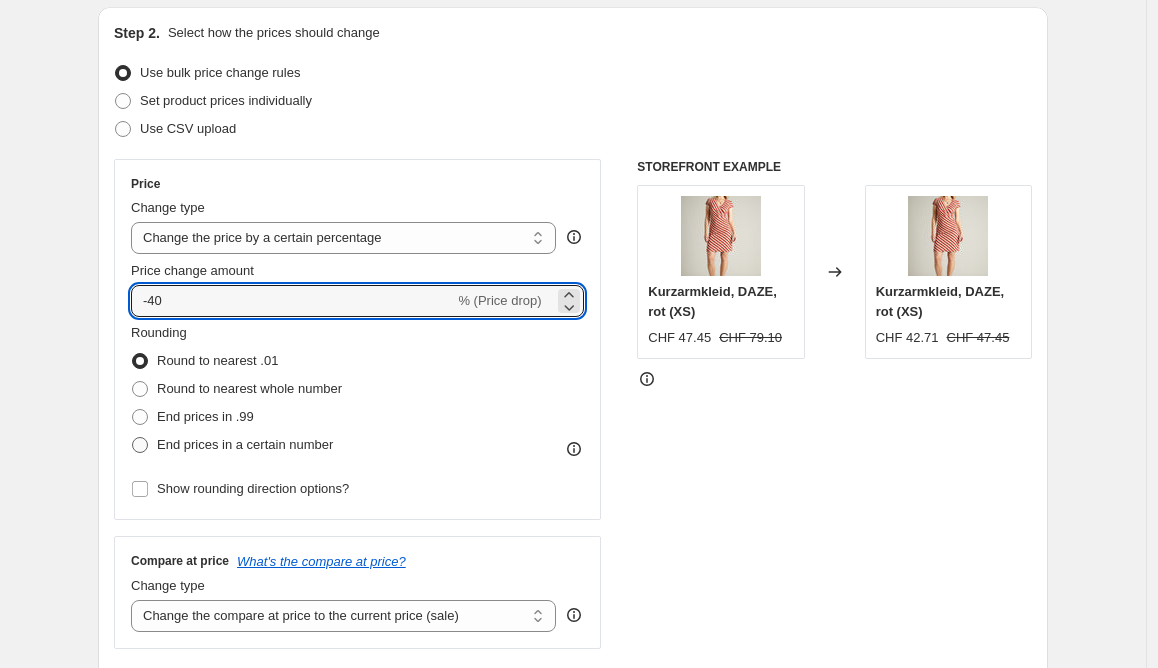type on "-40" 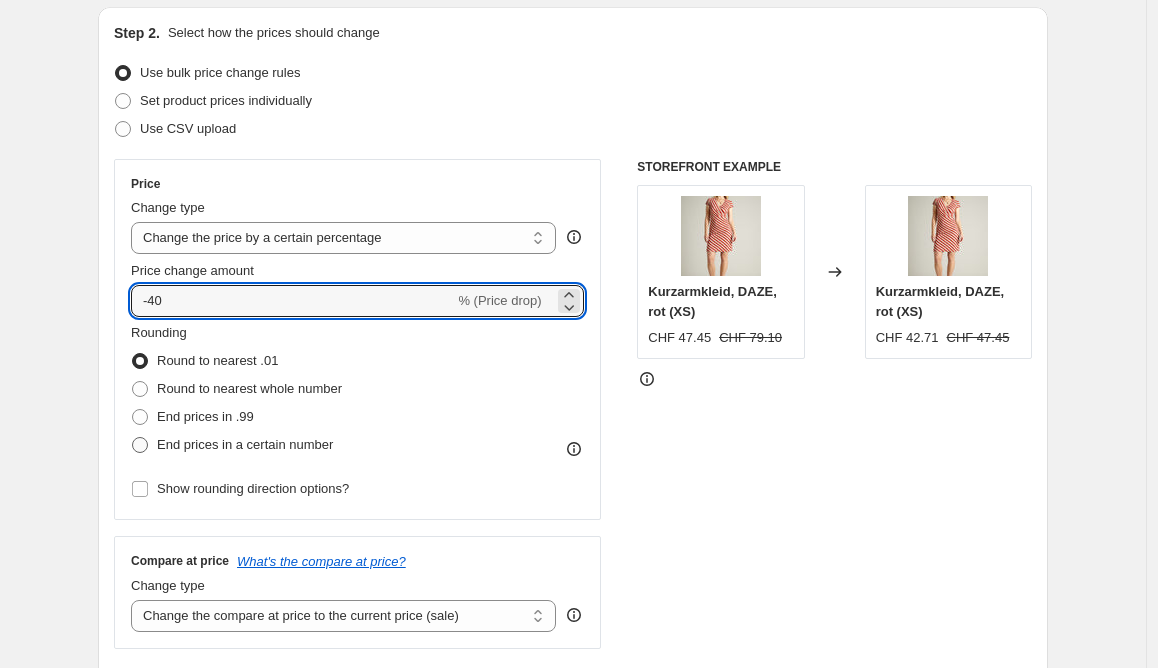 radio on "true" 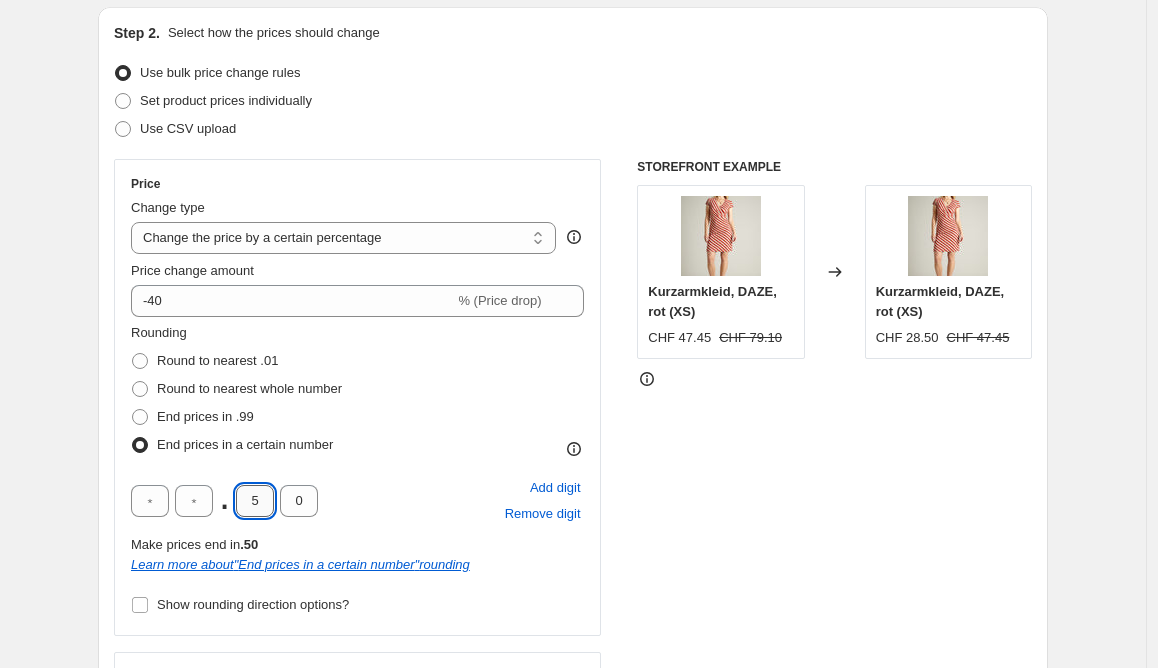 click on "5" at bounding box center [255, 501] 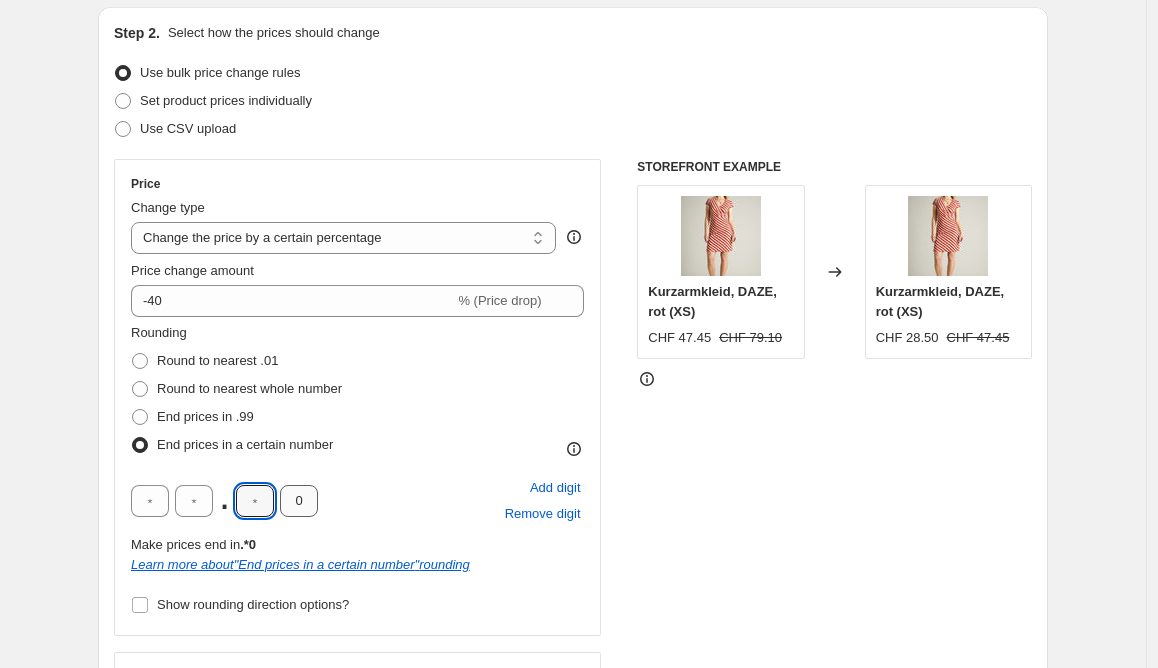type 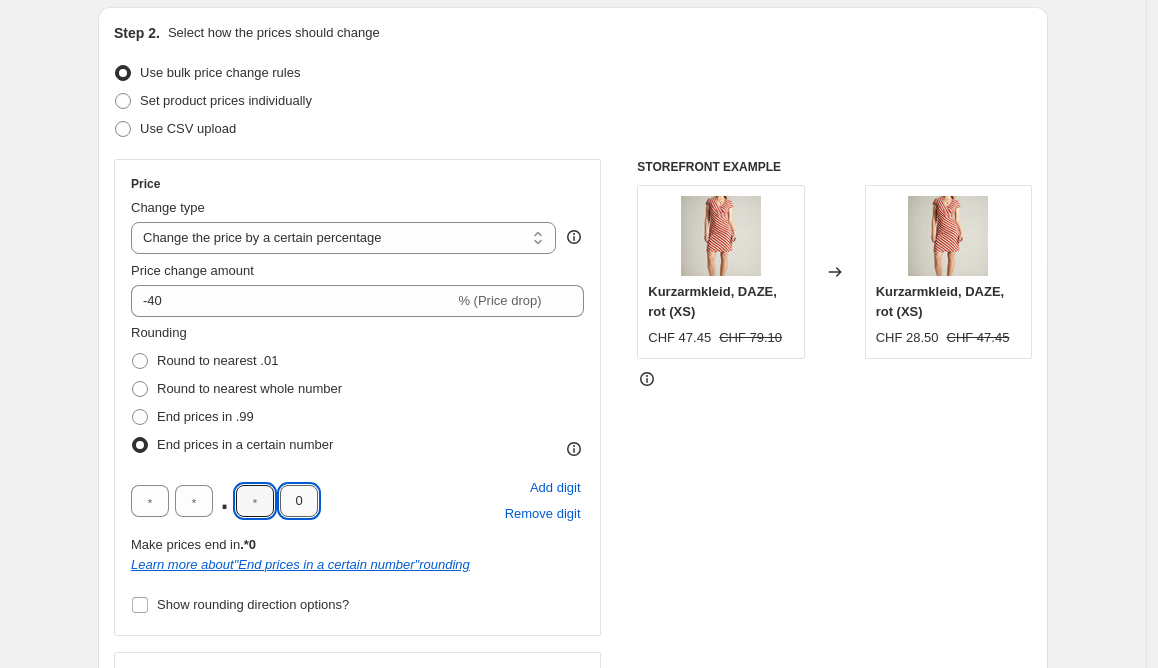 click on "0" at bounding box center [299, 501] 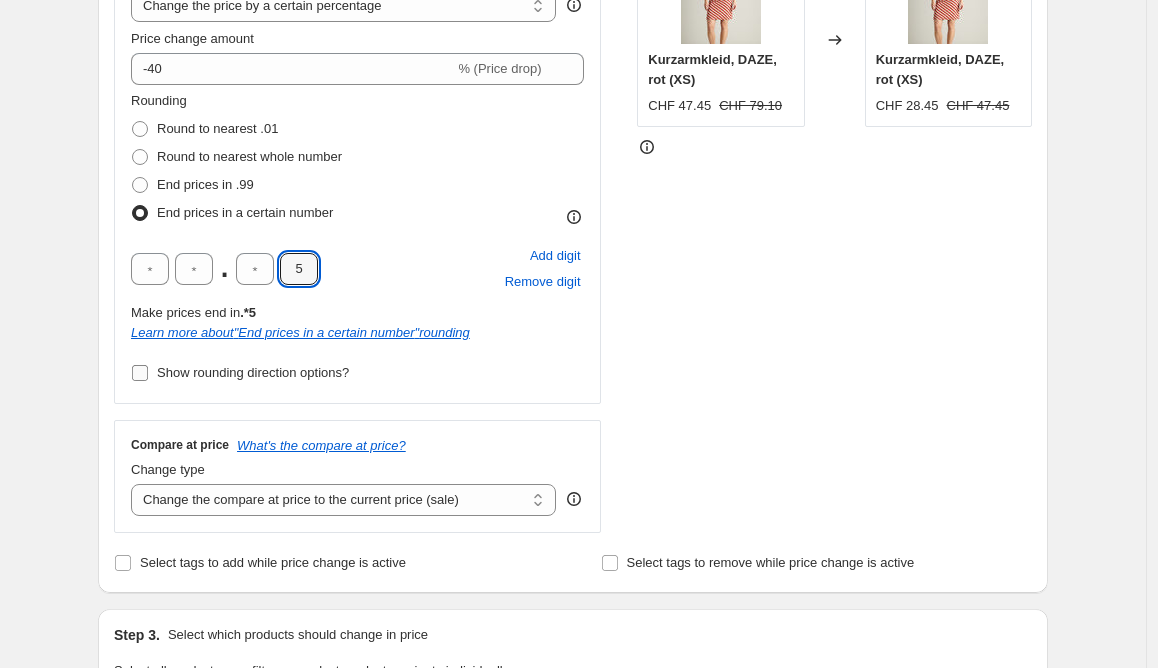 scroll, scrollTop: 444, scrollLeft: 0, axis: vertical 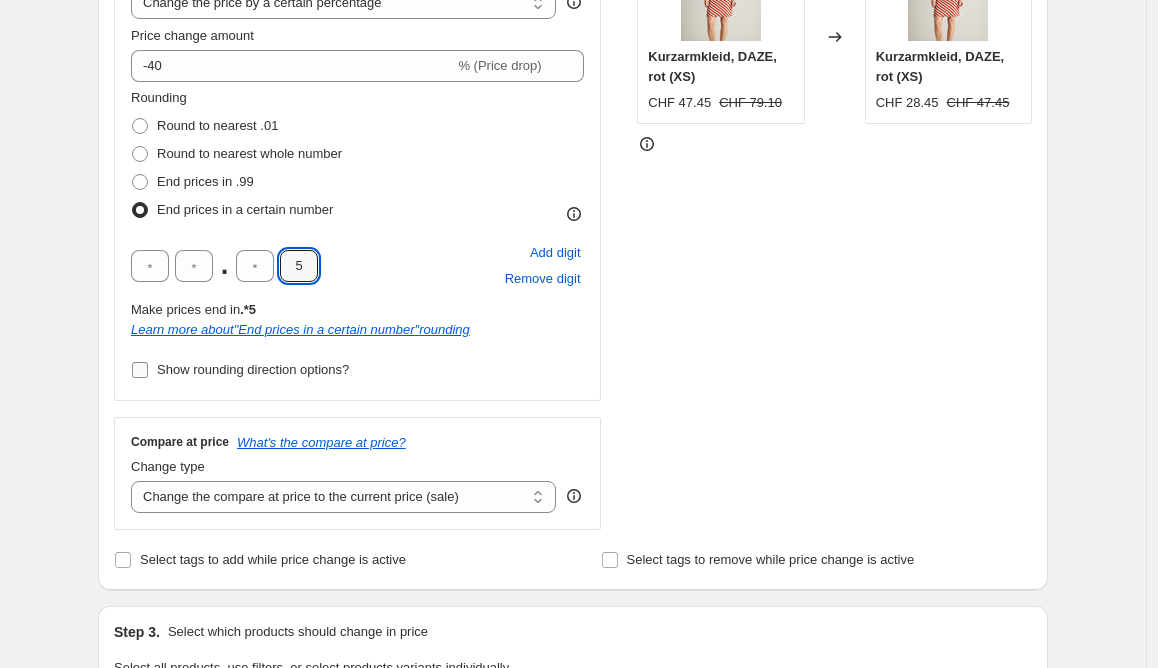 type on "5" 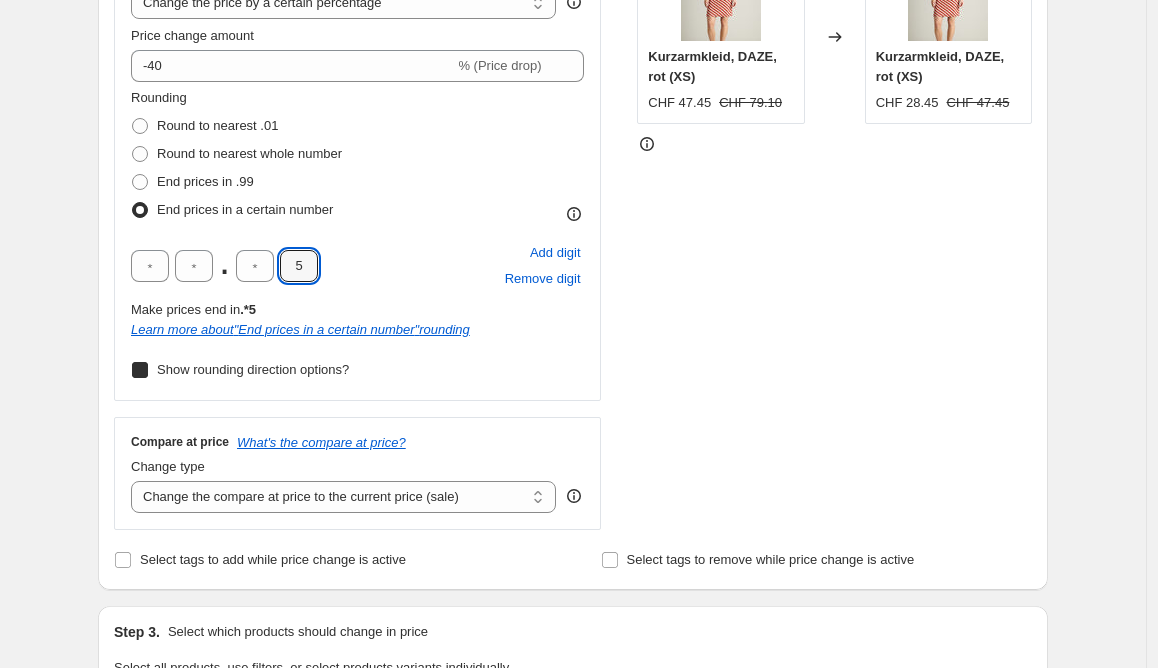 checkbox on "true" 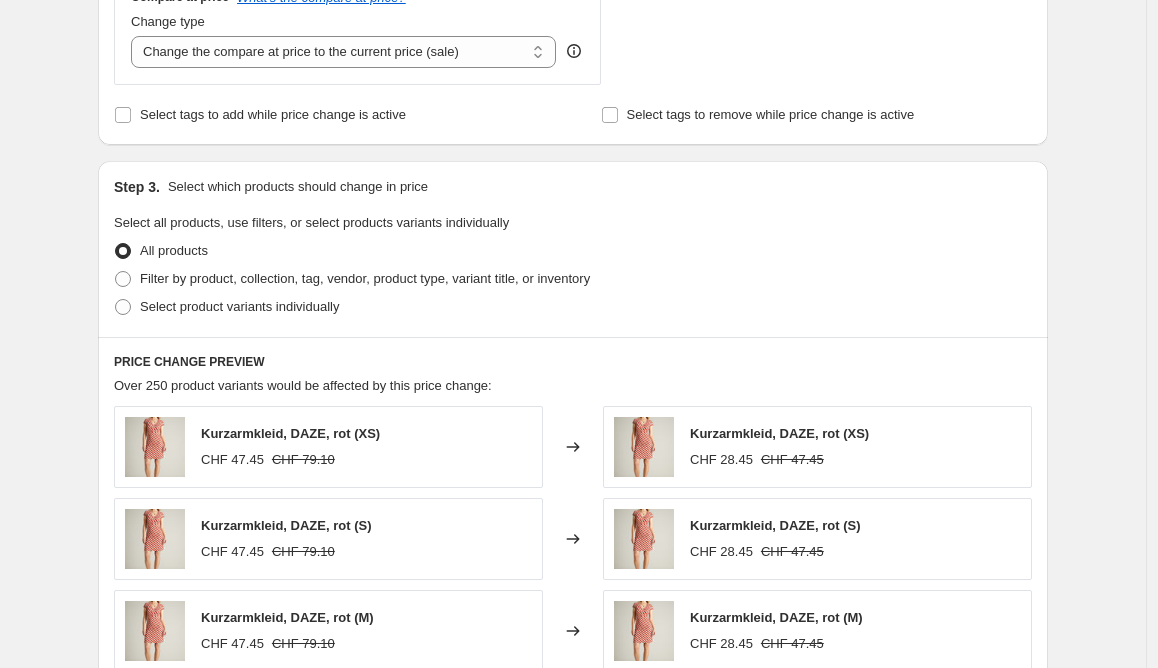 scroll, scrollTop: 1028, scrollLeft: 0, axis: vertical 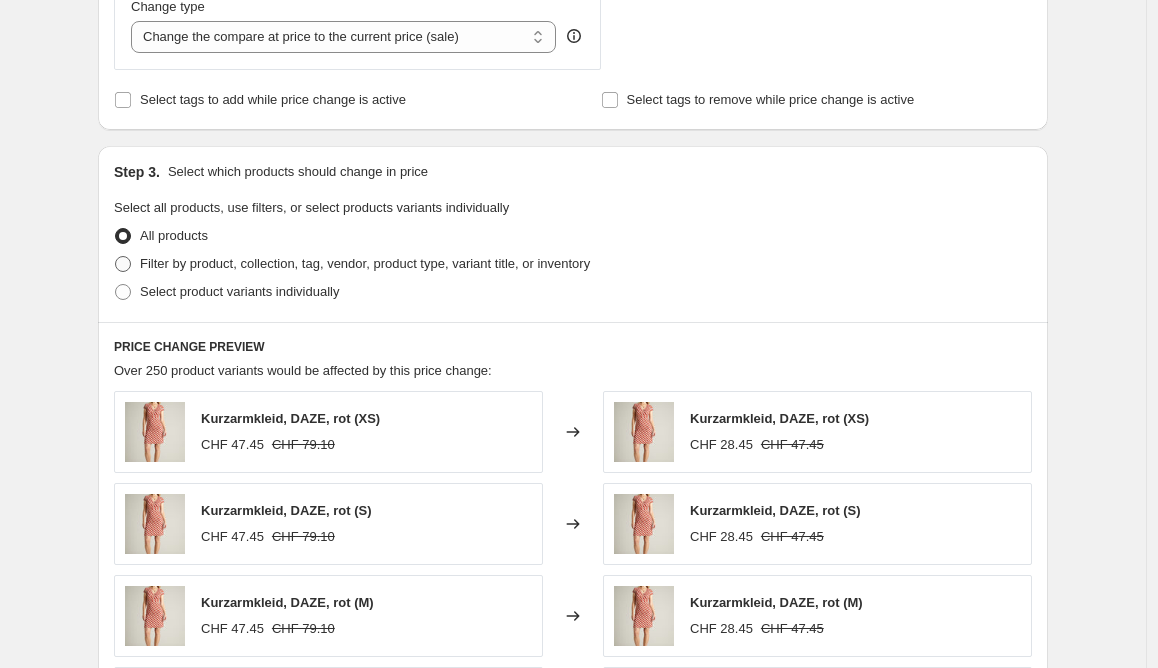 click on "Filter by product, collection, tag, vendor, product type, variant title, or inventory" at bounding box center [365, 263] 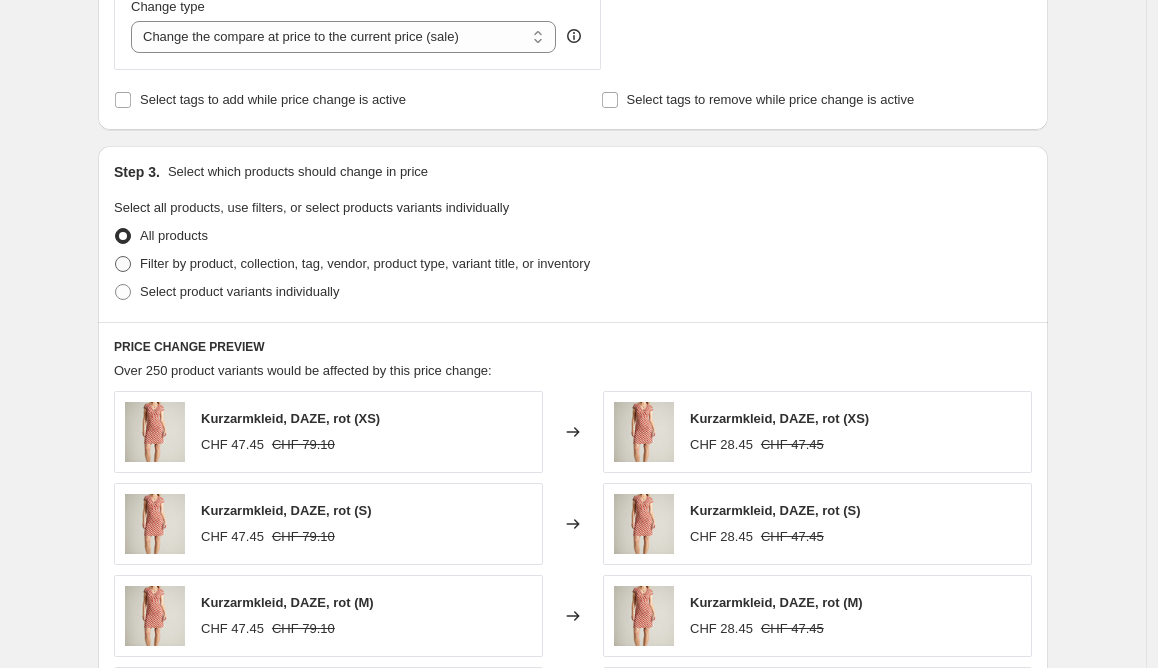 radio on "true" 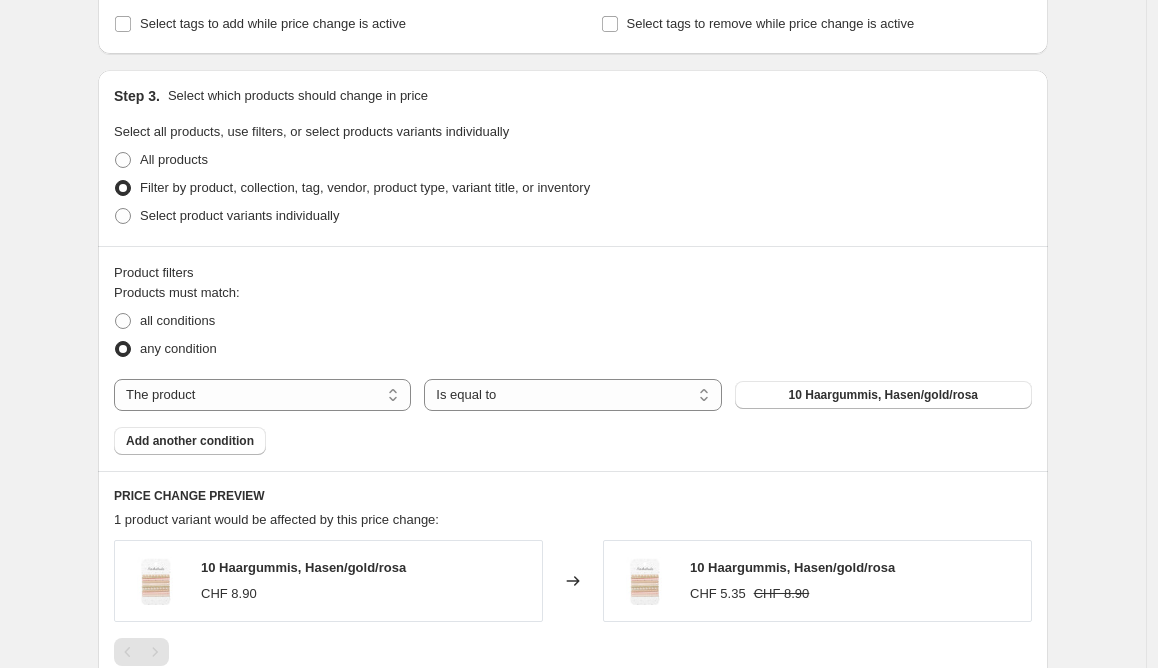 scroll, scrollTop: 1125, scrollLeft: 0, axis: vertical 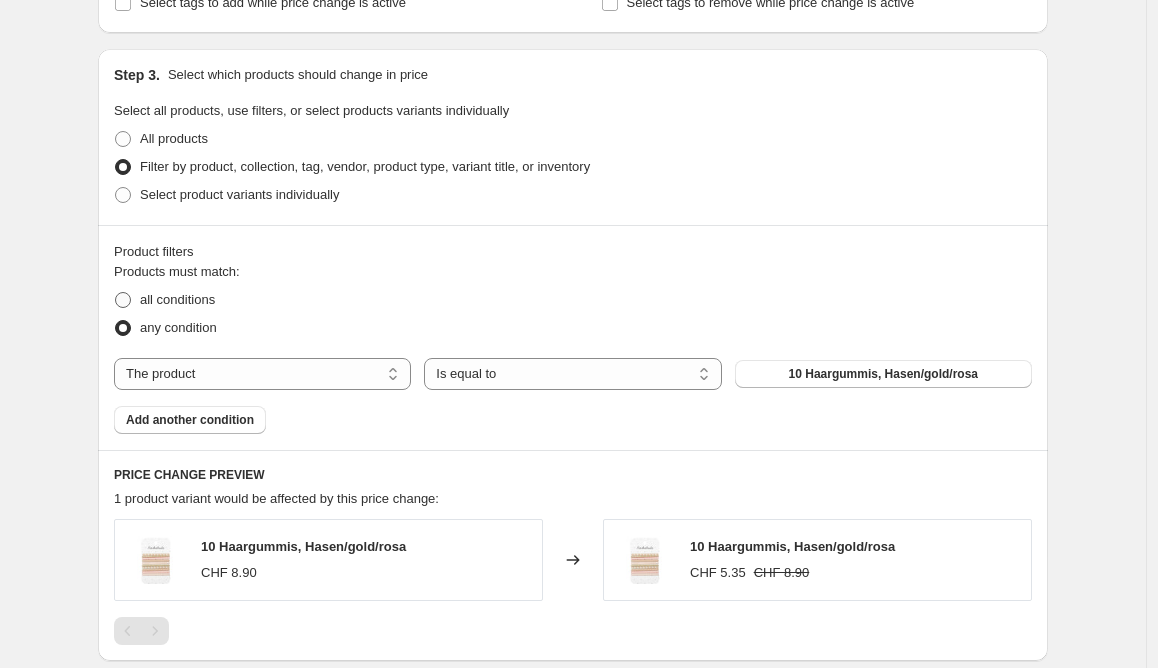 click on "all conditions" at bounding box center (177, 299) 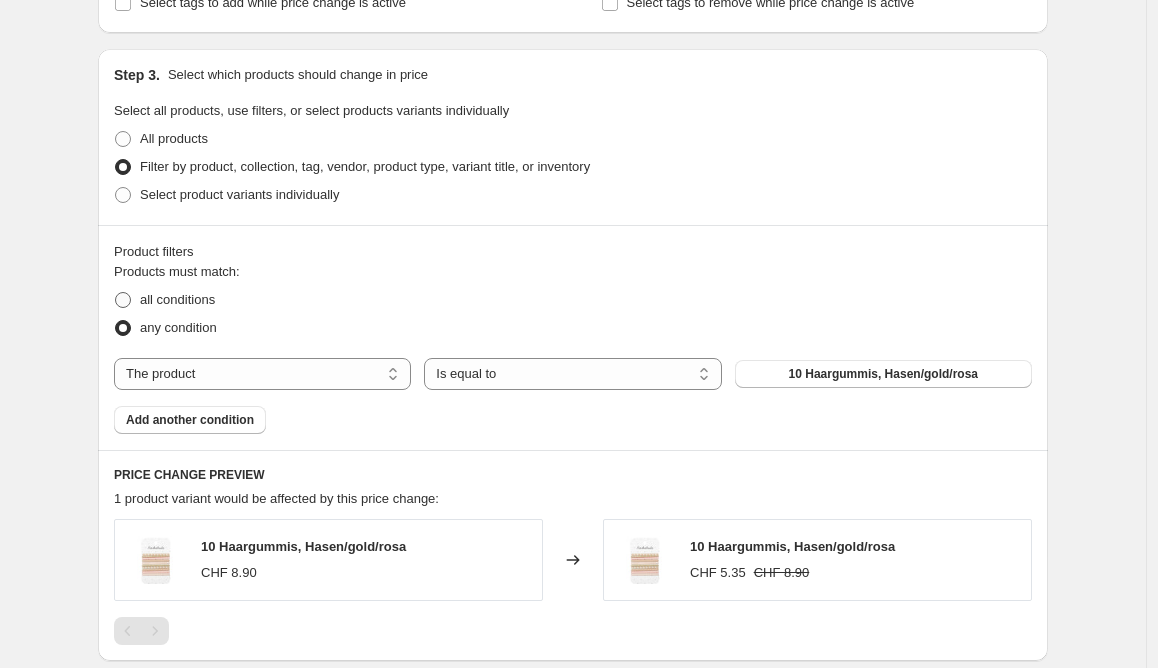 radio on "true" 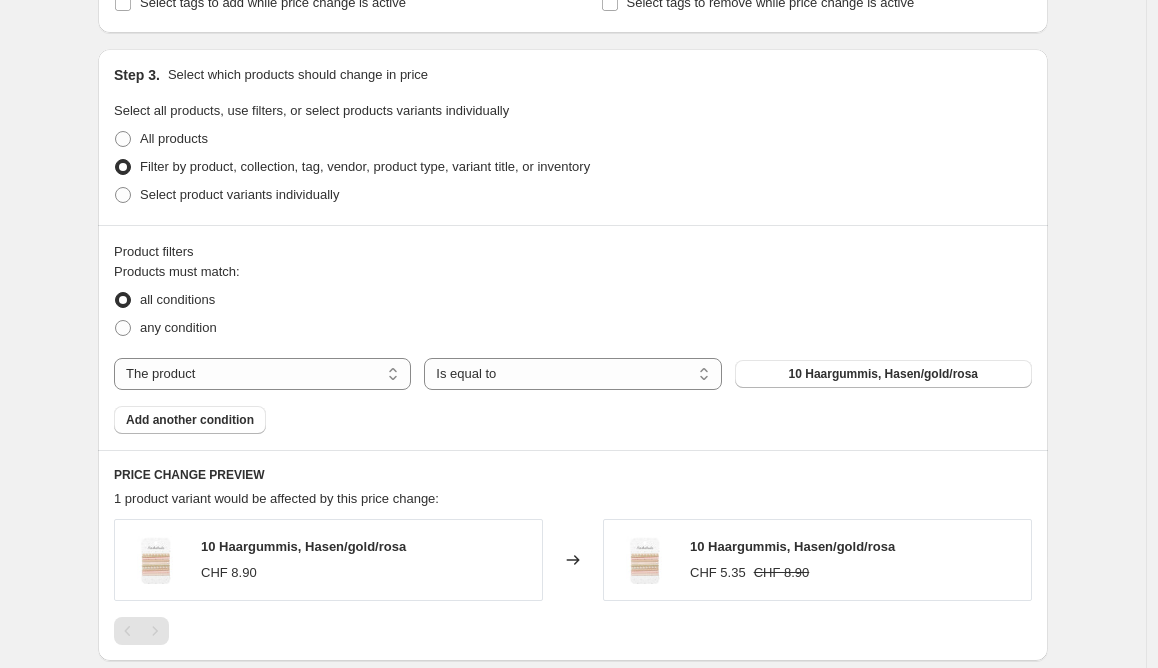 scroll, scrollTop: 1155, scrollLeft: 0, axis: vertical 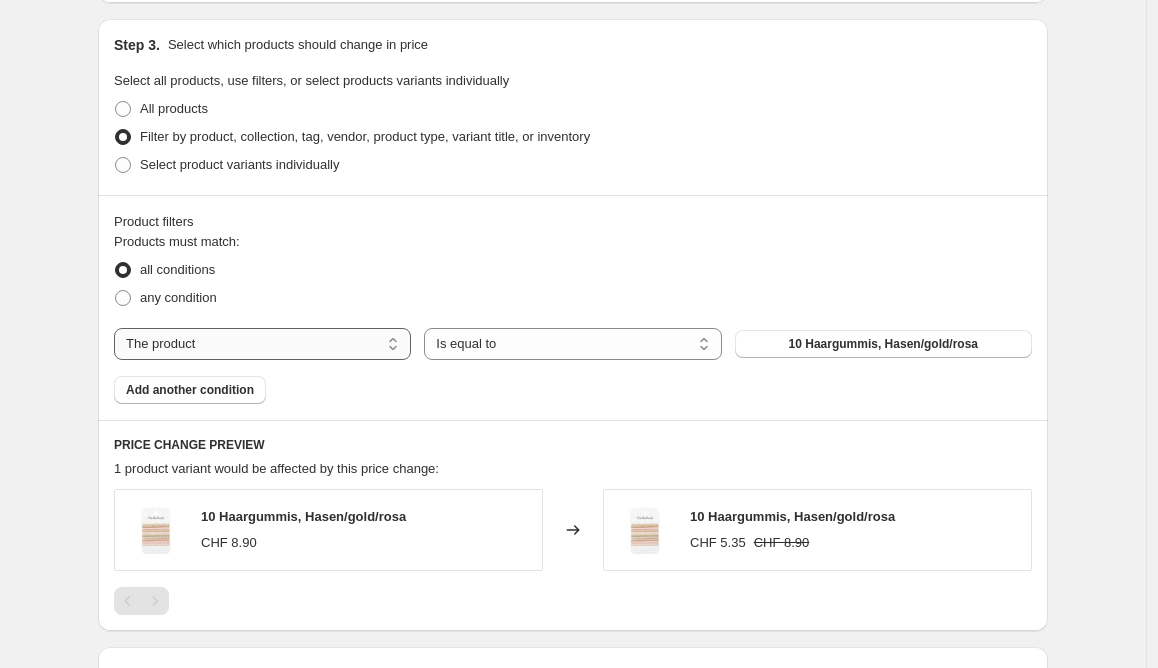 select on "vendor" 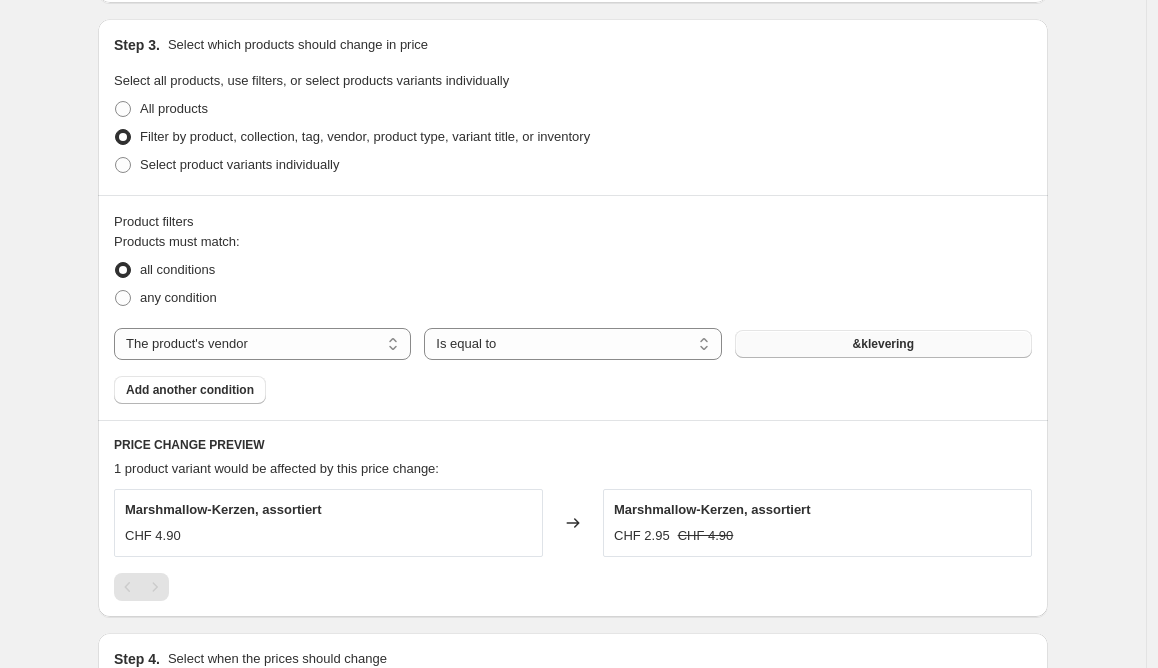 click on "&klevering" at bounding box center (883, 344) 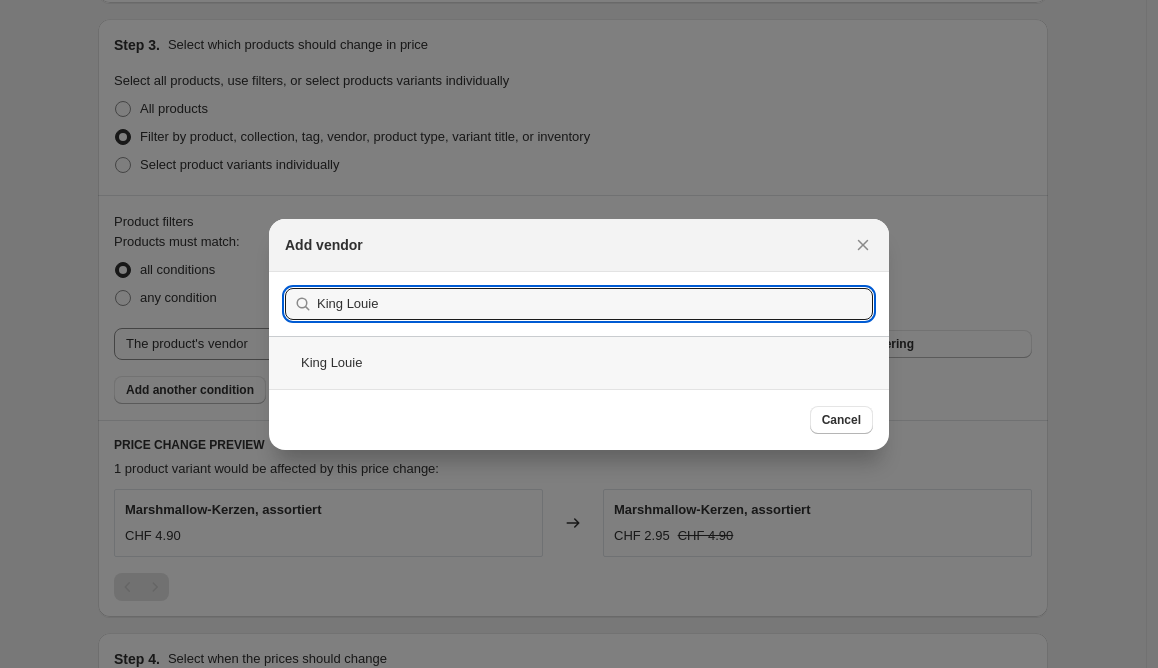 type on "King Louie" 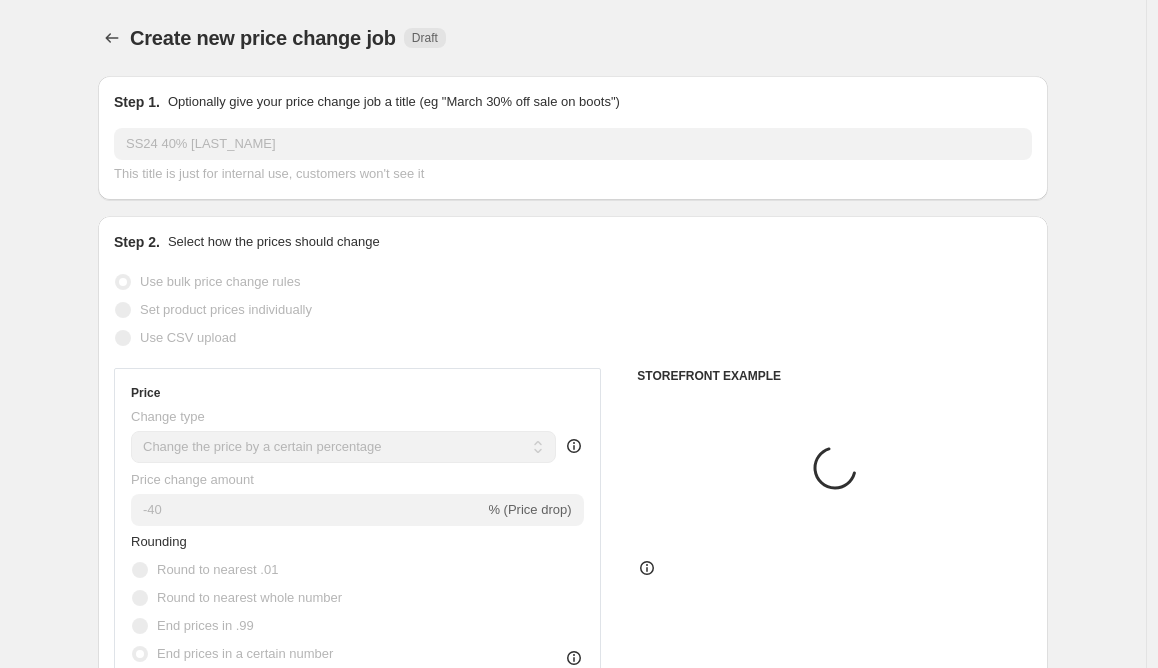 scroll, scrollTop: 1155, scrollLeft: 0, axis: vertical 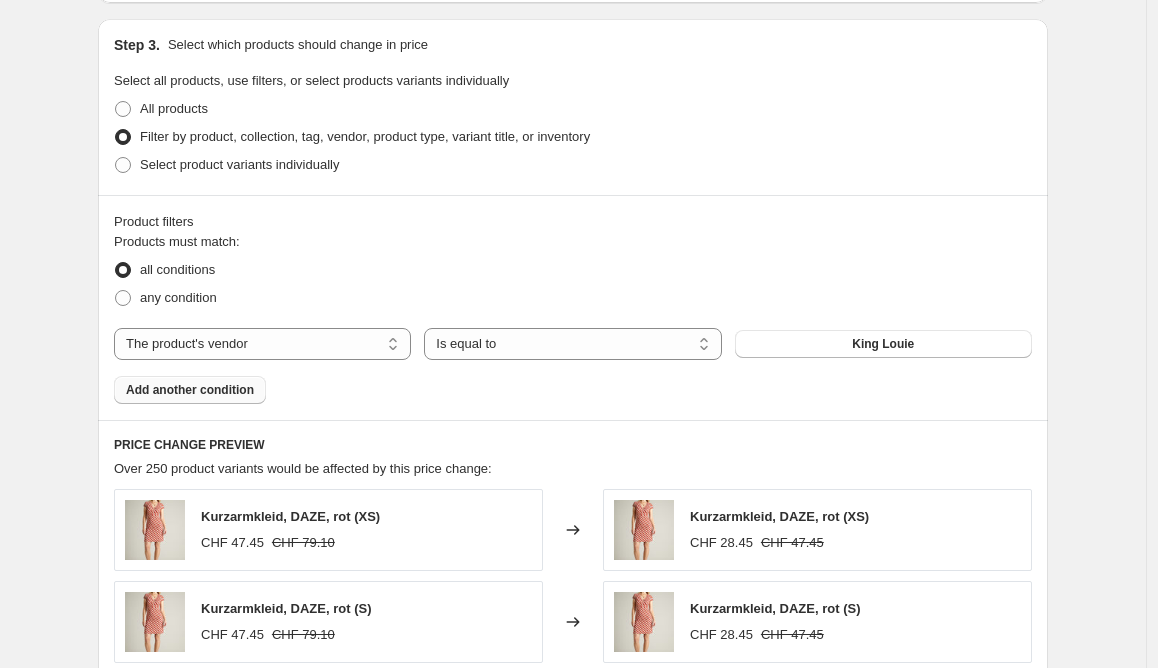 click on "Add another condition" at bounding box center (190, 390) 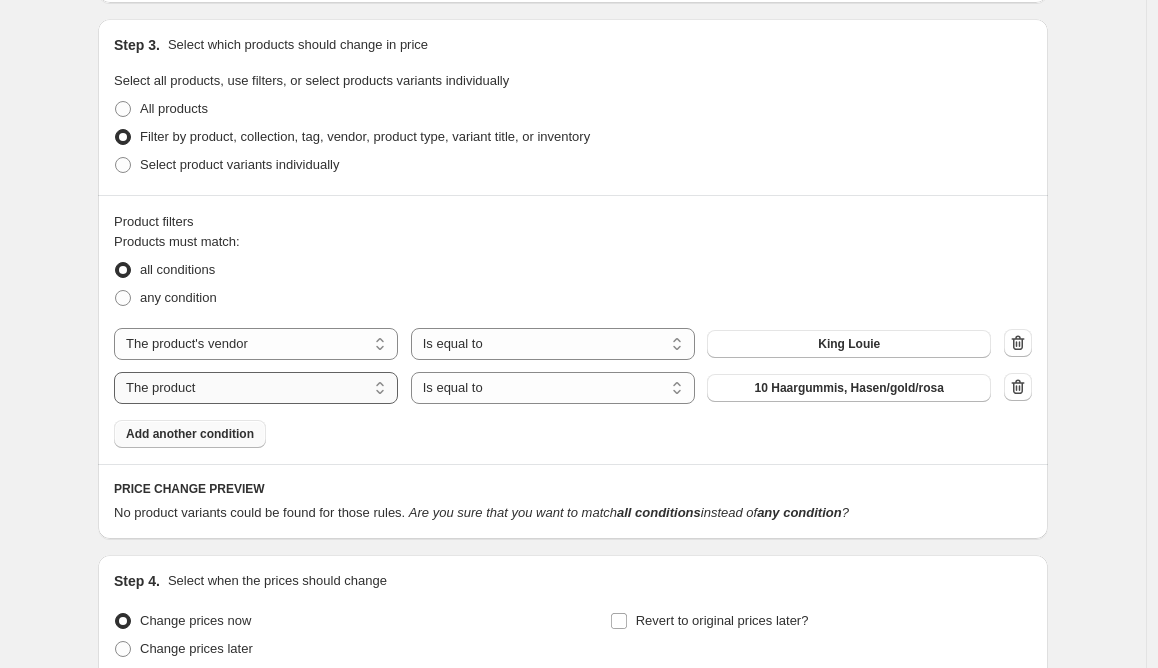 select on "tag" 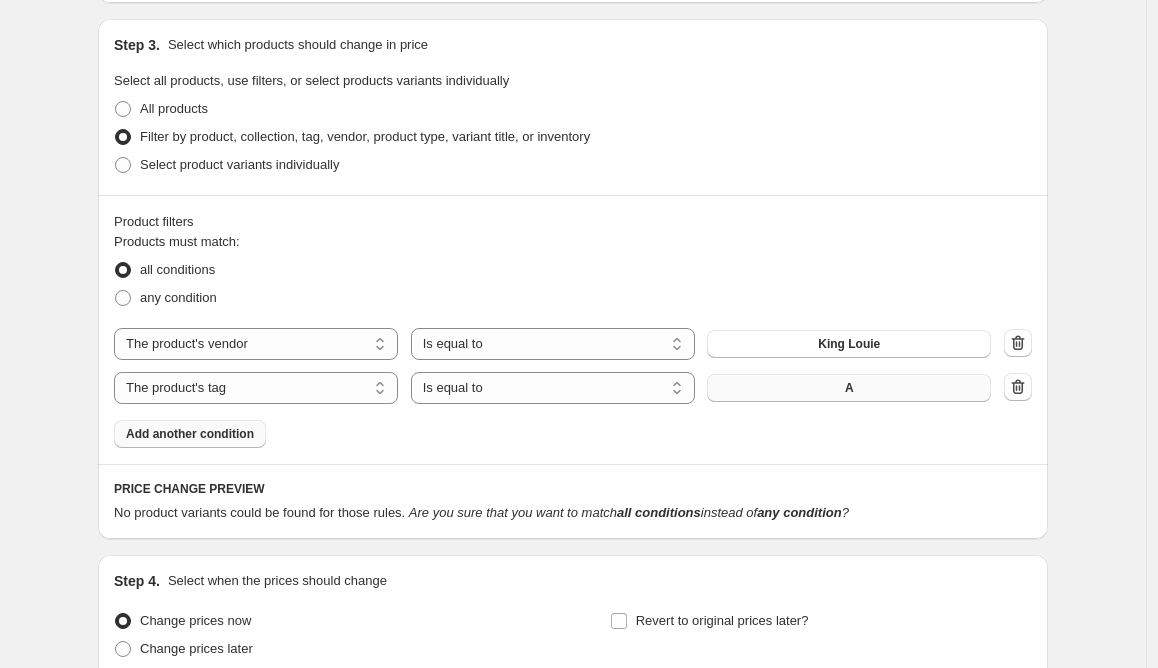 click on "A" at bounding box center [849, 388] 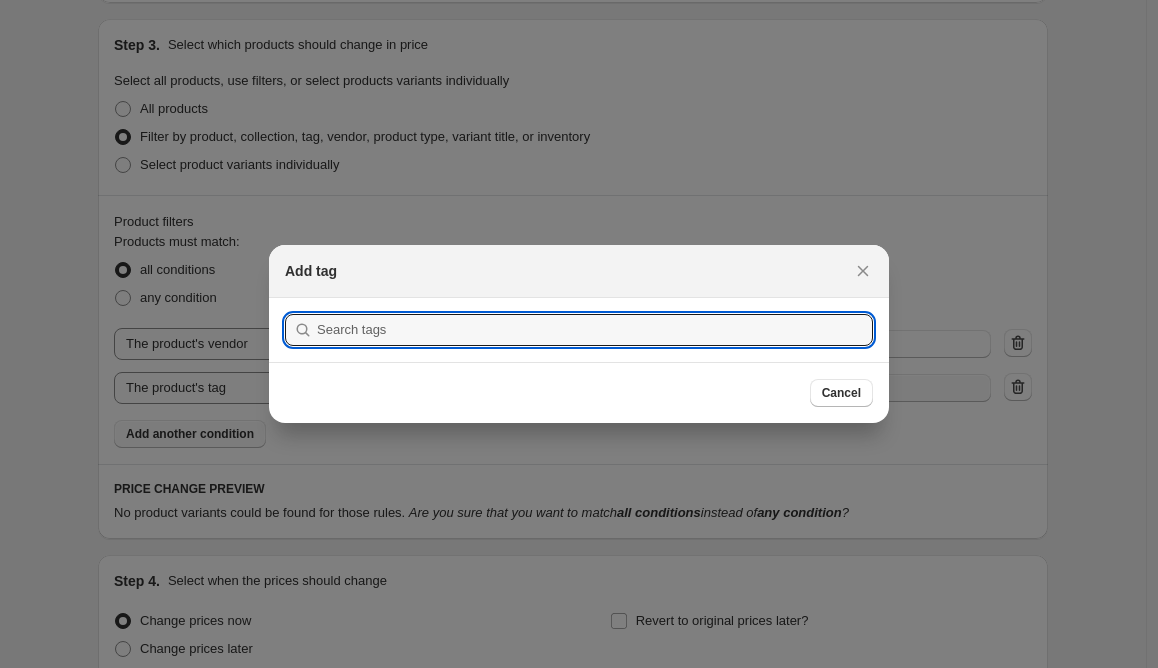 scroll, scrollTop: 0, scrollLeft: 0, axis: both 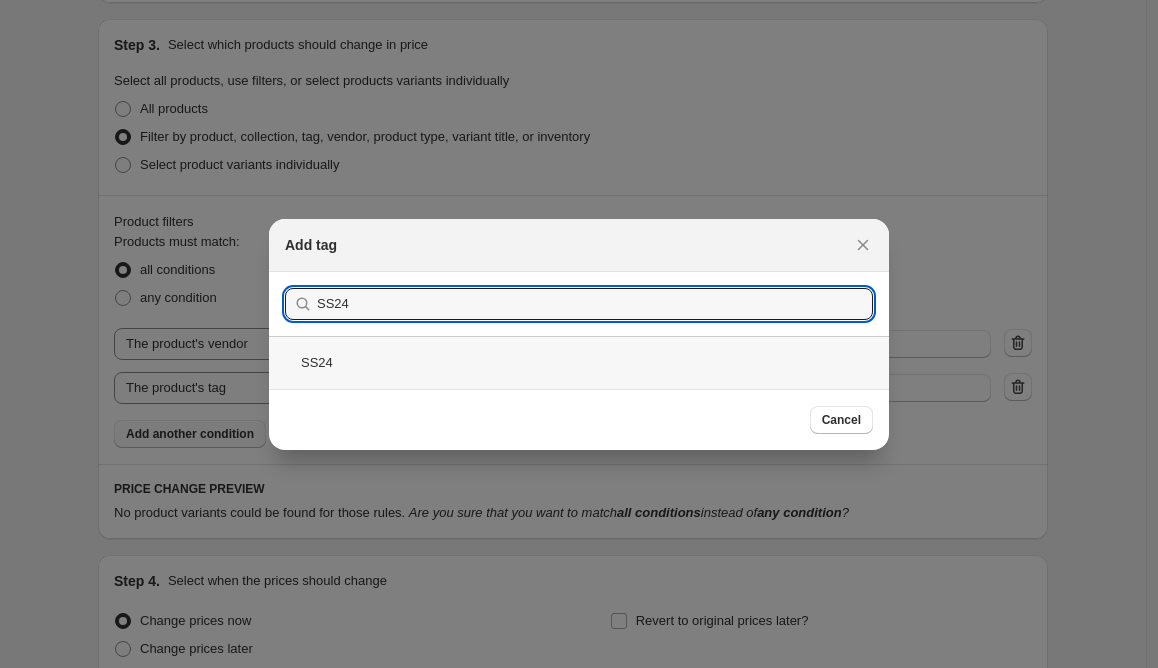type on "SS24" 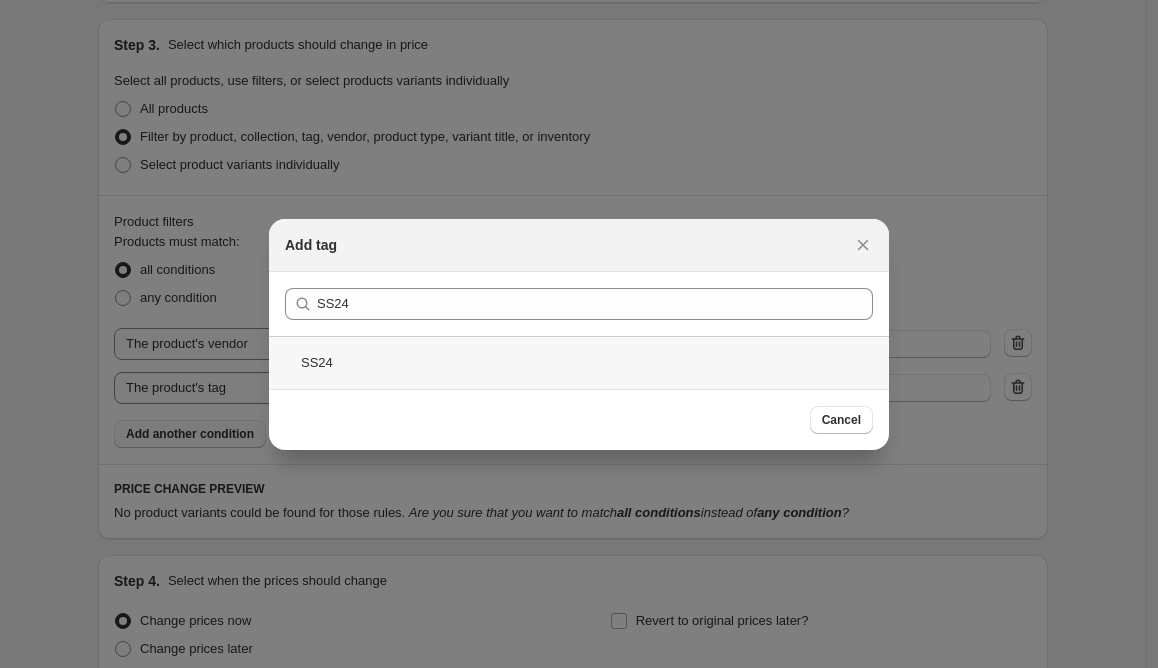 click on "SS24" at bounding box center [579, 362] 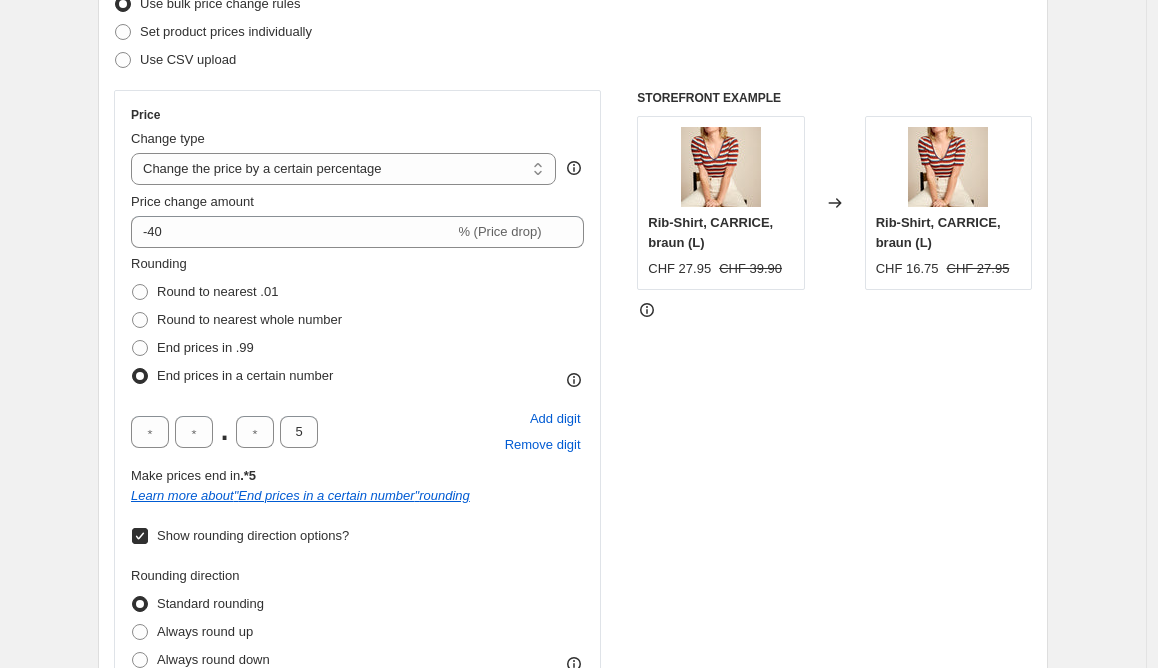 scroll, scrollTop: 0, scrollLeft: 0, axis: both 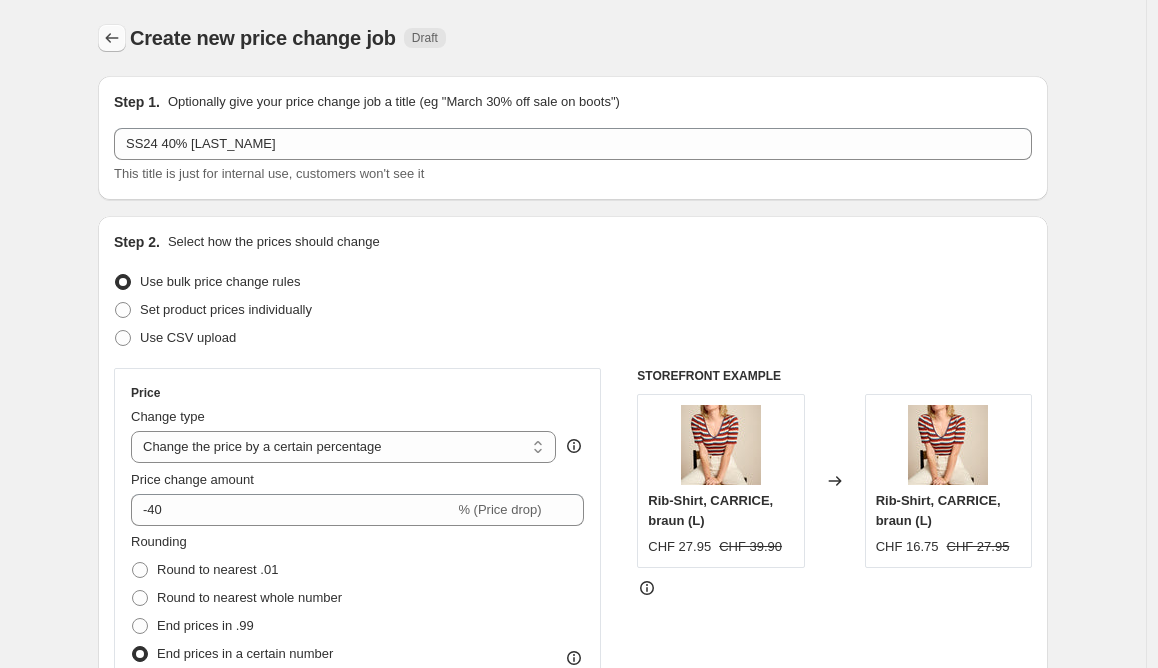 click 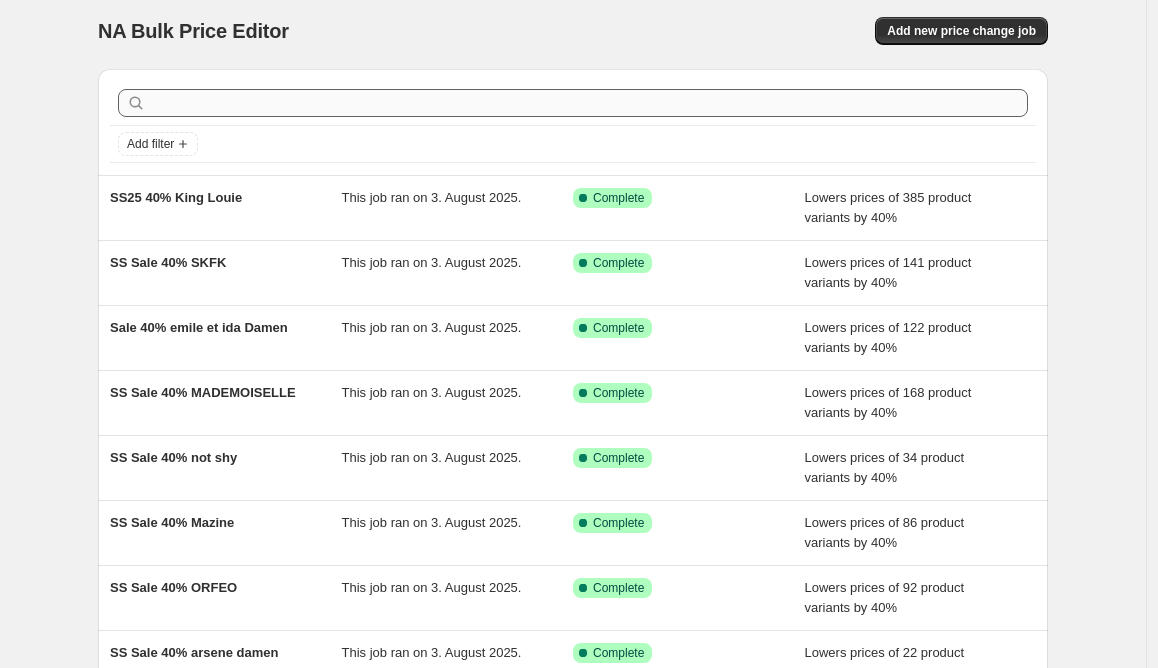 scroll, scrollTop: 0, scrollLeft: 0, axis: both 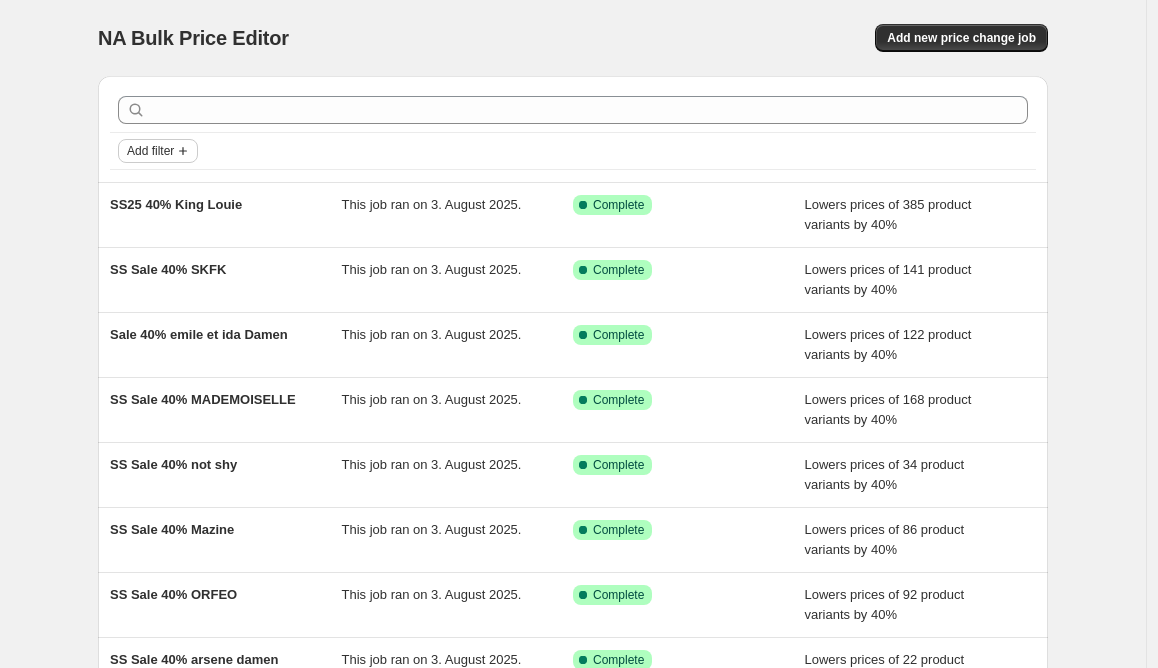 click on "Add filter" at bounding box center [150, 151] 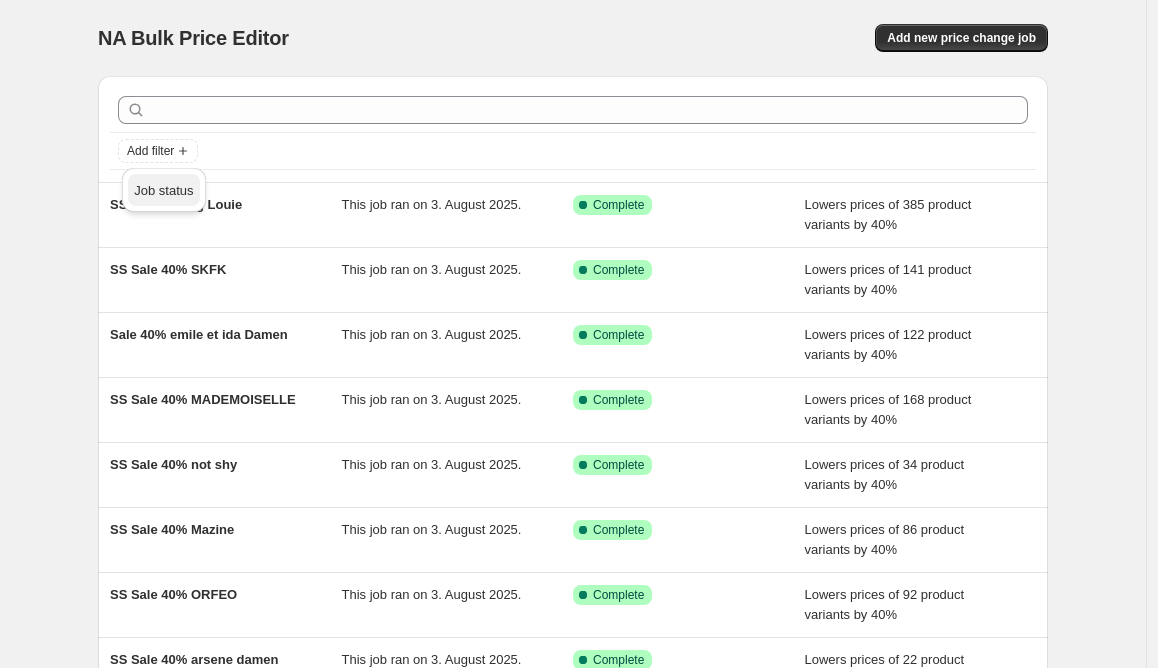 click on "Job status" at bounding box center [163, 190] 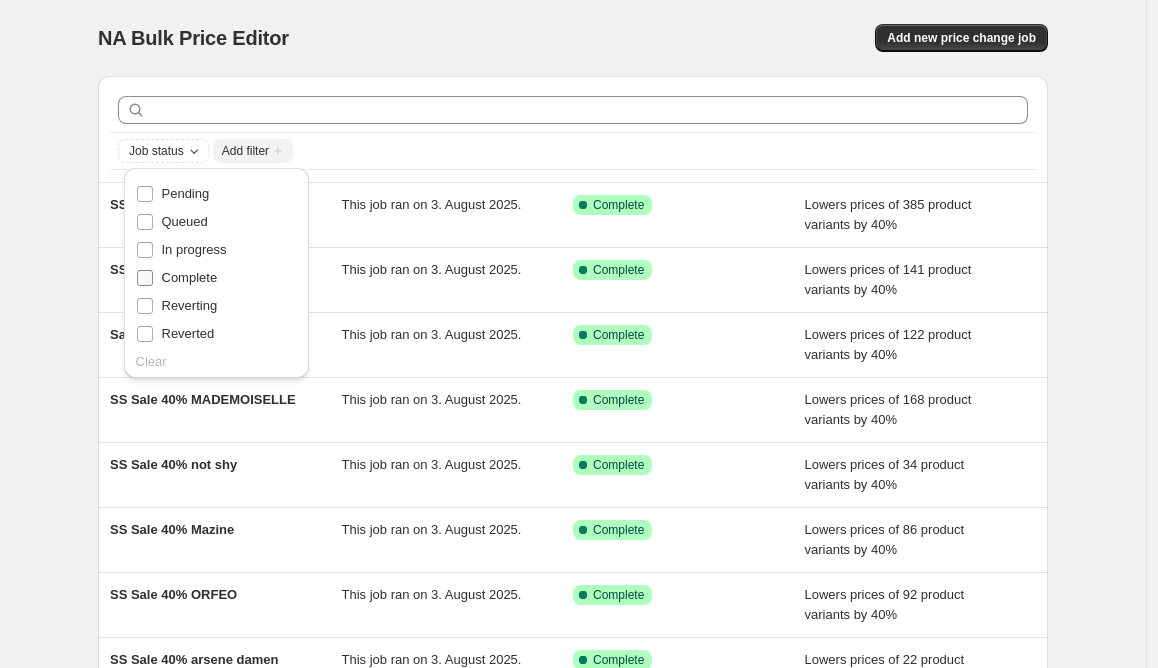 click on "Complete" at bounding box center (190, 277) 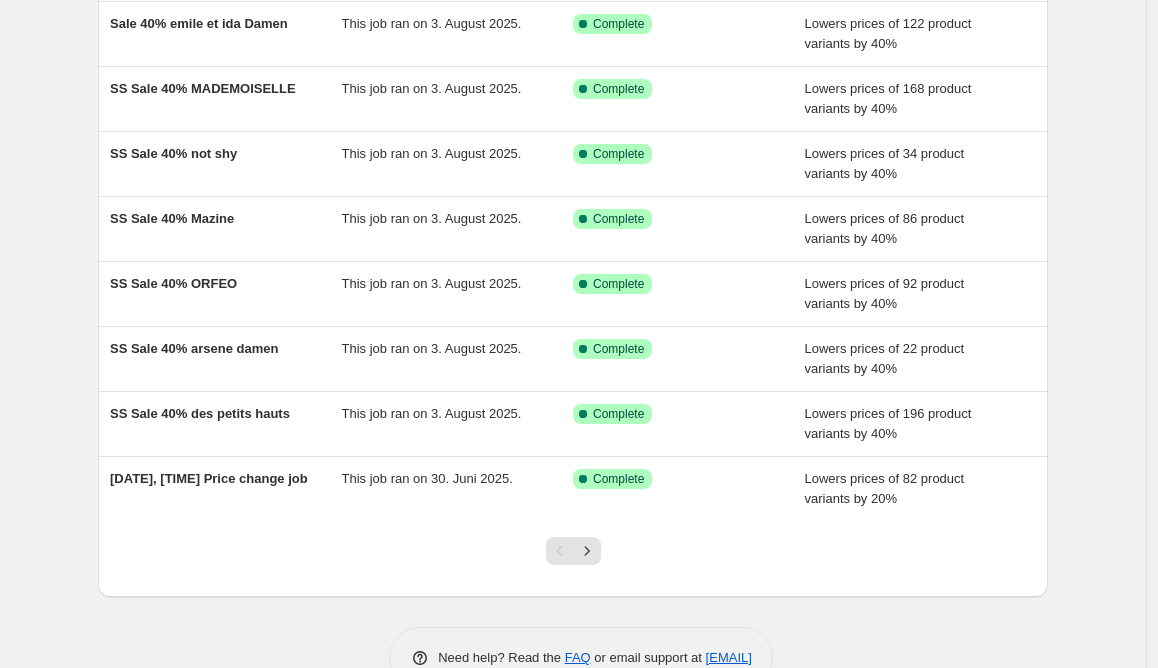 scroll, scrollTop: 362, scrollLeft: 0, axis: vertical 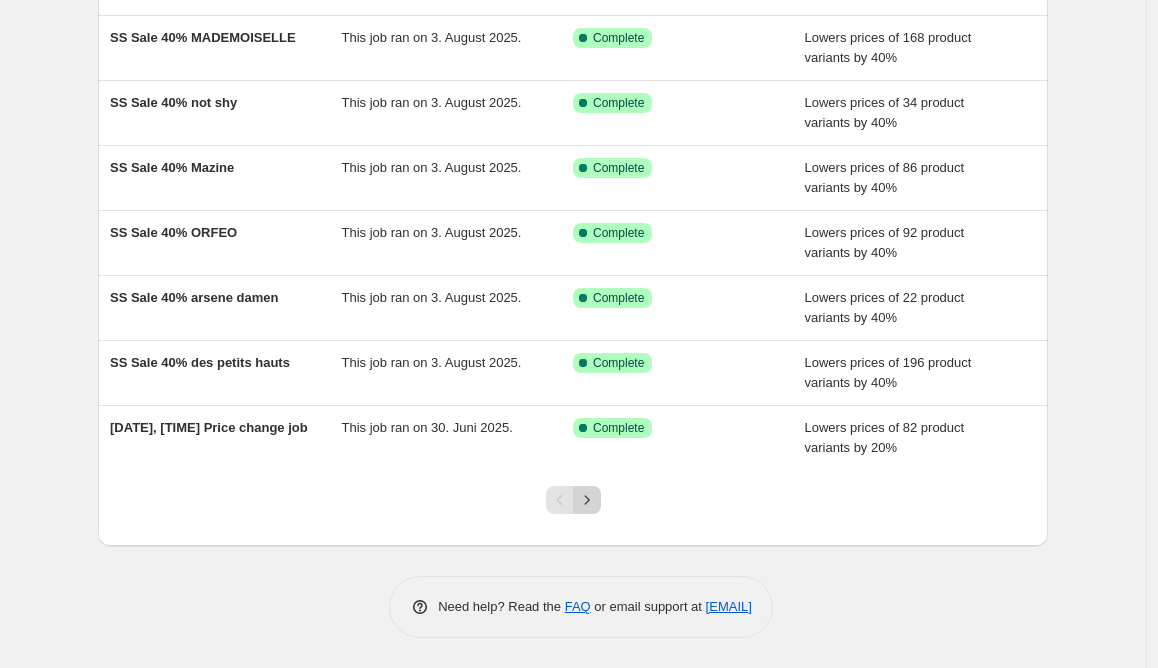 click 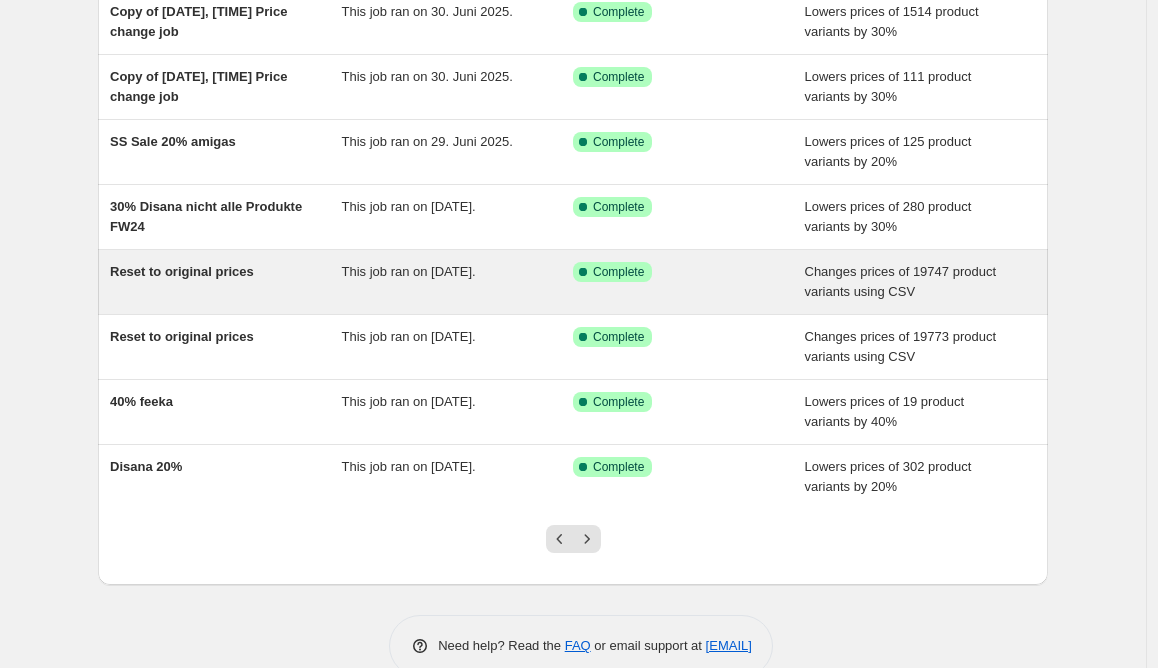scroll, scrollTop: 325, scrollLeft: 0, axis: vertical 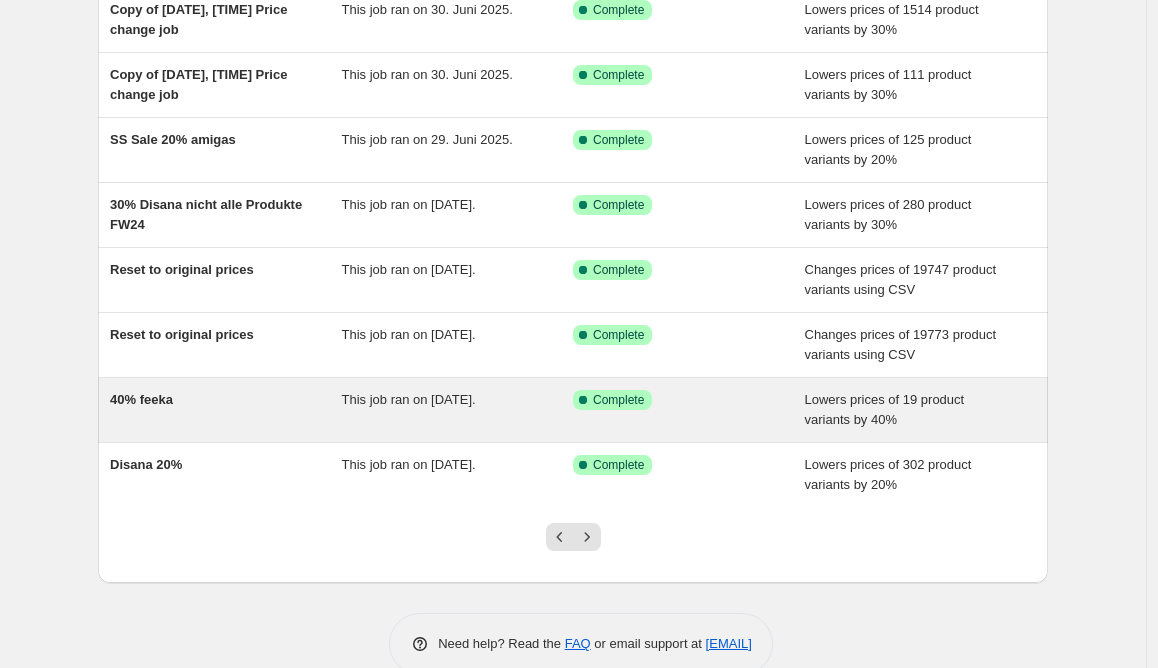 click on "40% feeka" at bounding box center (141, 399) 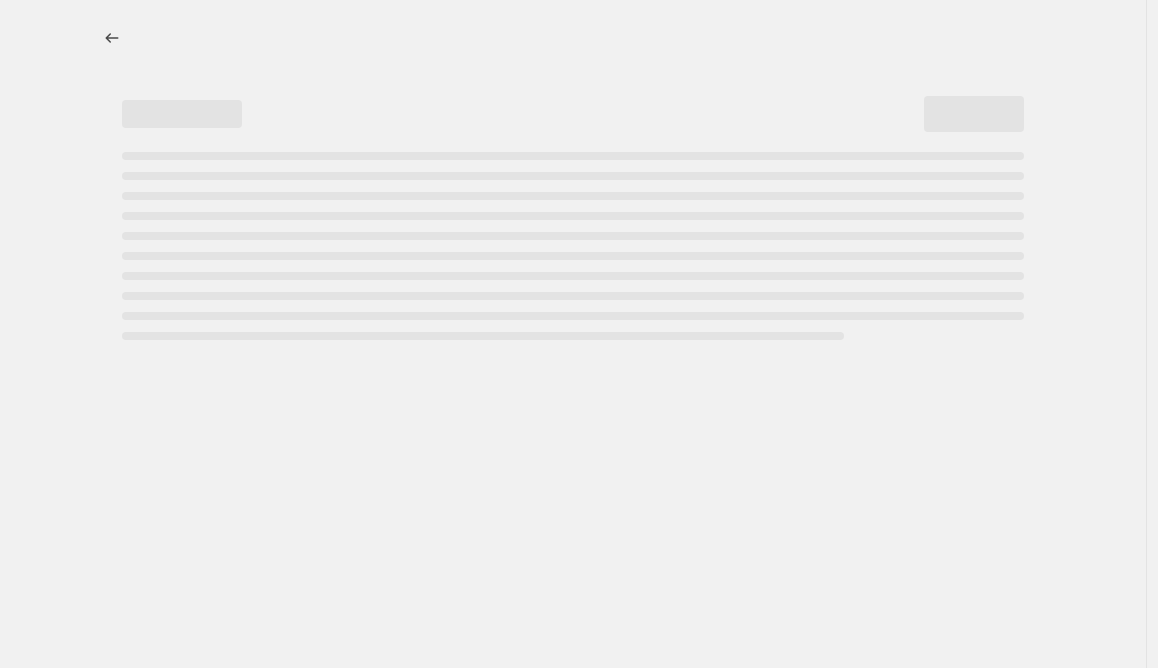 select on "percentage" 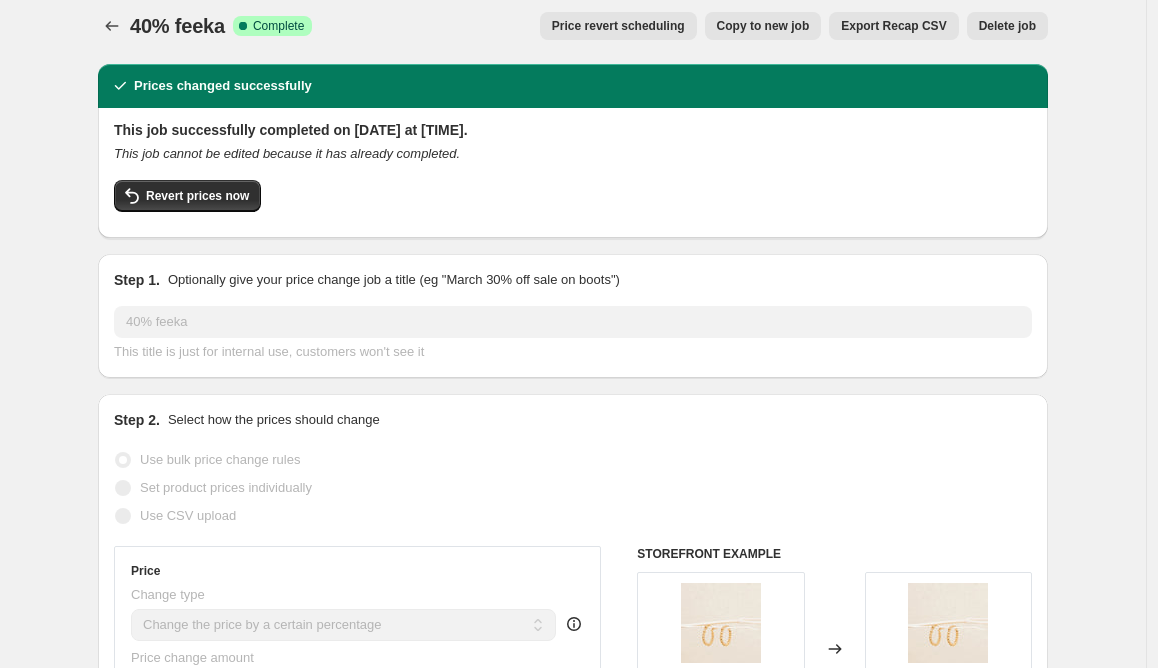 scroll, scrollTop: 0, scrollLeft: 0, axis: both 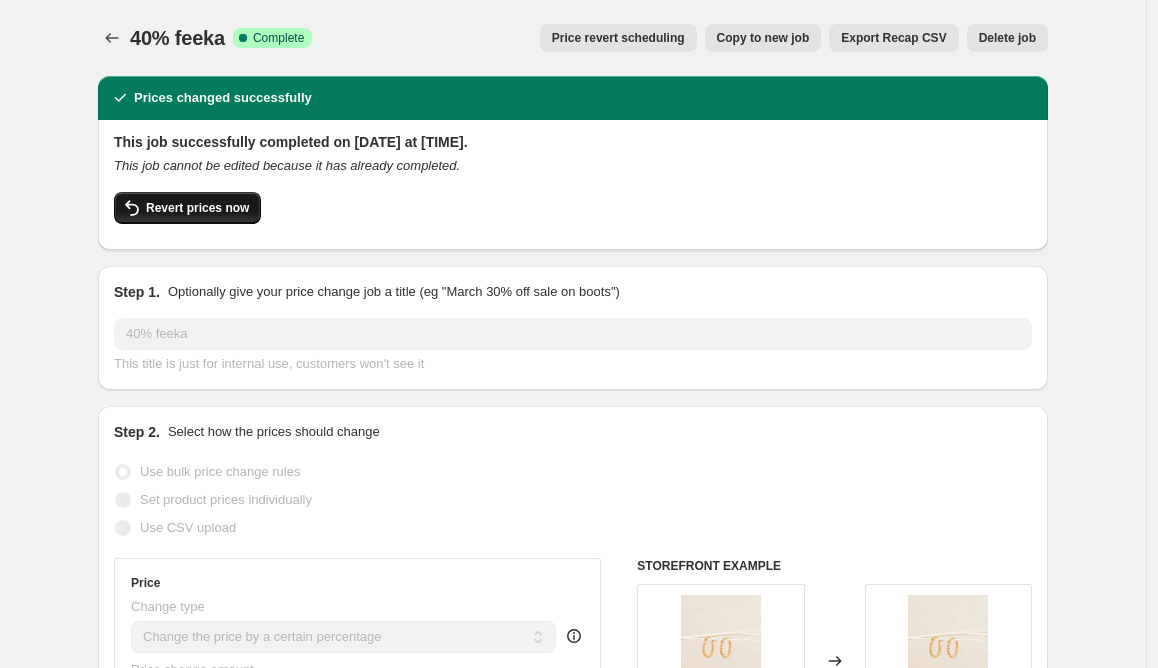 click on "Revert prices now" at bounding box center (197, 208) 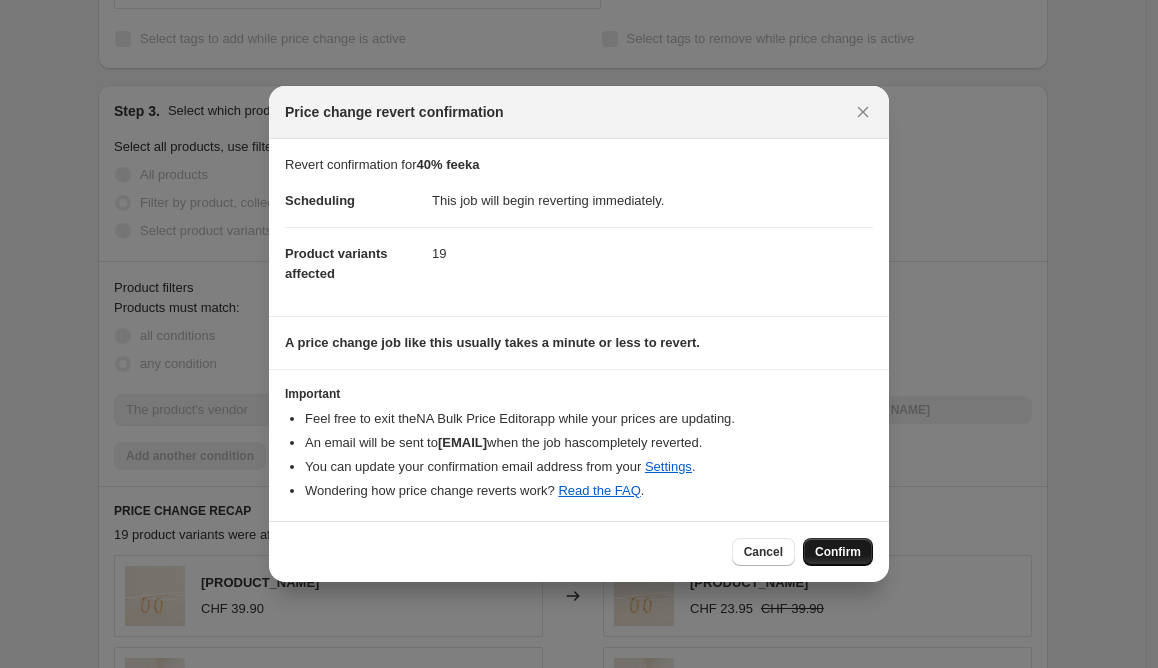 click on "Confirm" at bounding box center (838, 552) 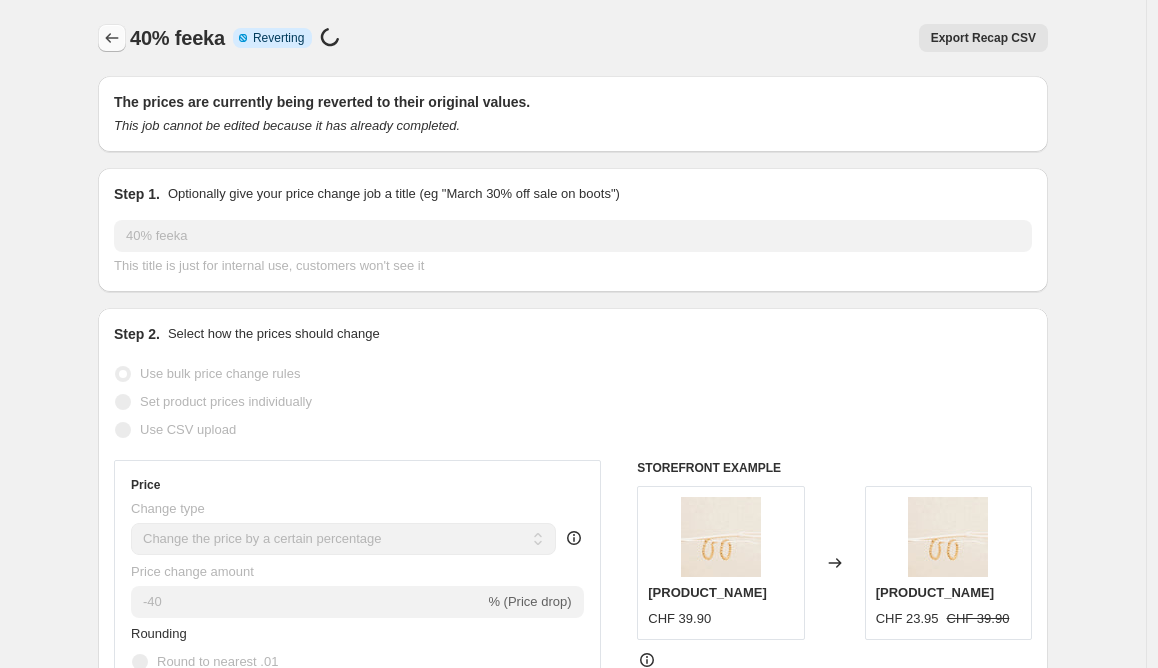 click 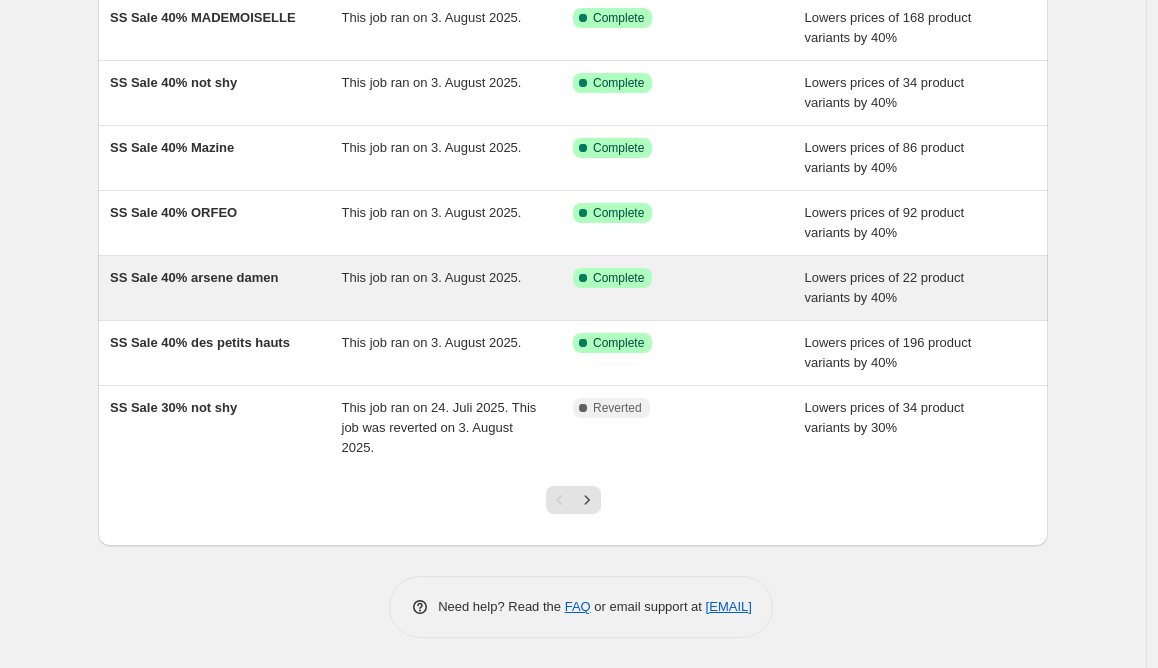 scroll, scrollTop: 0, scrollLeft: 0, axis: both 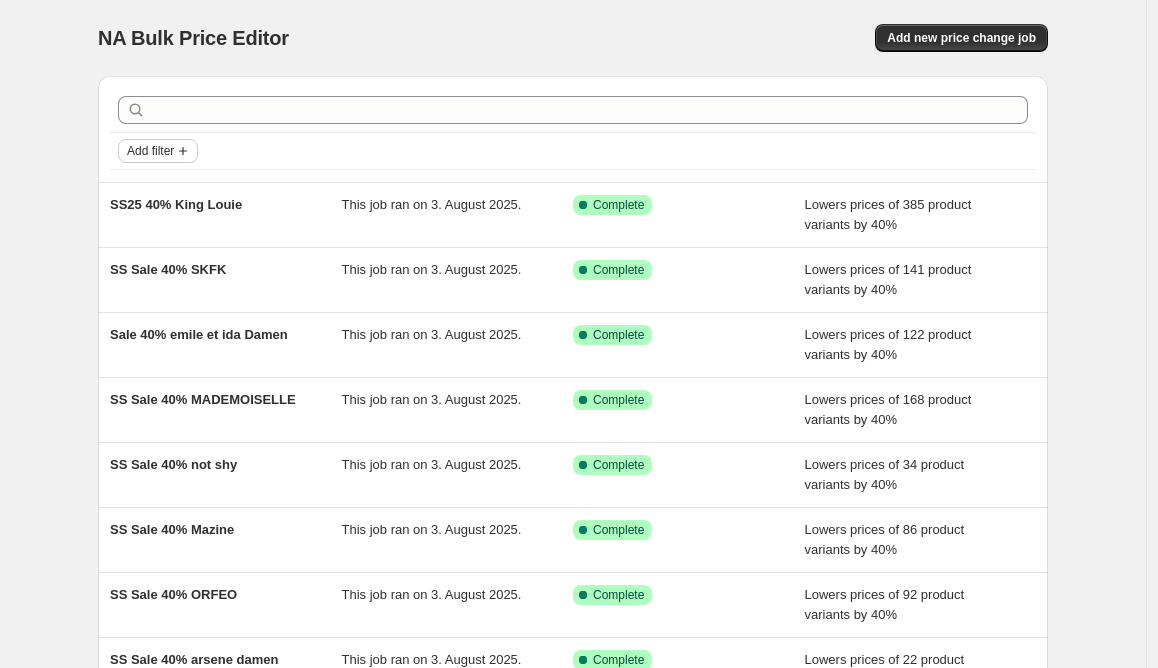 click on "Add filter" at bounding box center [150, 151] 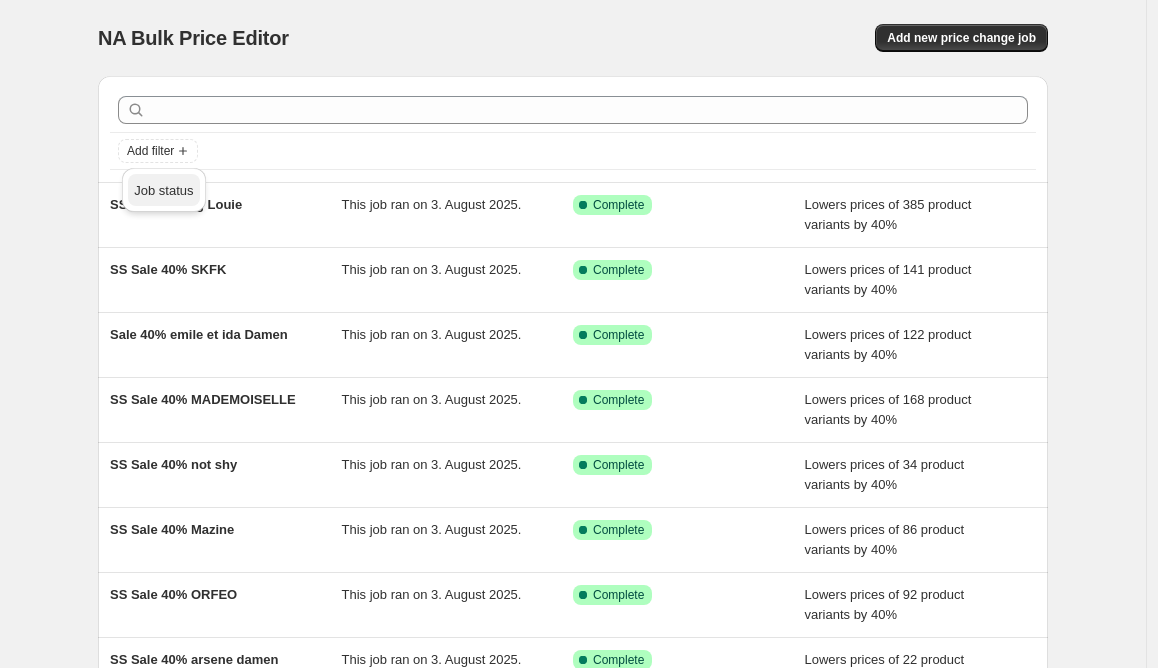 click on "Job status" at bounding box center [163, 190] 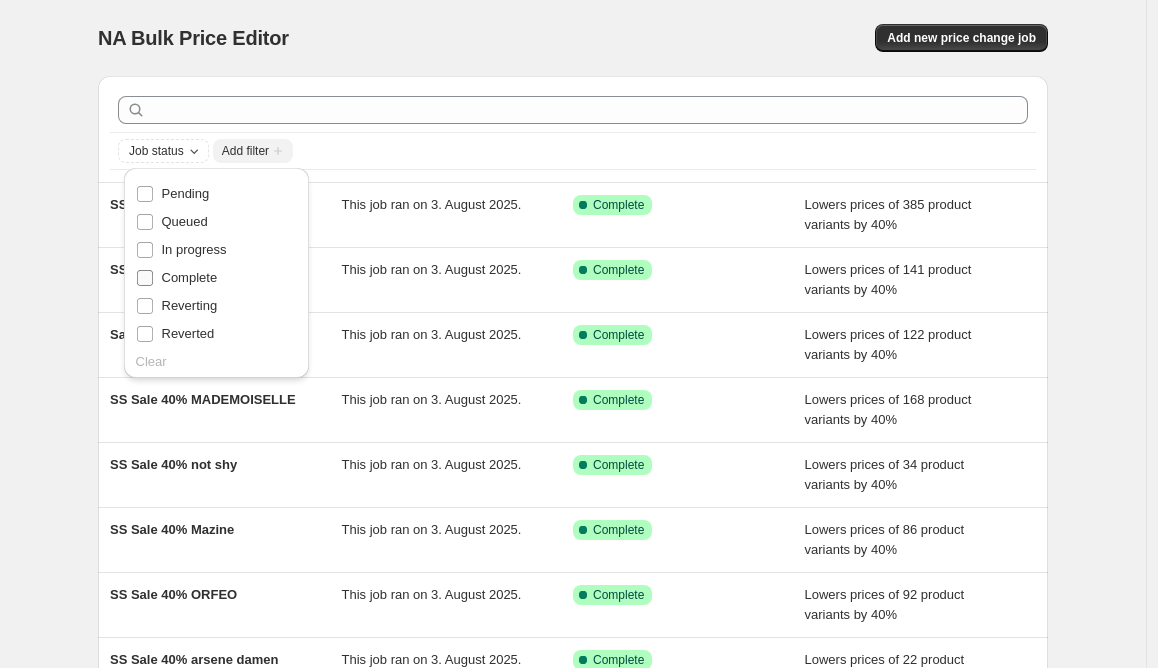 click on "Complete" at bounding box center (190, 277) 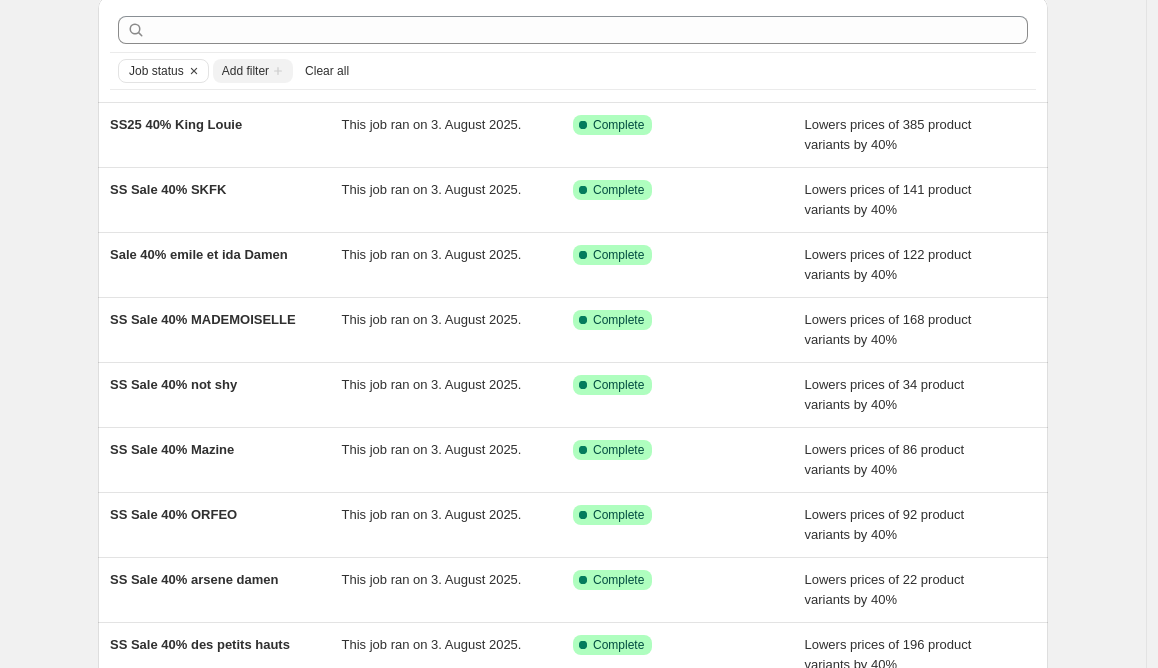 scroll, scrollTop: 362, scrollLeft: 0, axis: vertical 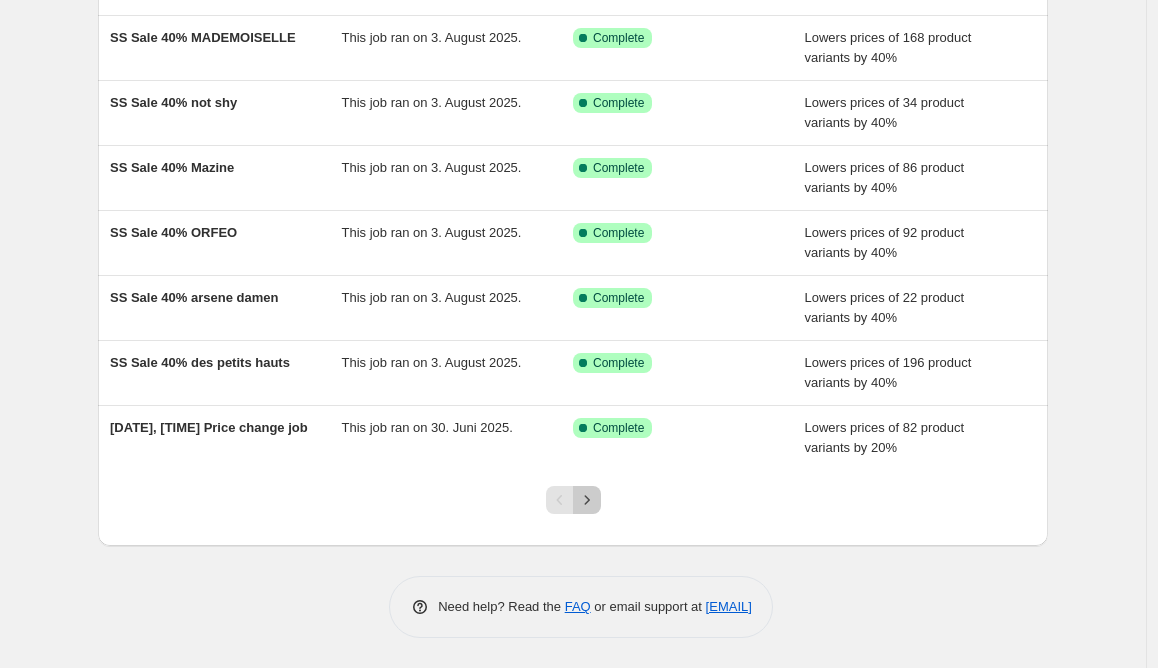 click 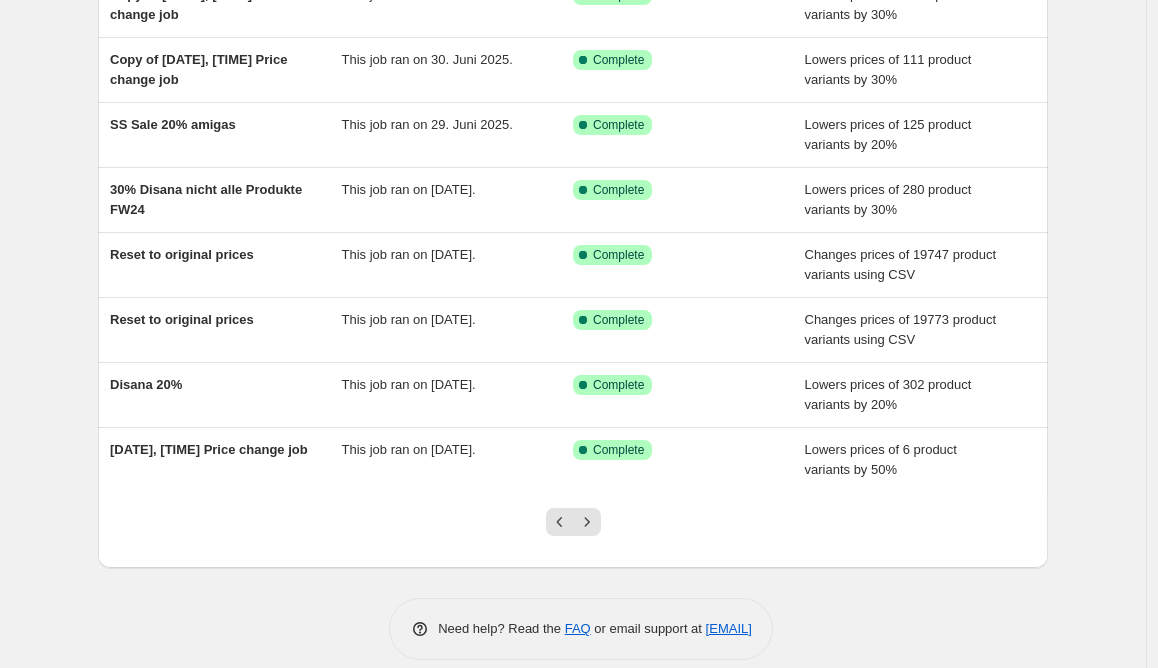 scroll, scrollTop: 362, scrollLeft: 0, axis: vertical 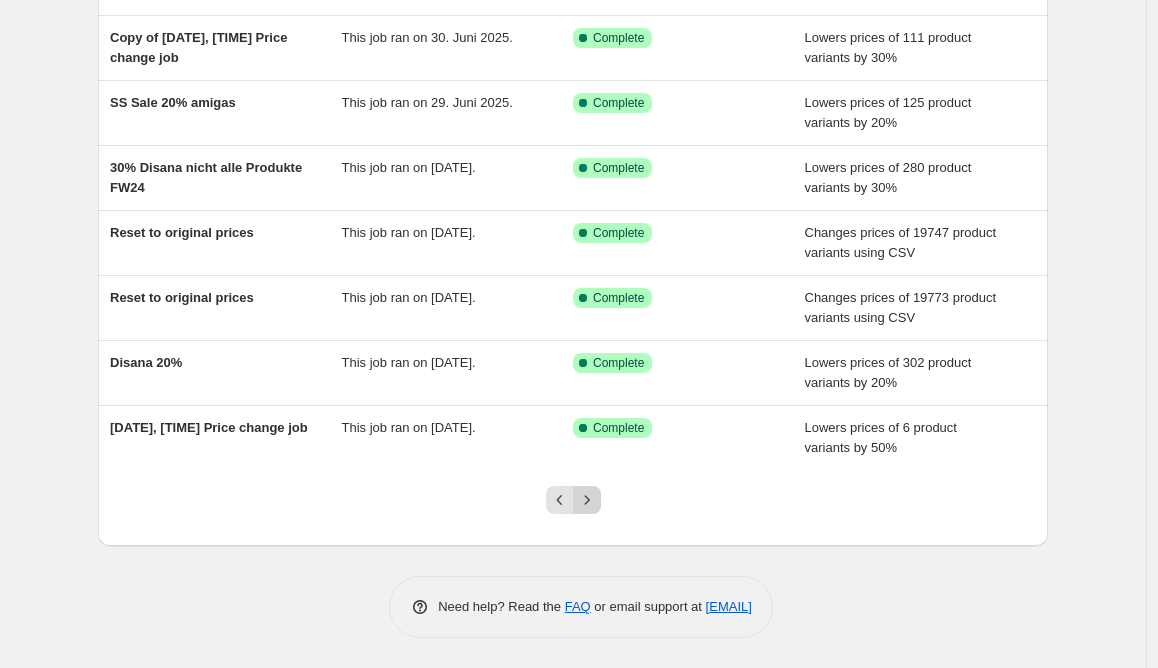 click 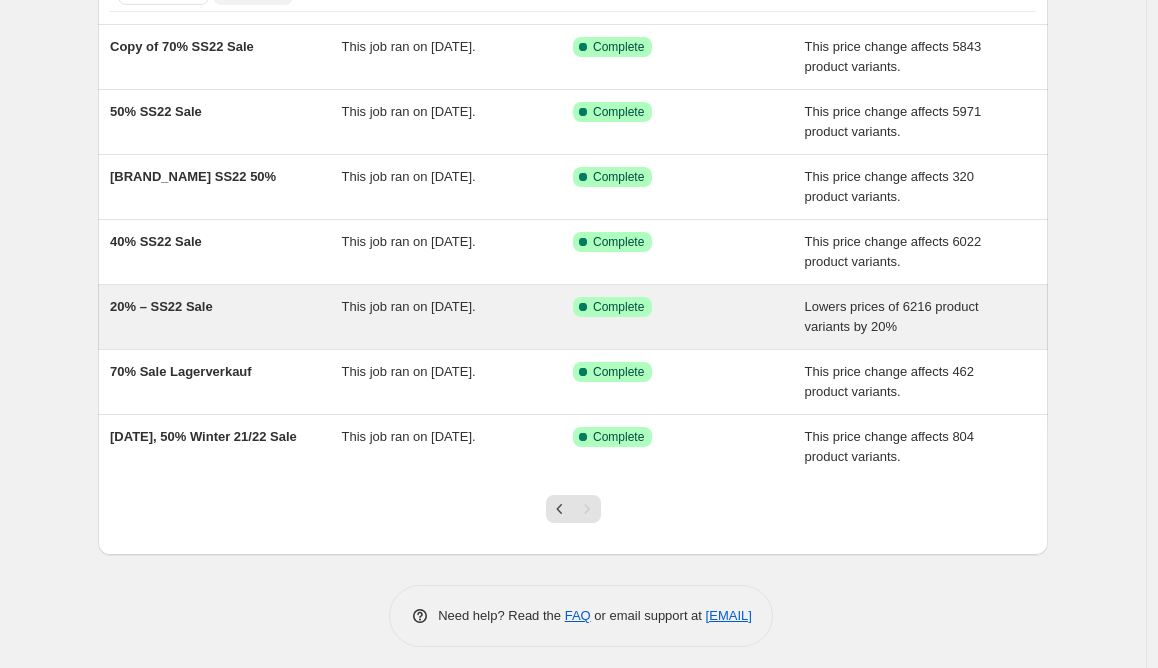 scroll, scrollTop: 167, scrollLeft: 0, axis: vertical 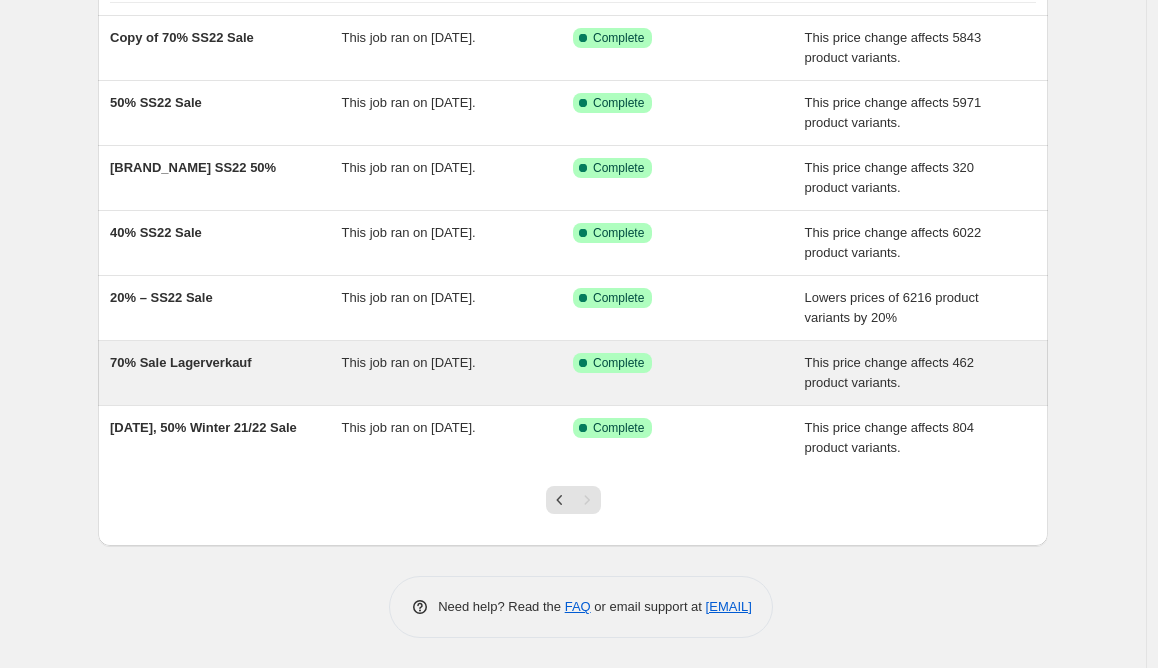 click on "70% Sale Lagerverkauf" at bounding box center (181, 362) 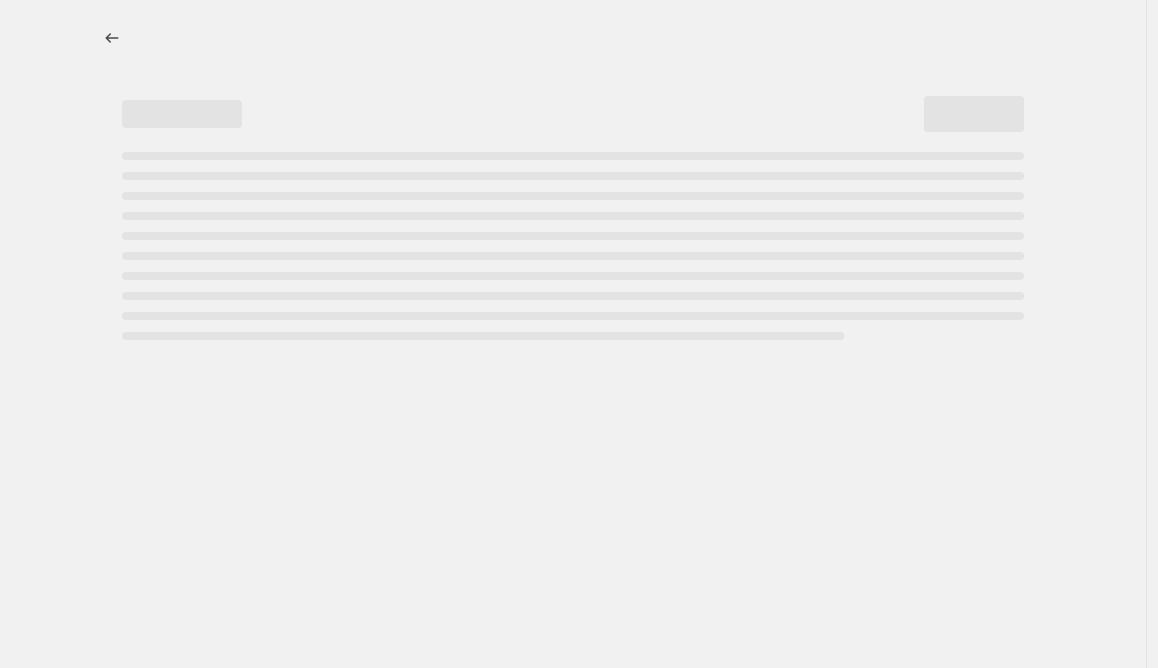 select on "pcap" 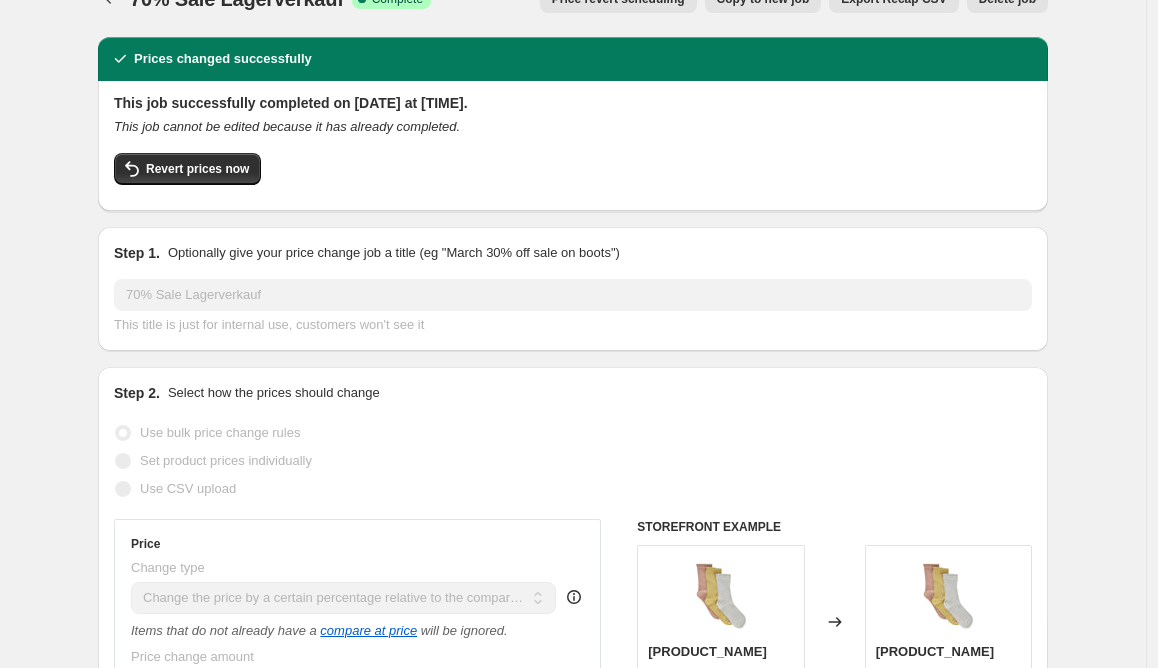 scroll, scrollTop: 0, scrollLeft: 0, axis: both 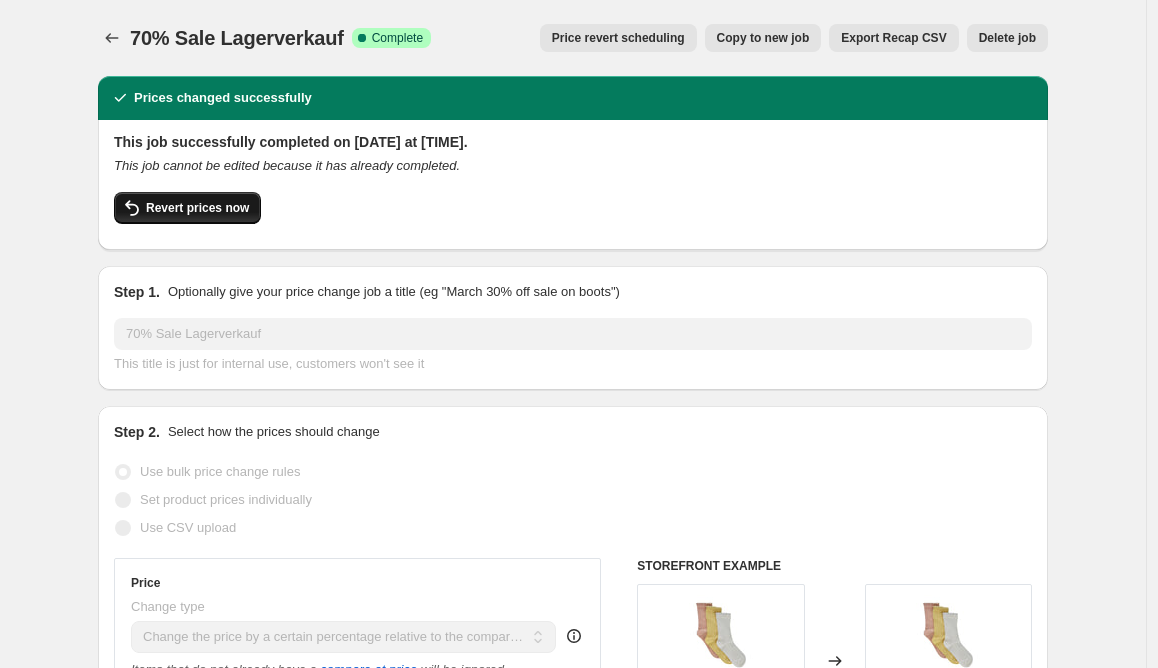 click on "Revert prices now" at bounding box center [197, 208] 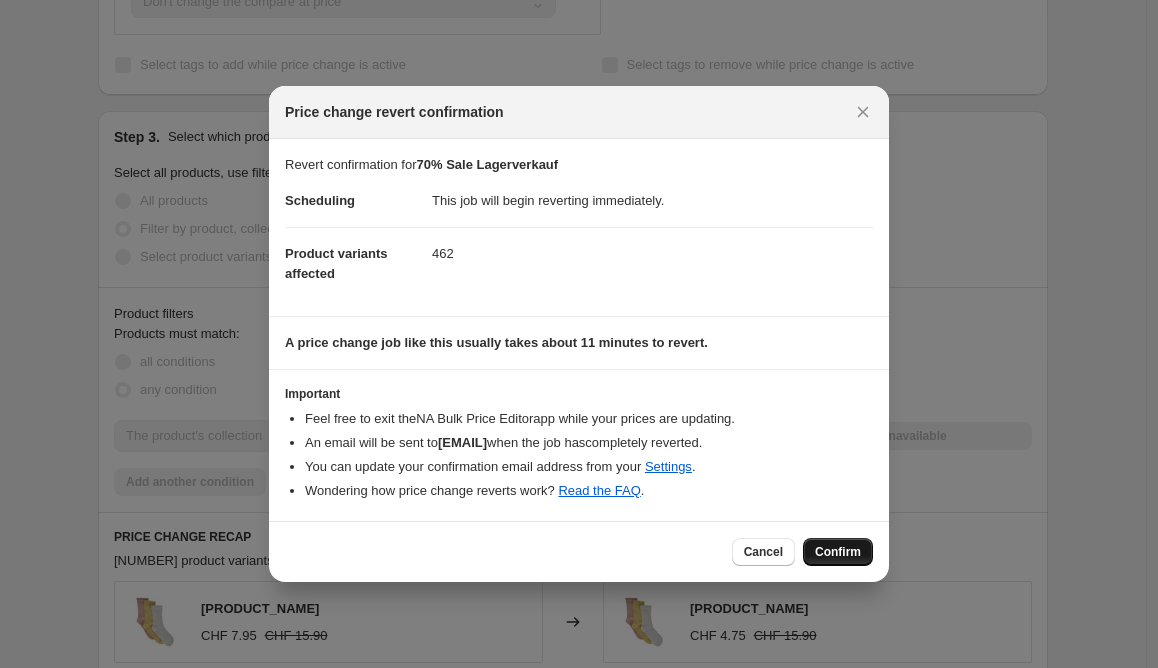 click on "Confirm" at bounding box center (838, 552) 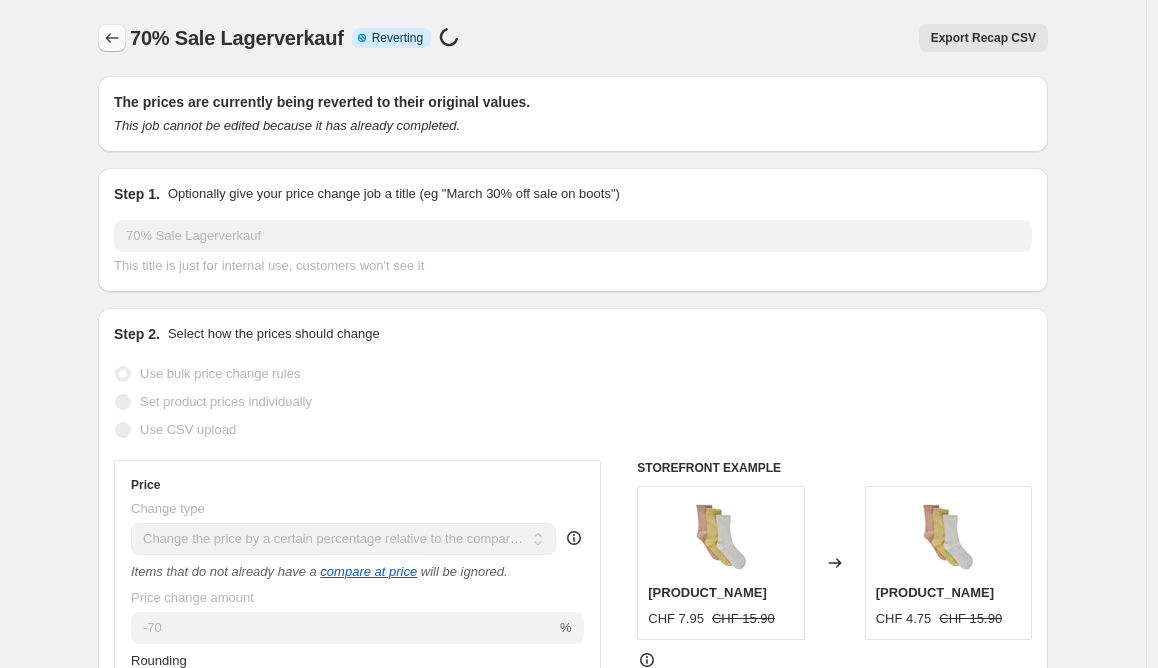 click 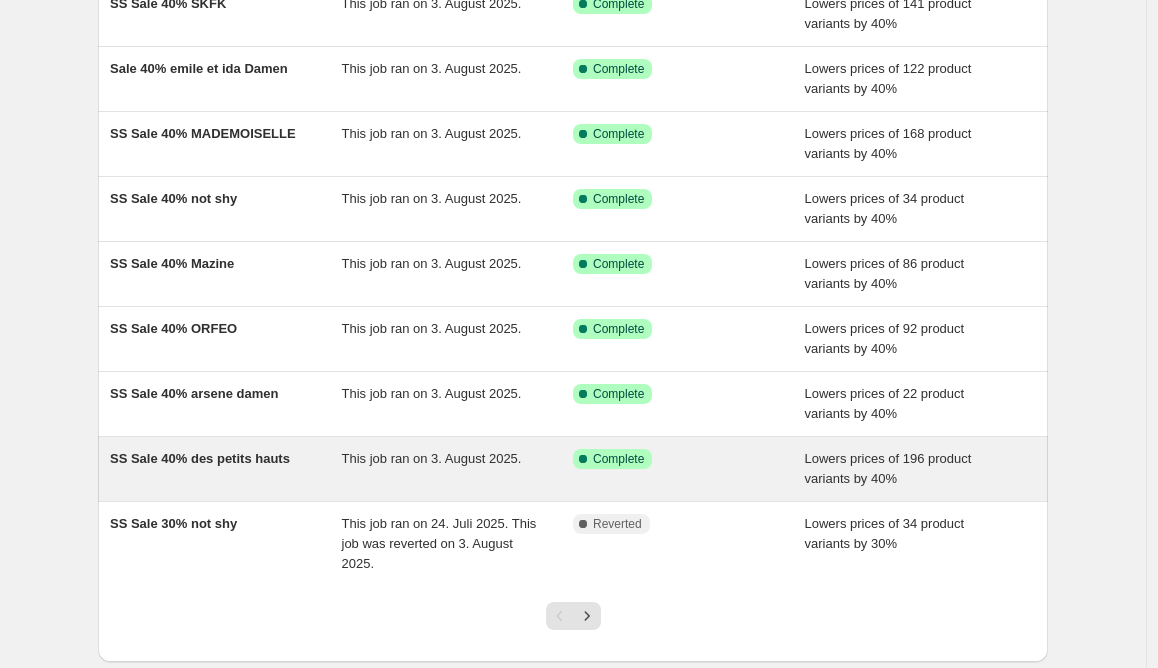 scroll, scrollTop: 0, scrollLeft: 0, axis: both 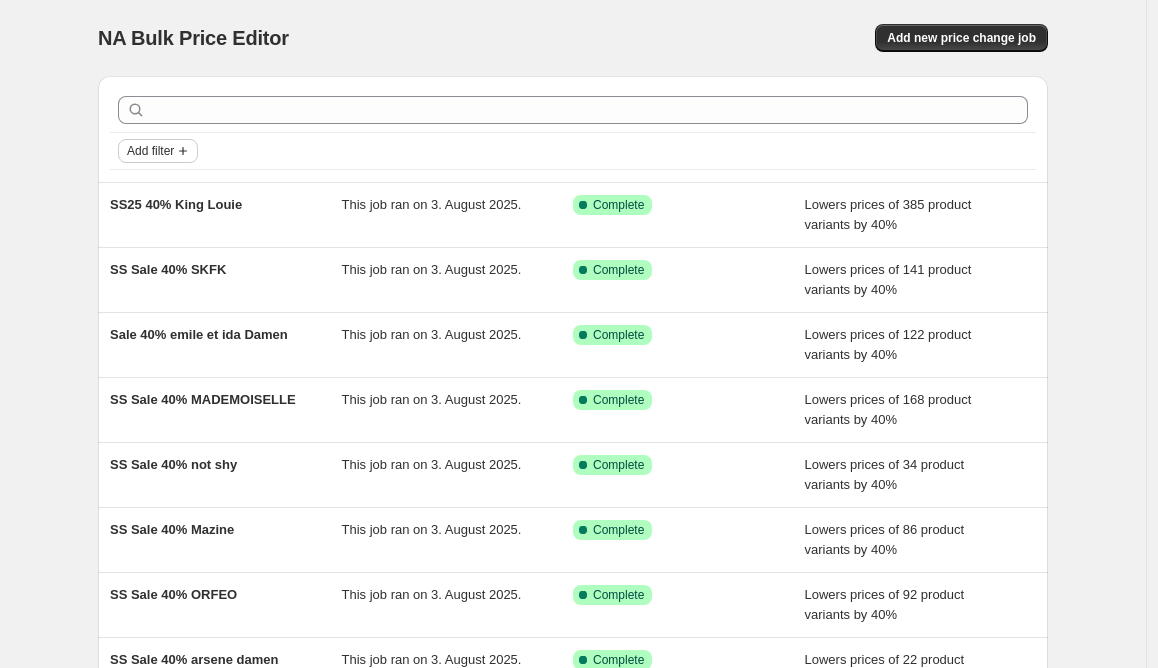 click on "Add filter" at bounding box center (150, 151) 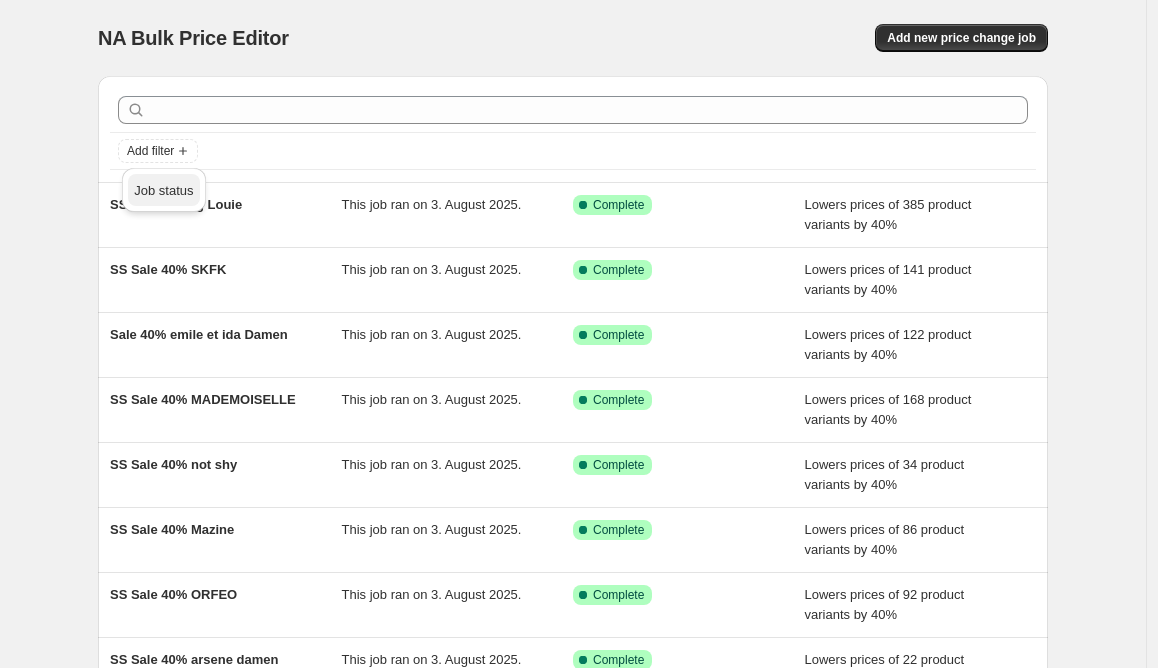 click on "Job status" at bounding box center (163, 190) 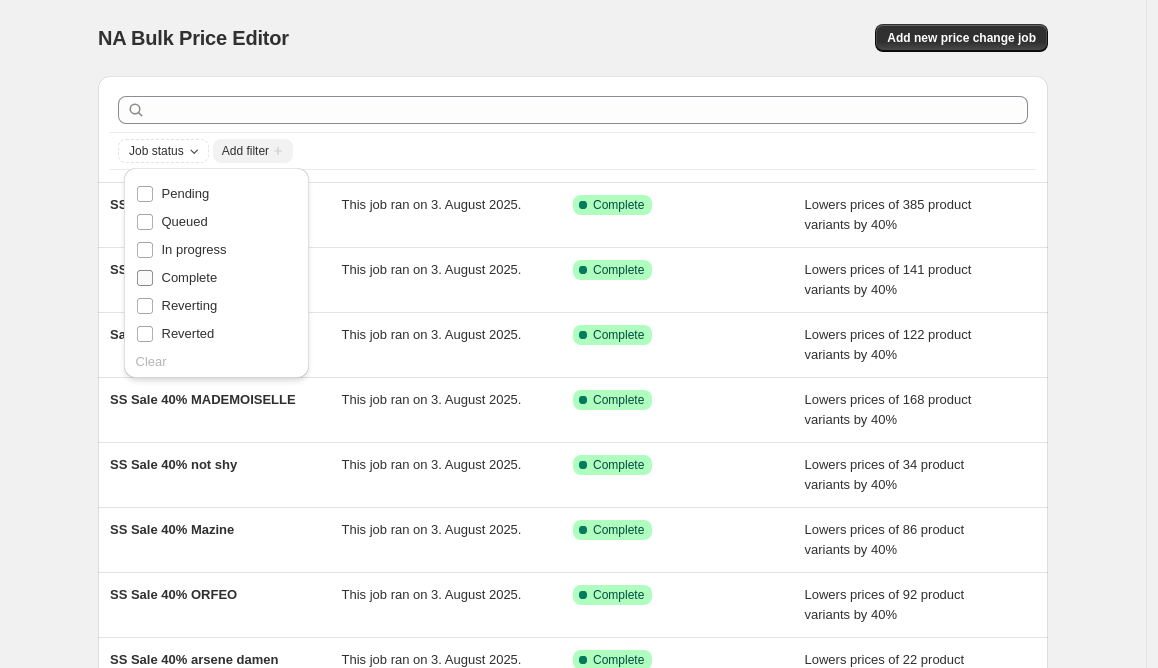 click on "Complete" at bounding box center (190, 277) 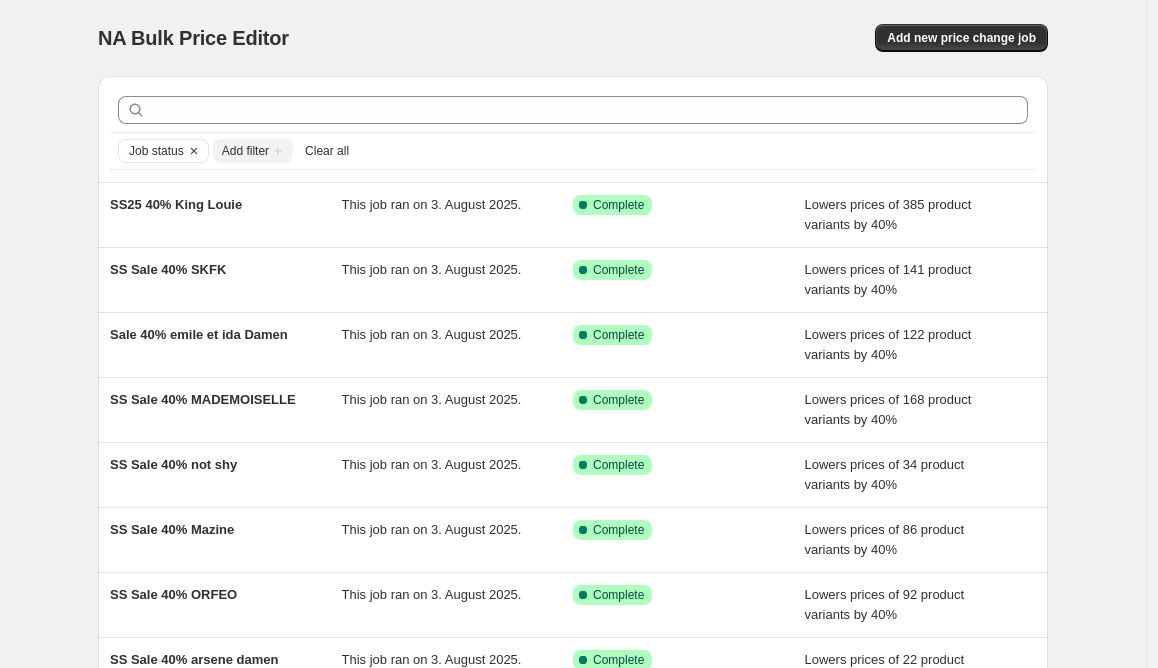 scroll, scrollTop: 362, scrollLeft: 0, axis: vertical 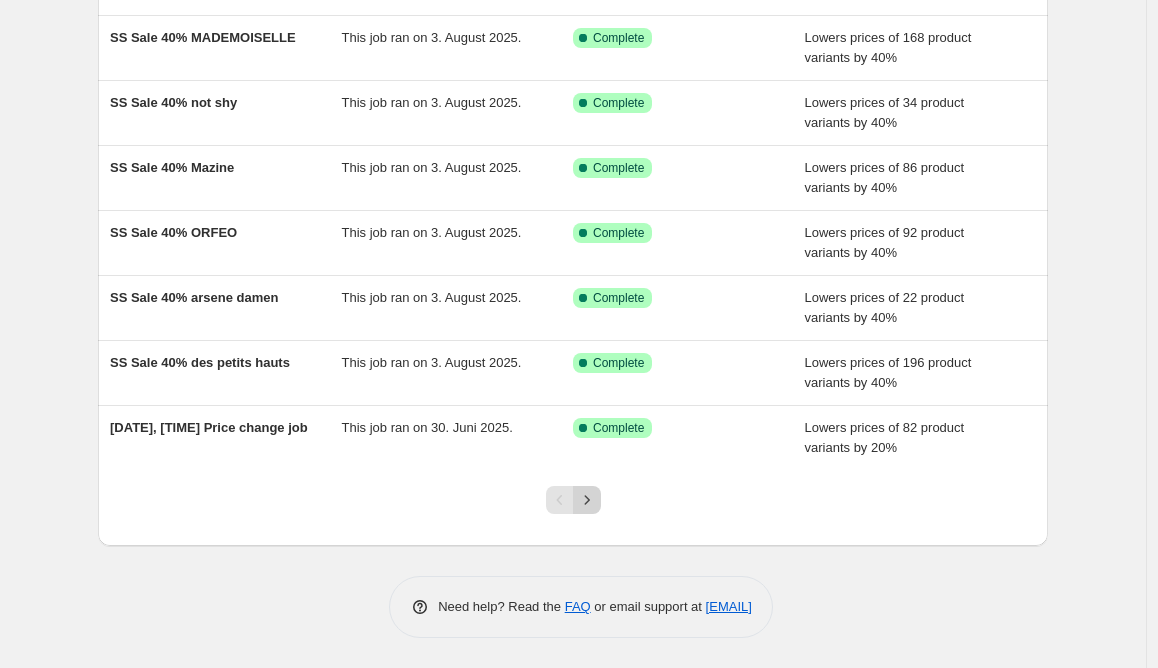 click 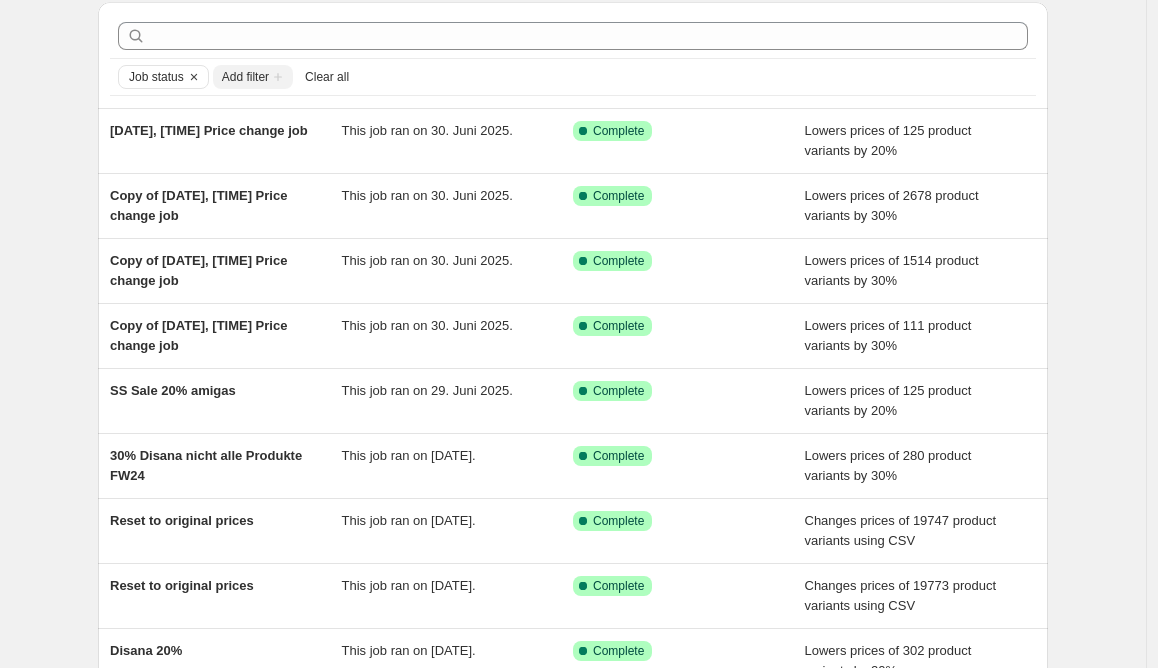 scroll, scrollTop: 79, scrollLeft: 0, axis: vertical 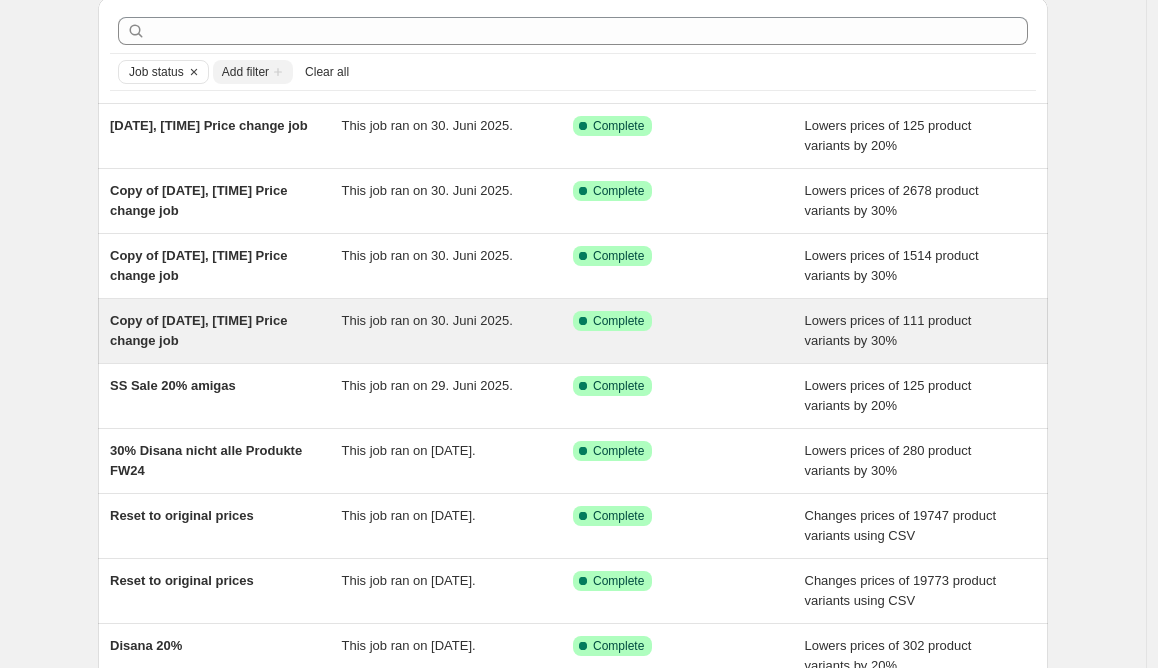 click on "Copy of [DATE], [TIME] Price change job" at bounding box center [226, 331] 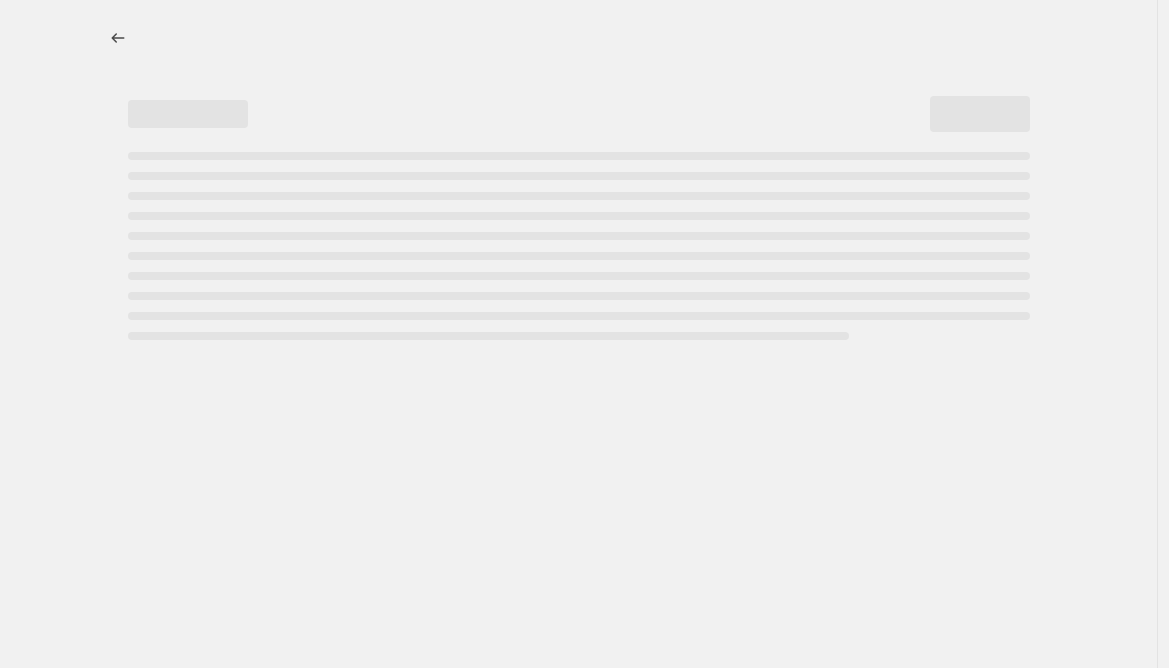 select on "percentage" 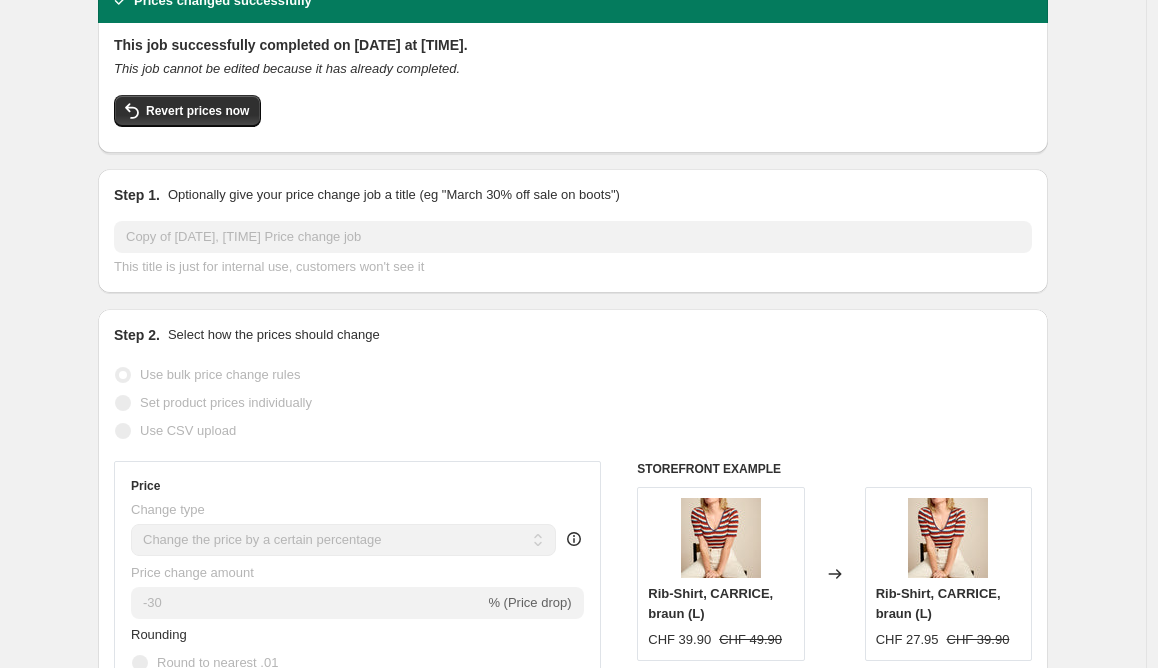 scroll, scrollTop: 0, scrollLeft: 0, axis: both 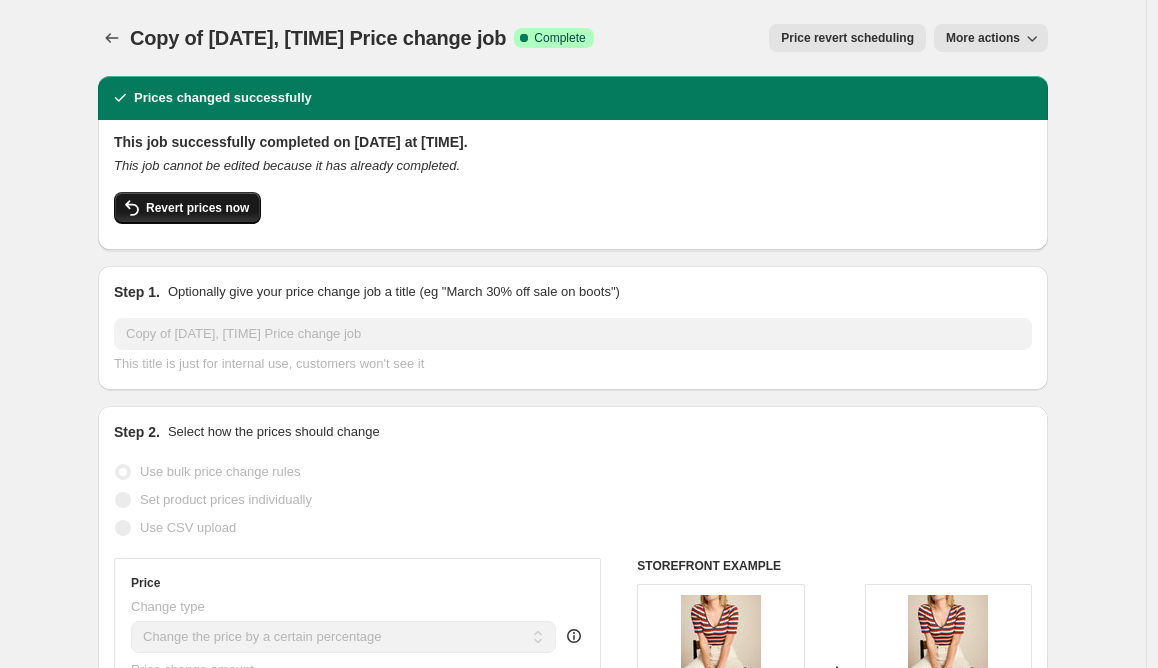 click on "Revert prices now" at bounding box center (197, 208) 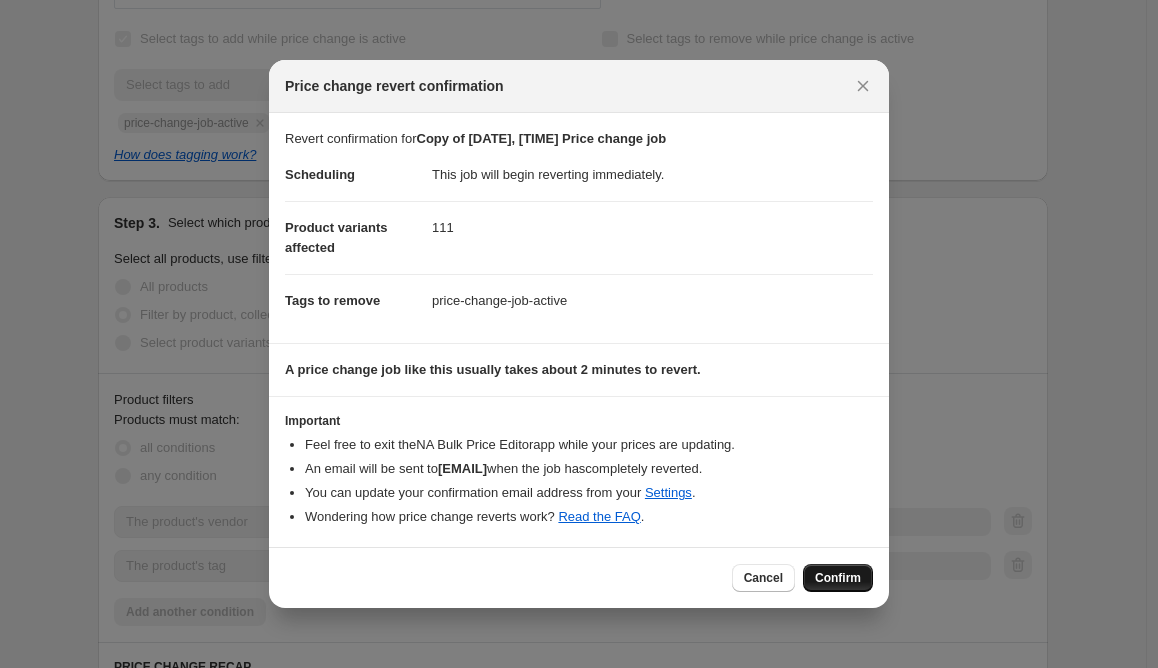 click on "Confirm" at bounding box center [838, 578] 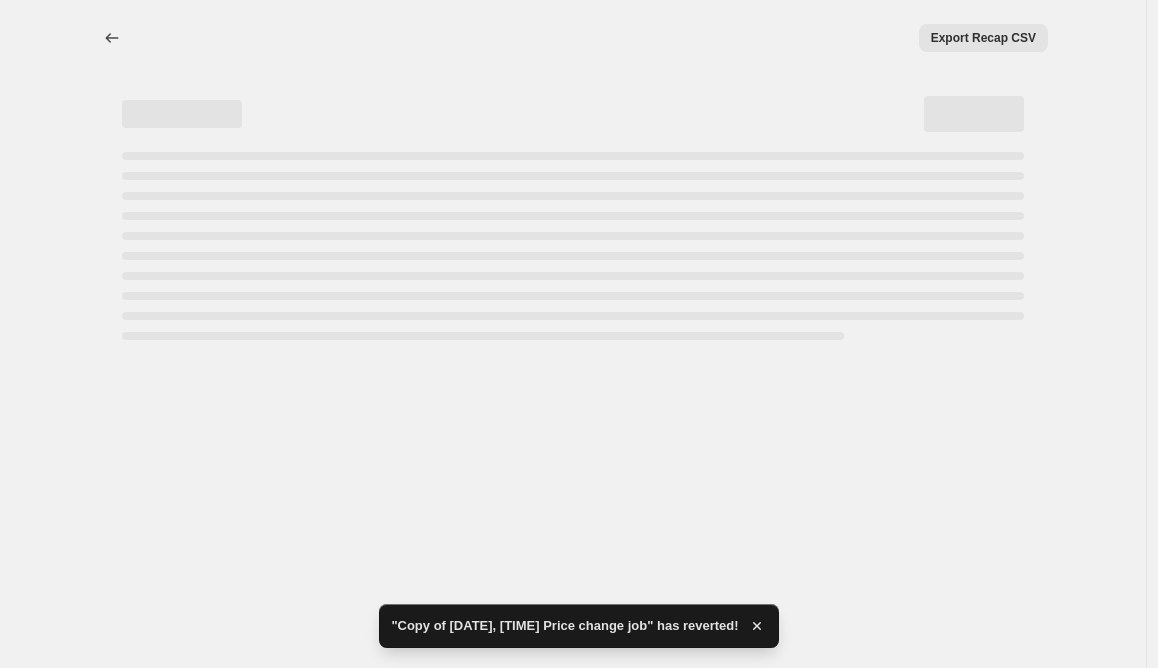 select on "percentage" 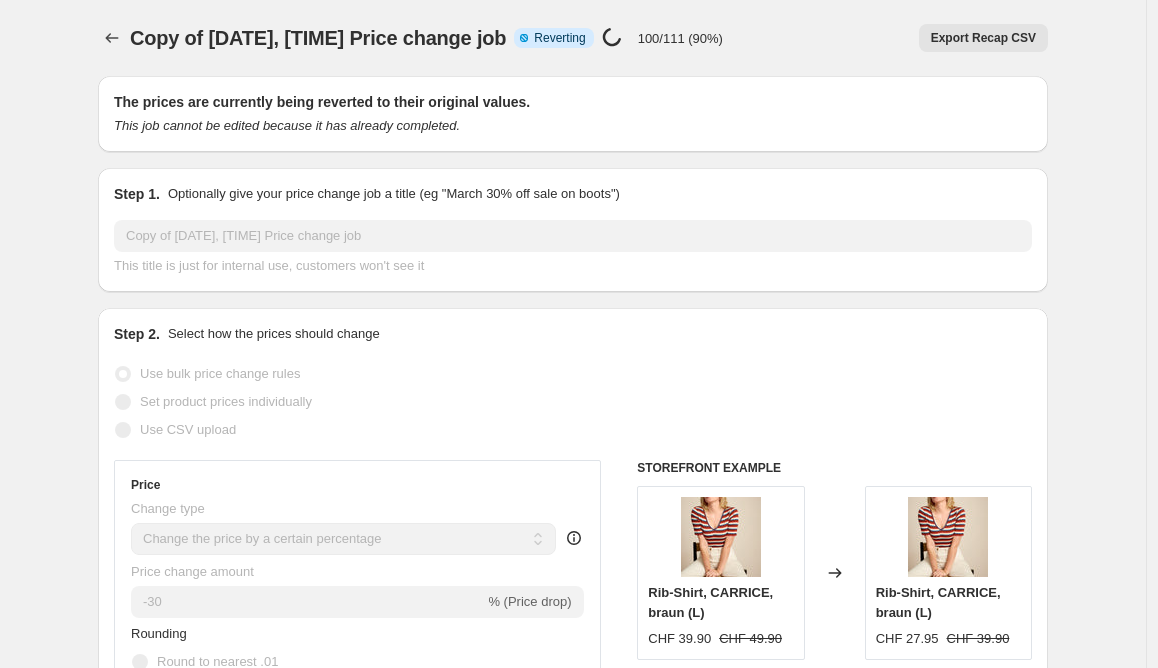 click on "Copy of 2. Juni 2025, 18:24:01 Price change job. This page is ready Copy of 2. Juni 2025, 18:24:01 Price change job Info Partially complete Reverting Price change job in progress... 100/111 (90%) Export Recap CSV More actions Export Recap CSV" at bounding box center (573, 38) 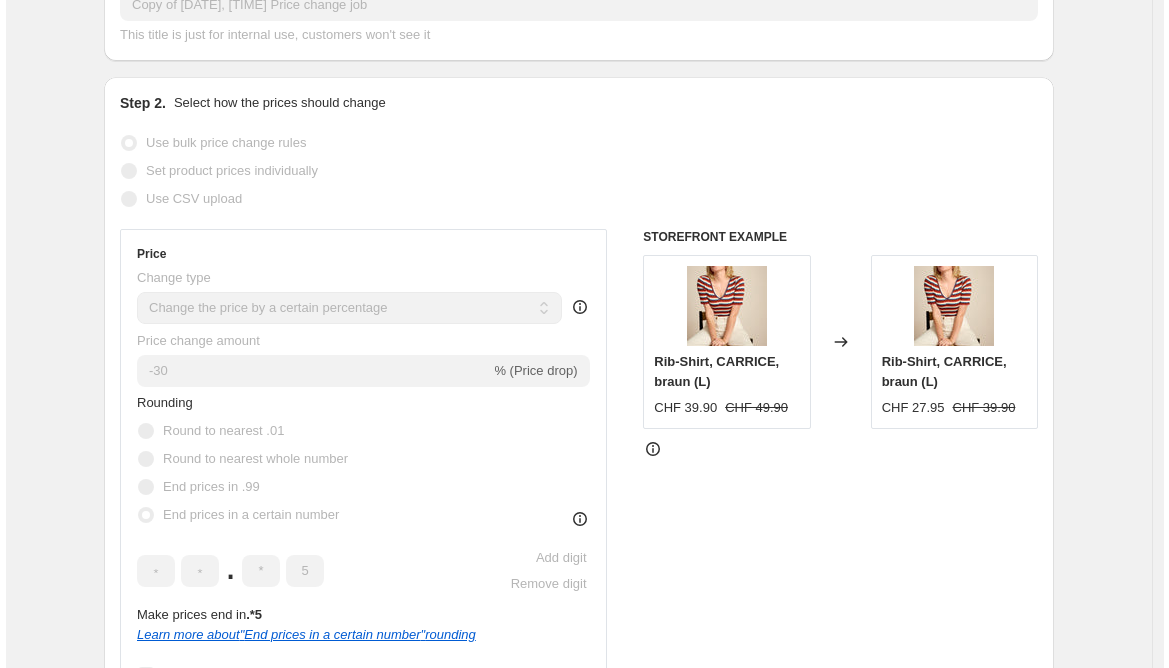 scroll, scrollTop: 0, scrollLeft: 0, axis: both 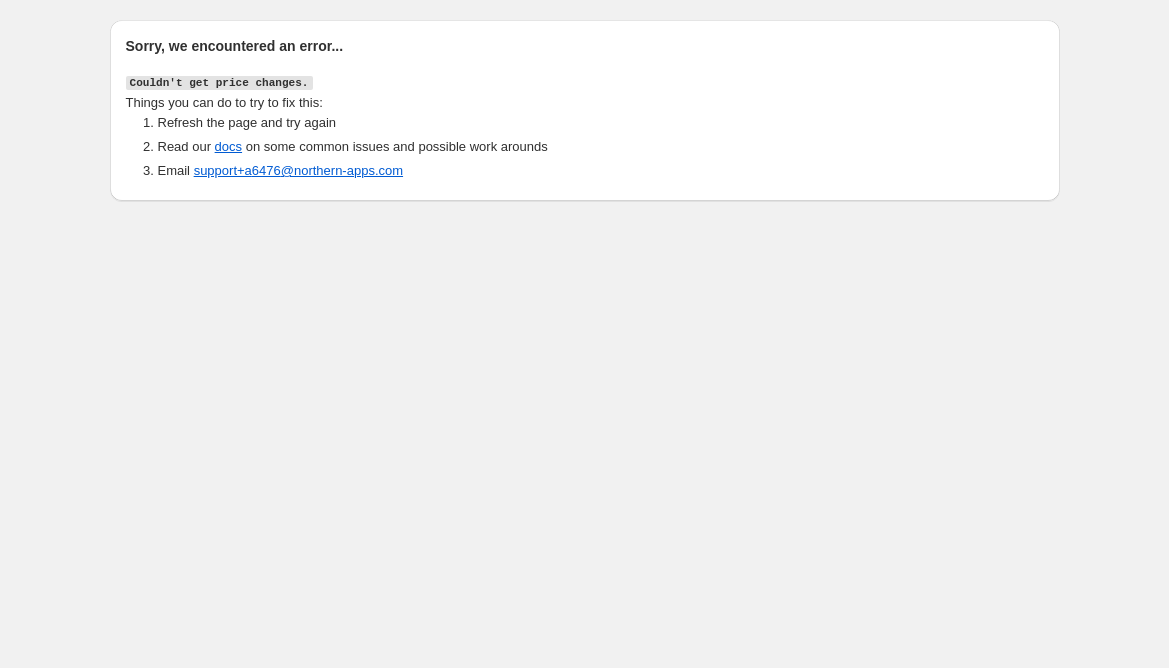 click on "Sorry, we encountered an error... Couldn't get price changes. Things you can do to try to fix this: Refresh the page and try again Read our   docs   on some common issues and possible work arounds Email   support+a 6476 @northern-apps.com" at bounding box center (584, 334) 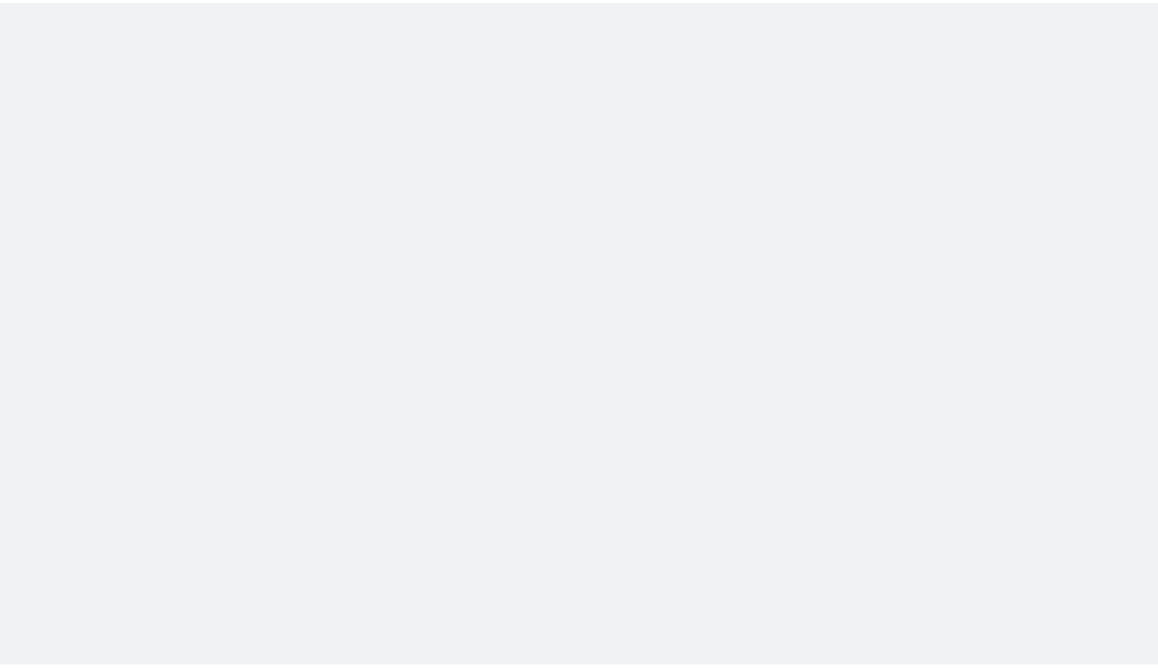 scroll, scrollTop: 0, scrollLeft: 0, axis: both 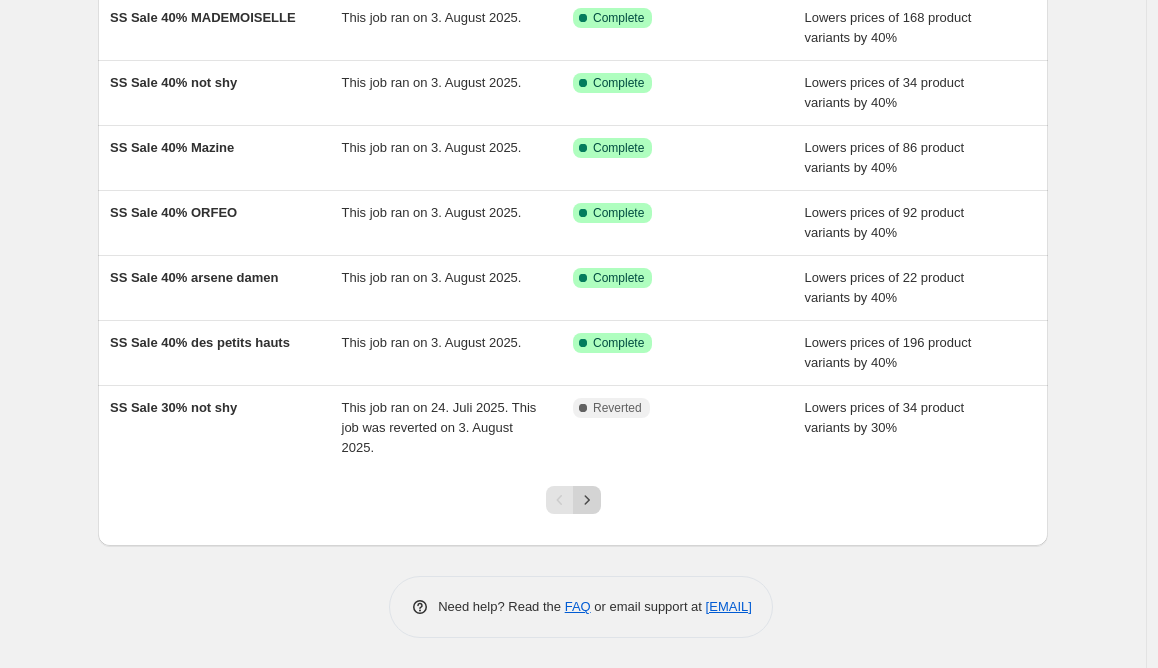 click 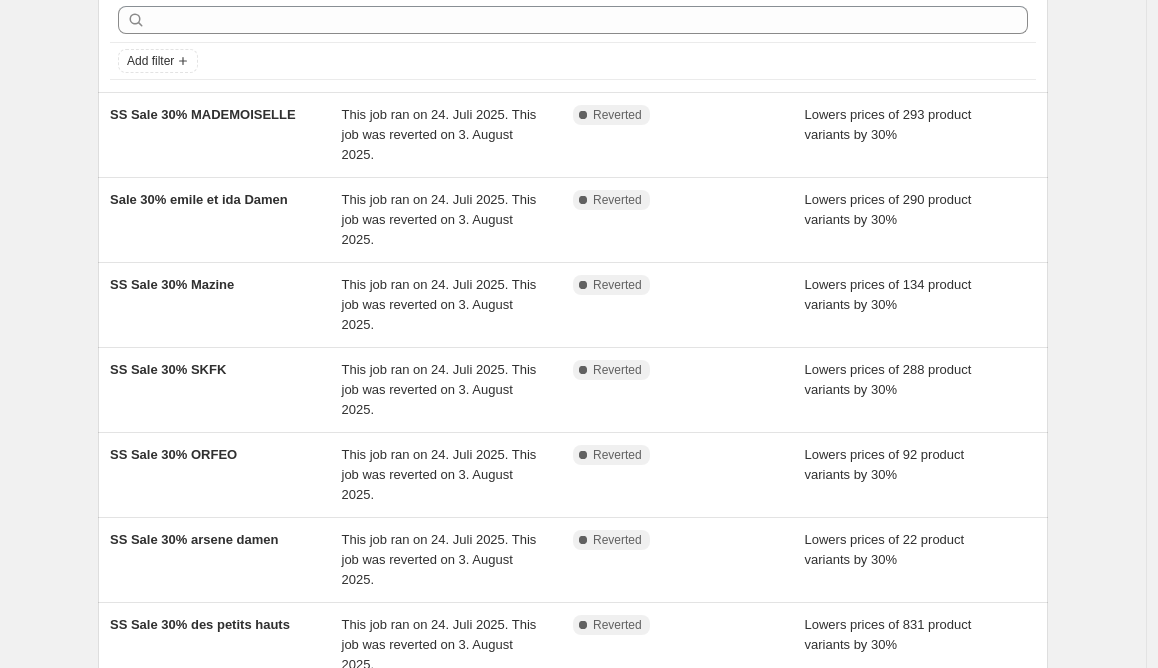 scroll, scrollTop: 0, scrollLeft: 0, axis: both 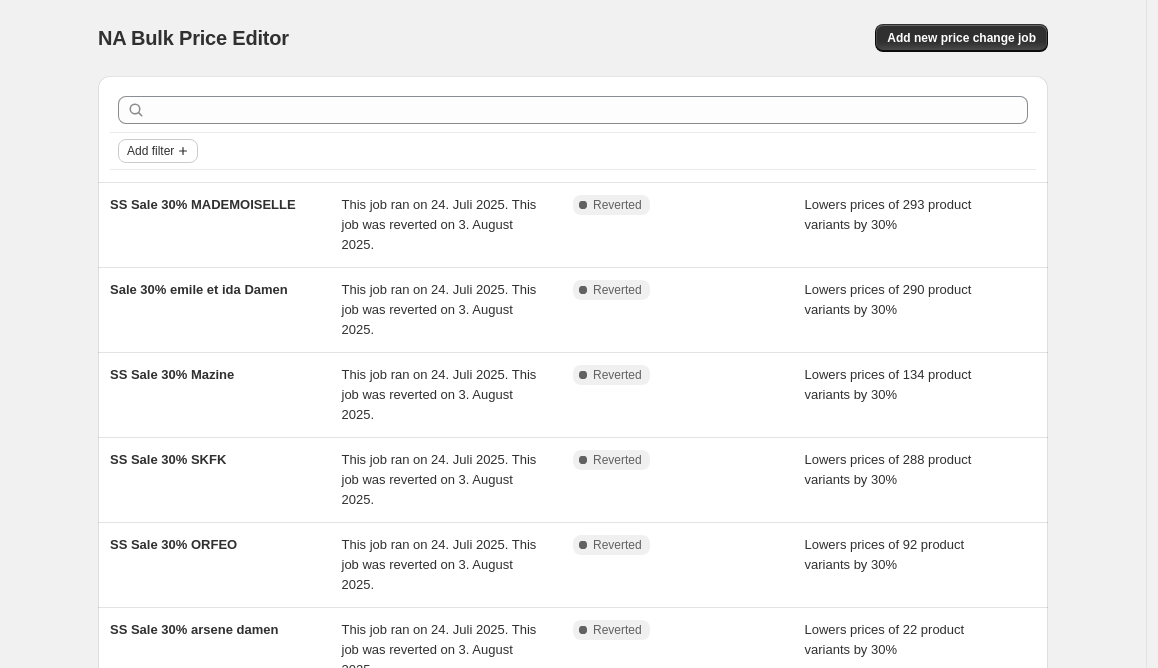 click on "Add filter" at bounding box center (158, 151) 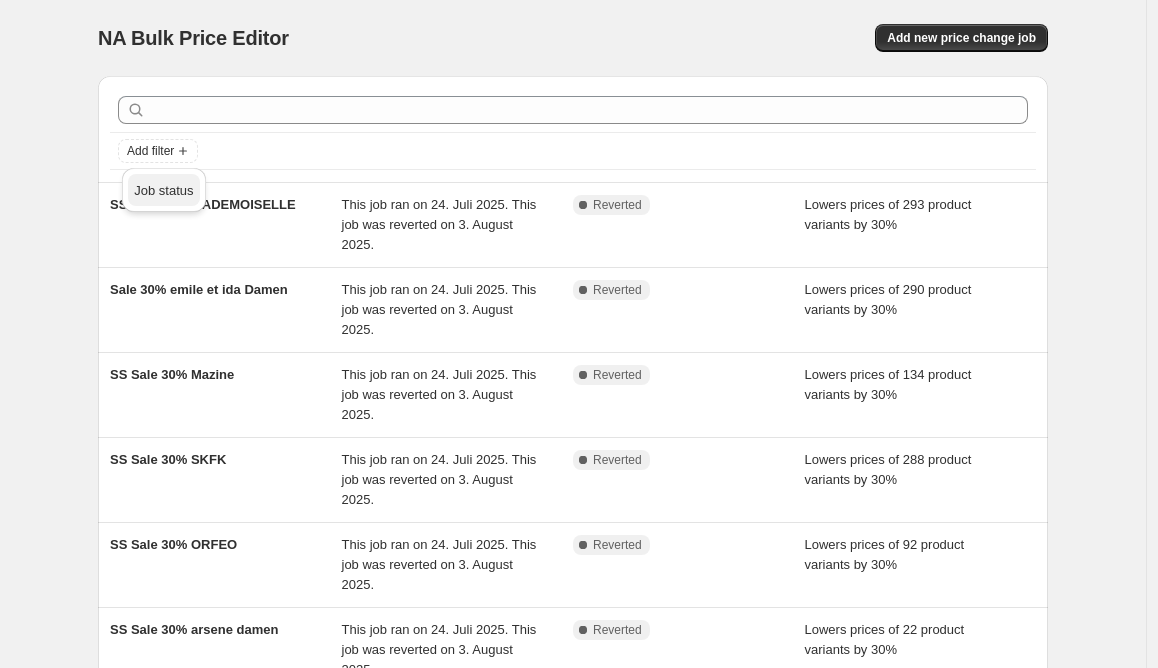 click on "Job status" at bounding box center (163, 190) 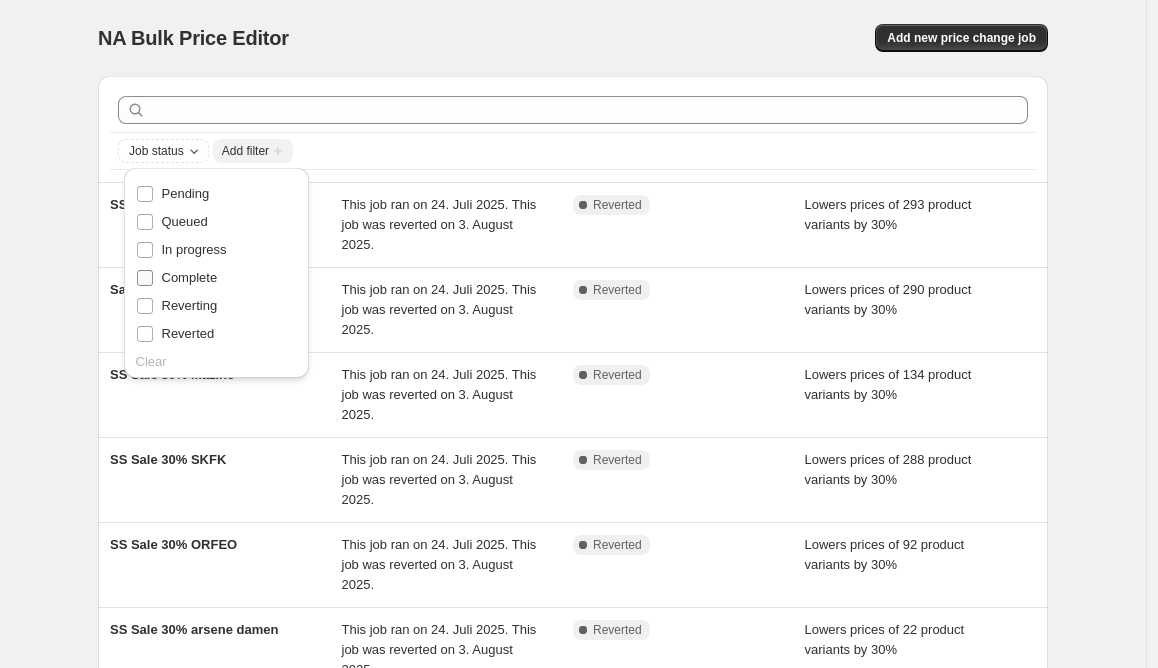 click on "Complete" at bounding box center (190, 277) 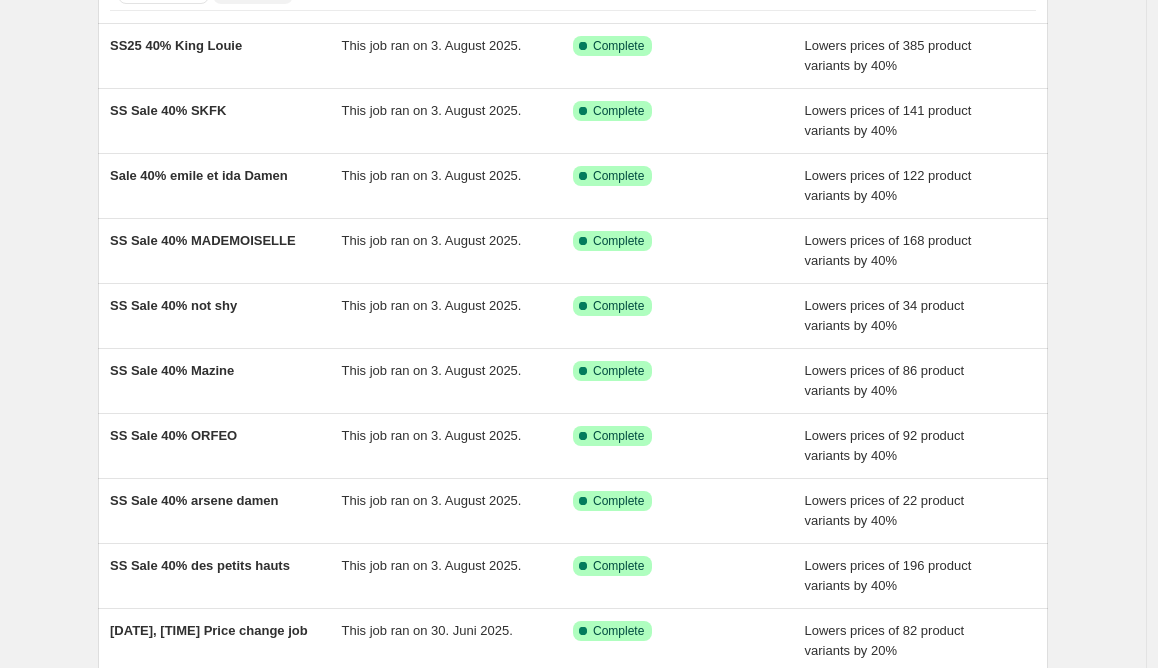 scroll, scrollTop: 362, scrollLeft: 0, axis: vertical 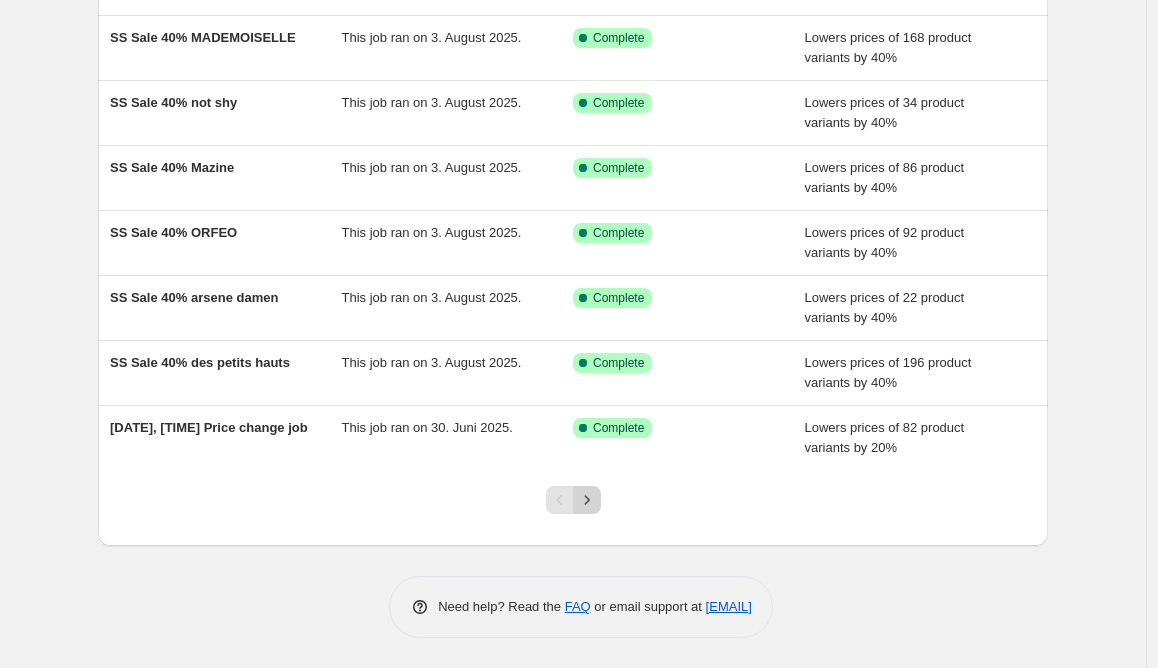 click 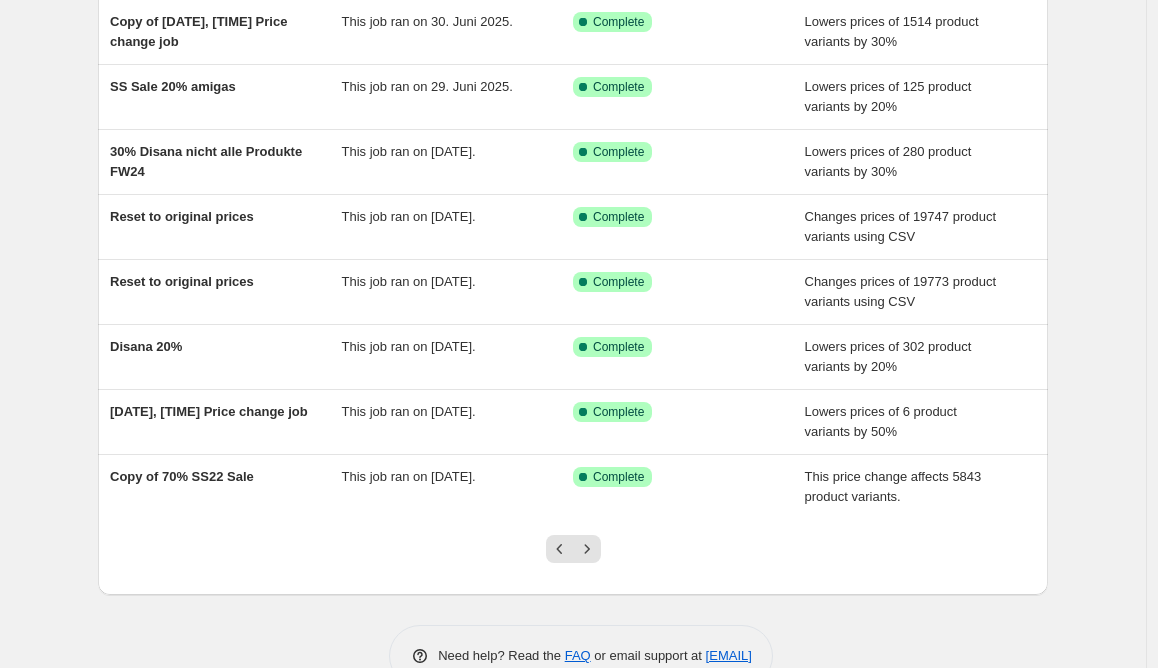 scroll, scrollTop: 314, scrollLeft: 0, axis: vertical 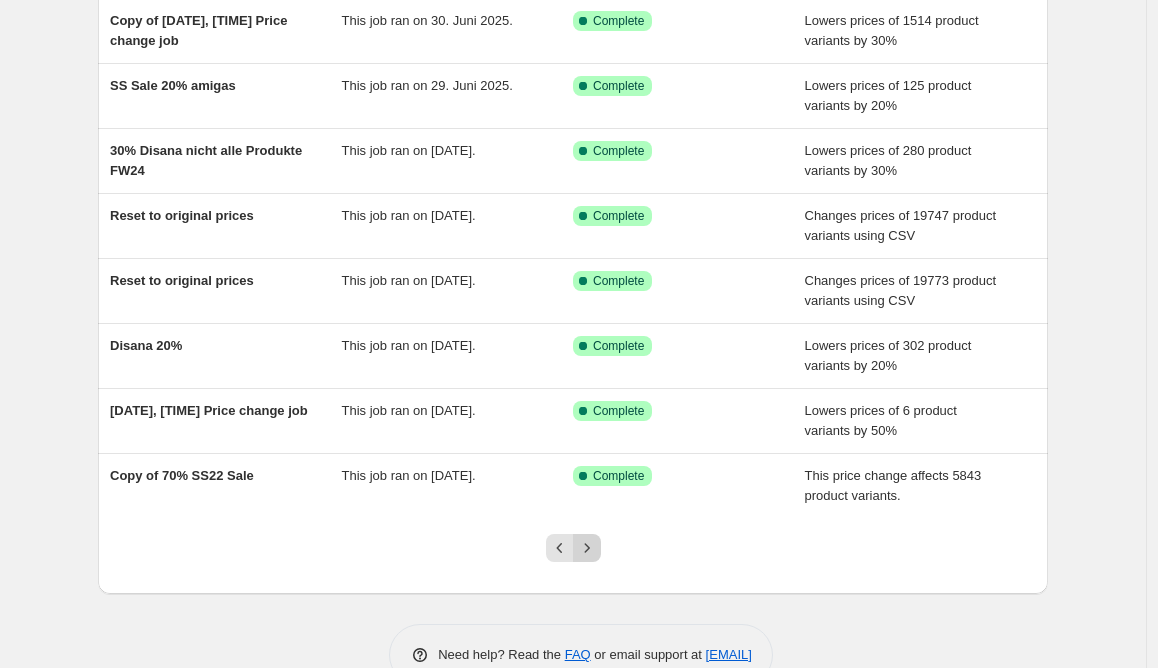click 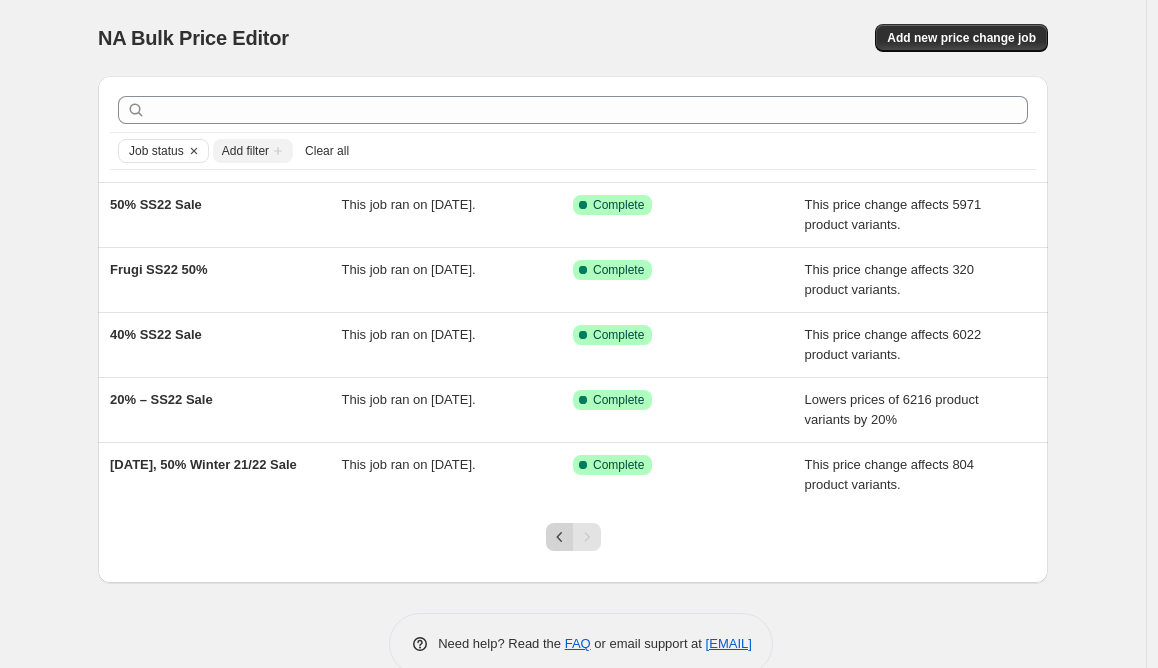 click 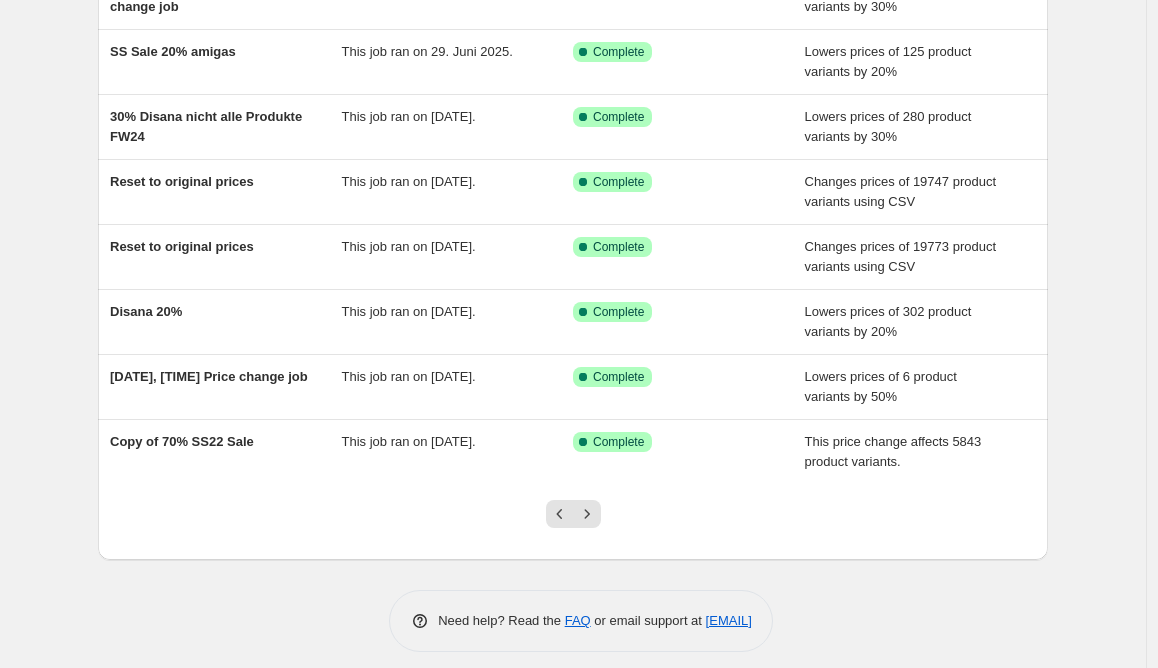 scroll, scrollTop: 362, scrollLeft: 0, axis: vertical 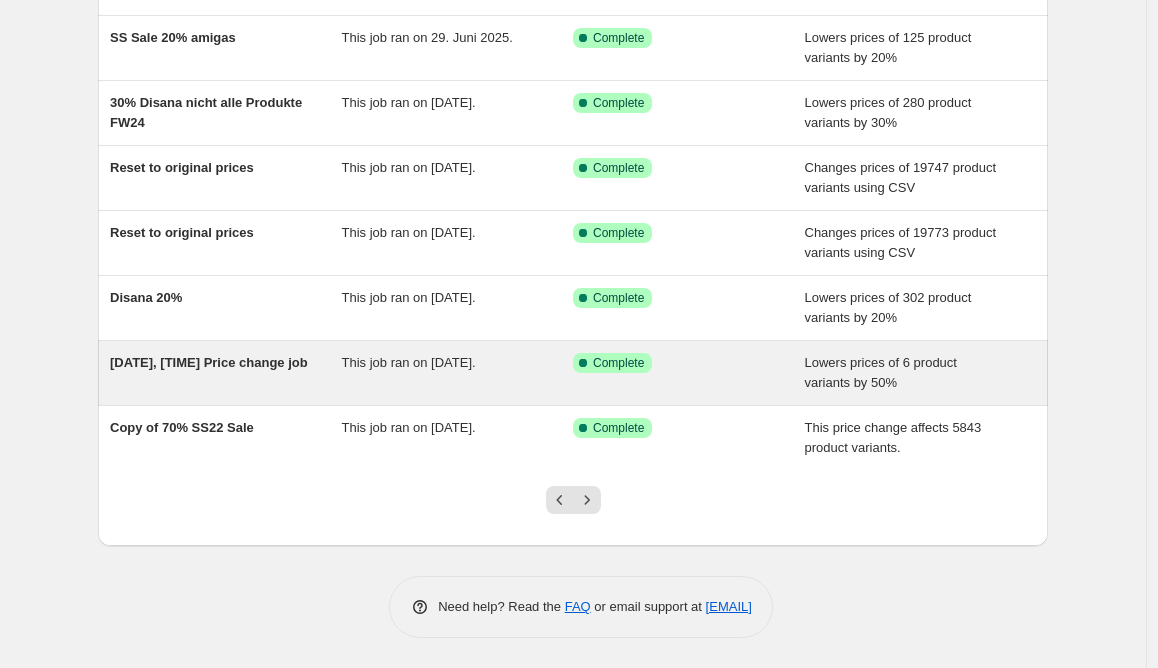 click on "[DATE], [TIME] Price change job" at bounding box center (209, 362) 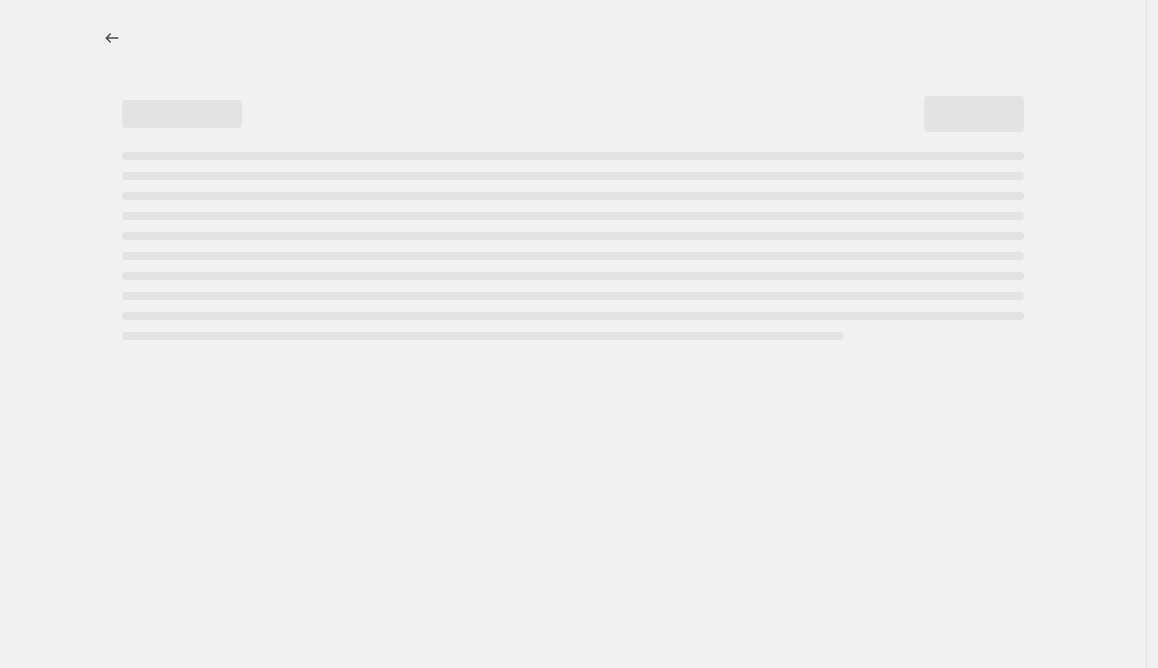 scroll, scrollTop: 0, scrollLeft: 0, axis: both 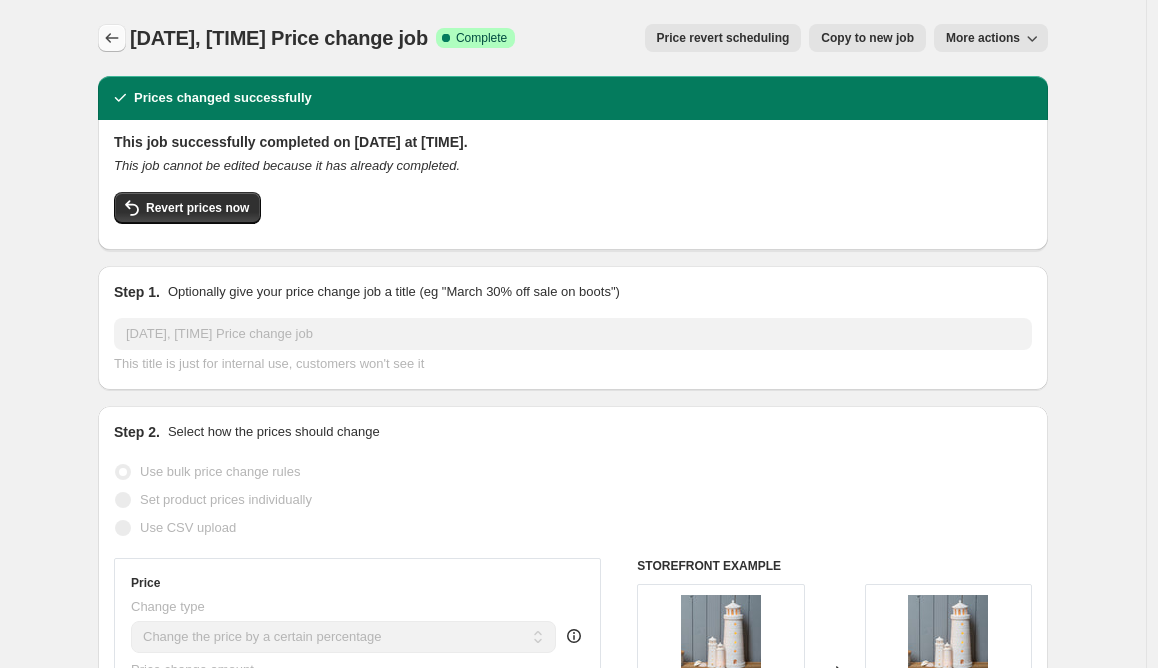click 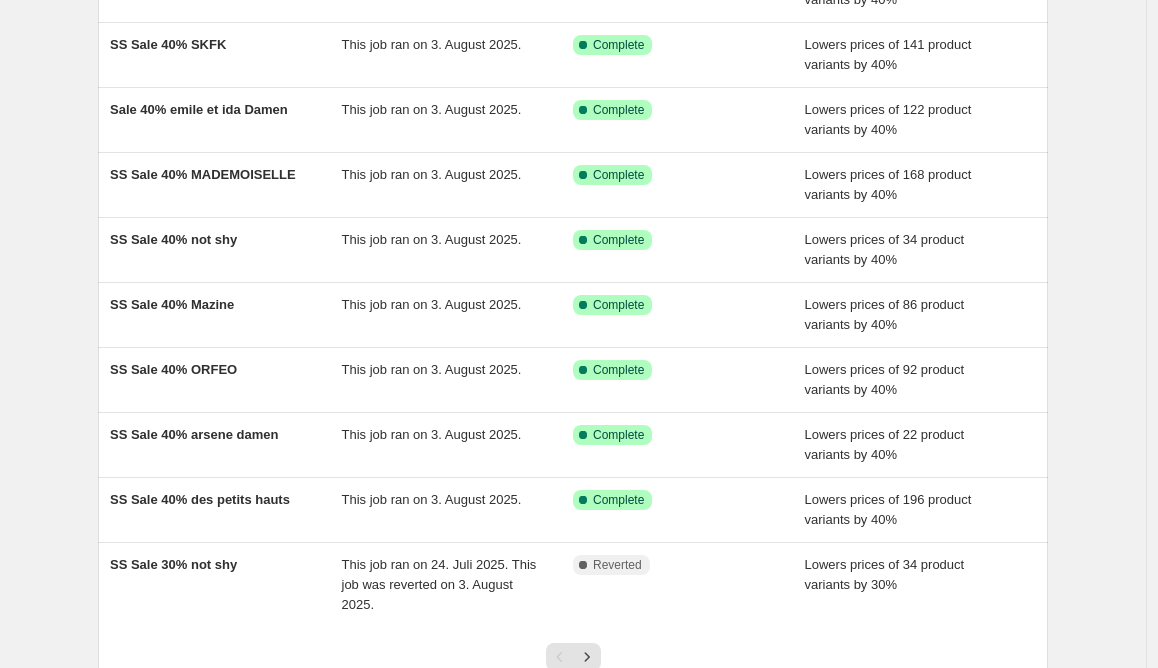 scroll, scrollTop: 0, scrollLeft: 0, axis: both 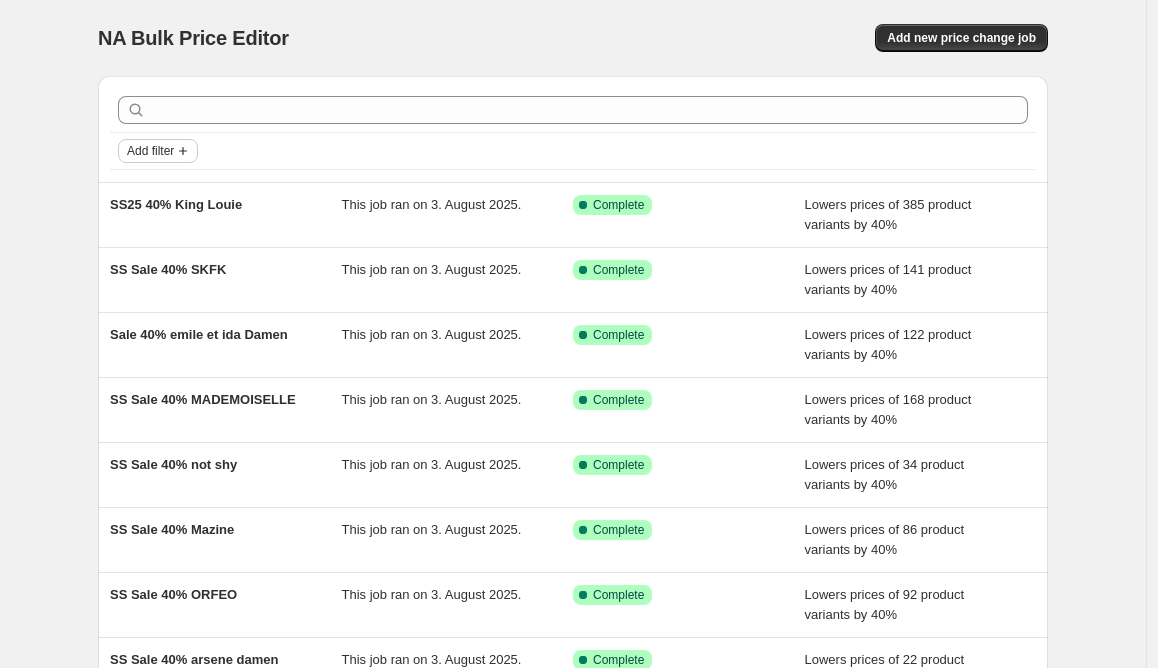 click on "Add filter" at bounding box center [150, 151] 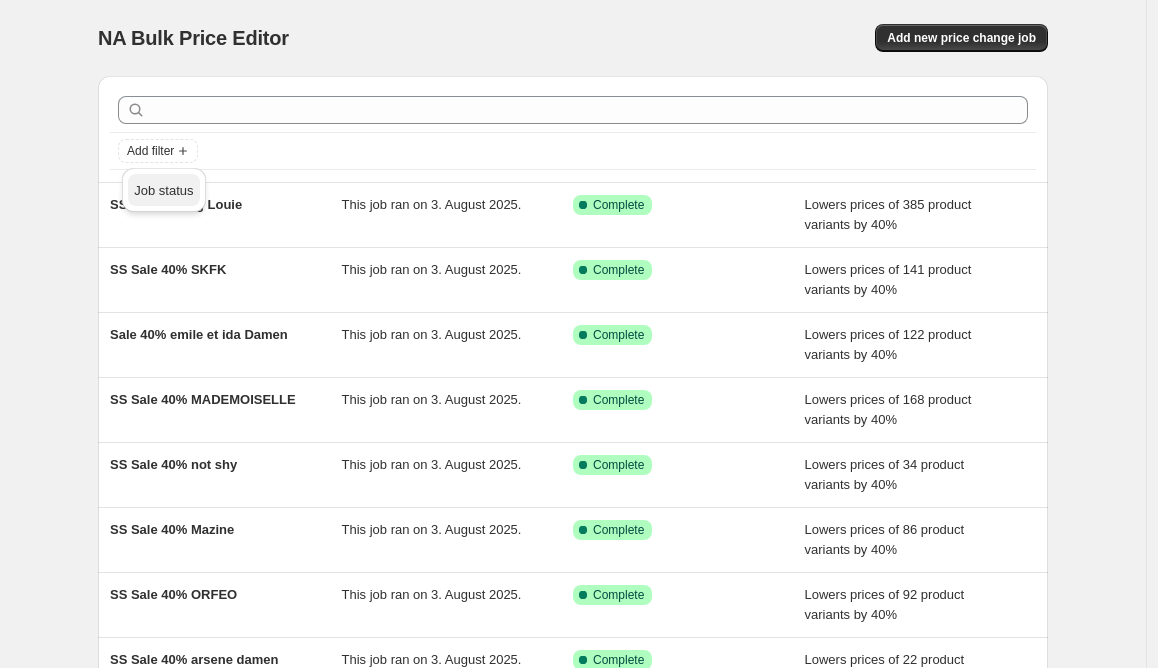 click on "Job status" at bounding box center (163, 190) 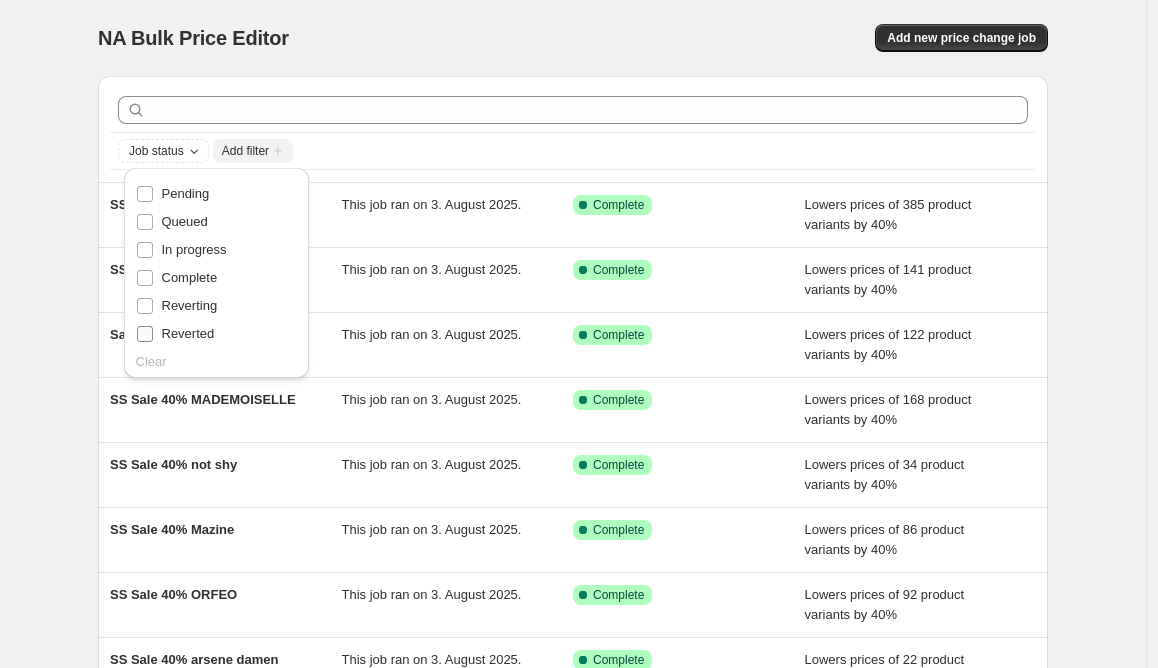 click on "Reverted" at bounding box center (188, 333) 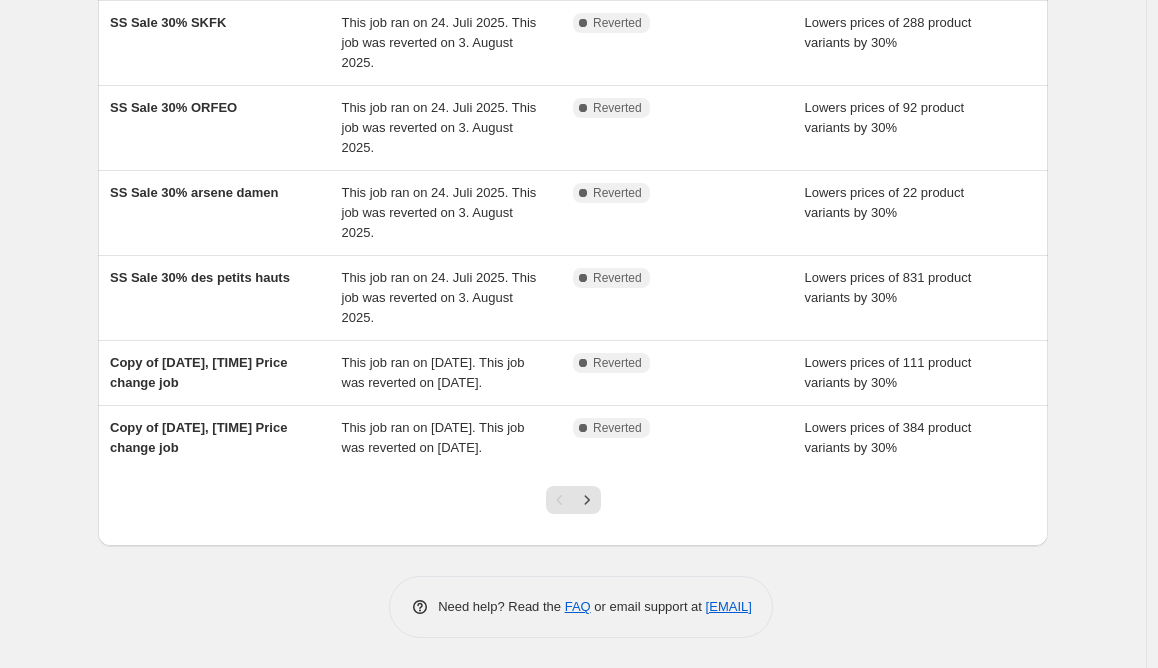 scroll, scrollTop: 537, scrollLeft: 0, axis: vertical 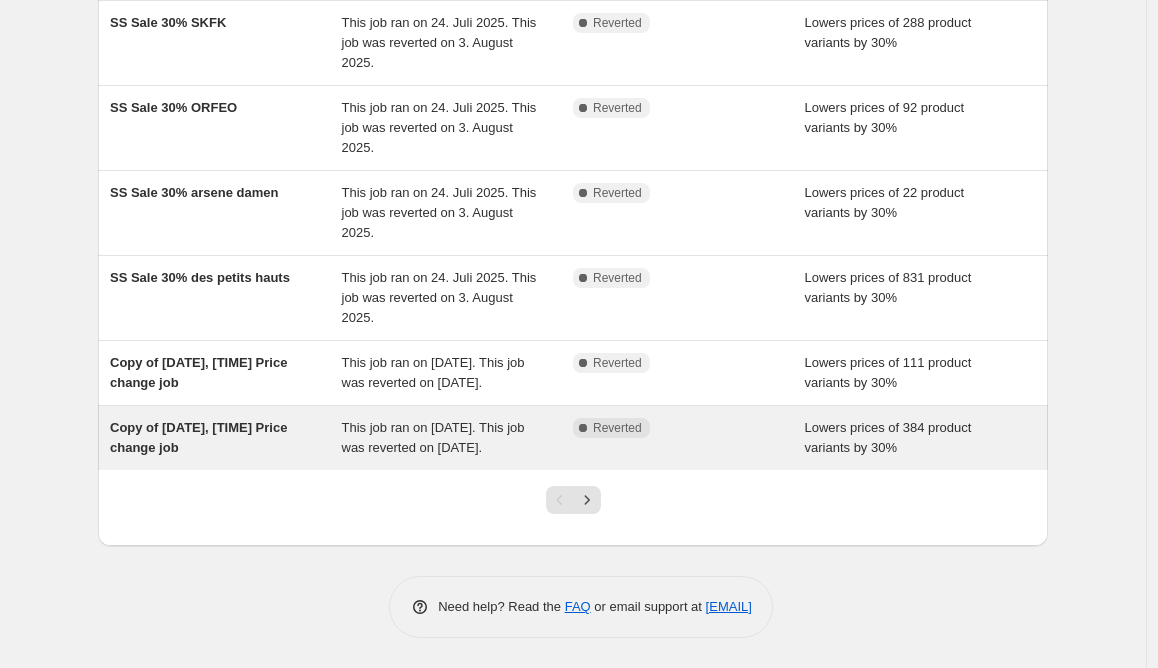 click on "Copy of [DATE], [TIME] Price change job" at bounding box center (198, 437) 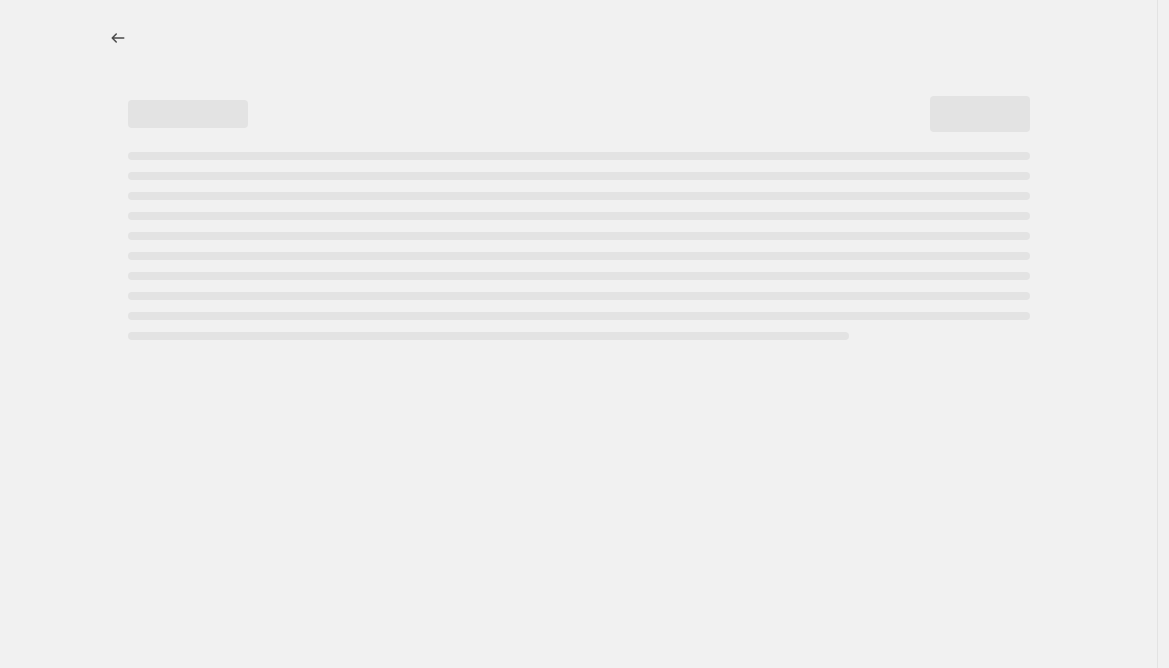 select on "percentage" 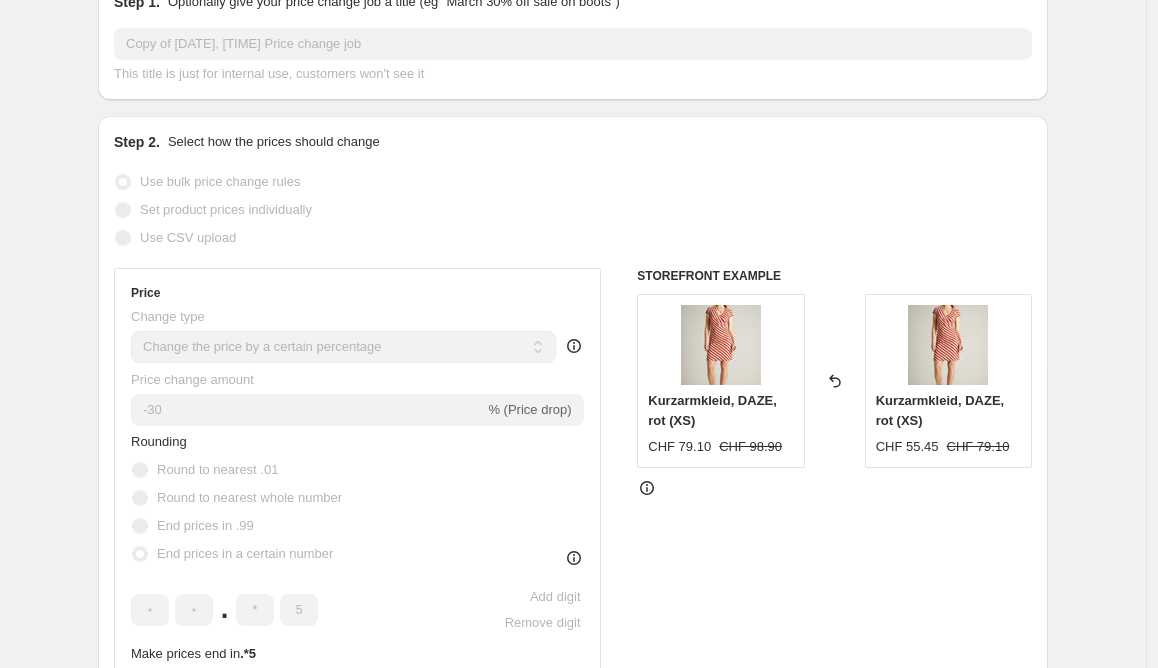 scroll, scrollTop: 0, scrollLeft: 0, axis: both 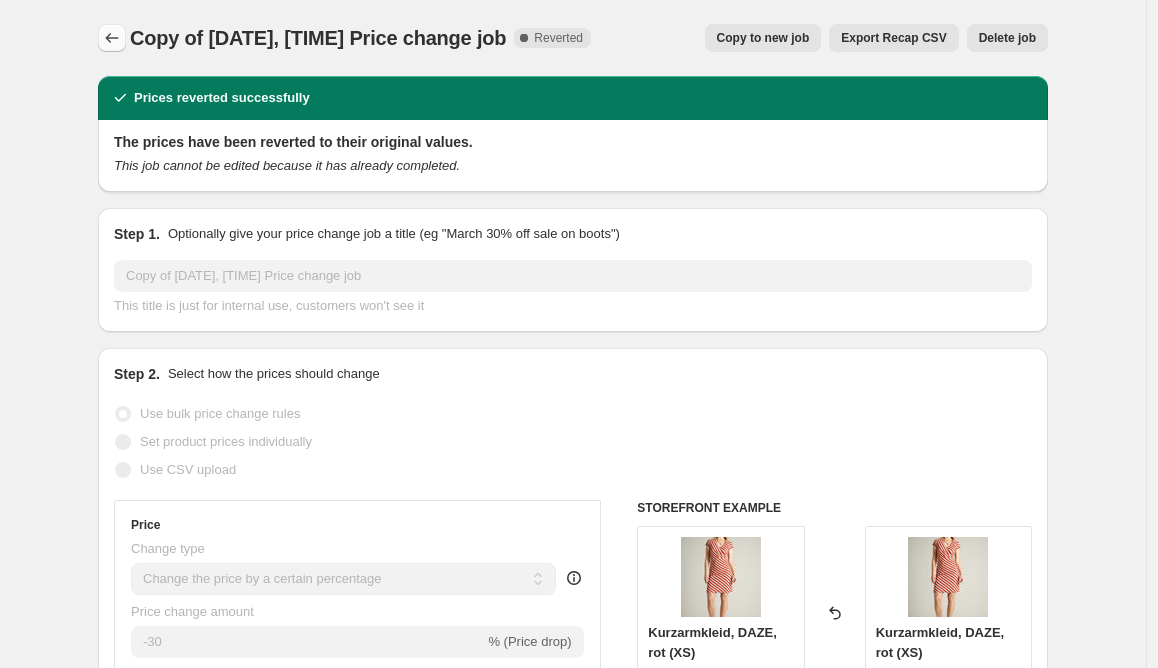 click 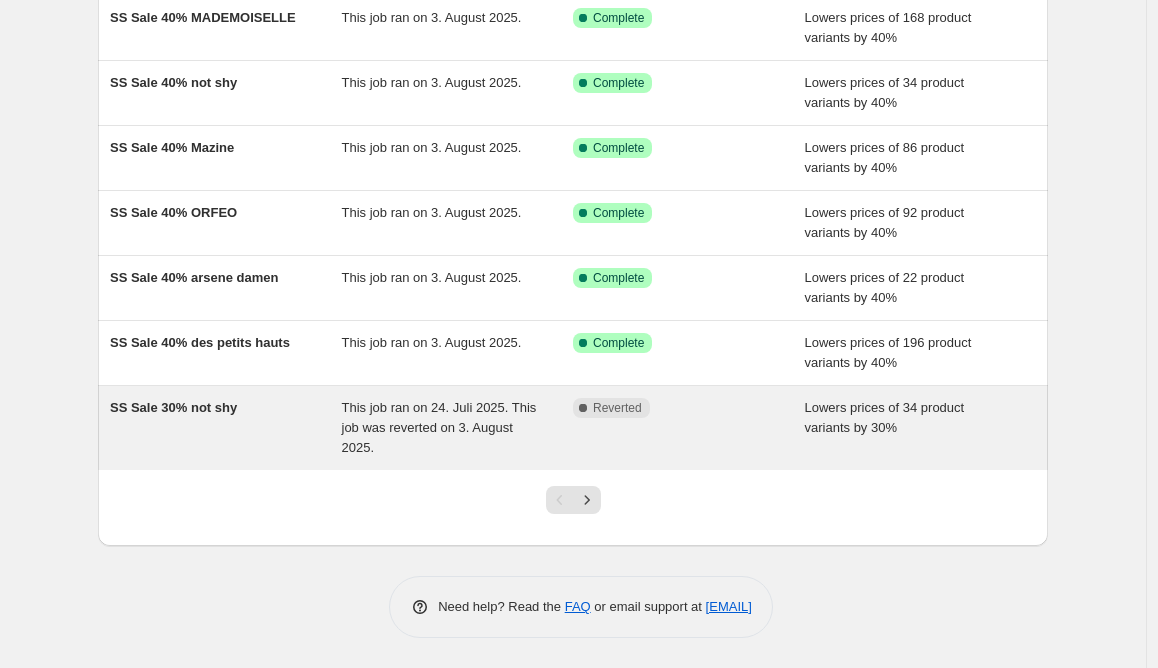 scroll, scrollTop: 0, scrollLeft: 0, axis: both 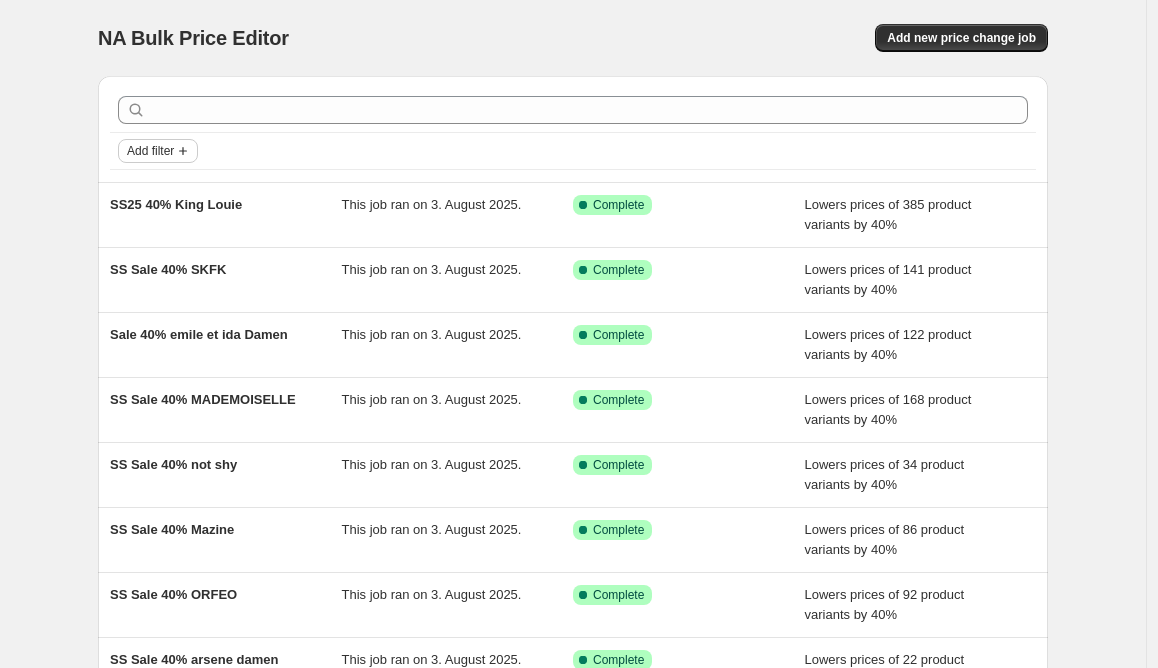 click on "Add filter" at bounding box center (150, 151) 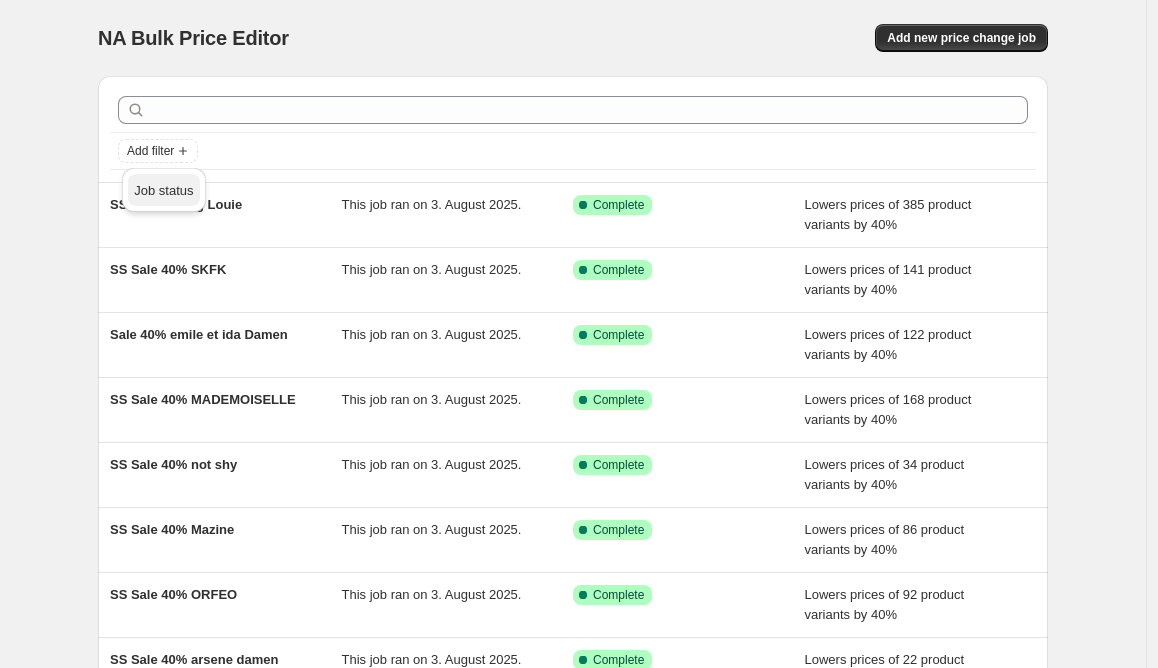 click on "Job status" at bounding box center [163, 190] 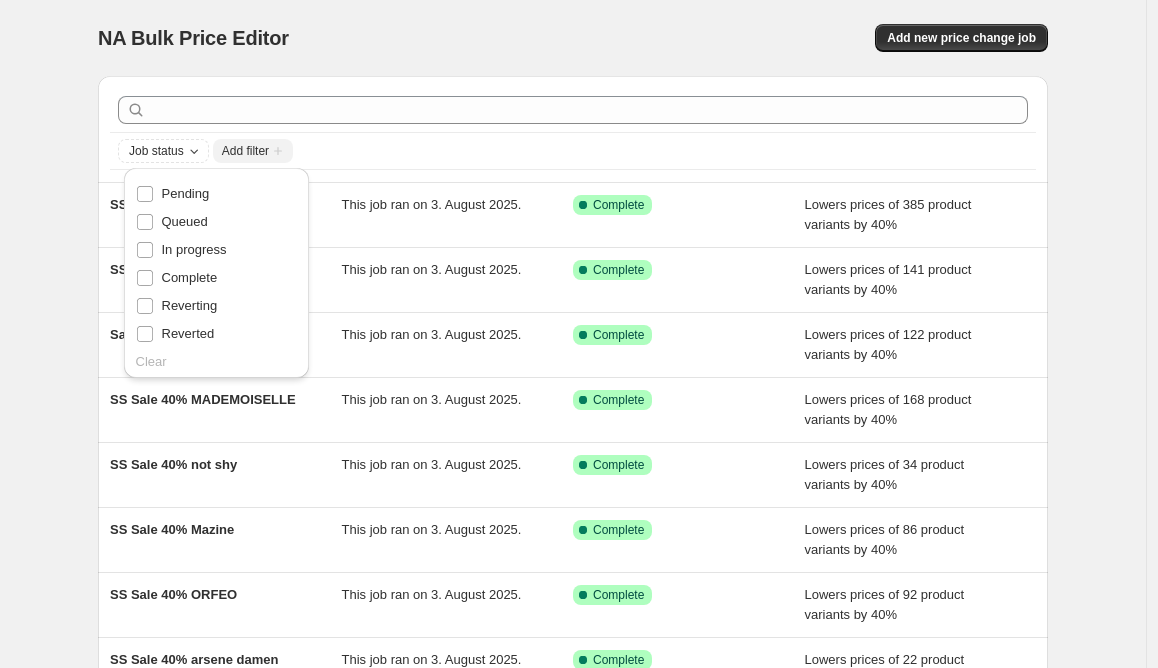 click on "Pending" at bounding box center (186, 193) 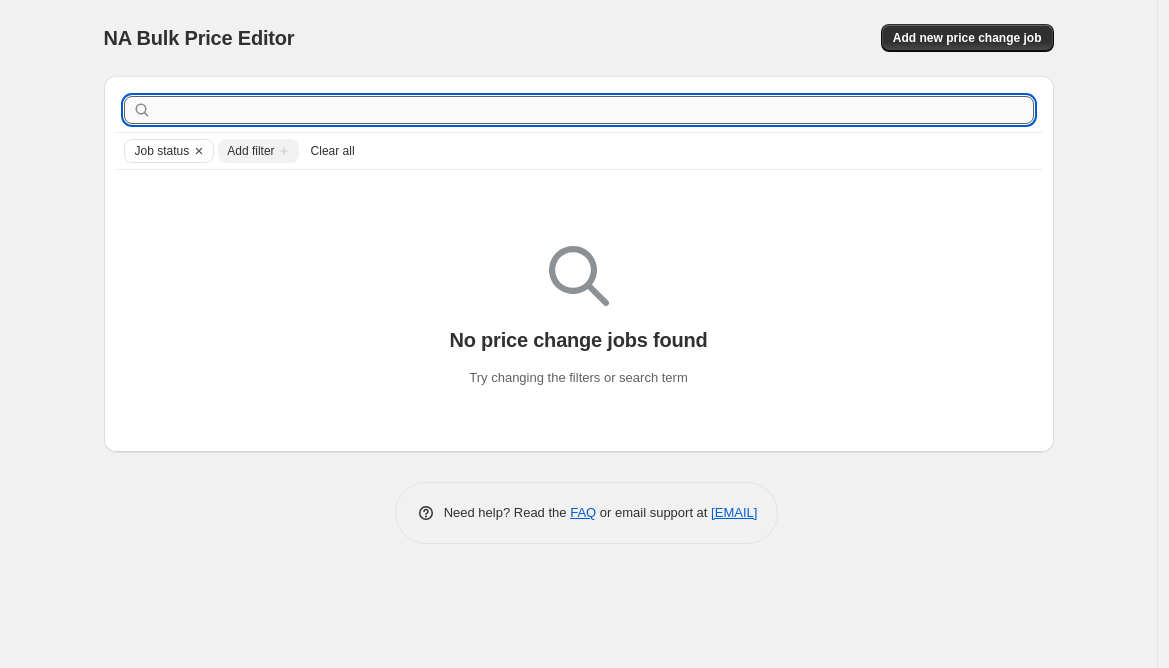 click at bounding box center (595, 110) 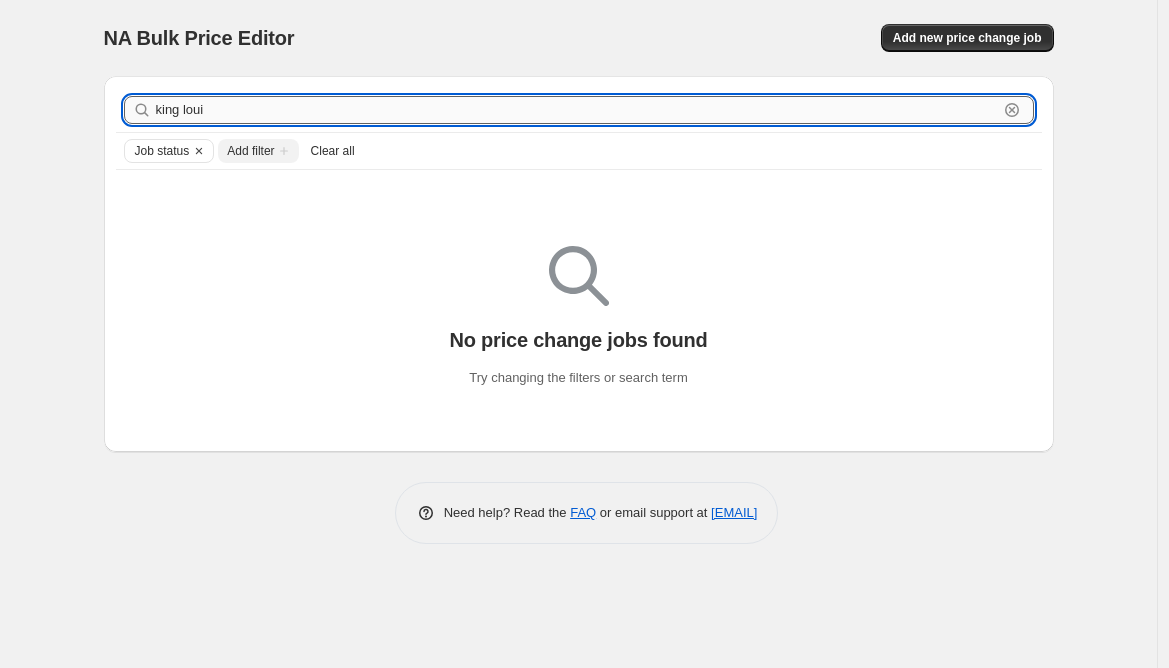 type on "king louie" 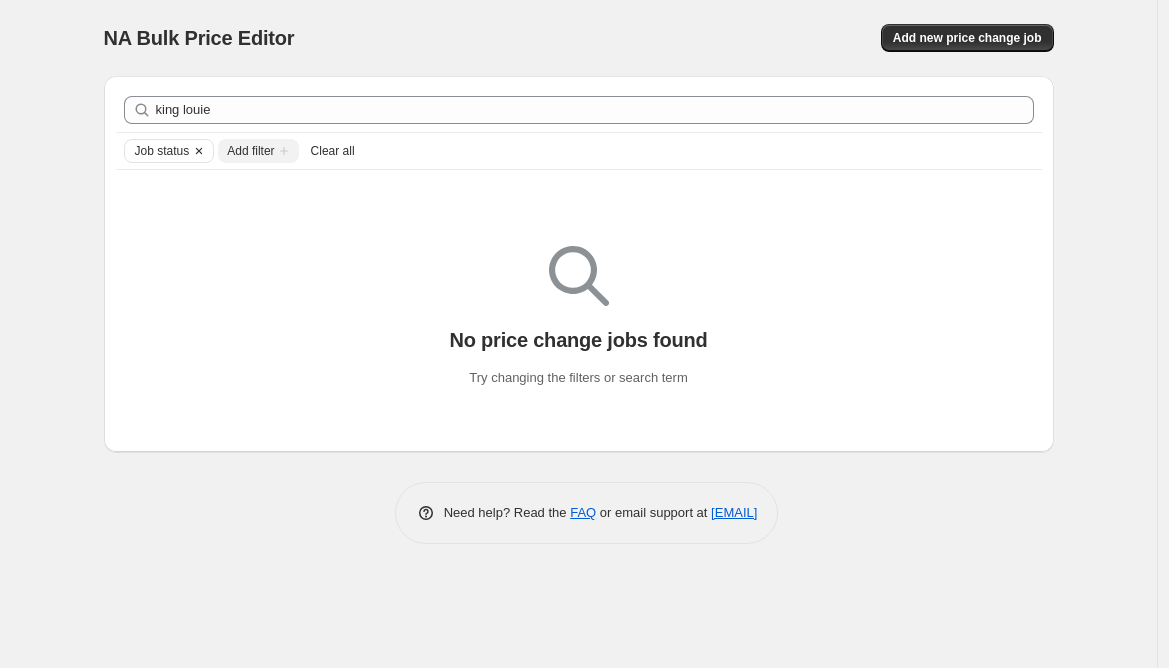 click 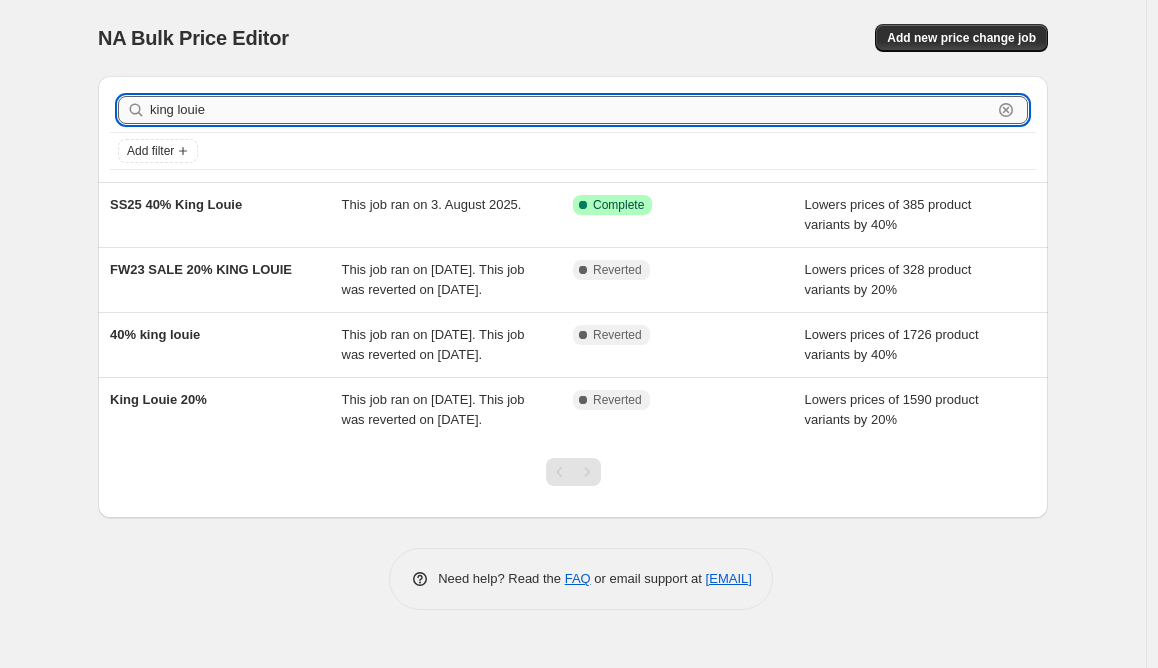 drag, startPoint x: 227, startPoint y: 111, endPoint x: 36, endPoint y: 107, distance: 191.04189 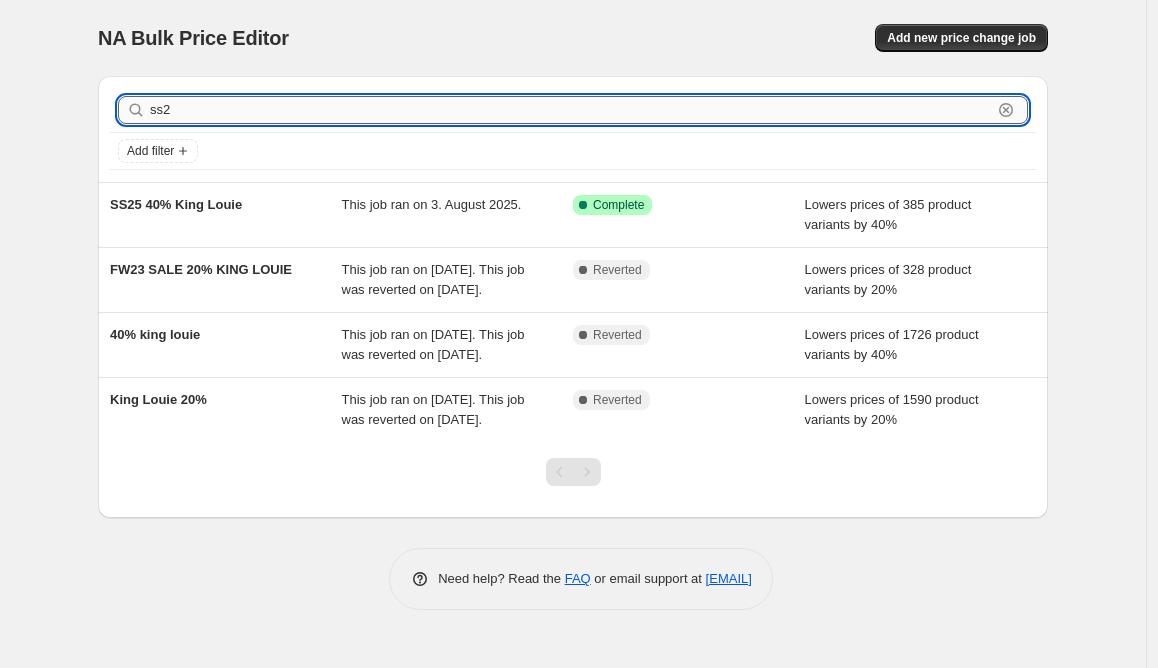 type on "ss24" 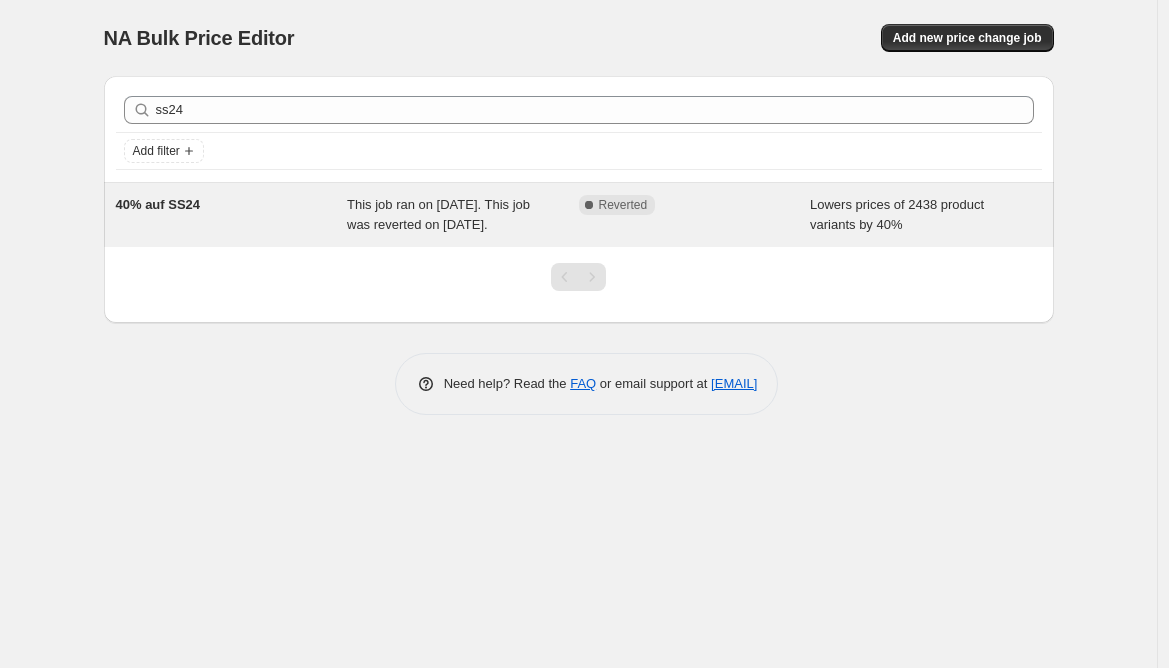 click on "40% auf SS24" at bounding box center [158, 204] 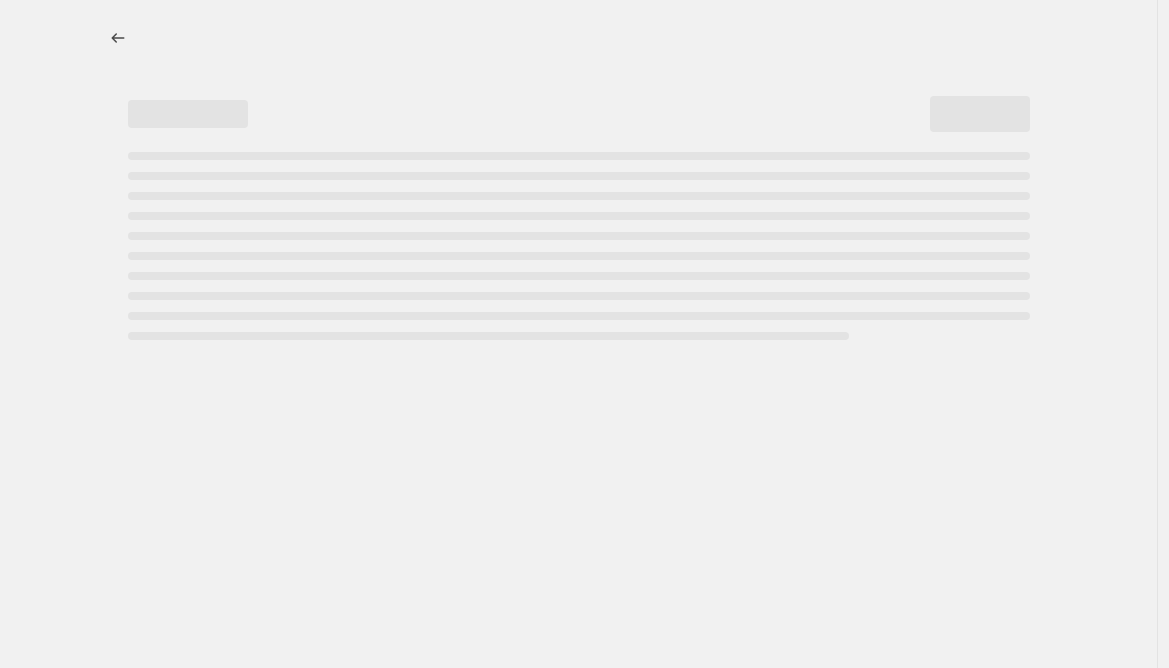 select on "percentage" 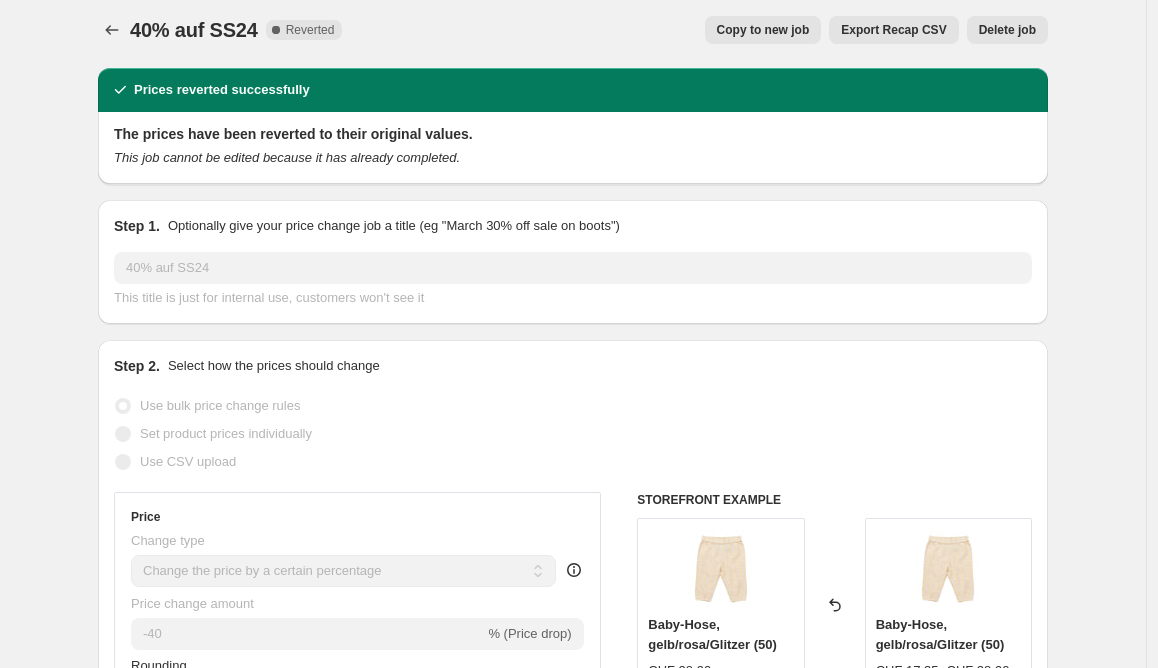 scroll, scrollTop: 0, scrollLeft: 0, axis: both 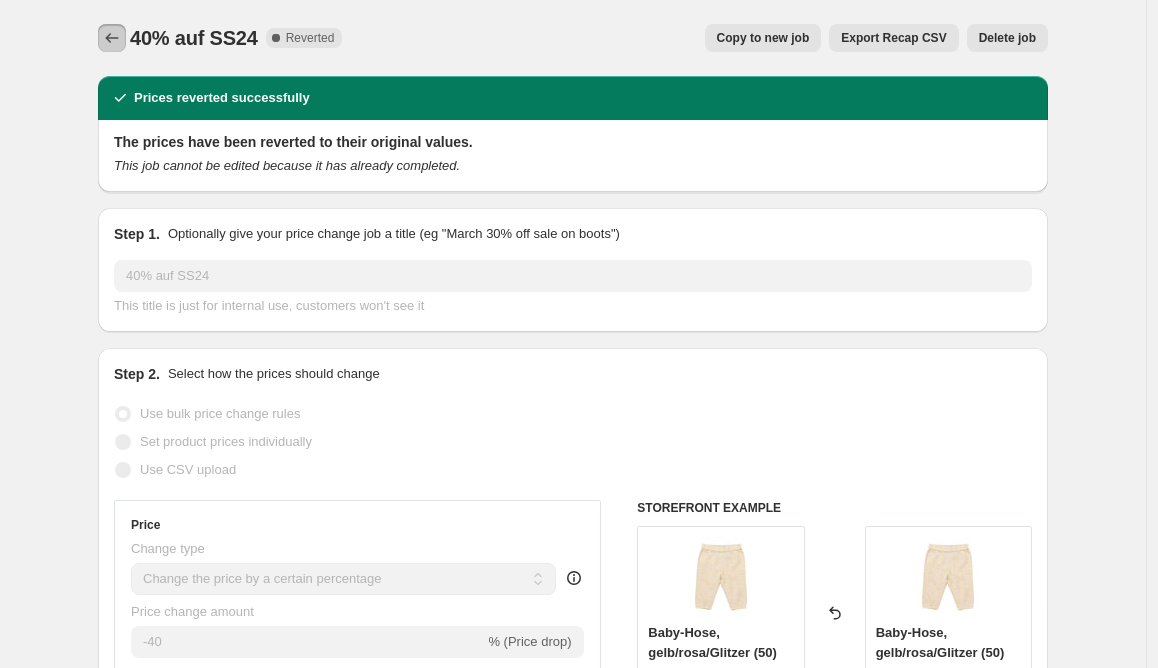 click 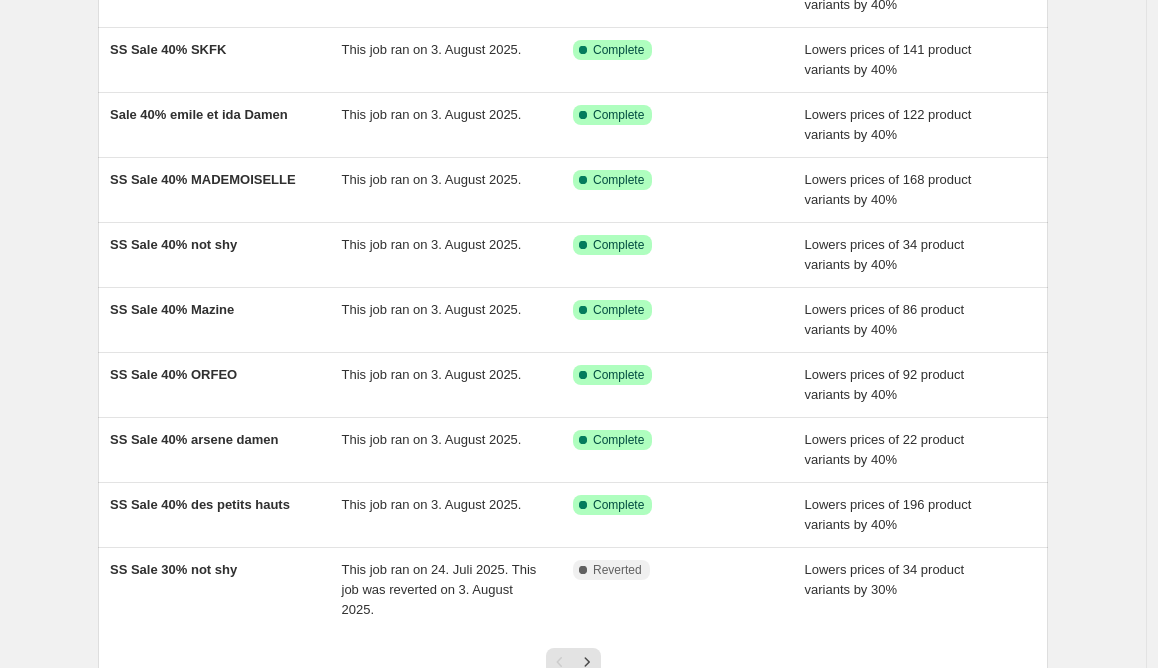 scroll, scrollTop: 0, scrollLeft: 0, axis: both 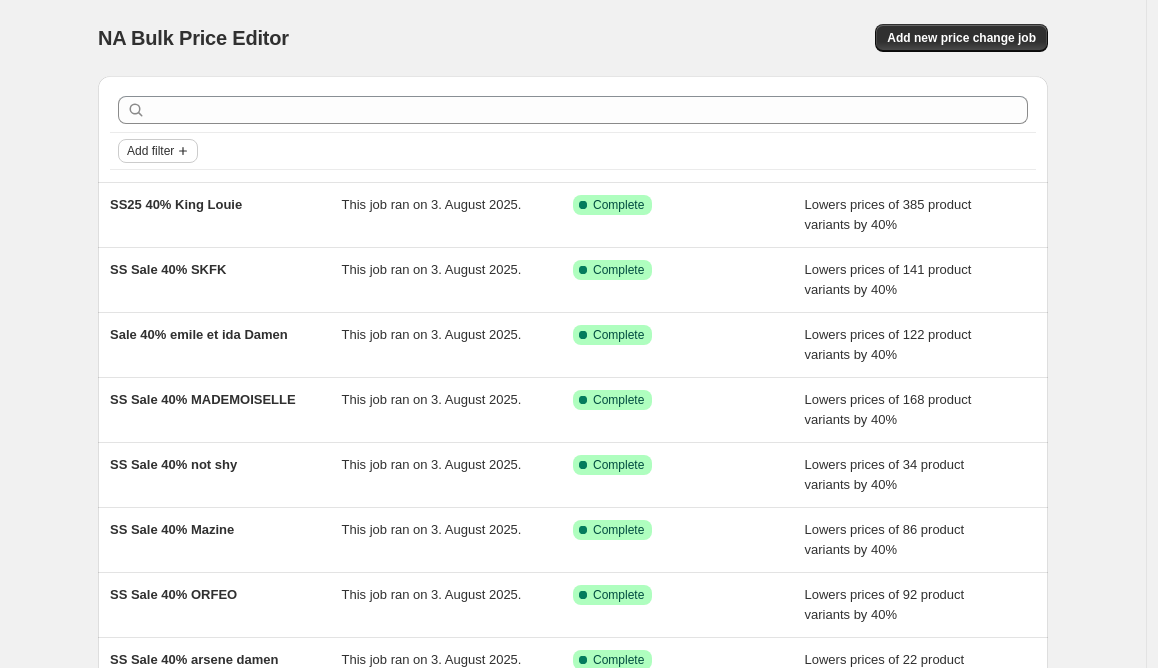 click on "Add filter" at bounding box center [150, 151] 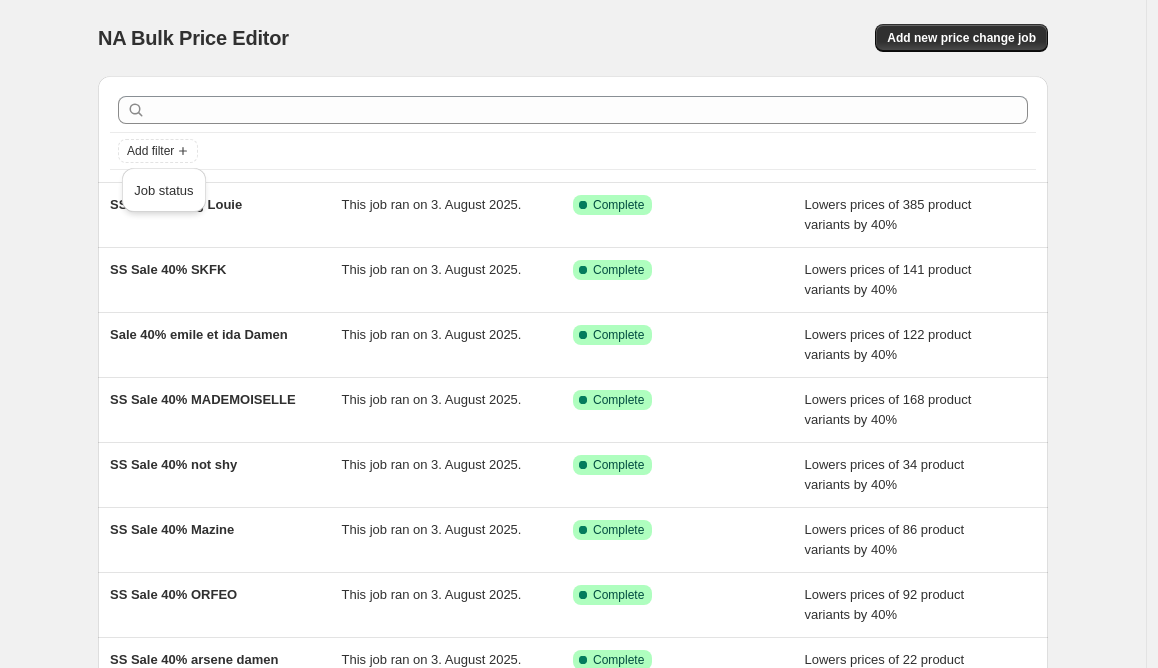 click on "NA Bulk Price Editor. This page is ready NA Bulk Price Editor Add new price change job" at bounding box center [573, 38] 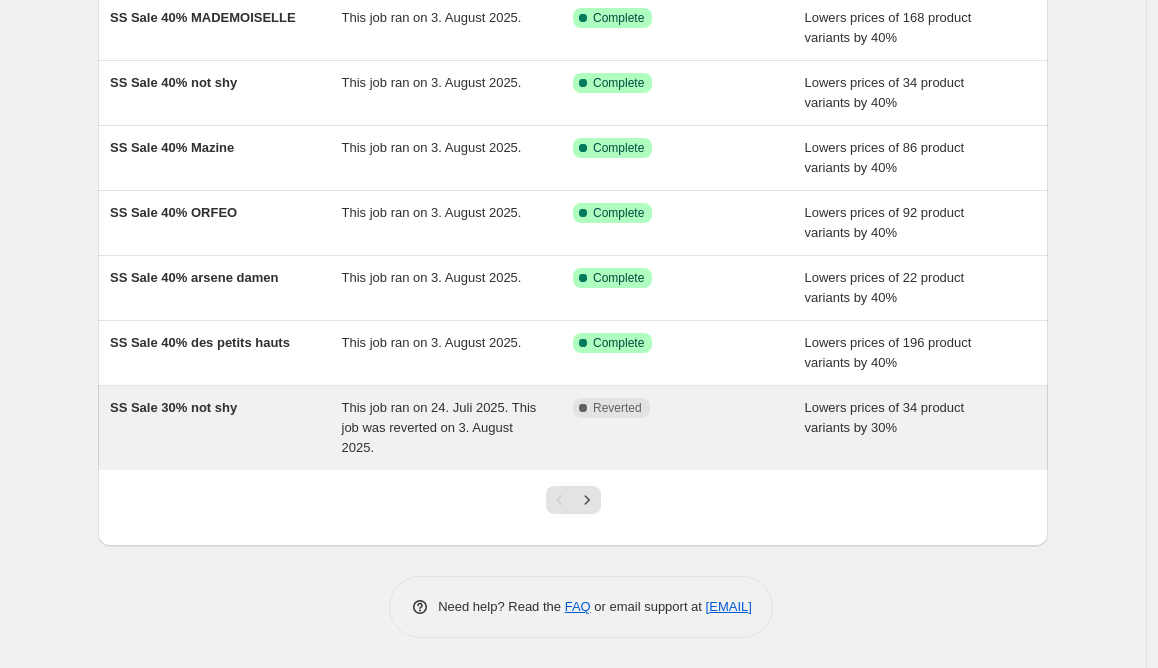 scroll, scrollTop: 0, scrollLeft: 0, axis: both 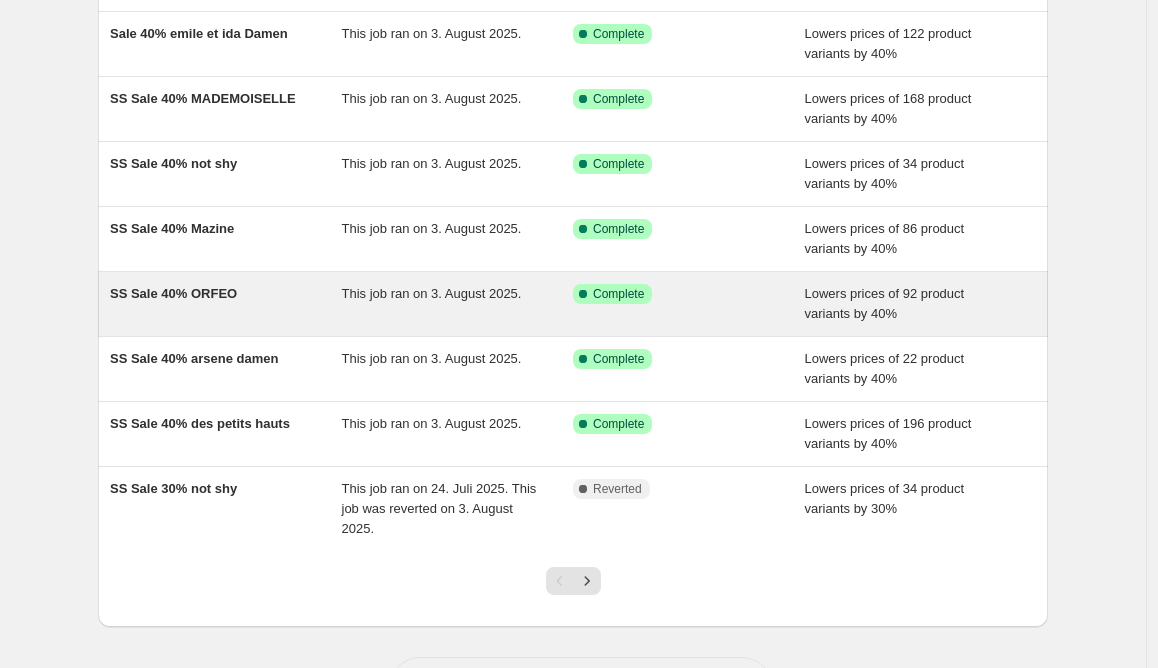 click on "SS Sale 40% ORFEO" at bounding box center (173, 293) 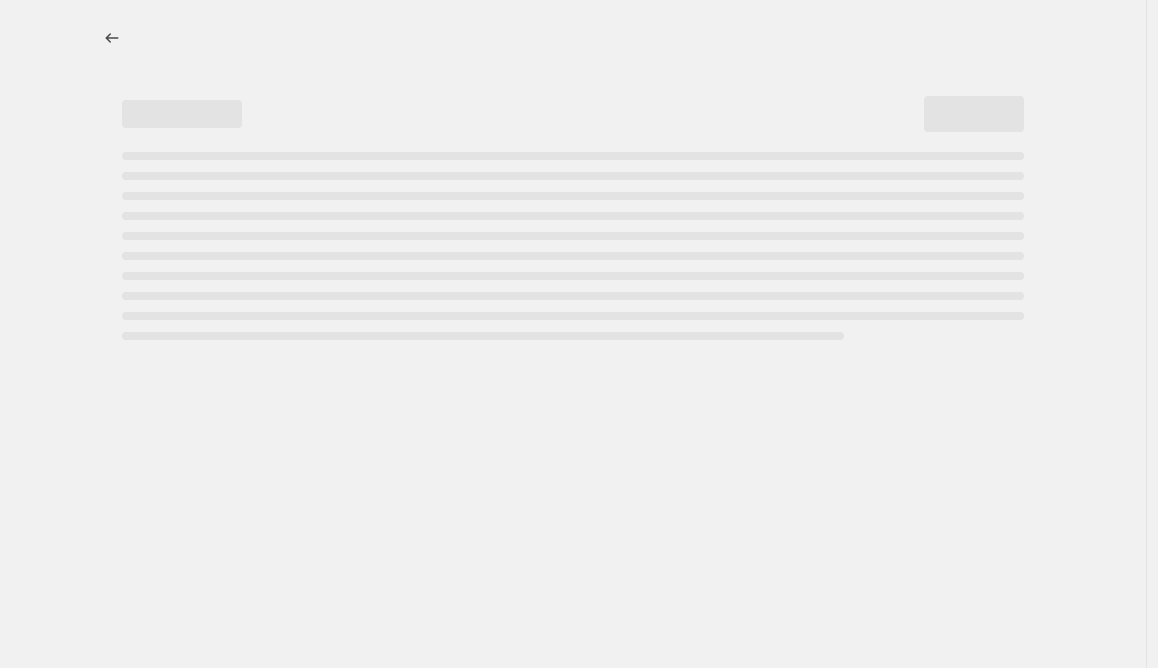 scroll, scrollTop: 0, scrollLeft: 0, axis: both 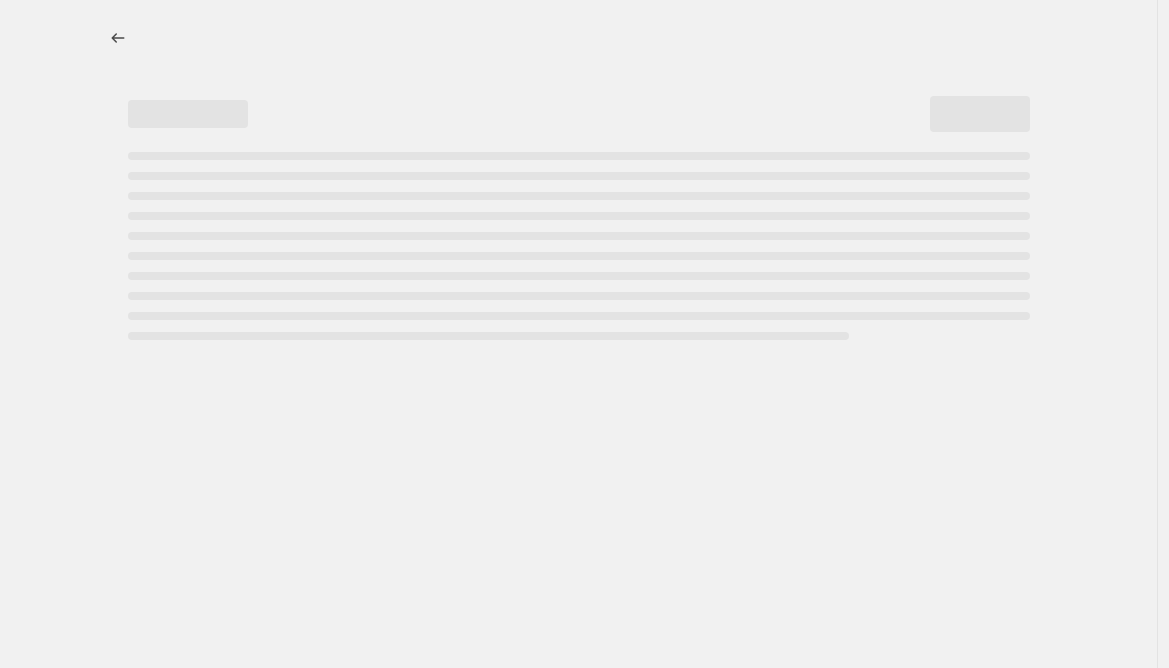 select on "percentage" 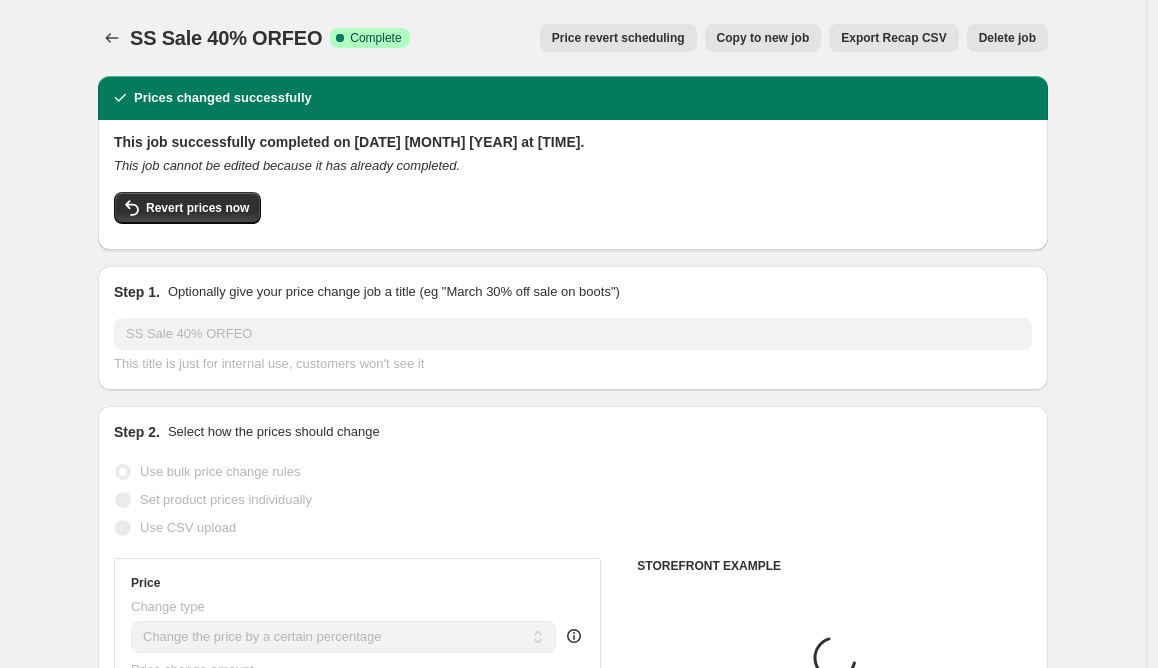 select on "vendor" 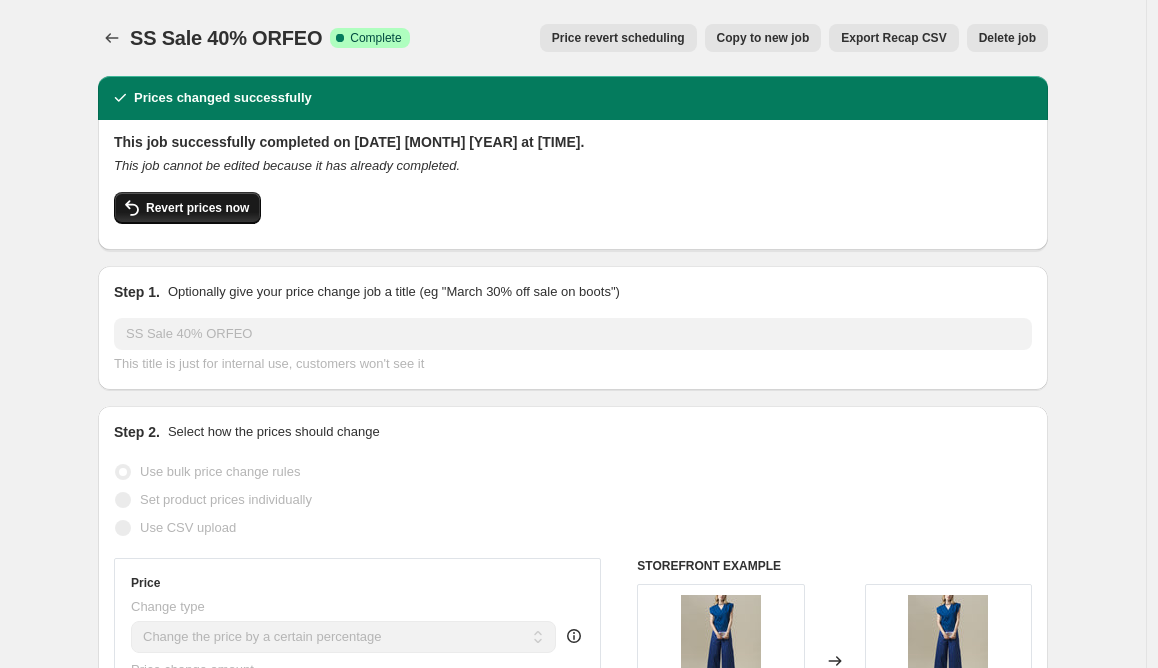 click on "Revert prices now" at bounding box center (197, 208) 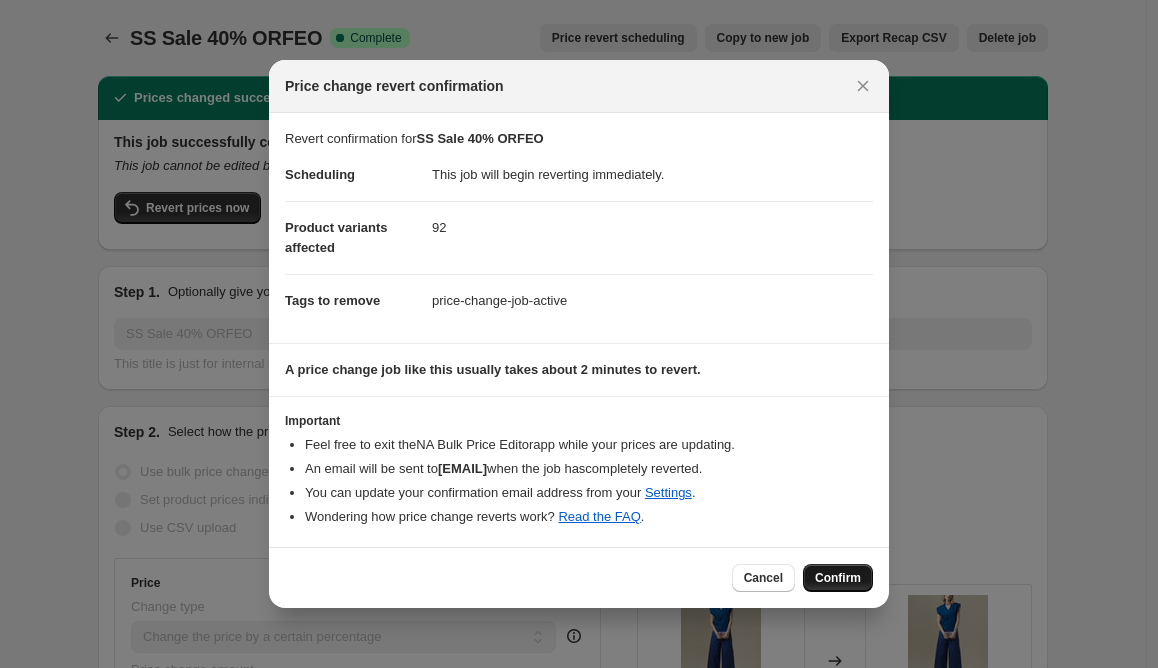 click on "Confirm" at bounding box center [838, 578] 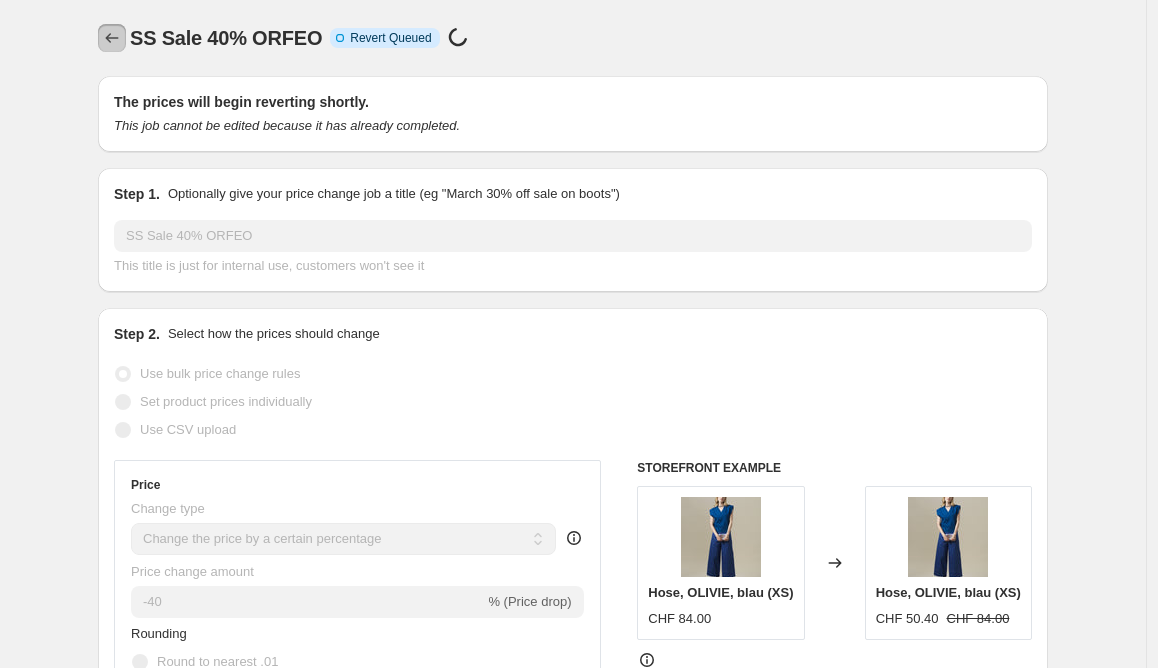 click 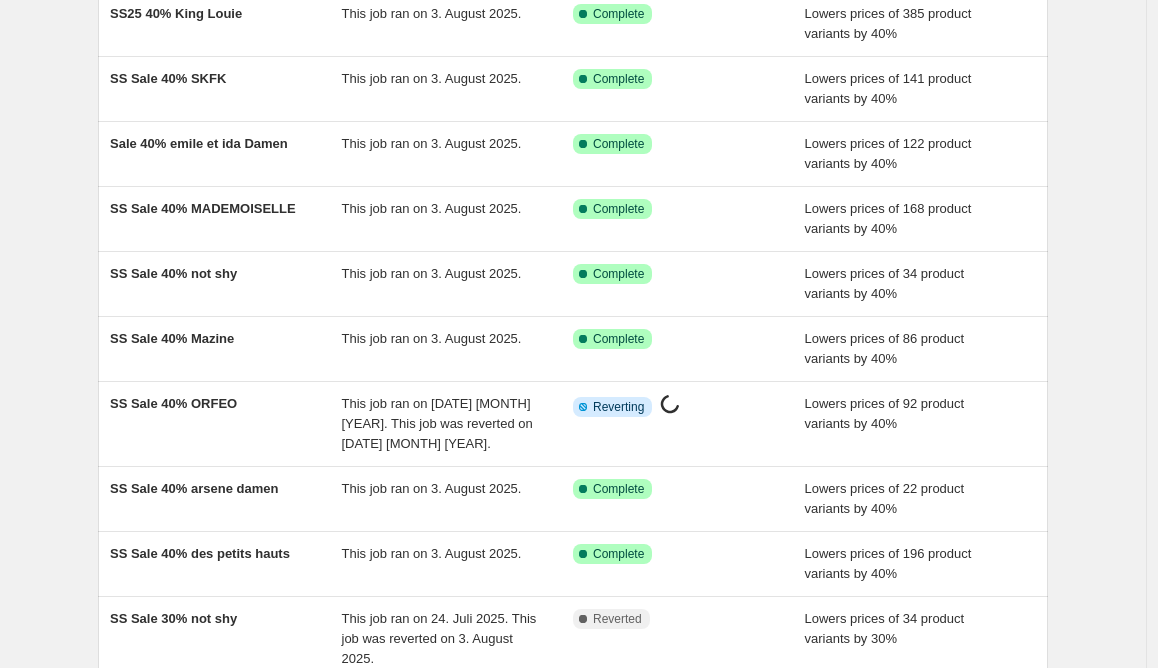 scroll, scrollTop: 192, scrollLeft: 0, axis: vertical 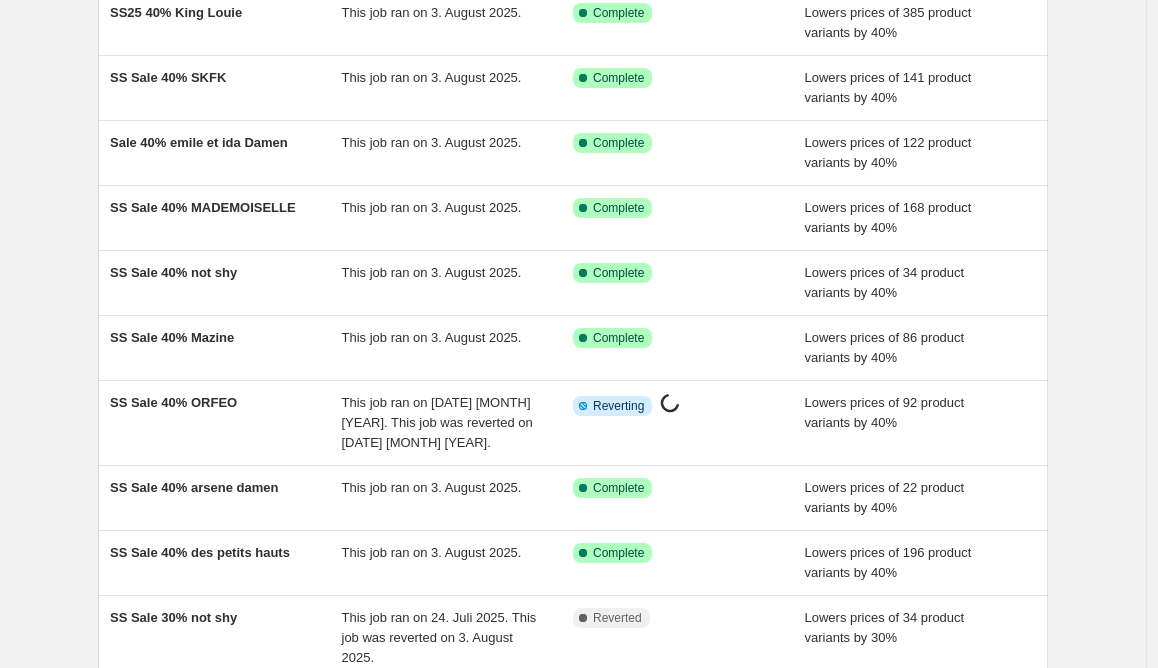 click on "SS25 40% King Louie" at bounding box center [226, 23] 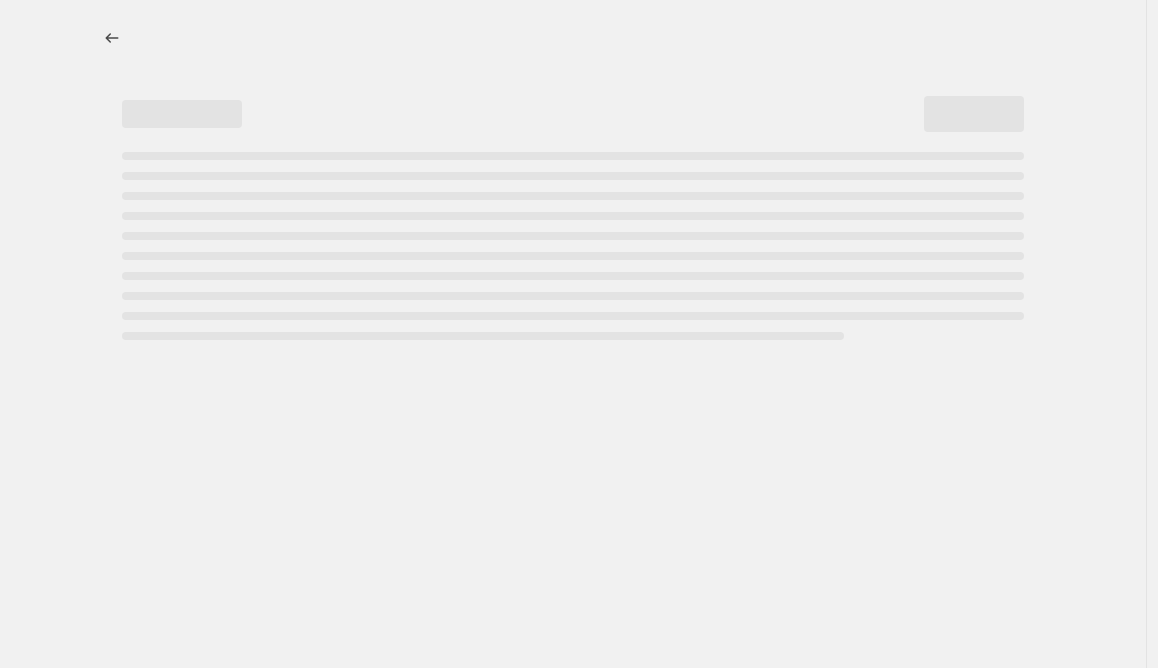 scroll, scrollTop: 0, scrollLeft: 0, axis: both 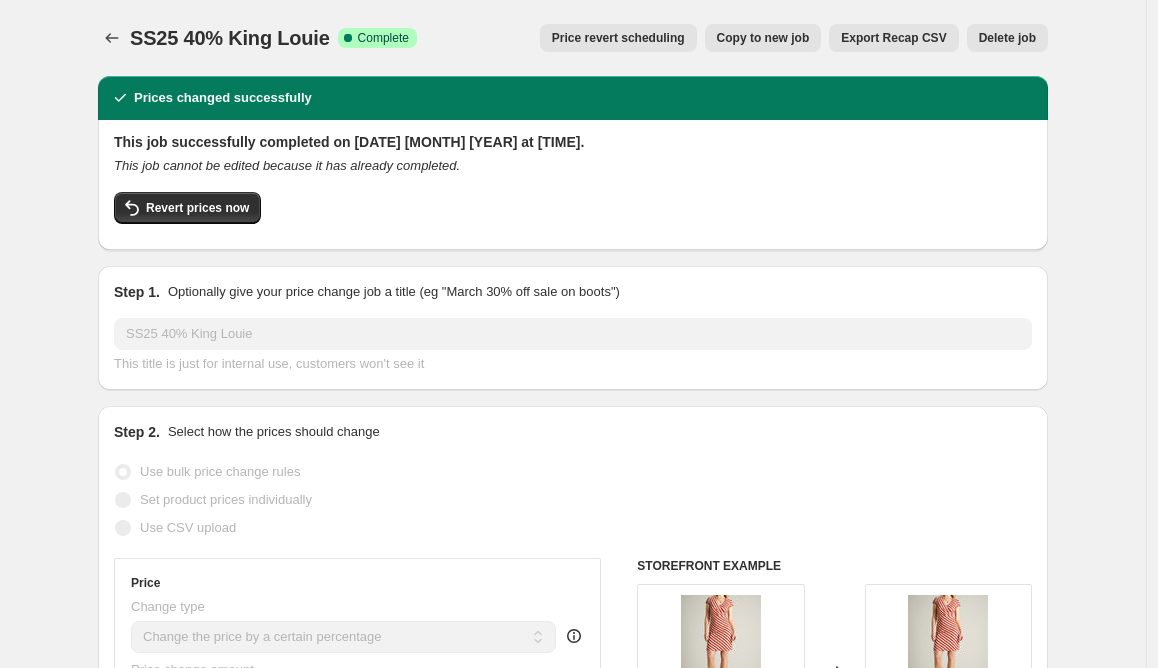 click on "Complete" at bounding box center (383, 38) 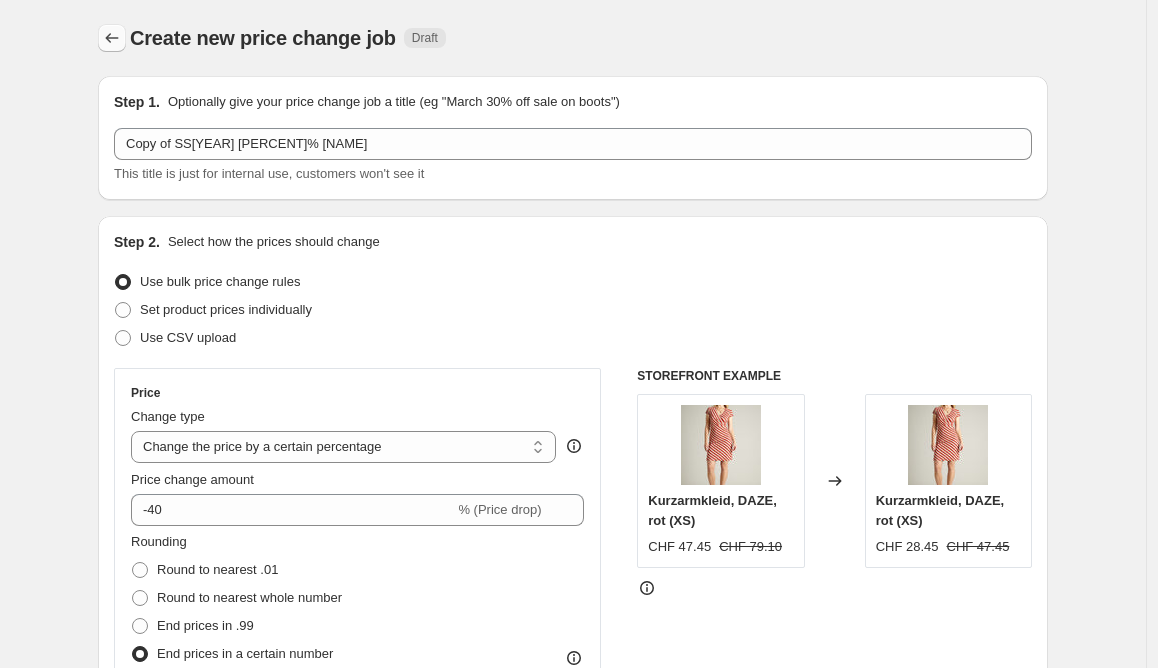 click 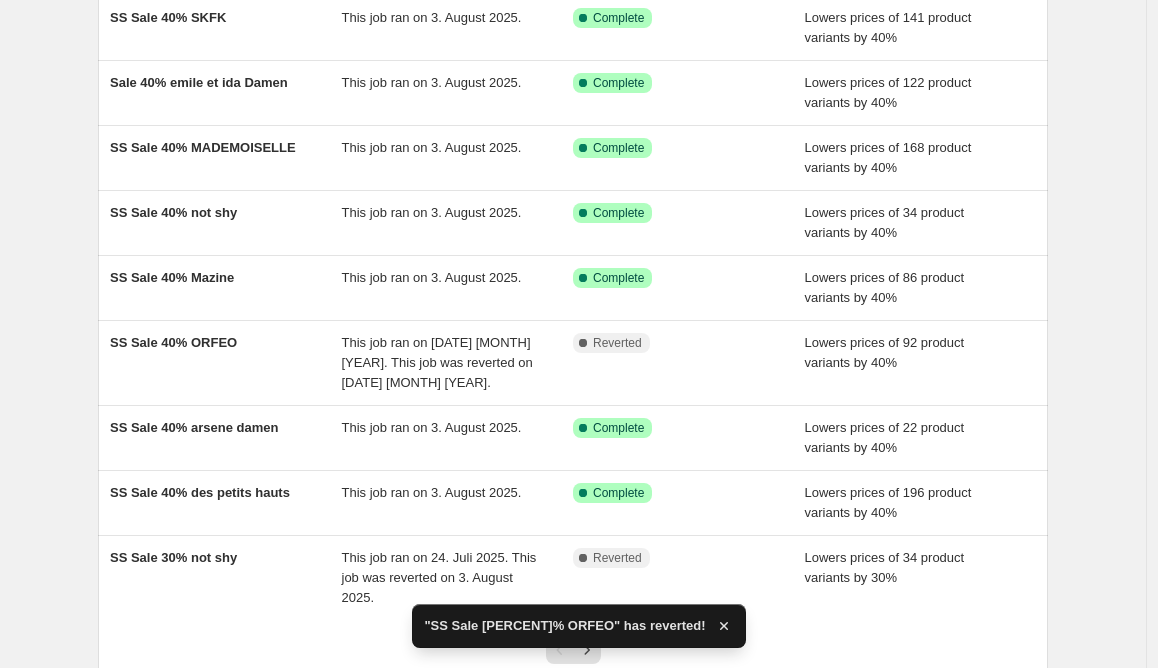 scroll, scrollTop: 262, scrollLeft: 0, axis: vertical 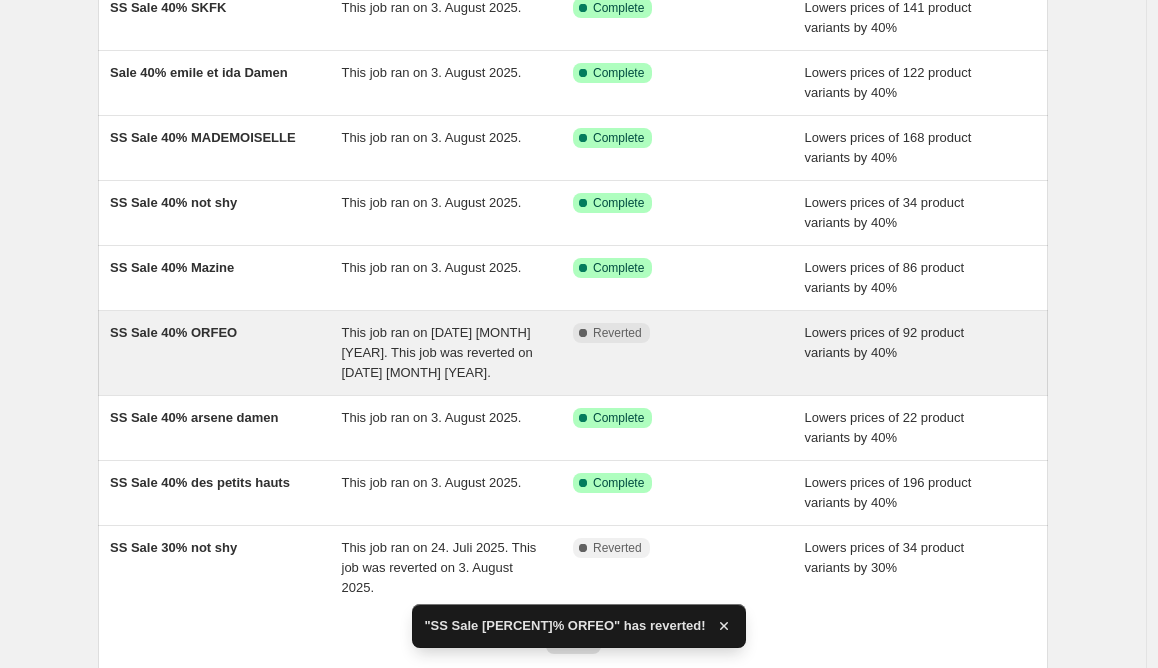click on "SS Sale 40% ORFEO" at bounding box center (173, 332) 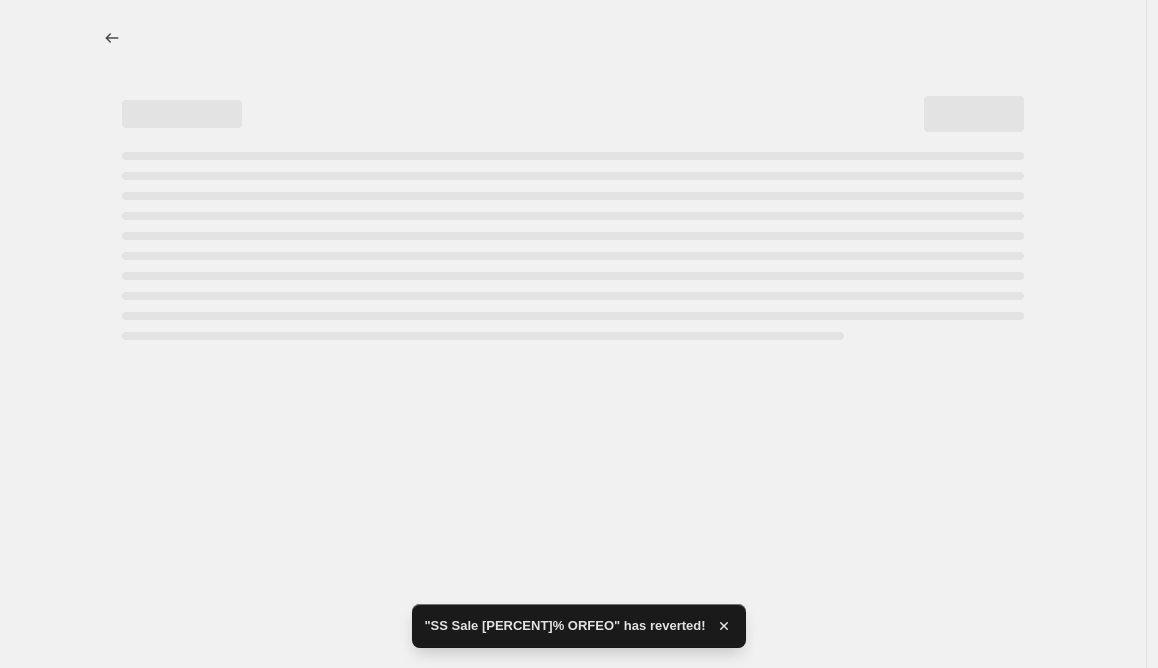 select on "percentage" 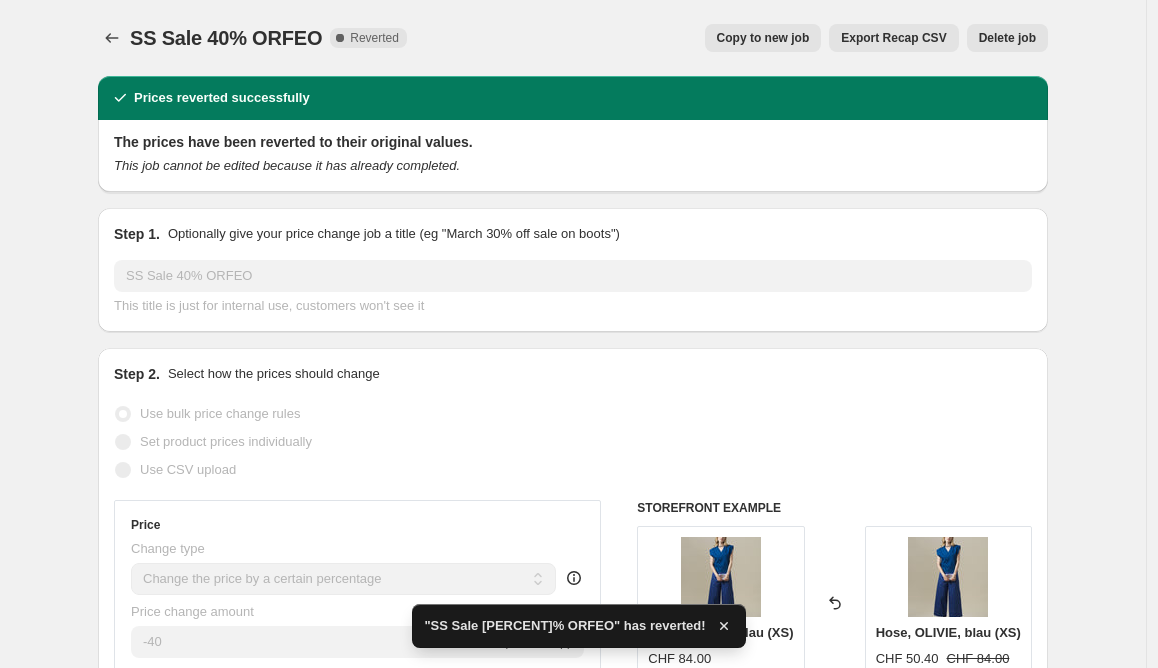 click on "Copy to new job" at bounding box center [763, 38] 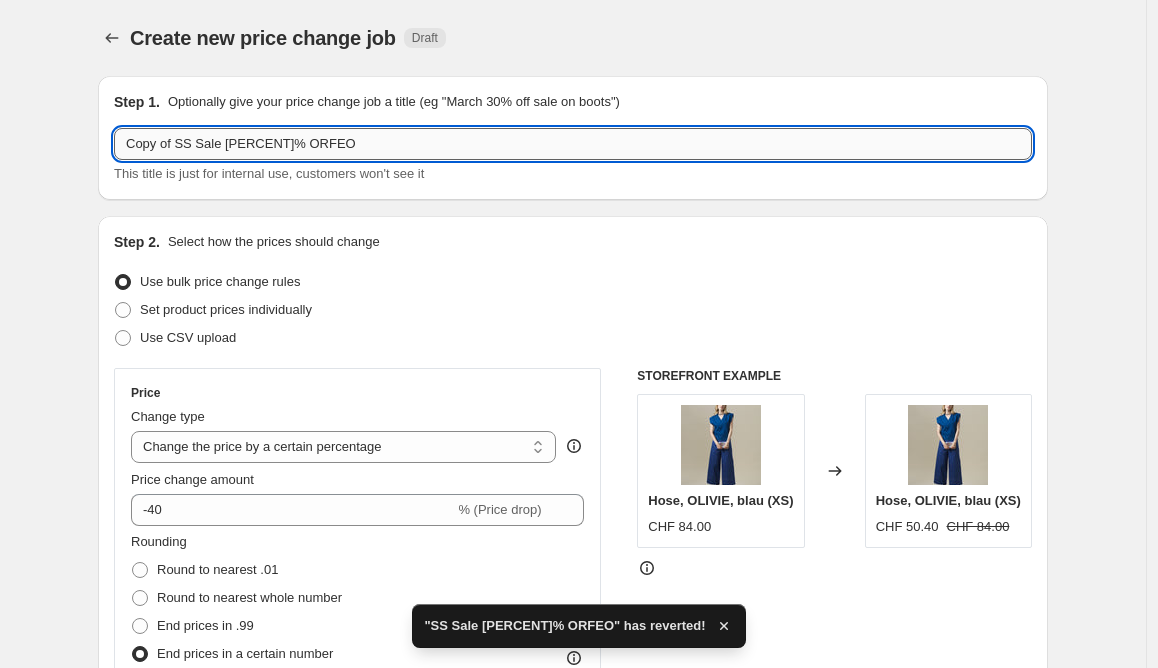 drag, startPoint x: 184, startPoint y: 145, endPoint x: 94, endPoint y: 139, distance: 90.199776 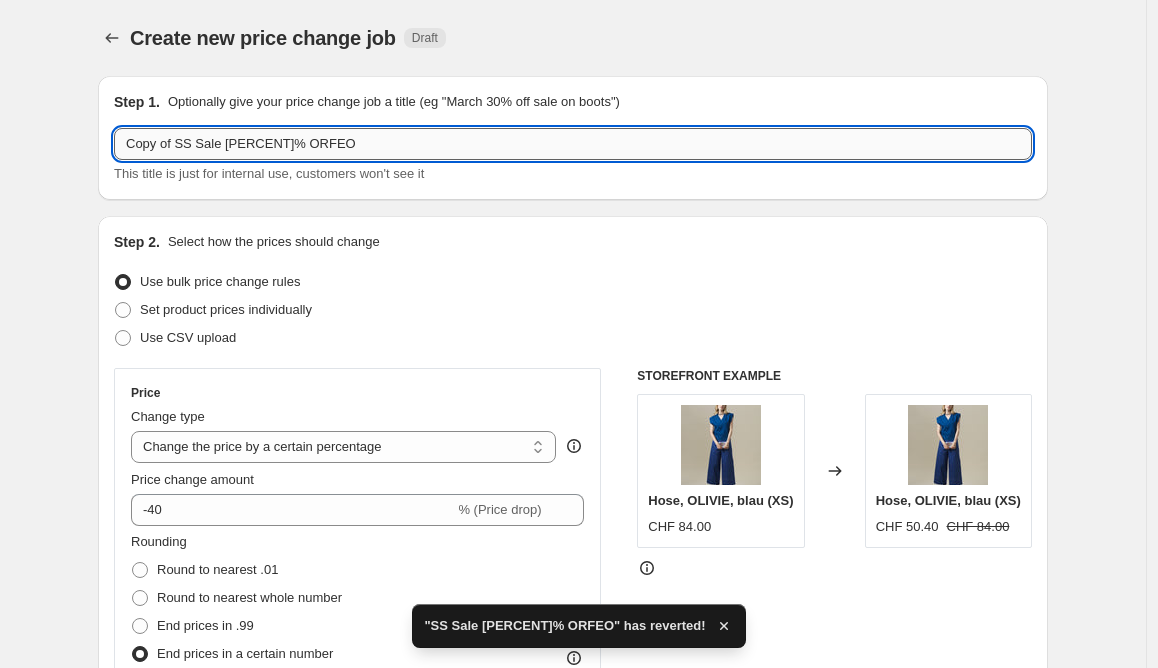 click on "Copy of SS Sale 40% ORFEO" at bounding box center (573, 144) 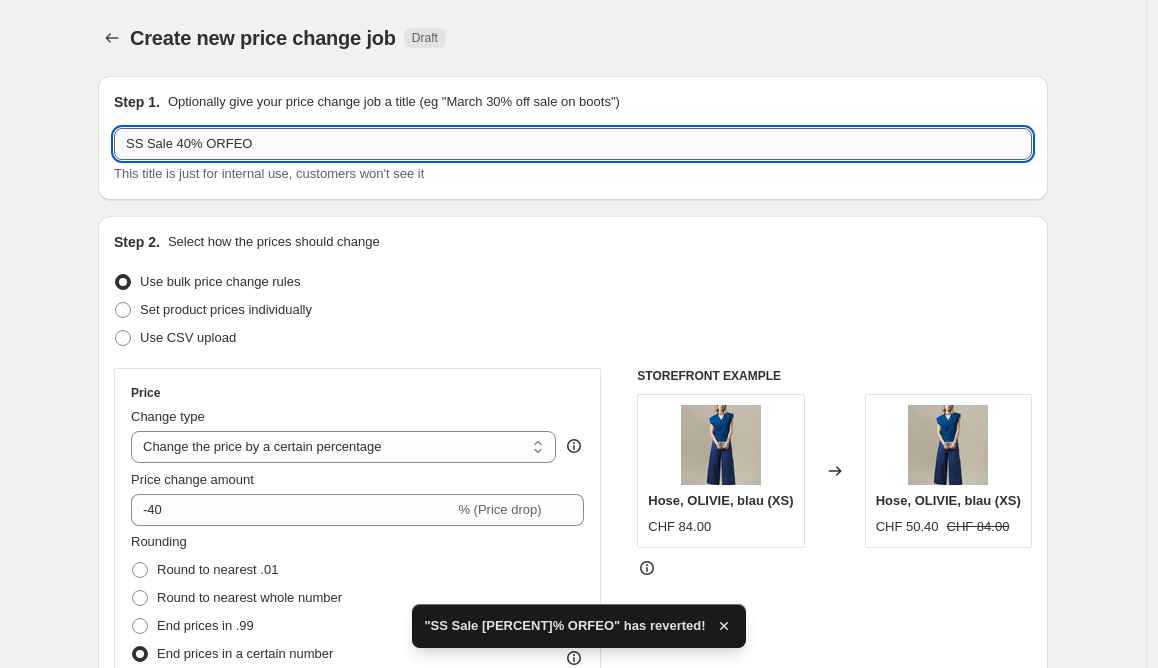 click on "SS Sale 40% ORFEO" at bounding box center [573, 144] 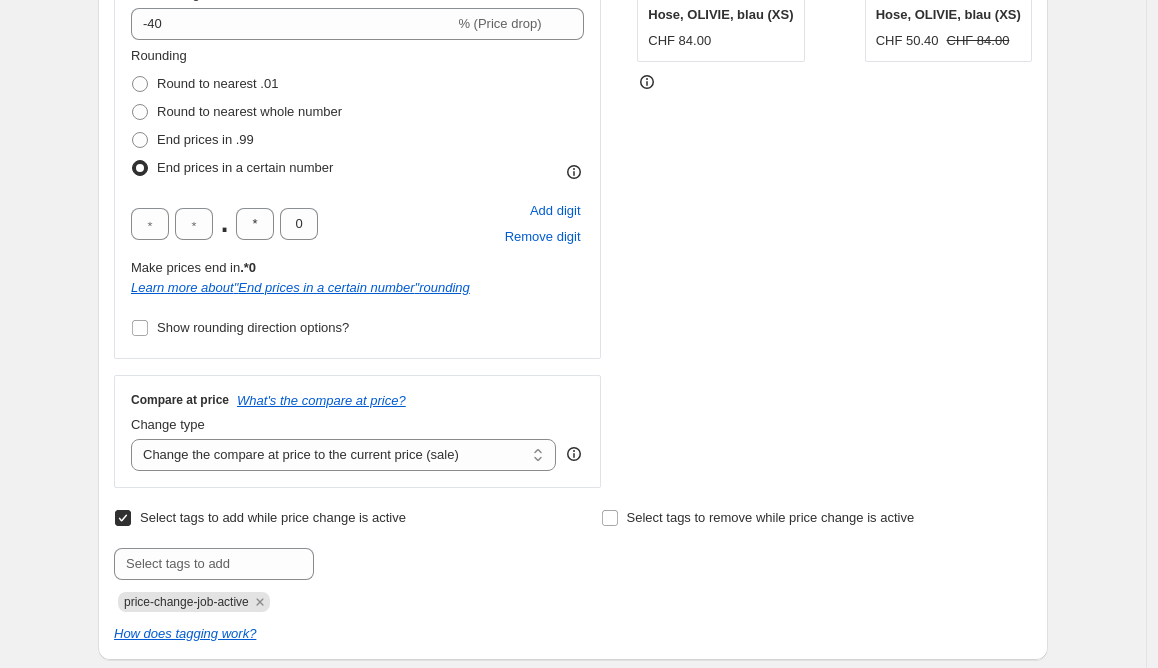 scroll, scrollTop: 502, scrollLeft: 0, axis: vertical 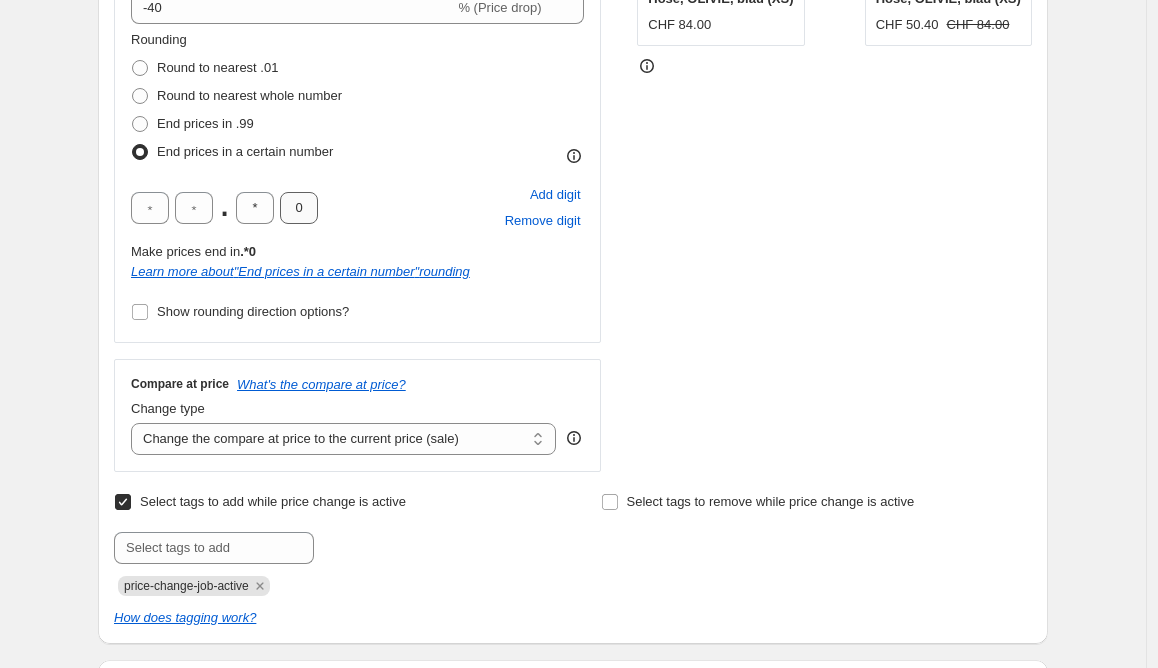type on "SS25 Sale 40% ORFEO" 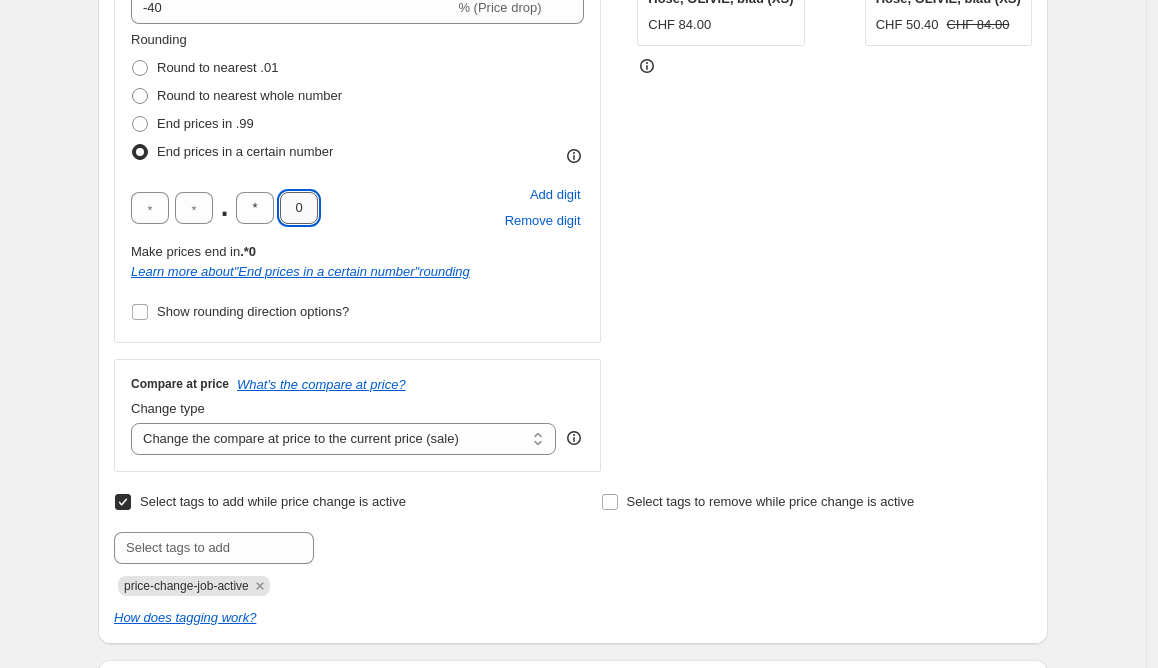 click on "0" at bounding box center (299, 208) 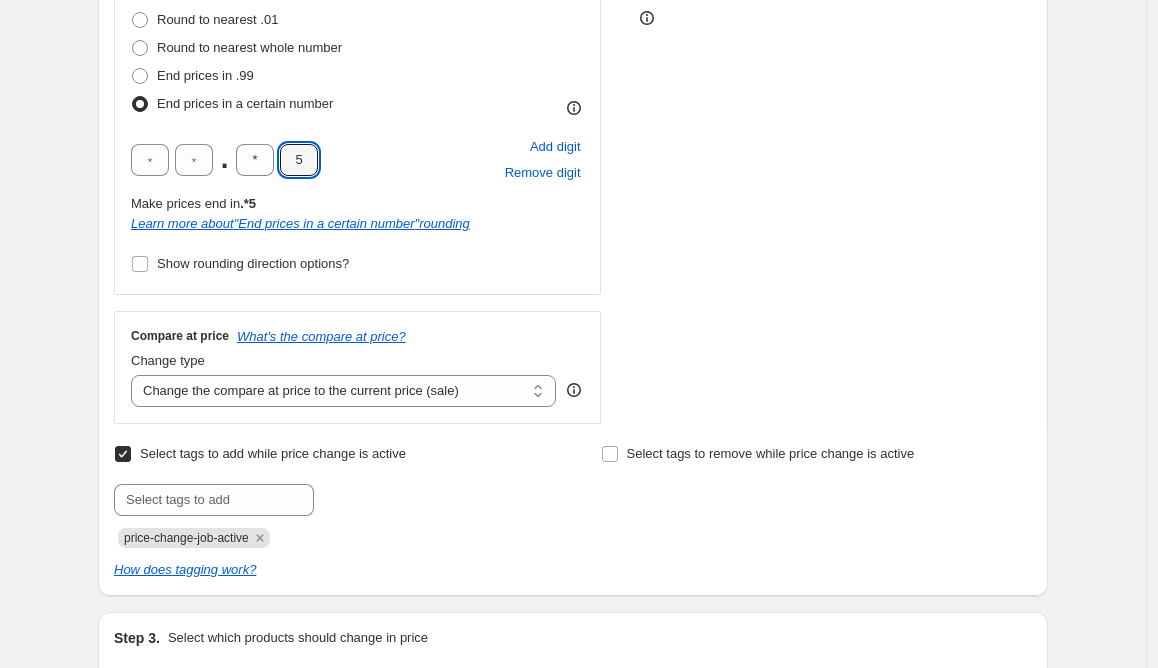 scroll, scrollTop: 592, scrollLeft: 0, axis: vertical 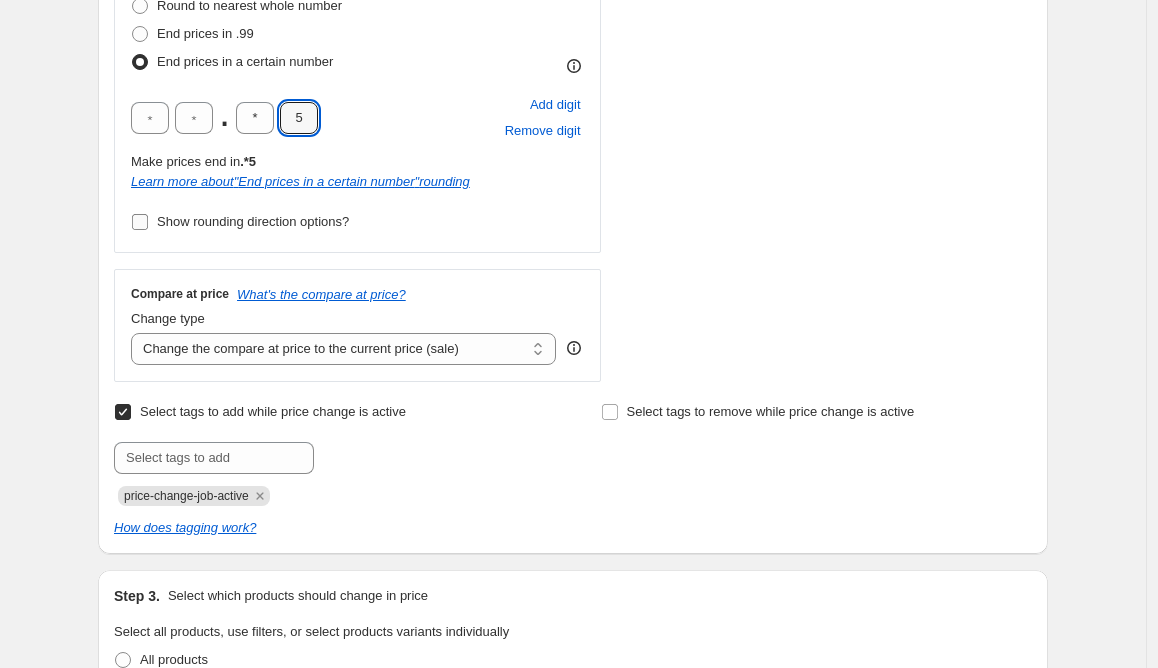 type on "5" 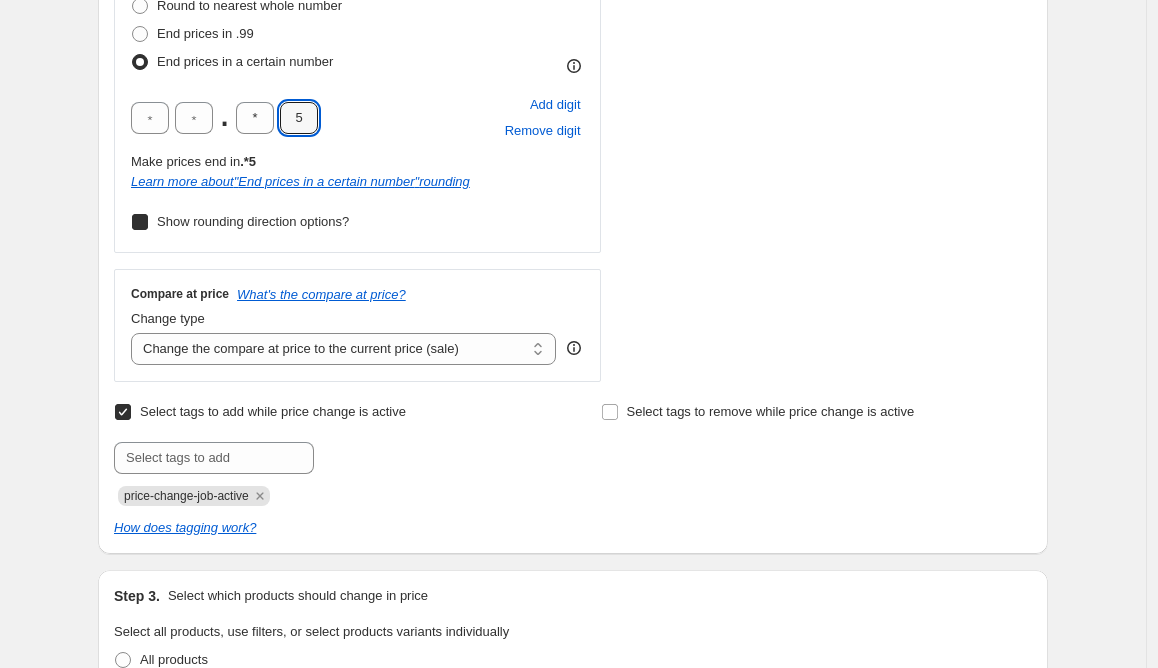 checkbox on "true" 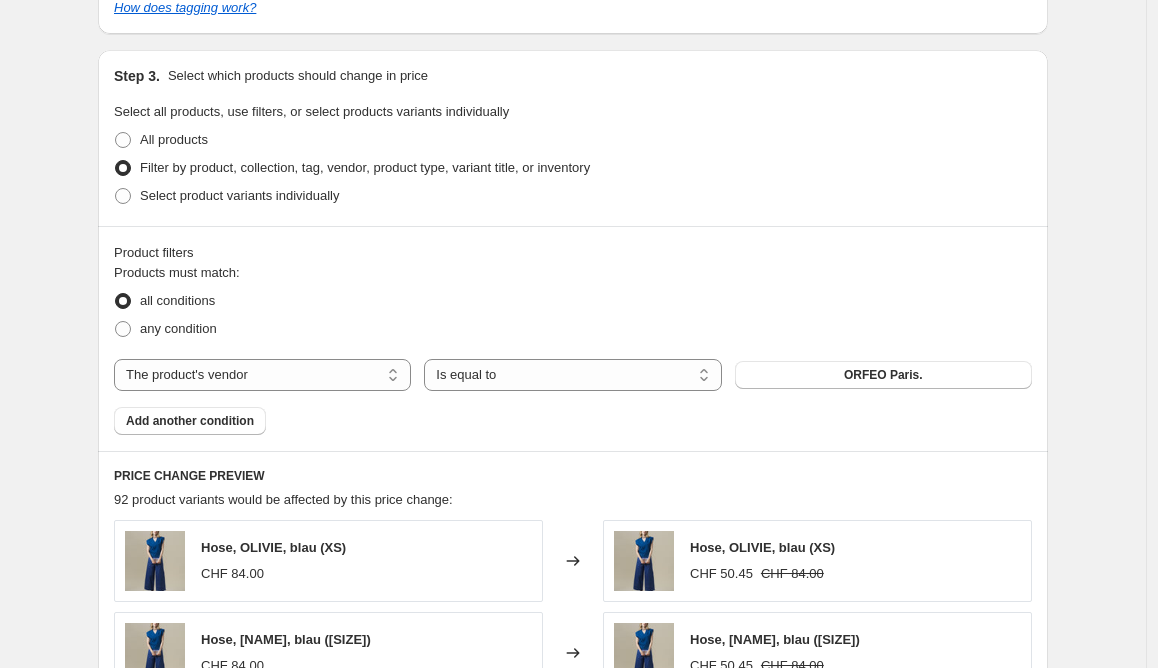 scroll, scrollTop: 1240, scrollLeft: 0, axis: vertical 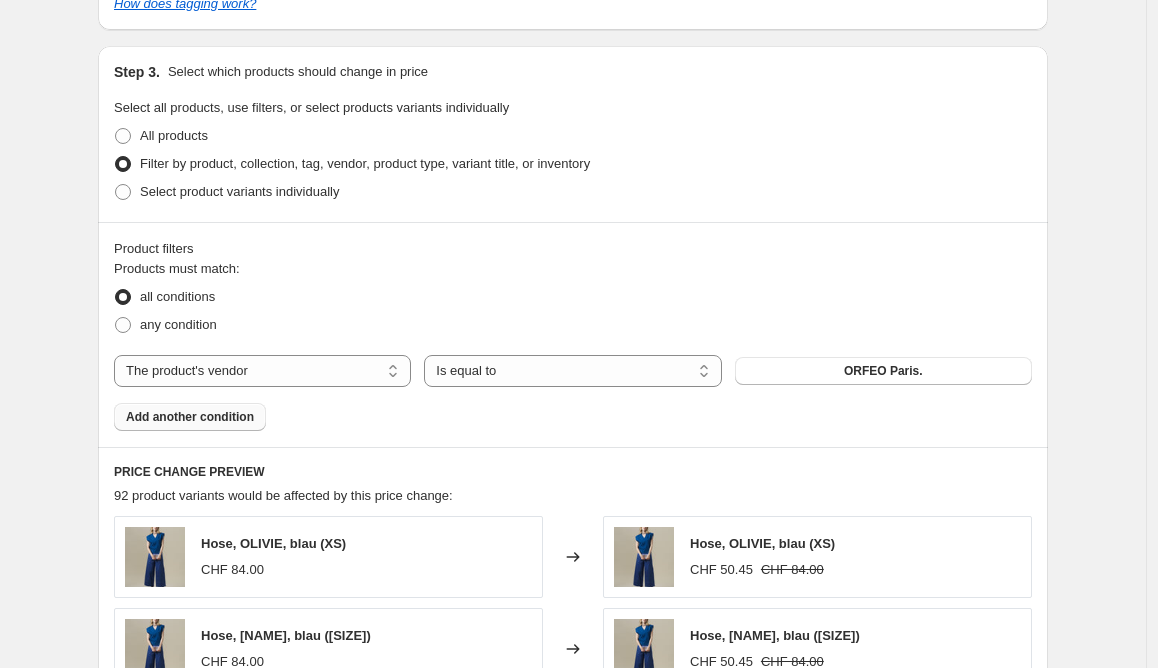 click on "Add another condition" at bounding box center (190, 417) 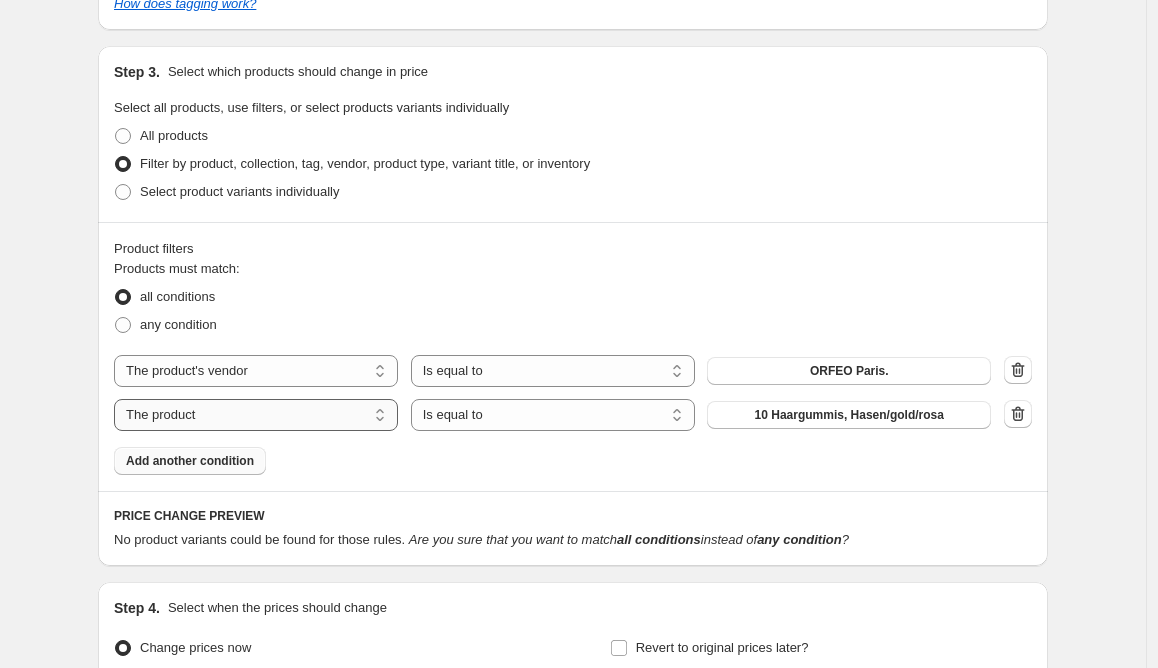 select on "tag" 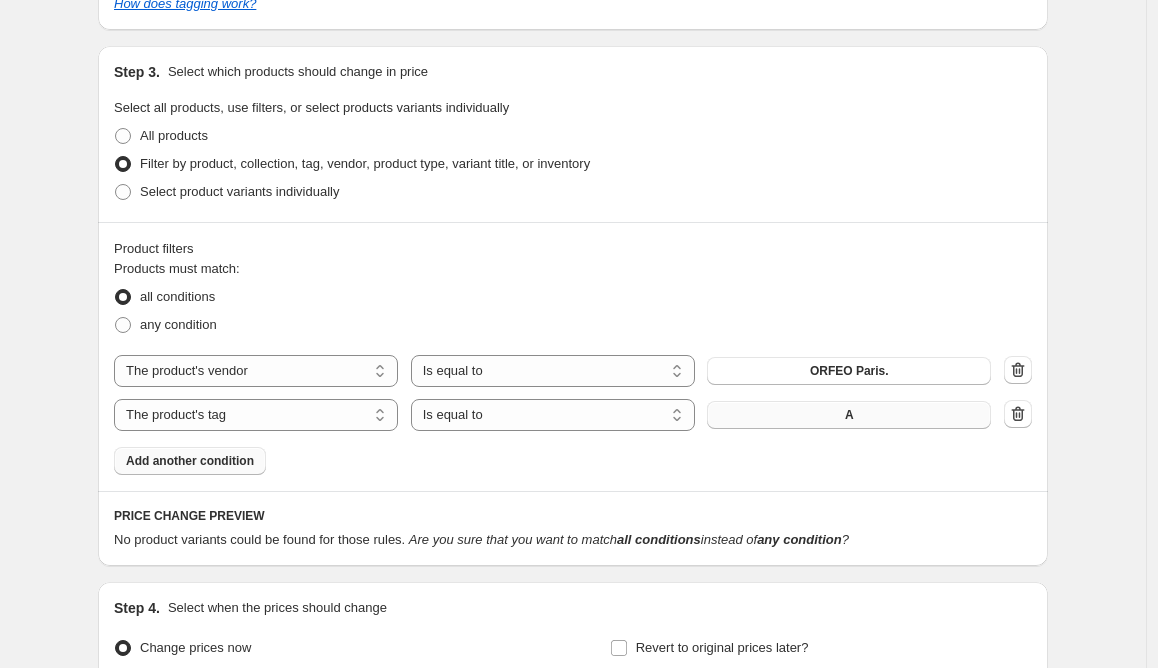 click on "A" at bounding box center [849, 415] 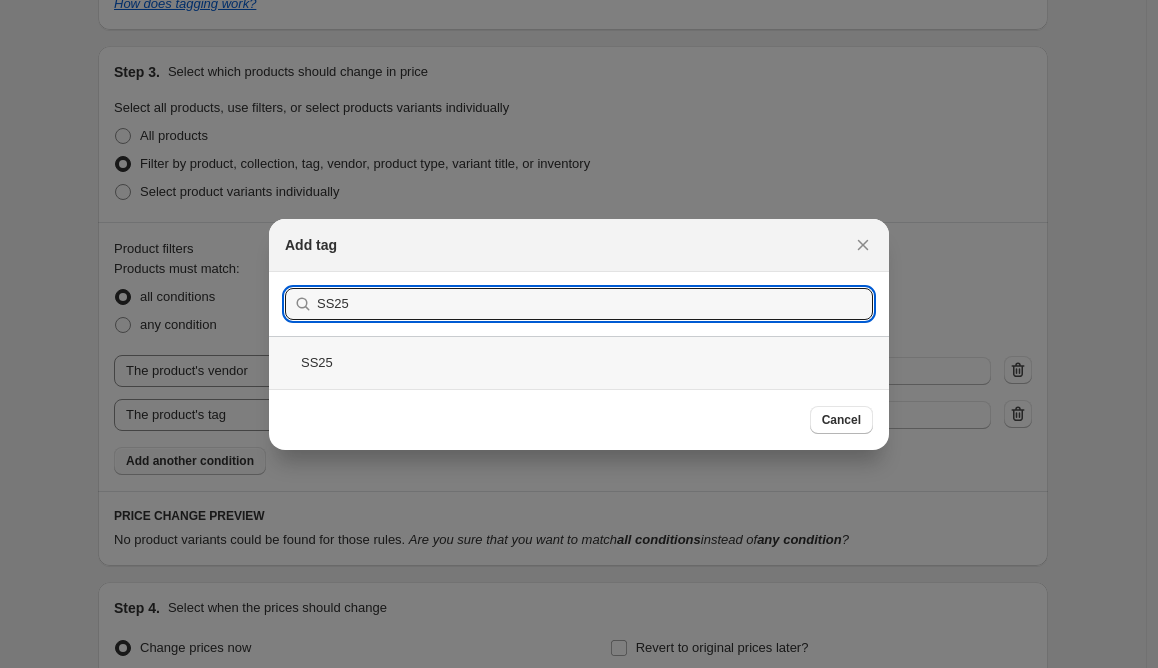 type on "SS25" 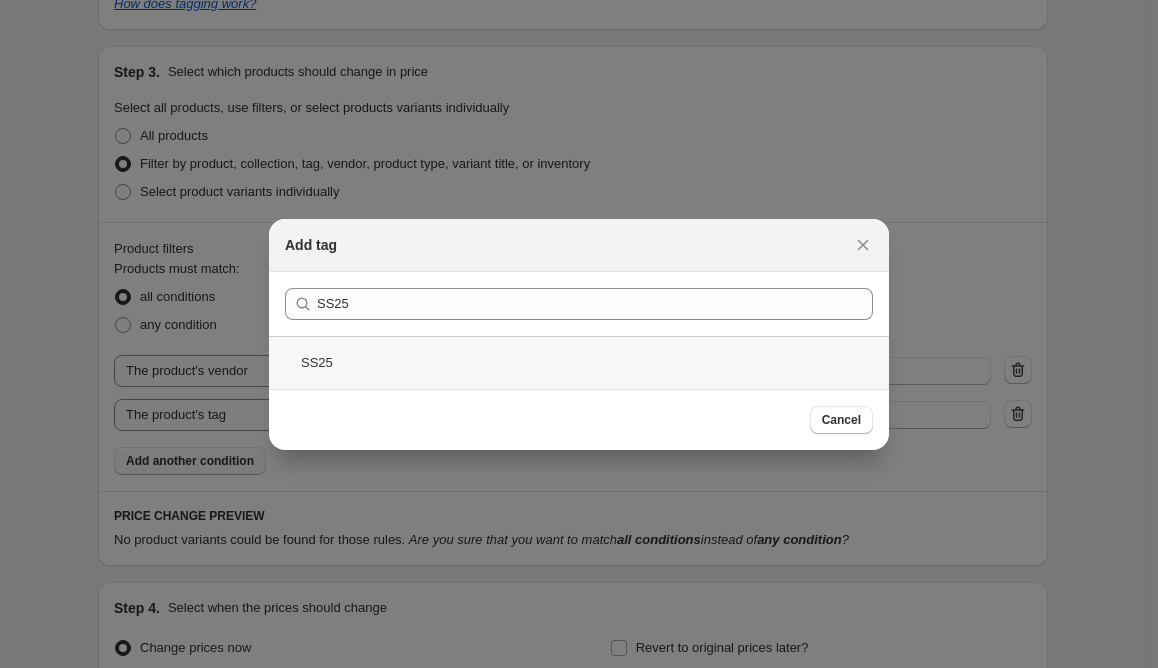 click on "SS25" at bounding box center [579, 362] 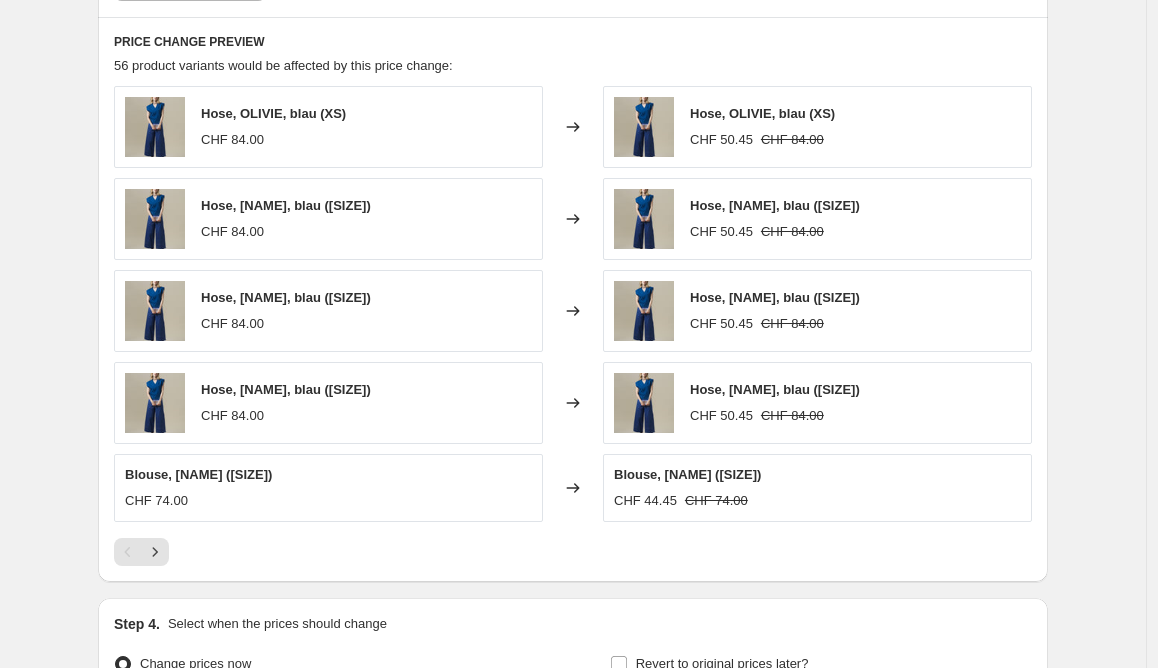 scroll, scrollTop: 1939, scrollLeft: 0, axis: vertical 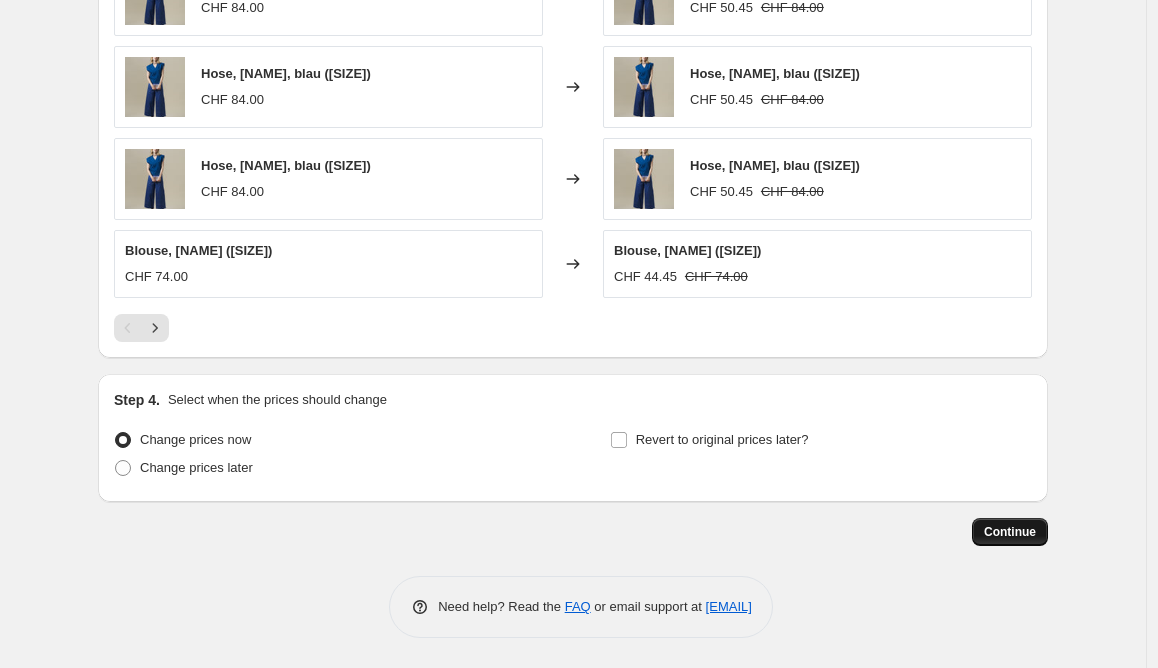 click on "Continue" at bounding box center (1010, 532) 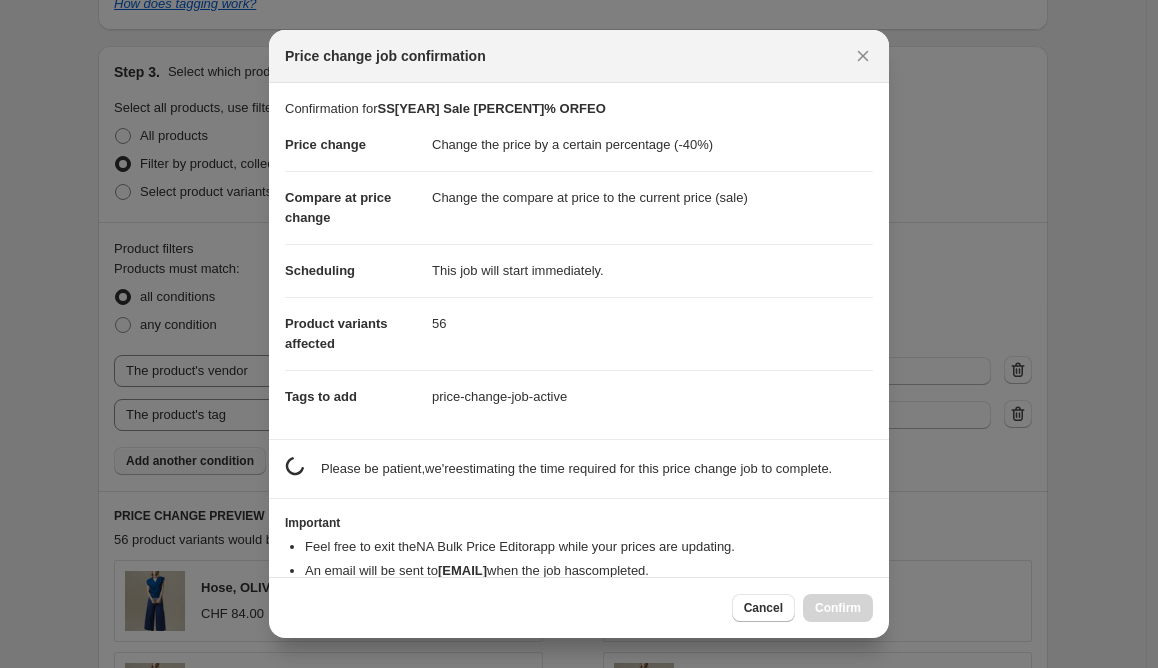 scroll, scrollTop: 0, scrollLeft: 0, axis: both 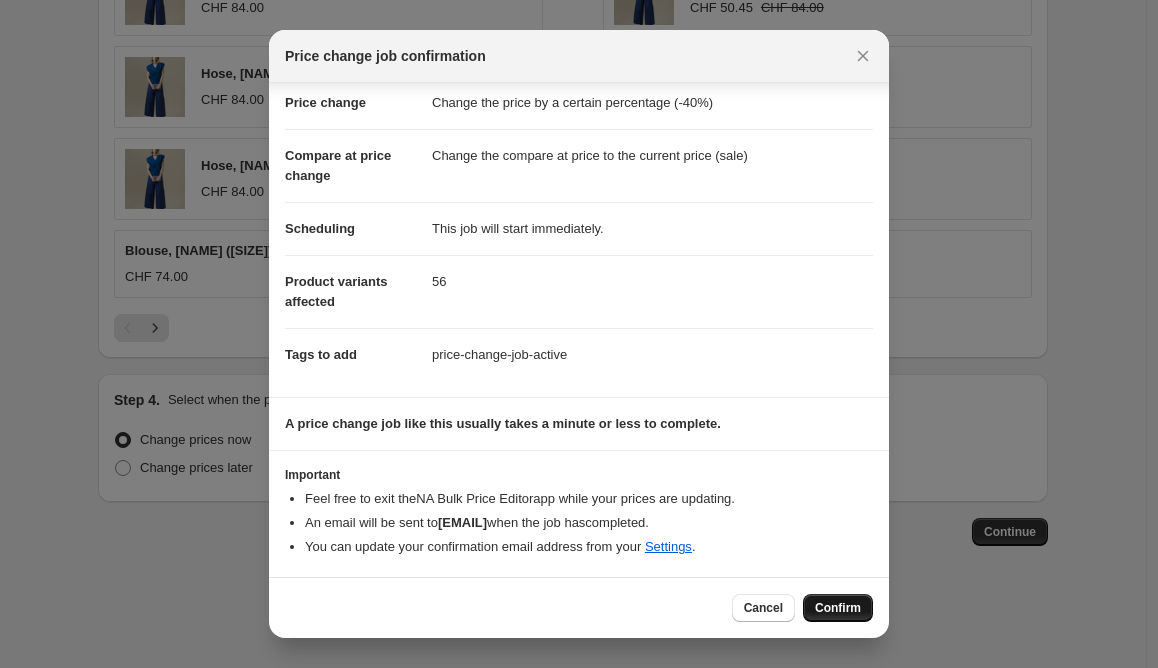 click on "Confirm" at bounding box center [838, 608] 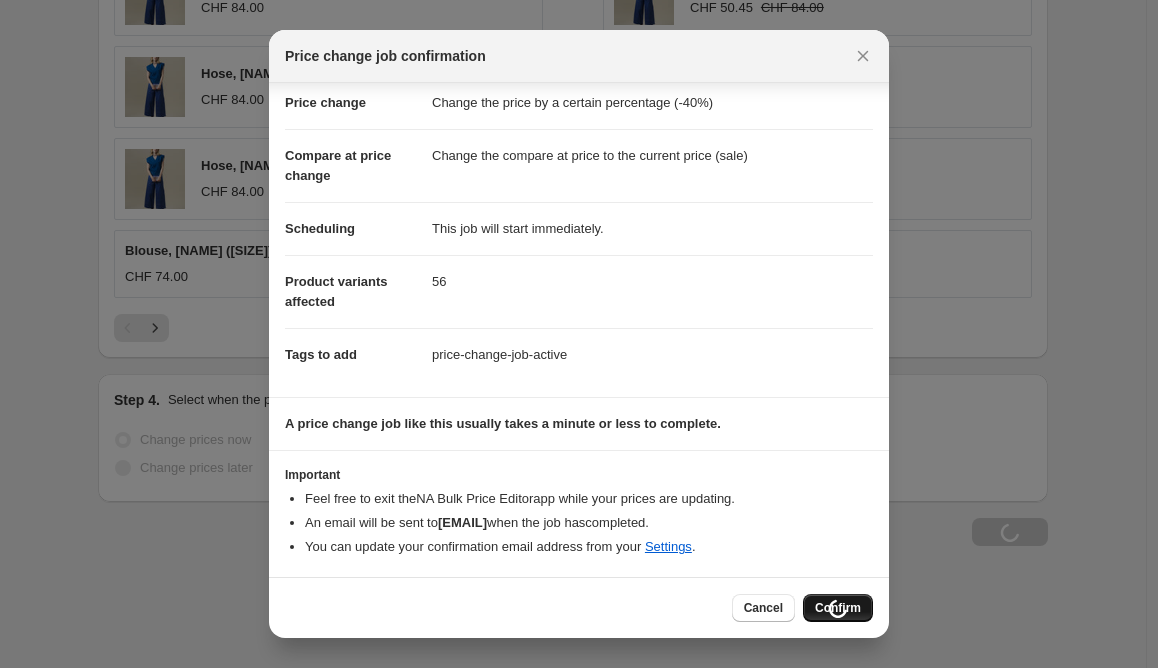 scroll, scrollTop: 2007, scrollLeft: 0, axis: vertical 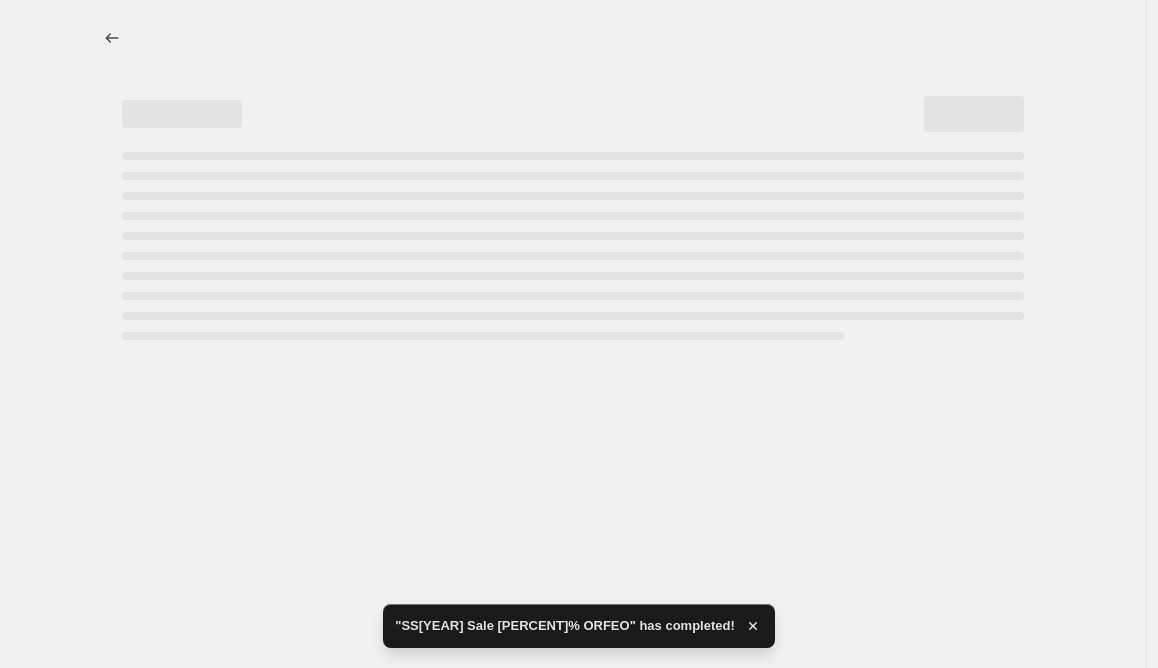 select on "percentage" 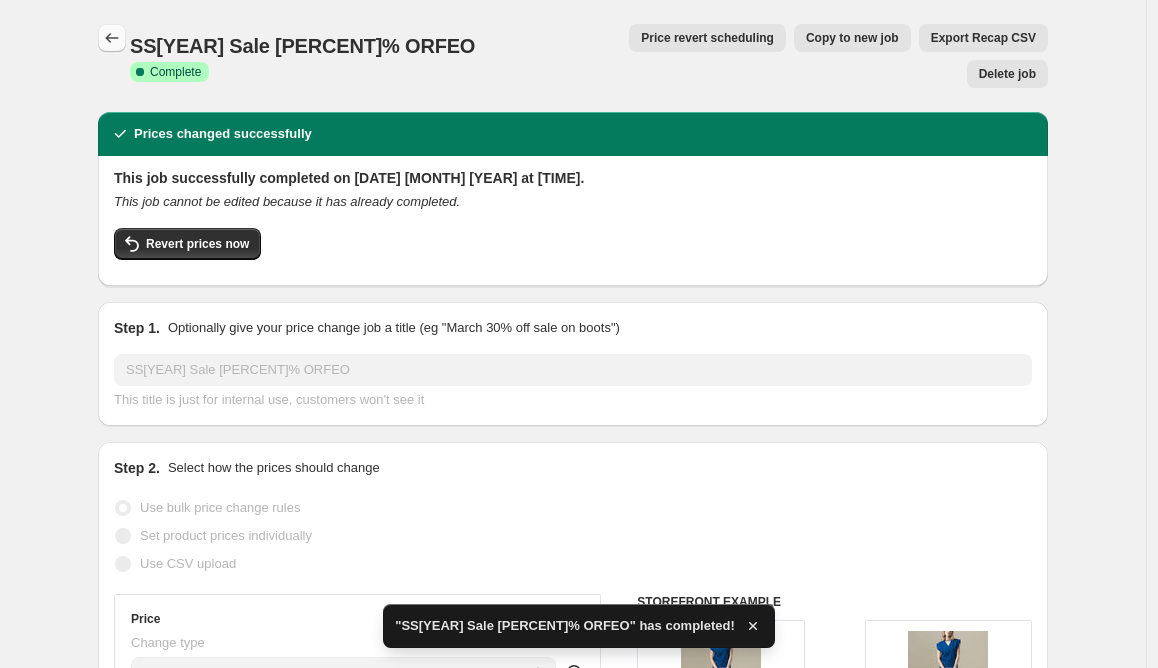 click 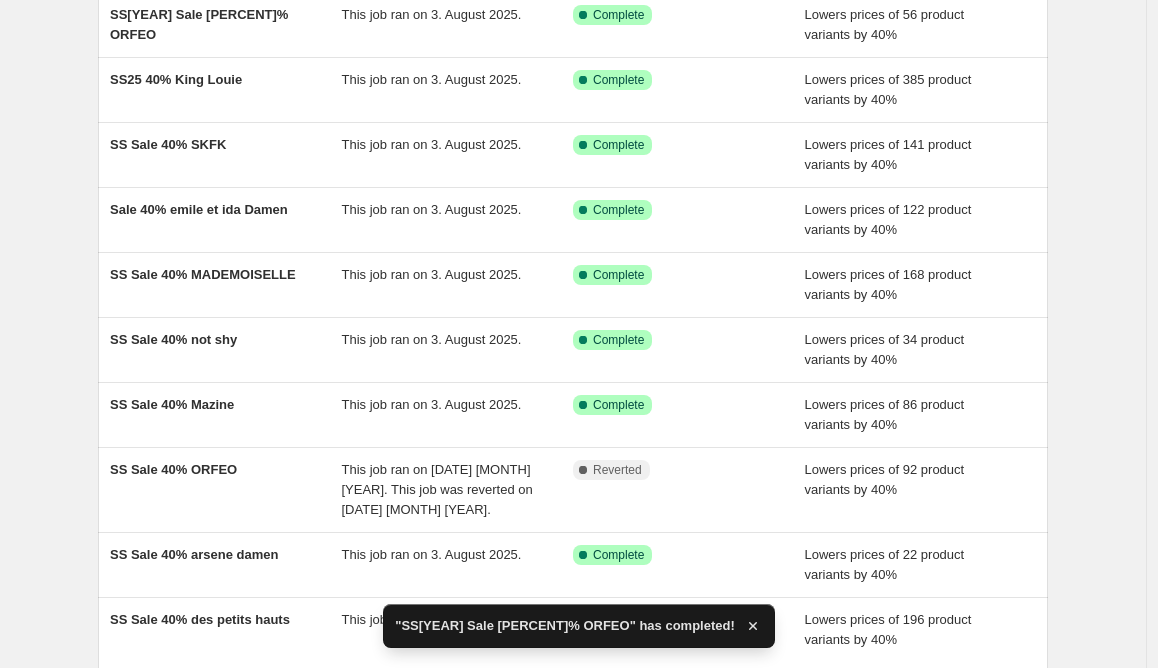 scroll, scrollTop: 0, scrollLeft: 0, axis: both 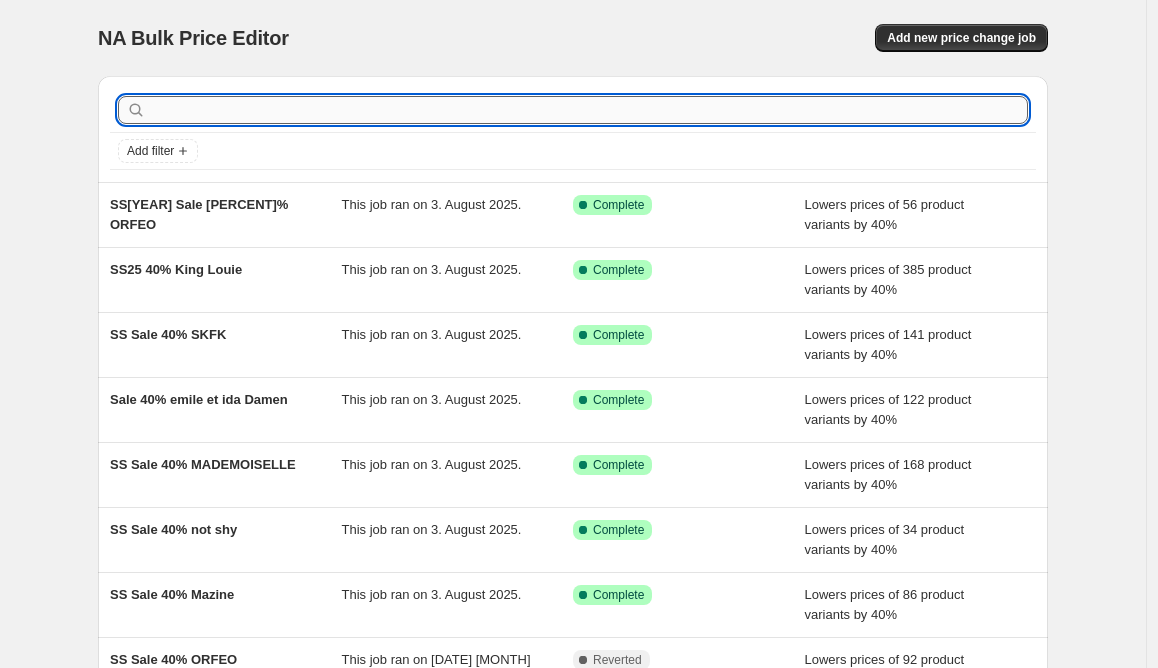 click at bounding box center (589, 110) 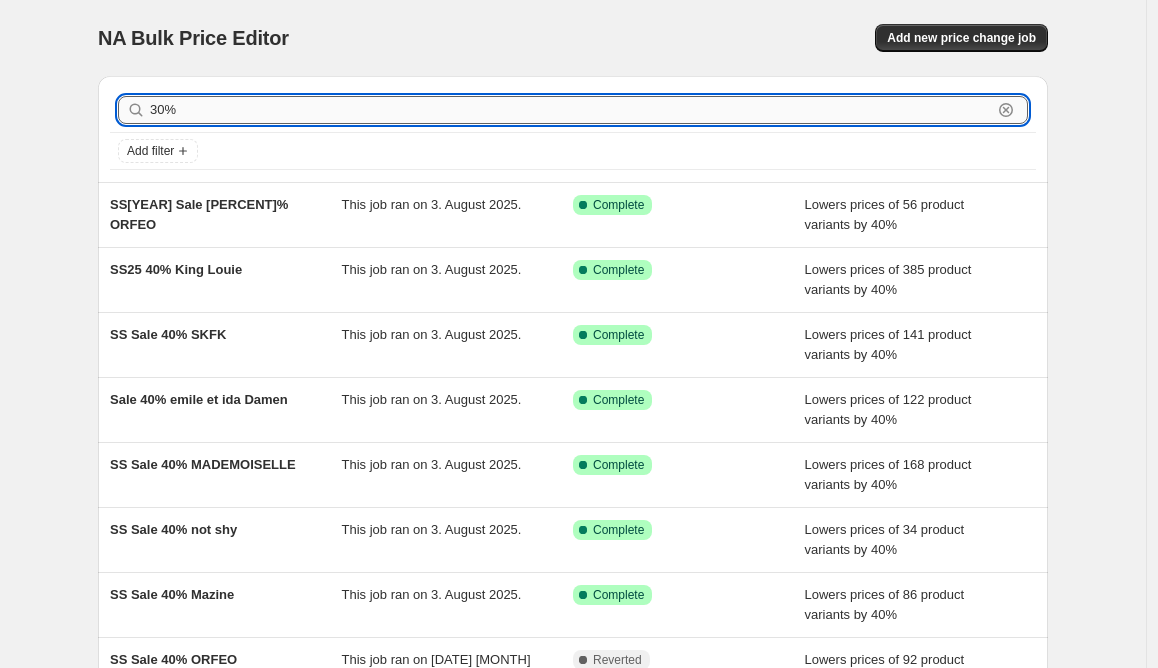 type on "30%" 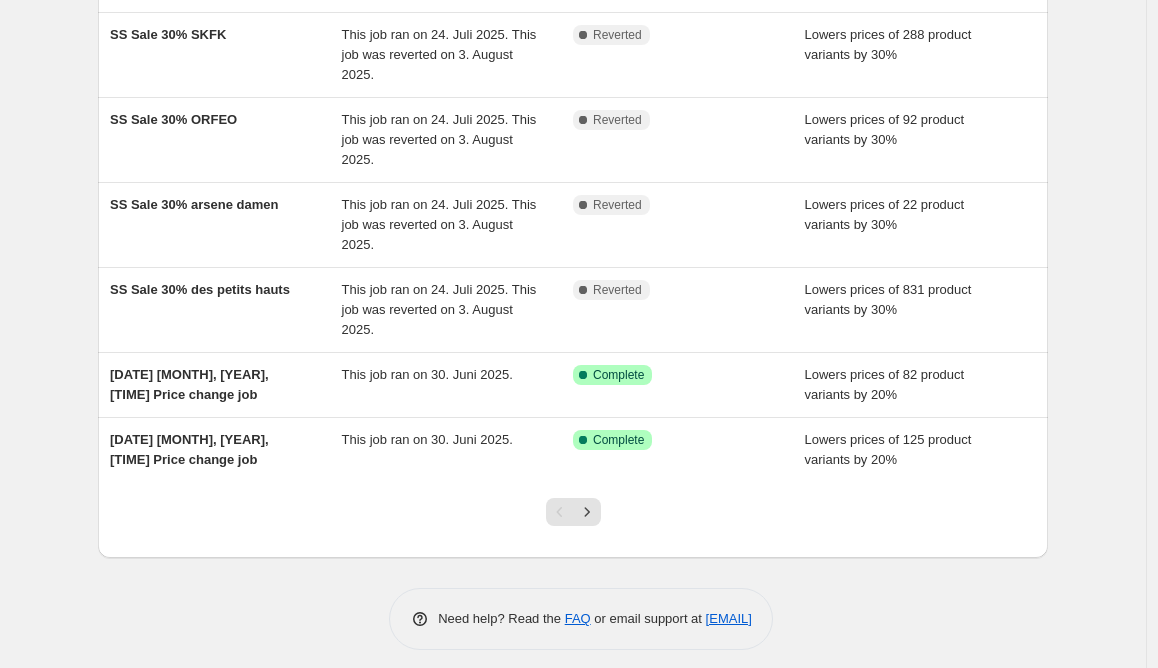 scroll, scrollTop: 522, scrollLeft: 0, axis: vertical 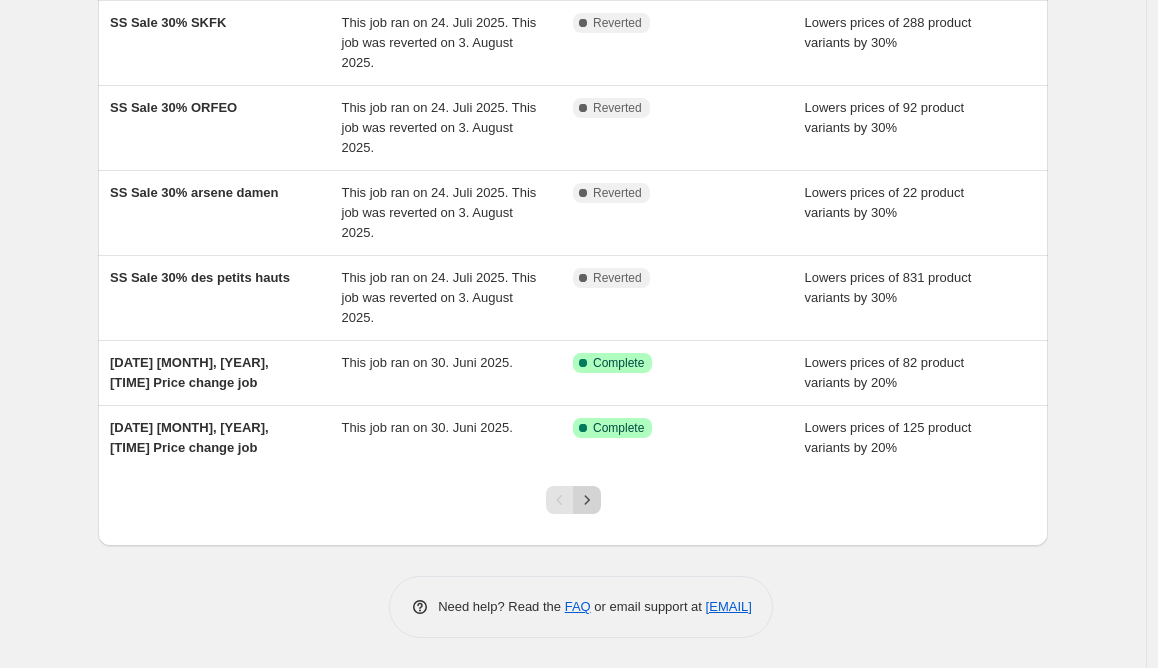 click 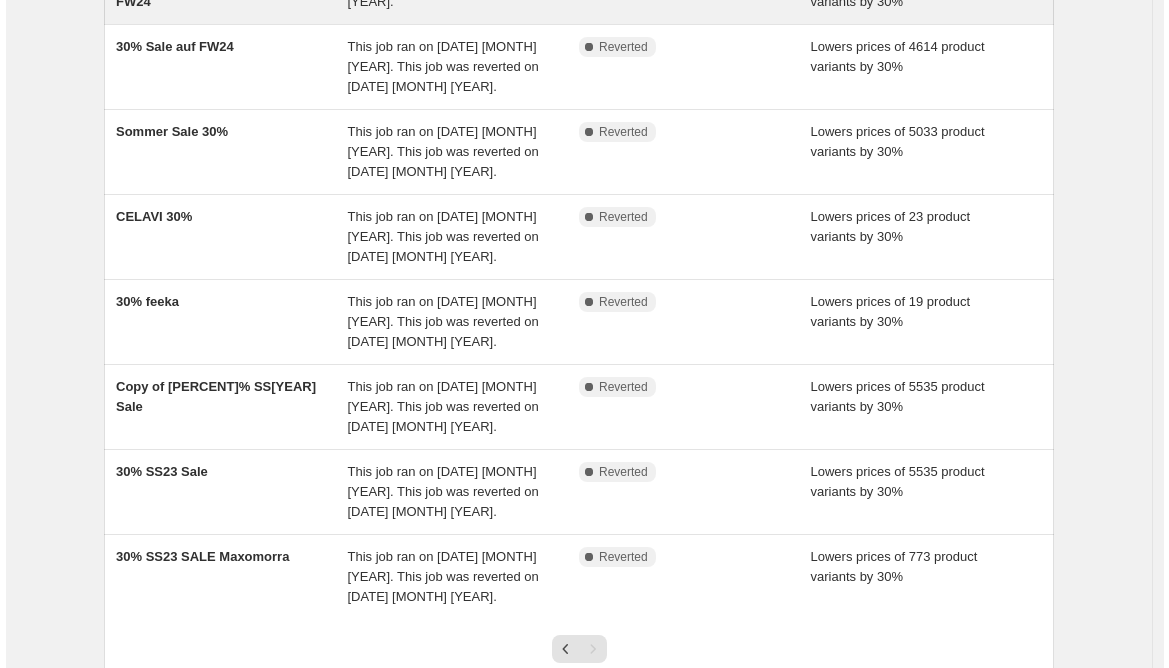 scroll, scrollTop: 0, scrollLeft: 0, axis: both 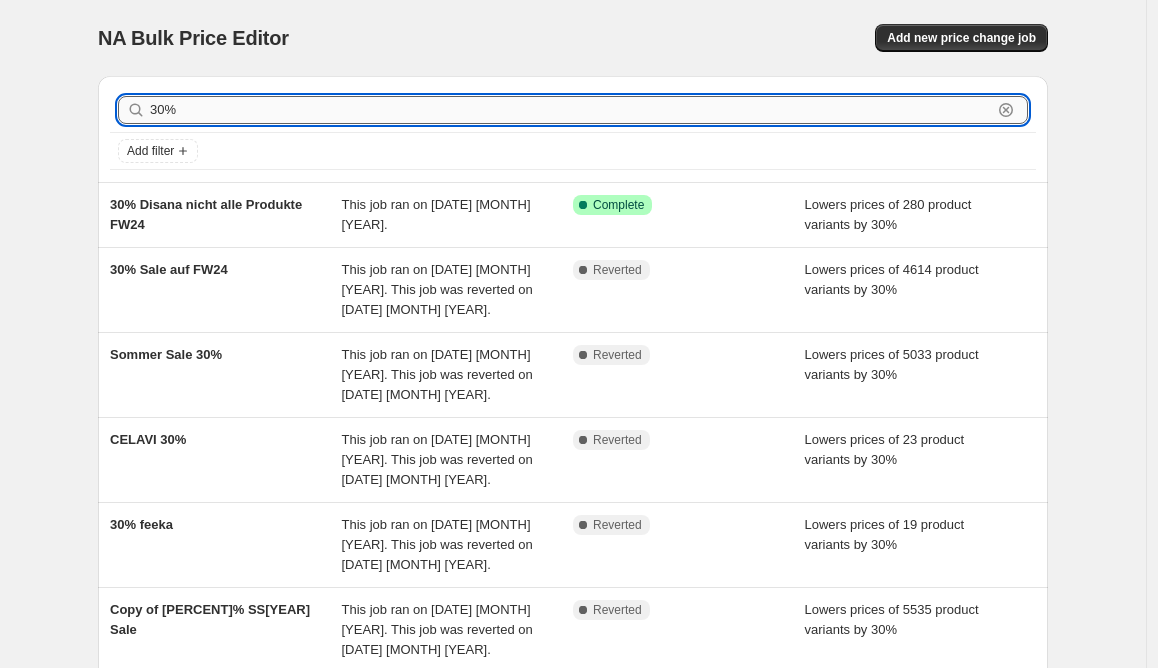 drag, startPoint x: 212, startPoint y: 115, endPoint x: -121, endPoint y: 60, distance: 337.51147 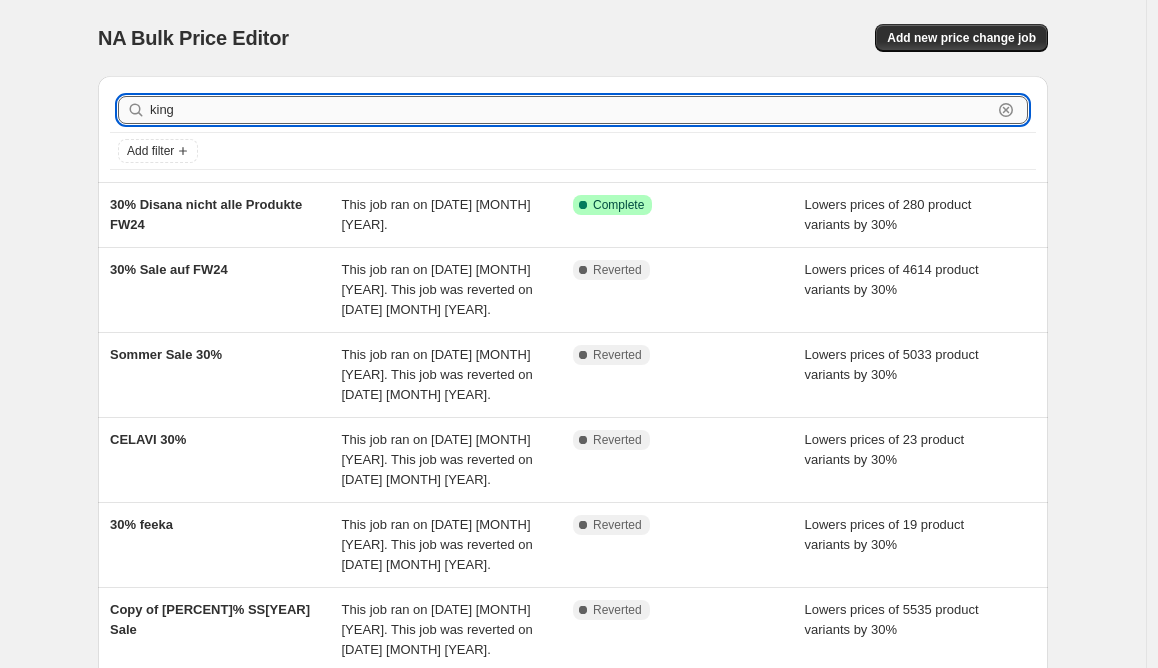 type on "king" 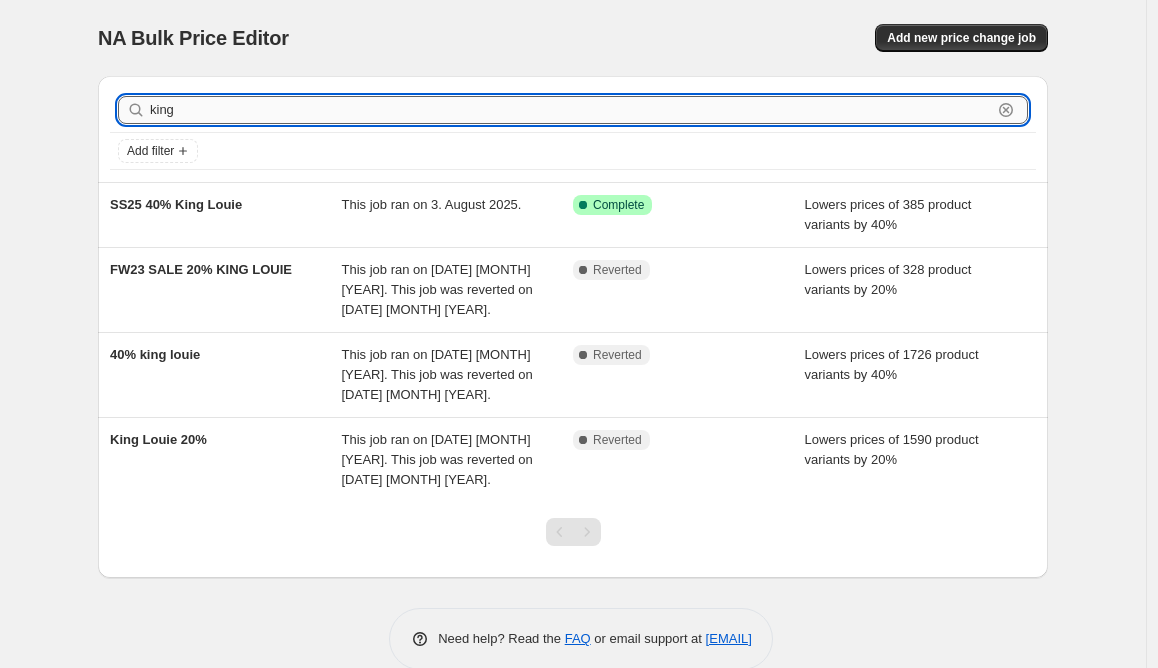 drag, startPoint x: 197, startPoint y: 115, endPoint x: 72, endPoint y: 107, distance: 125.25574 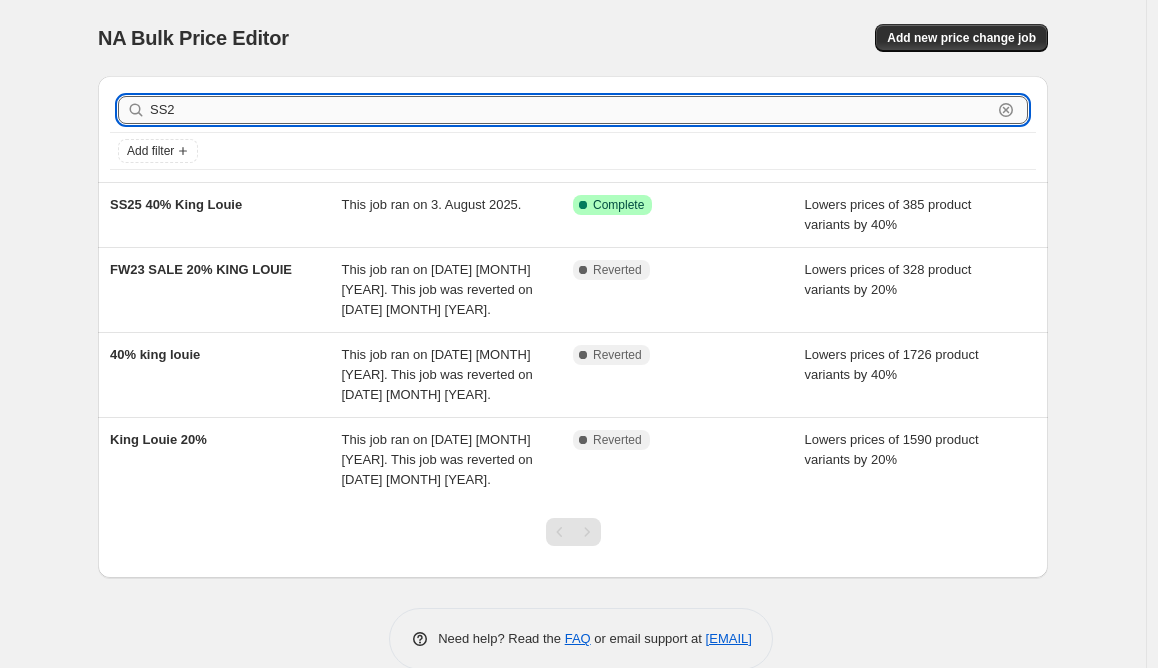type on "SS24" 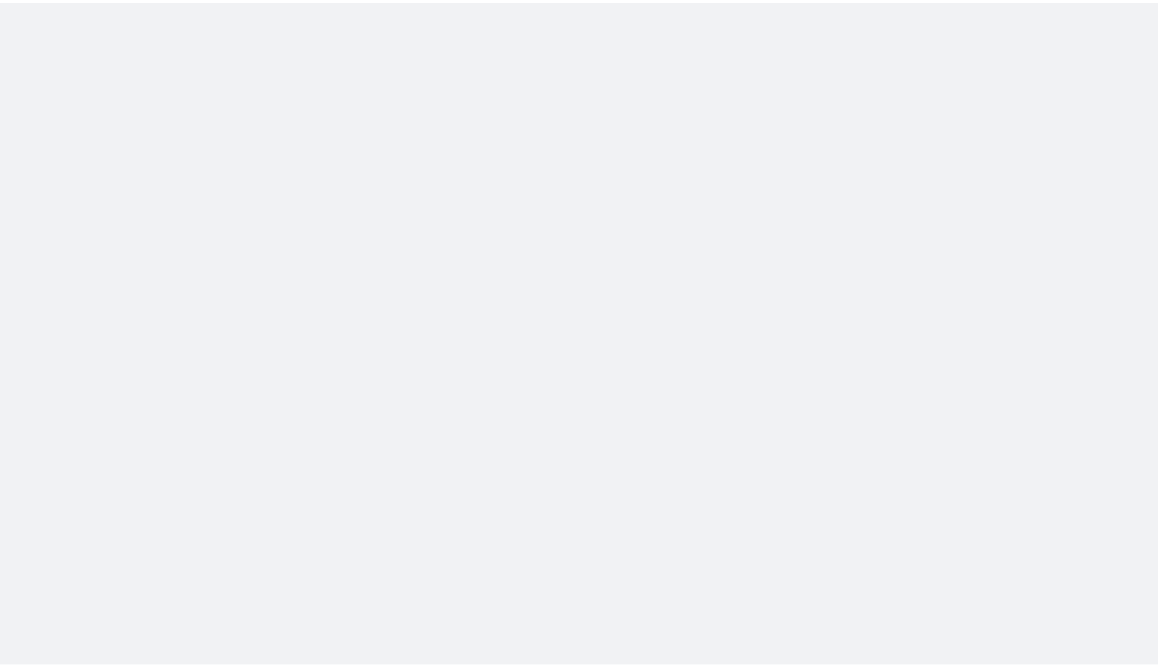 scroll, scrollTop: 0, scrollLeft: 0, axis: both 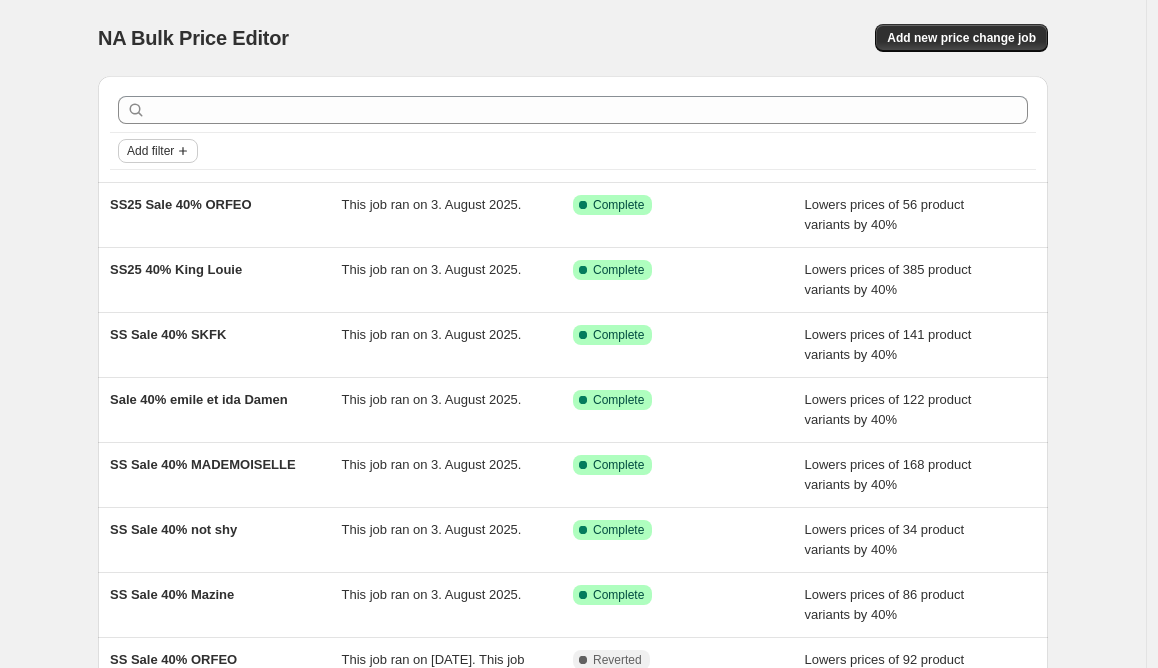 click on "Add filter" at bounding box center (150, 151) 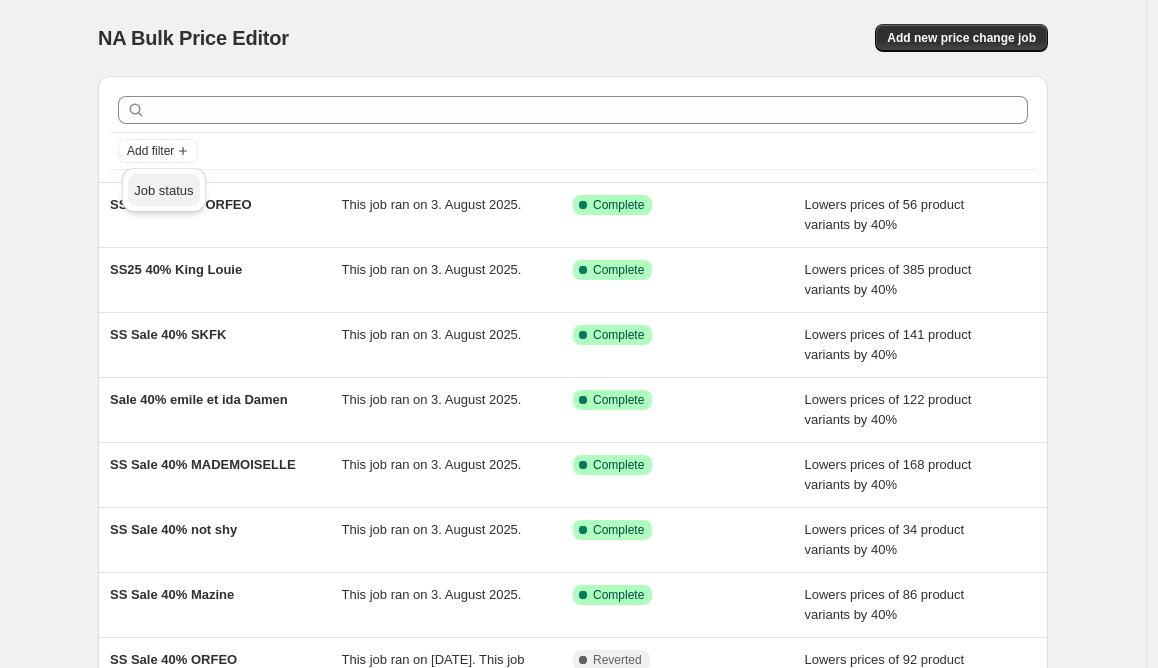 click on "Job status" at bounding box center [163, 190] 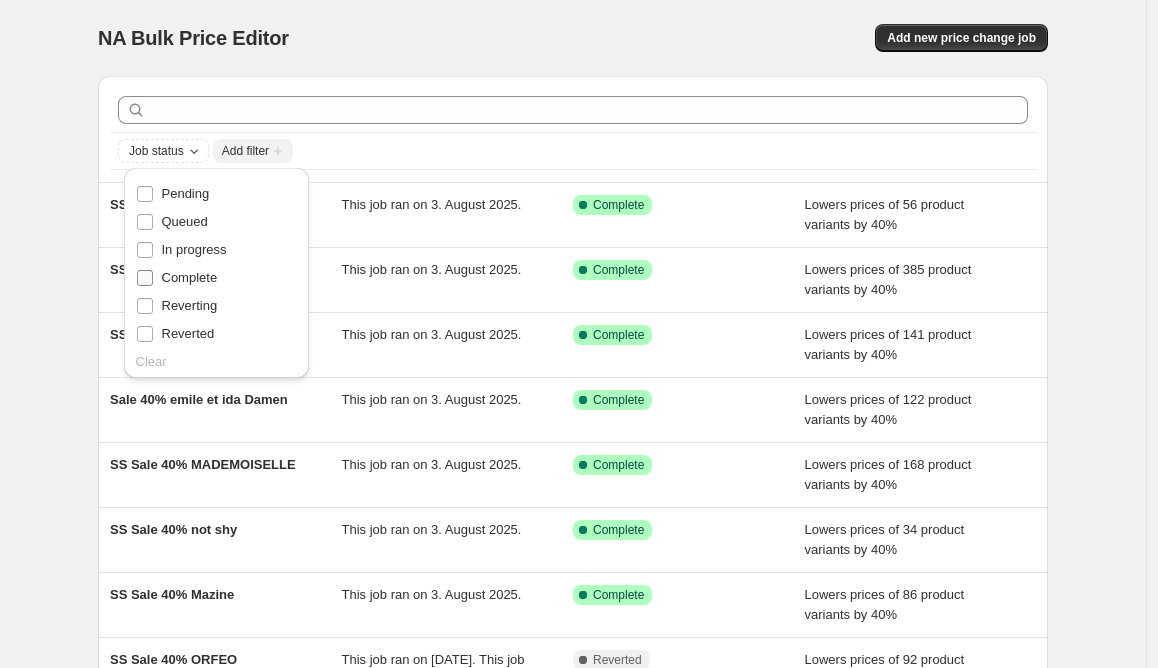 click on "Complete" at bounding box center (190, 277) 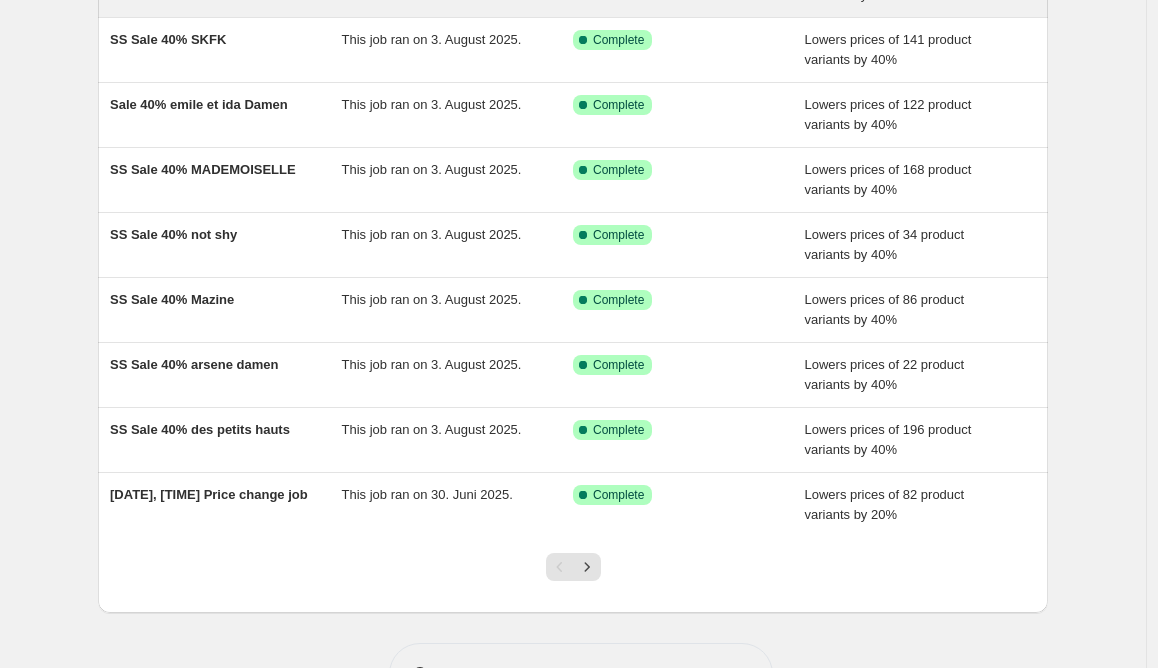 scroll, scrollTop: 362, scrollLeft: 0, axis: vertical 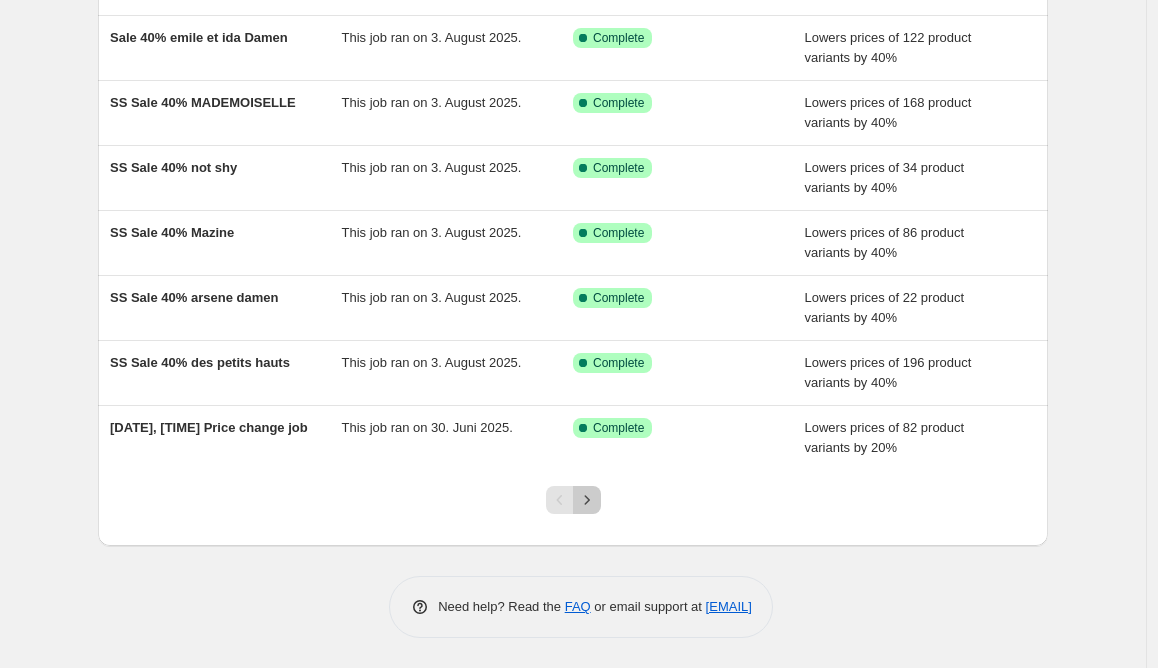 click 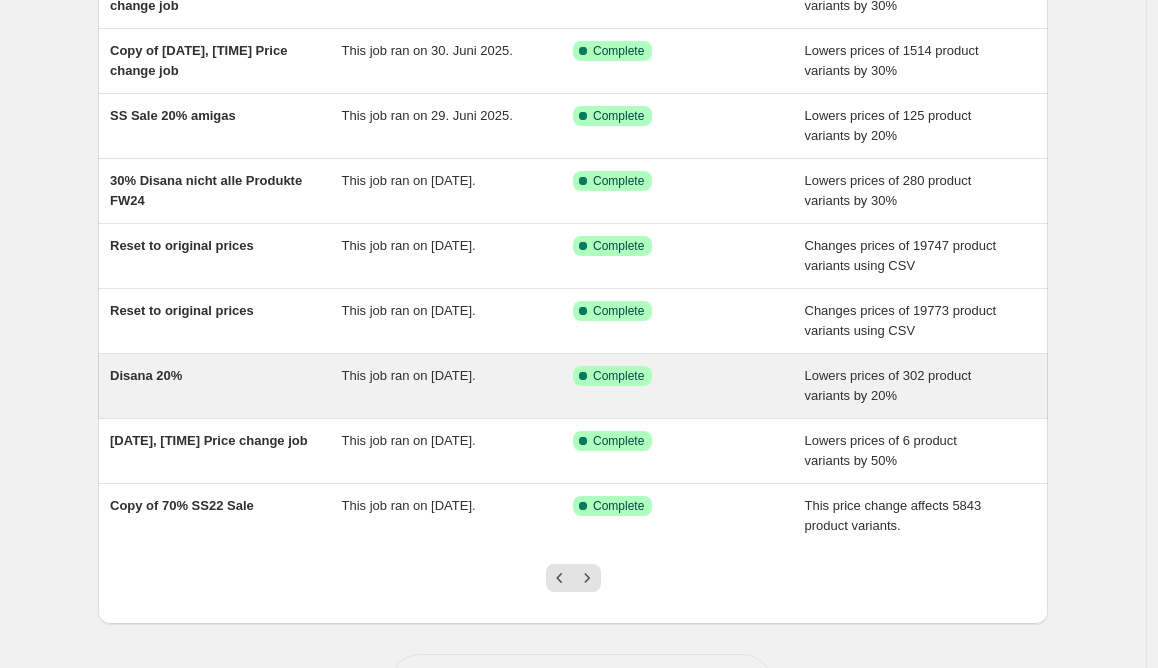 scroll, scrollTop: 295, scrollLeft: 0, axis: vertical 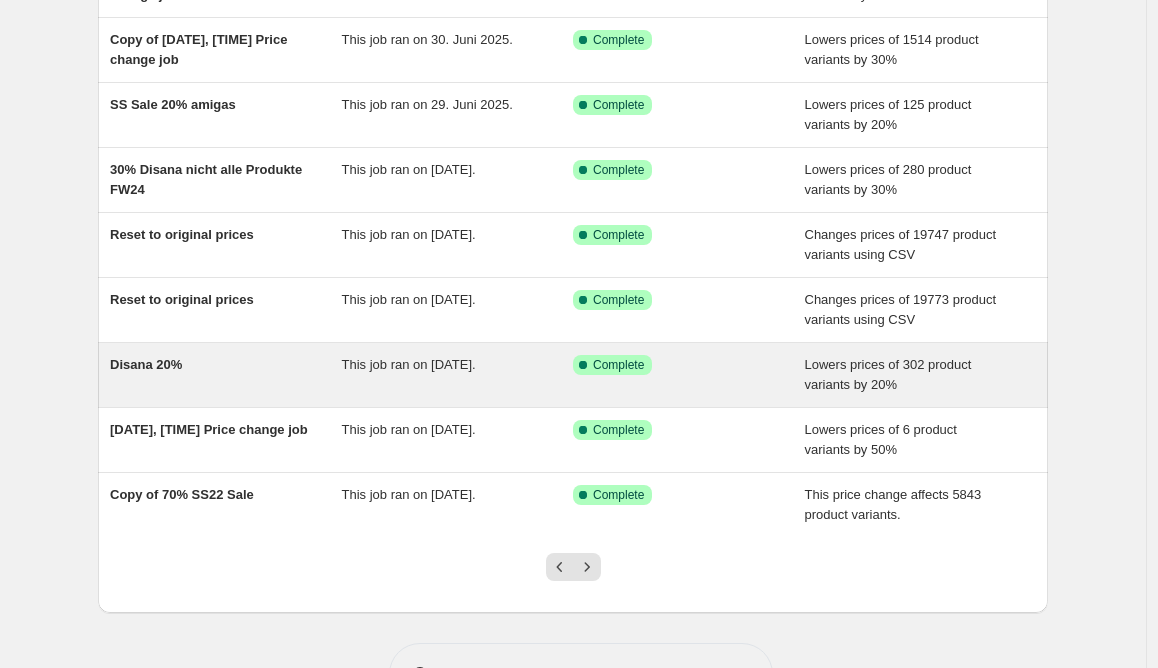 click 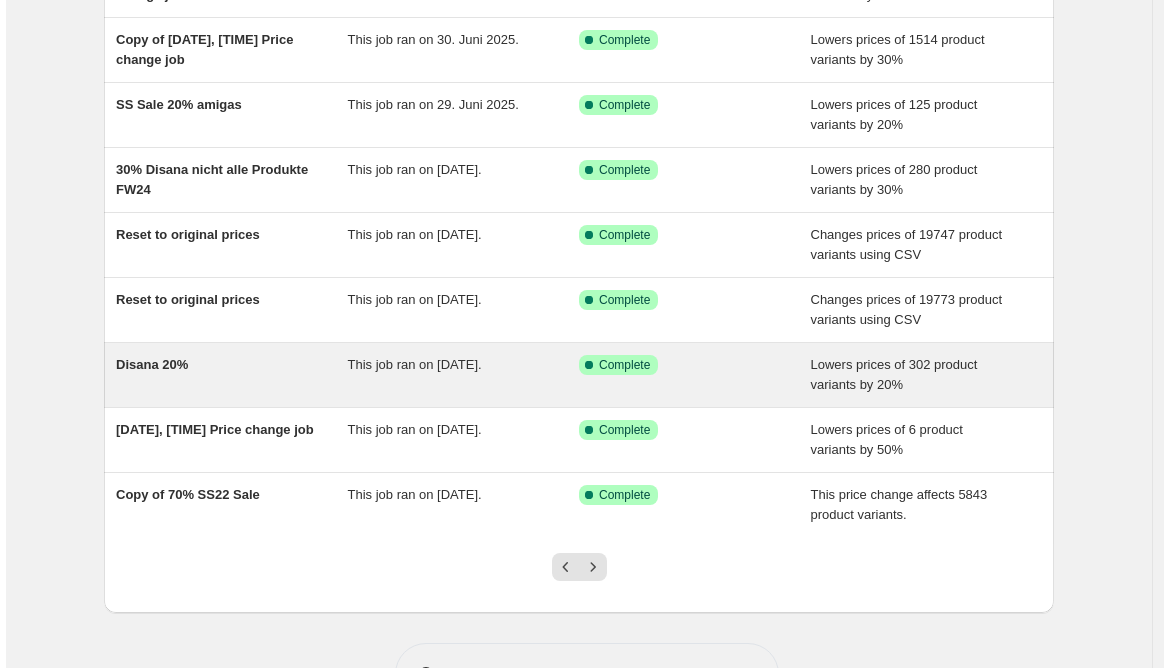 scroll, scrollTop: 0, scrollLeft: 0, axis: both 